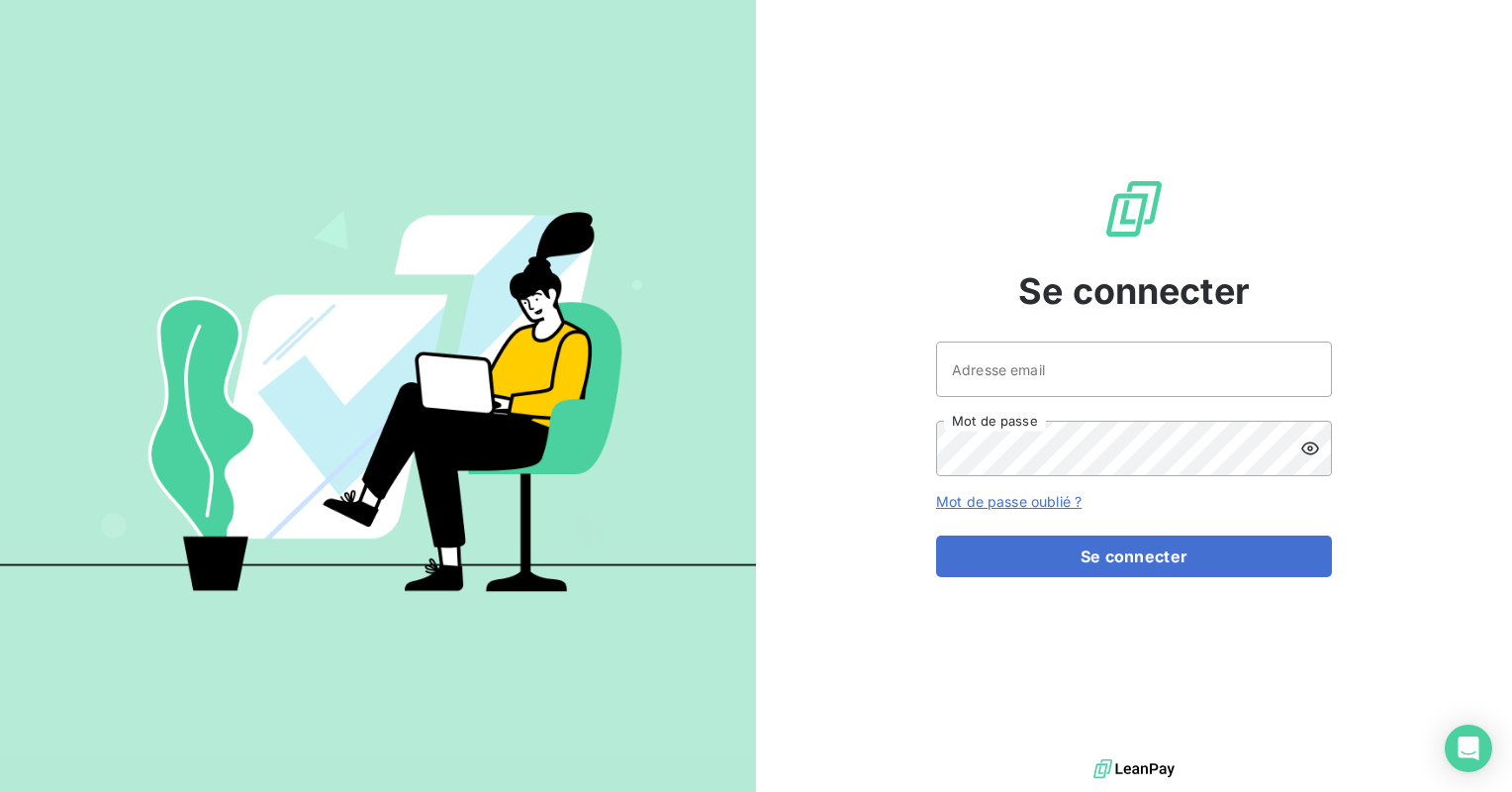 scroll, scrollTop: 0, scrollLeft: 0, axis: both 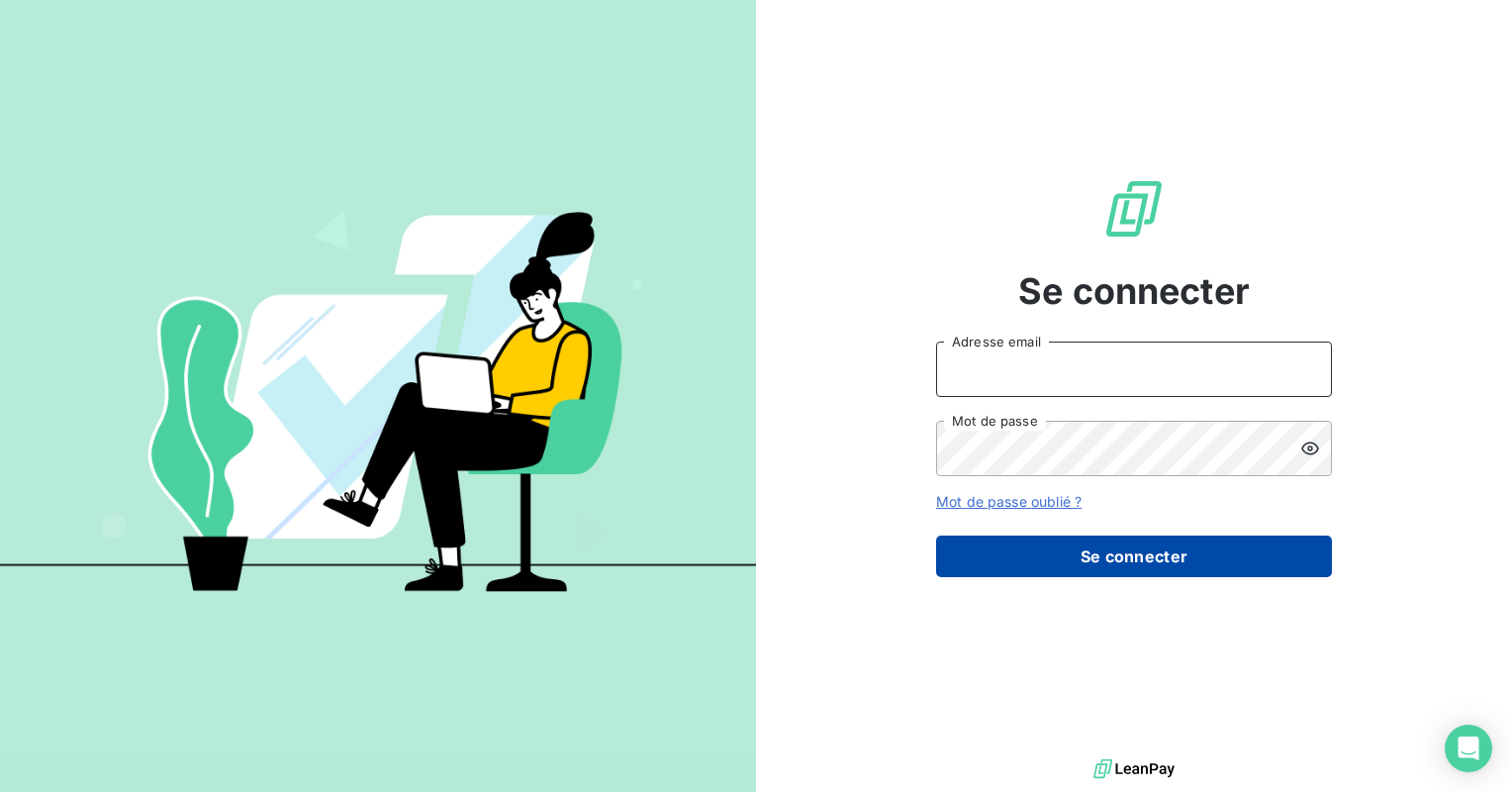 type on "[PERSON_NAME][EMAIL_ADDRESS][DOMAIN_NAME]" 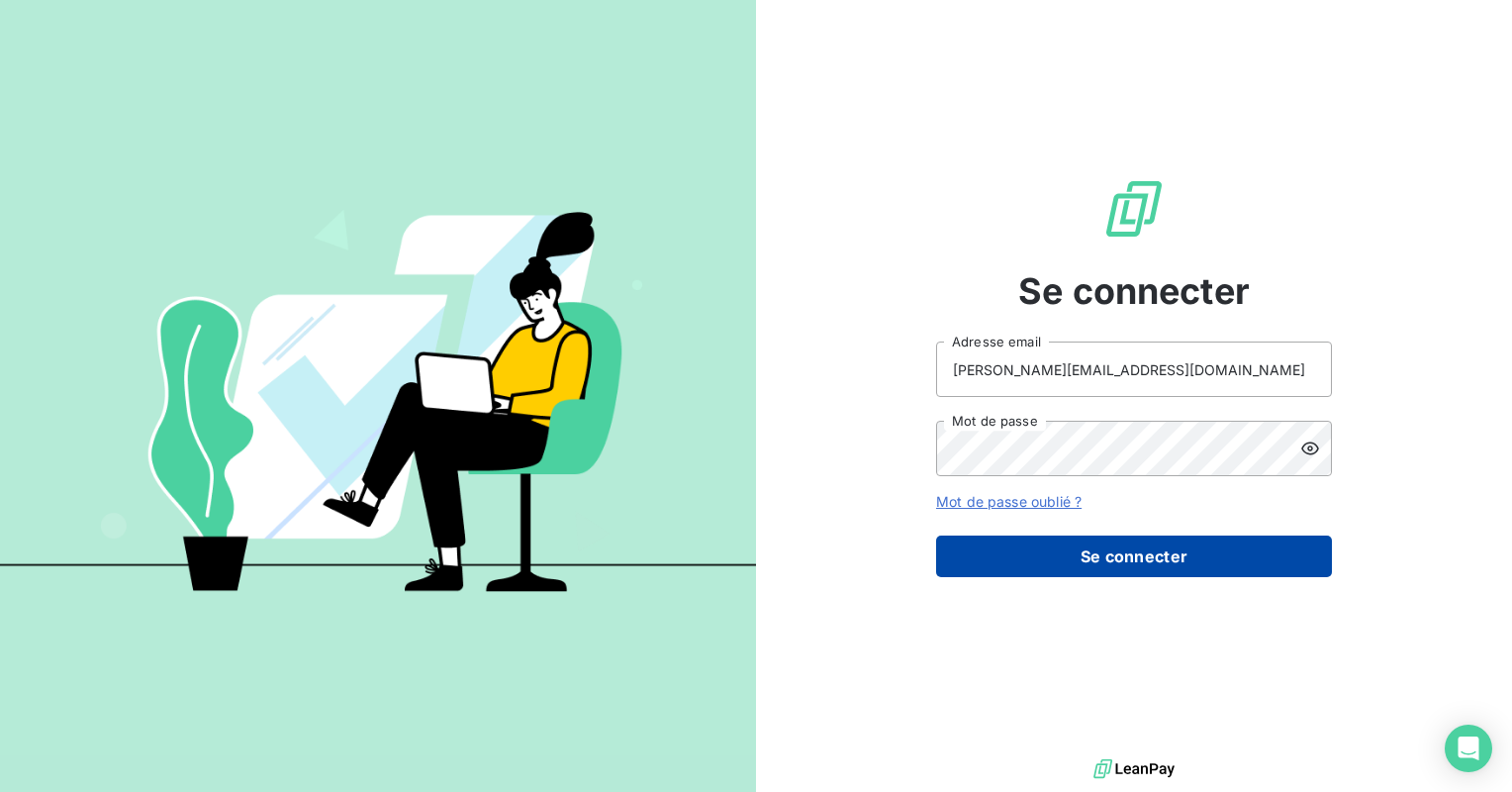 click on "Se connecter" at bounding box center [1134, 556] 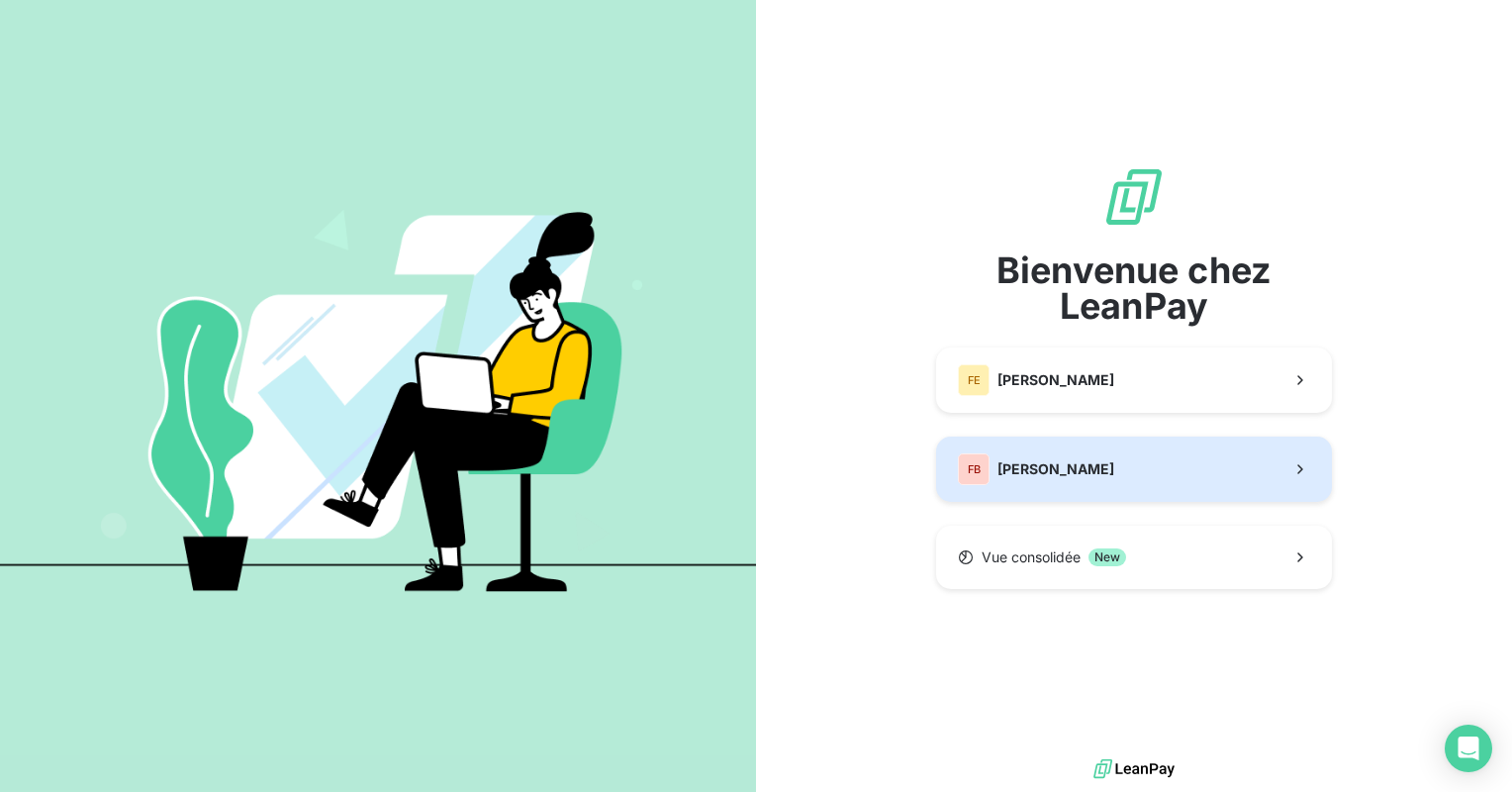click on "Fedrigoni Benelux" at bounding box center (1056, 469) 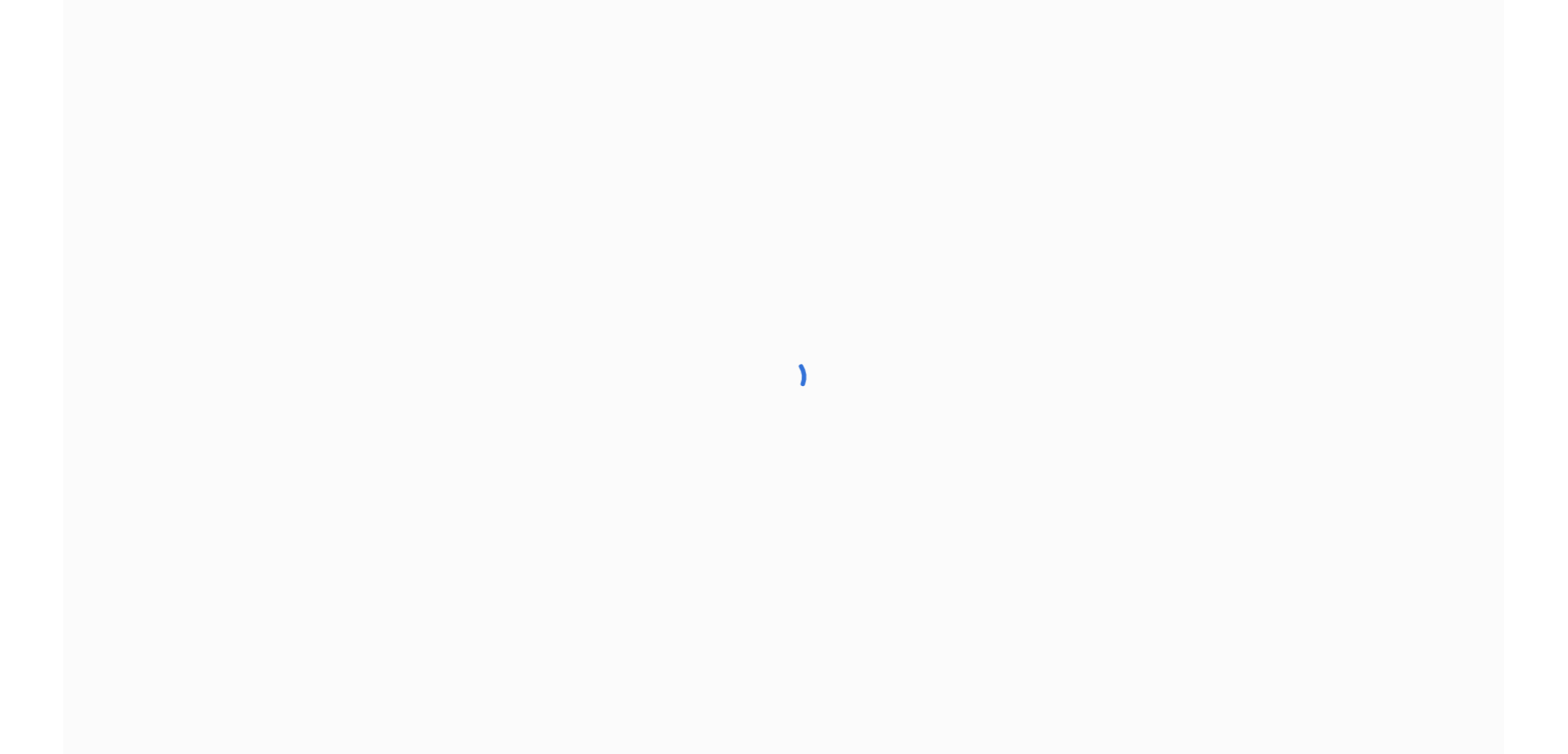 scroll, scrollTop: 0, scrollLeft: 0, axis: both 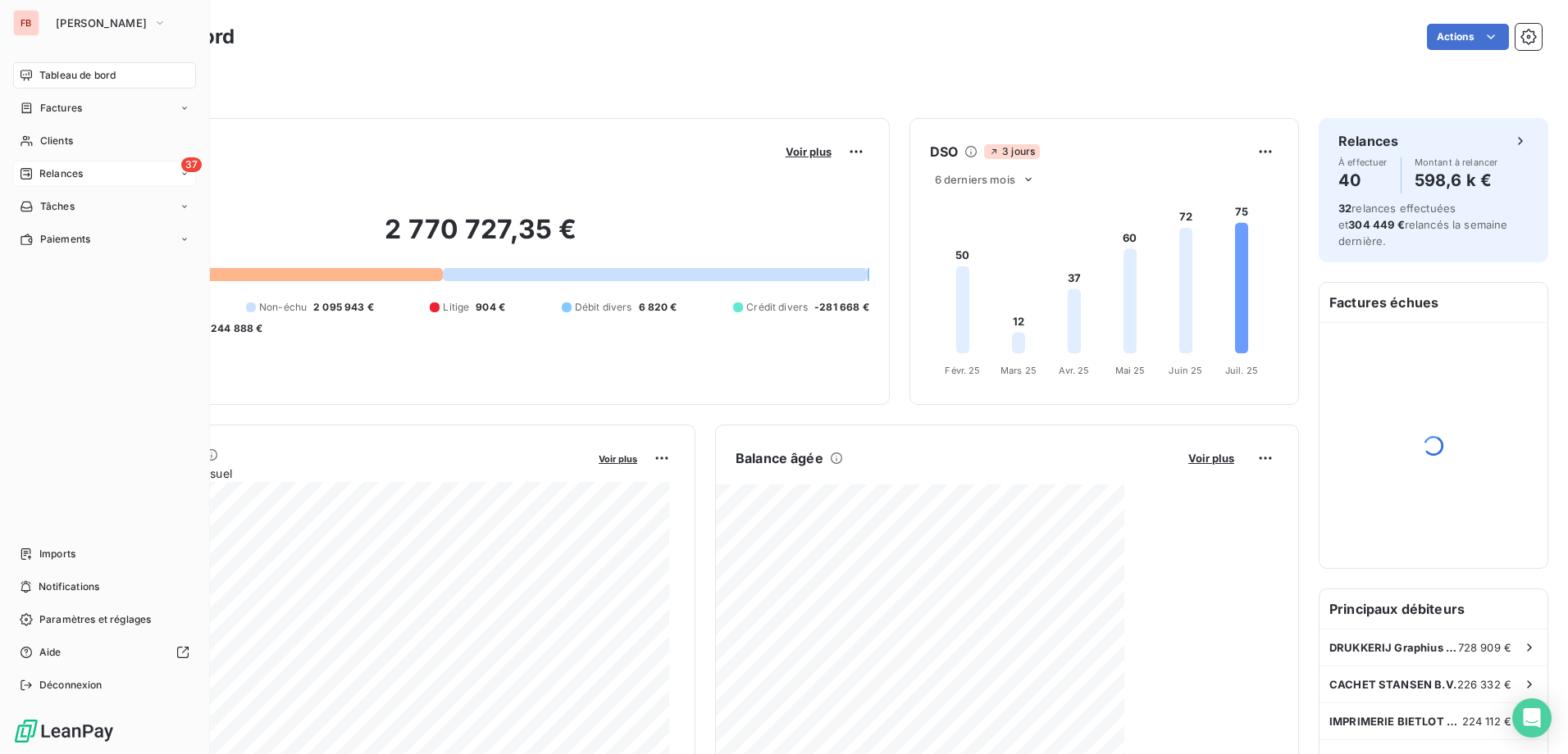 click on "Relances" at bounding box center (61, 174) 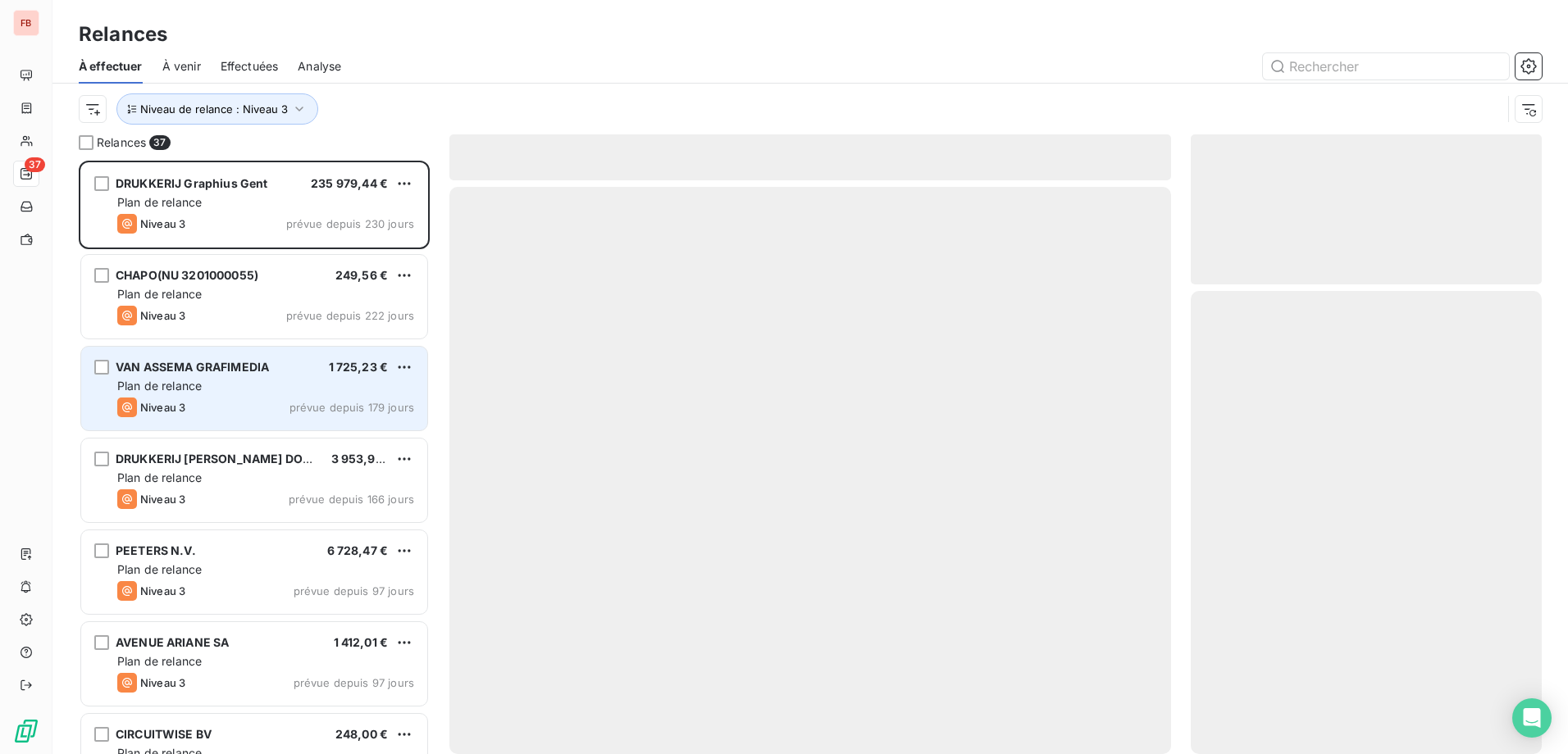 scroll, scrollTop: 13, scrollLeft: 13, axis: both 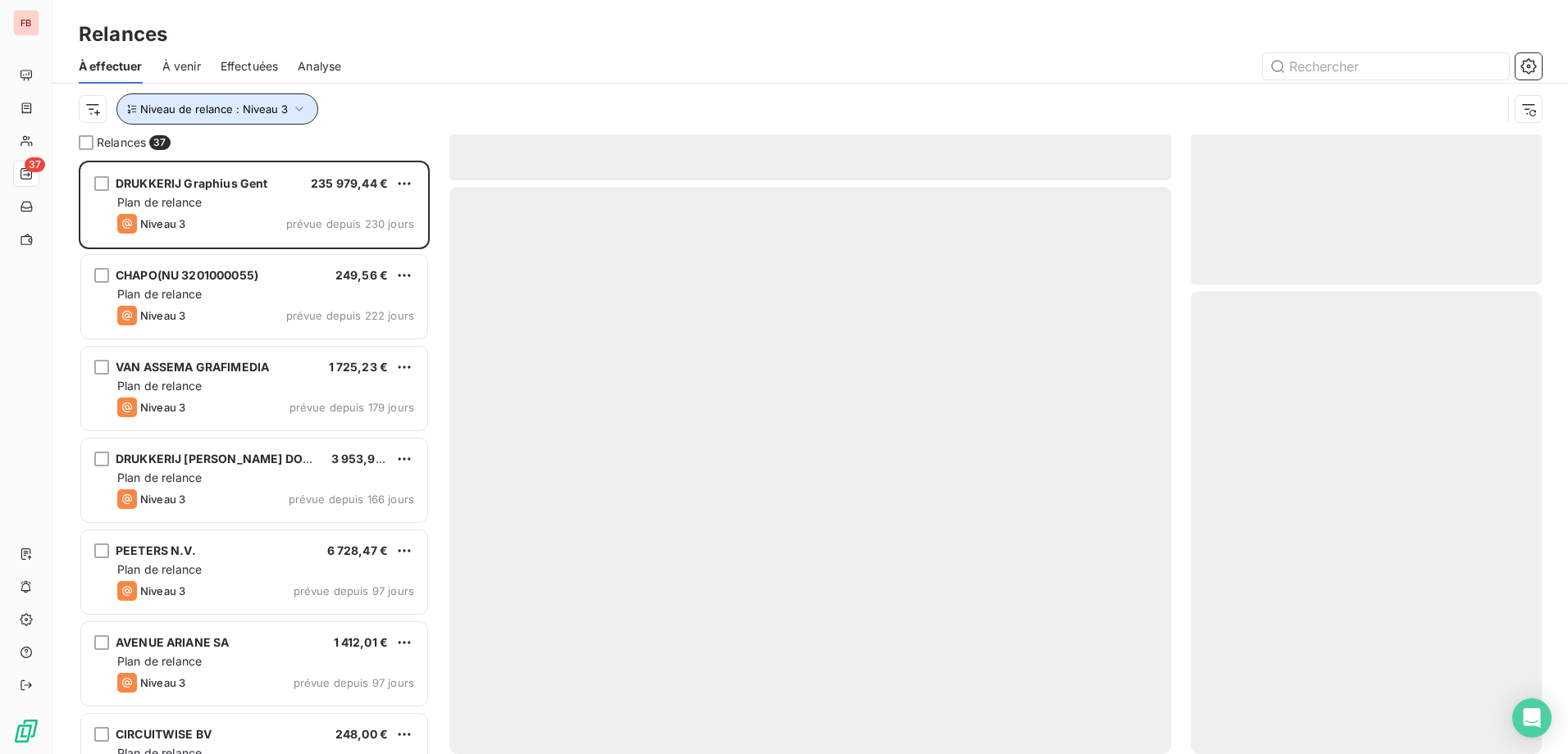 click on "Niveau de relance  : Niveau 3" at bounding box center (214, 109) 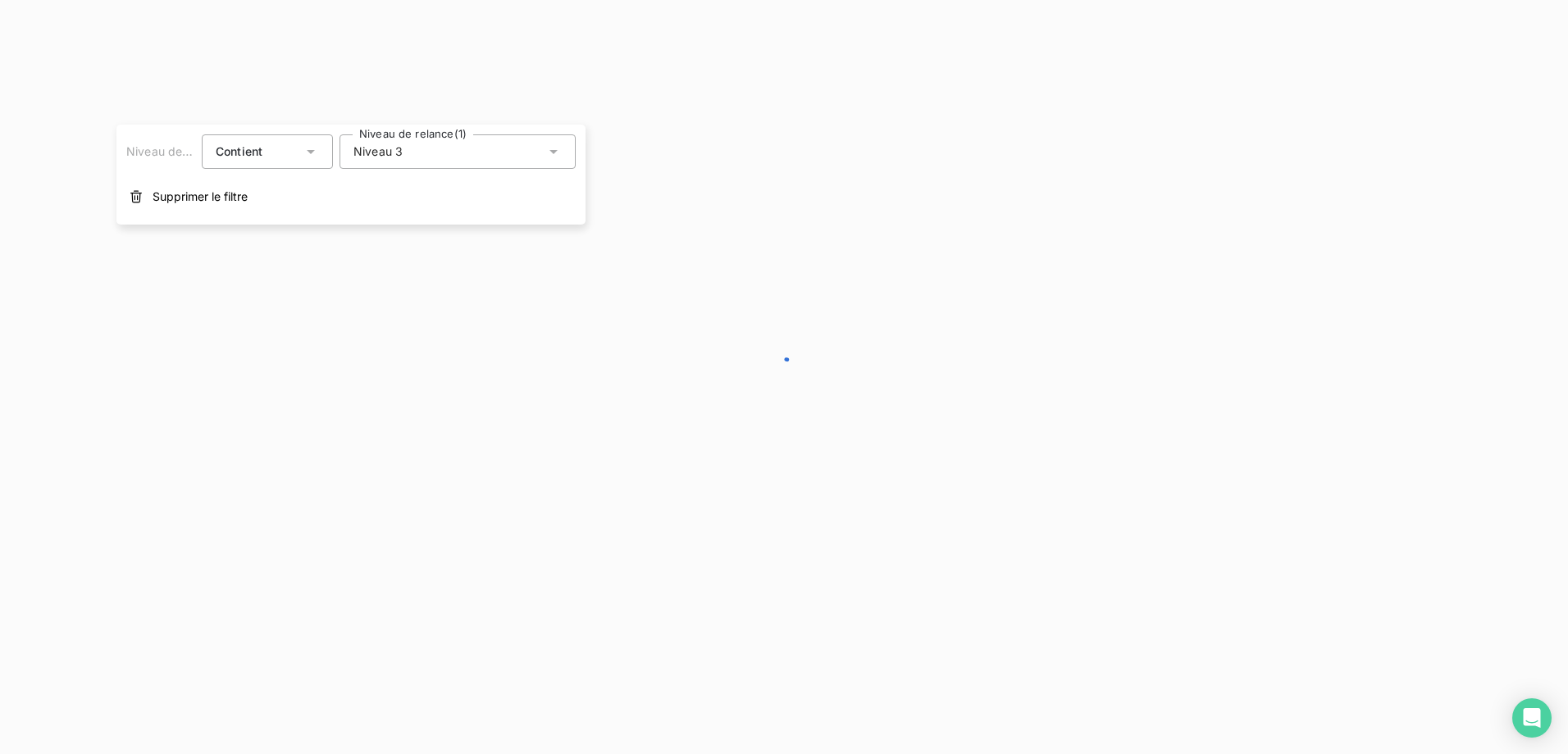 click on "Niveau 3" at bounding box center (458, 152) 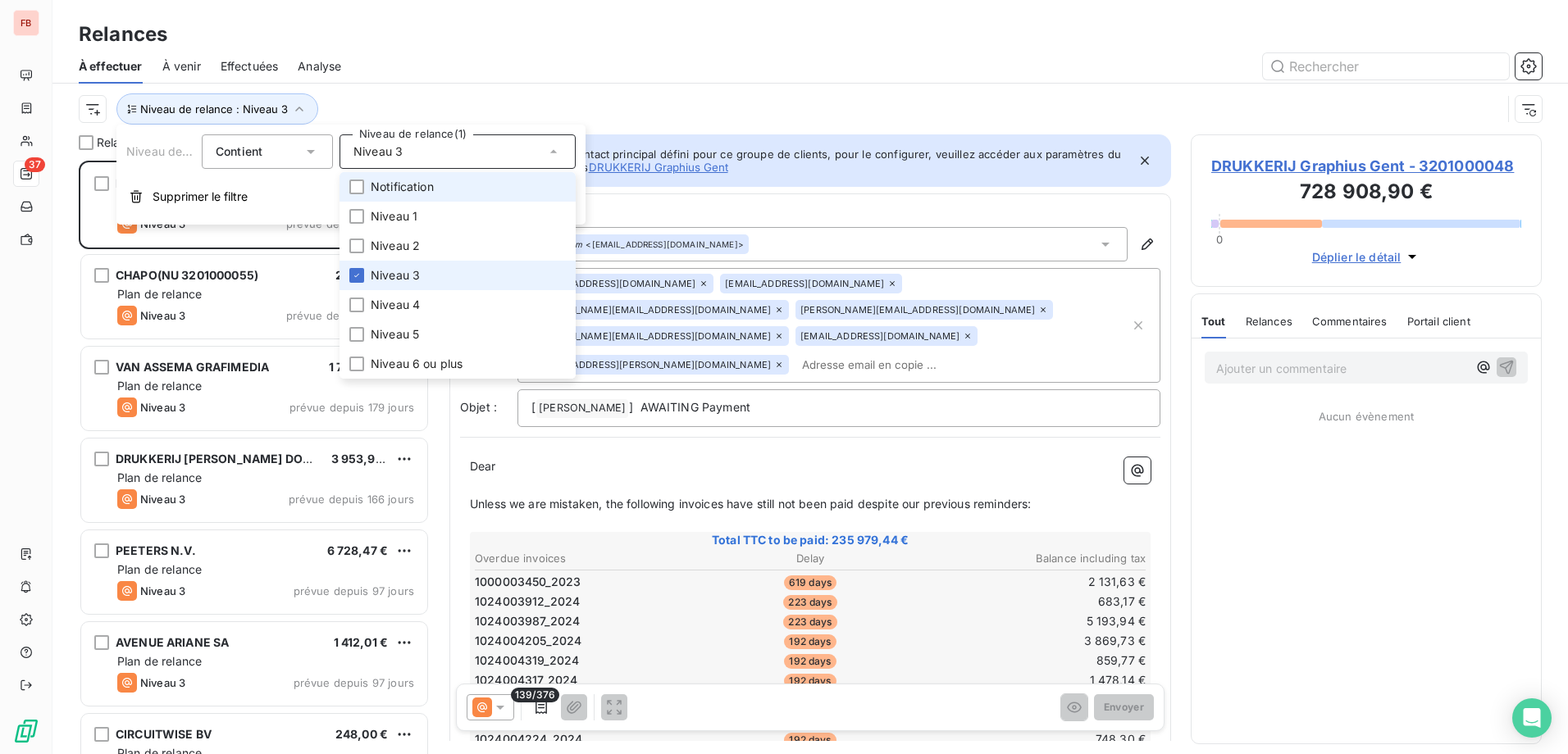 scroll, scrollTop: 581, scrollLeft: 339, axis: both 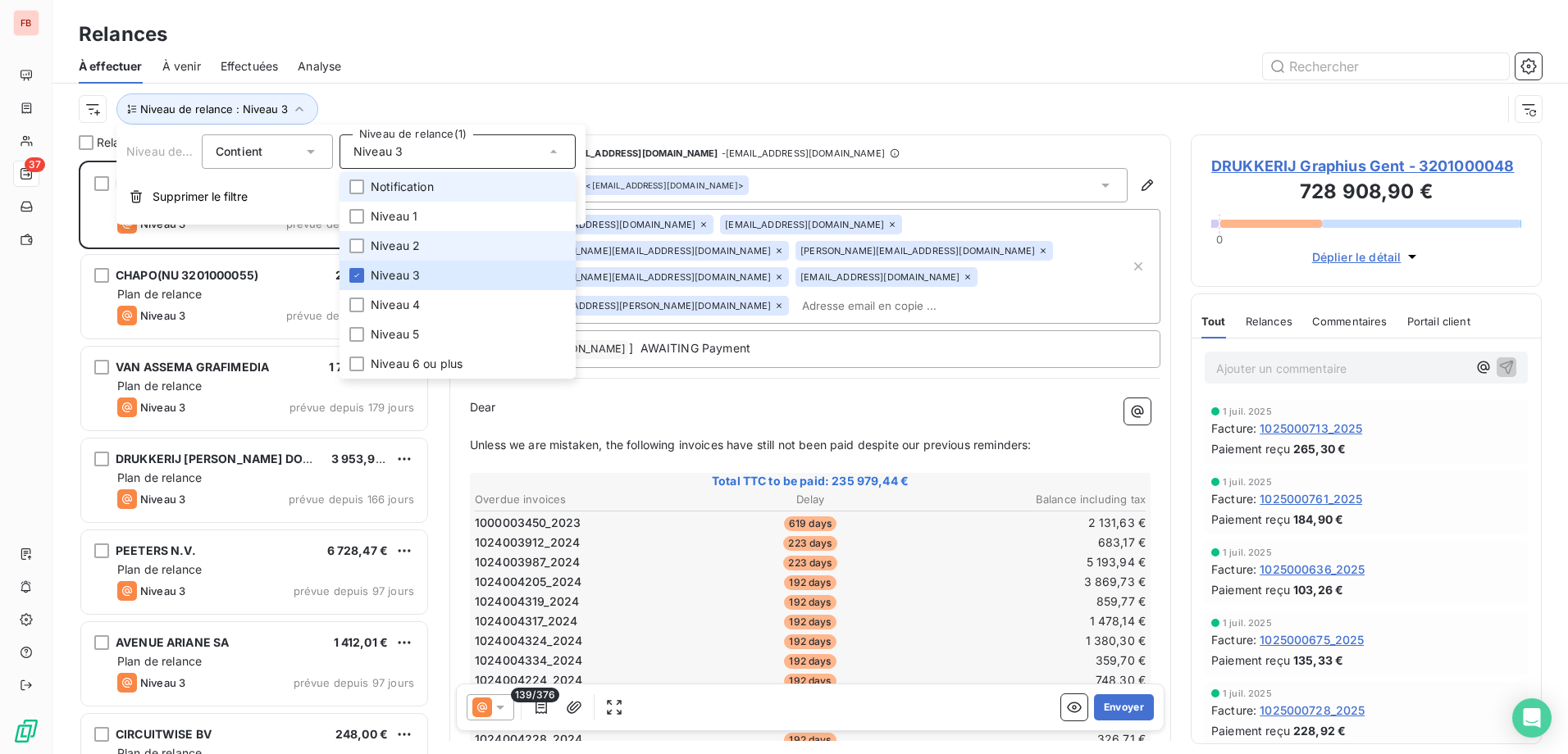drag, startPoint x: 440, startPoint y: 184, endPoint x: 415, endPoint y: 242, distance: 63.15853 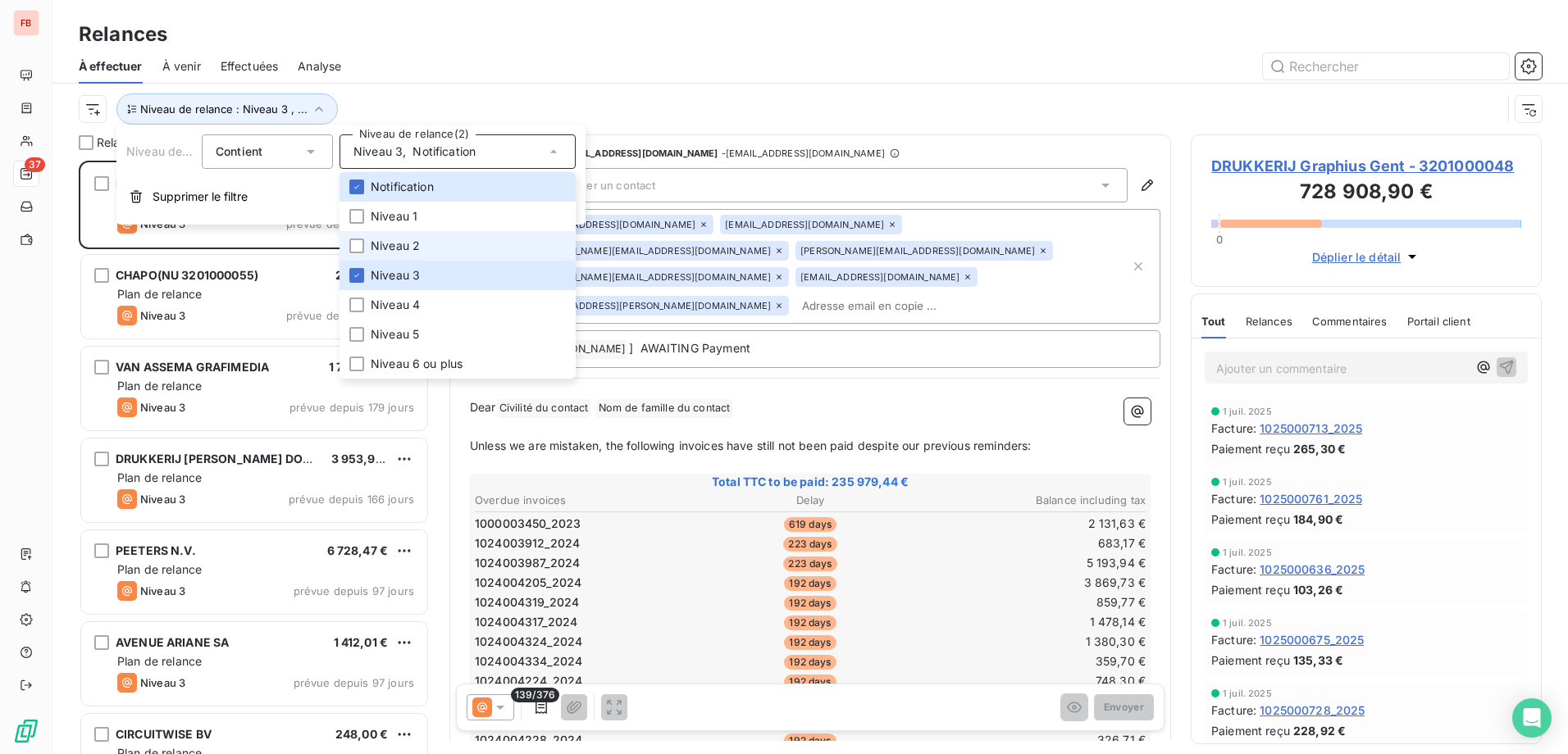 scroll, scrollTop: 13, scrollLeft: 13, axis: both 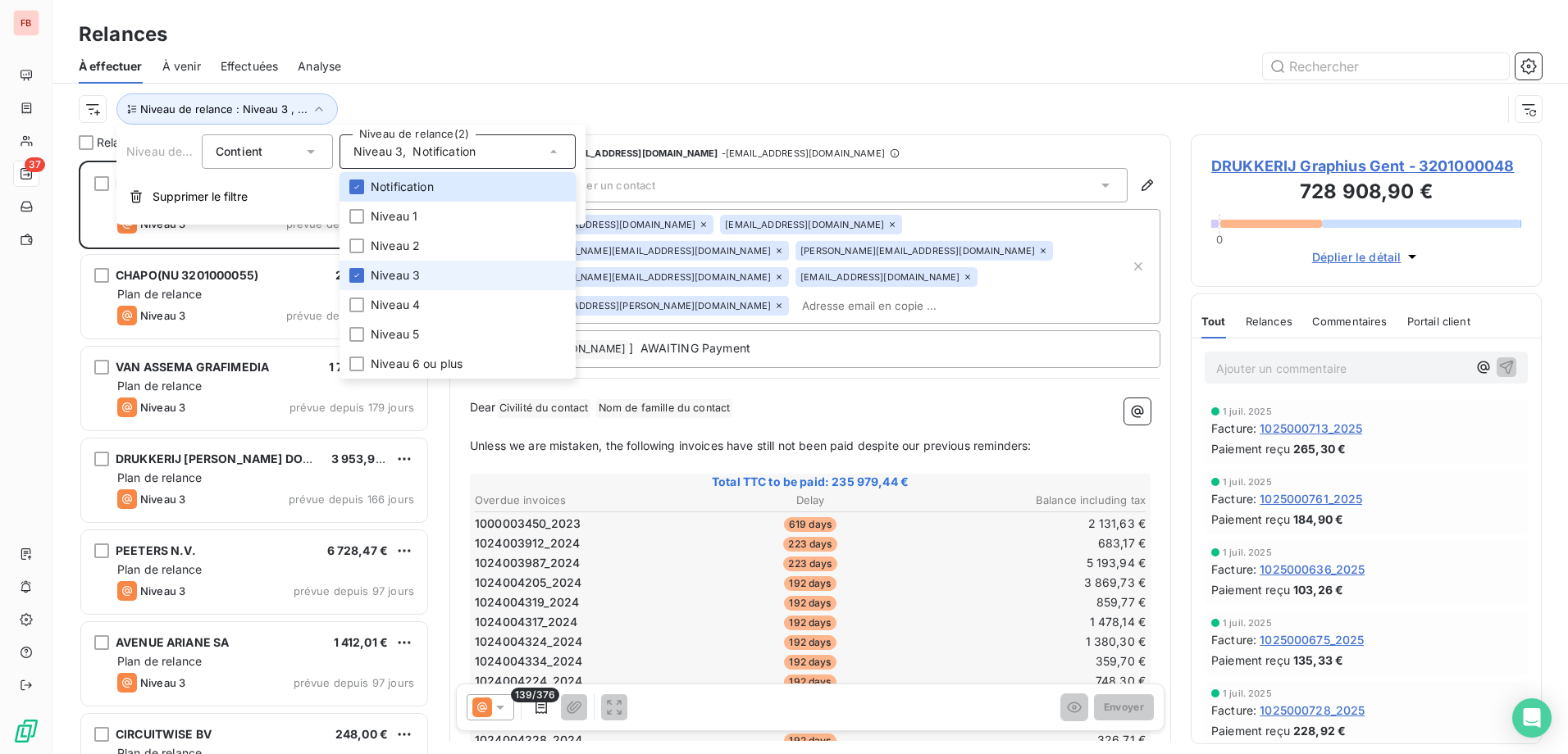 click on "Niveau 3" at bounding box center [395, 275] 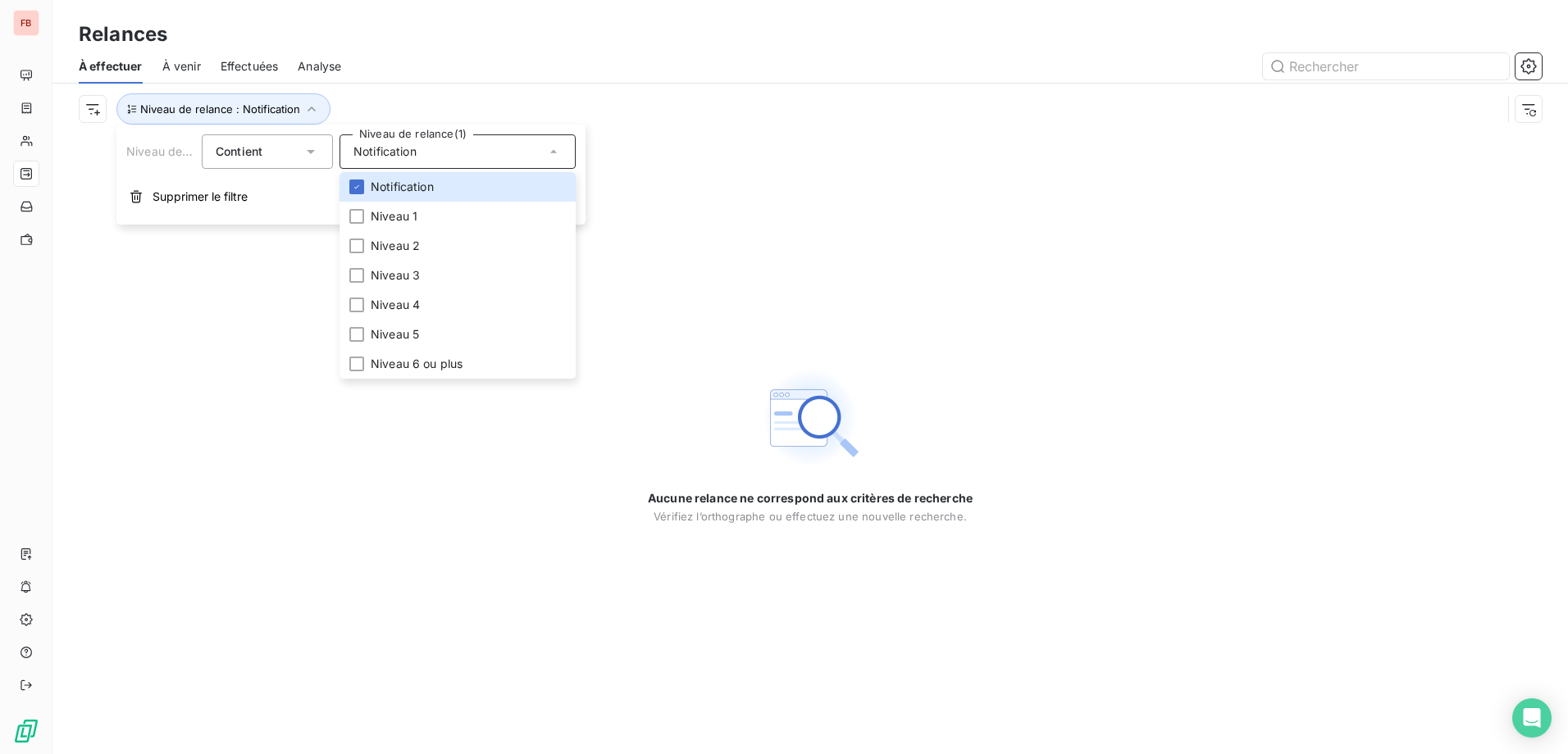 click on "Notification" at bounding box center [458, 152] 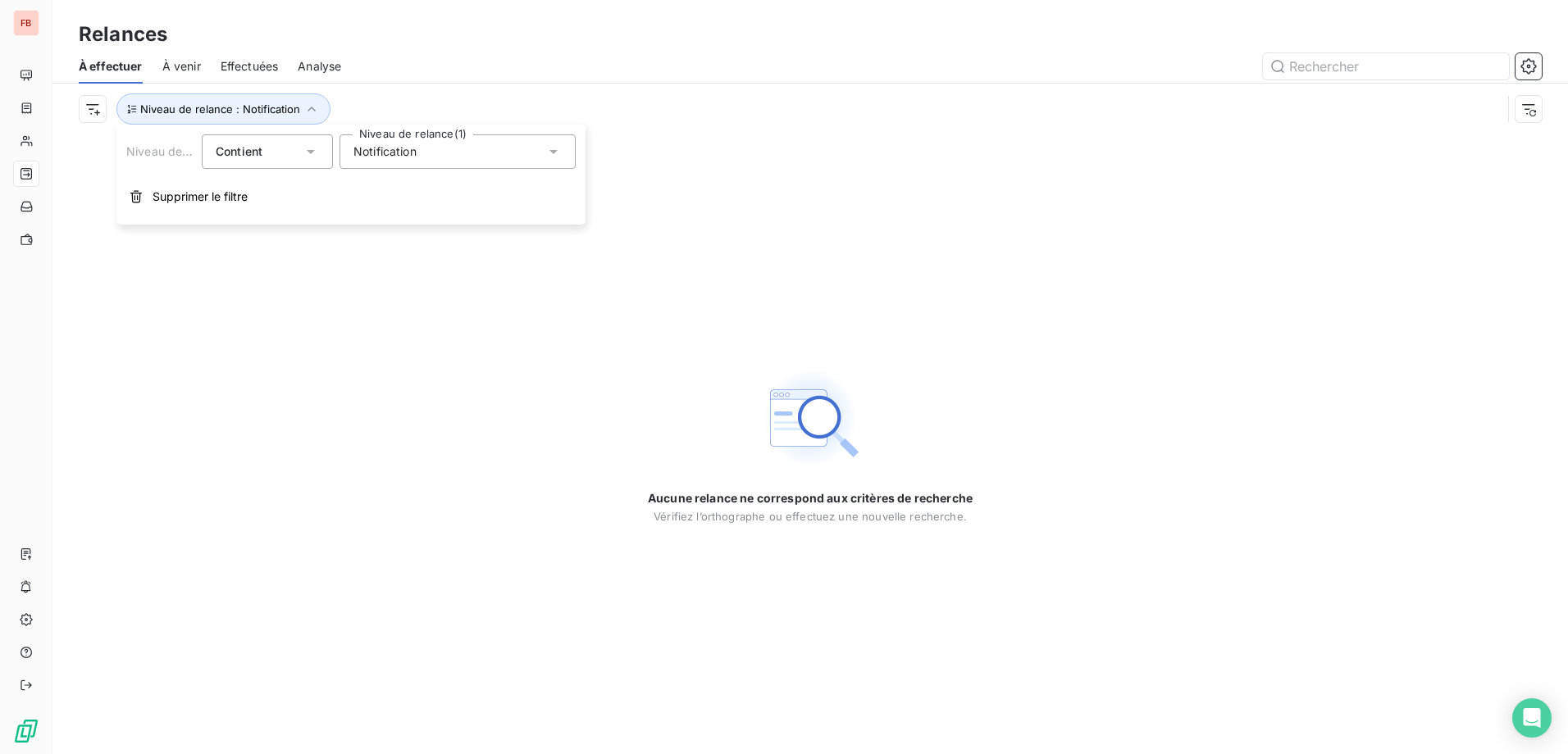 click on "Notification" at bounding box center (458, 152) 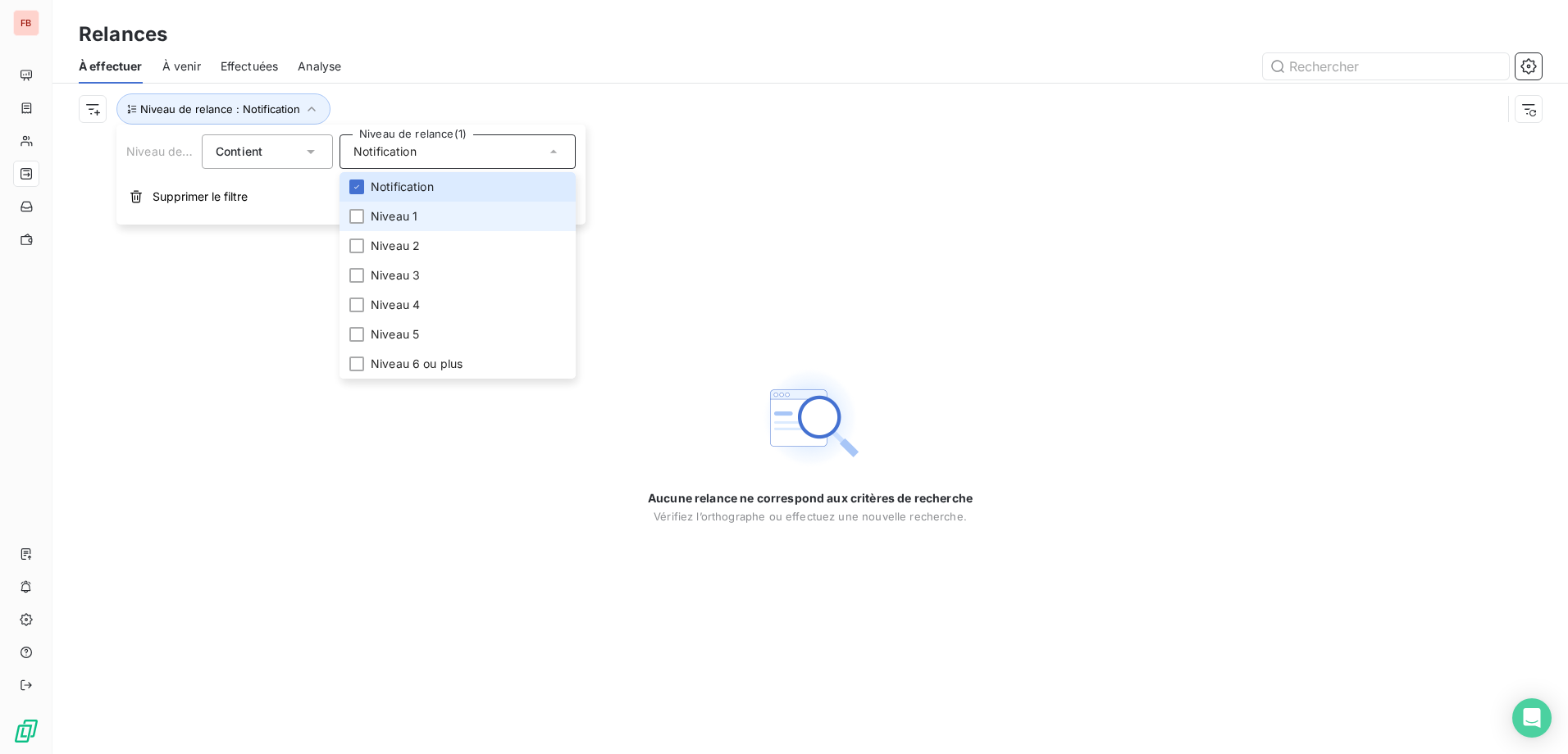 click on "Niveau 1" at bounding box center [394, 216] 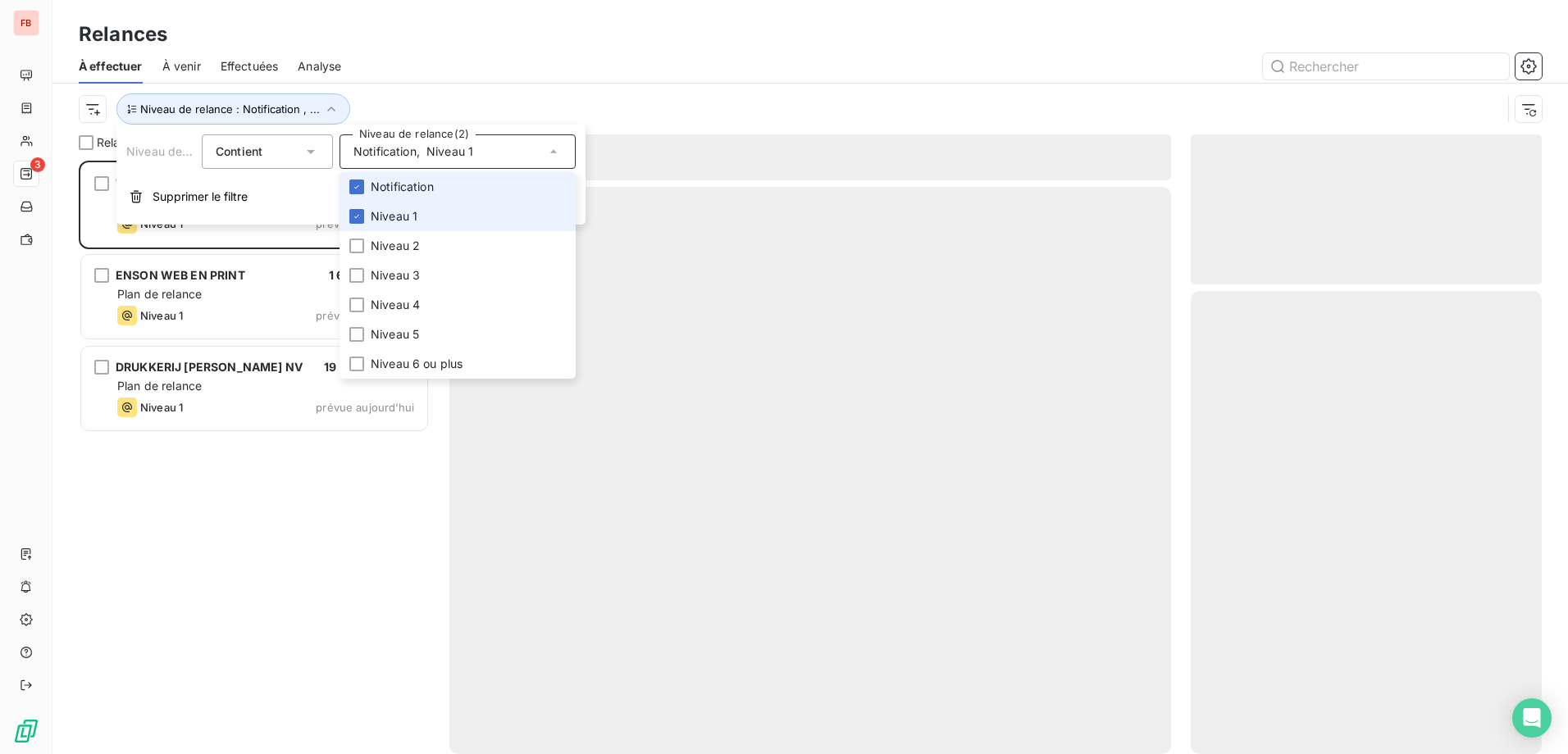 scroll, scrollTop: 13, scrollLeft: 13, axis: both 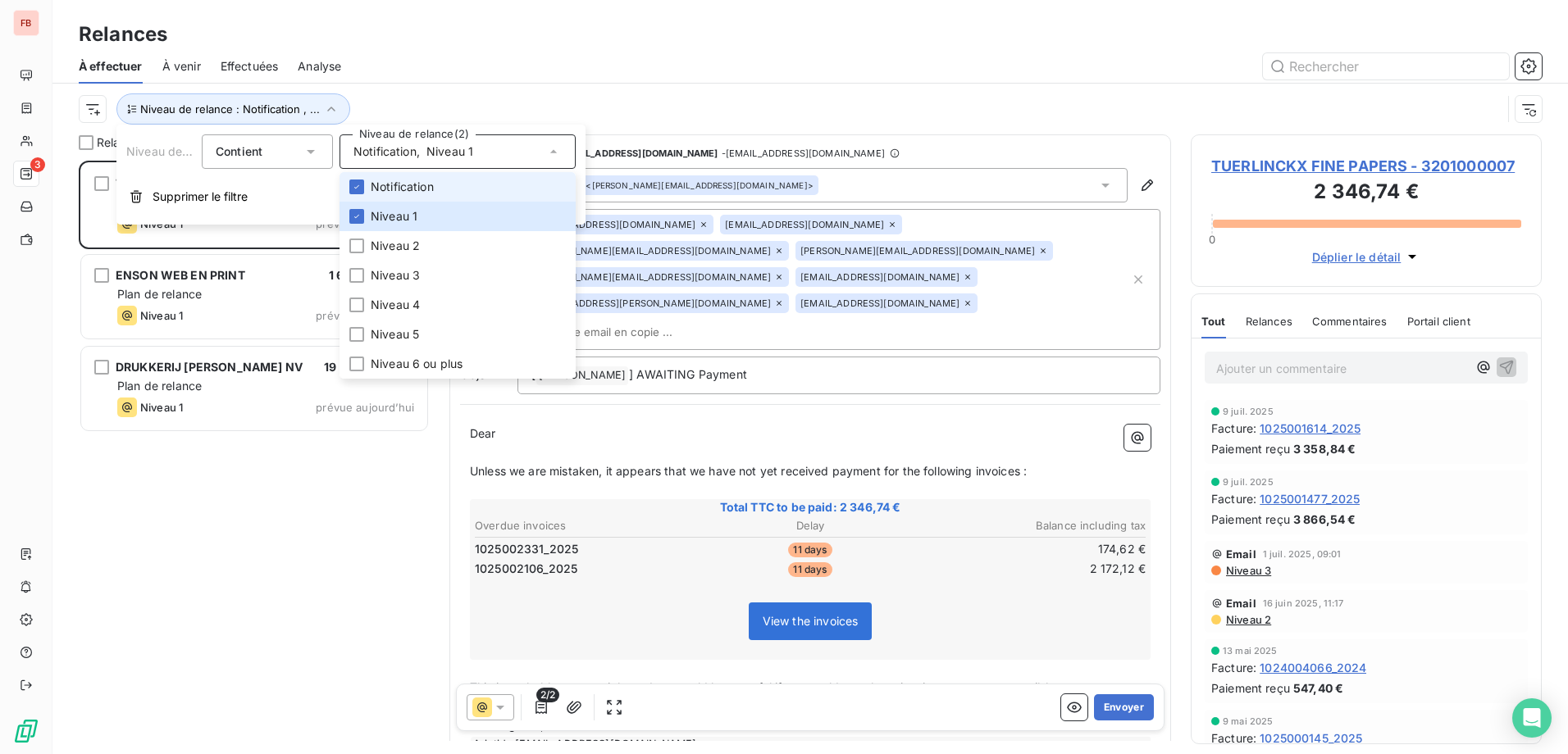 click on "Notification" at bounding box center [402, 187] 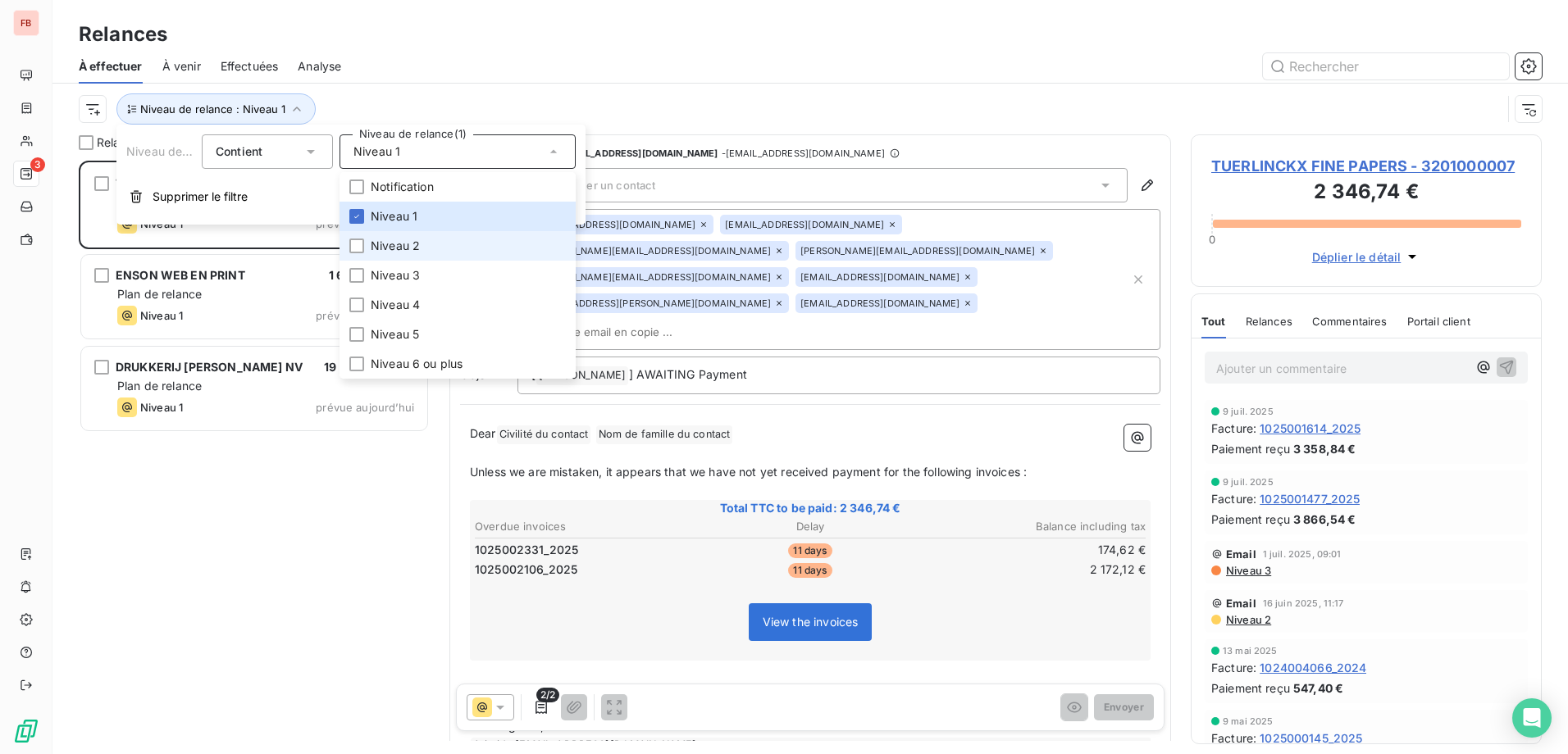 scroll, scrollTop: 13, scrollLeft: 13, axis: both 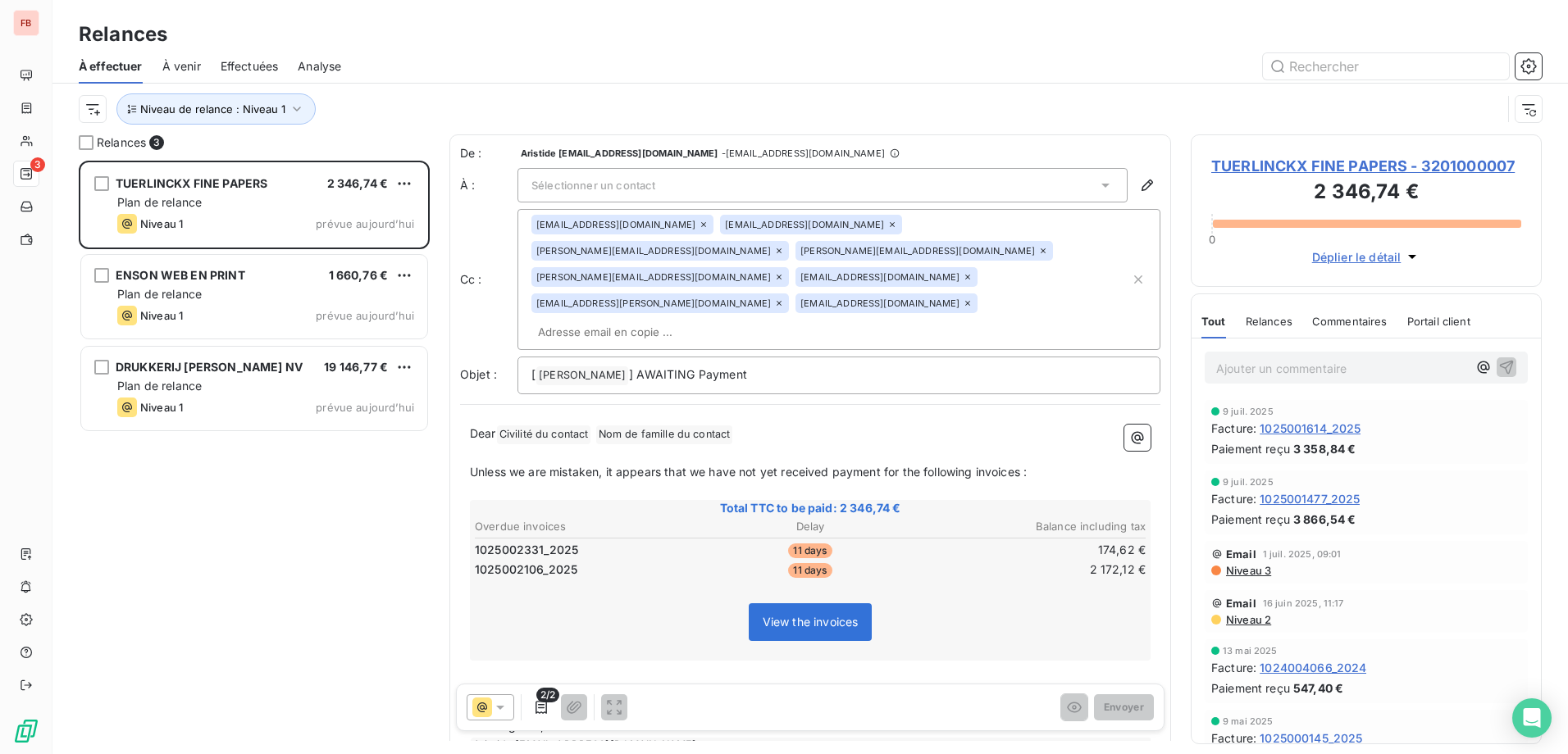 click on "TUERLINCKX FINE PAPERS 2 346,74 € Plan de relance Niveau 1 prévue aujourd’hui ENSON WEB EN PRINT 1 660,76 € Plan de relance Niveau 1 prévue aujourd’hui DRUKKERIJ HENDRIX NV 19 146,77 € Plan de relance Niveau 1 prévue aujourd’hui" at bounding box center (254, 457) 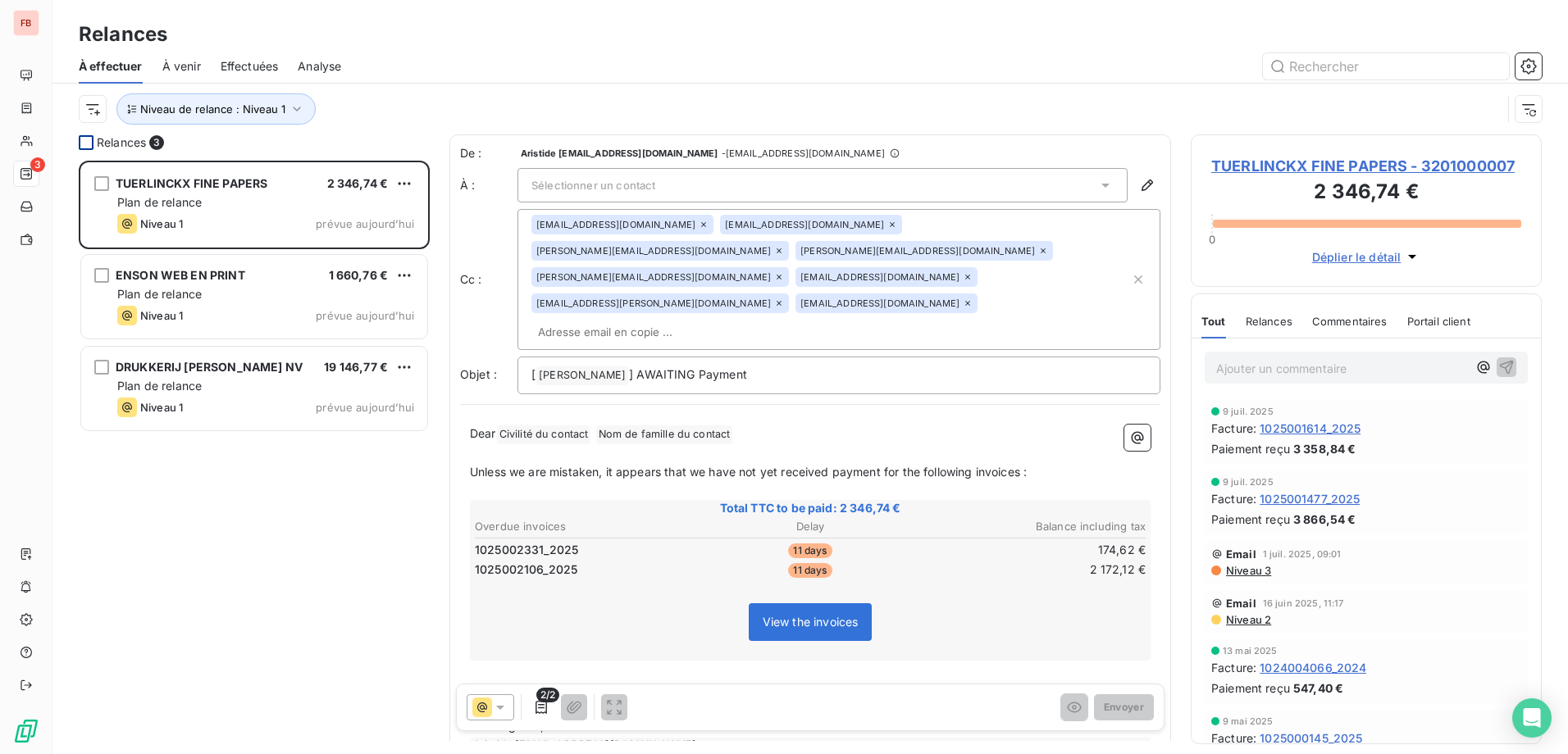 click at bounding box center (86, 143) 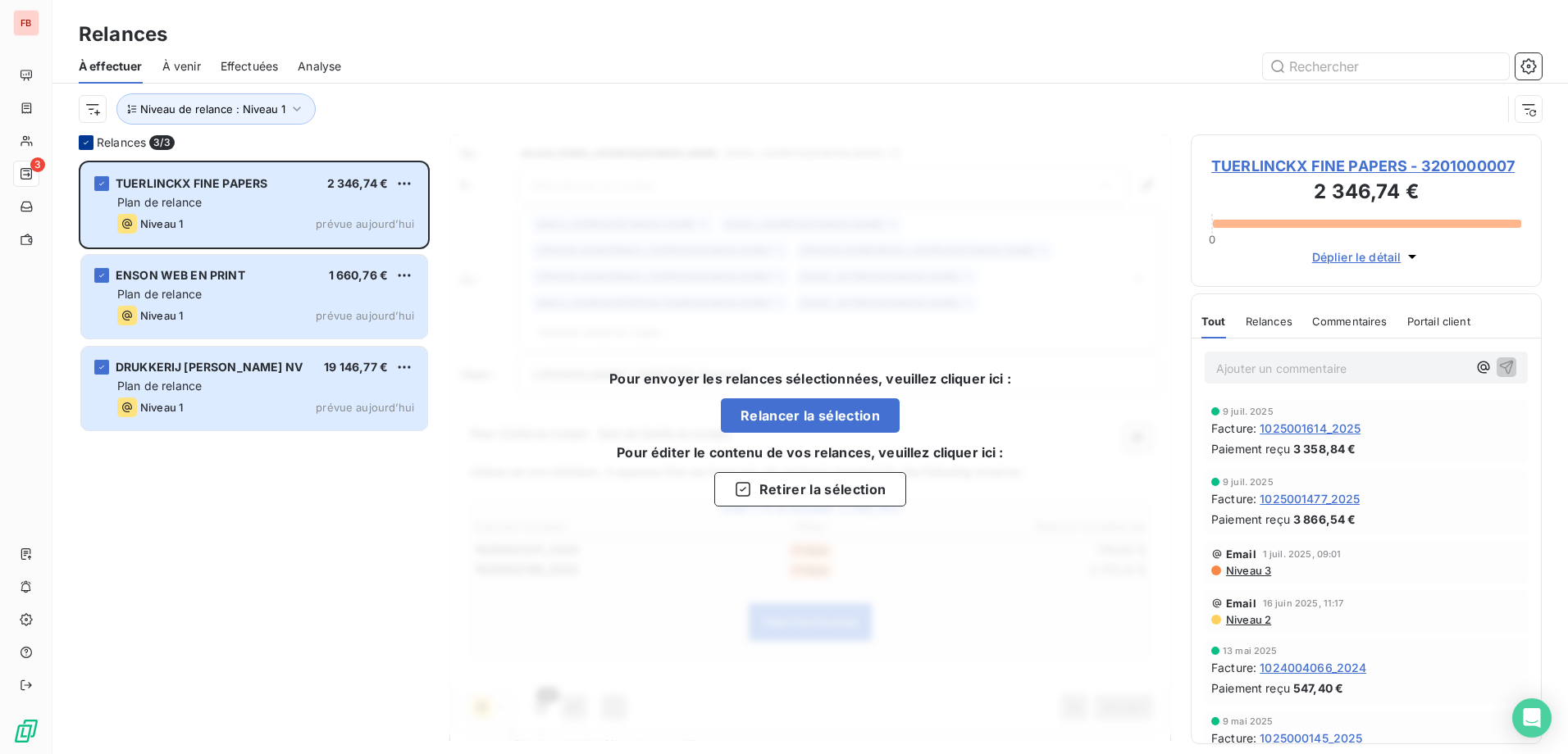 click 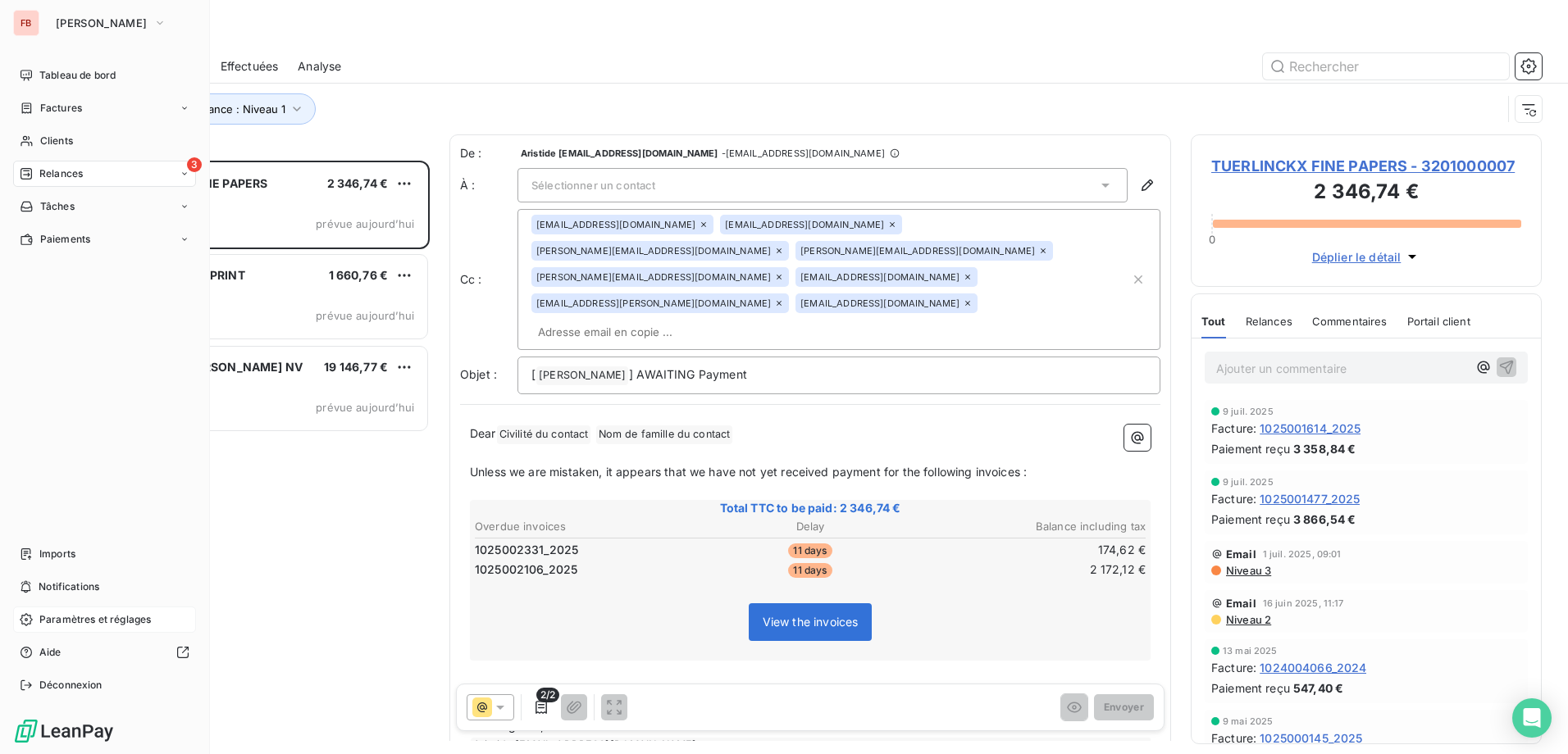 click on "Paramètres et réglages" at bounding box center [95, 620] 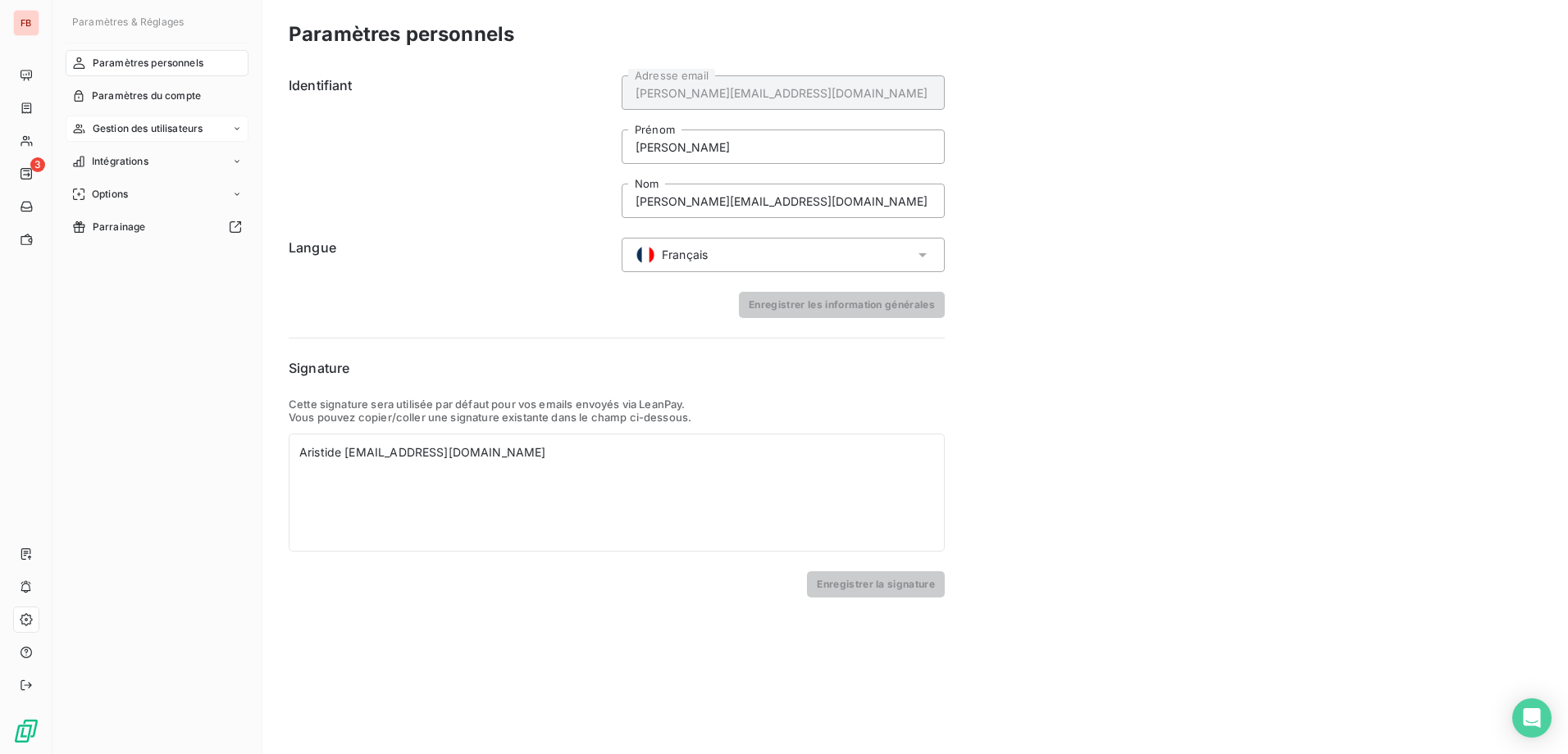 click on "Gestion des utilisateurs" at bounding box center [157, 129] 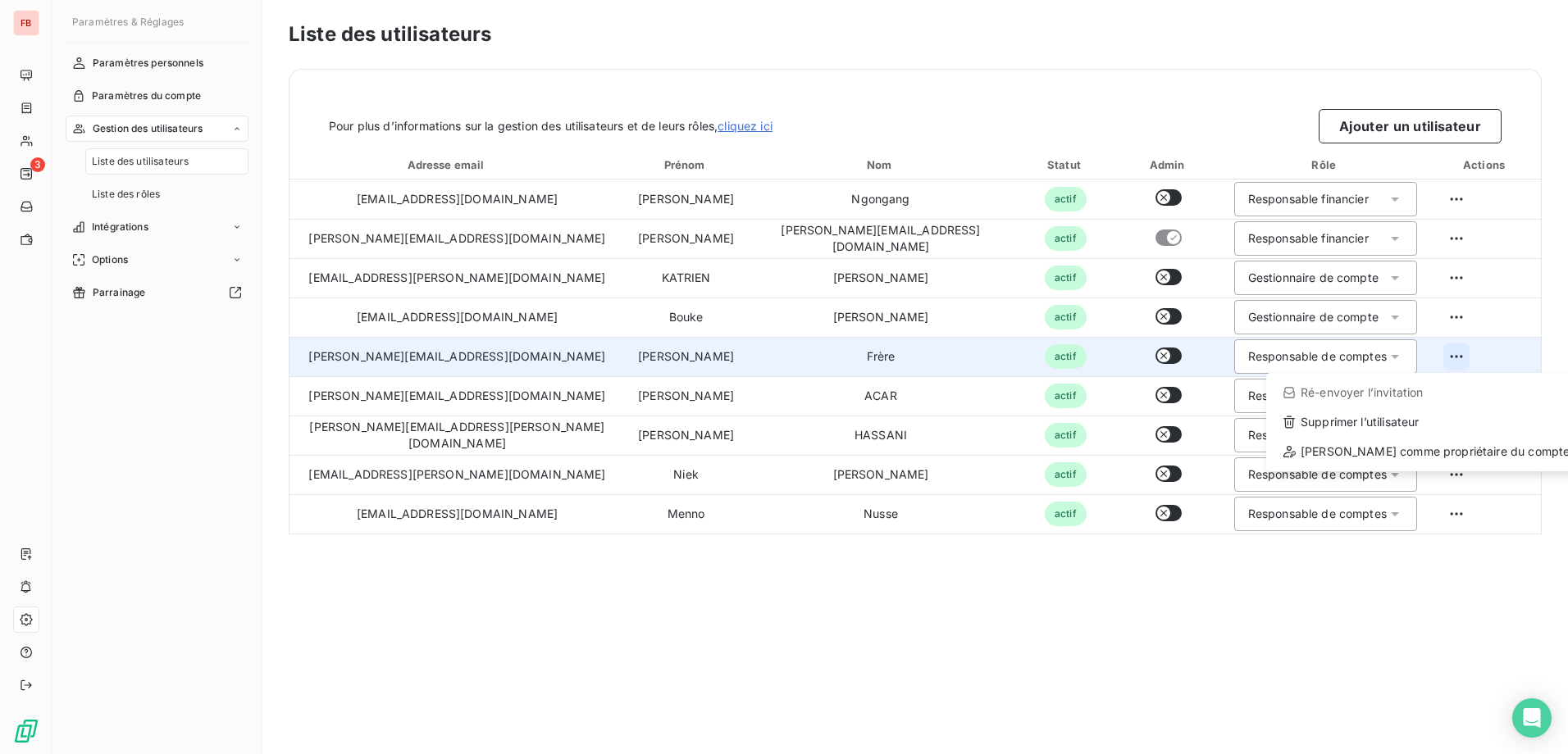 click on "FB 3 Paramètres & Réglages Paramètres personnels Paramètres du compte Gestion des utilisateurs Liste des utilisateurs Liste des rôles Intégrations Options Parrainage Liste des utilisateurs Pour plus d’informations sur la gestion des utilisateurs et de leurs rôles,  cliquez ici Ajouter un utilisateur Adresse email Prénom Nom Statut Admin Rôle Actions yael.ngongang@fedrigoni.com Yaël Ngongang actif Responsable financier aristide.mouliom@fedrigoni.com Aristide aristide.mouliom@fedrigoni.com actif Responsable financier katrien.maes@fedrigoni.com KATRIEN MAES actif Gestionnaire de compte bouke.deboeck@fedrigoni.com Bouke De Boeck actif Gestionnaire de compte vincent.frere@fedrigoni.com Vincent Frère actif Responsable de comptes Ré-envoyer l’invitation Supprimer l’utilisateur Définir comme propriétaire du compte danny.acar@fedrigoni.com DANNY ACAR actif Responsable financier kamil.hassani@fedrigoni.com KAMIL HASSANI actif Responsable financier niek.veraverbeke@fedrigoni.com Niek" at bounding box center [784, 377] 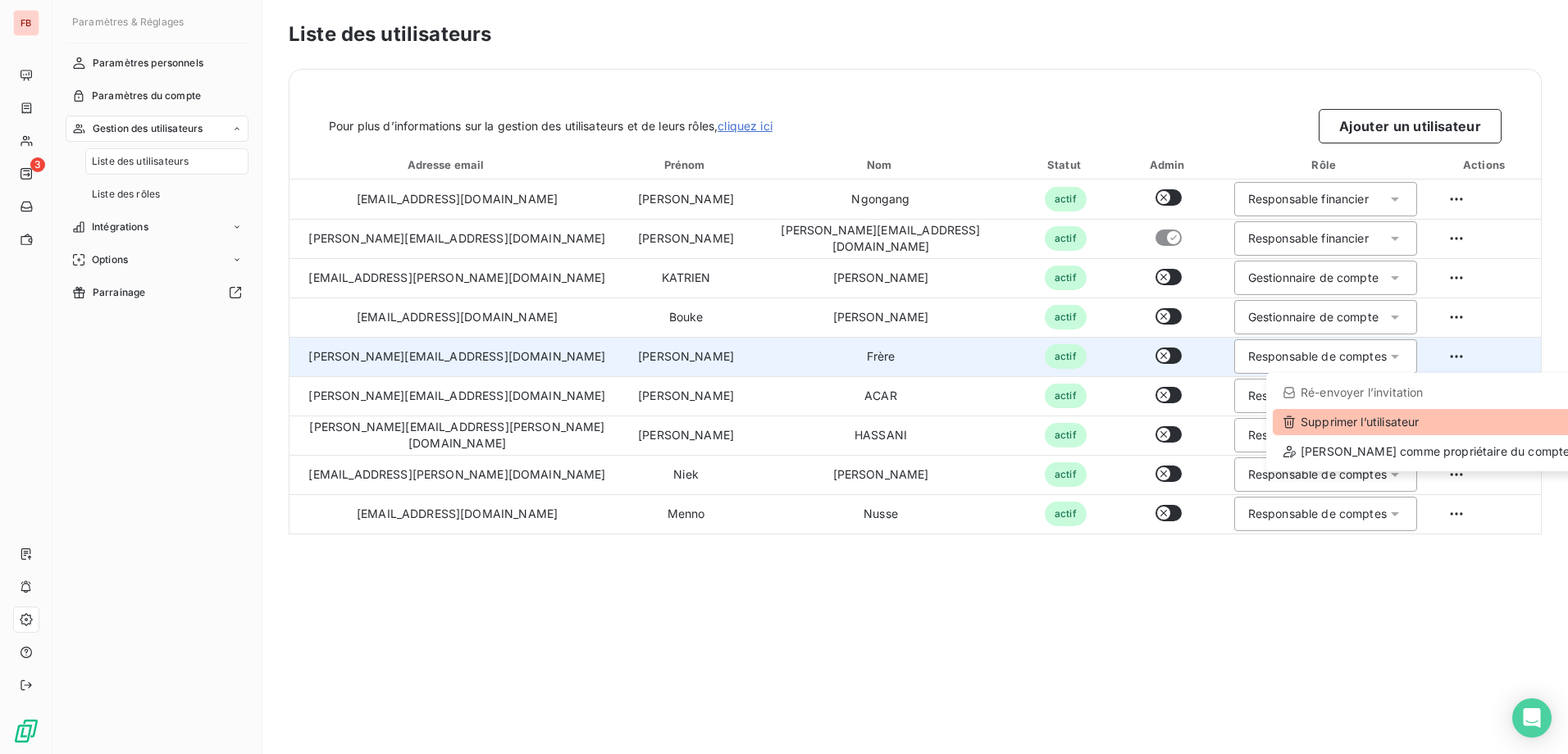 click on "Supprimer l’utilisateur" at bounding box center (1426, 422) 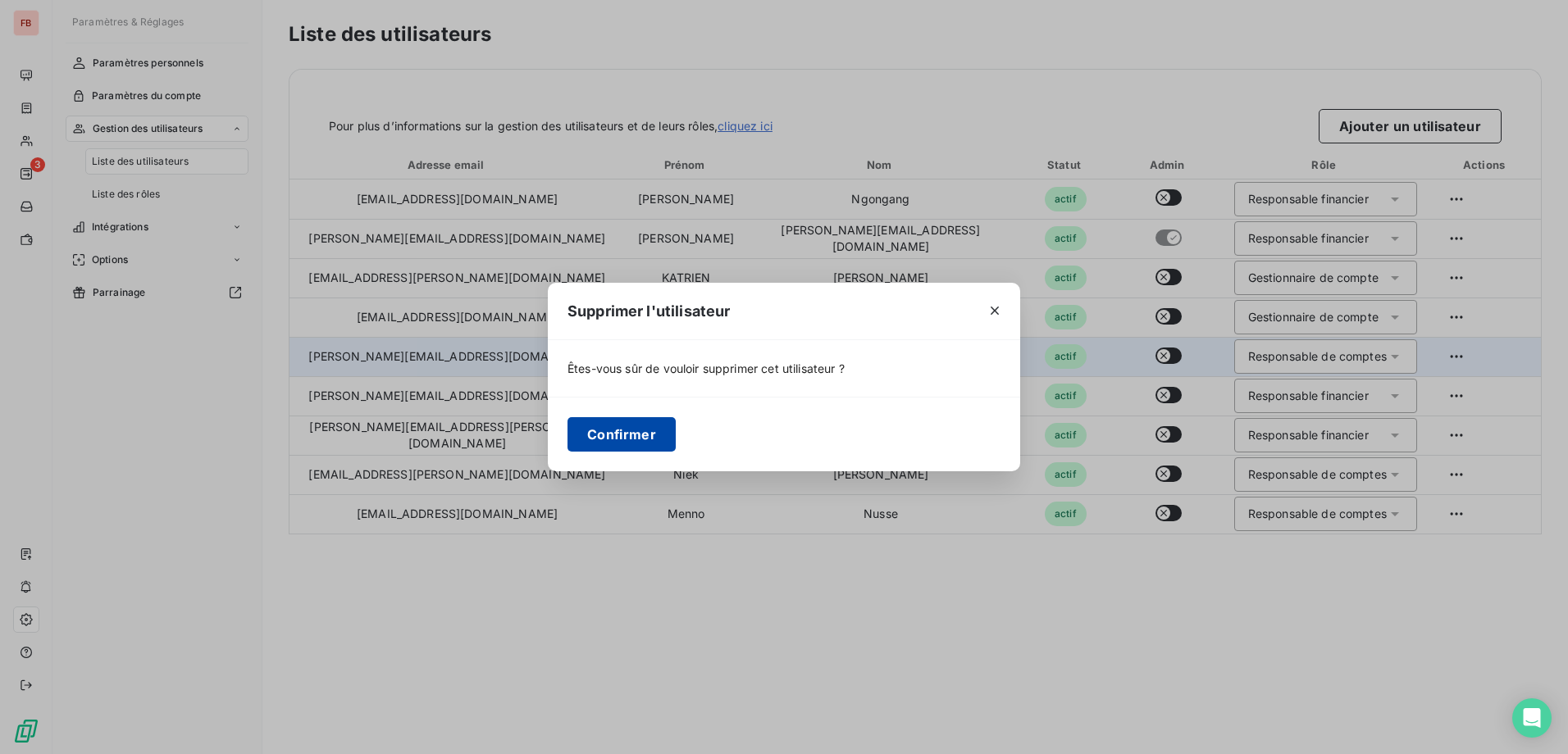 click on "Confirmer" at bounding box center [622, 434] 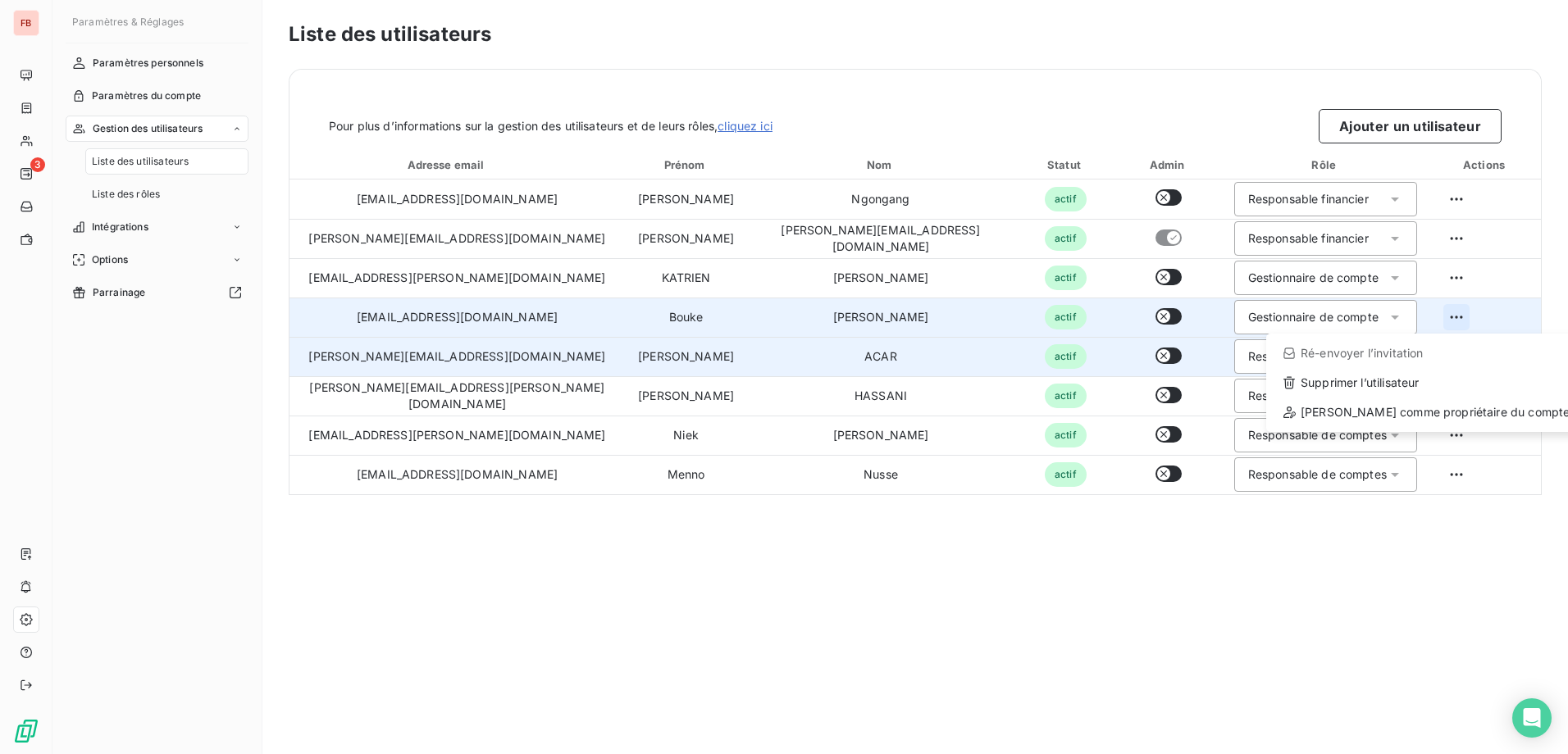 click on "FB 3 Paramètres & Réglages Paramètres personnels Paramètres du compte Gestion des utilisateurs Liste des utilisateurs Liste des rôles Intégrations Options Parrainage Liste des utilisateurs Pour plus d’informations sur la gestion des utilisateurs et de leurs rôles,  cliquez ici Ajouter un utilisateur Adresse email Prénom Nom Statut Admin Rôle Actions yael.ngongang@fedrigoni.com Yaël Ngongang actif Responsable financier aristide.mouliom@fedrigoni.com Aristide aristide.mouliom@fedrigoni.com actif Responsable financier katrien.maes@fedrigoni.com KATRIEN MAES actif Gestionnaire de compte bouke.deboeck@fedrigoni.com Bouke De Boeck actif Gestionnaire de compte Ré-envoyer l’invitation Supprimer l’utilisateur Définir comme propriétaire du compte danny.acar@fedrigoni.com DANNY ACAR actif Responsable financier kamil.hassani@fedrigoni.com KAMIL HASSANI actif Responsable financier niek.veraverbeke@fedrigoni.com Niek Veraverbeke actif Responsable de comptes menno.nusse@fedrigoni.com" at bounding box center [784, 377] 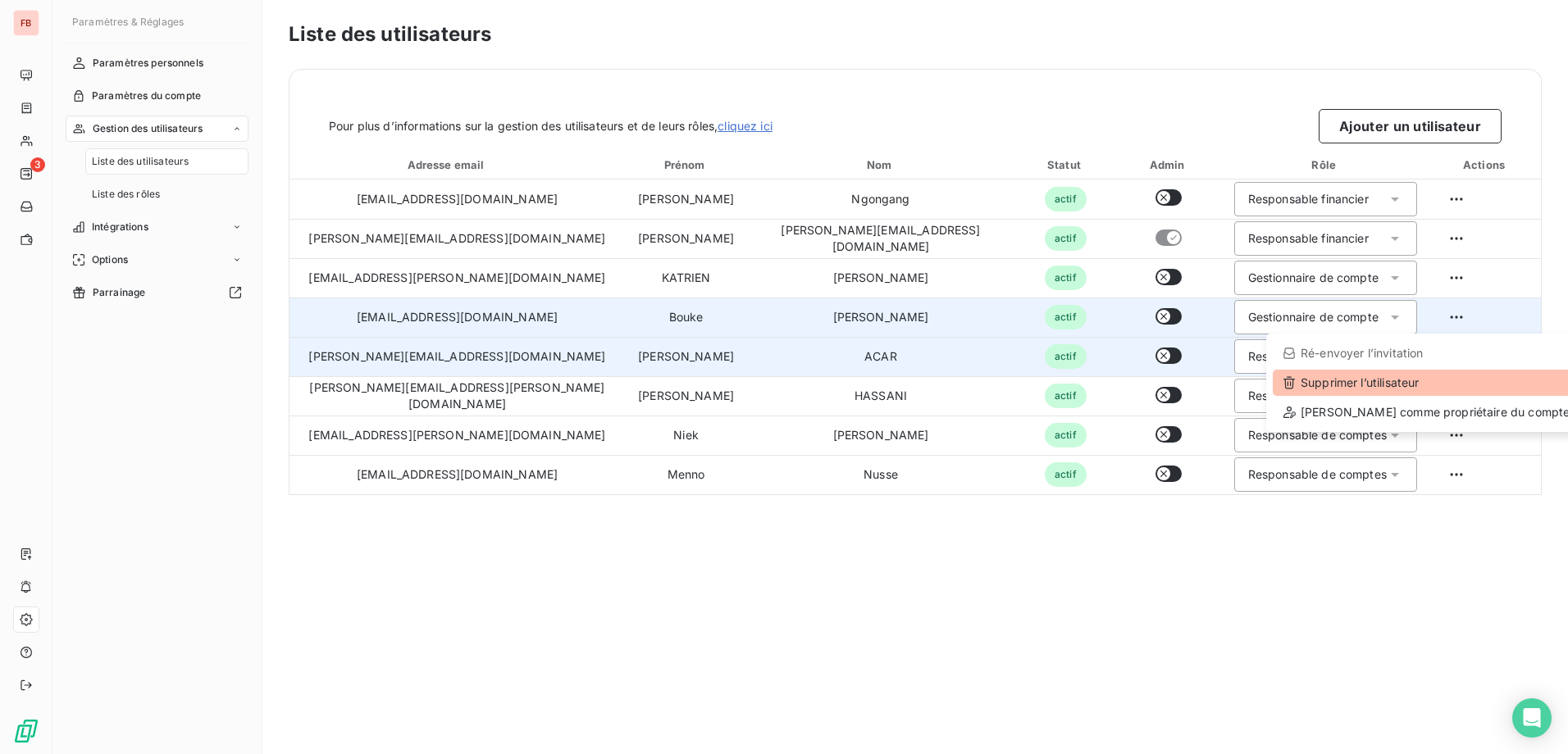 click on "Supprimer l’utilisateur" at bounding box center (1426, 383) 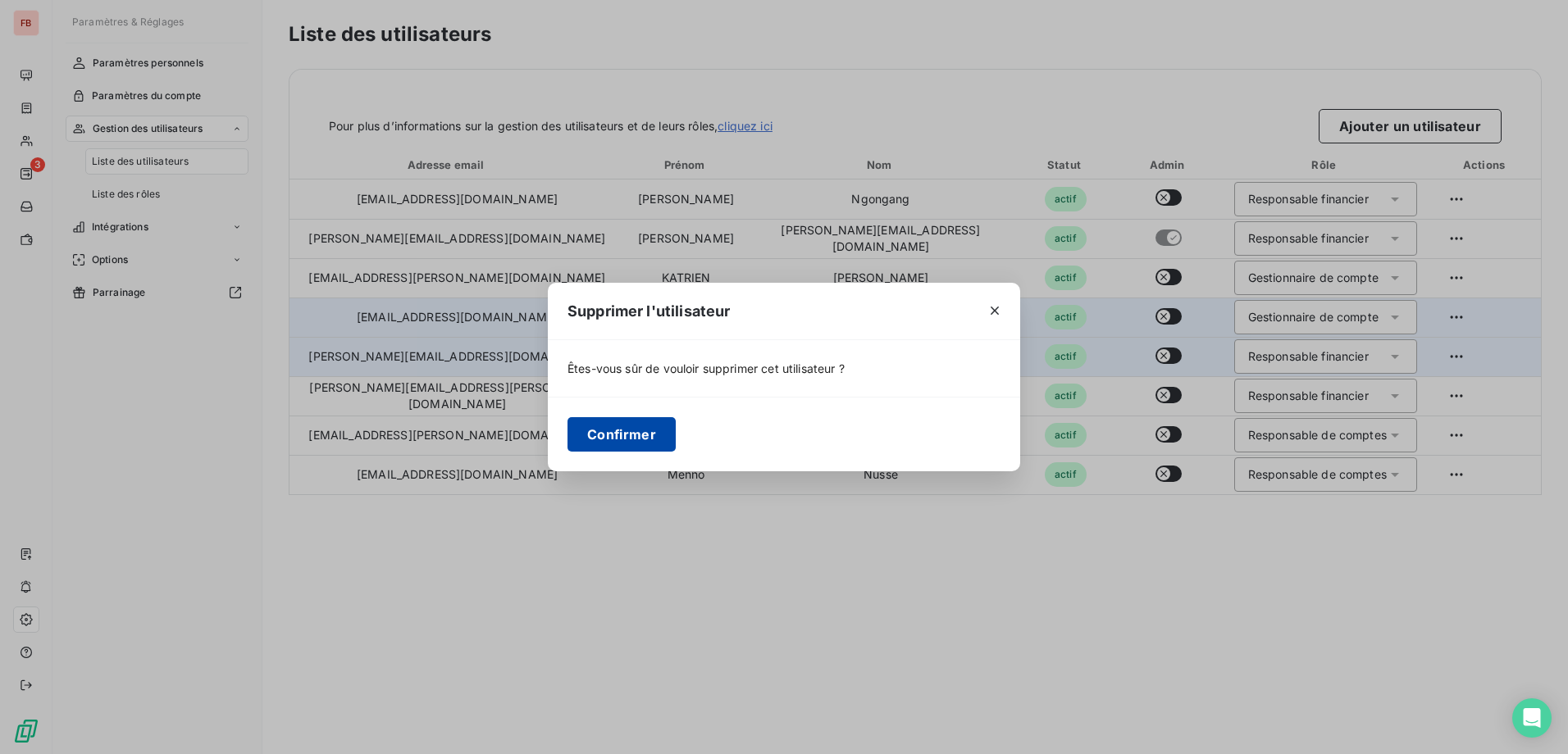 click on "Confirmer" at bounding box center (622, 434) 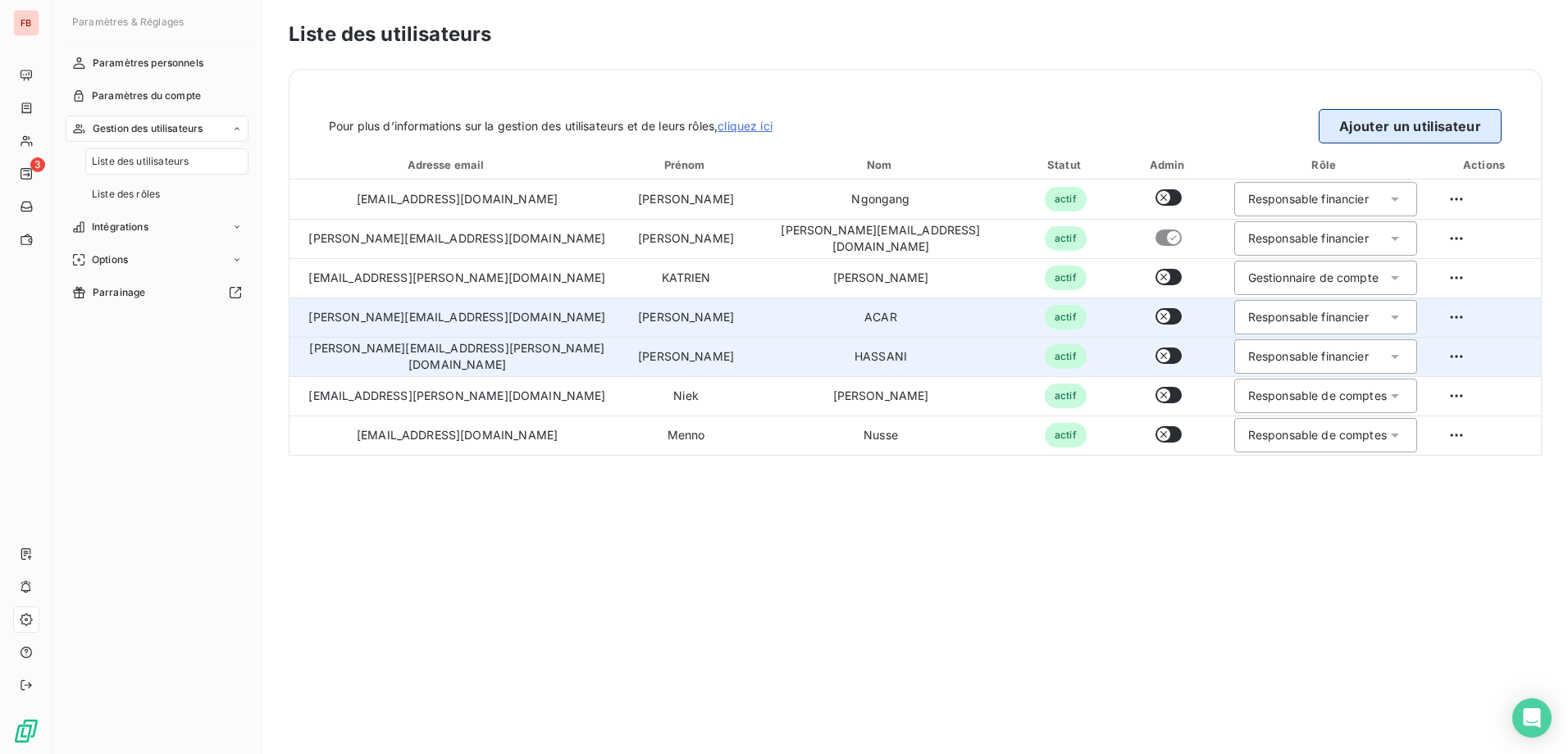 click on "Ajouter un utilisateur" at bounding box center [1410, 126] 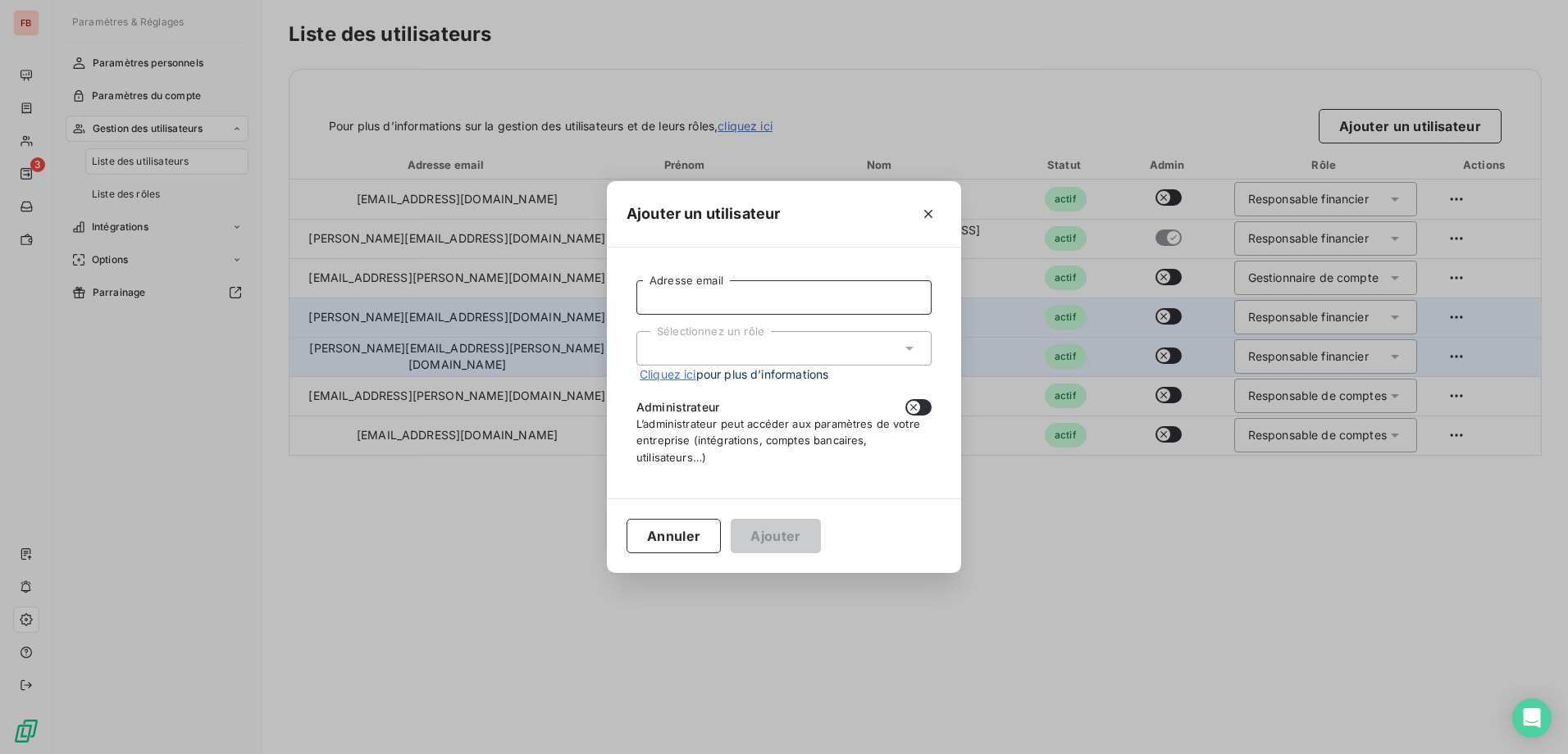 click on "Adresse email" at bounding box center (784, 298) 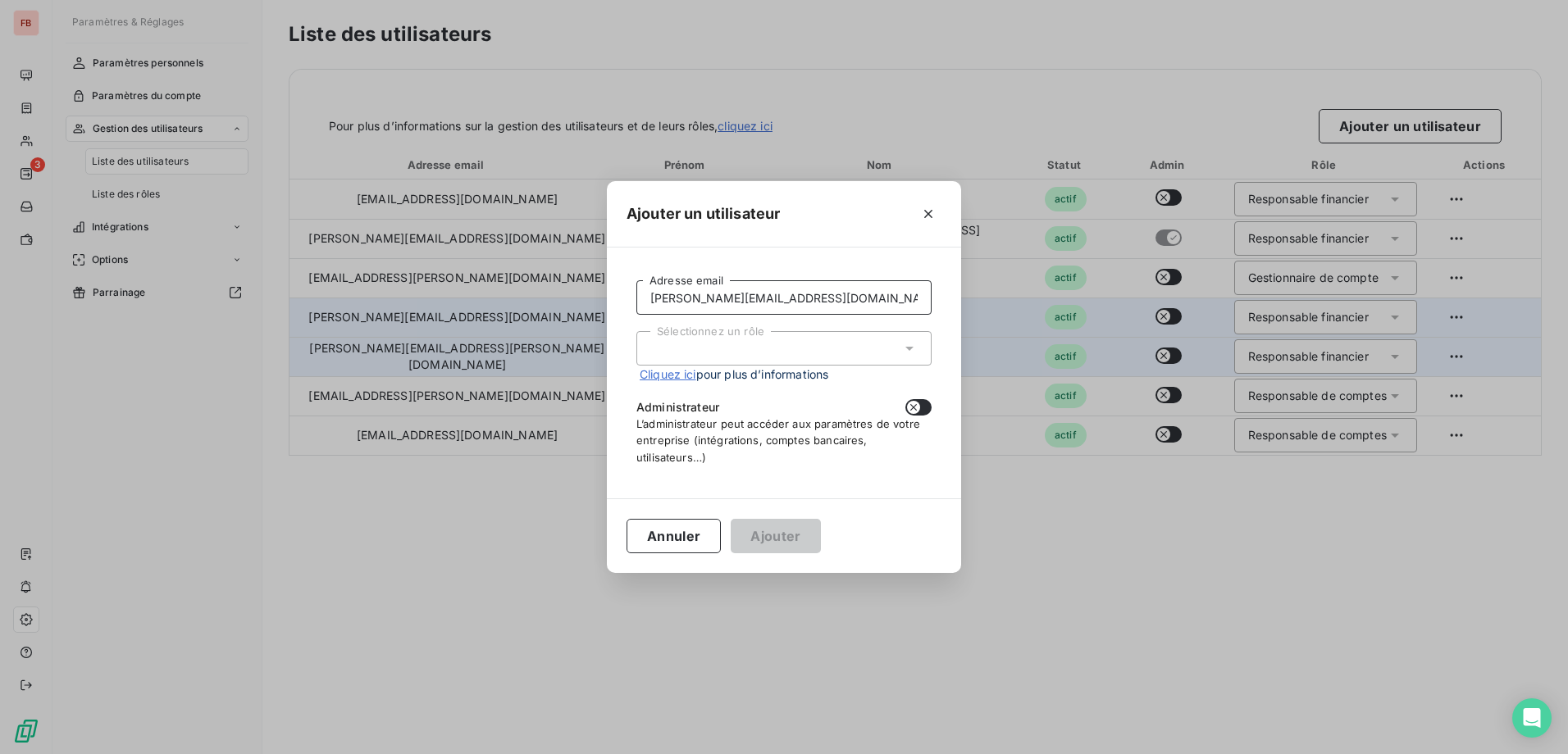 type on "[PERSON_NAME][EMAIL_ADDRESS][DOMAIN_NAME]" 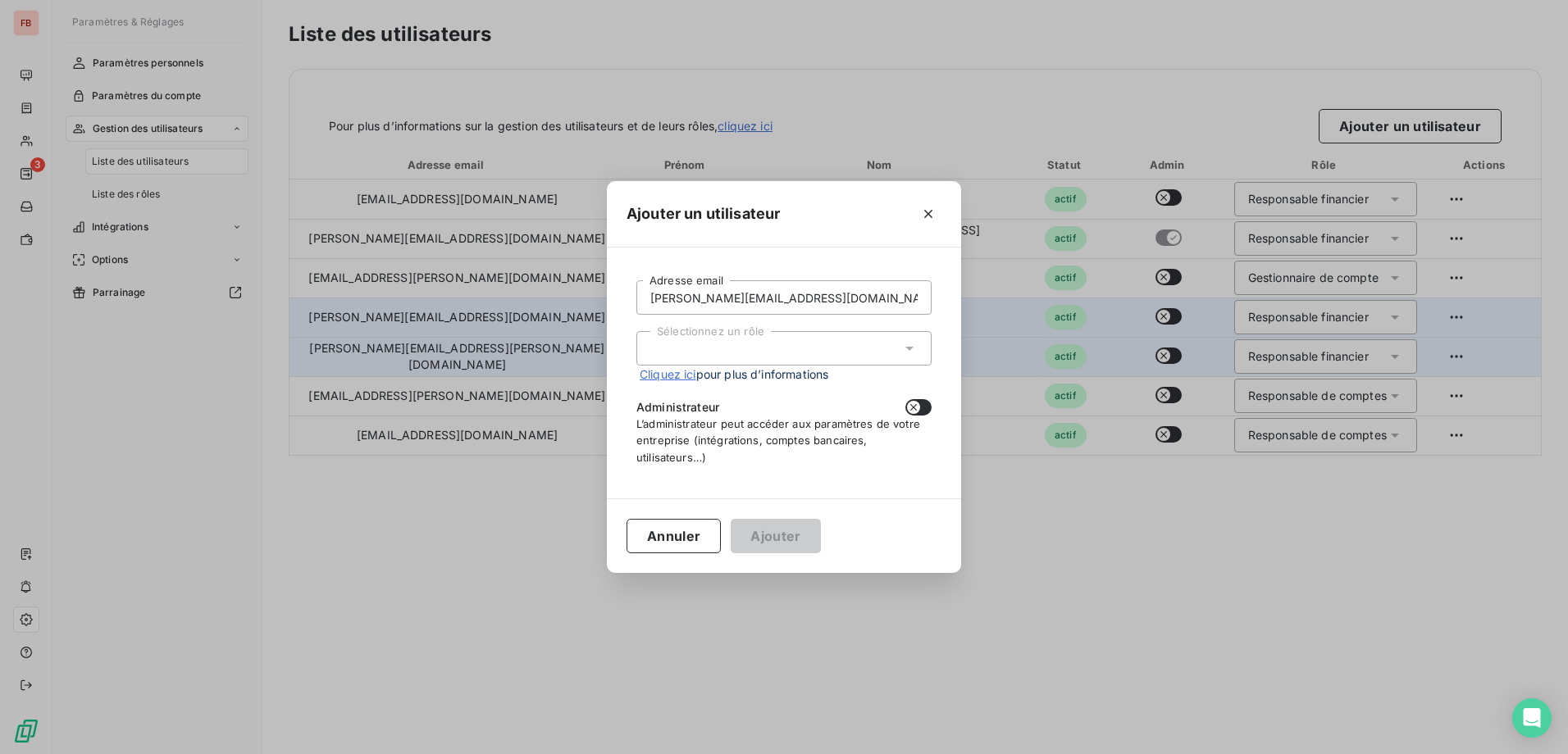 click on "Sélectionnez un rôle" at bounding box center (784, 348) 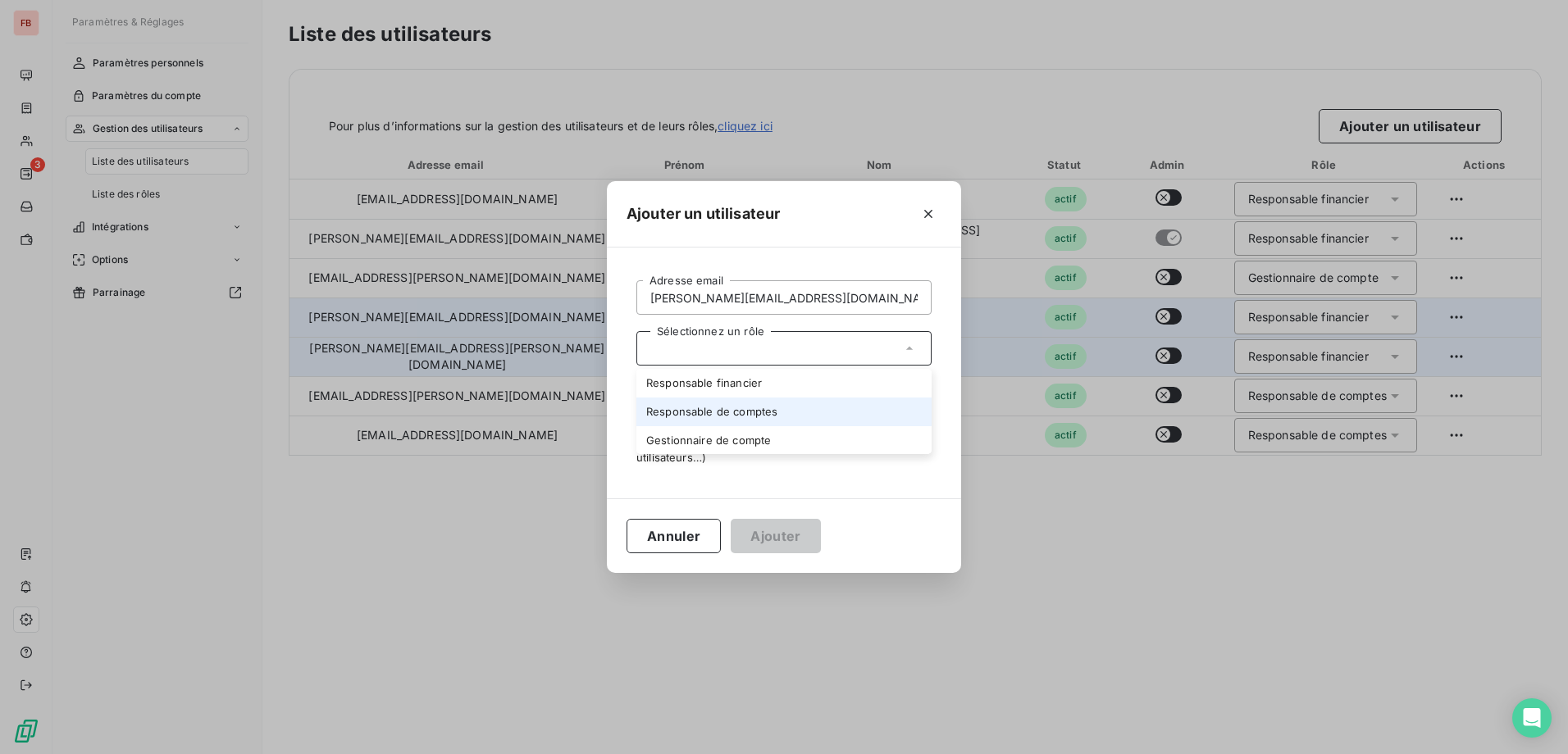 click on "Responsable de comptes" at bounding box center [784, 411] 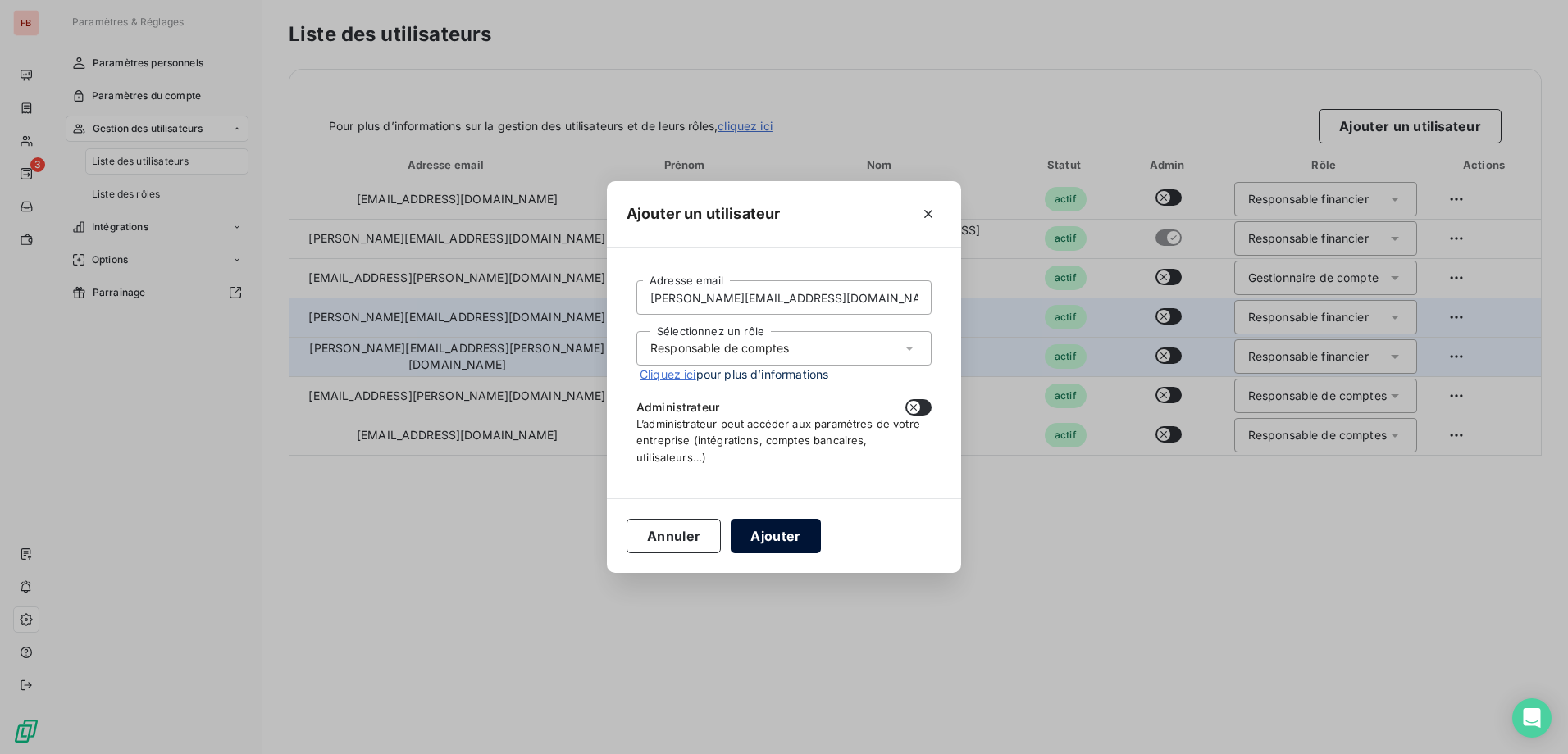 click on "Ajouter" at bounding box center (775, 536) 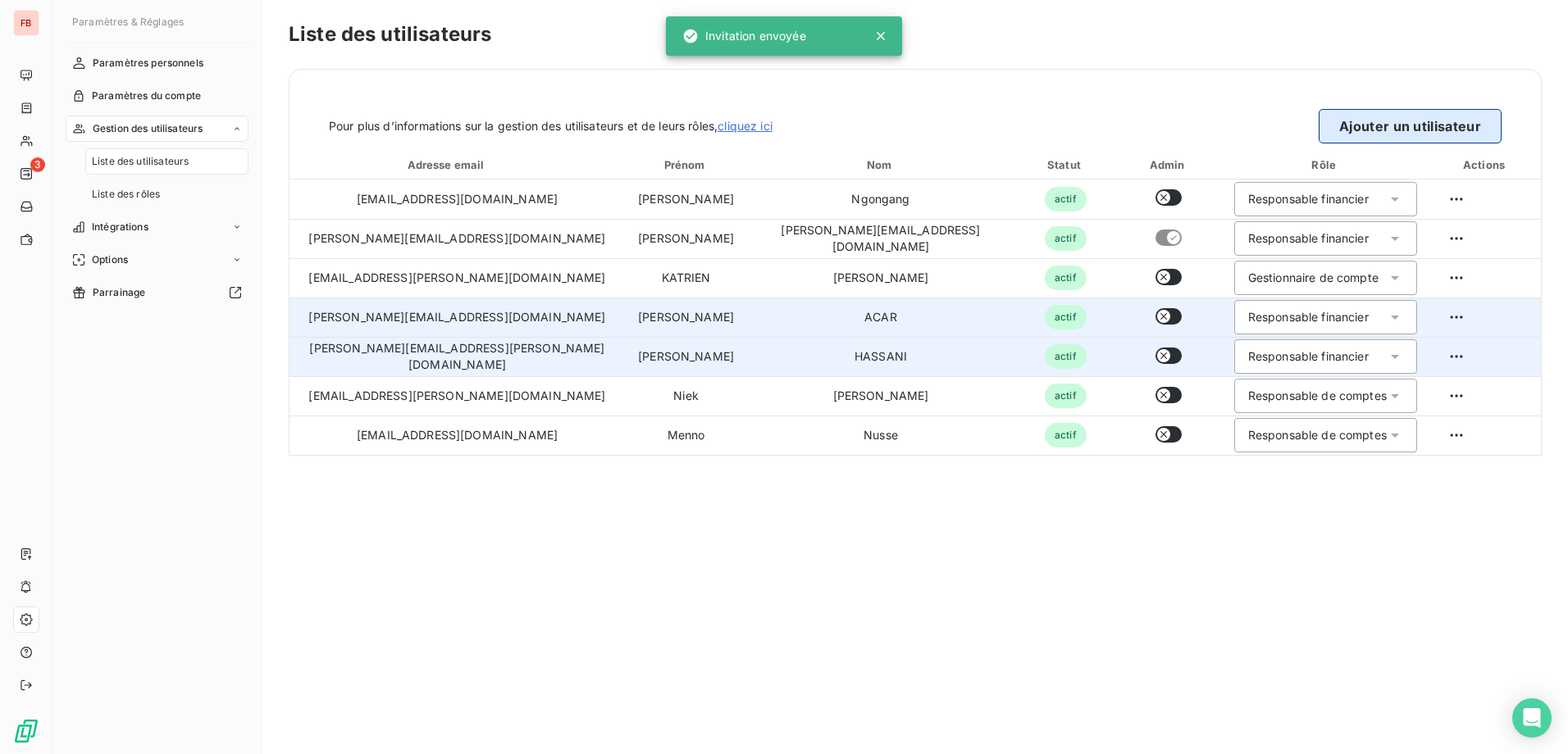 click on "Ajouter un utilisateur" at bounding box center (1410, 126) 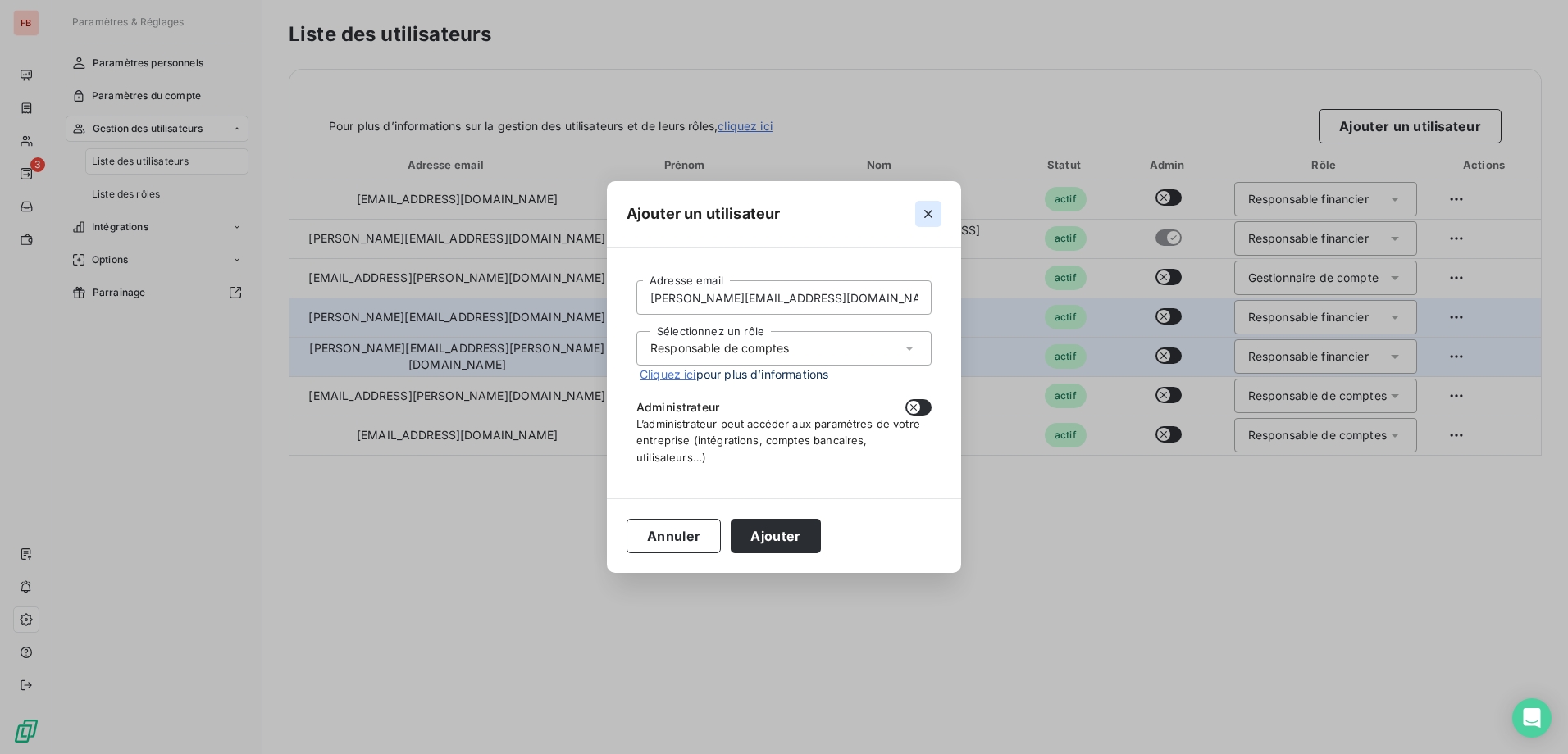 click 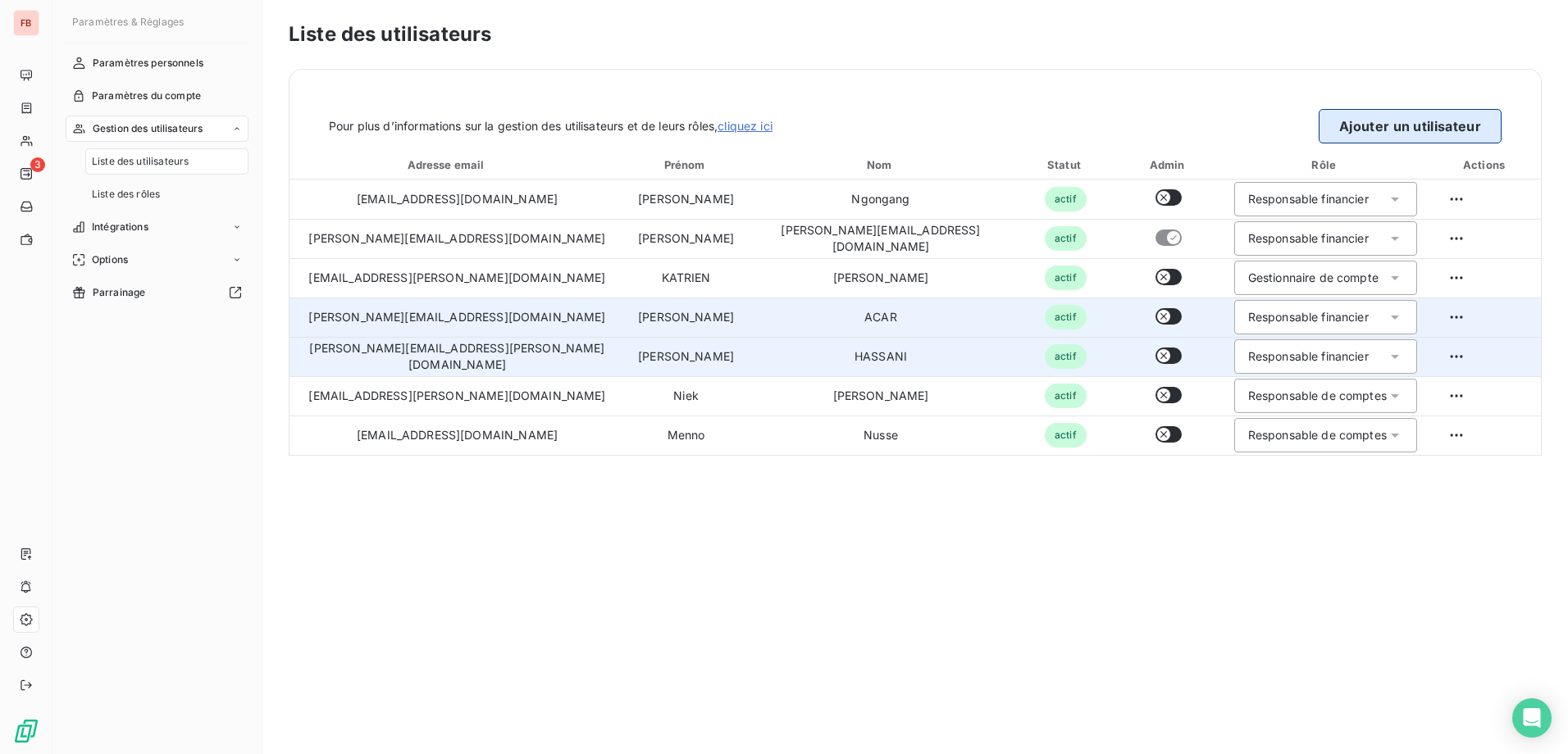 click on "Ajouter un utilisateur" at bounding box center (1410, 126) 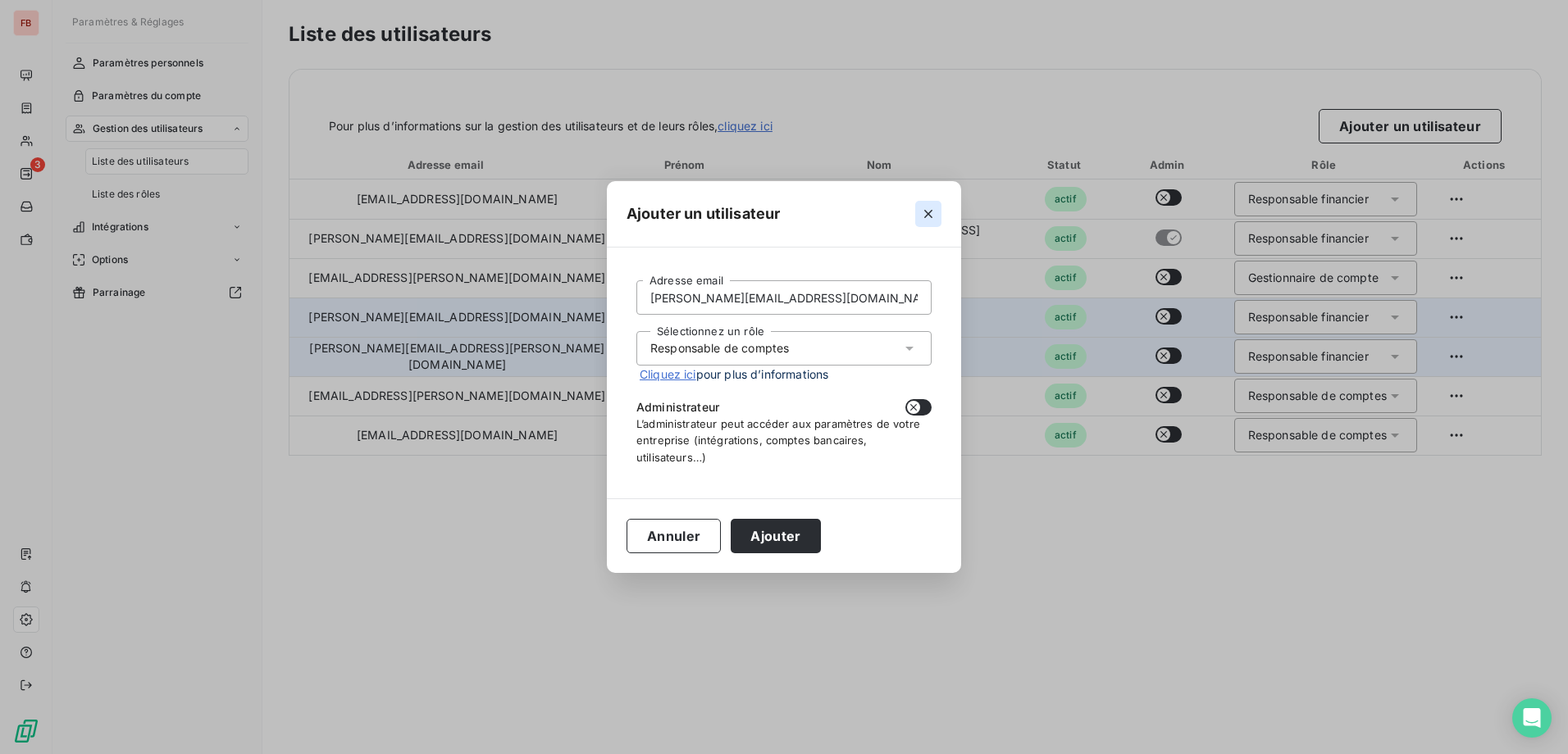 click 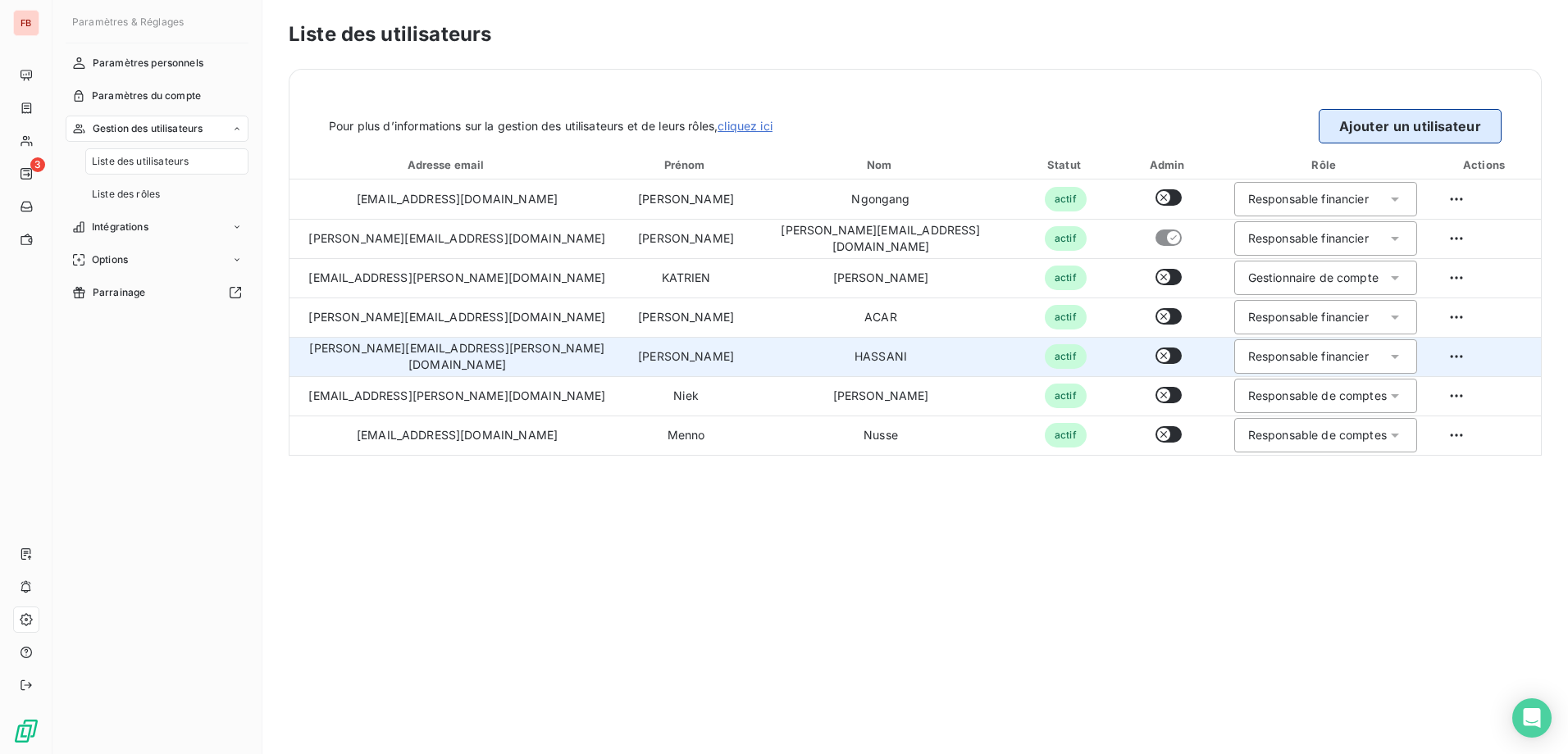 click on "Ajouter un utilisateur" at bounding box center (1410, 126) 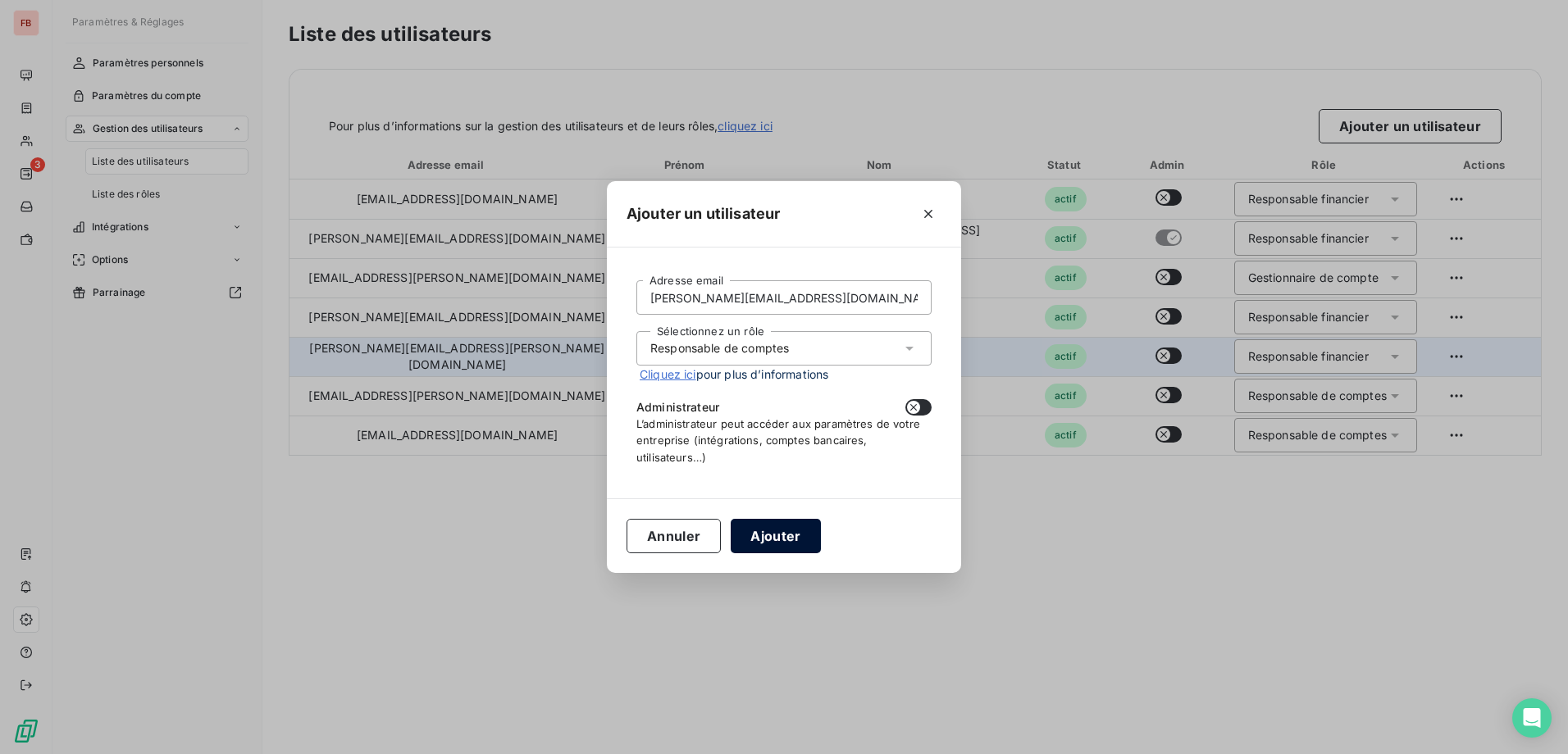 click on "Ajouter" at bounding box center (775, 536) 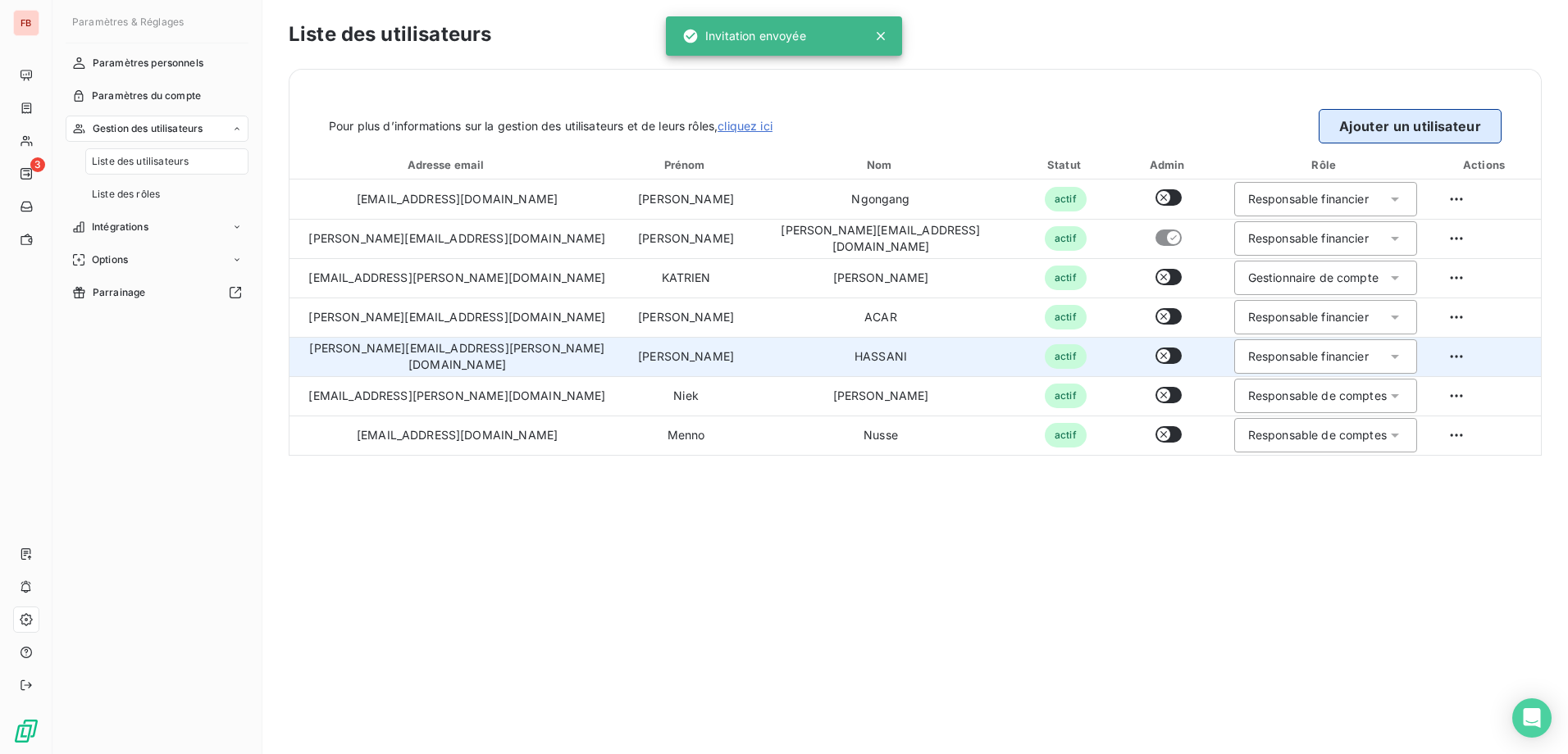click on "Ajouter un utilisateur" at bounding box center [1410, 126] 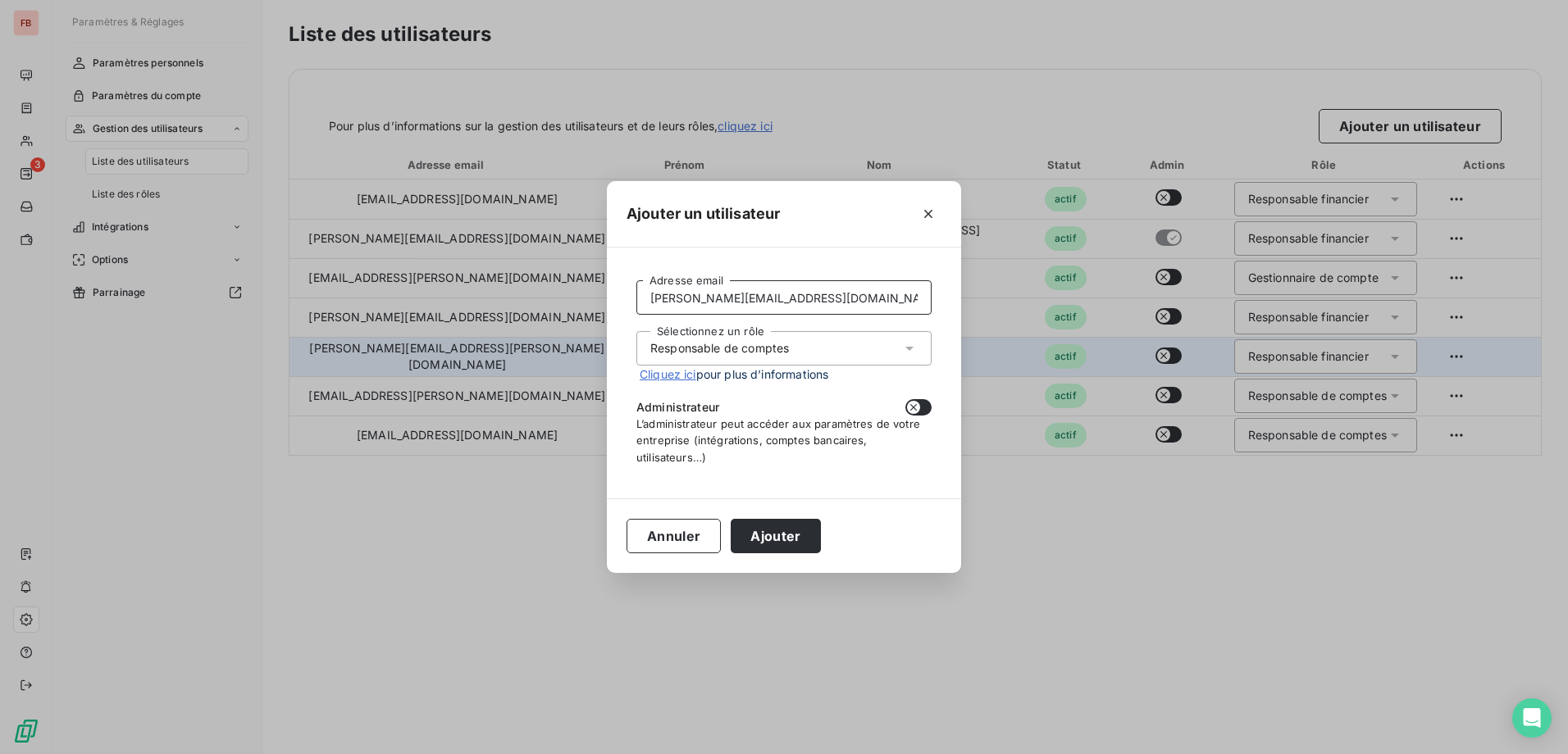 drag, startPoint x: 684, startPoint y: 315, endPoint x: 314, endPoint y: 493, distance: 410.58982 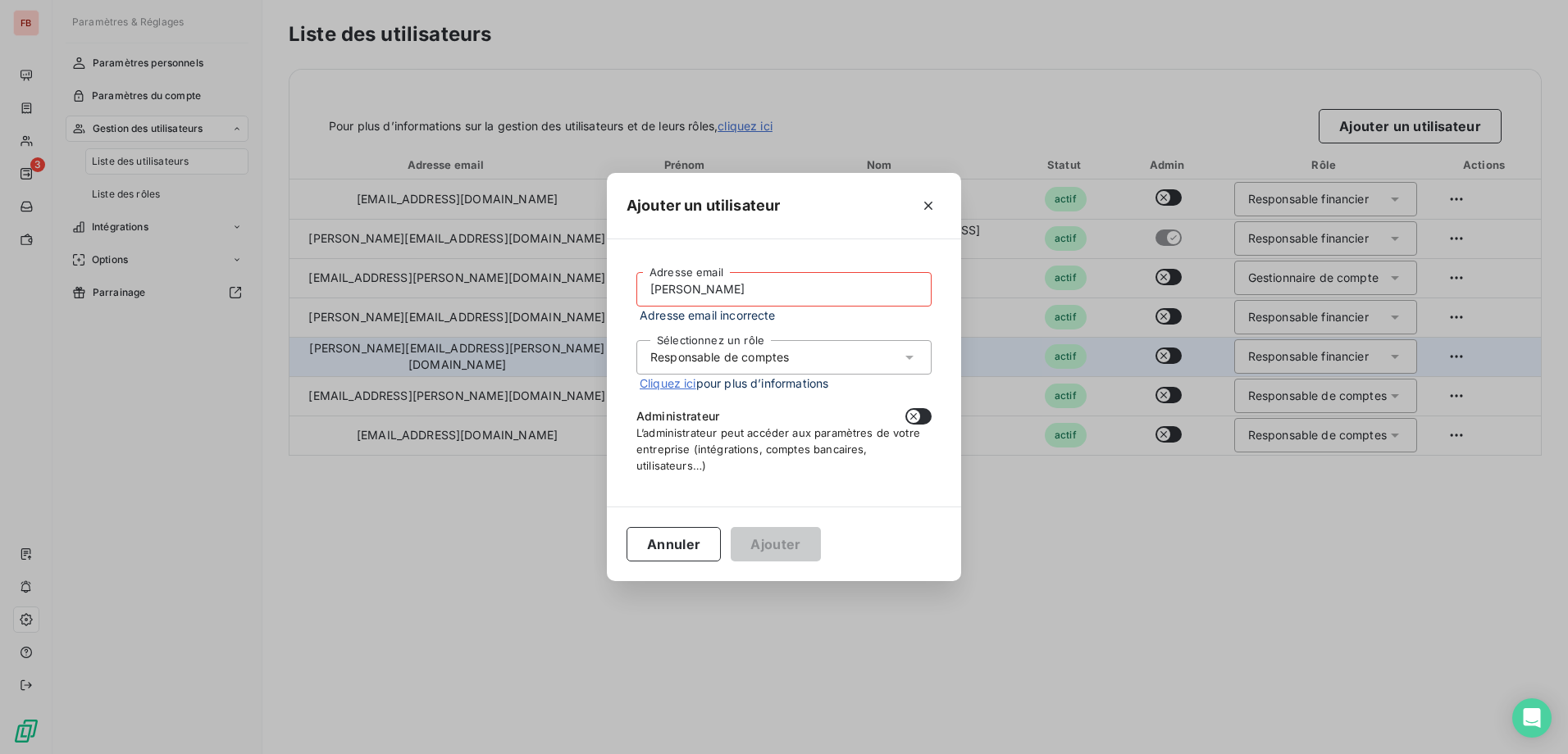 type on "erik" 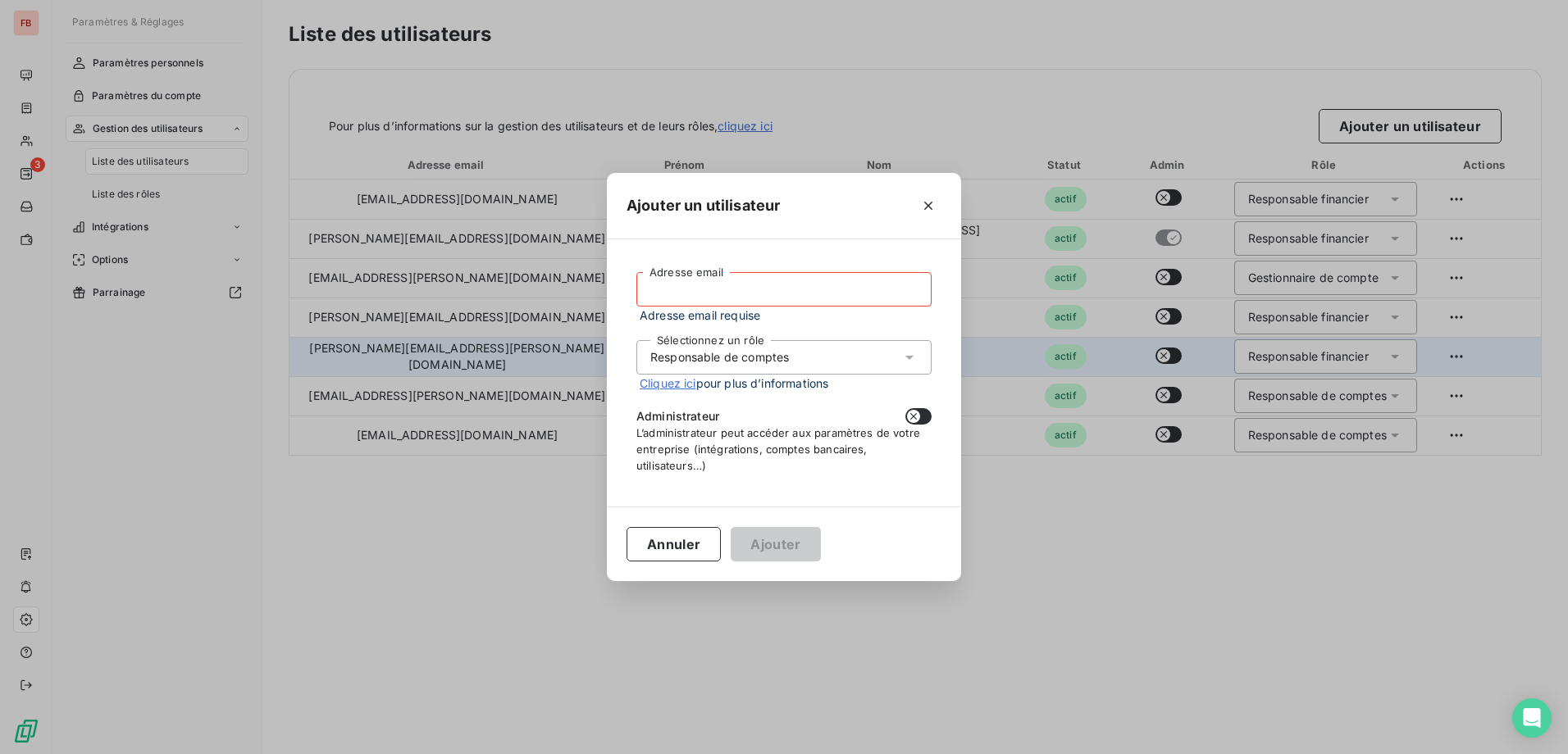 drag, startPoint x: 792, startPoint y: 298, endPoint x: 764, endPoint y: 292, distance: 28.635642 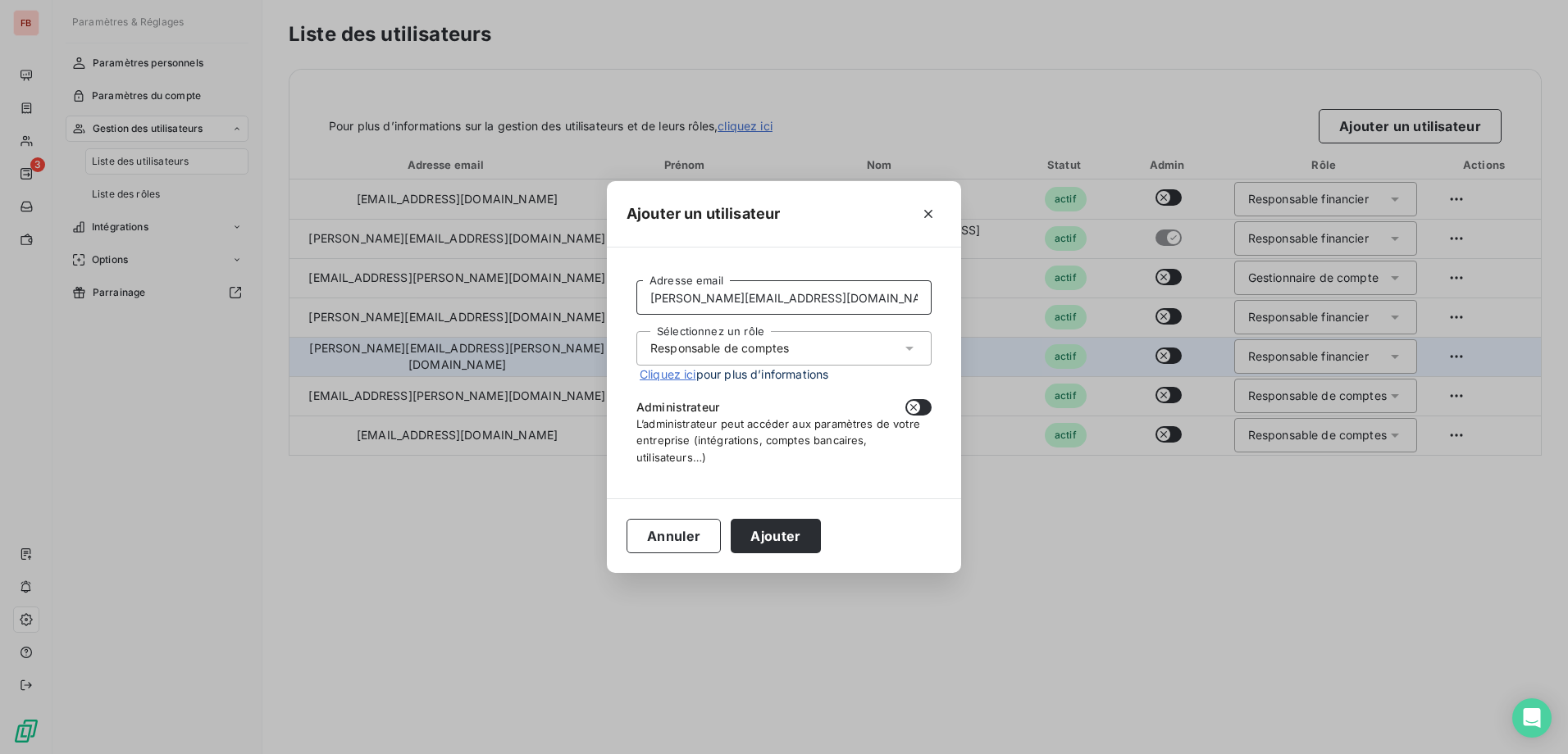 type on "erik.nieuwenhoff@fedrigoni.com" 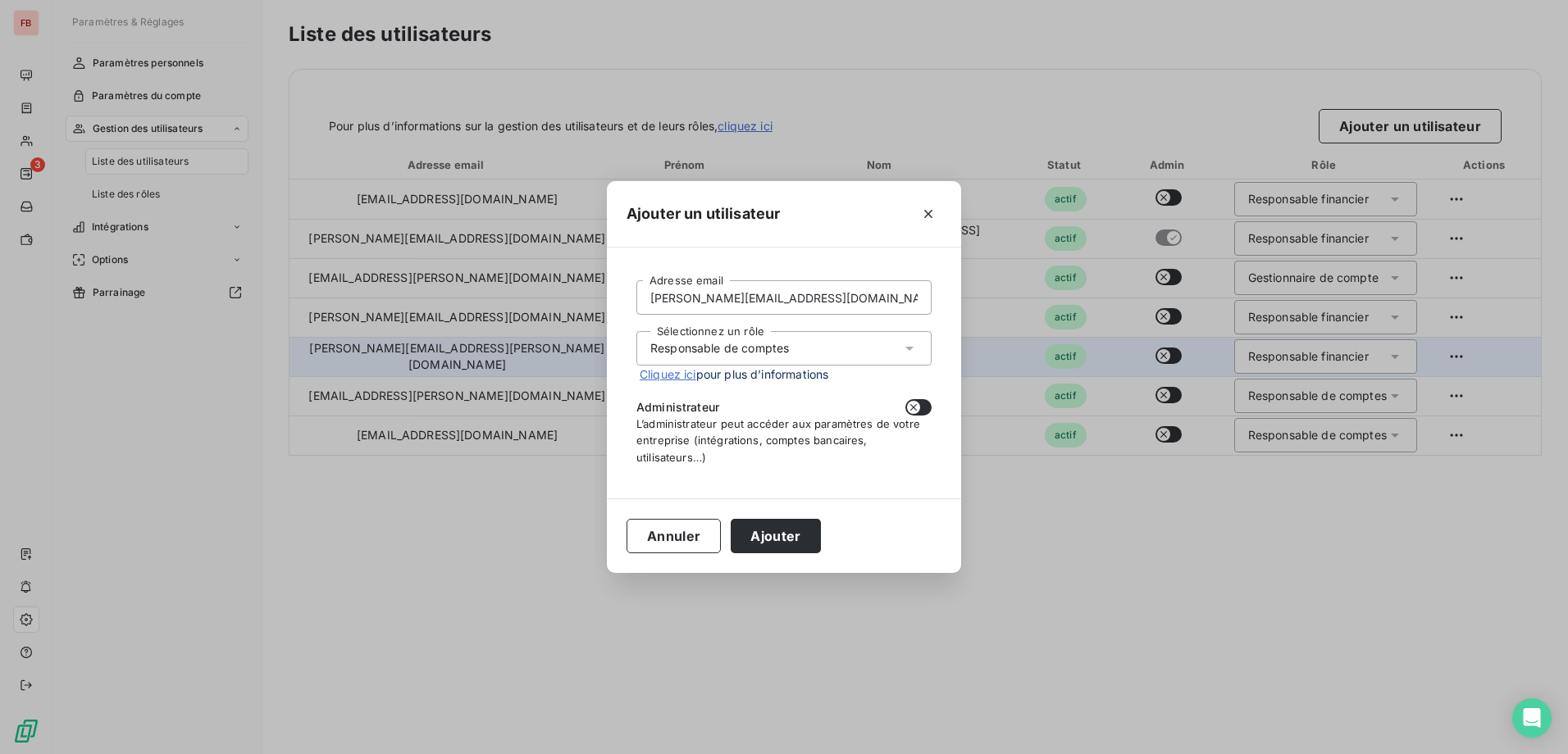 click on "Sélectionnez un rôle Responsable de comptes" at bounding box center [784, 348] 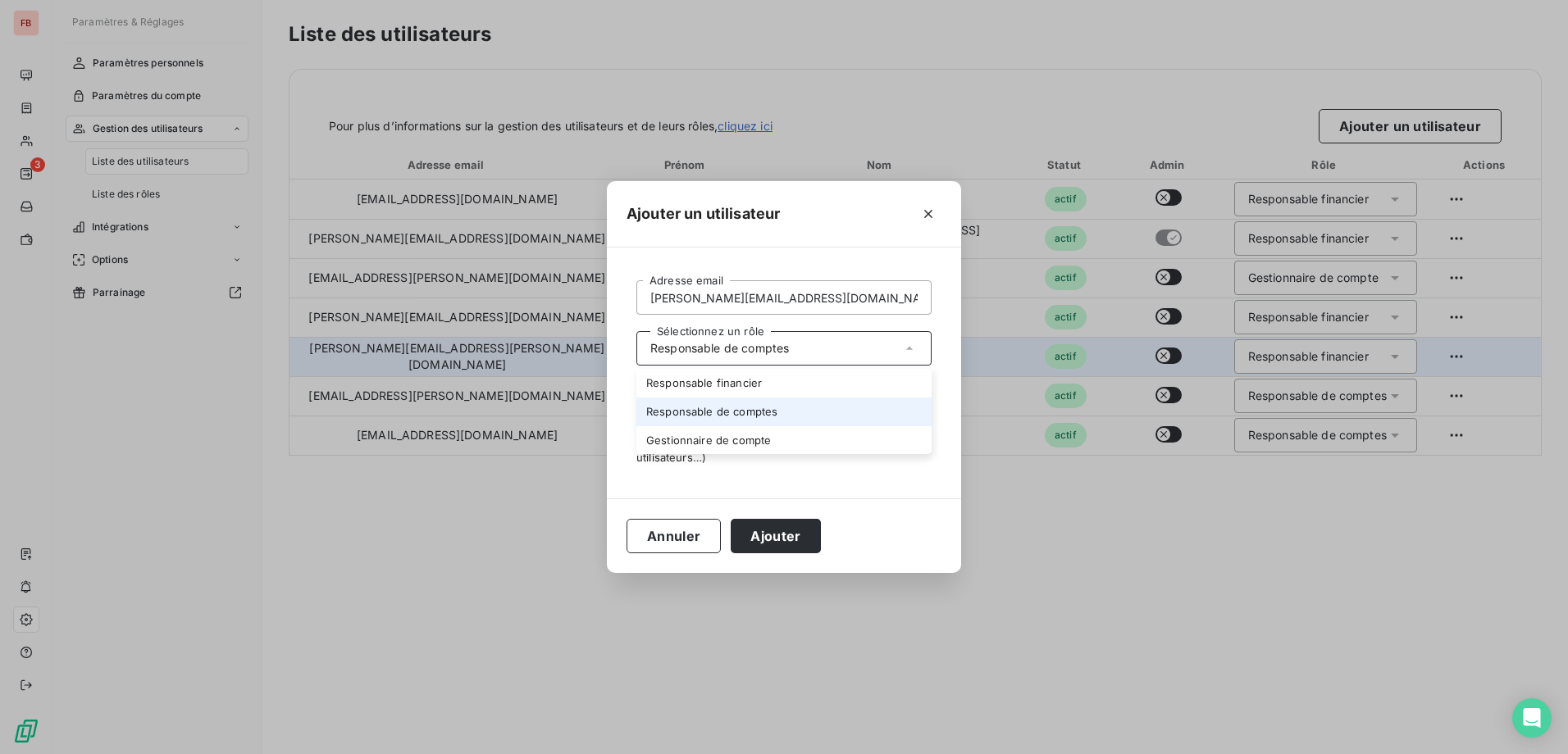 click on "Sélectionnez un rôle Responsable de comptes" at bounding box center [784, 348] 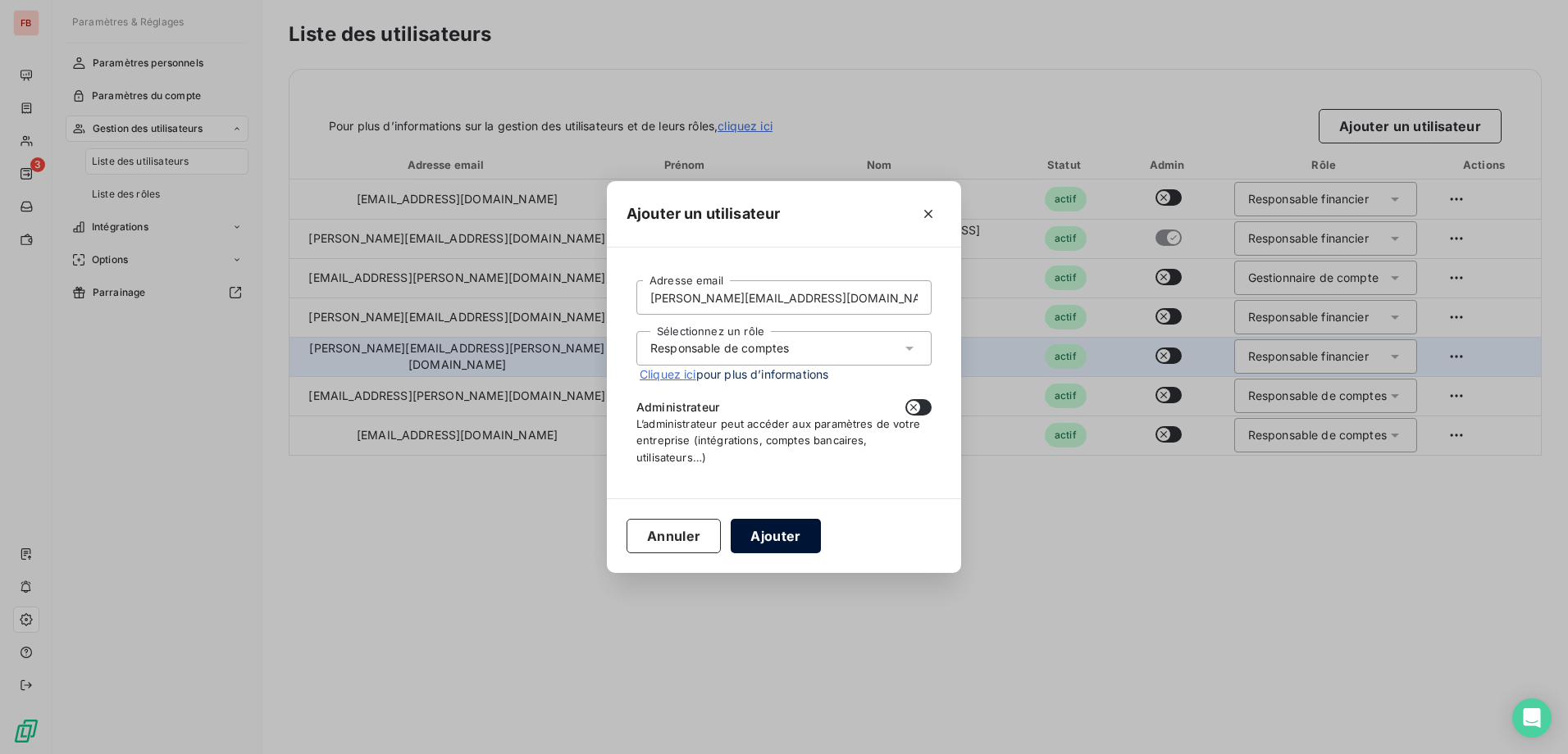 drag, startPoint x: 791, startPoint y: 538, endPoint x: 783, endPoint y: 528, distance: 12.80625 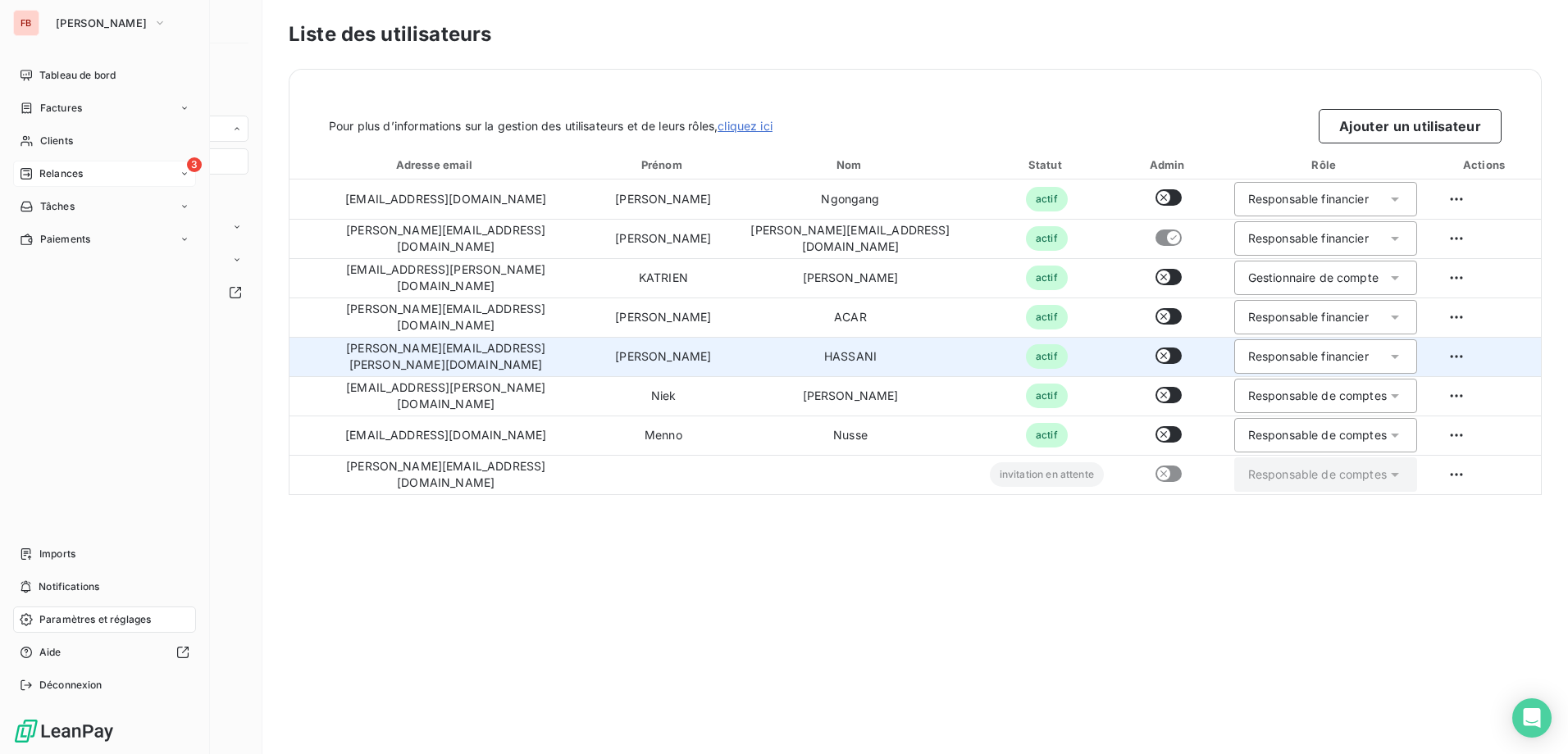 click on "Relances" at bounding box center [61, 174] 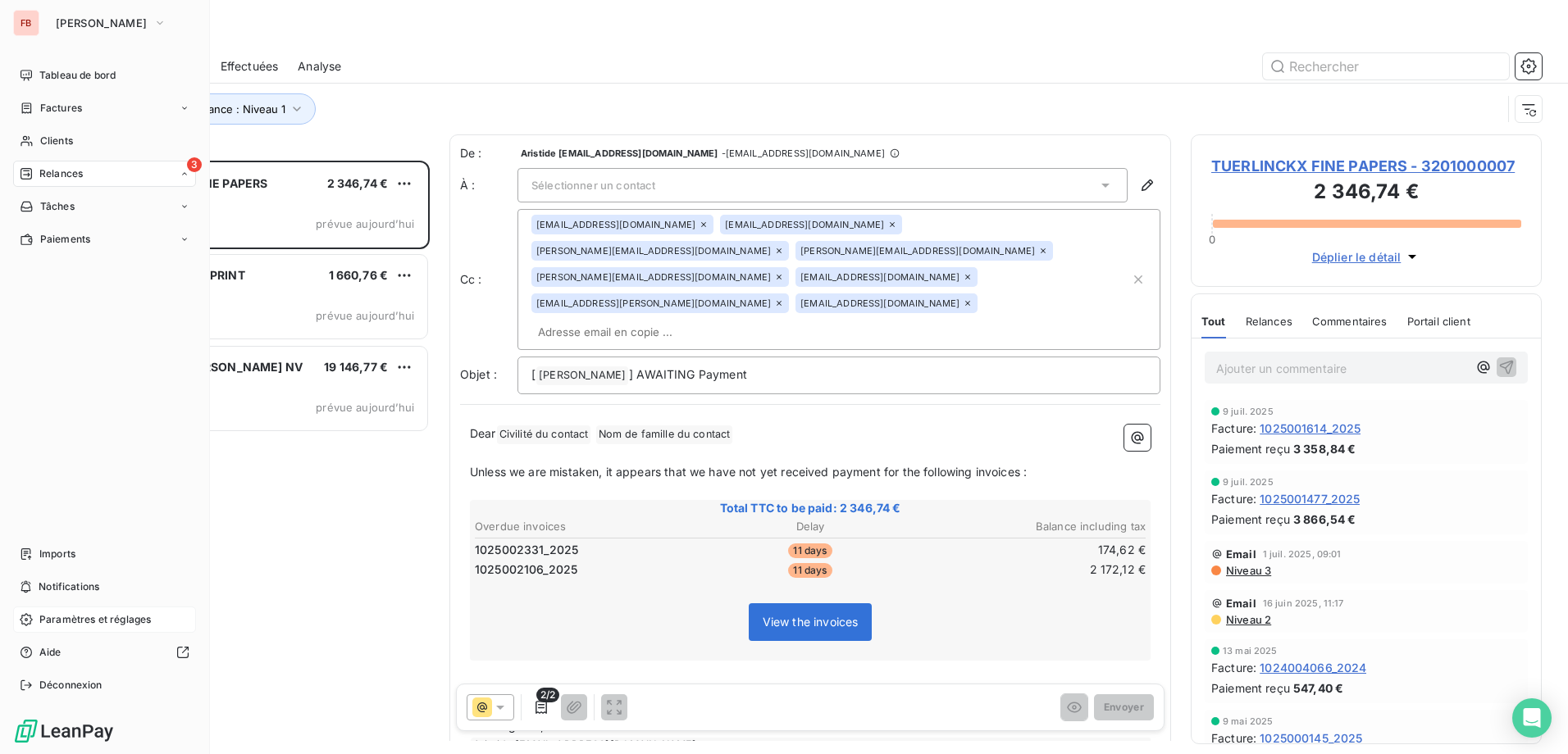 scroll, scrollTop: 13, scrollLeft: 13, axis: both 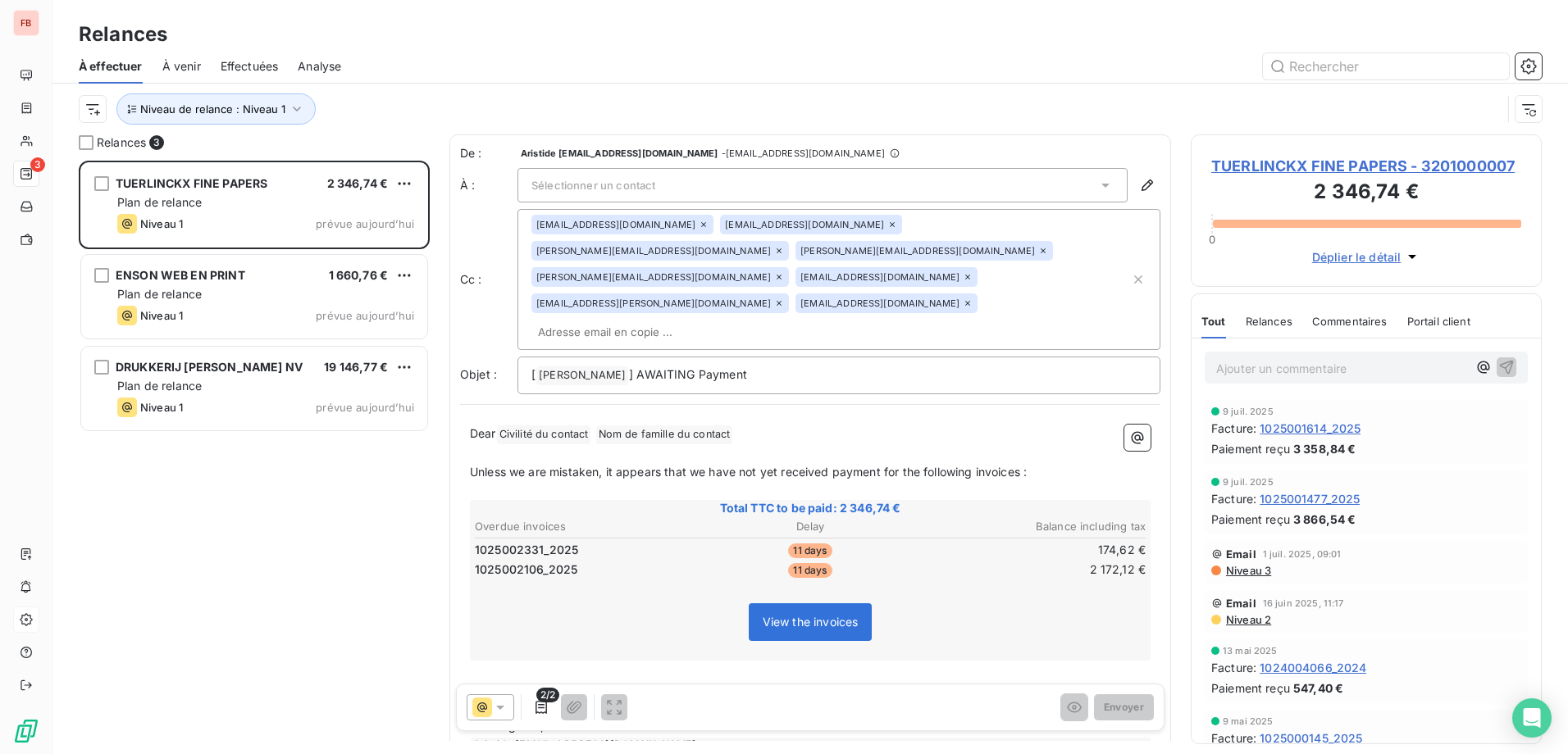 click 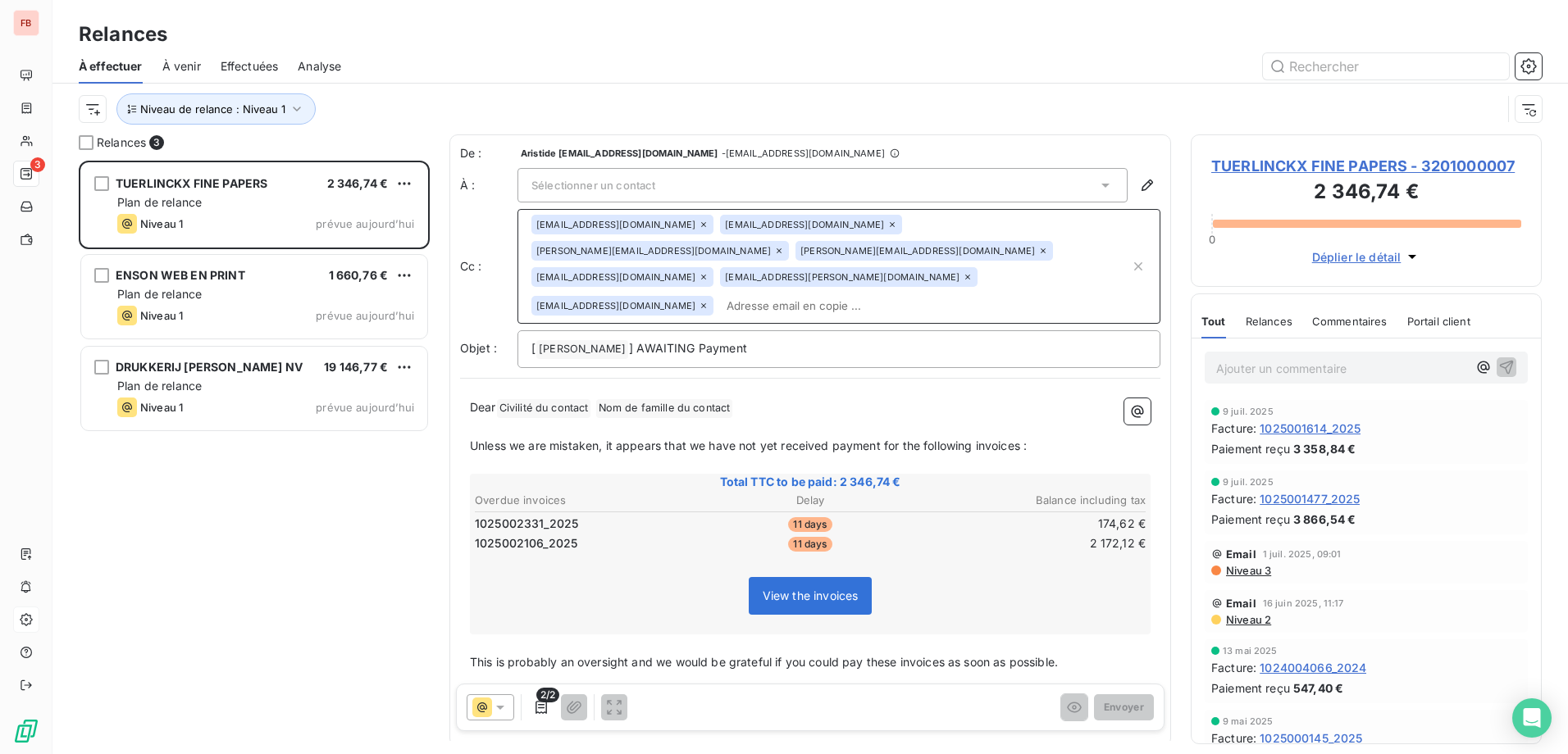 click 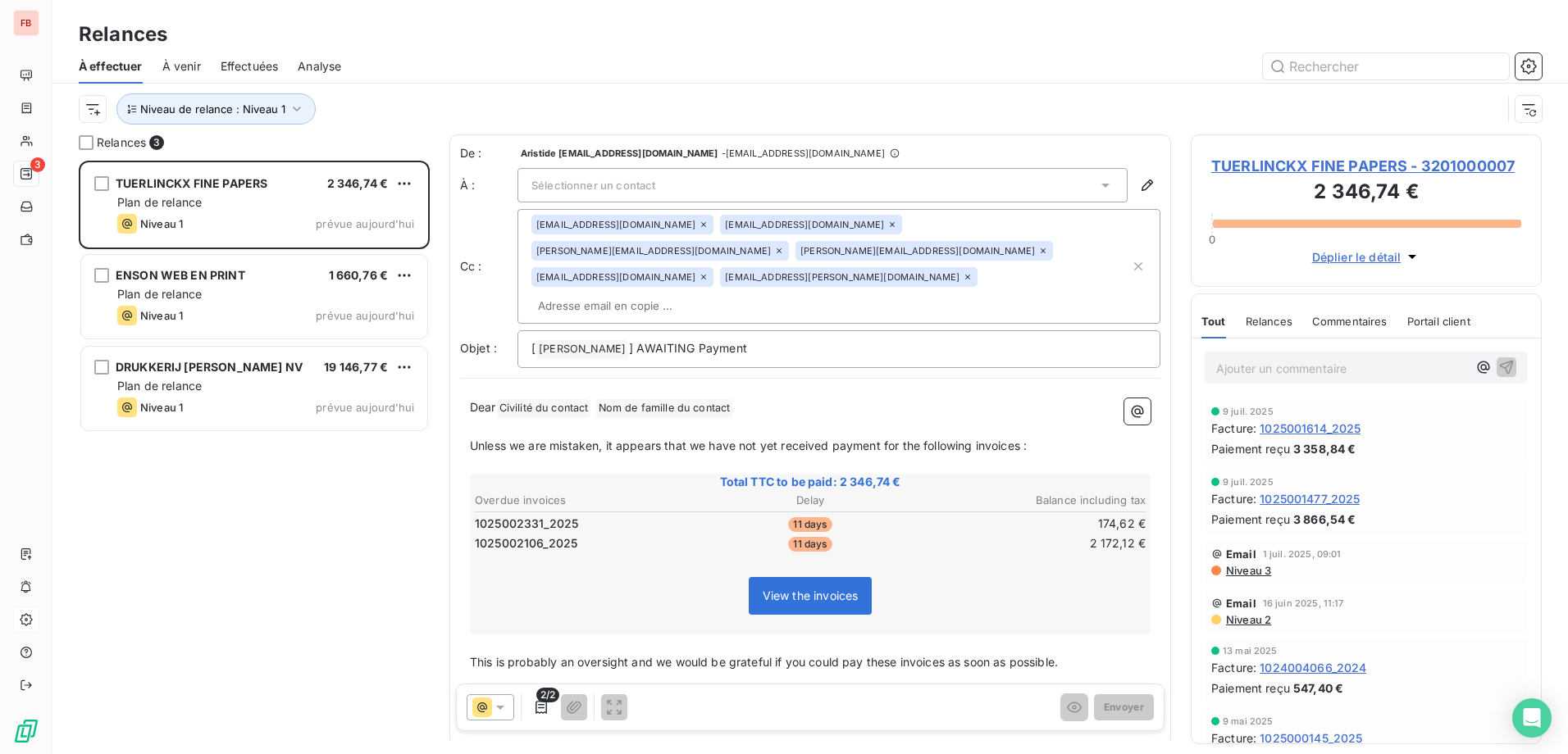 click 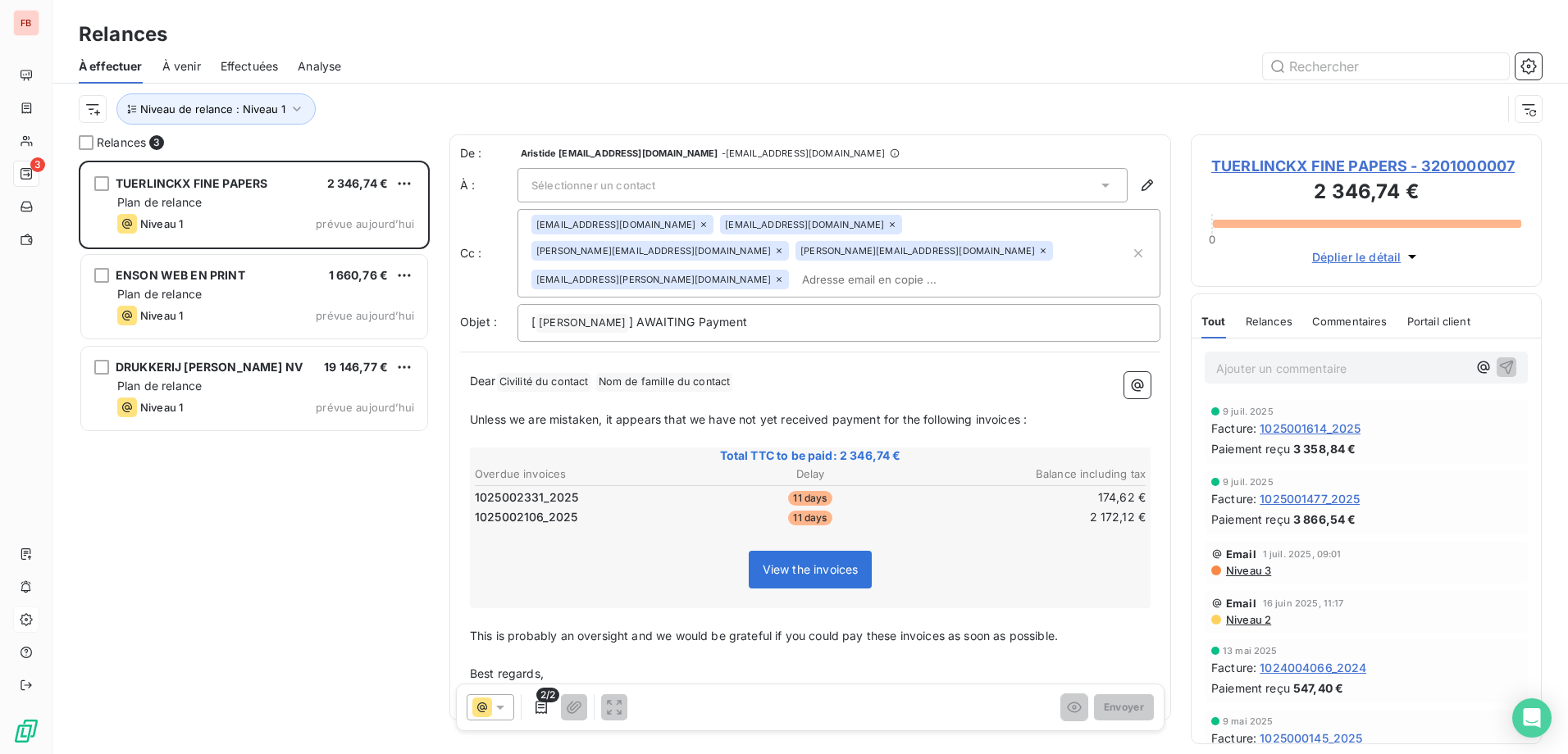 click on "Sélectionner un contact" at bounding box center [823, 185] 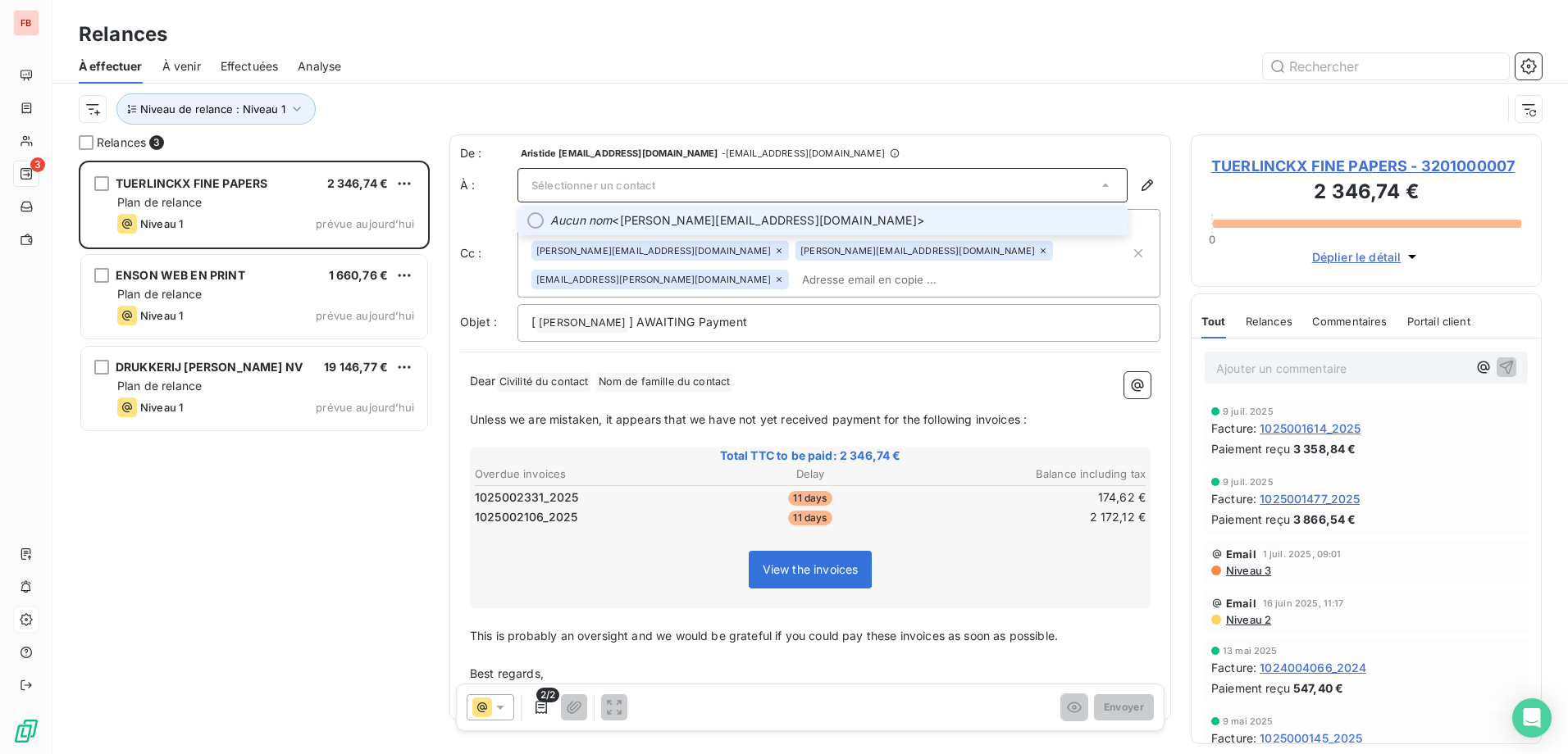 click on "Aucun nom   <bob@tuerlinckxfinepapers.be>" at bounding box center [834, 220] 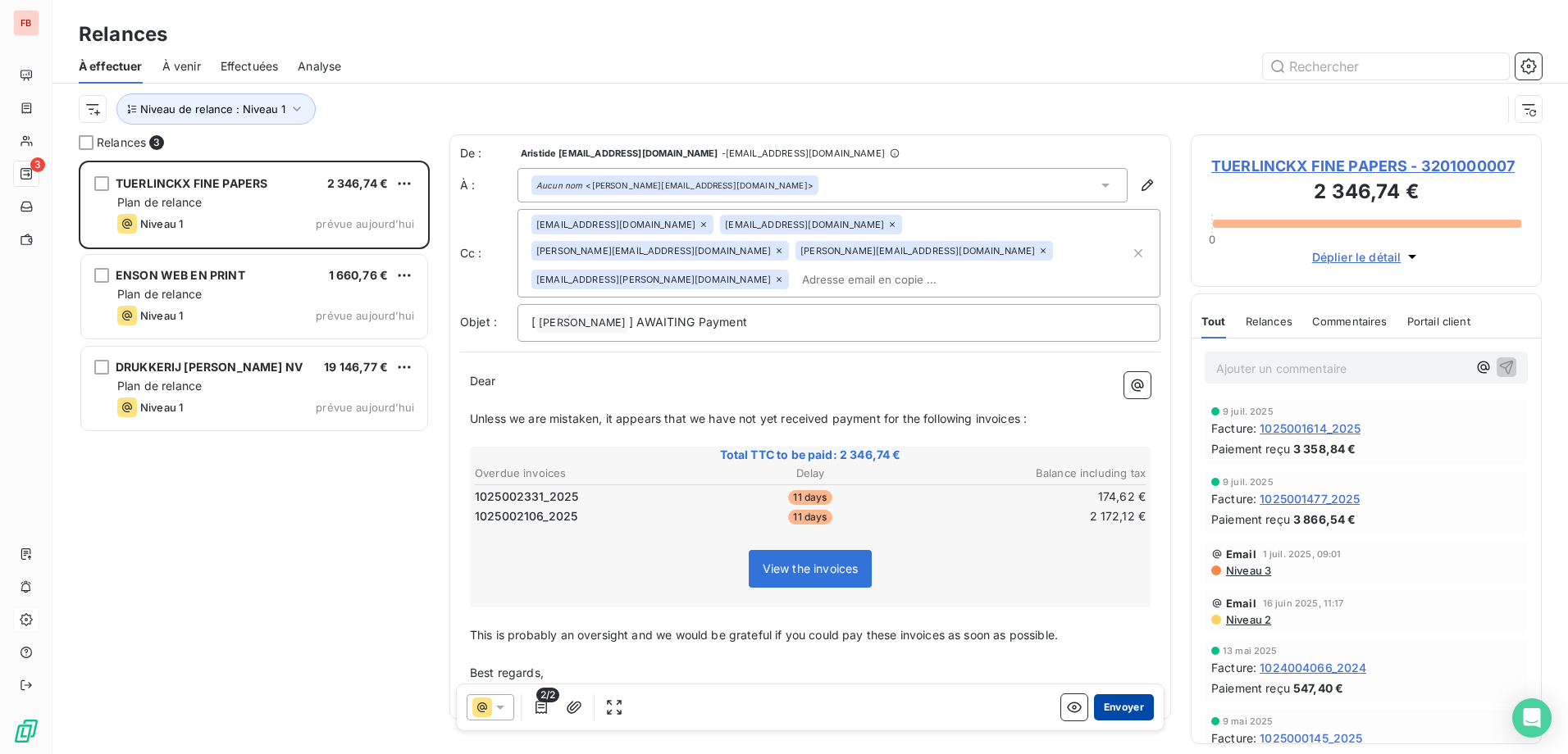 click on "Envoyer" at bounding box center [1124, 707] 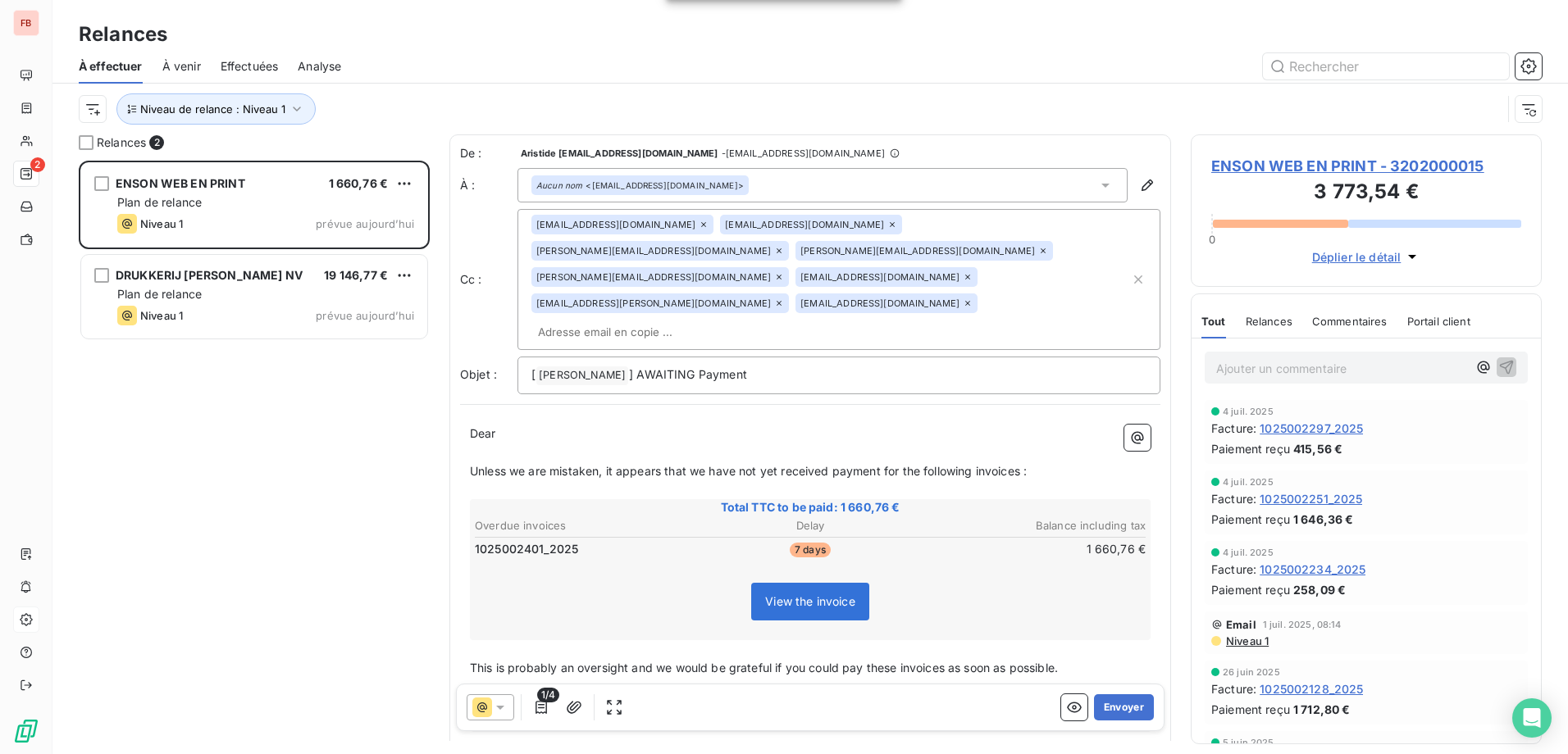 click 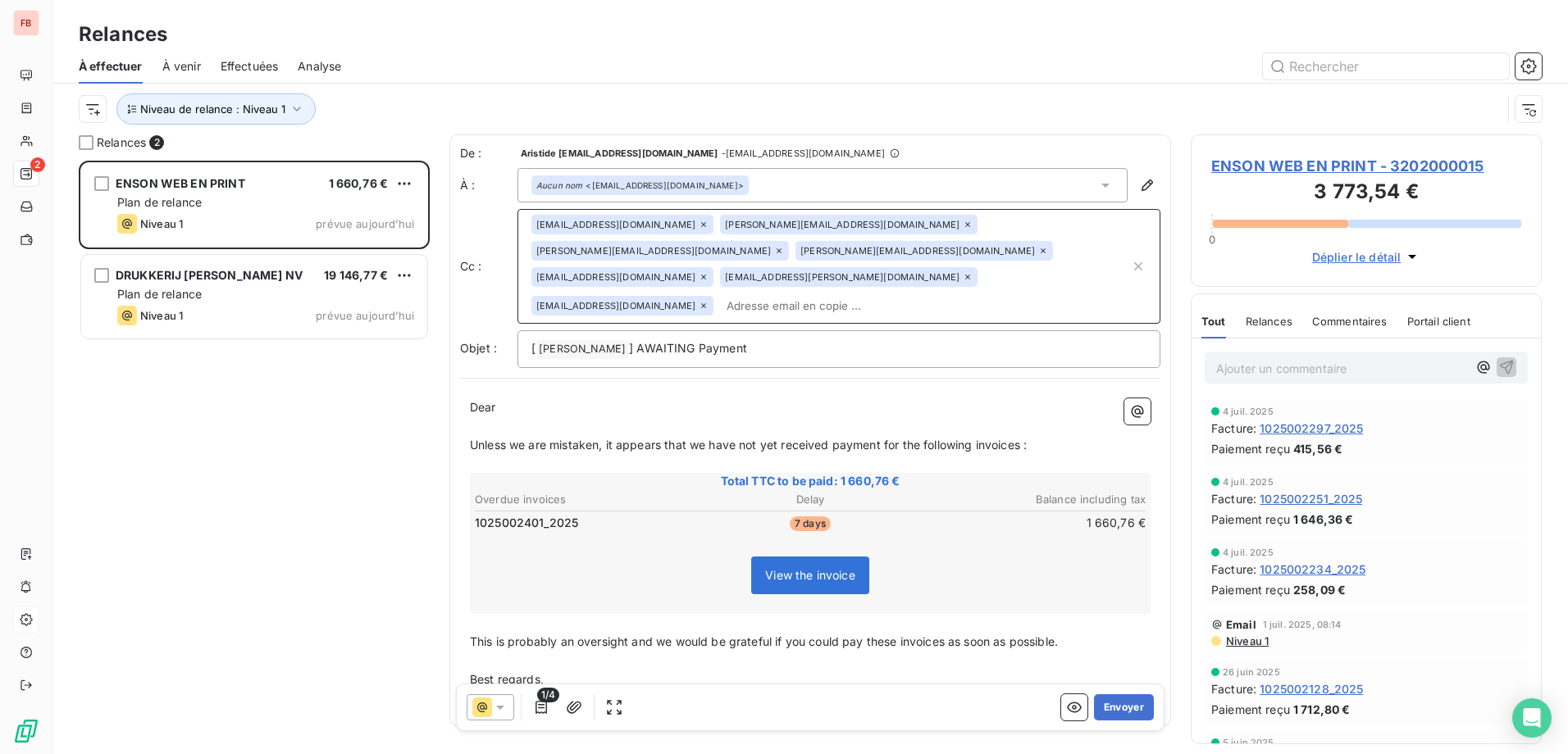click 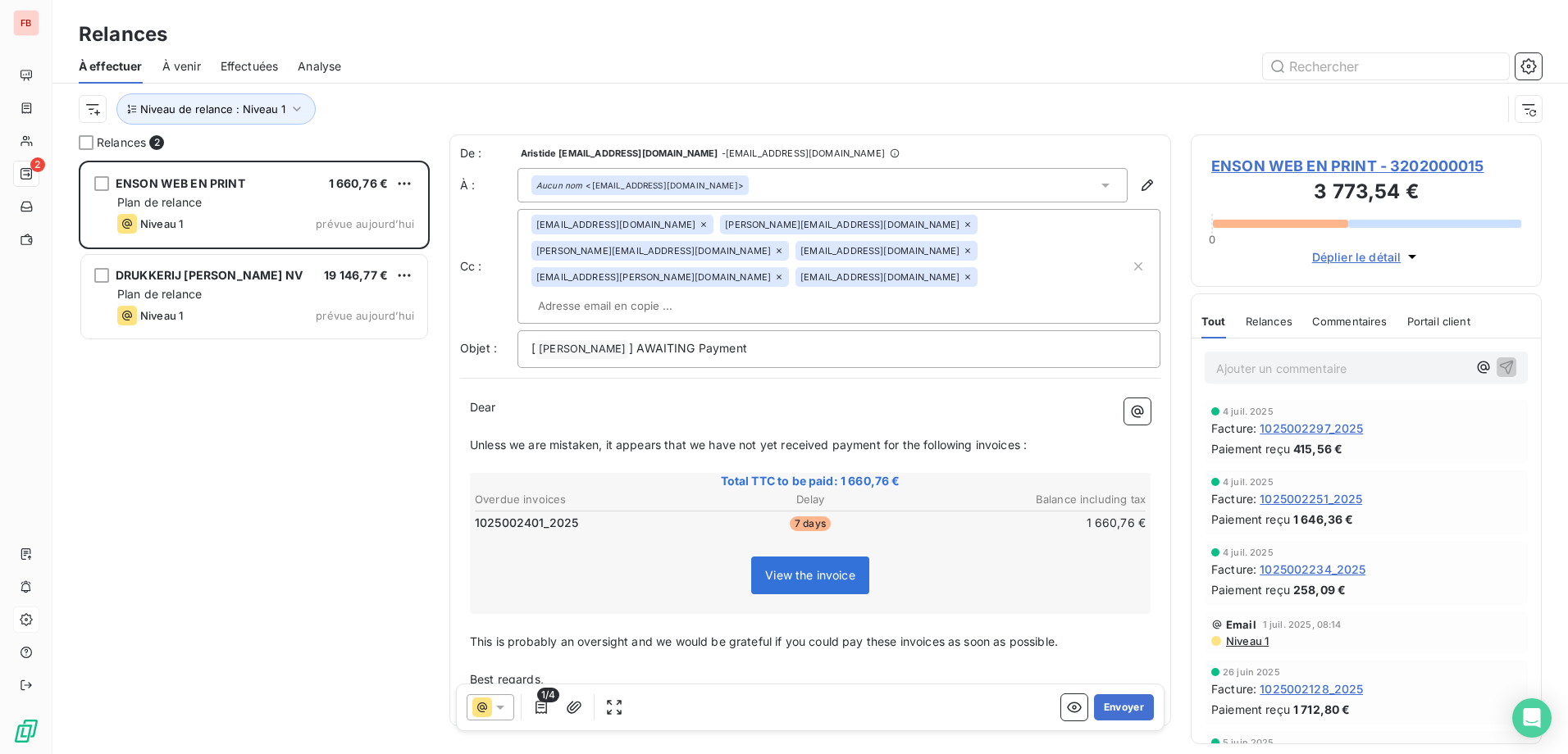 click 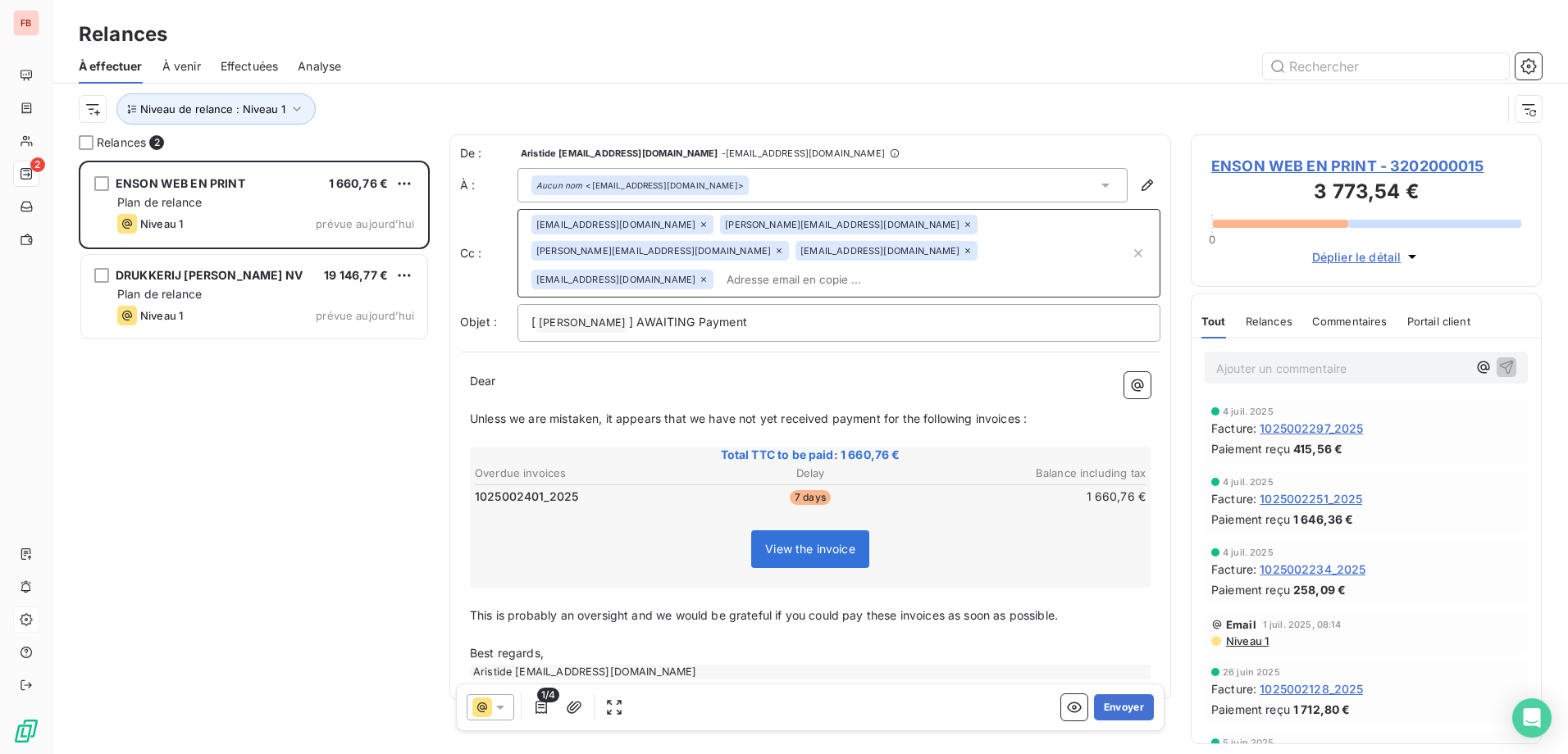 click 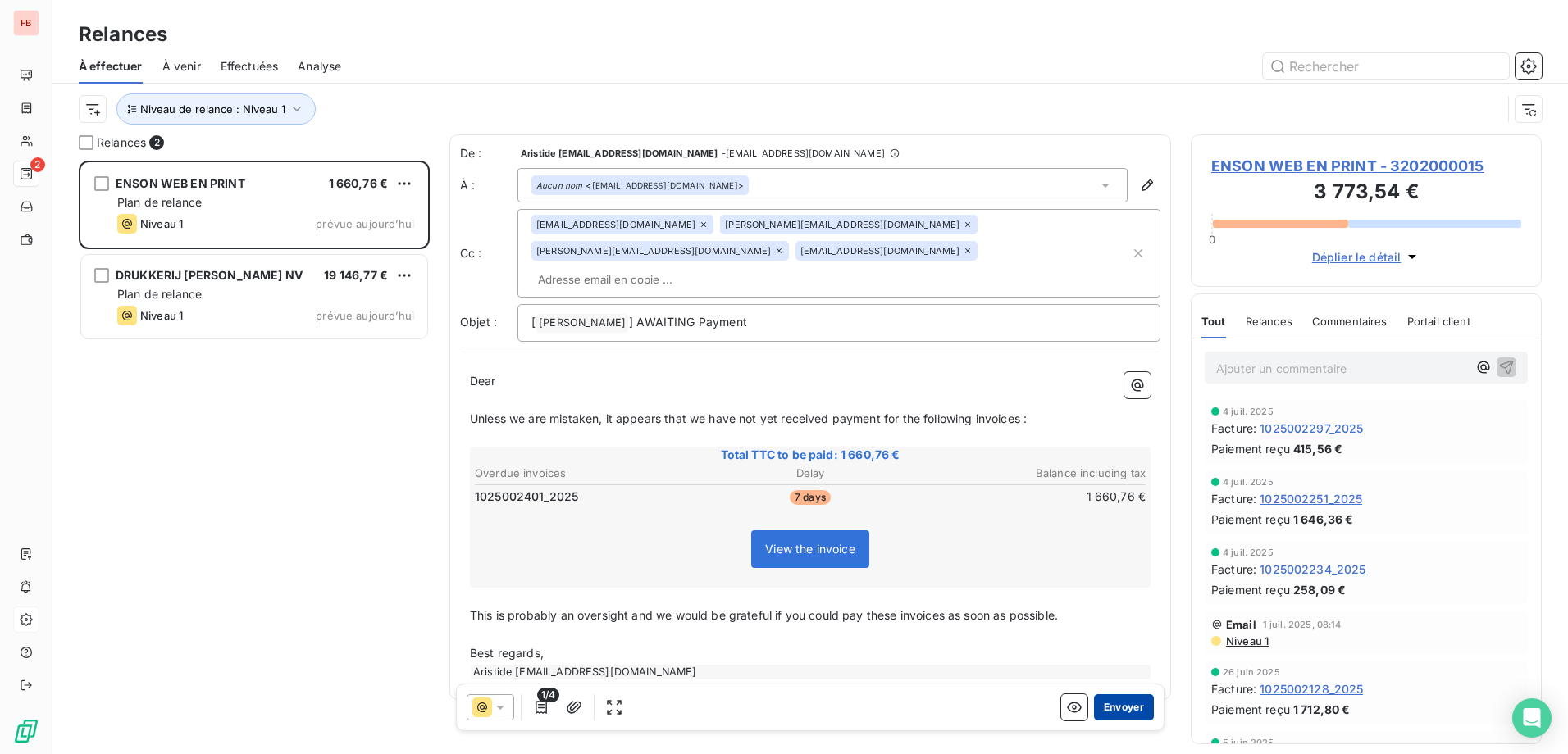 click on "Envoyer" at bounding box center [1124, 707] 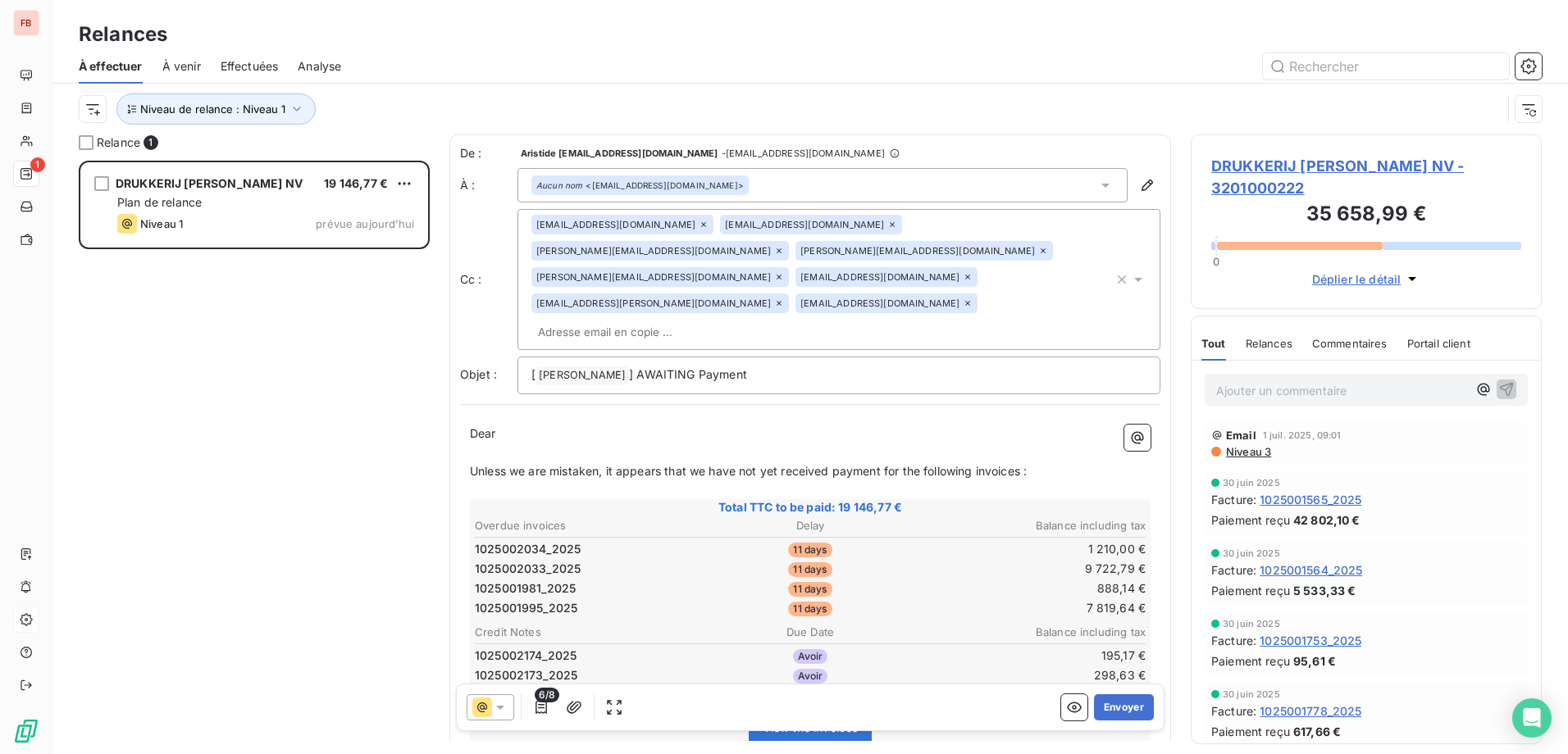 click on "menno.nusse@fedrigoni.com" at bounding box center (887, 277) 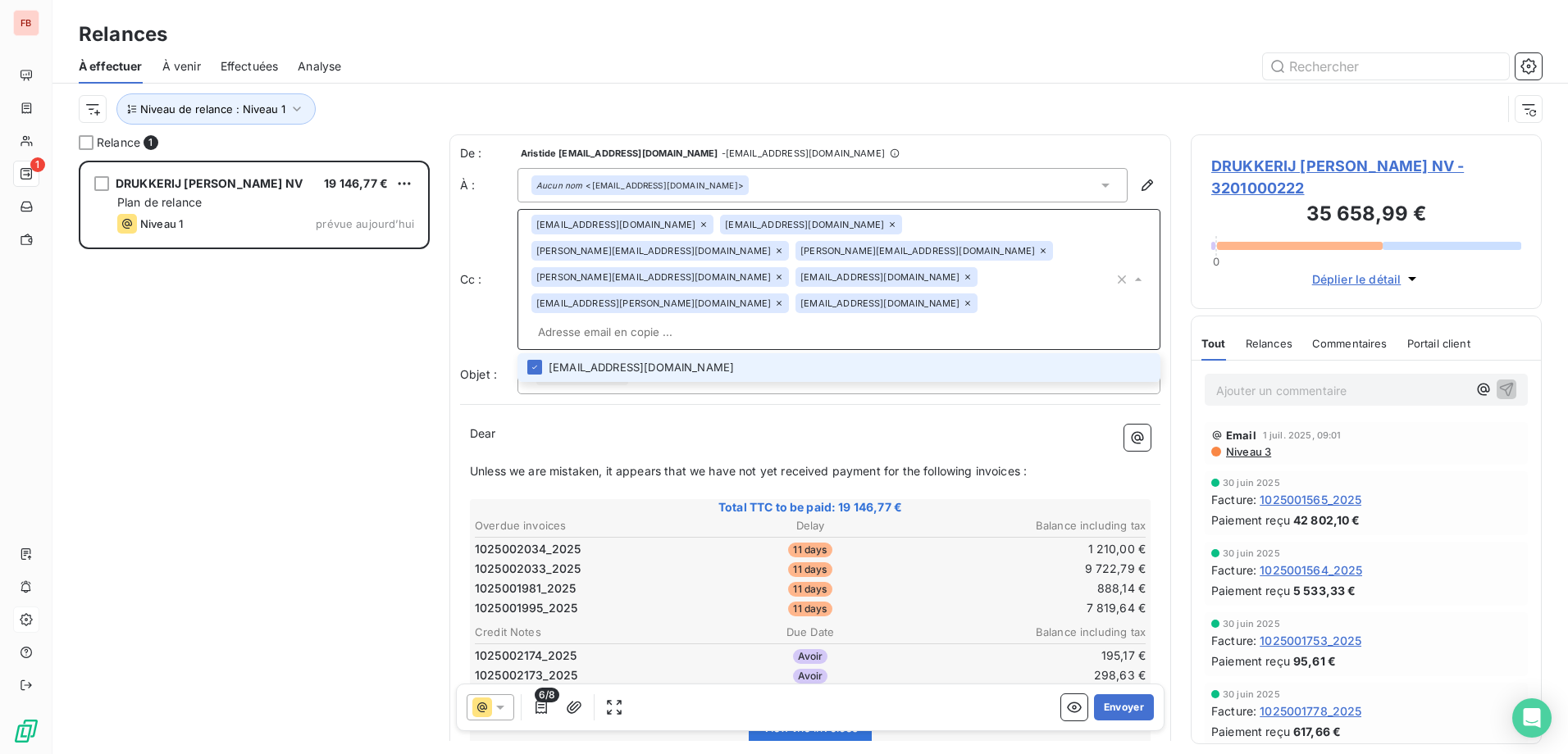 click 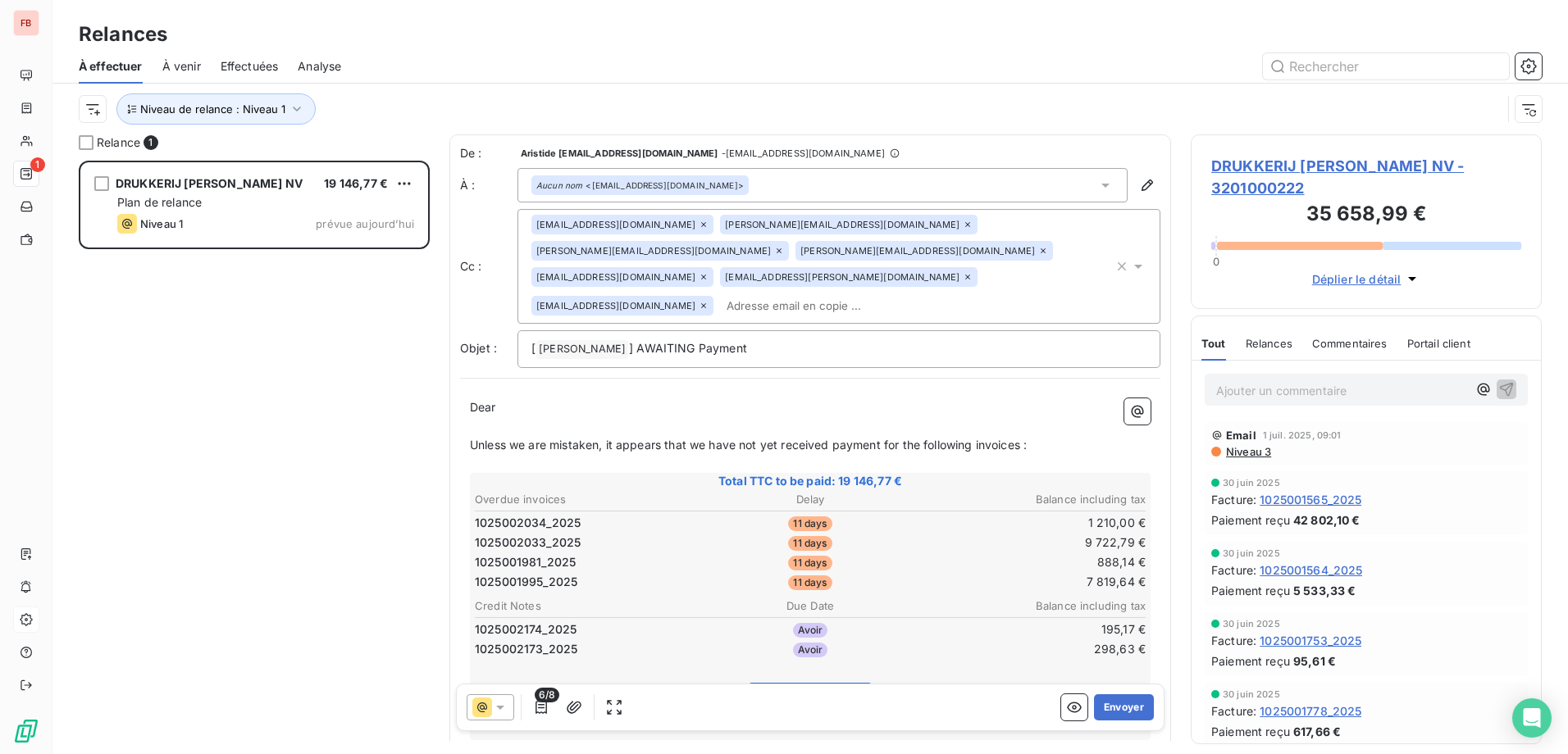 drag, startPoint x: 822, startPoint y: 250, endPoint x: 767, endPoint y: 256, distance: 55.3263 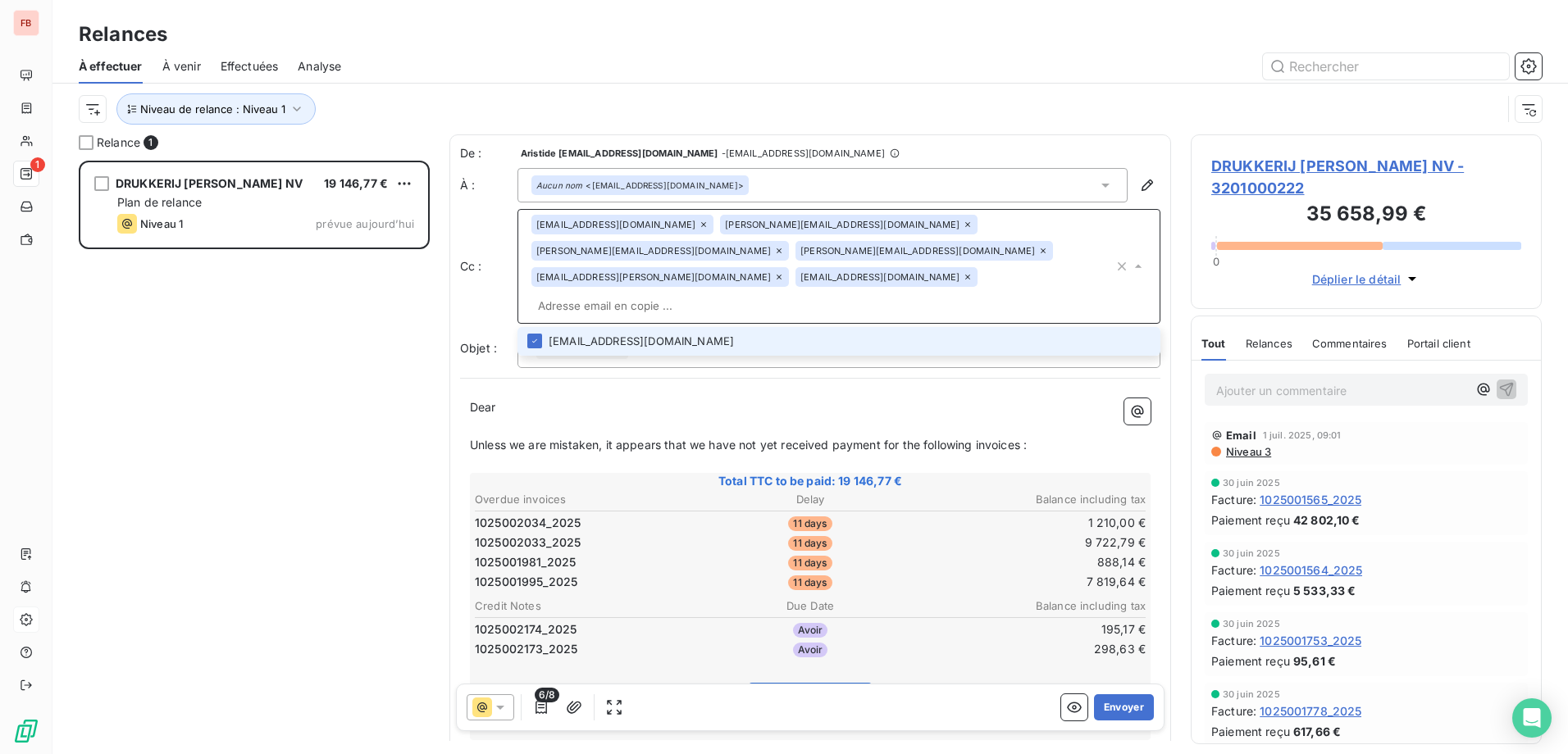 click 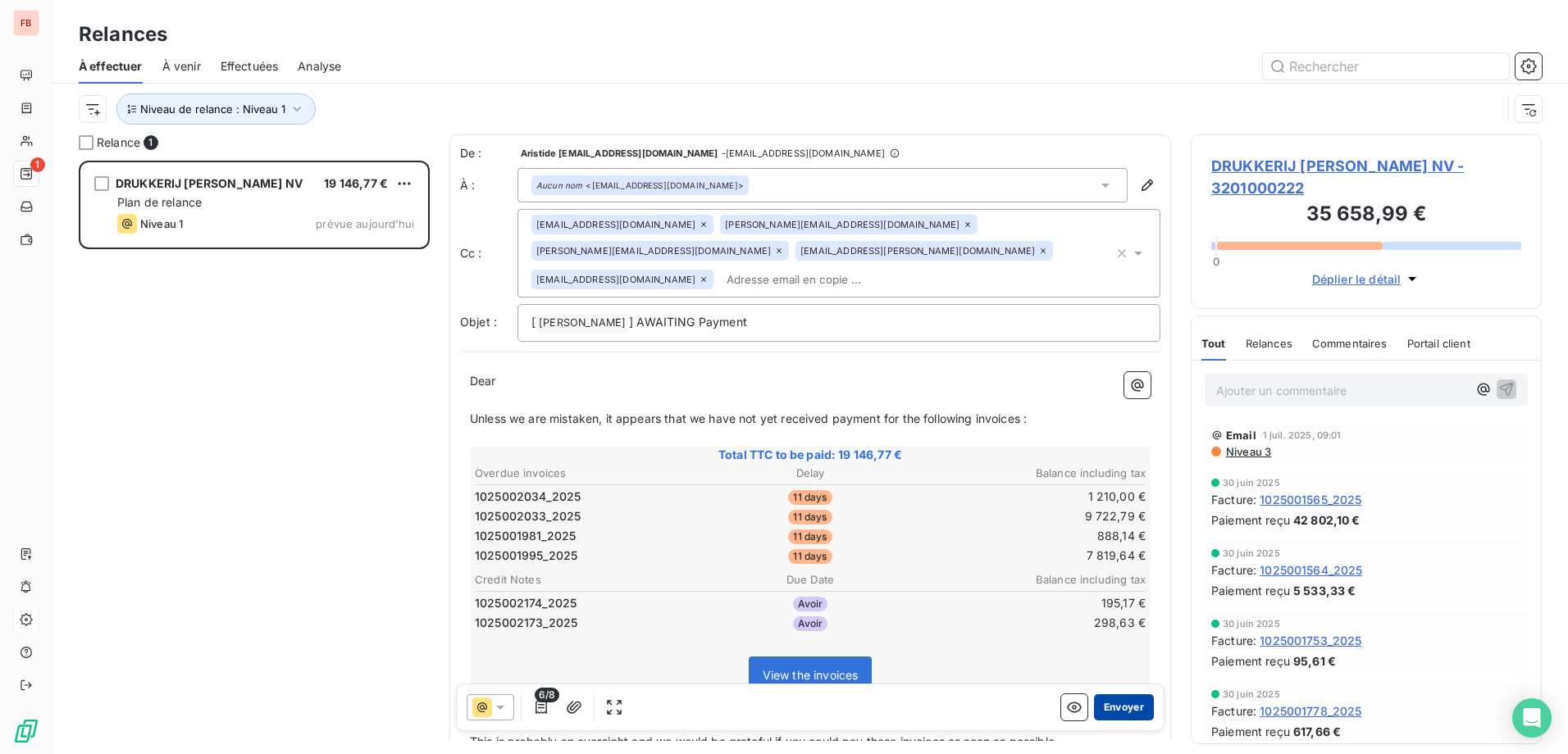 click on "Envoyer" at bounding box center [1124, 707] 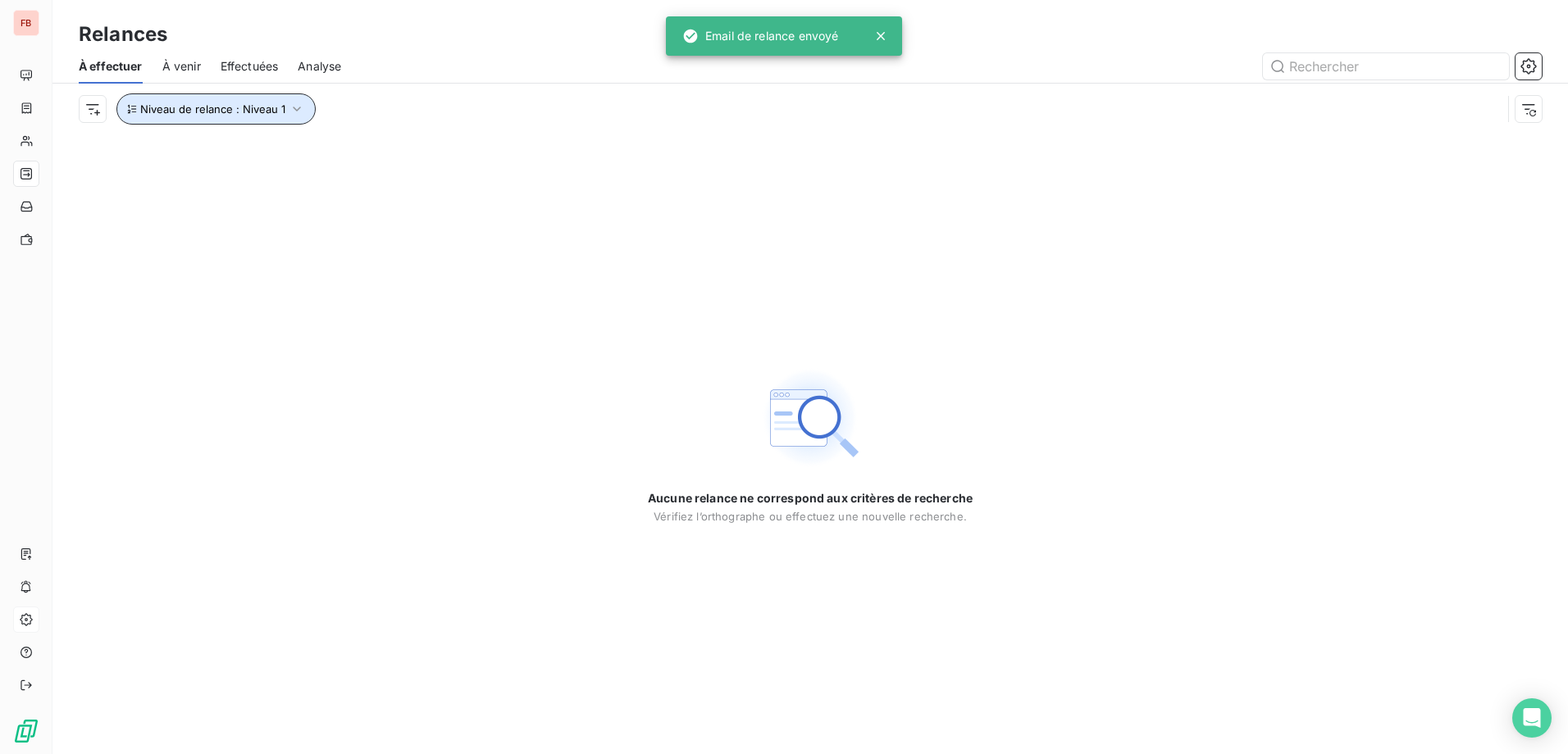 click on "Niveau de relance  : Niveau 1" at bounding box center (212, 109) 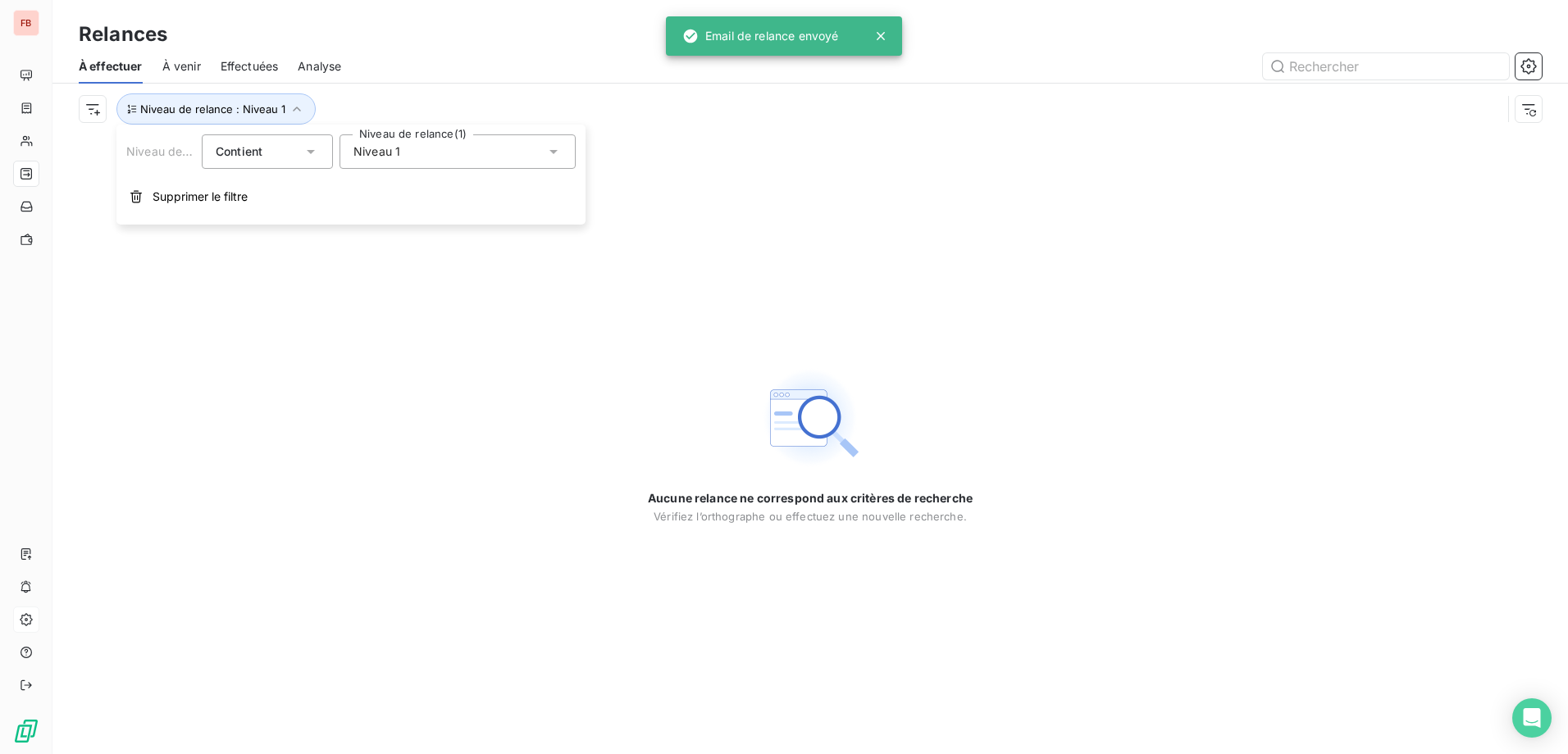 click on "Niveau 1" at bounding box center (458, 152) 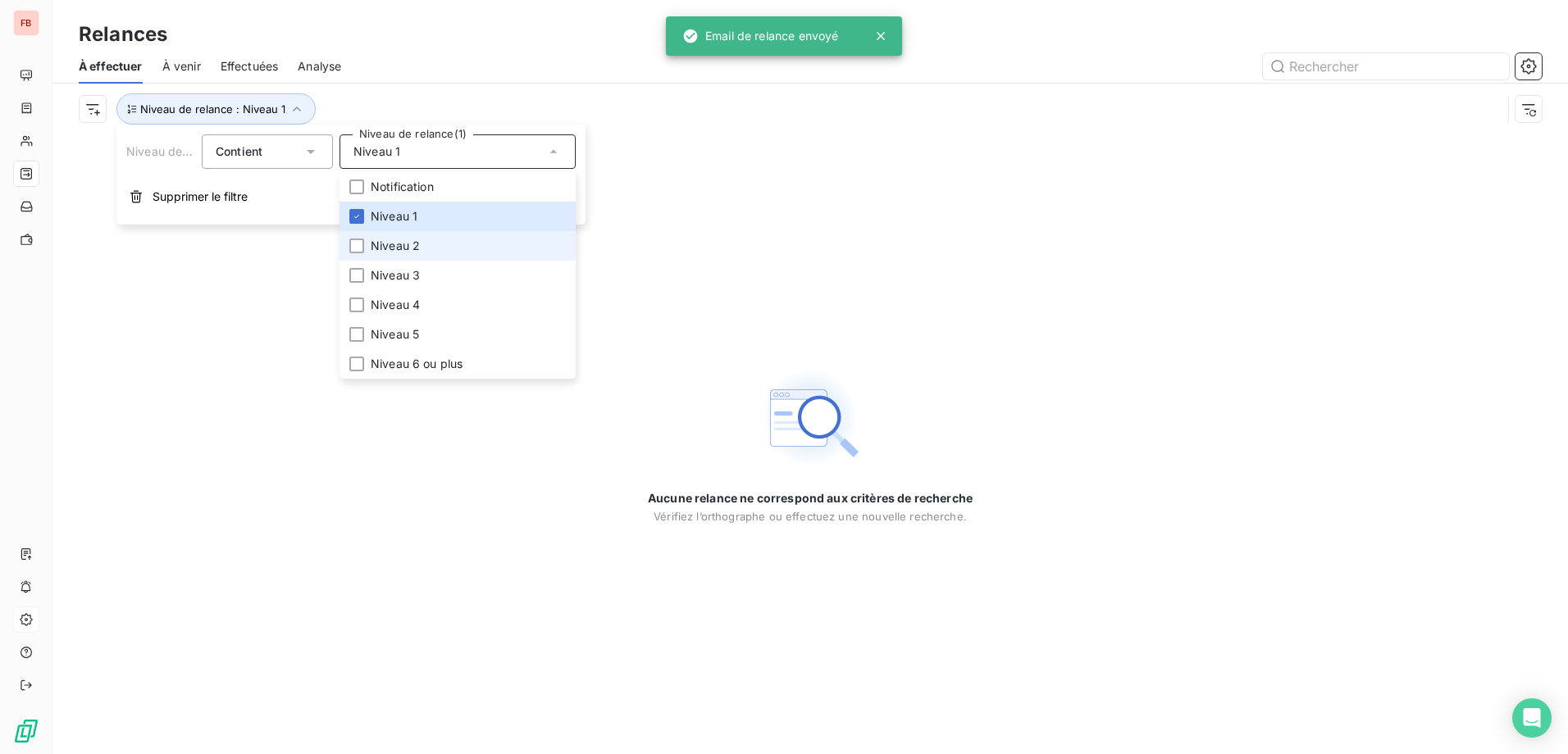 click on "Niveau 2" at bounding box center (458, 246) 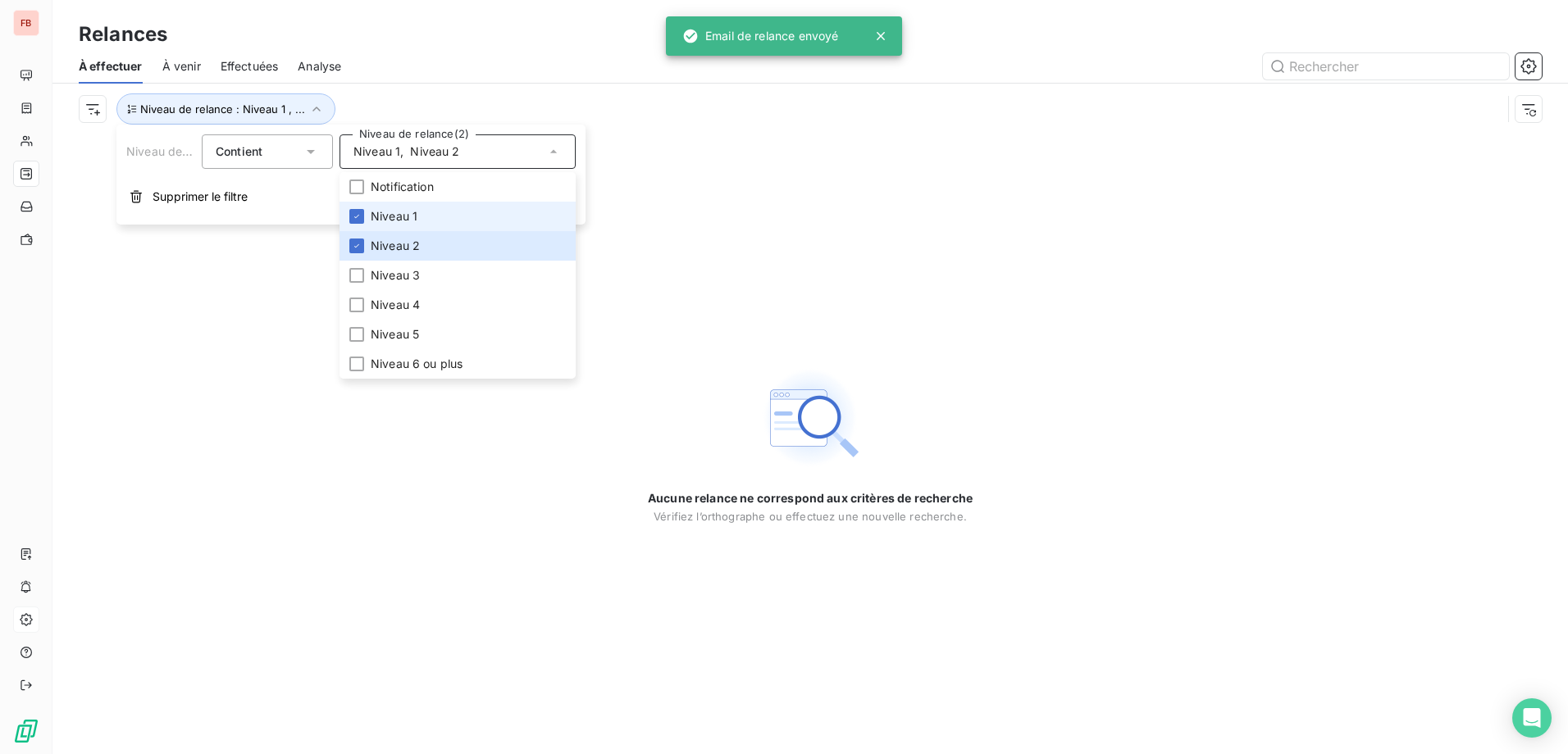 click on "Niveau 1" at bounding box center [458, 216] 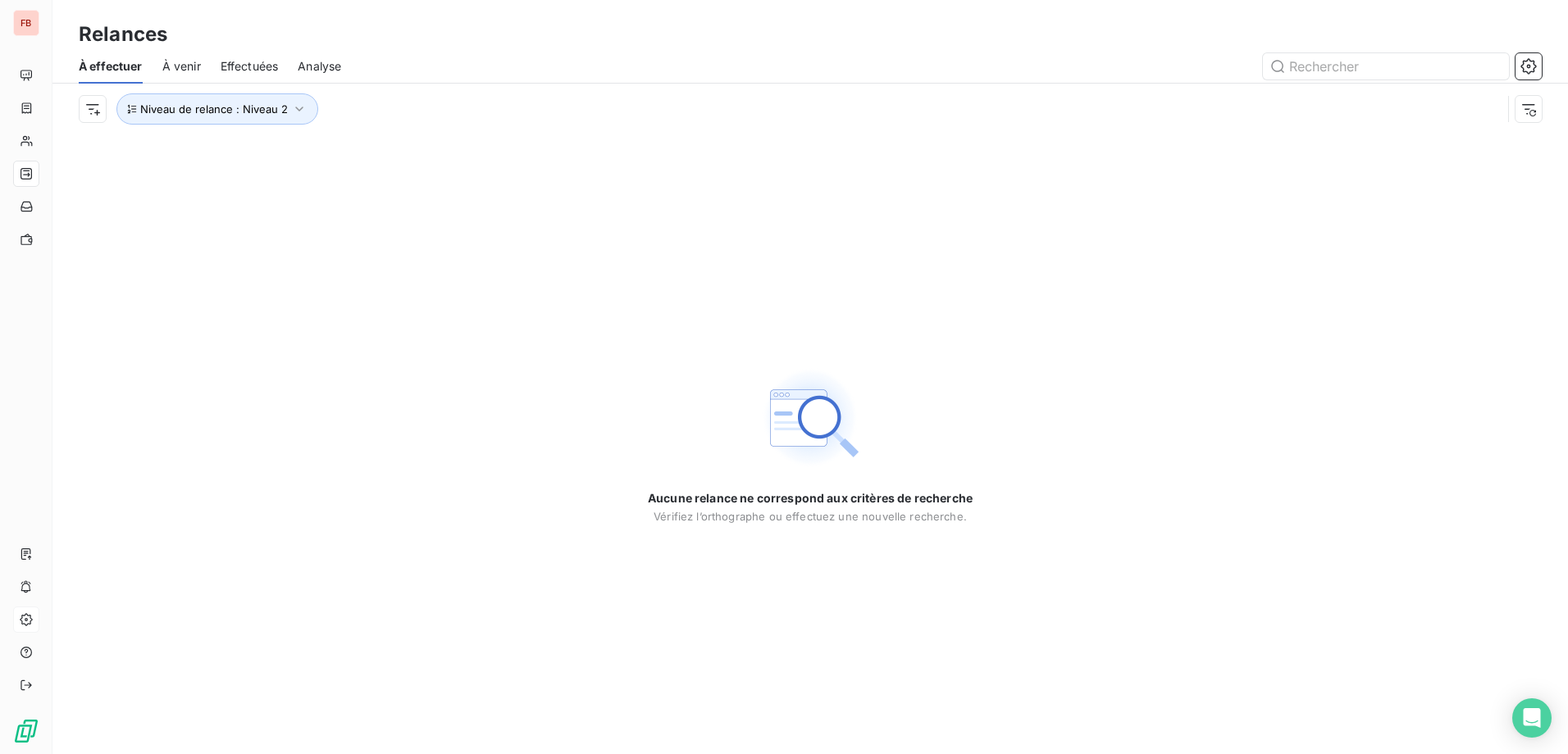 click on "Aucune relance ne correspond aux critères de recherche Vérifiez l’orthographe ou effectuez une nouvelle recherche." at bounding box center [810, 444] 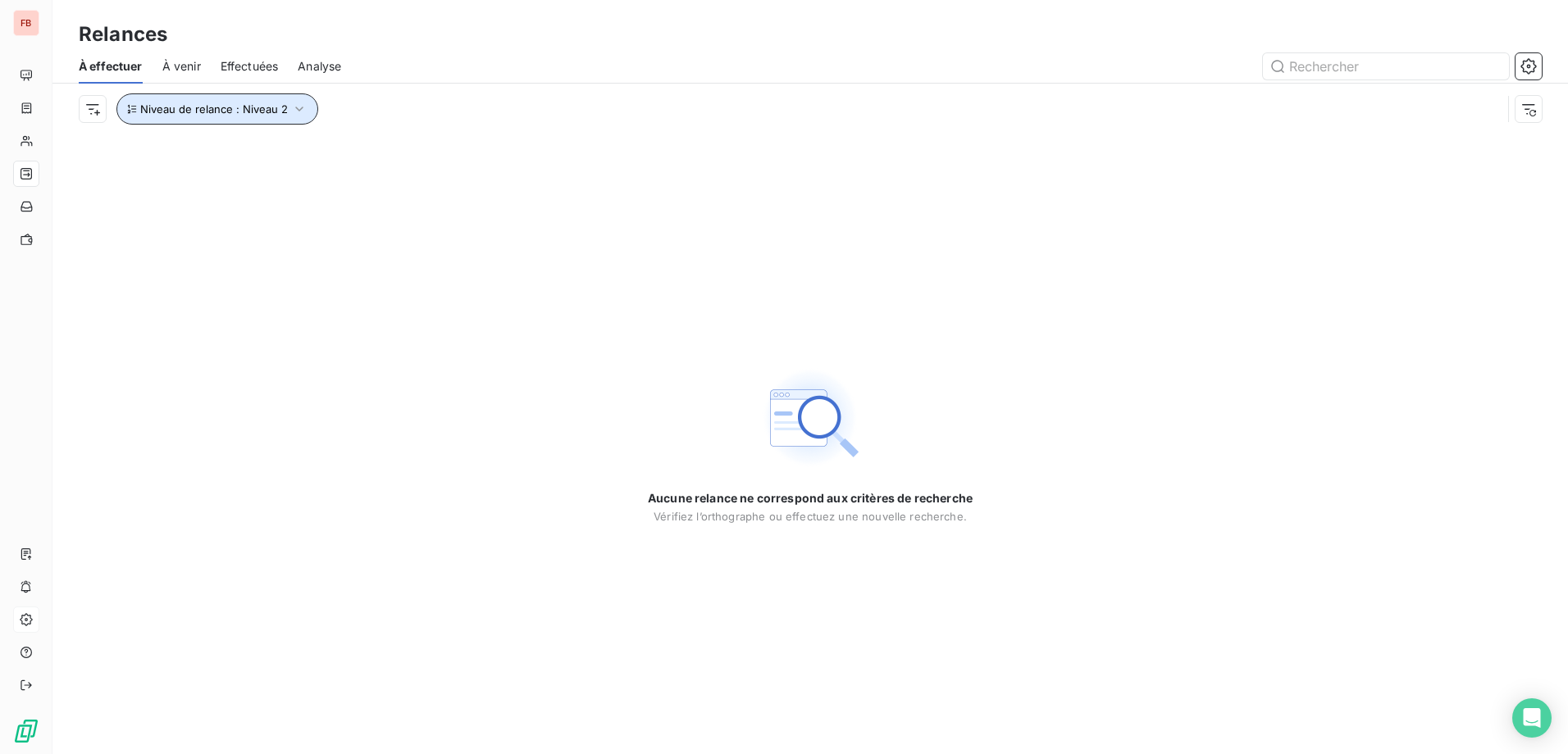 click on "Niveau de relance  : Niveau 2" at bounding box center (217, 109) 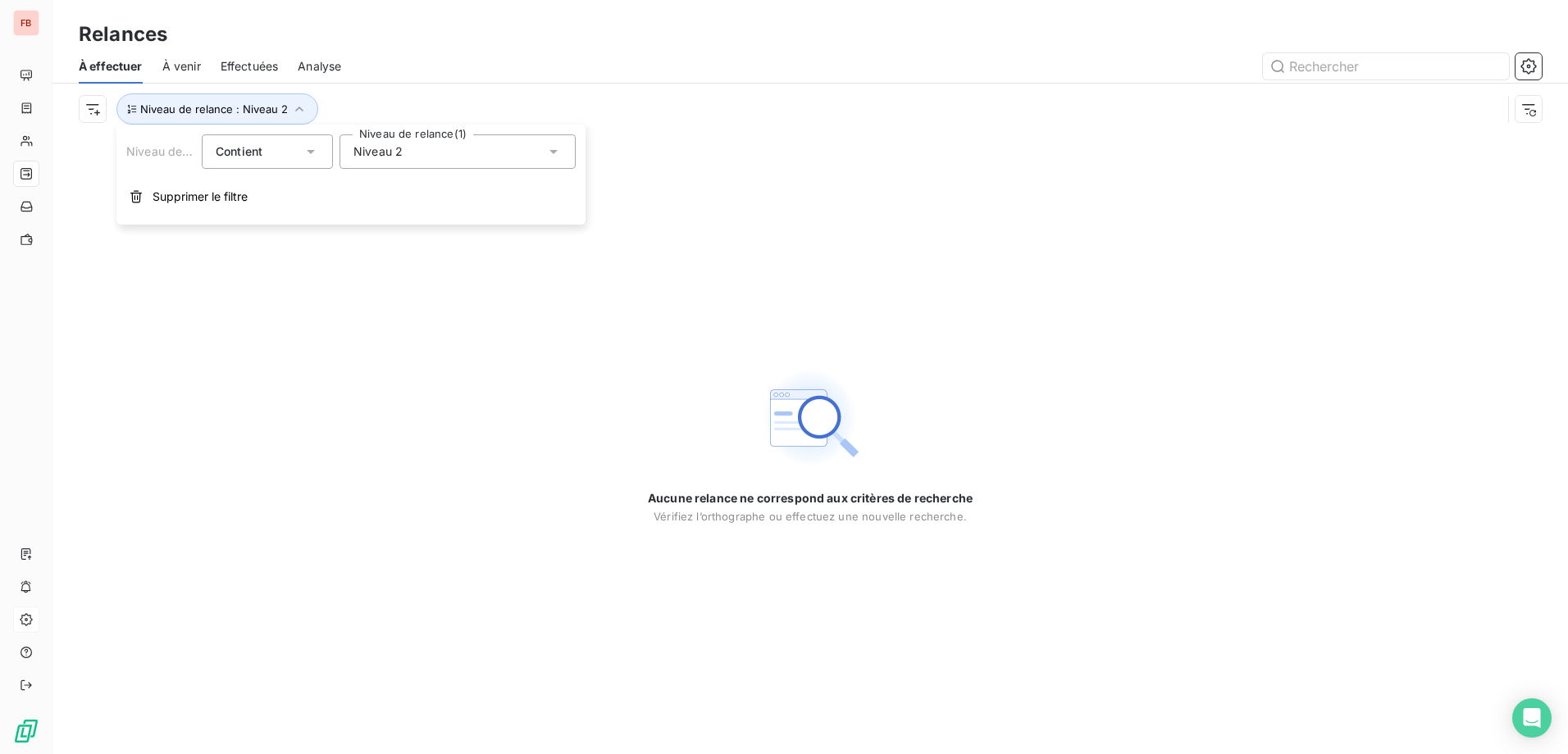 click on "Niveau 2" at bounding box center [458, 152] 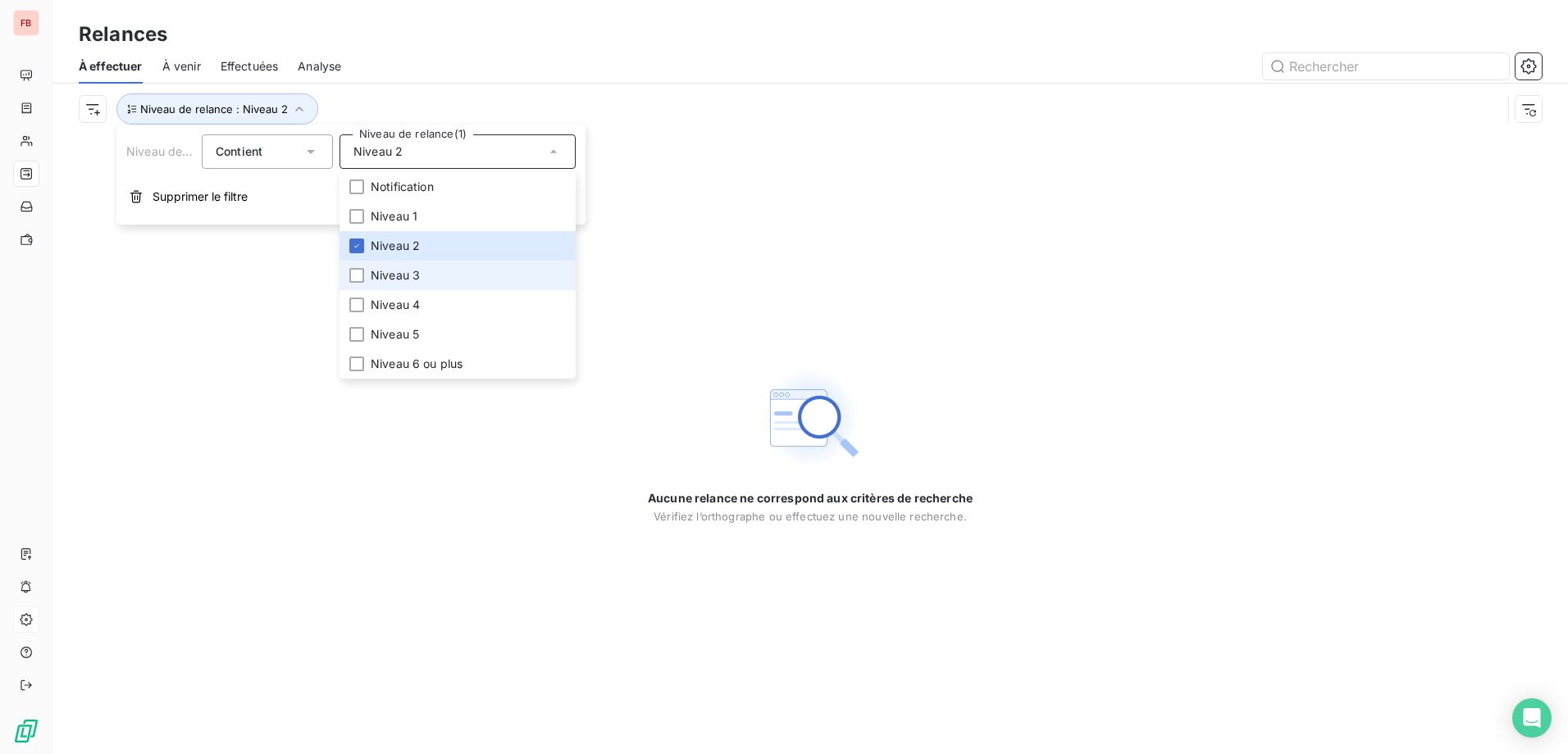 click on "Niveau 3" at bounding box center (395, 275) 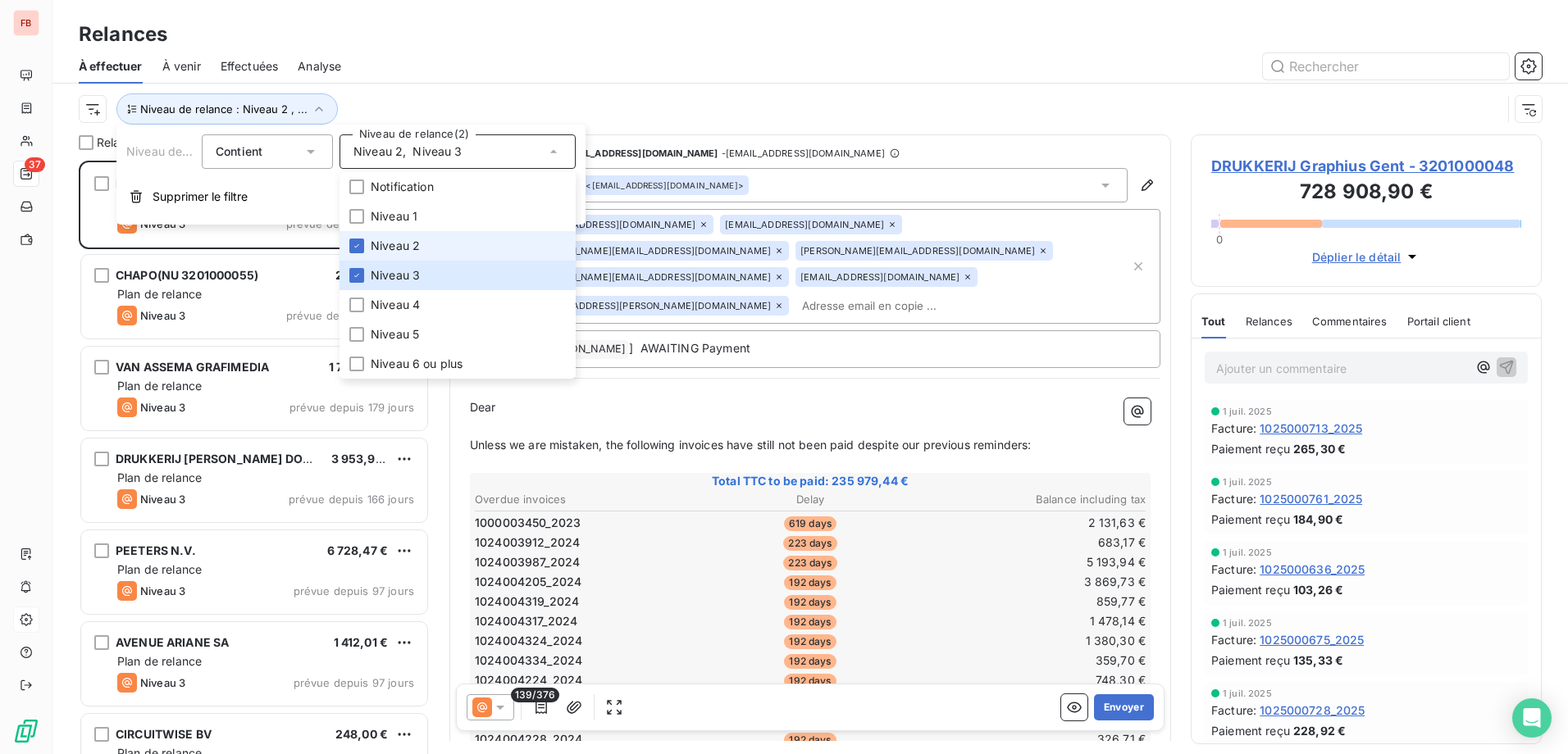 scroll, scrollTop: 13, scrollLeft: 13, axis: both 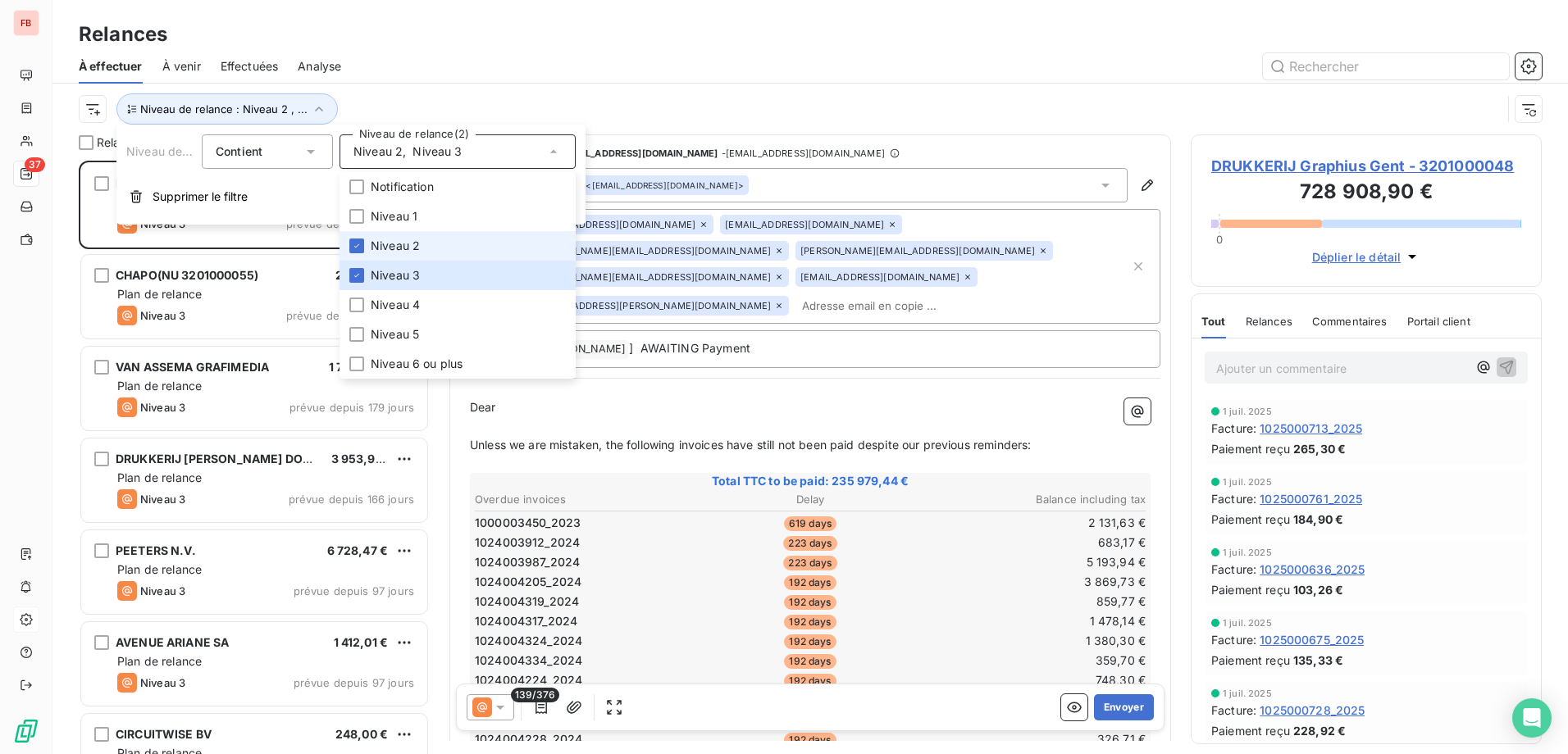 drag, startPoint x: 404, startPoint y: 243, endPoint x: 390, endPoint y: 260, distance: 22.022716 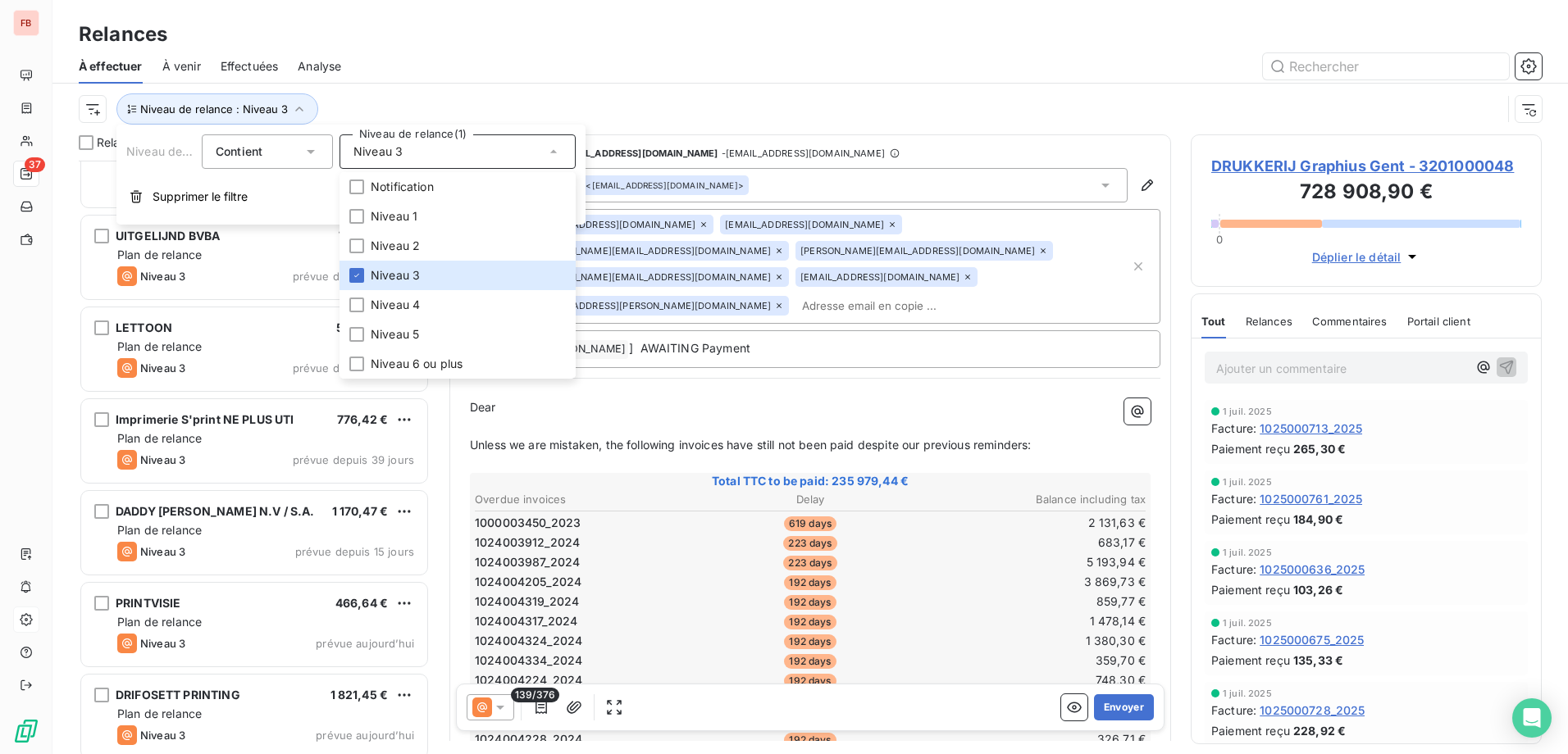 drag, startPoint x: 630, startPoint y: 40, endPoint x: 459, endPoint y: 294, distance: 306.19765 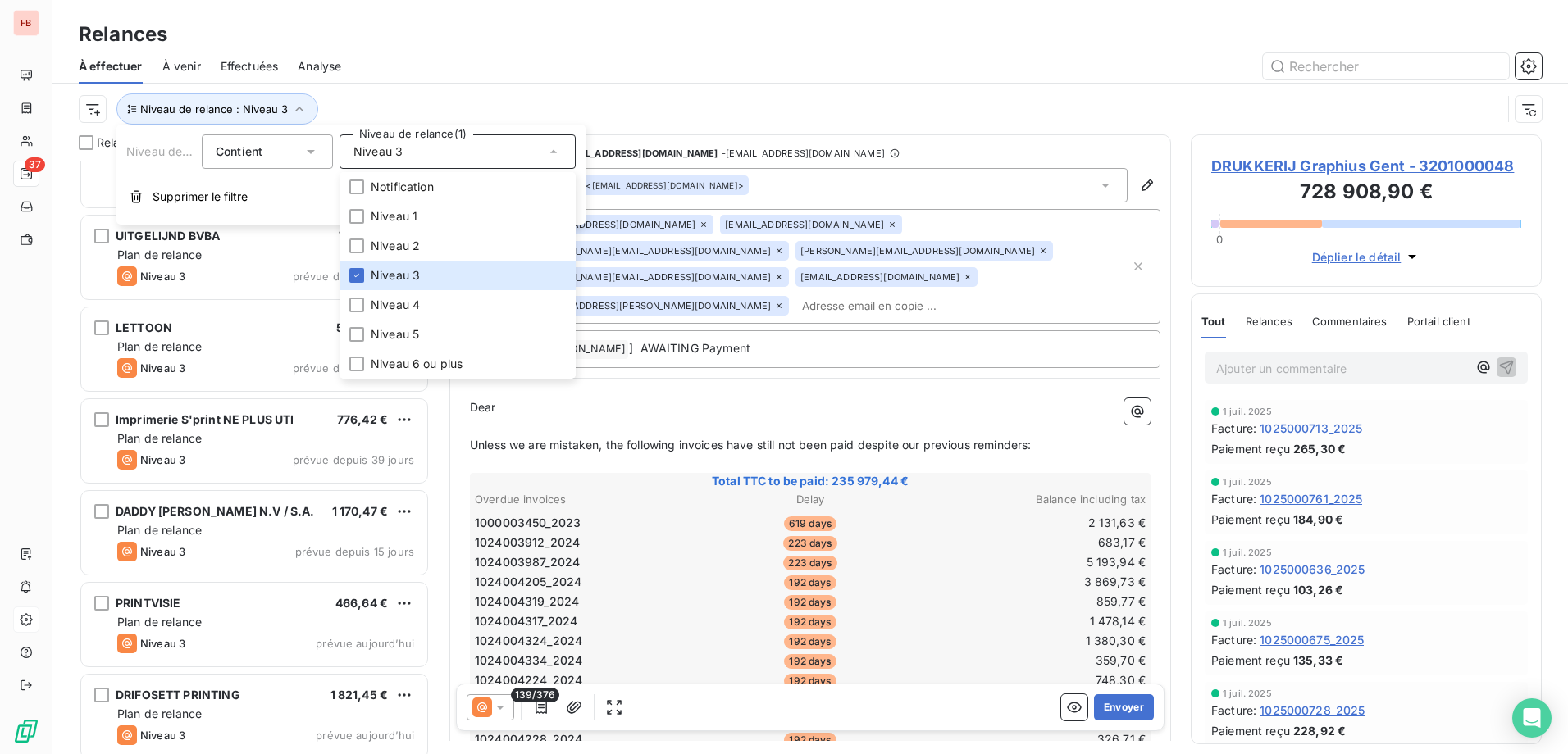 click on "Relances" at bounding box center [810, 34] 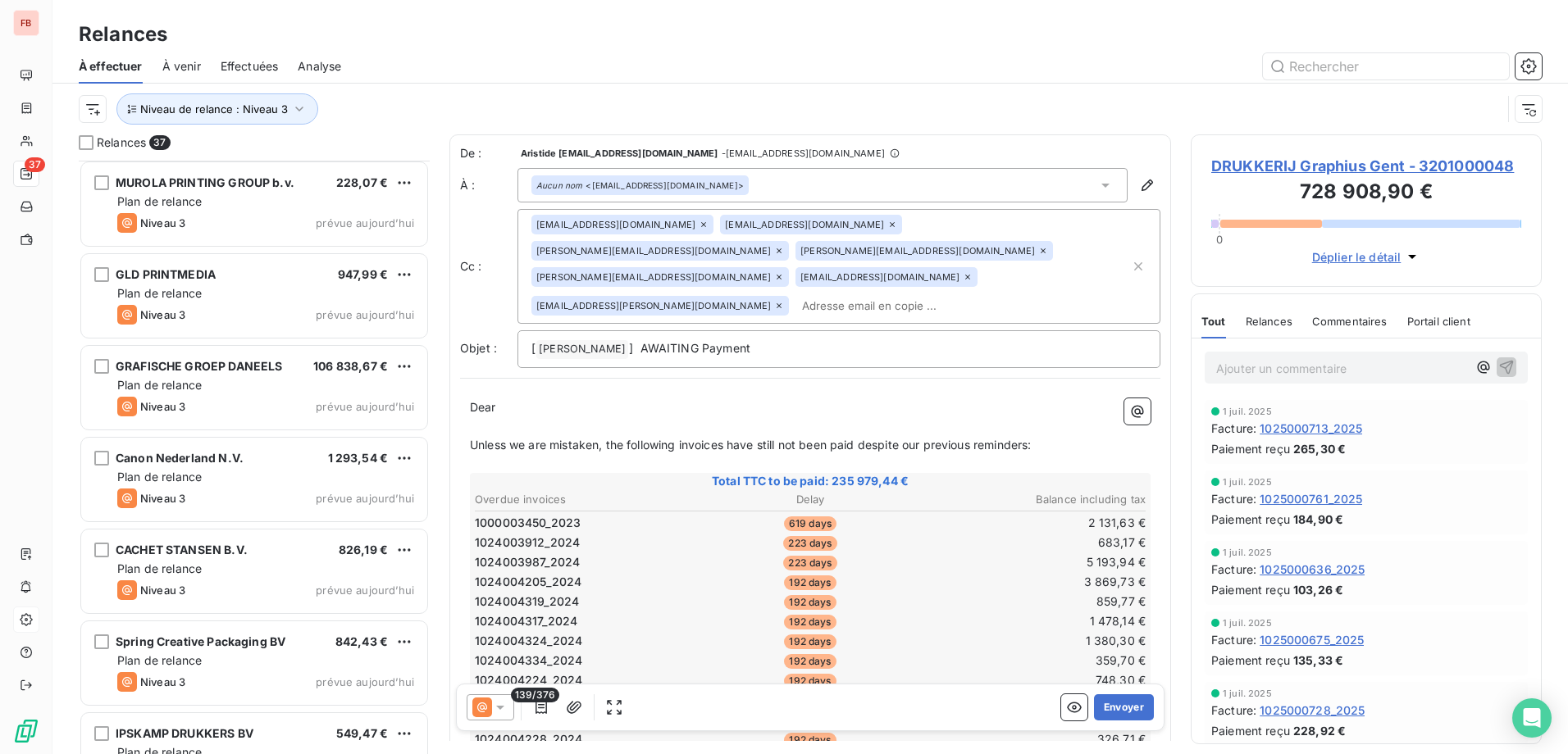 scroll, scrollTop: 2804, scrollLeft: 0, axis: vertical 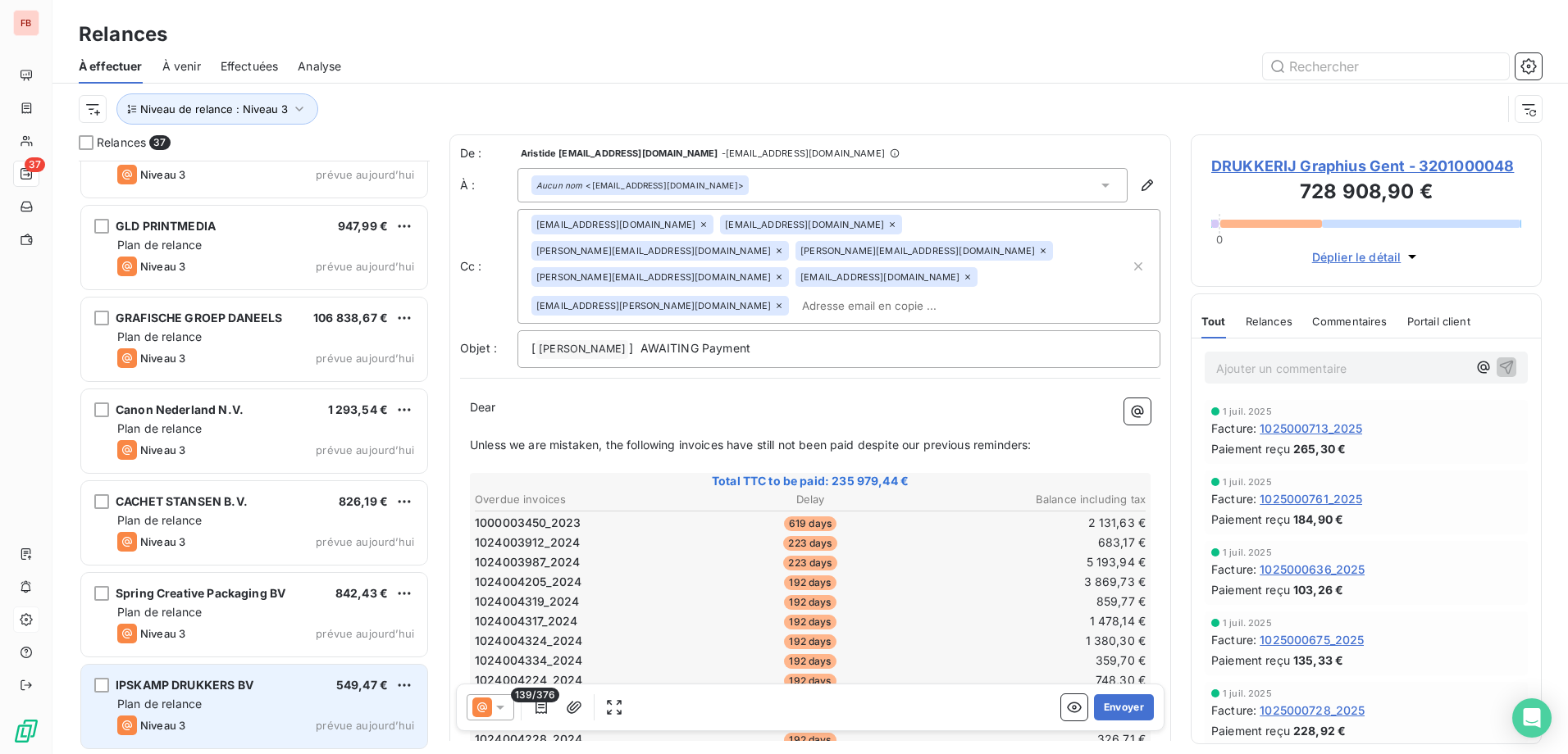 click on "Niveau 3 prévue aujourd’hui" at bounding box center [266, 725] 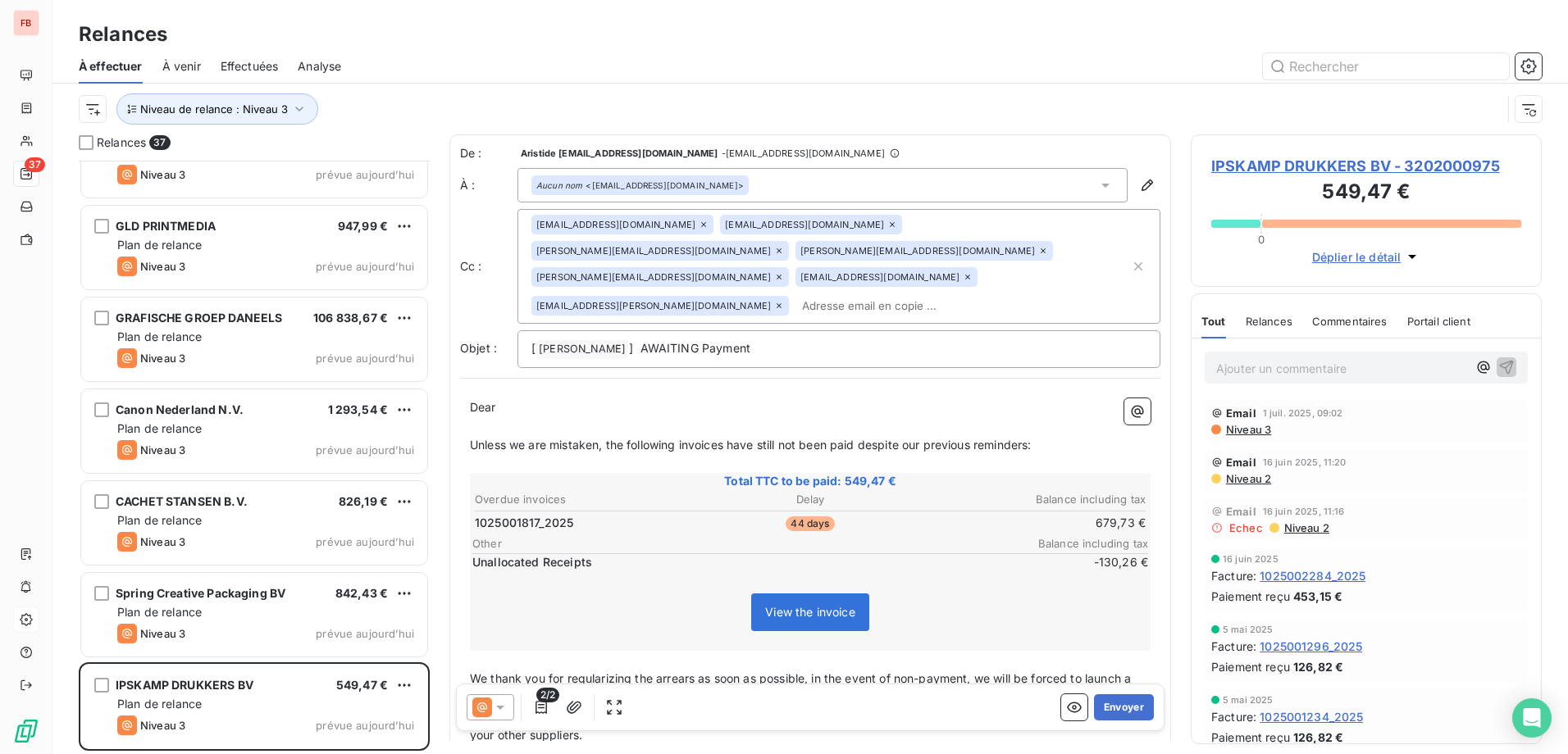 click 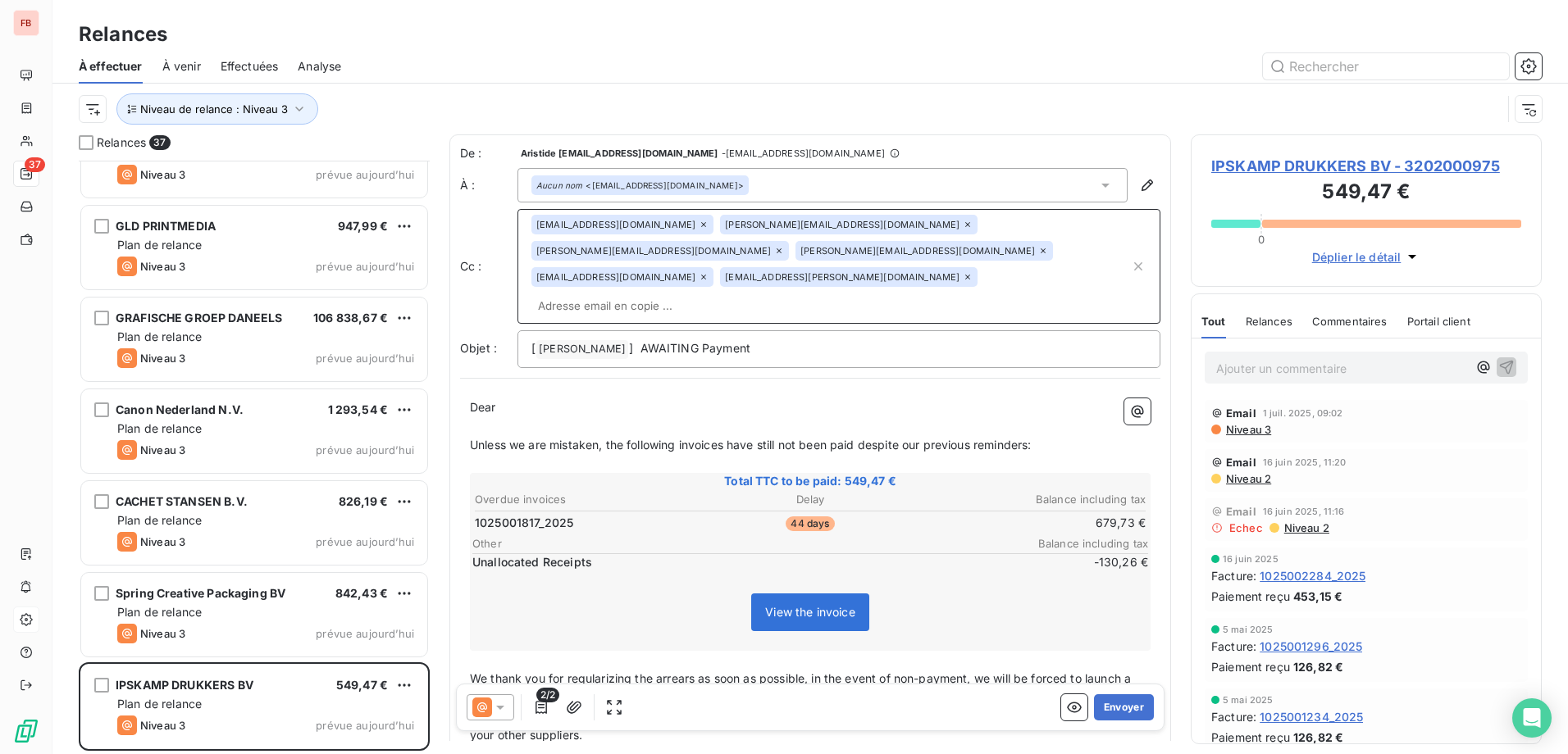 click 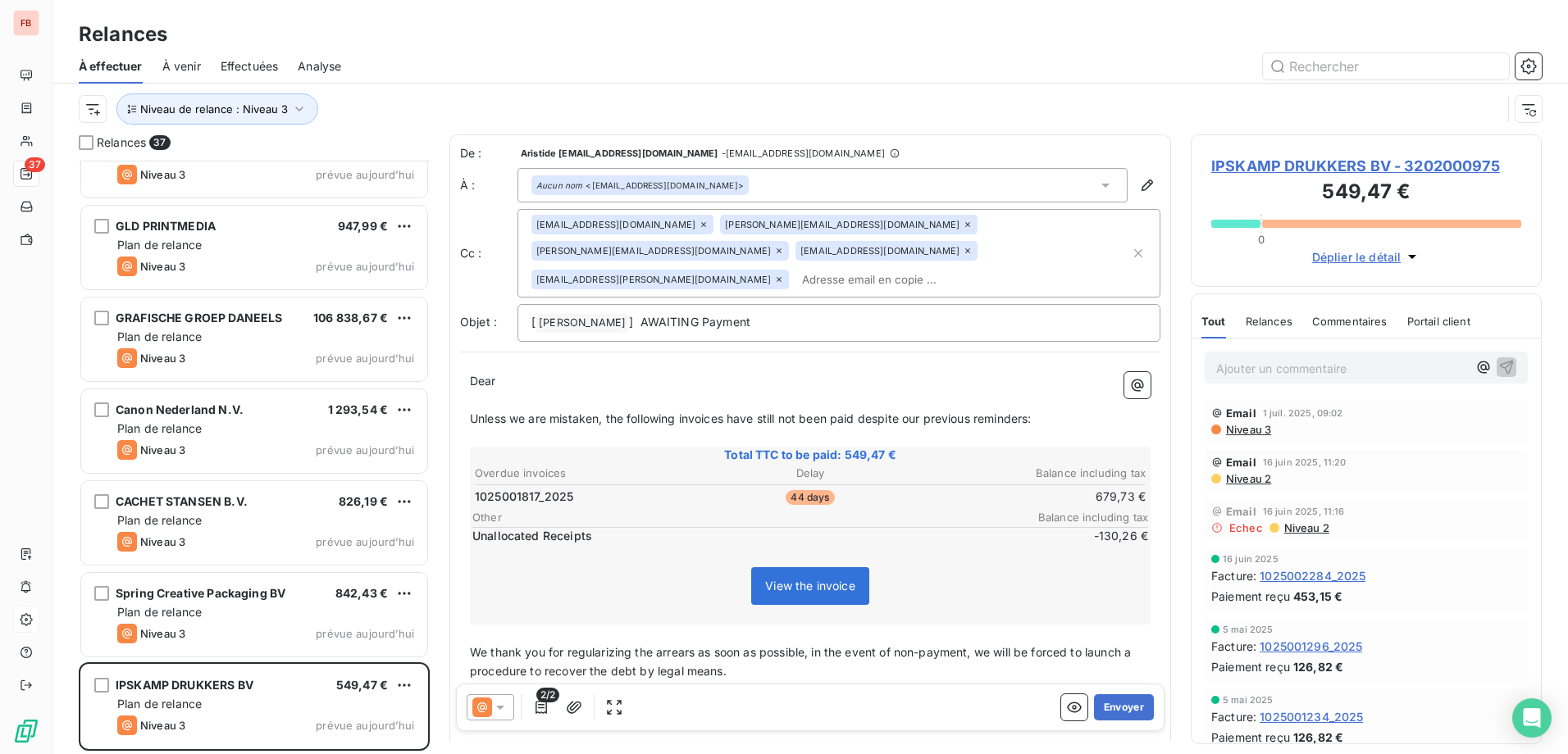click 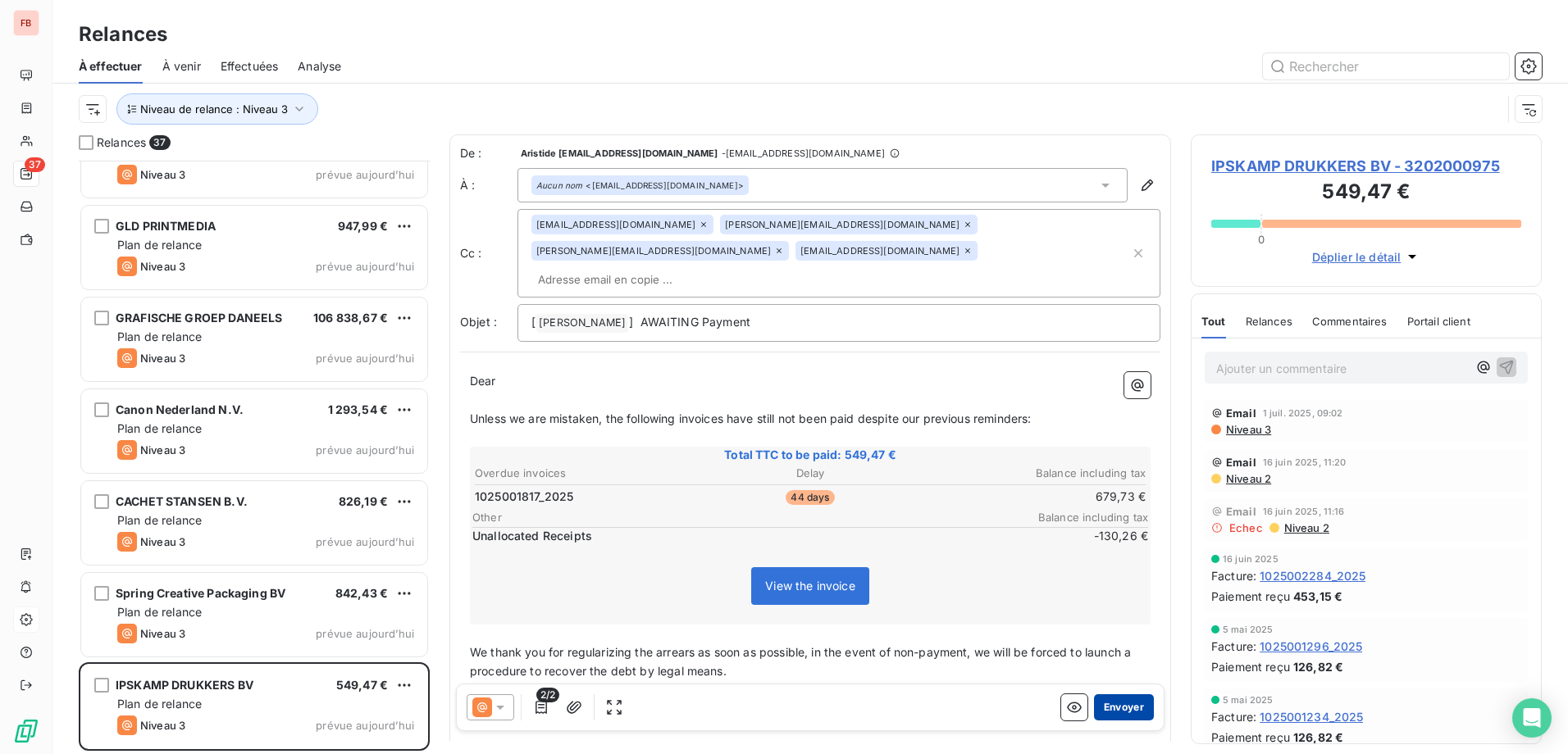 click on "Envoyer" at bounding box center (1124, 707) 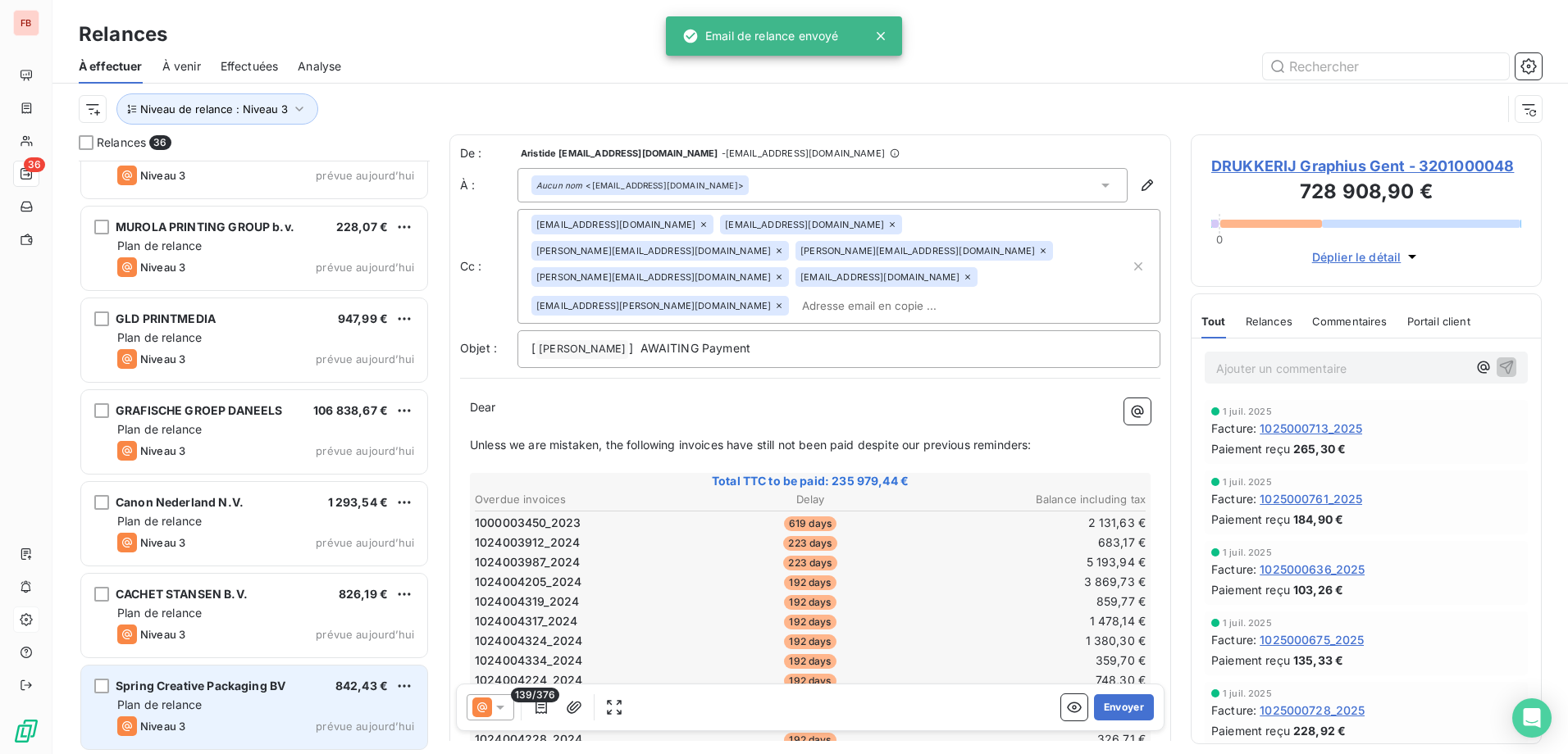 drag, startPoint x: 344, startPoint y: 690, endPoint x: 367, endPoint y: 687, distance: 23.194827 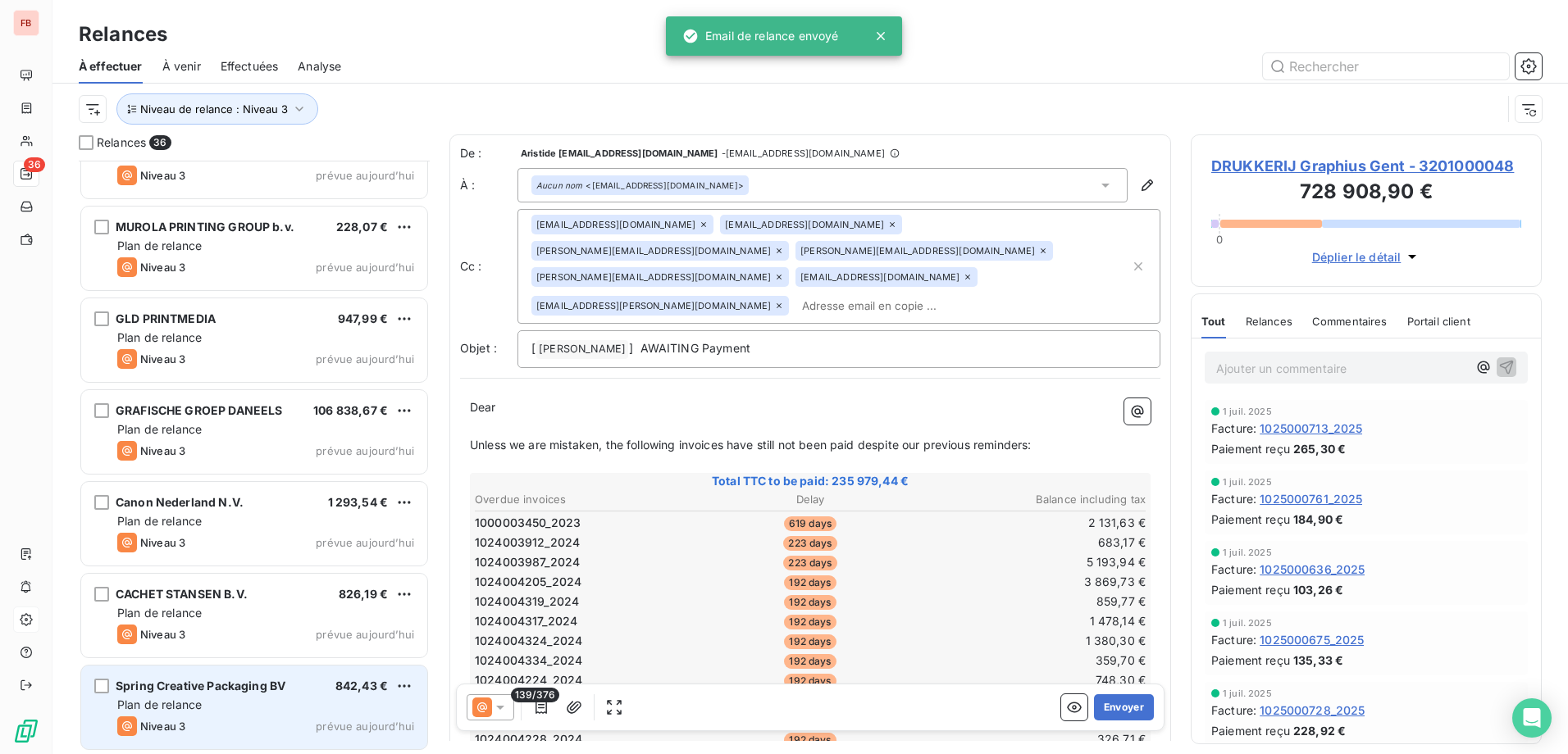click on "842,43 €" at bounding box center [362, 685] 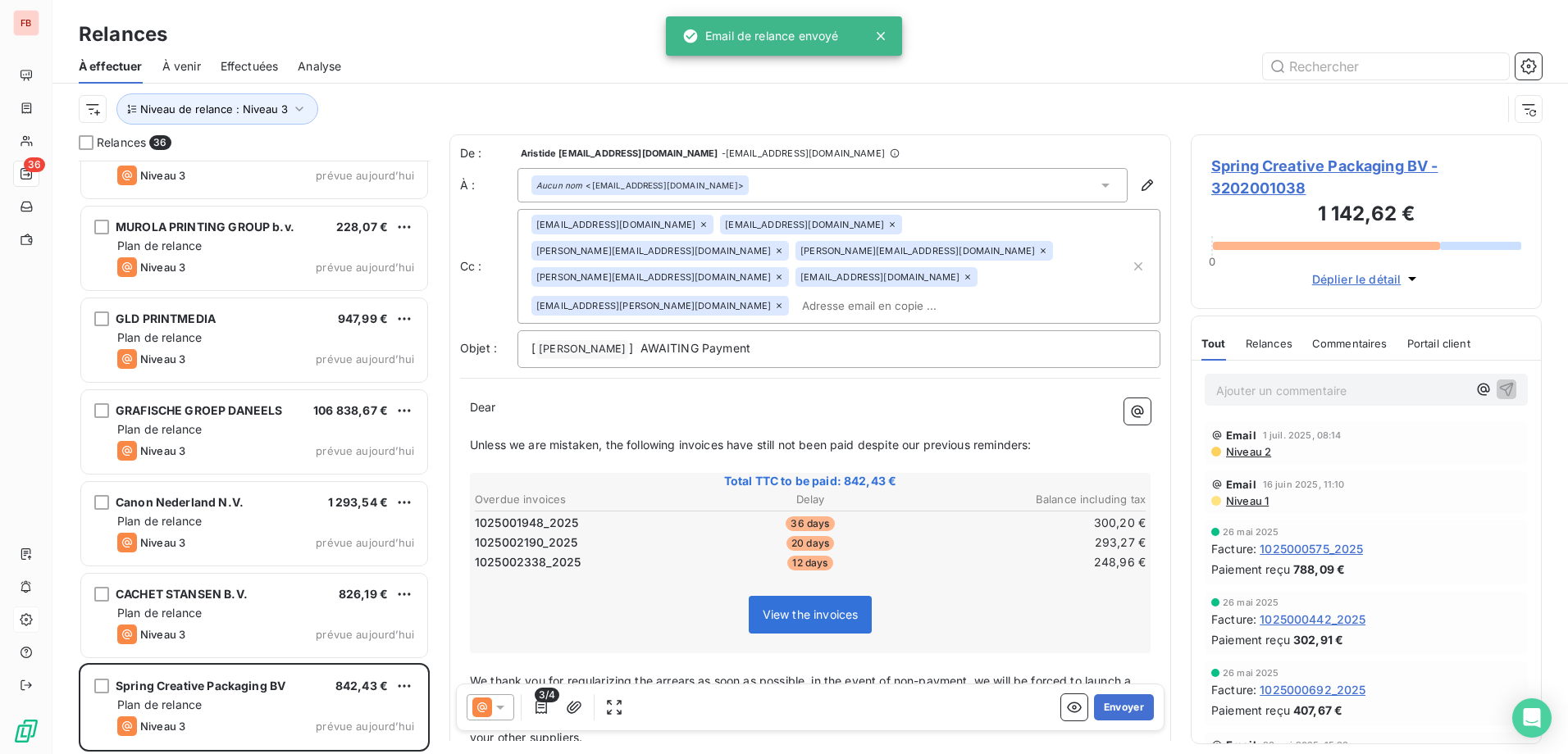 scroll, scrollTop: 2712, scrollLeft: 0, axis: vertical 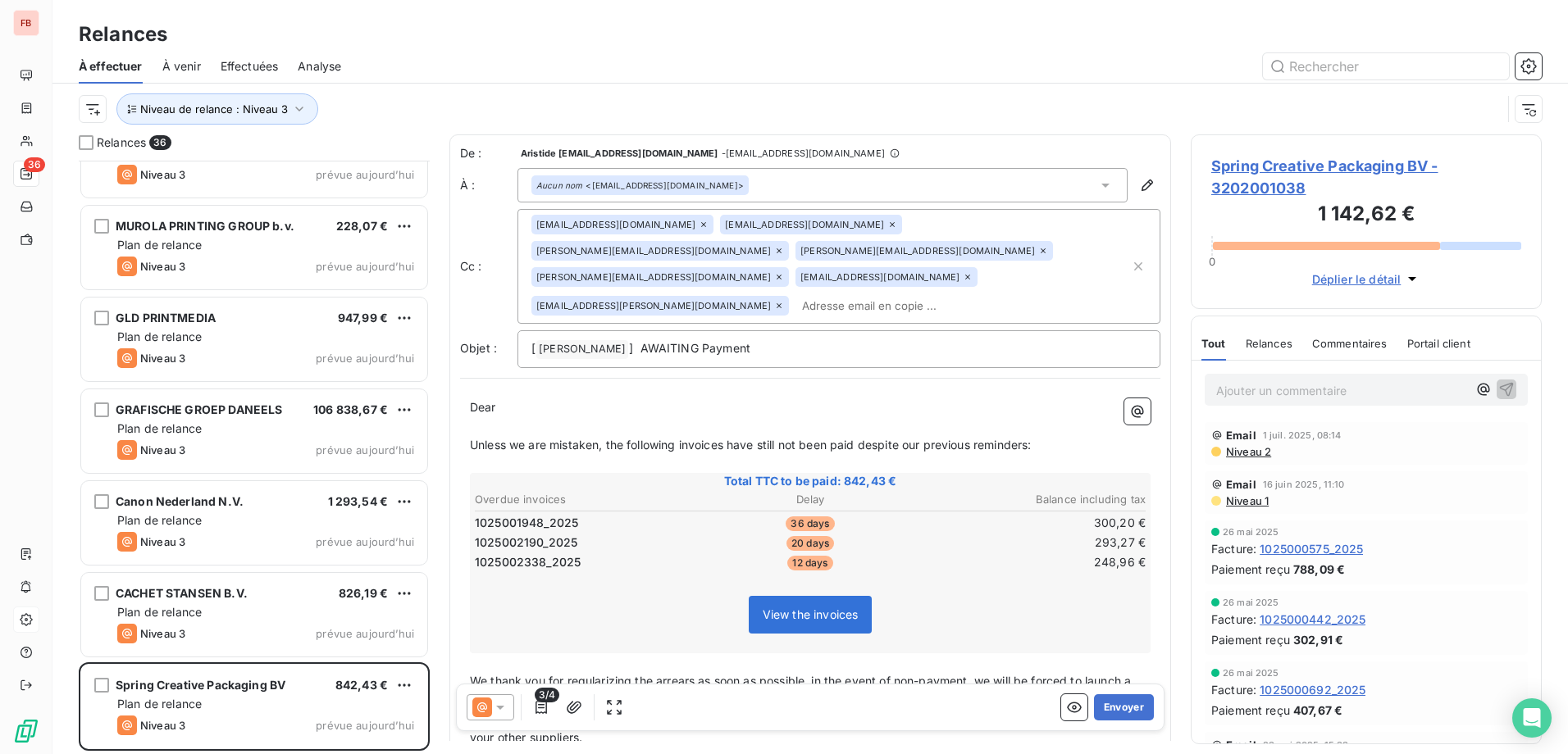 drag, startPoint x: 806, startPoint y: 224, endPoint x: 796, endPoint y: 231, distance: 12 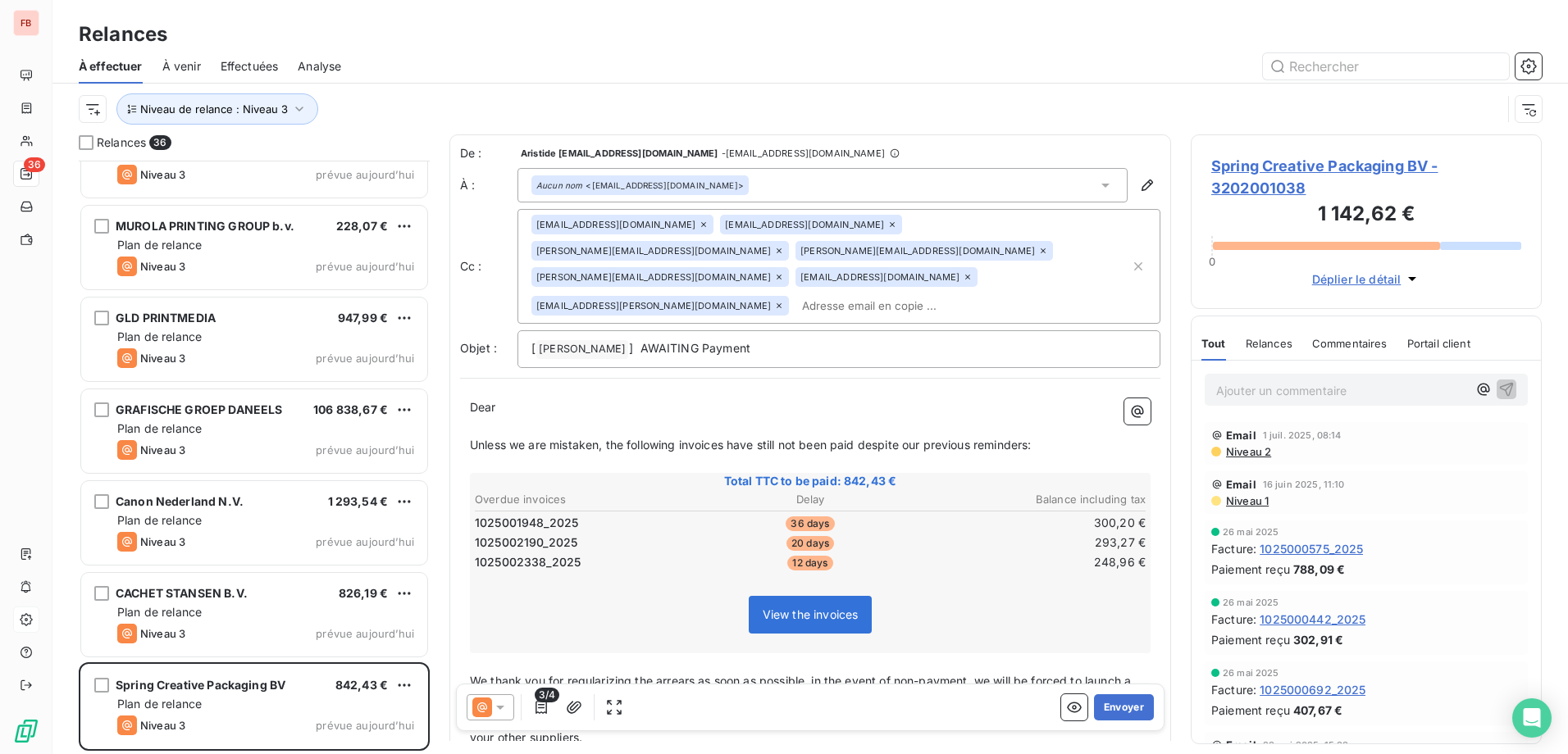 click 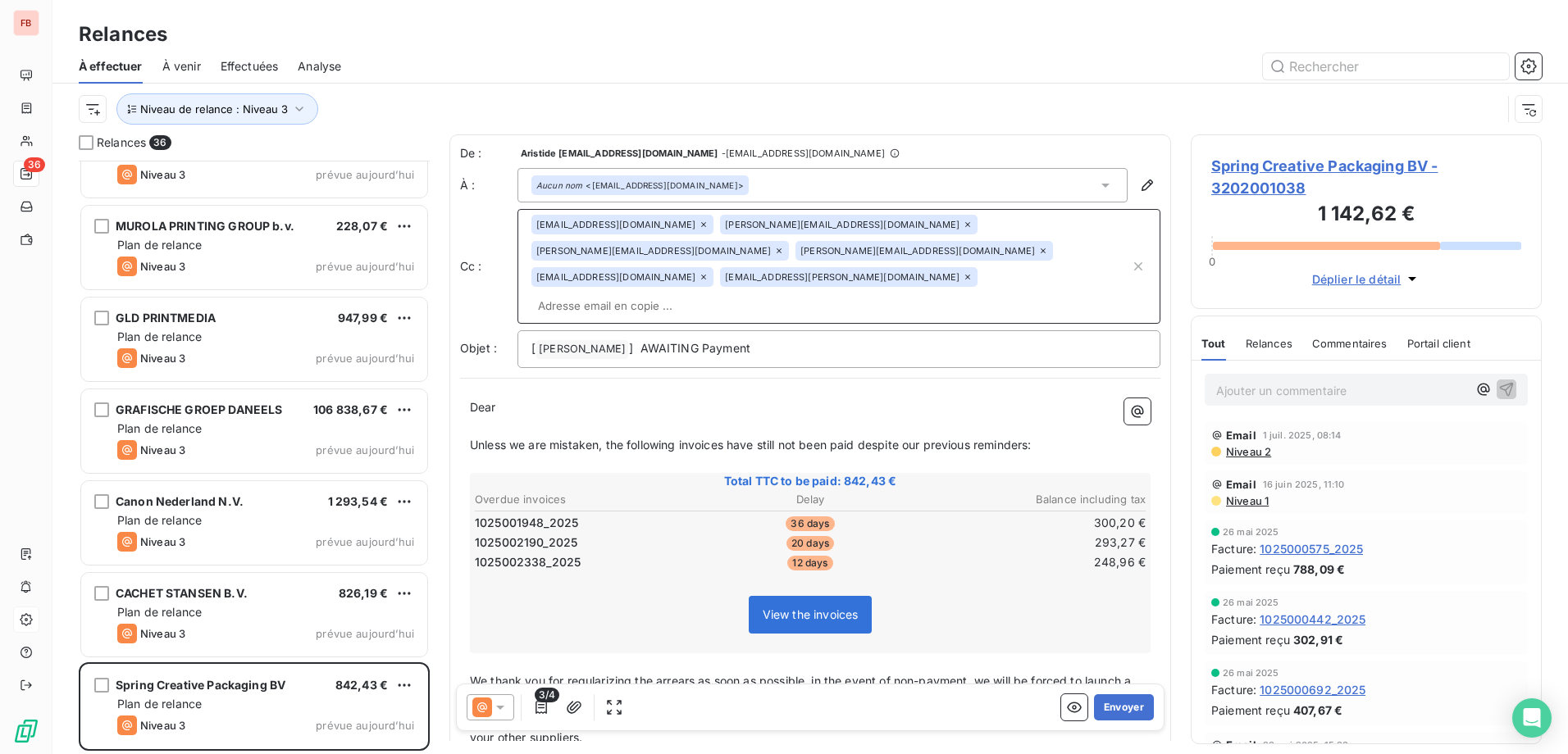click 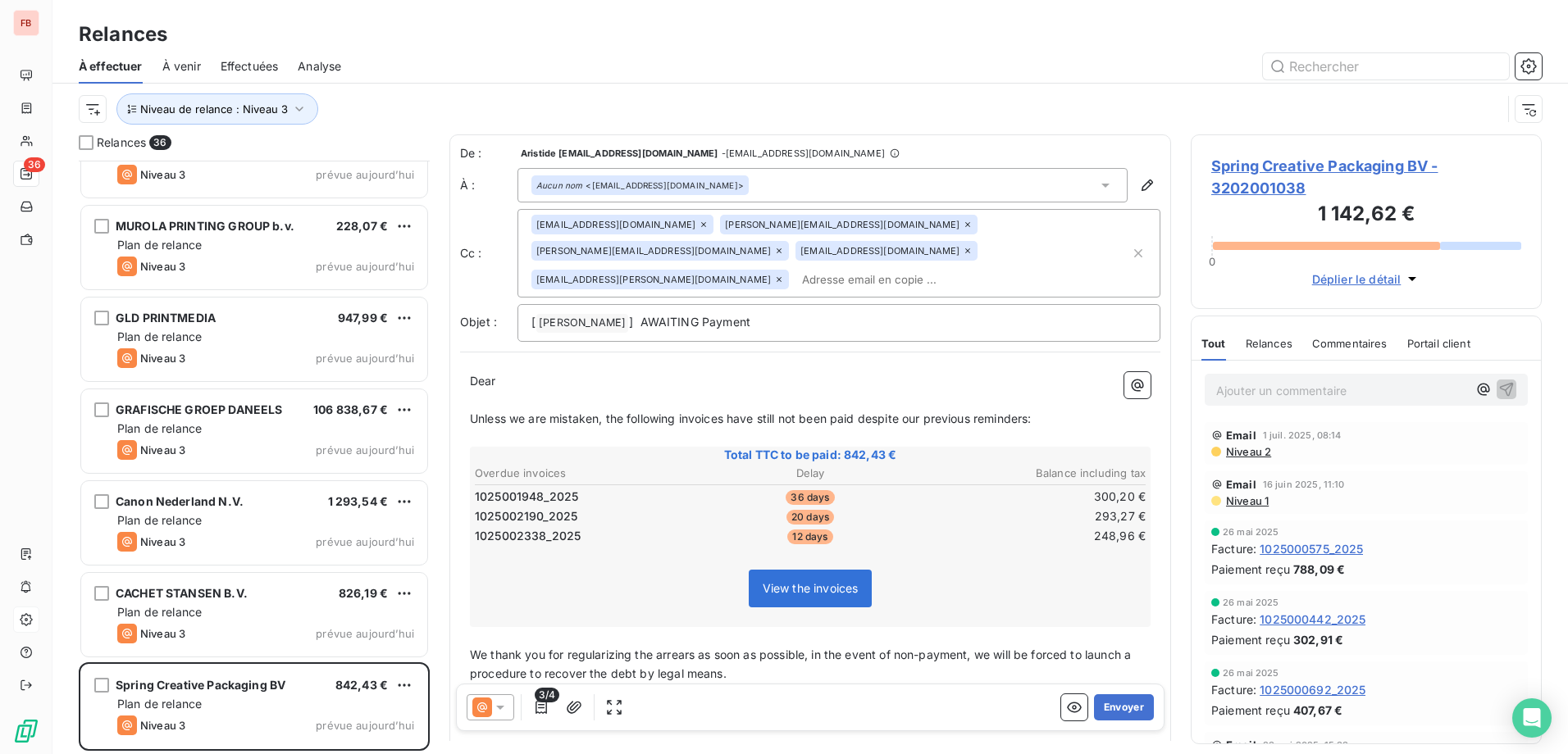 drag, startPoint x: 846, startPoint y: 252, endPoint x: 847, endPoint y: 287, distance: 35.014283 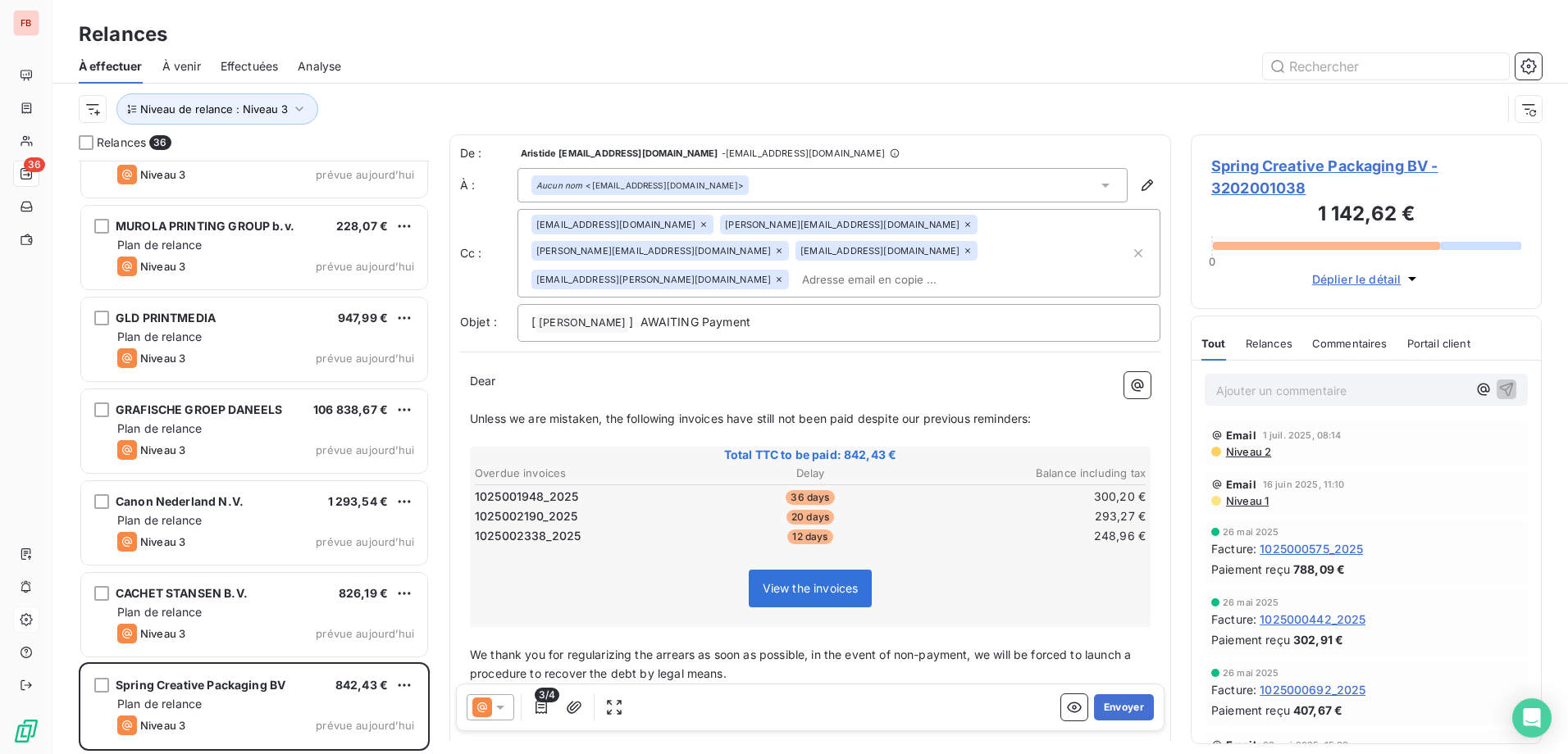 click 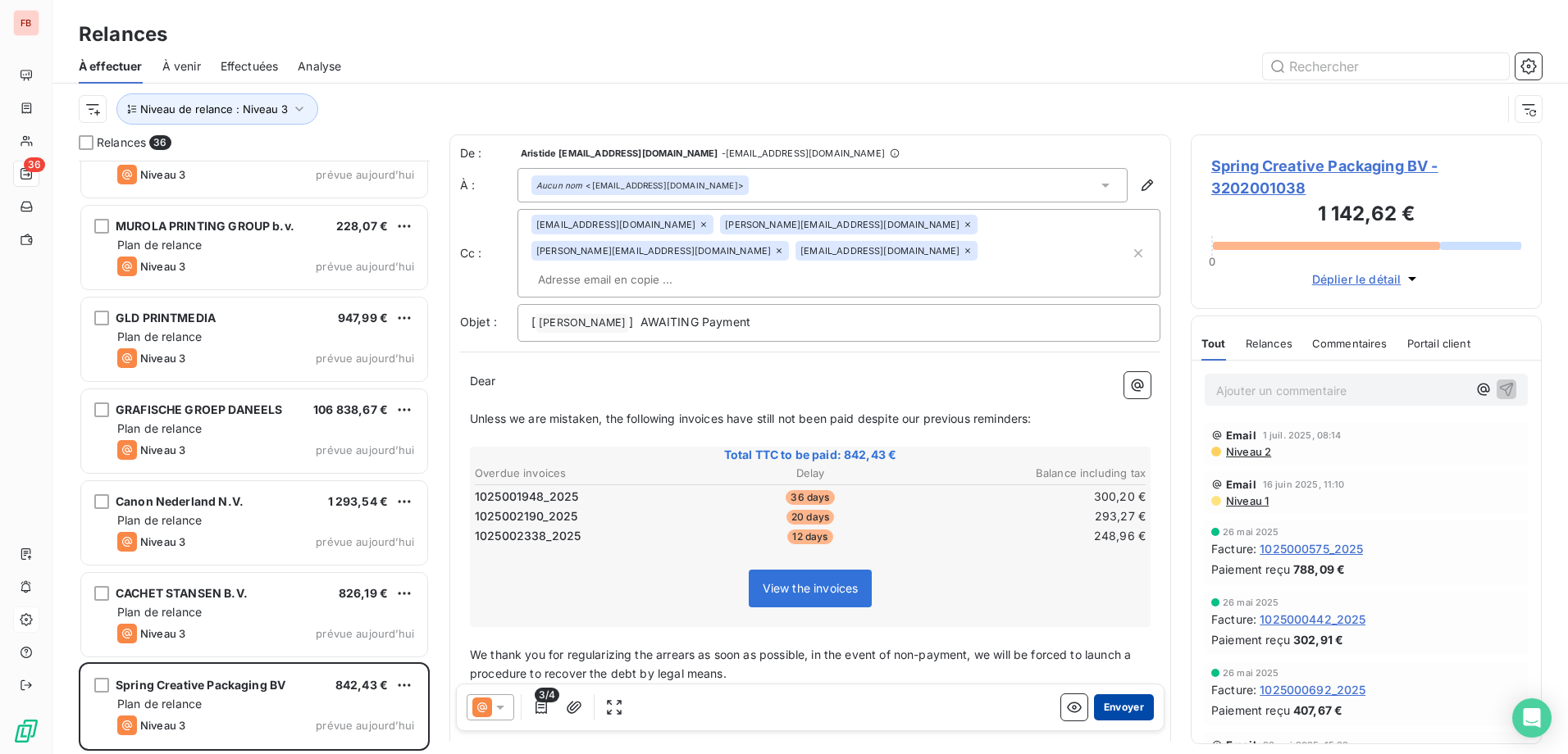click on "Envoyer" at bounding box center (1124, 707) 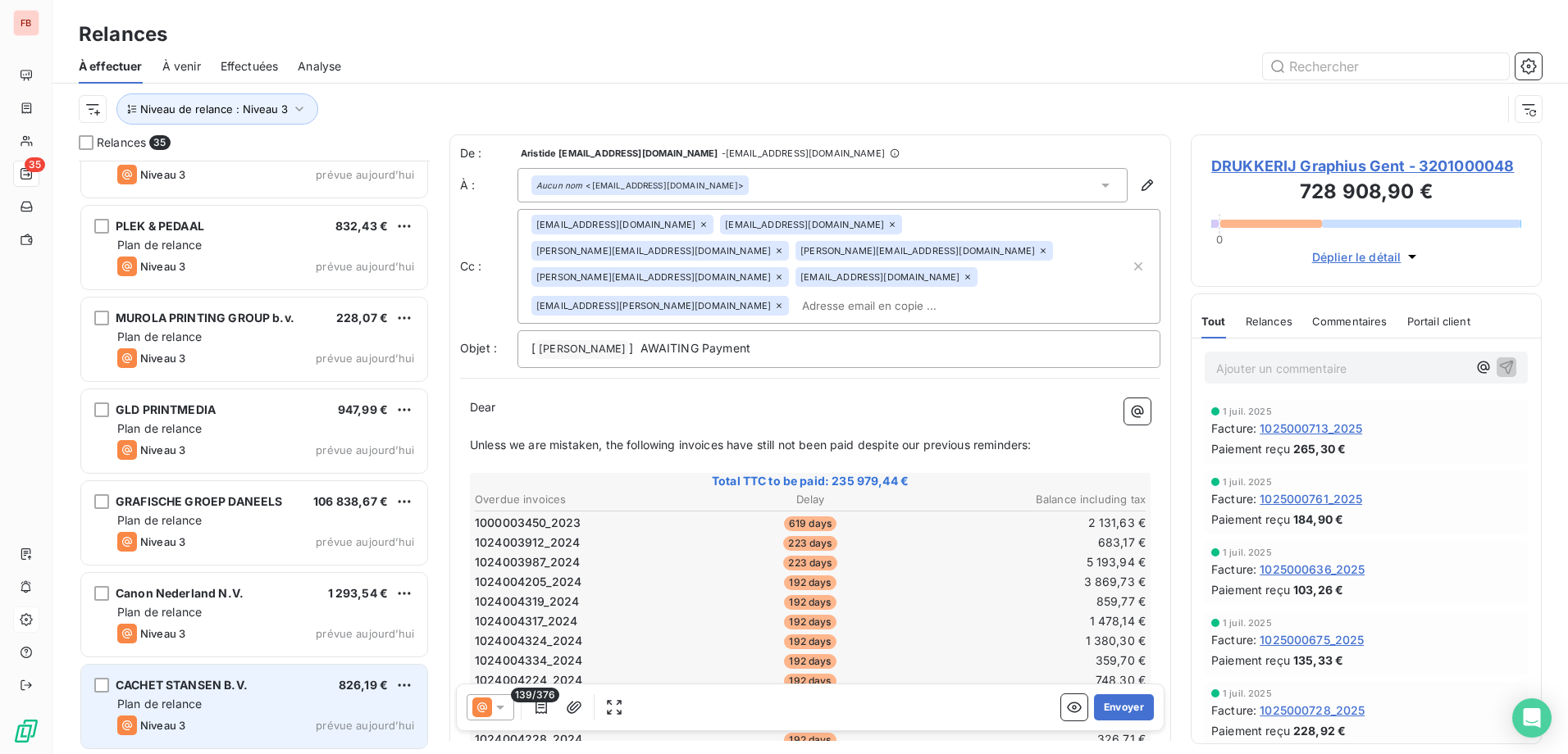 scroll, scrollTop: 2619, scrollLeft: 0, axis: vertical 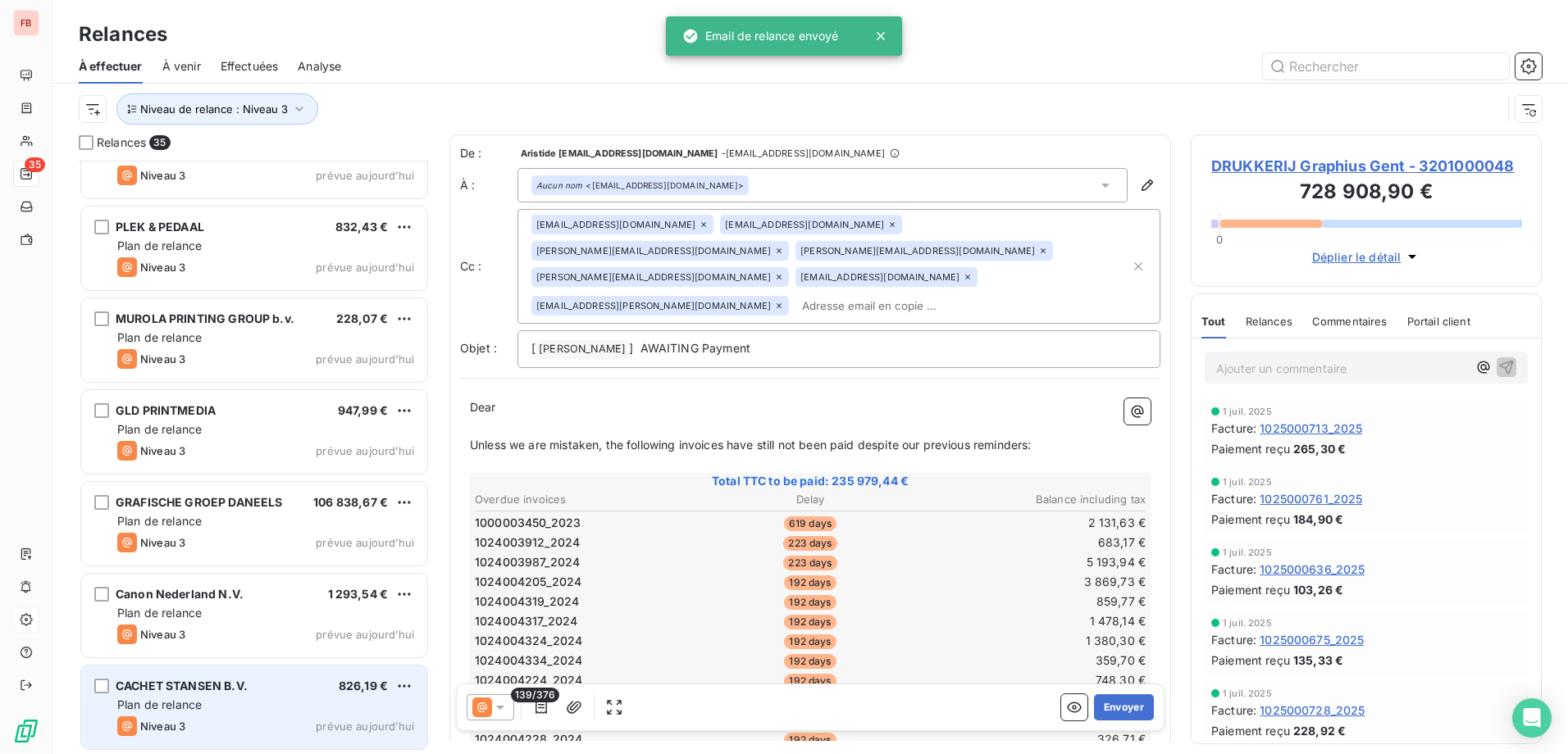 click on "Plan de relance" at bounding box center (266, 705) 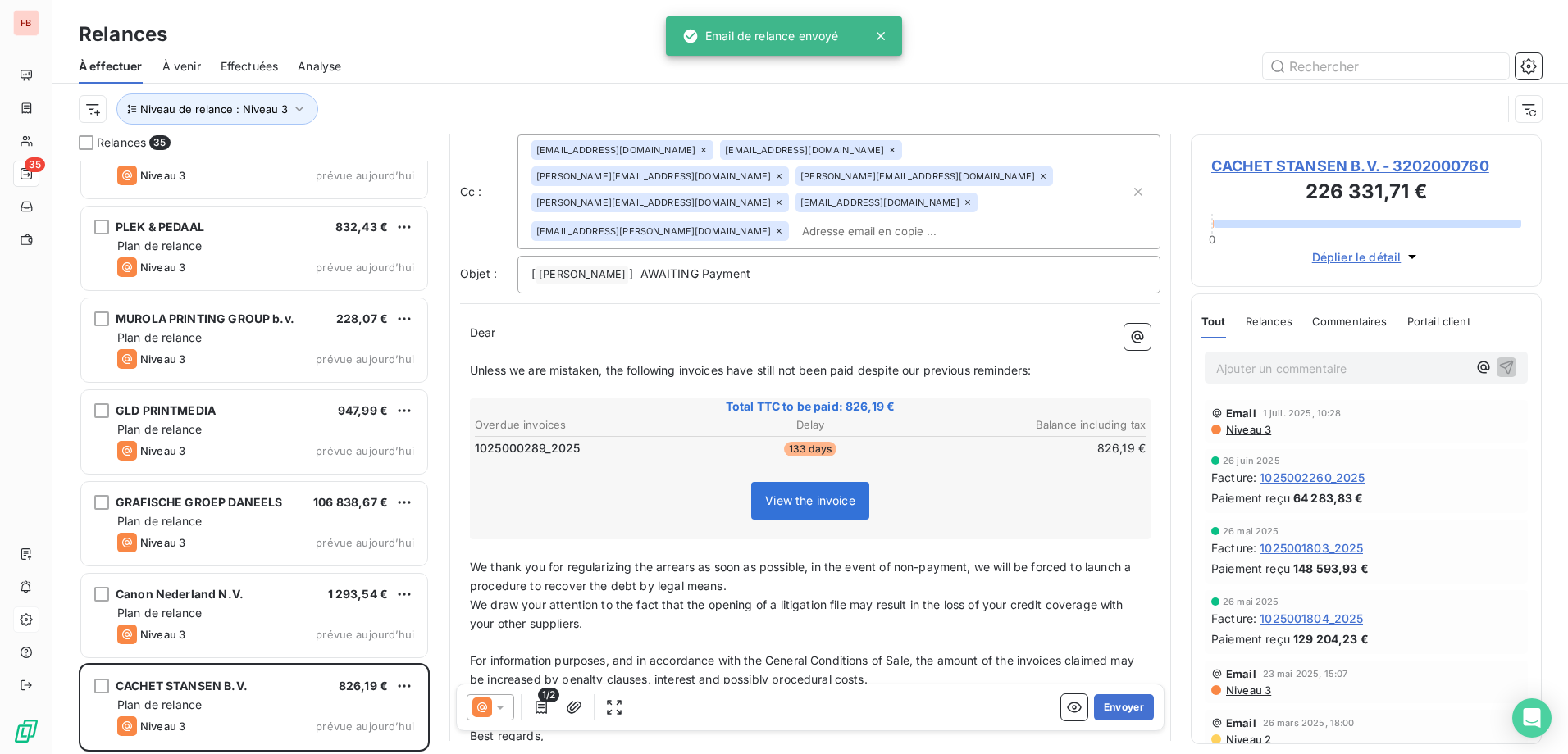 scroll, scrollTop: 0, scrollLeft: 0, axis: both 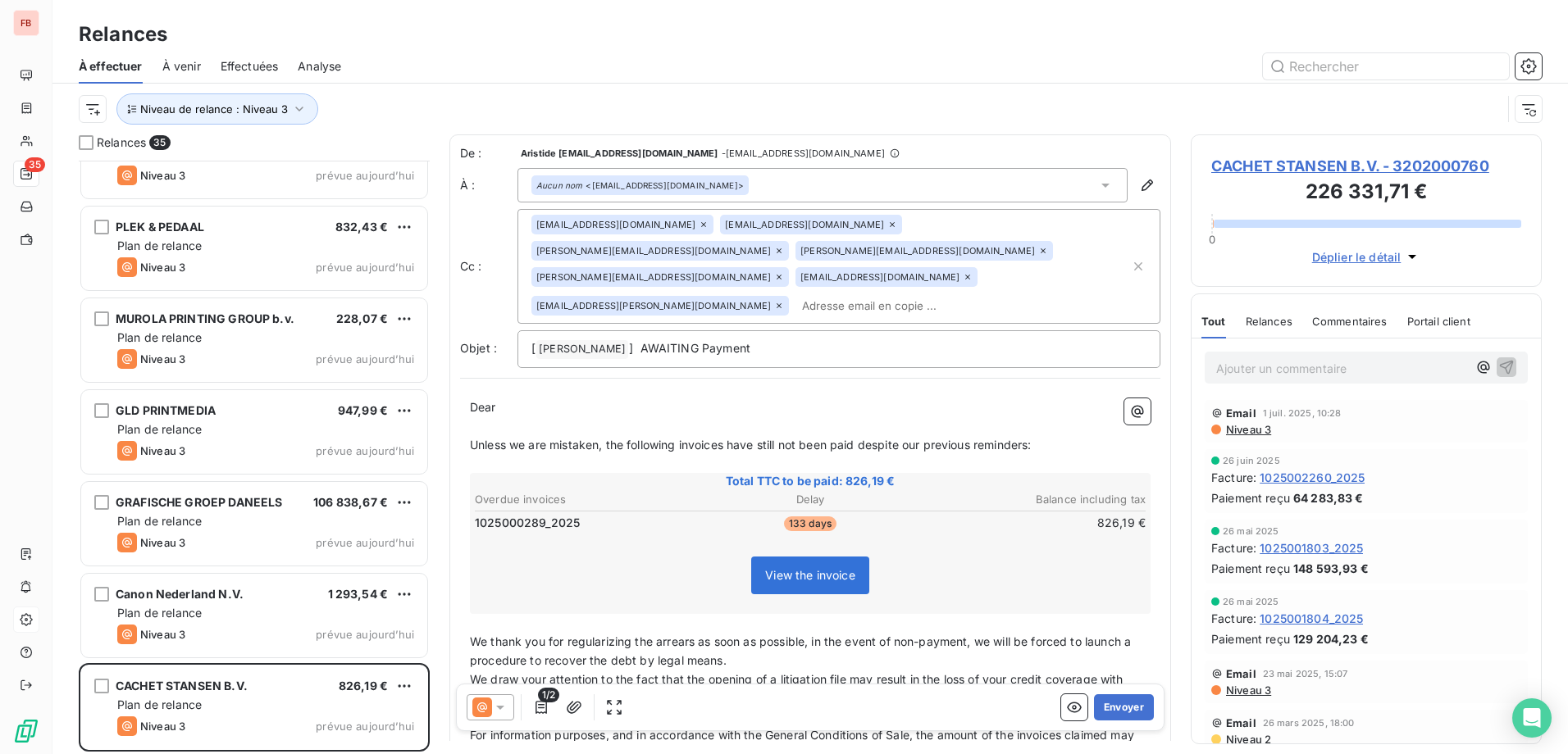 click 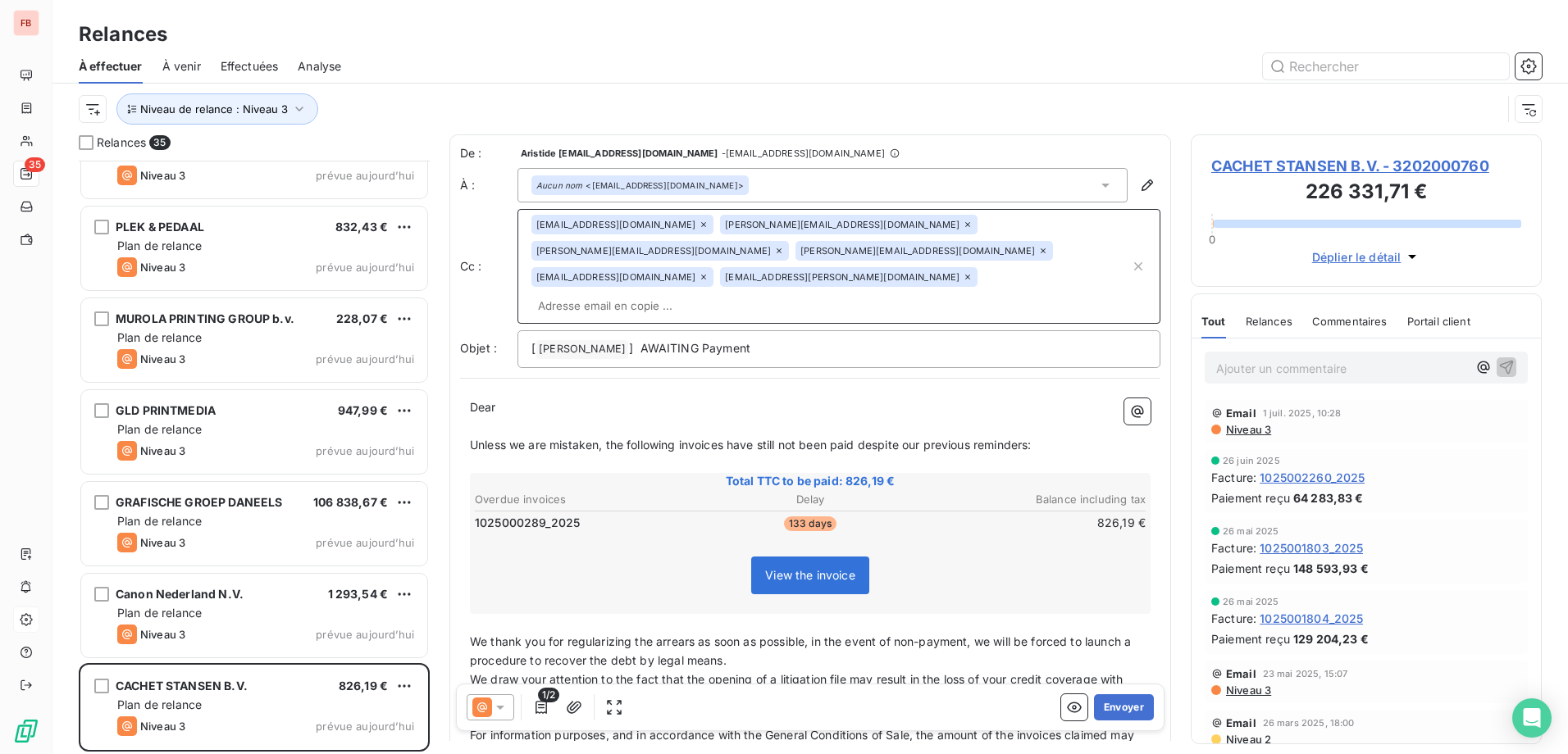 click 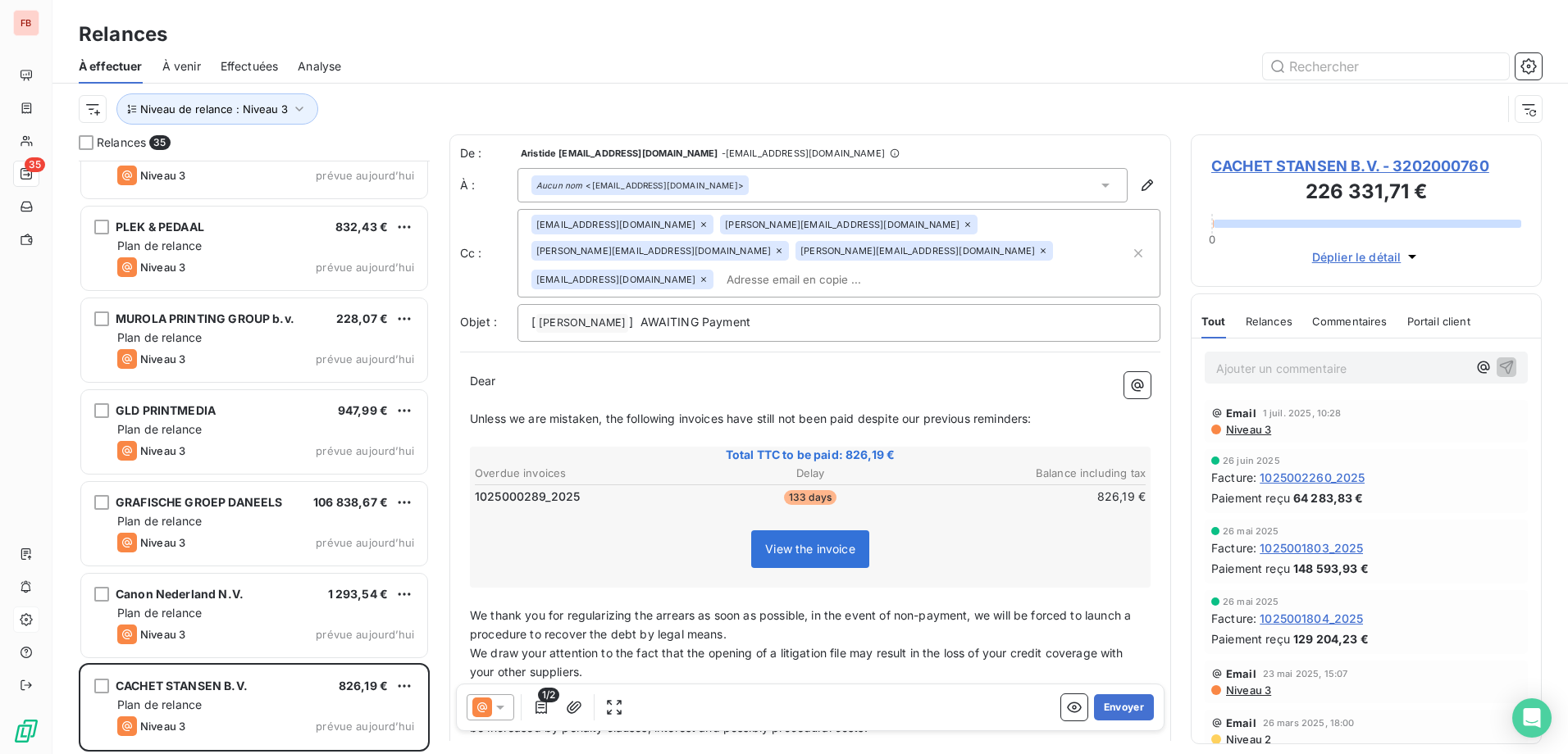 click 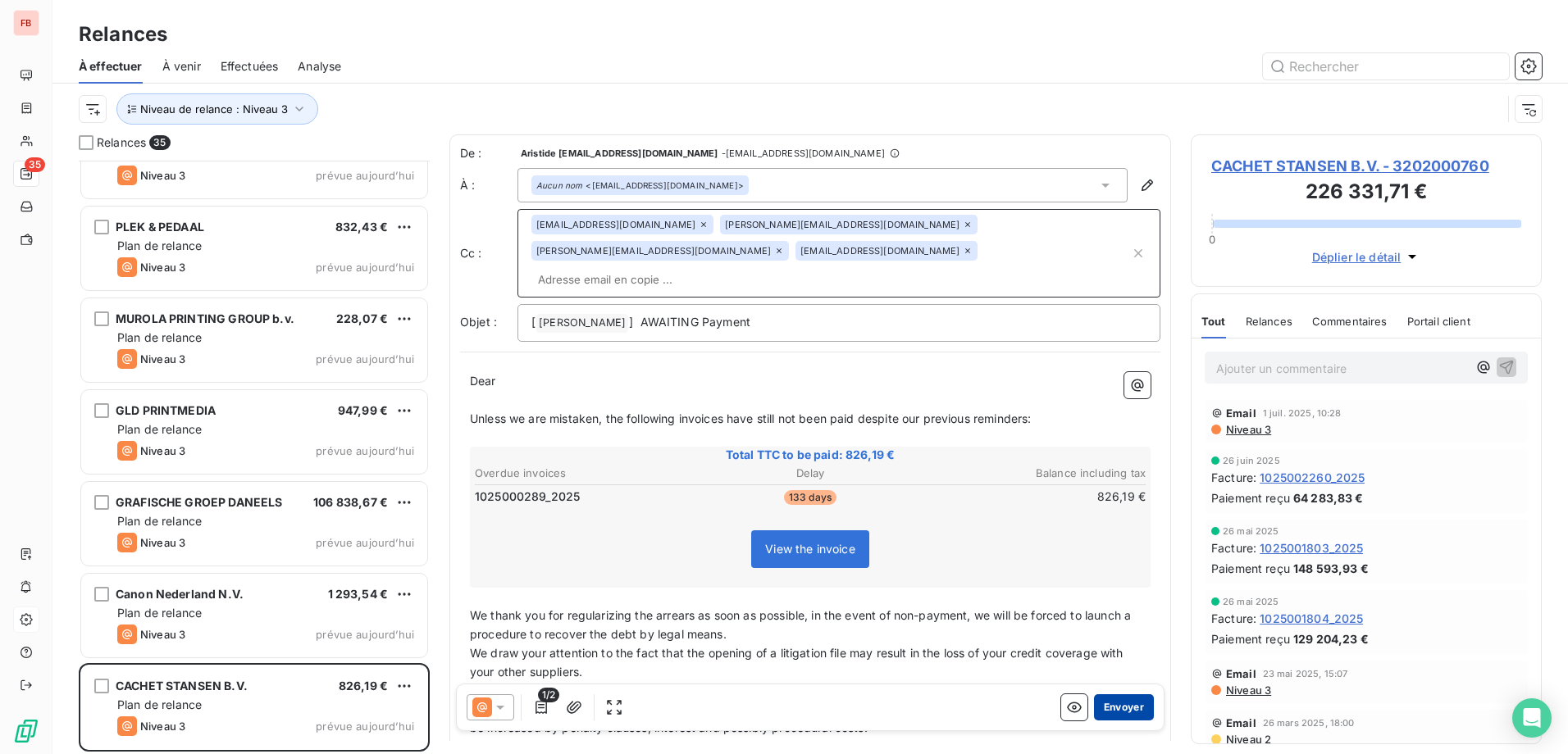 click on "Envoyer" at bounding box center [1124, 707] 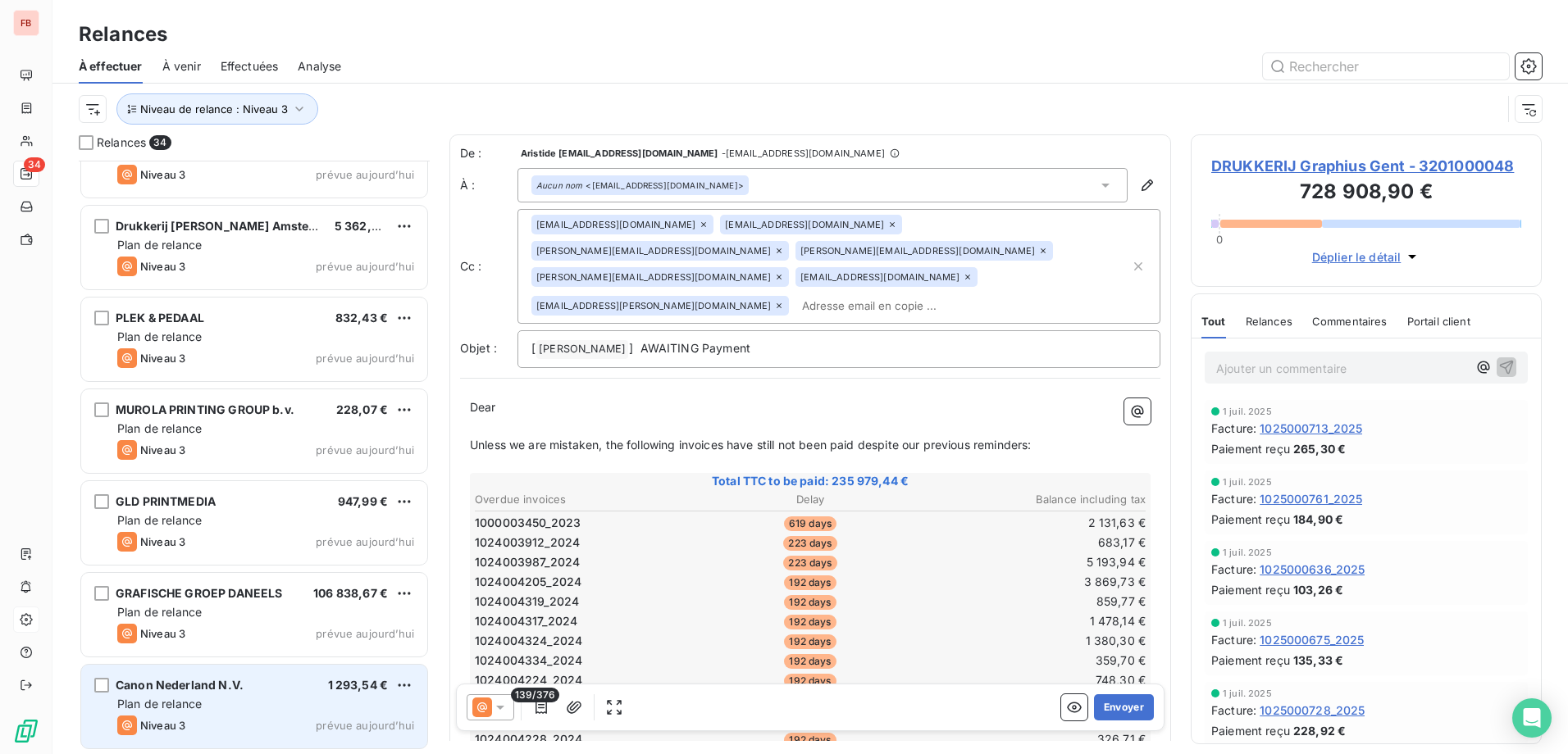 scroll, scrollTop: 2528, scrollLeft: 0, axis: vertical 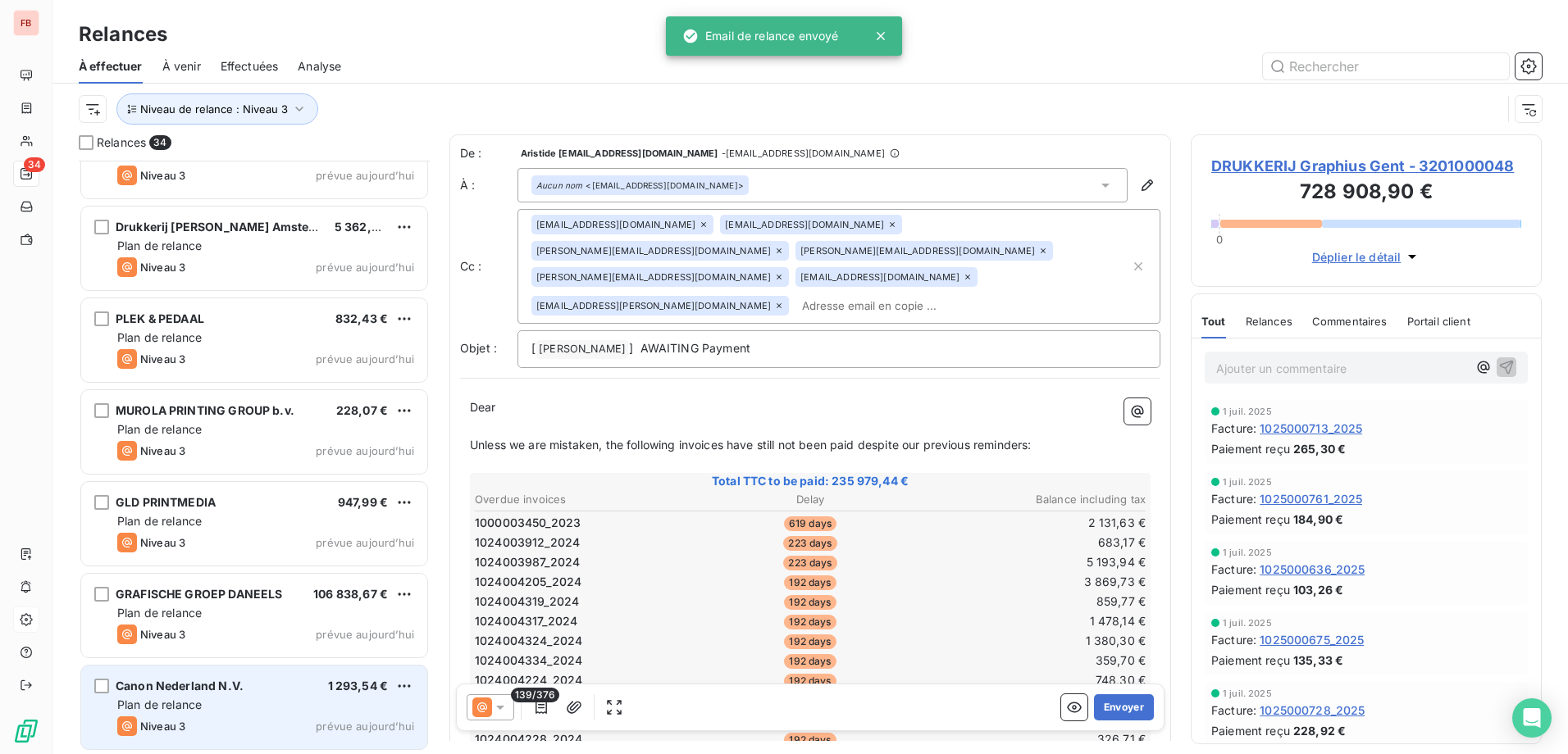 drag, startPoint x: 299, startPoint y: 712, endPoint x: 387, endPoint y: 670, distance: 97.50897 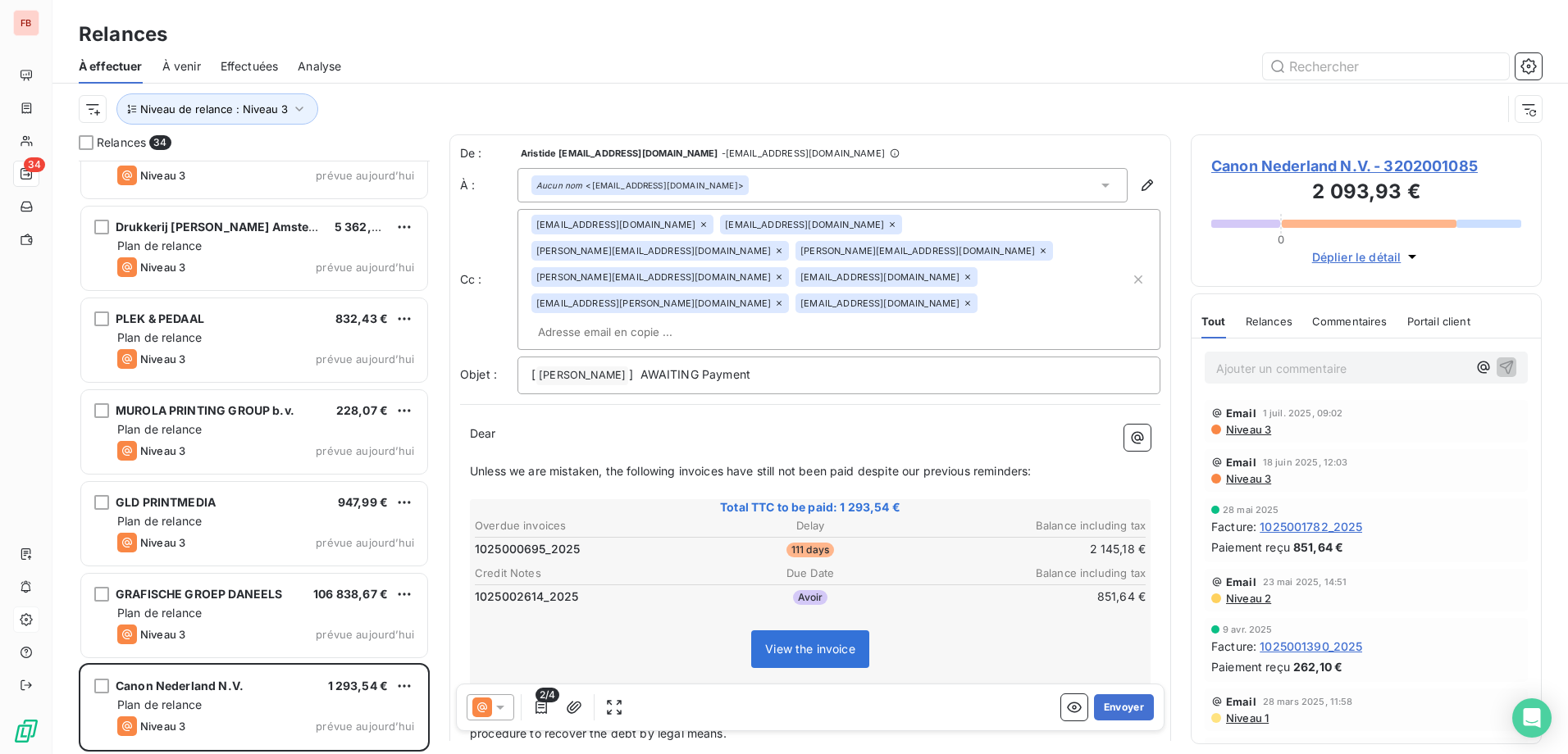 click 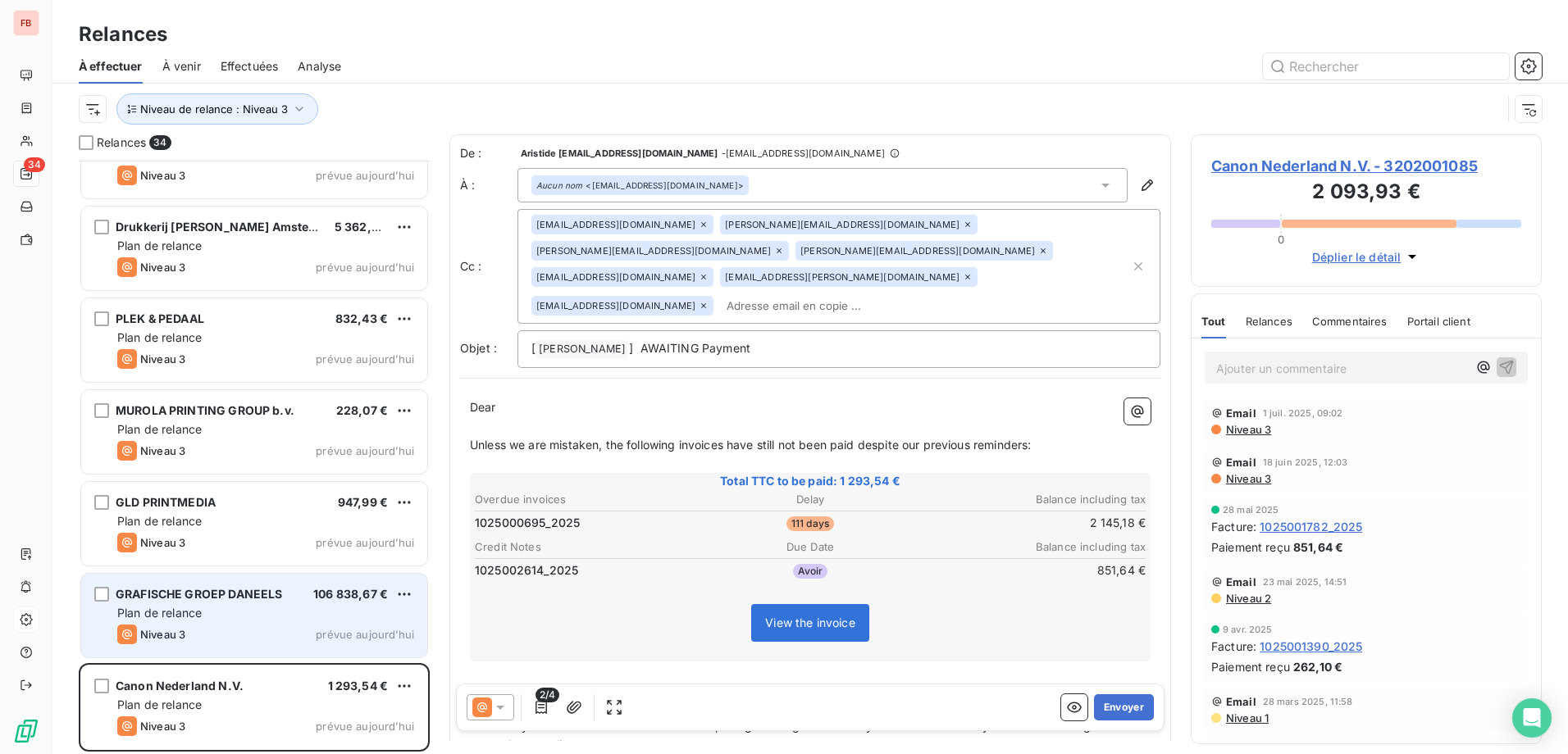 click on "GRAFISCHE GROEP DANEELS 106 838,67 €" at bounding box center [266, 594] 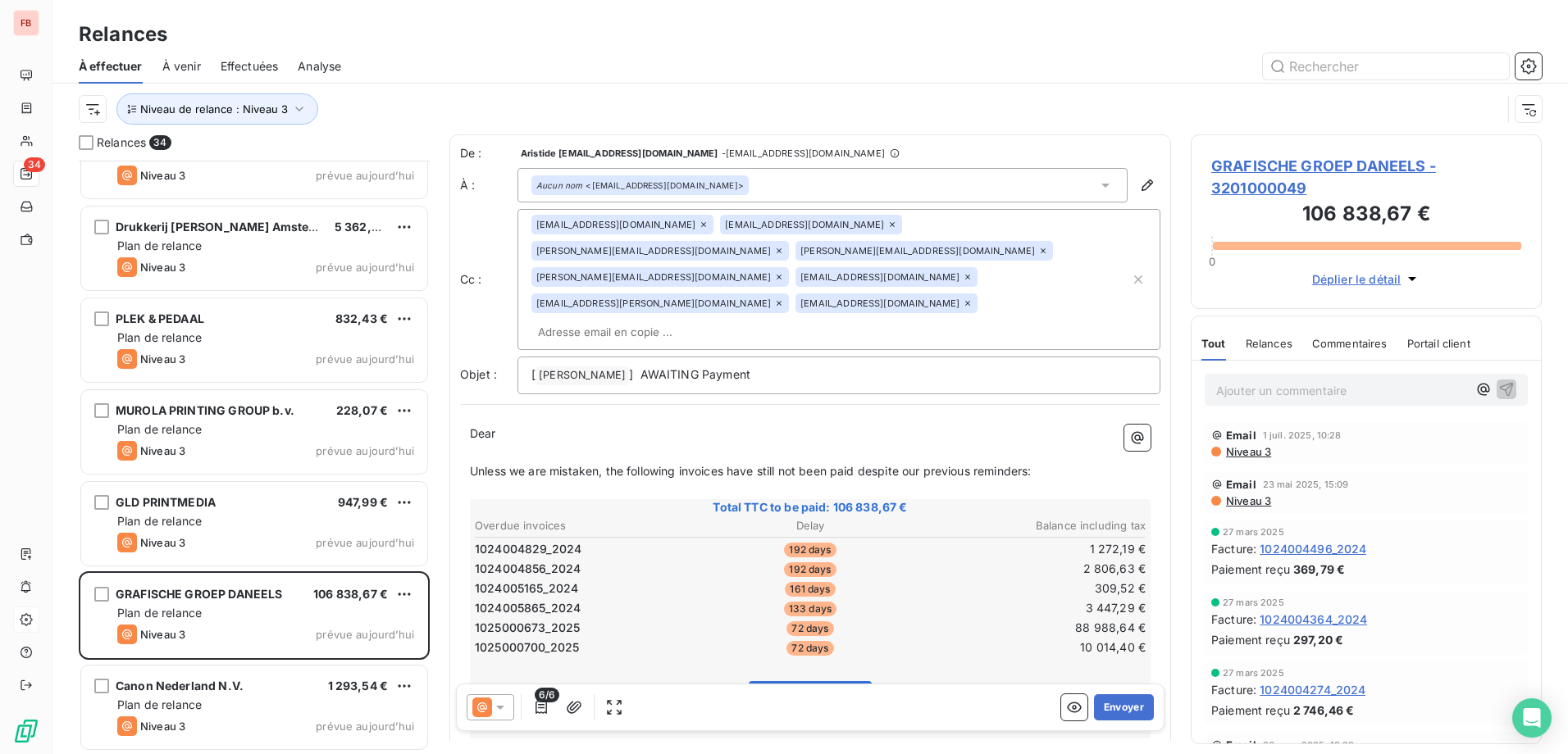 click 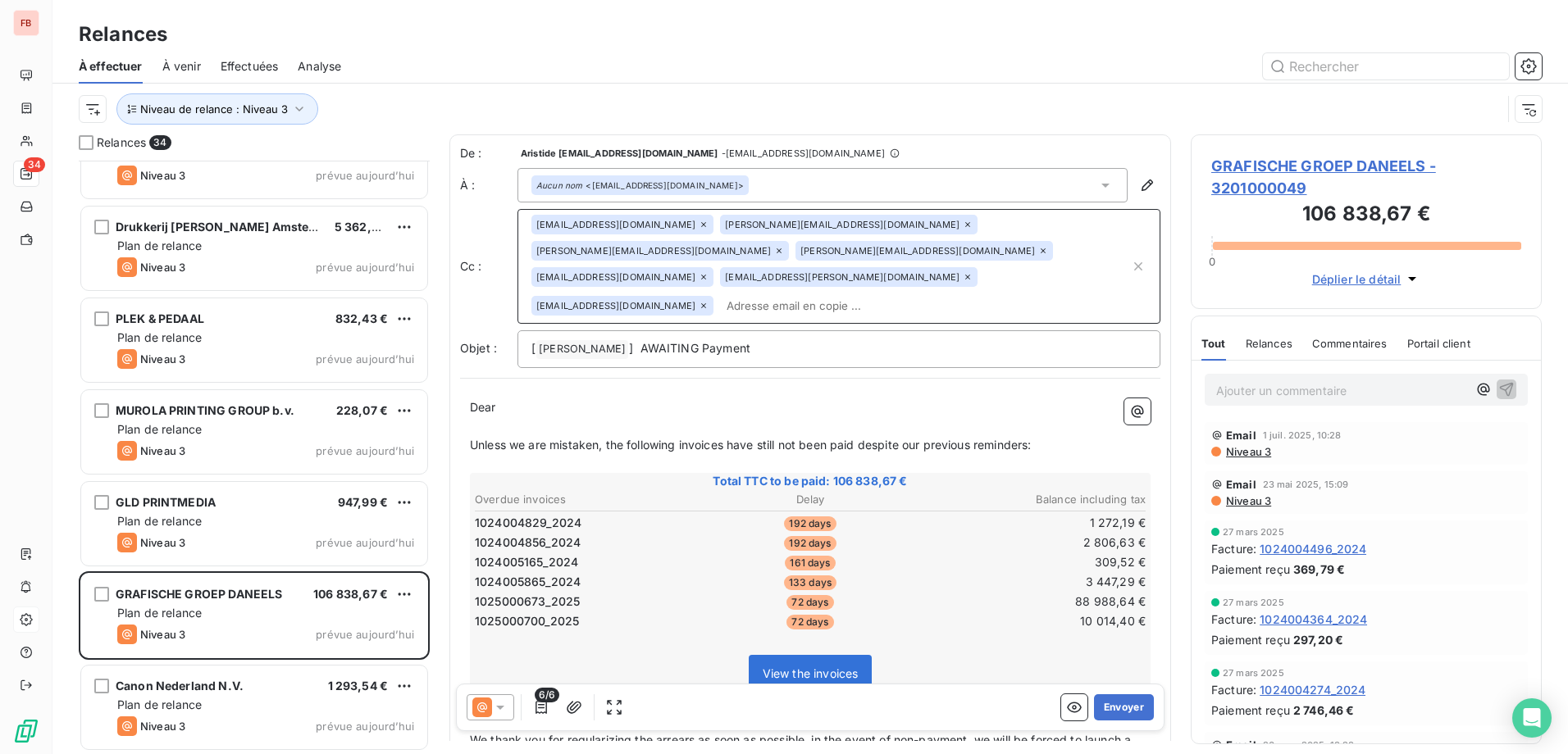 click 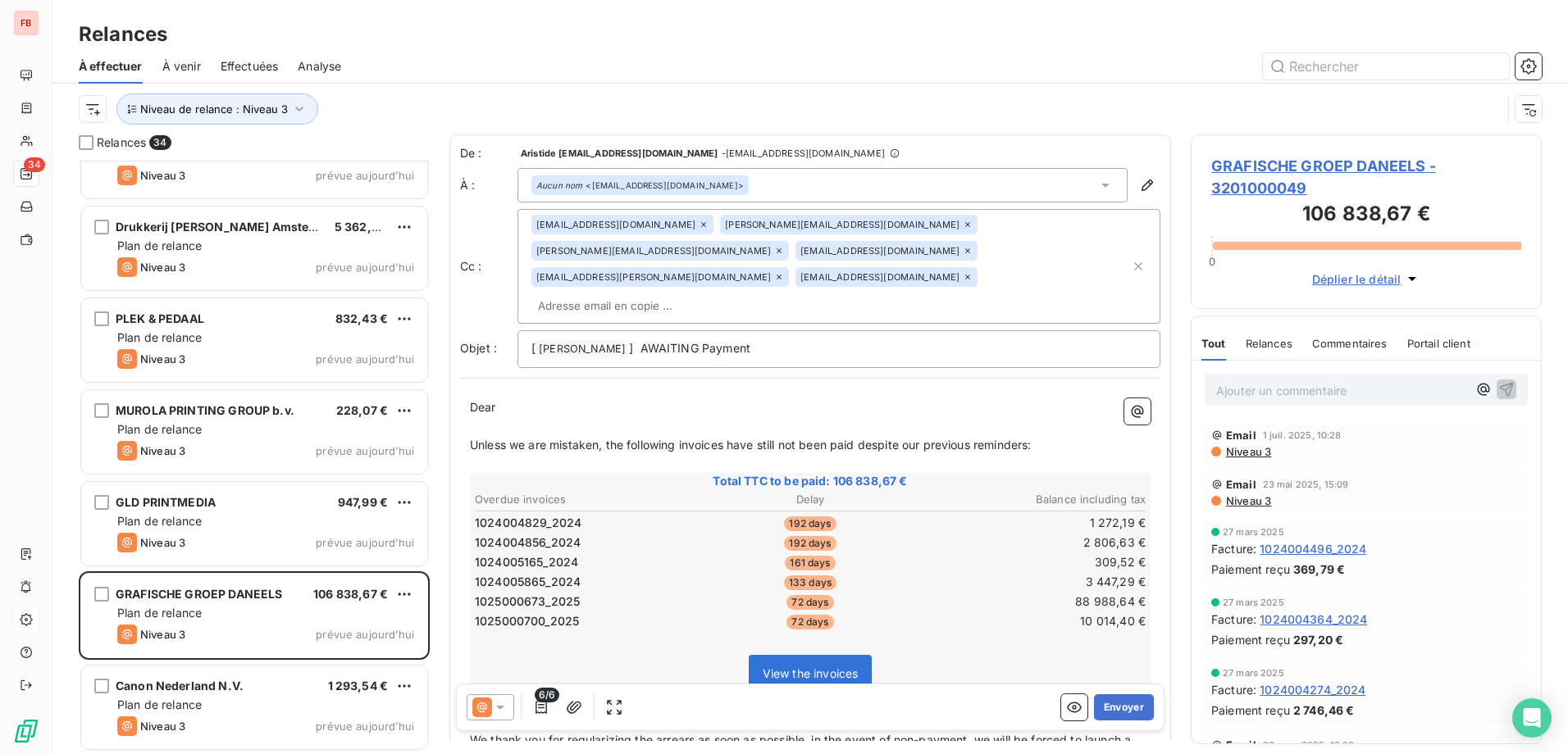 click 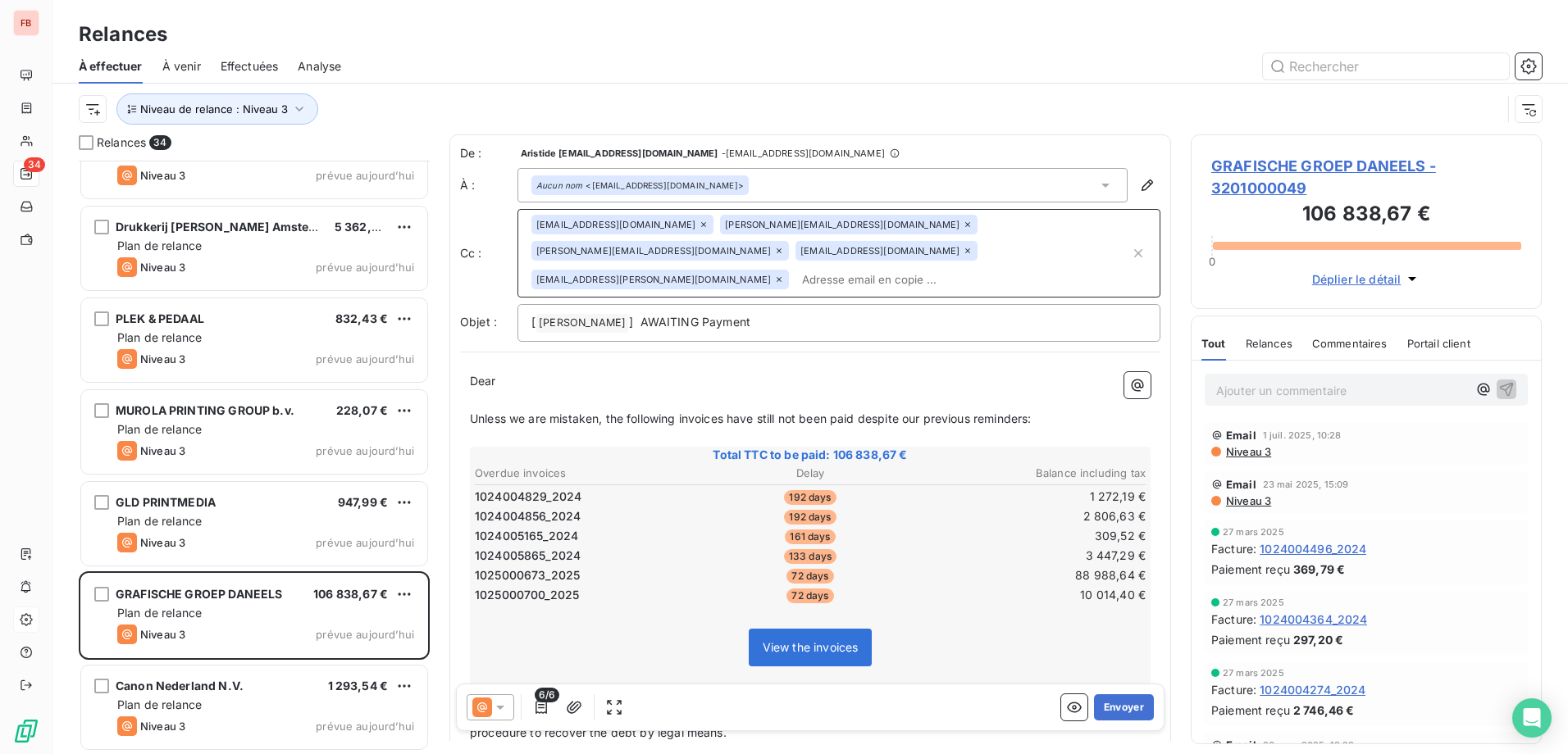 click 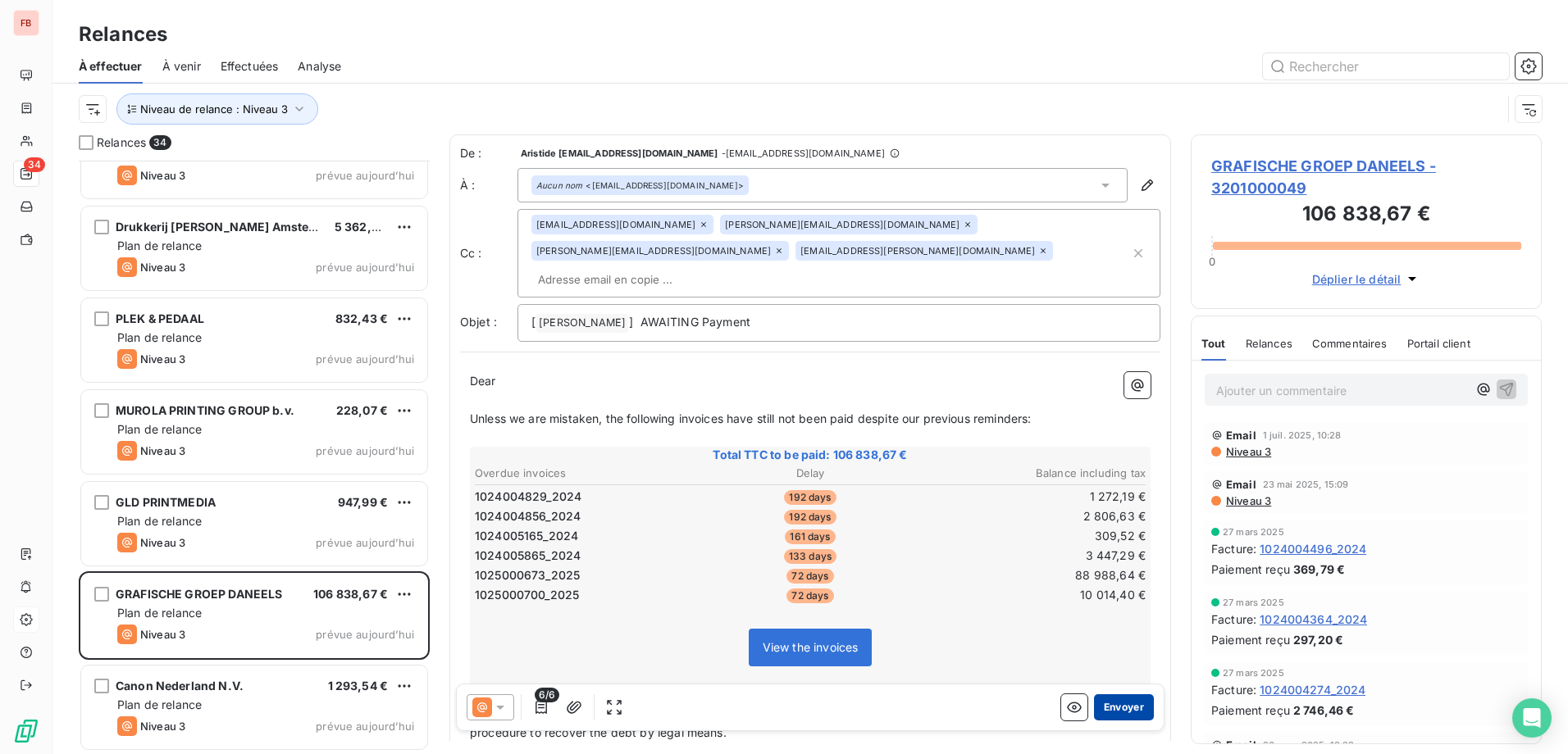 click on "Envoyer" at bounding box center (1124, 707) 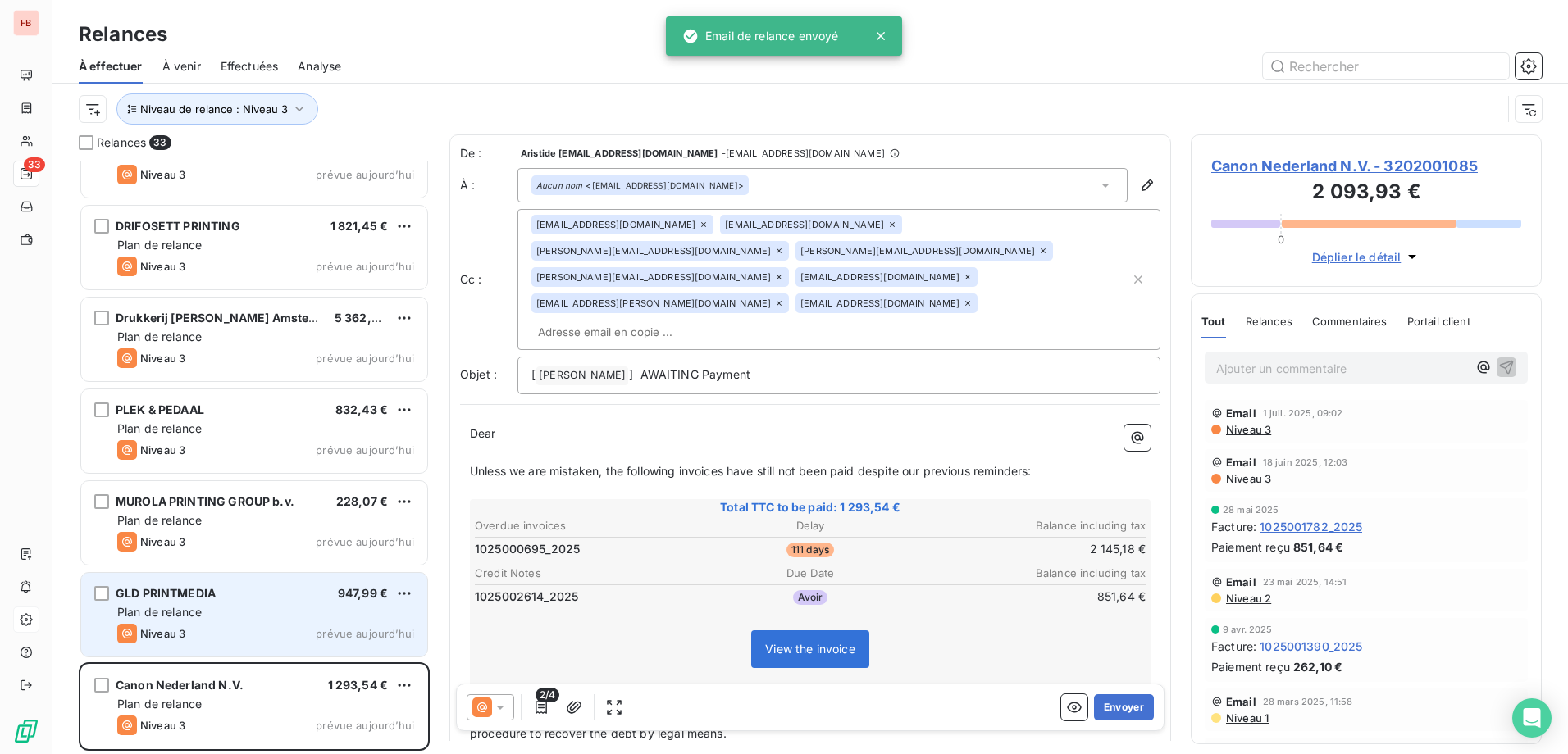 scroll, scrollTop: 2436, scrollLeft: 0, axis: vertical 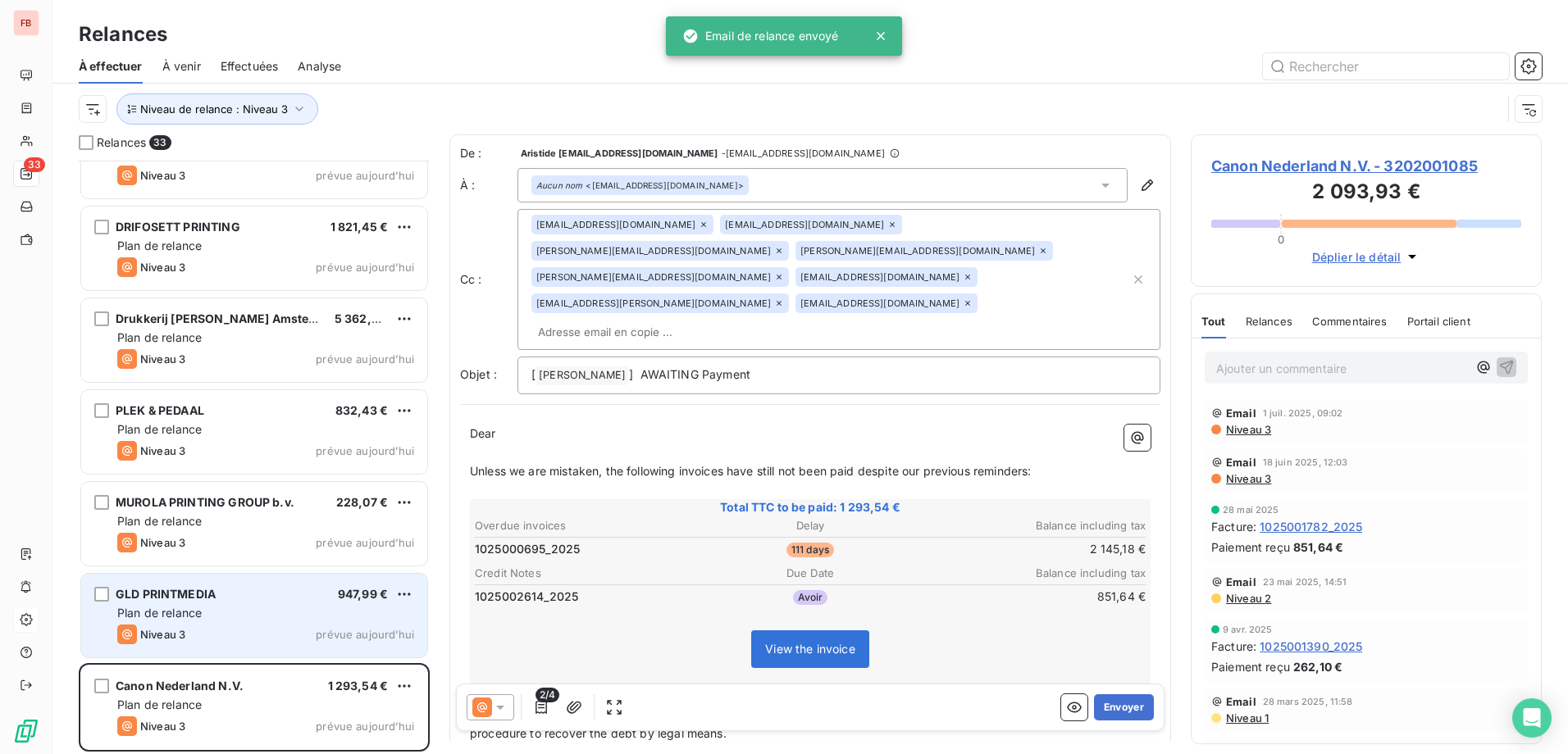 click on "Plan de relance" at bounding box center (266, 613) 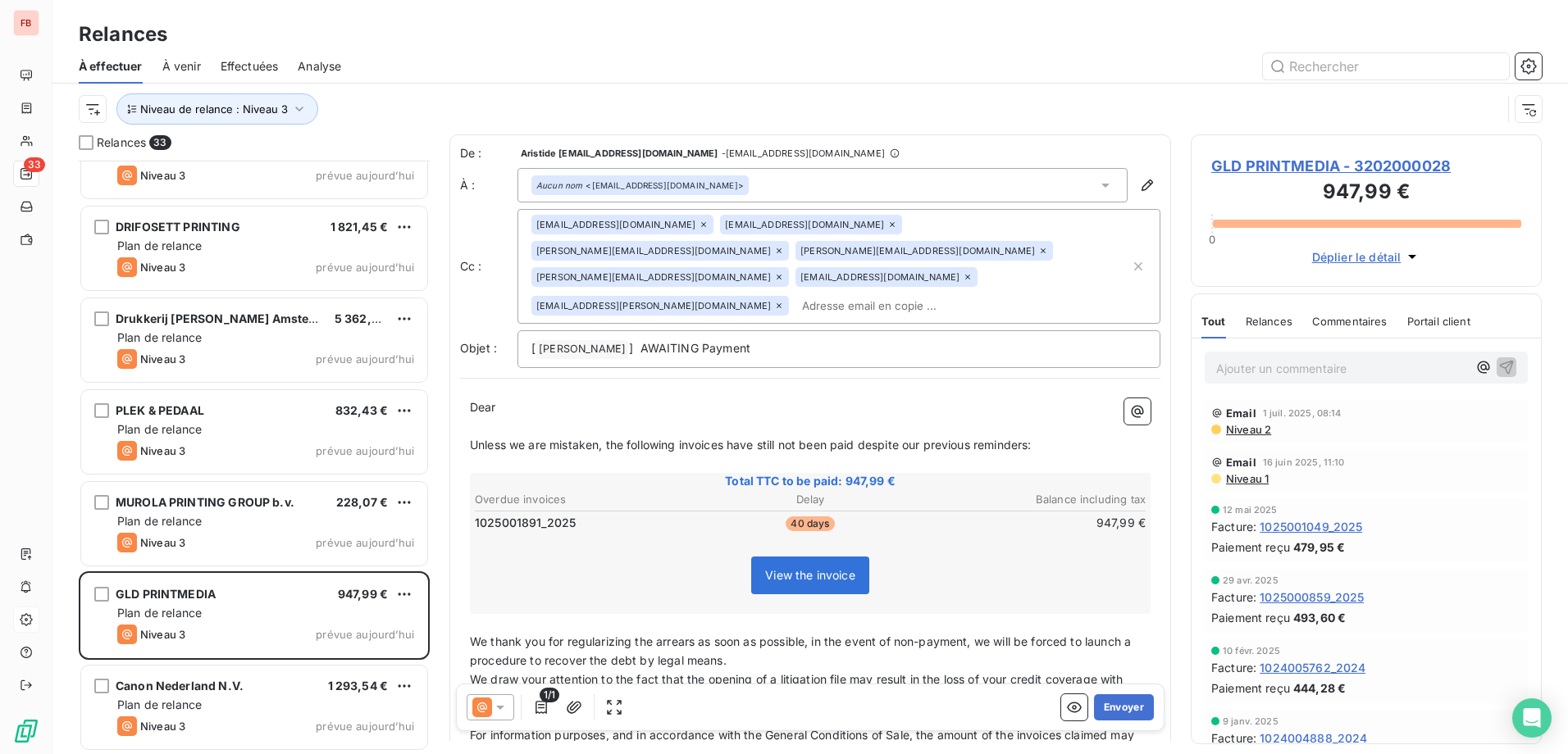 click 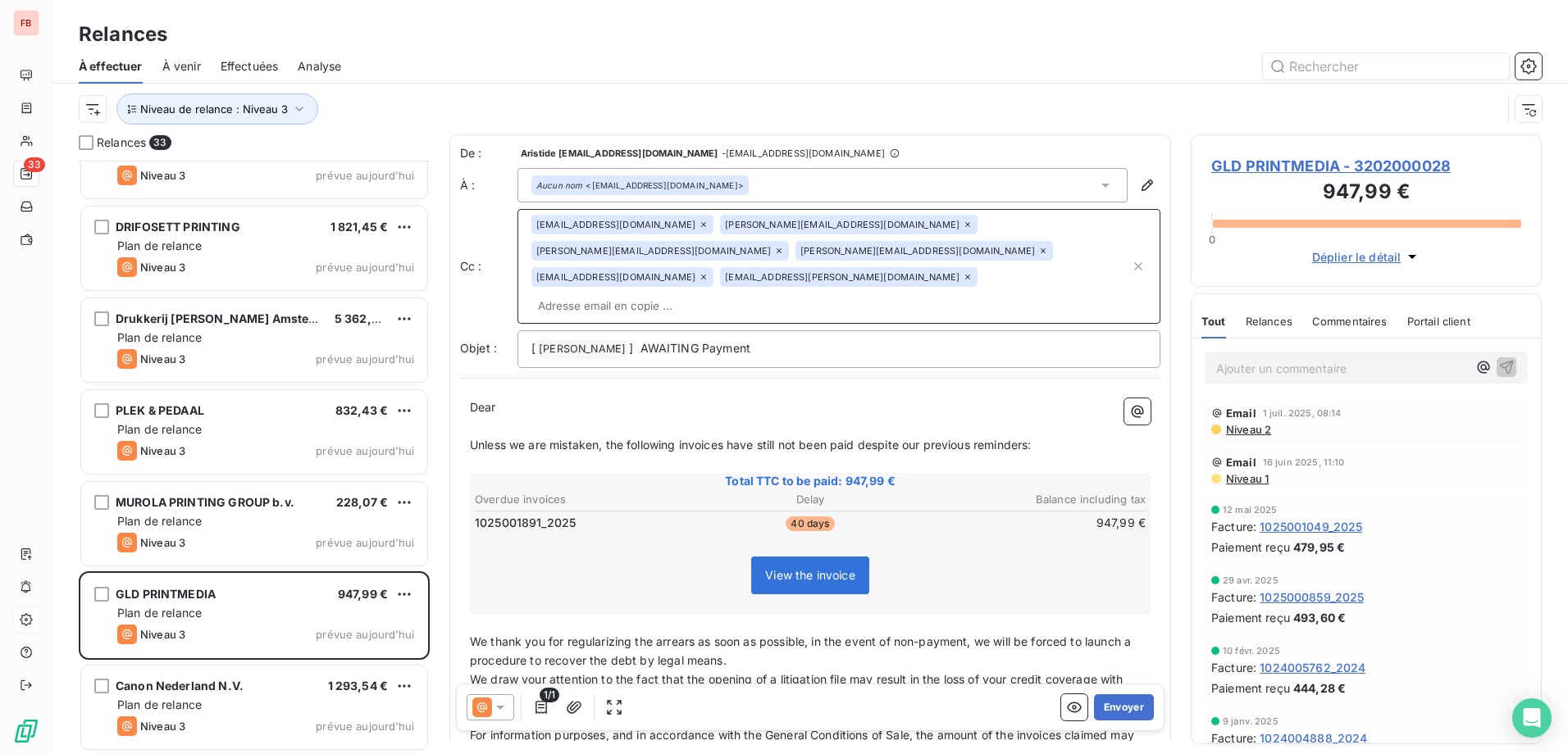 click 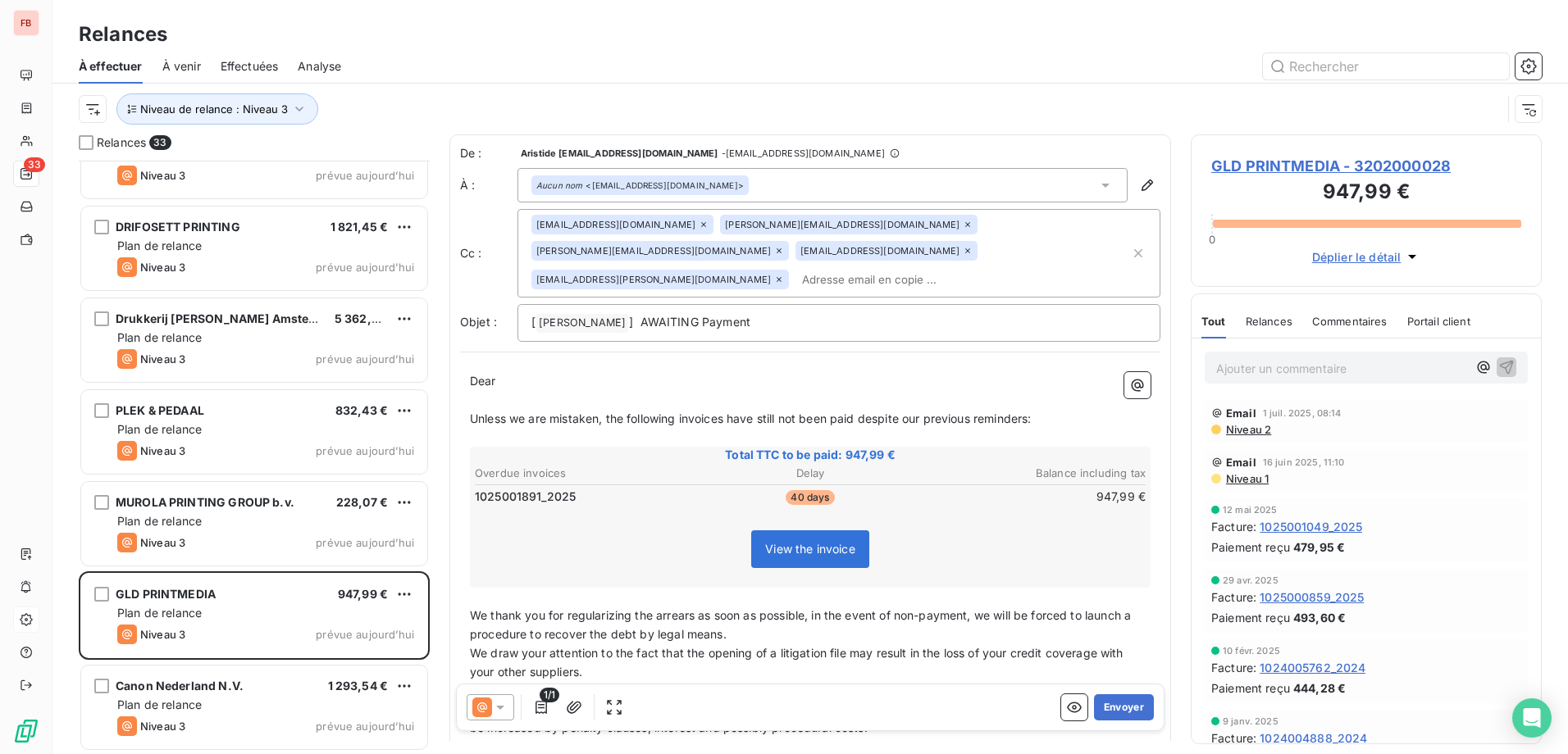drag, startPoint x: 847, startPoint y: 248, endPoint x: 861, endPoint y: 281, distance: 35.846897 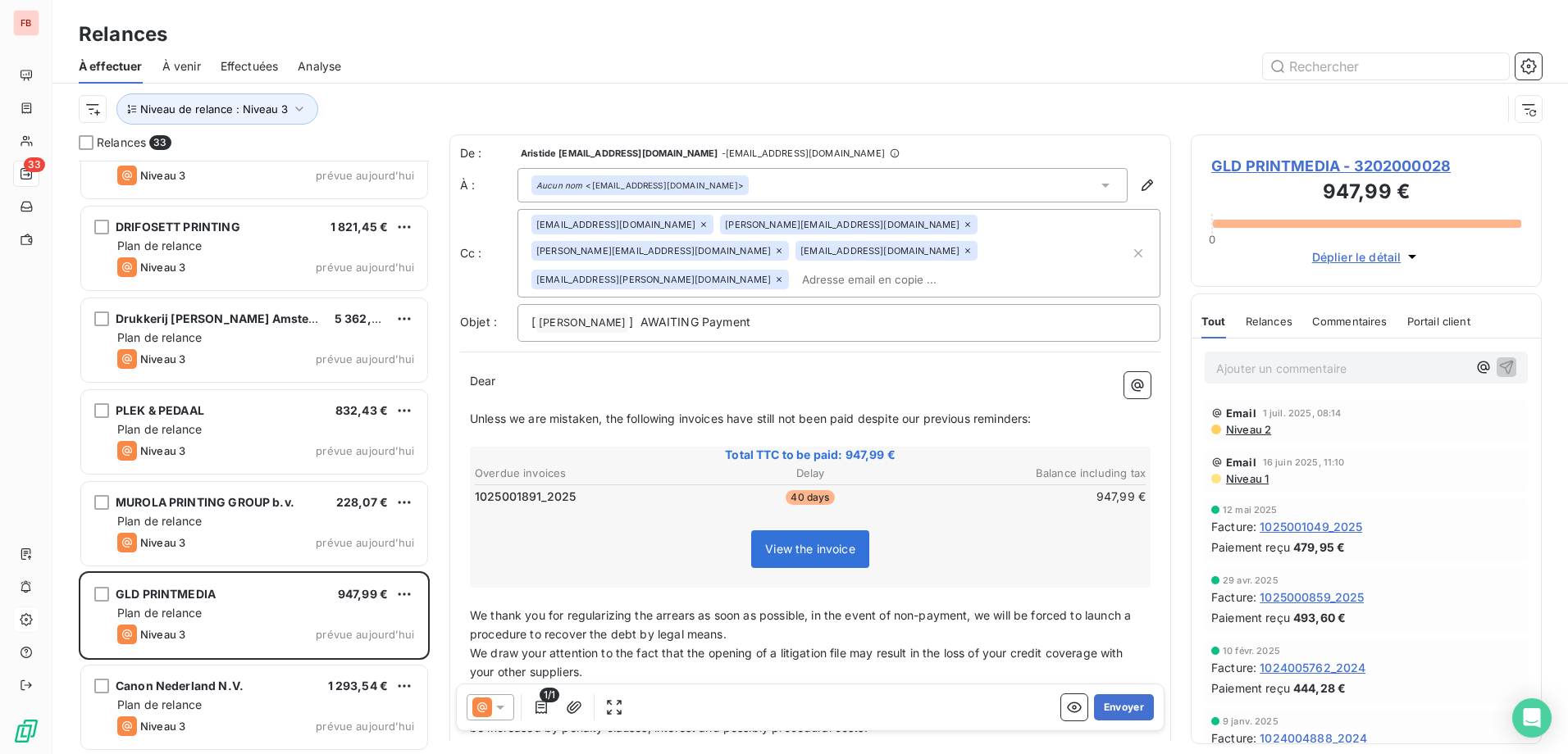 click 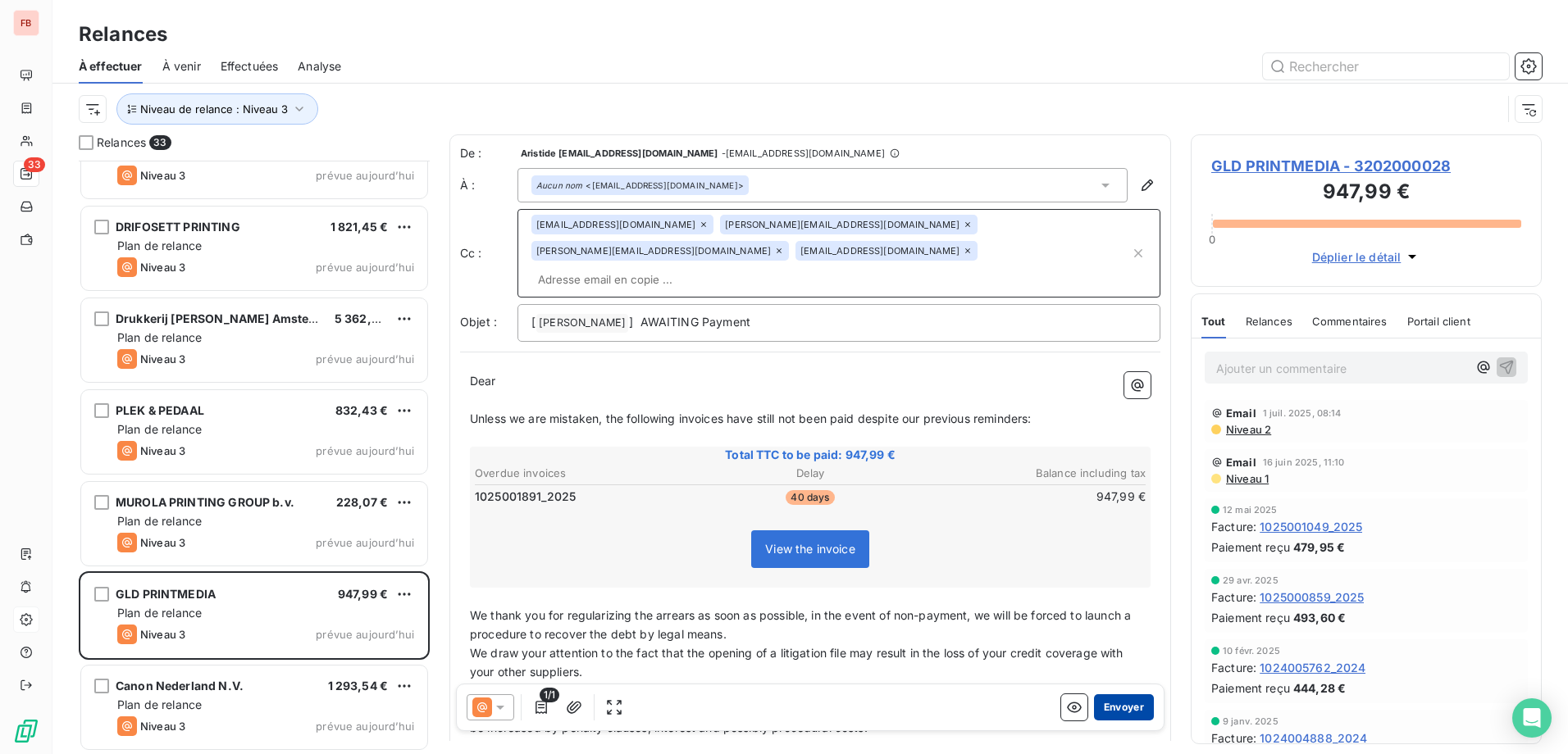 click on "Envoyer" at bounding box center [1124, 707] 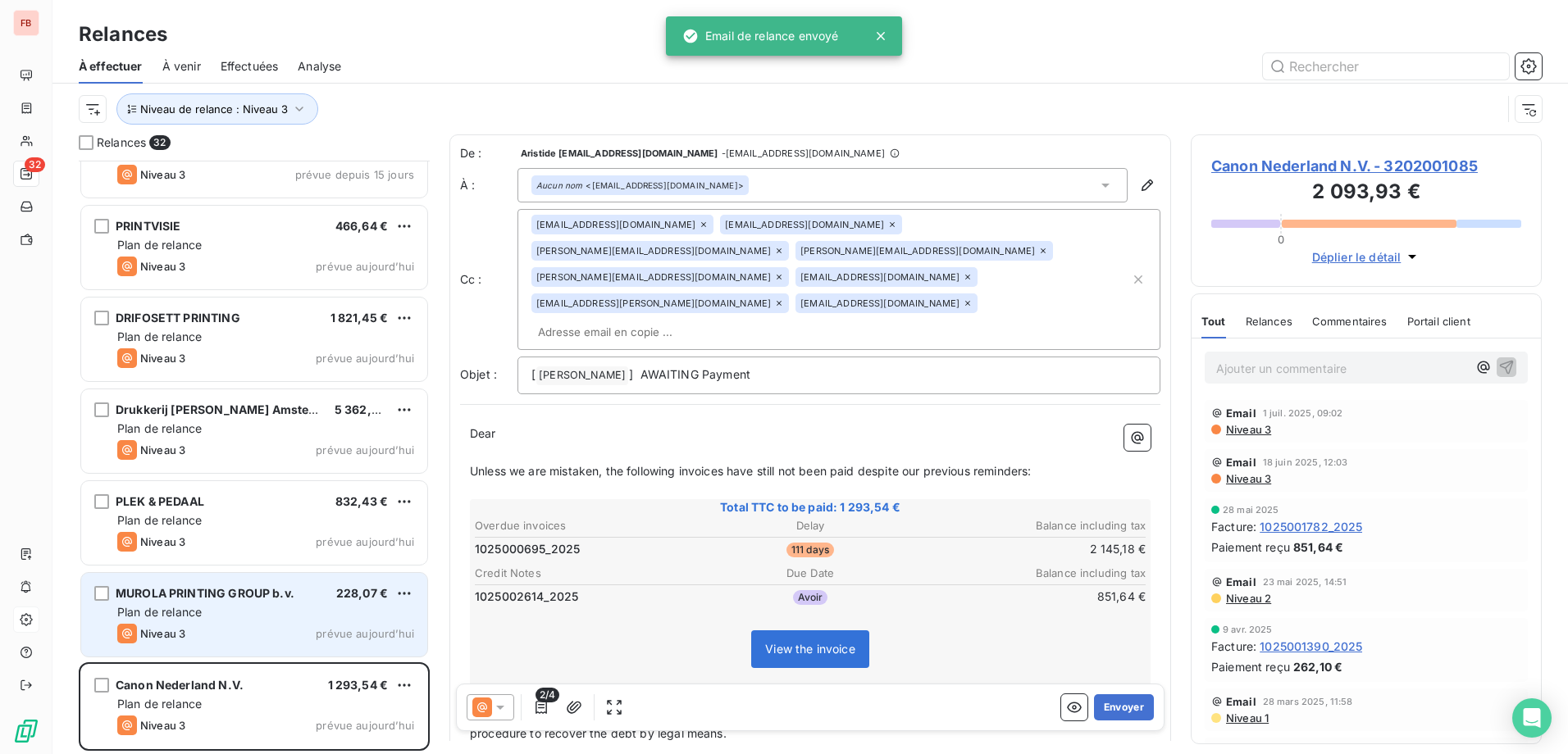 scroll, scrollTop: 2344, scrollLeft: 0, axis: vertical 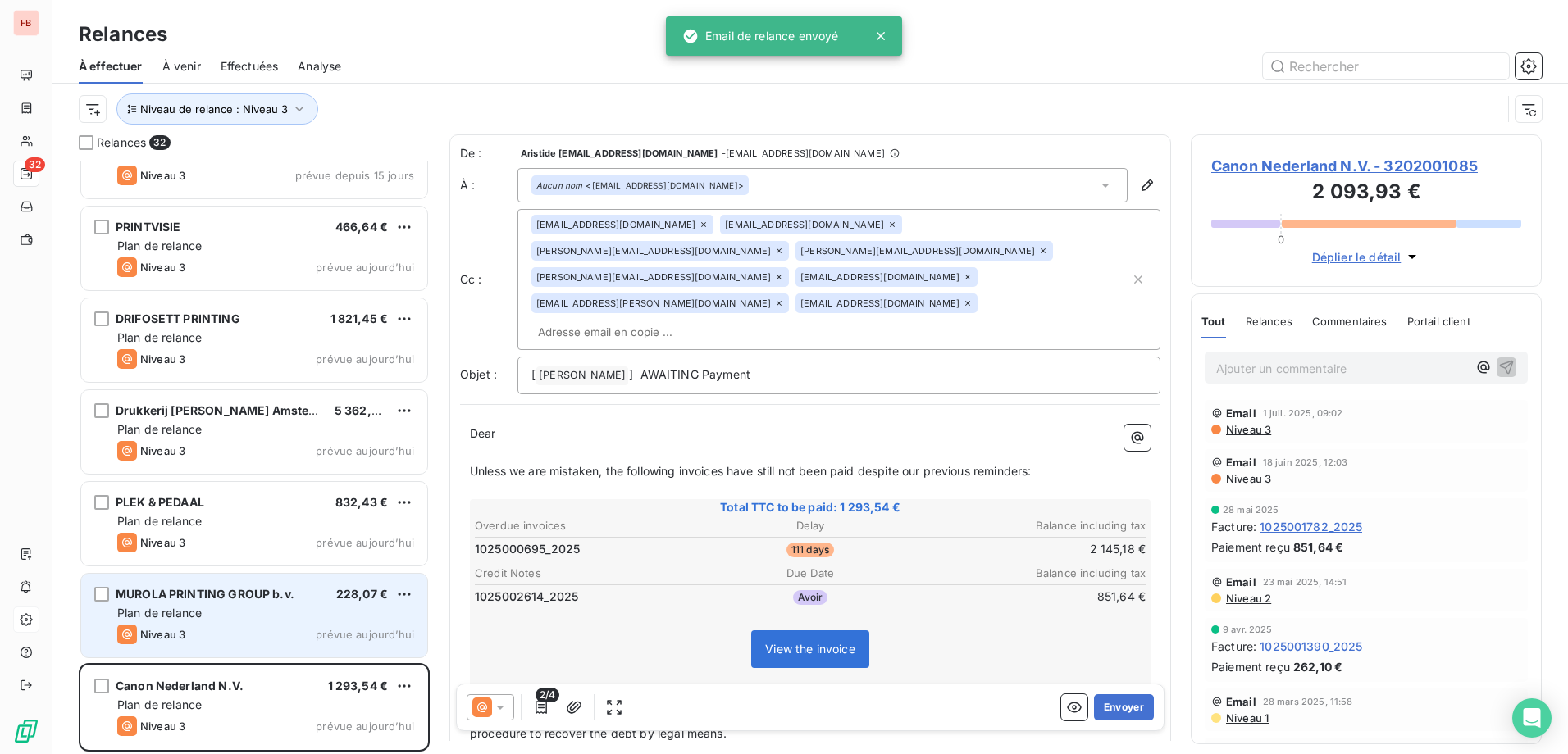 click on "Niveau 3 prévue aujourd’hui" at bounding box center (266, 634) 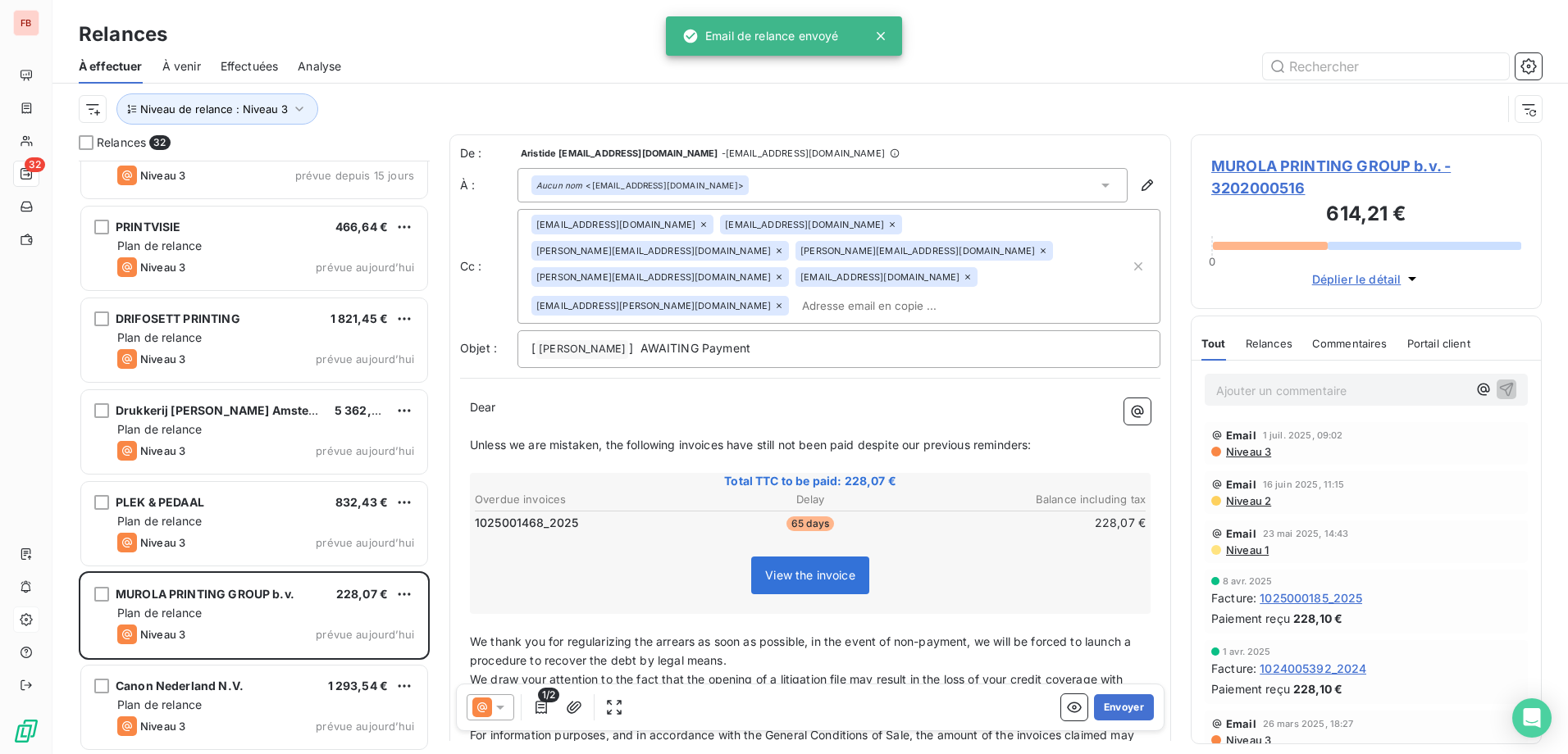 drag, startPoint x: 807, startPoint y: 220, endPoint x: 910, endPoint y: 233, distance: 103.81715 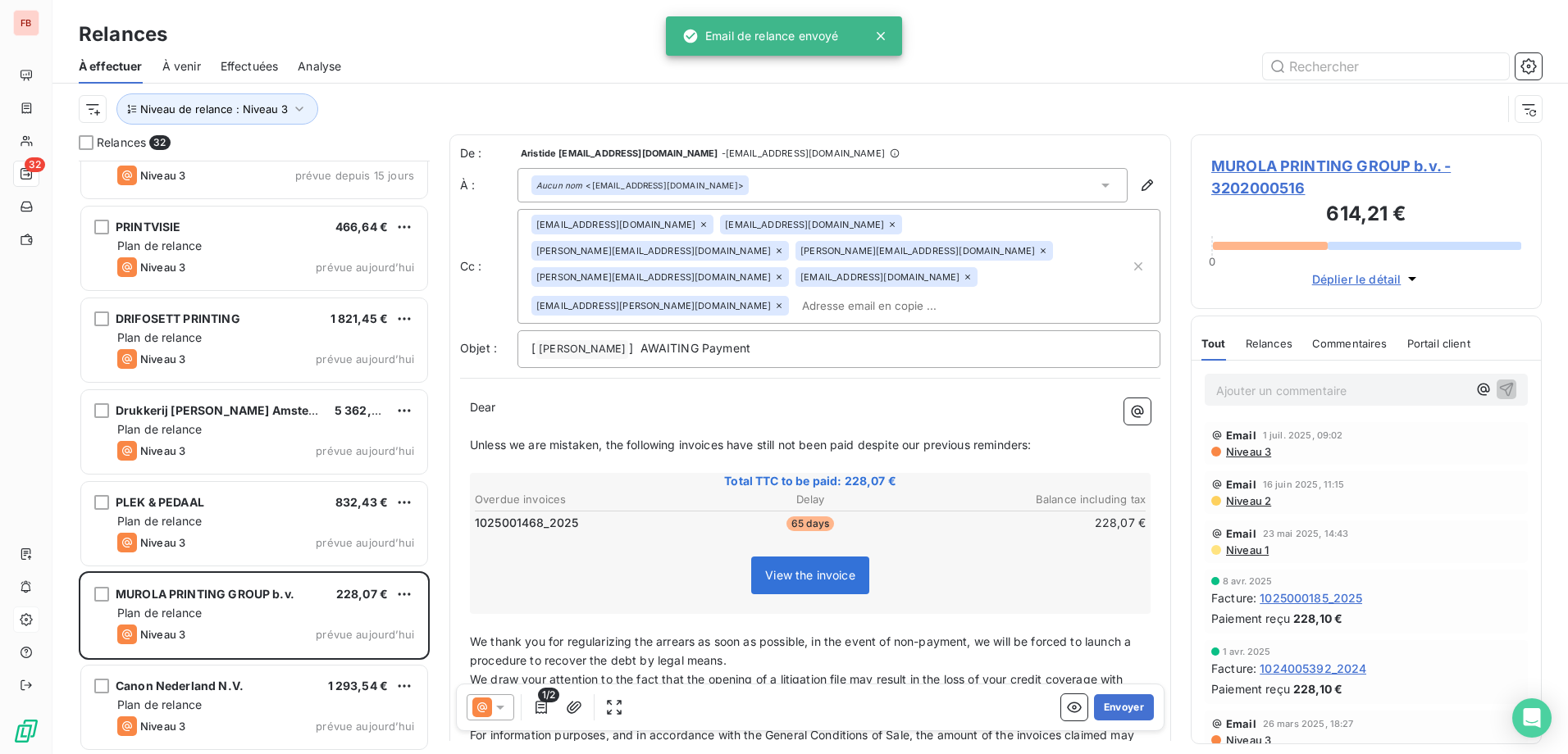 click 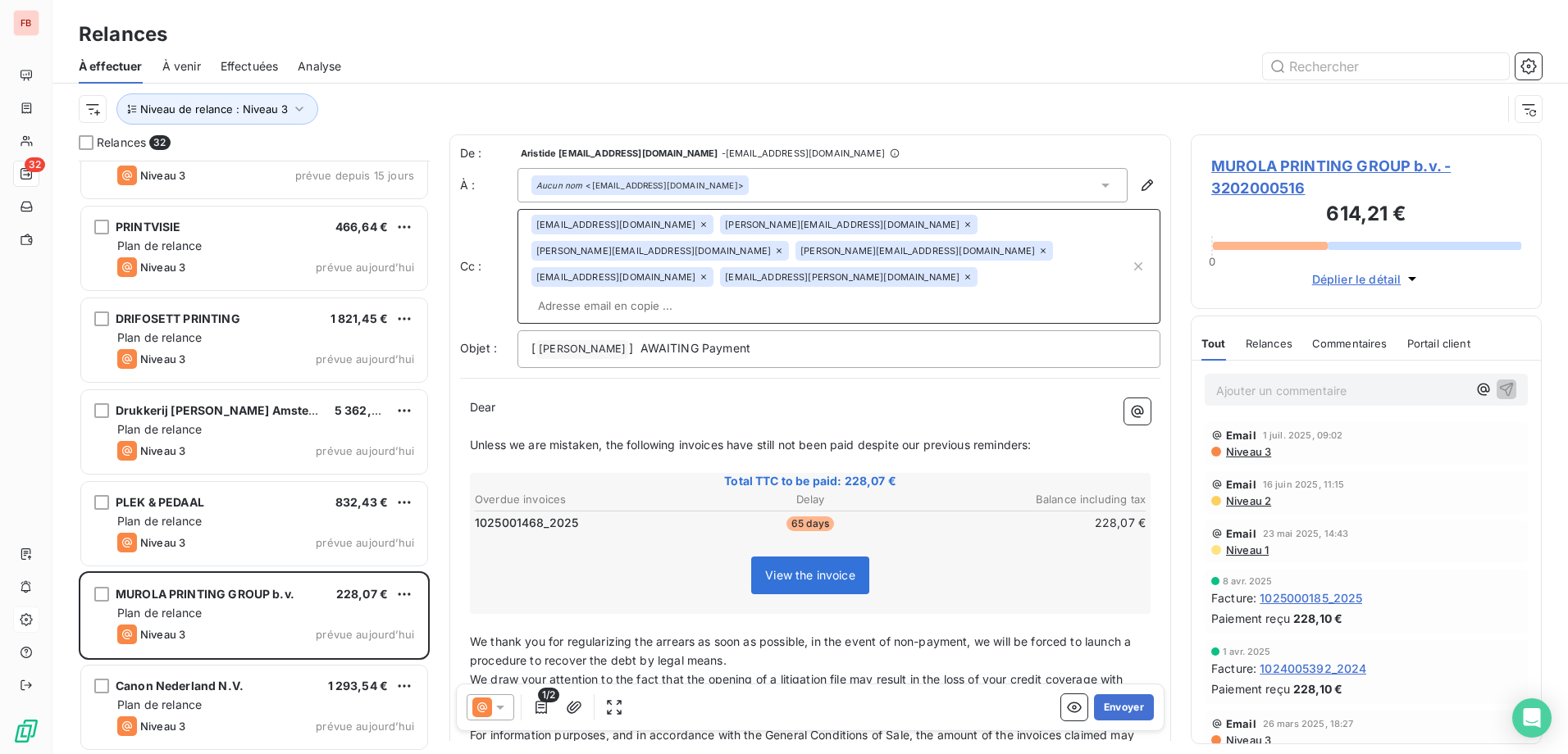 click 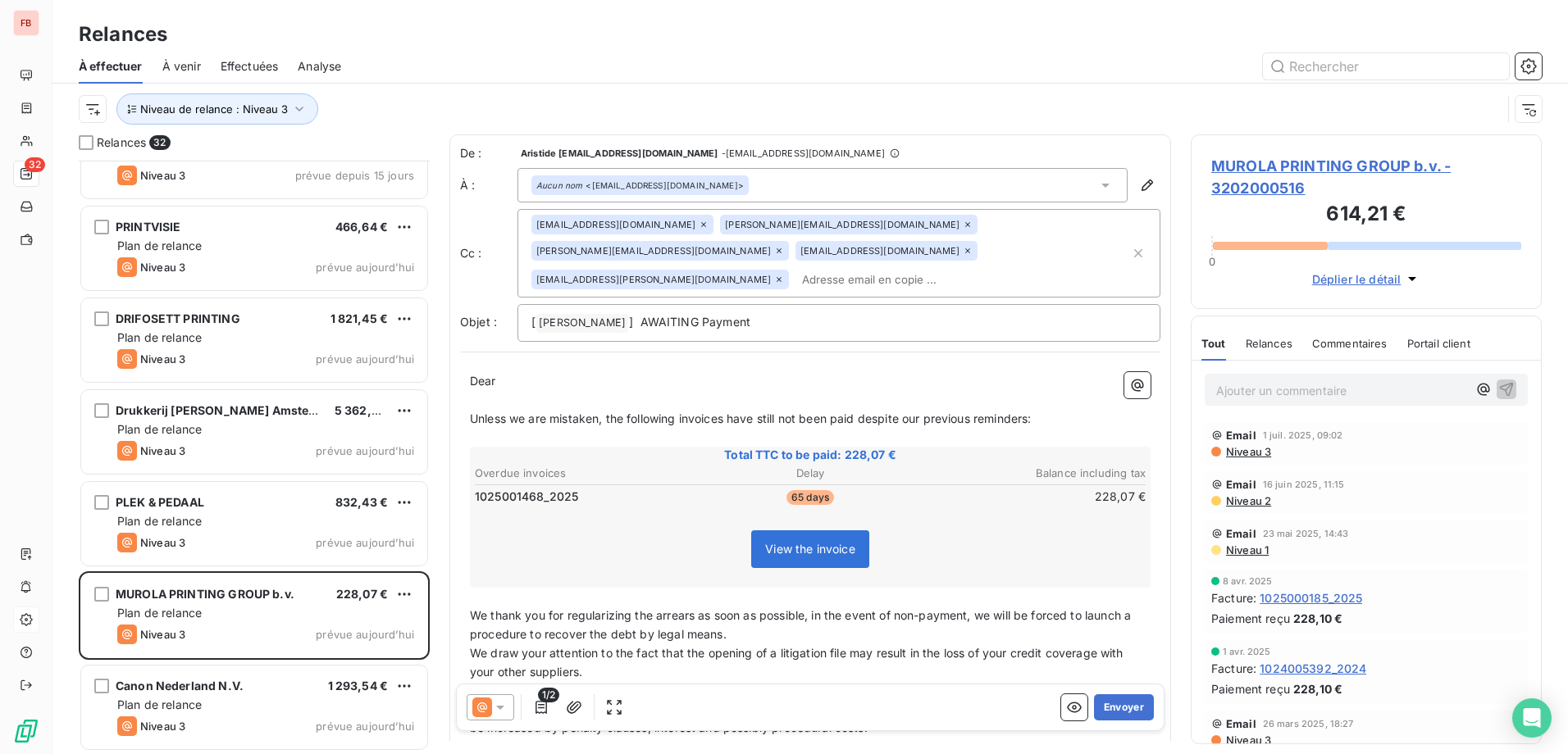 click 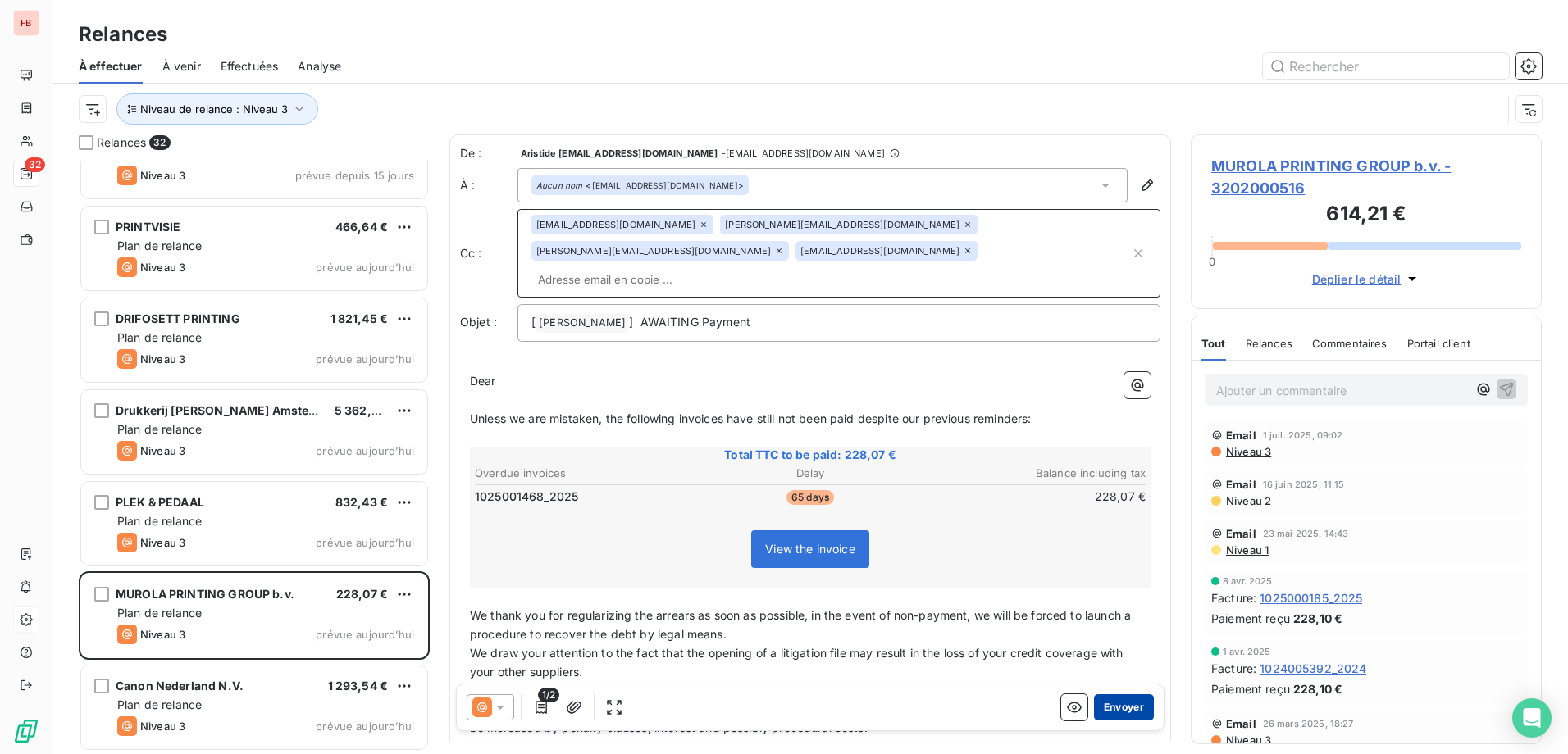 click on "Envoyer" at bounding box center (1124, 707) 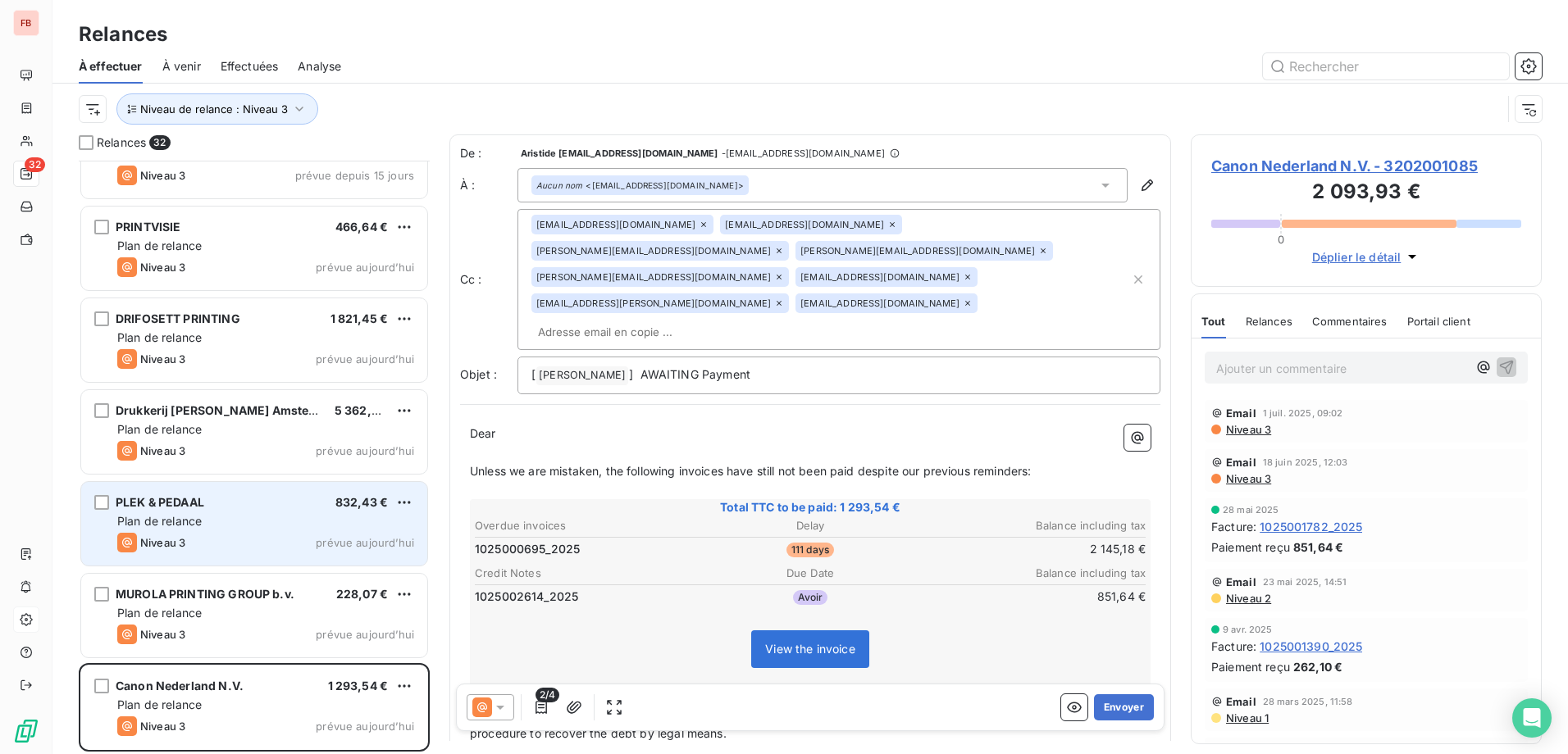 scroll, scrollTop: 2252, scrollLeft: 0, axis: vertical 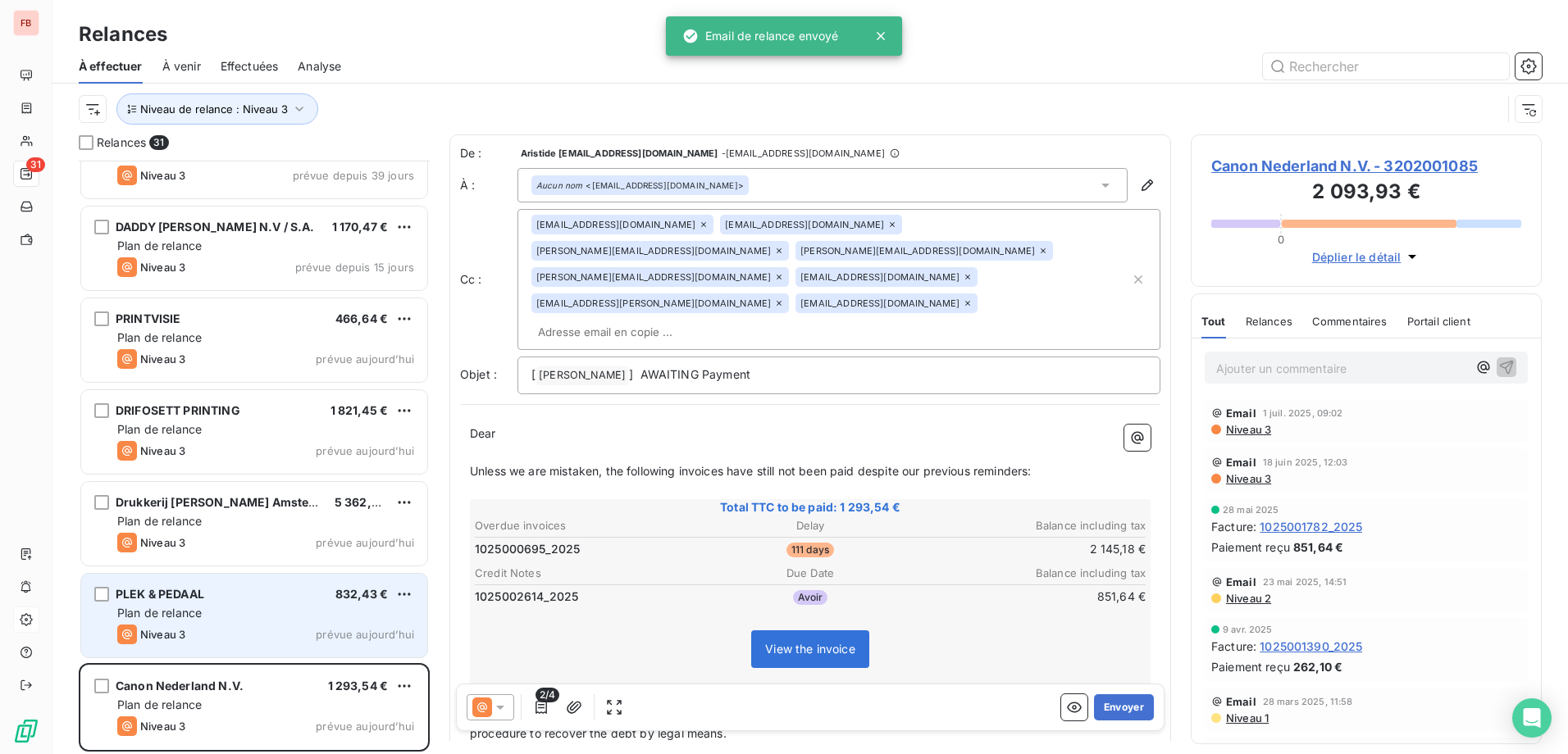 click on "Plan de relance" at bounding box center [266, 613] 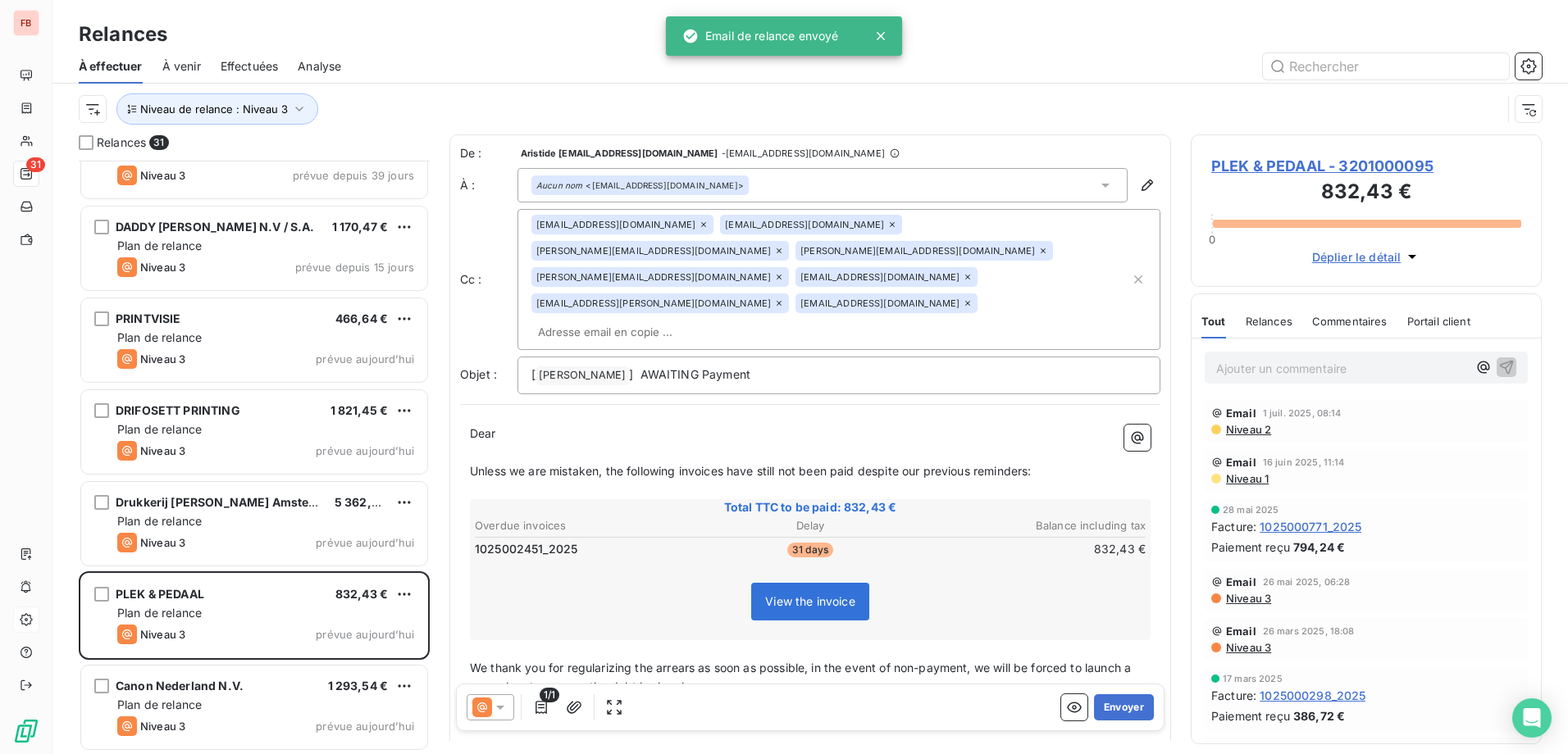click 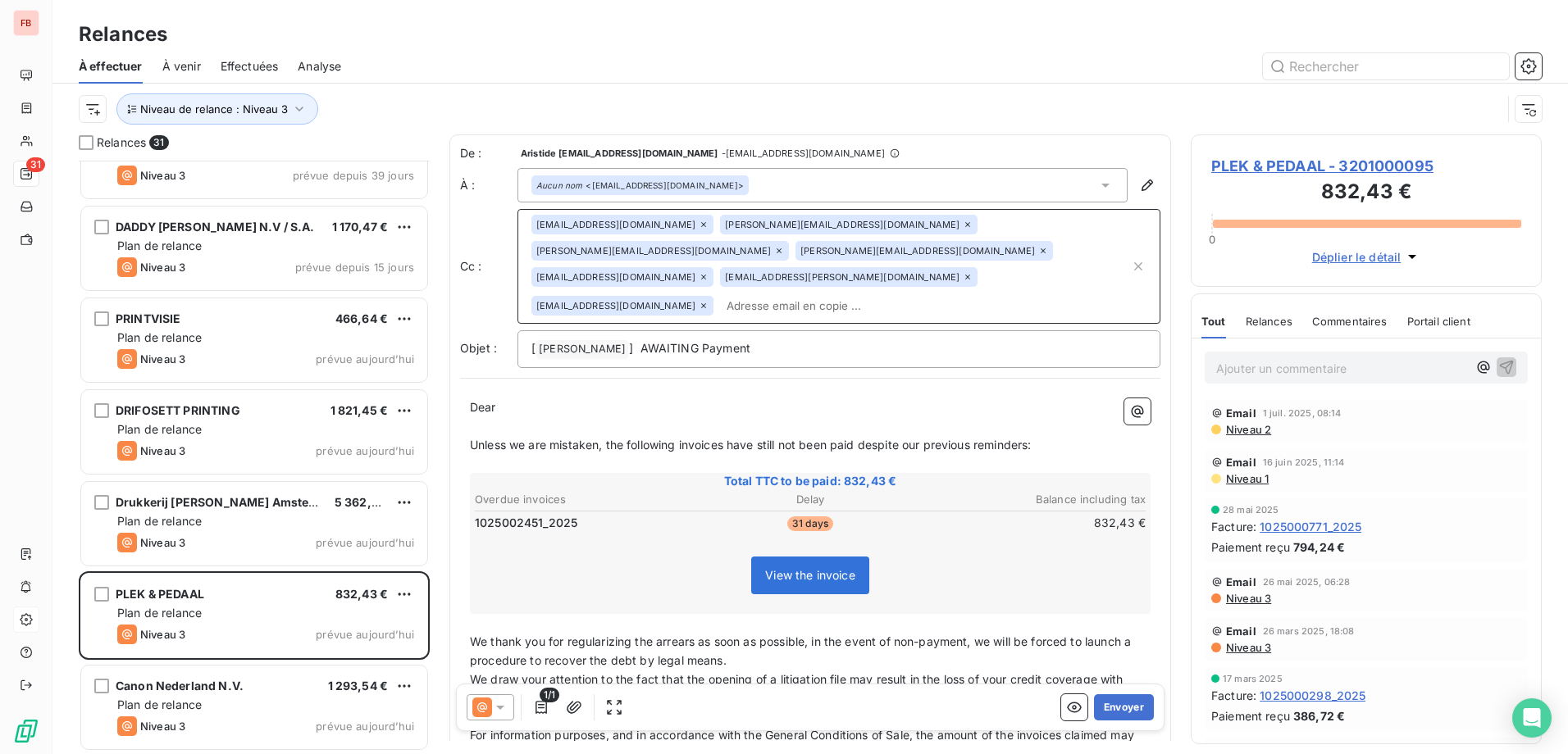 click 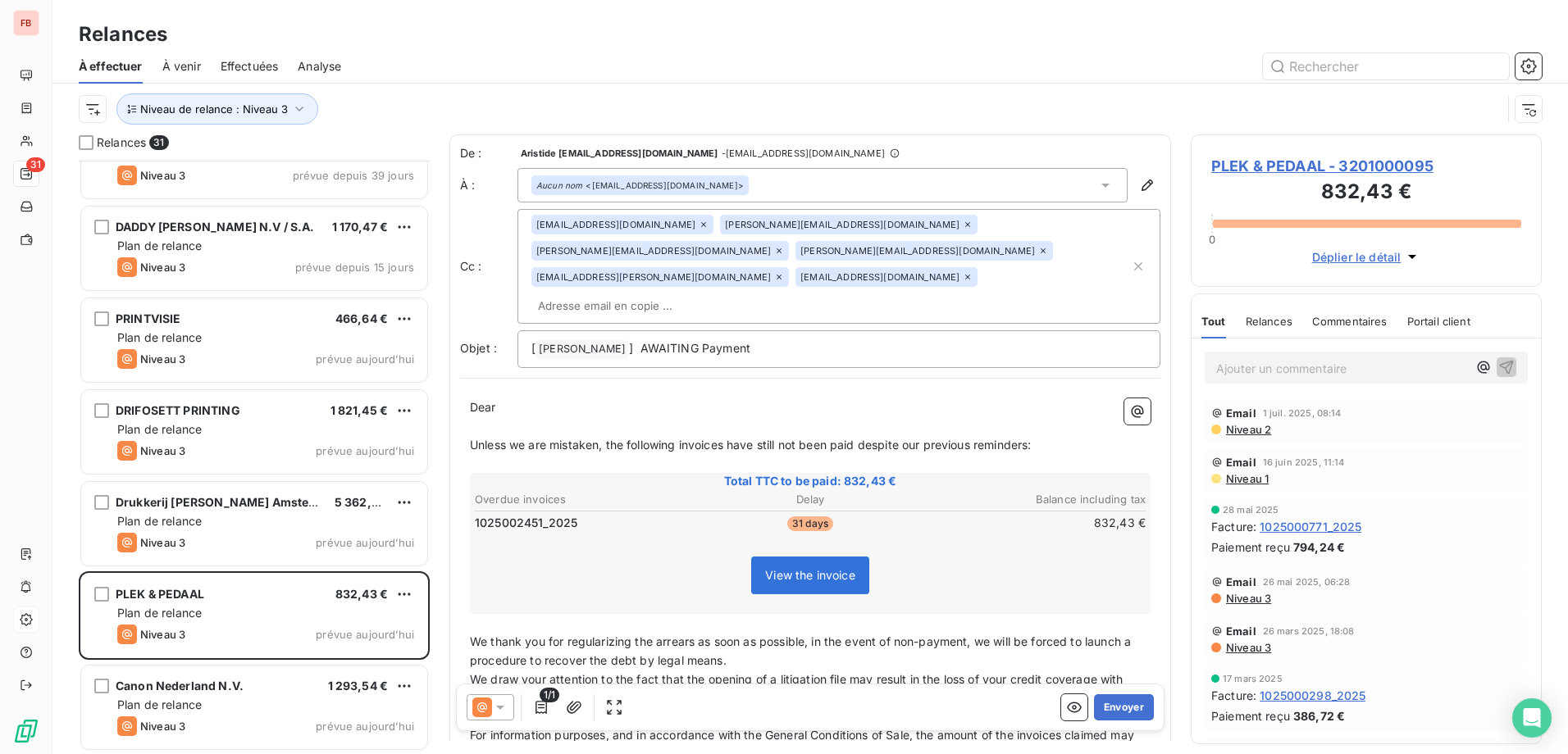 click 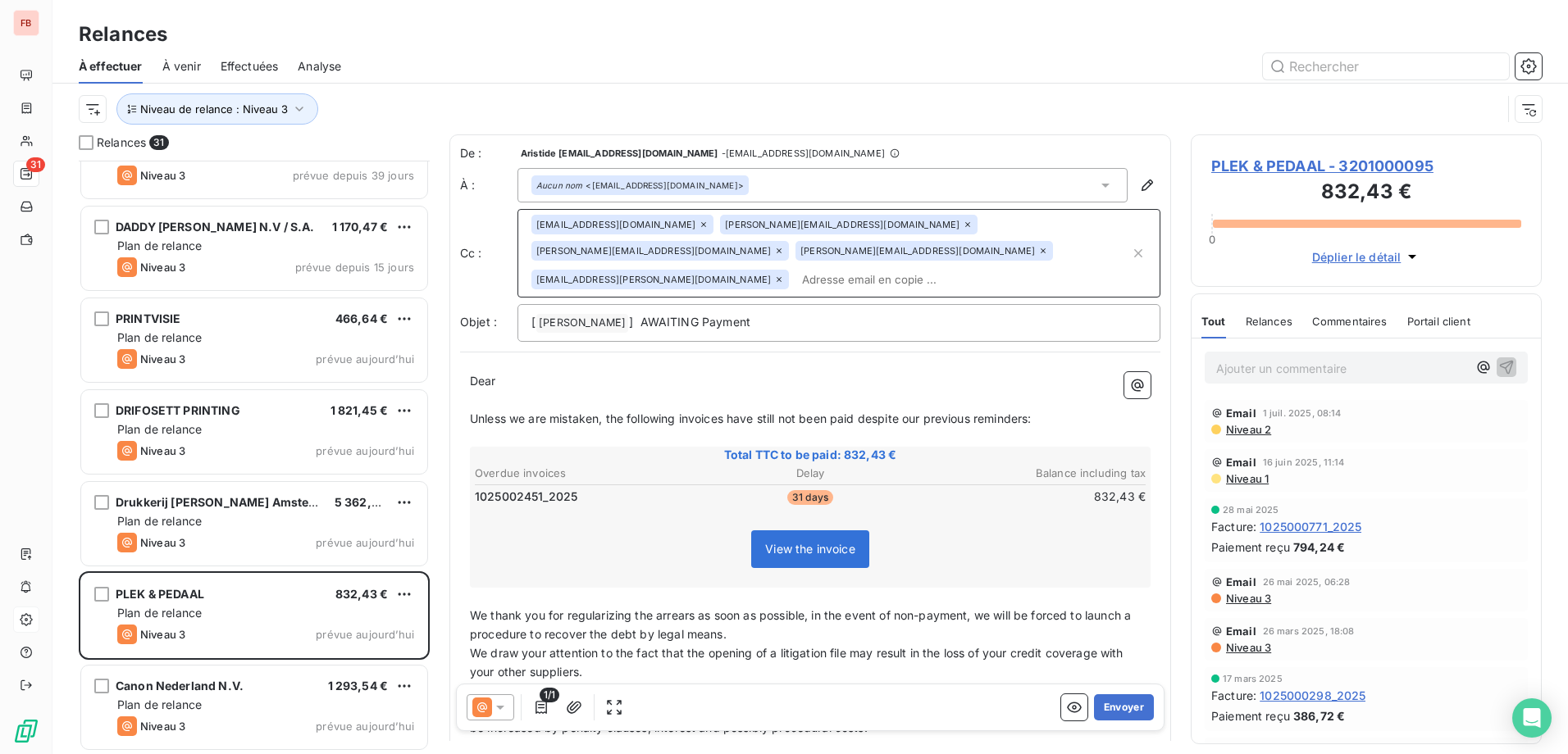 click 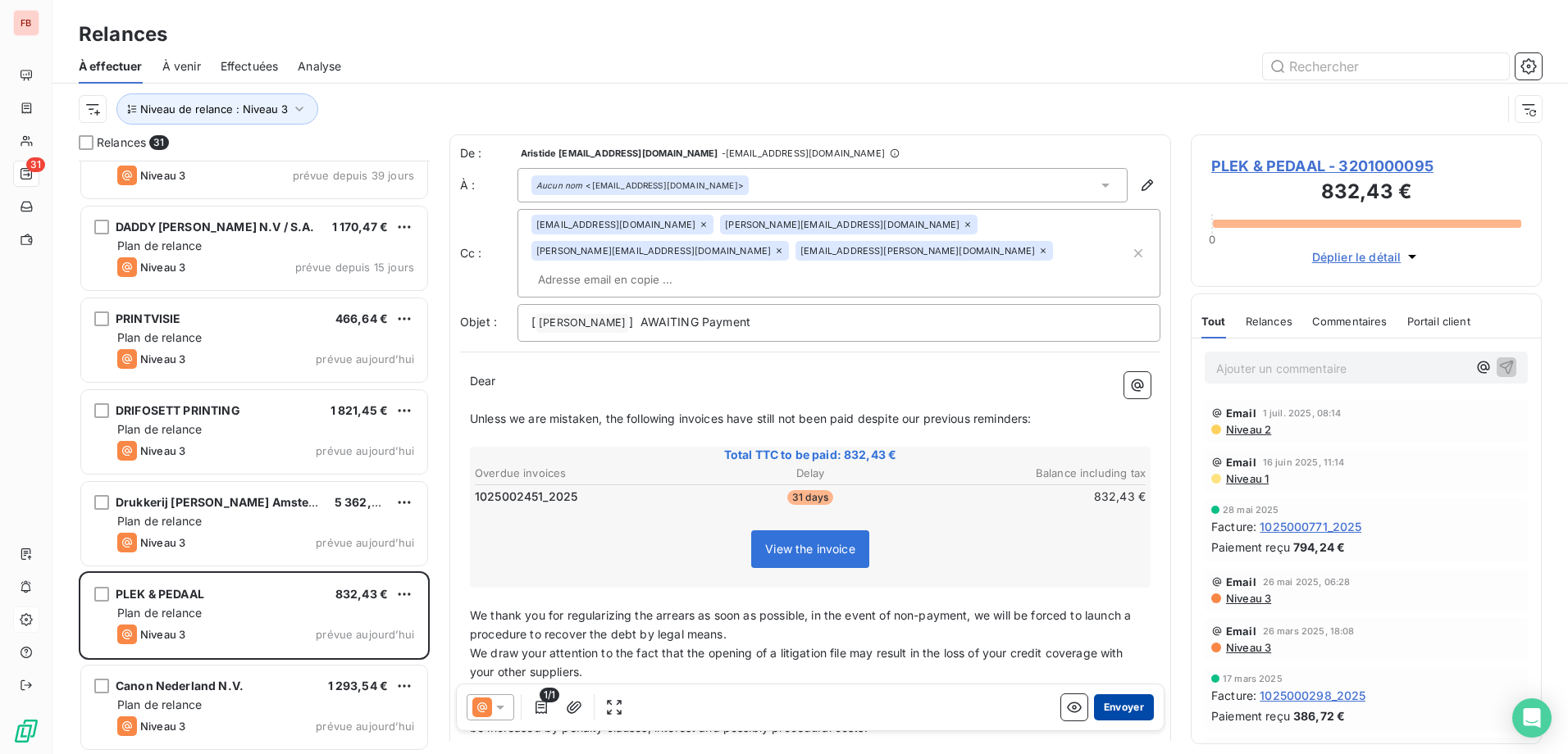 click on "Envoyer" at bounding box center (1124, 707) 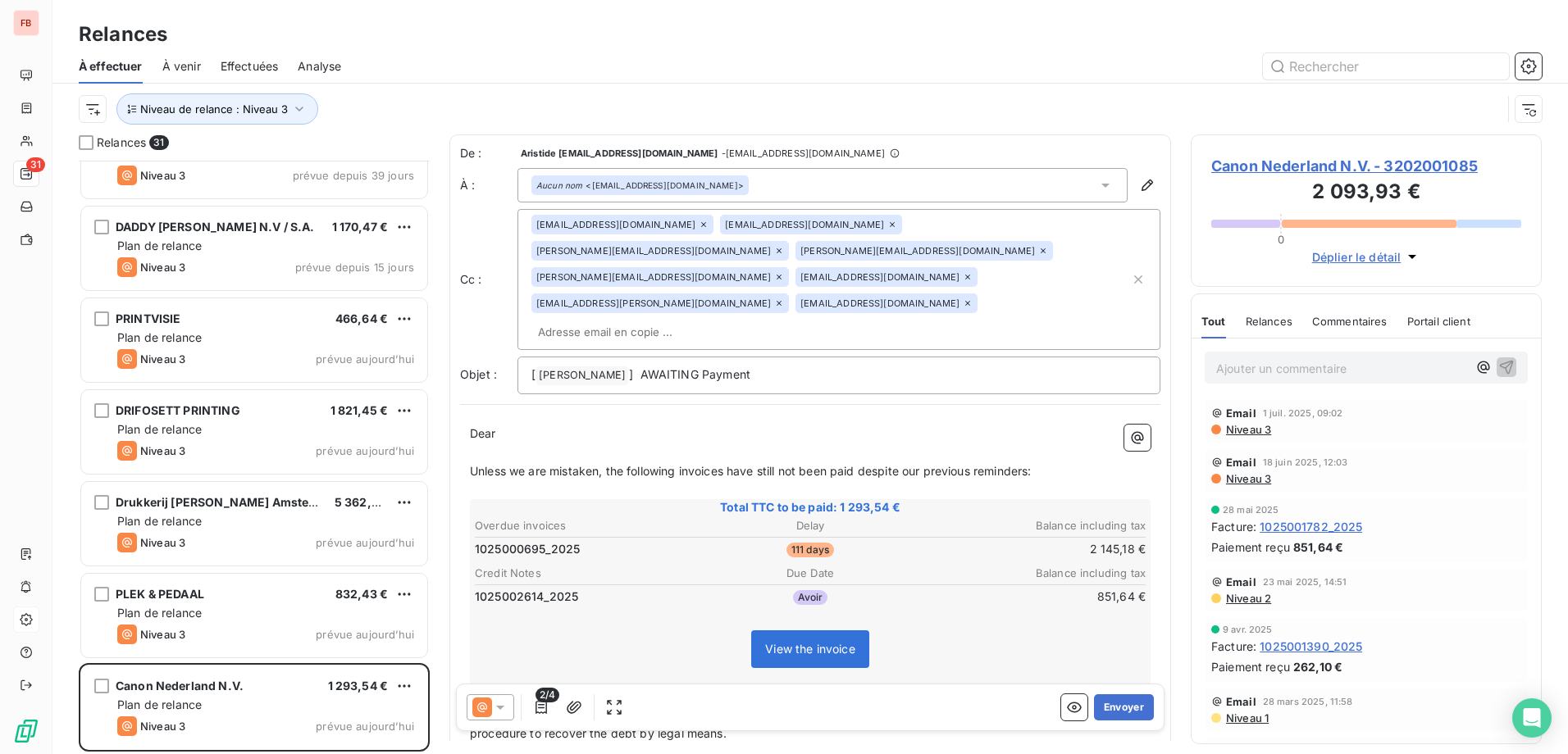 scroll, scrollTop: 2160, scrollLeft: 0, axis: vertical 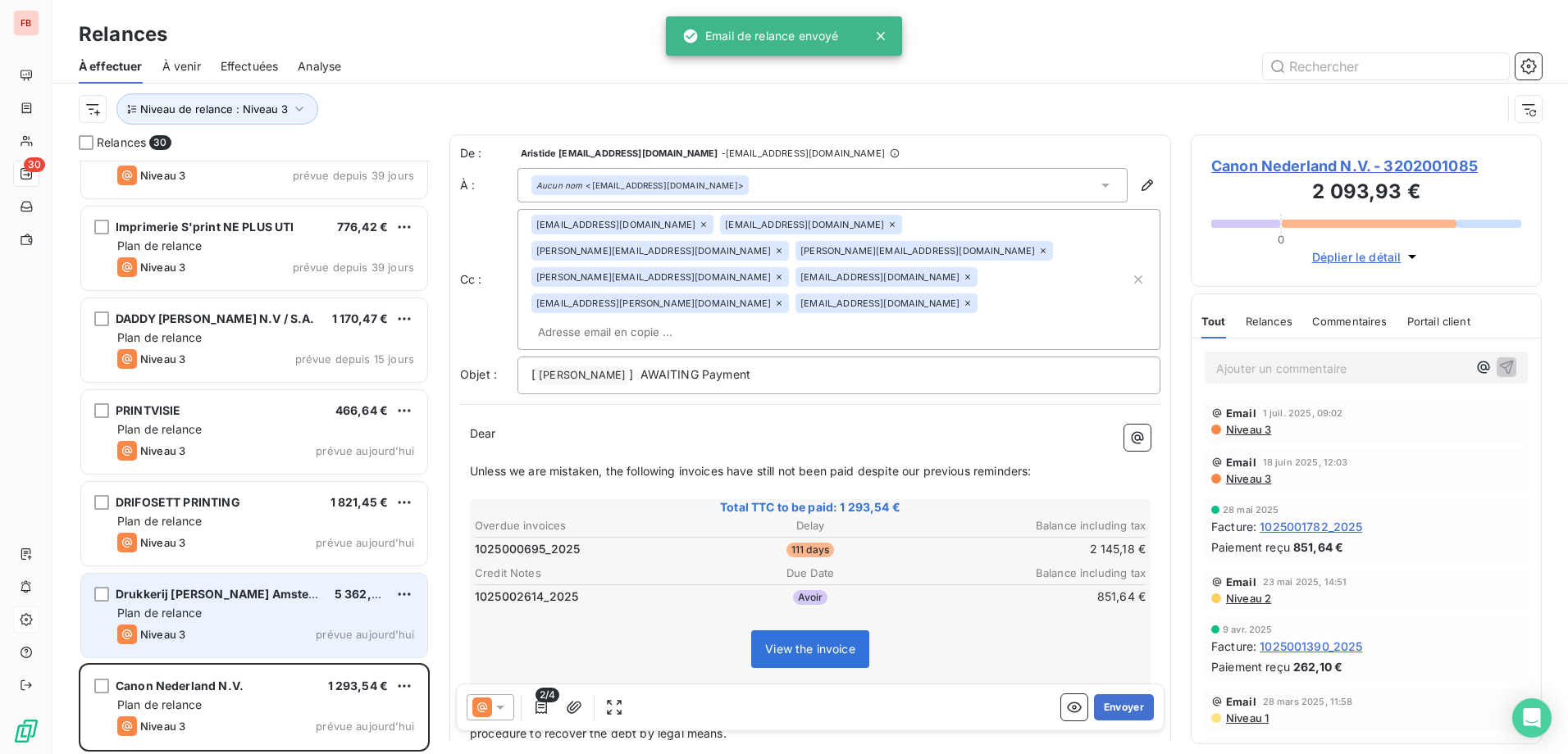 click on "Plan de relance" at bounding box center (266, 613) 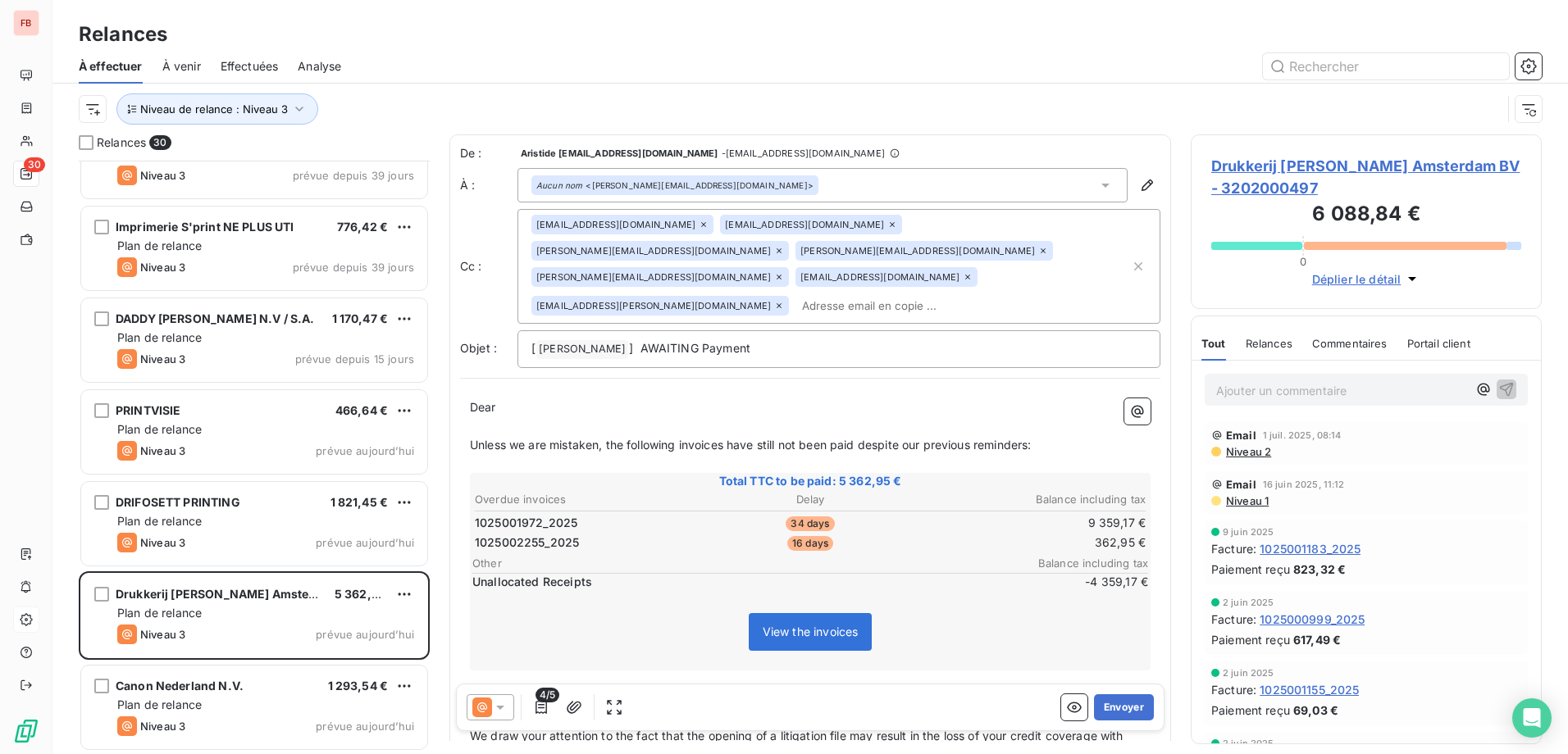 click 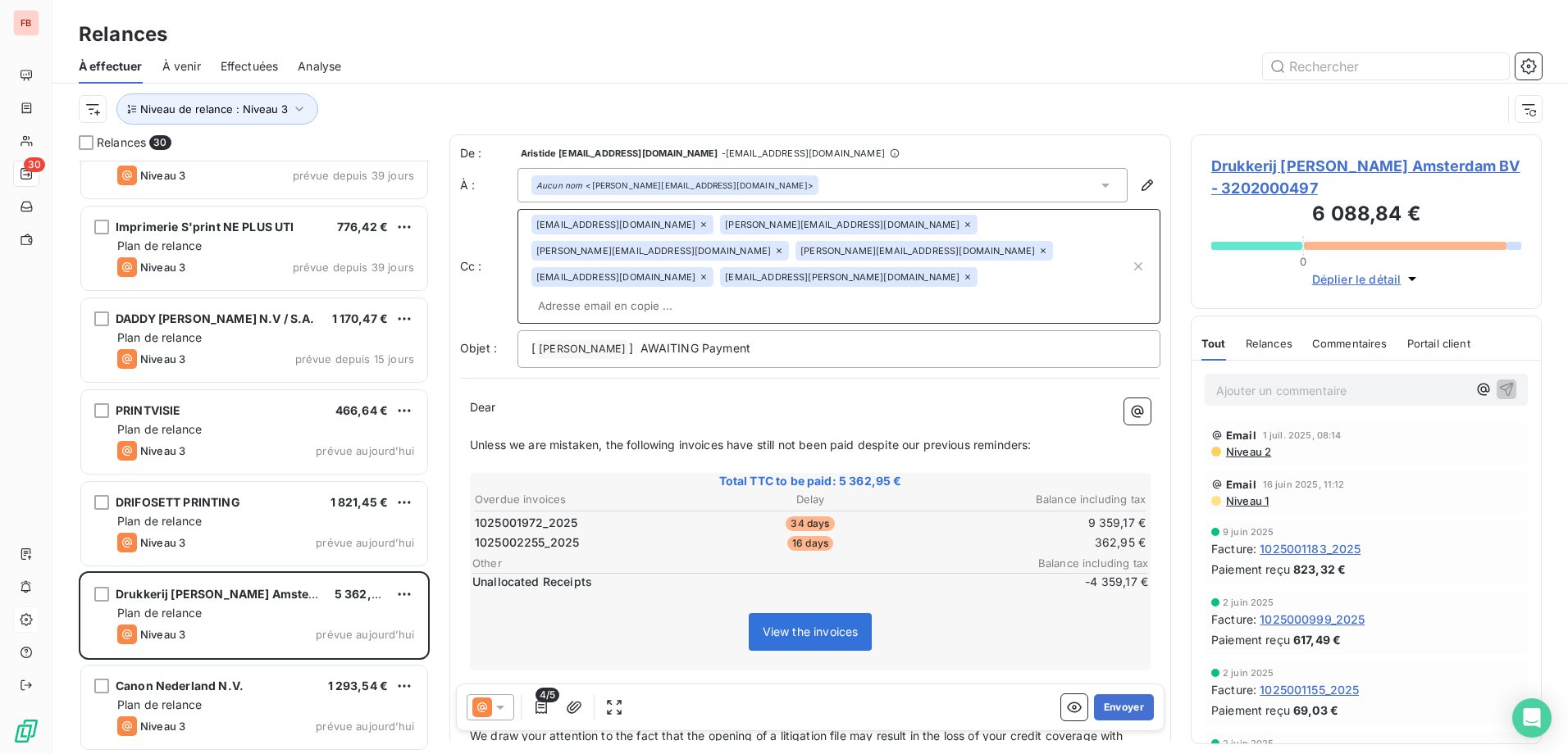 click 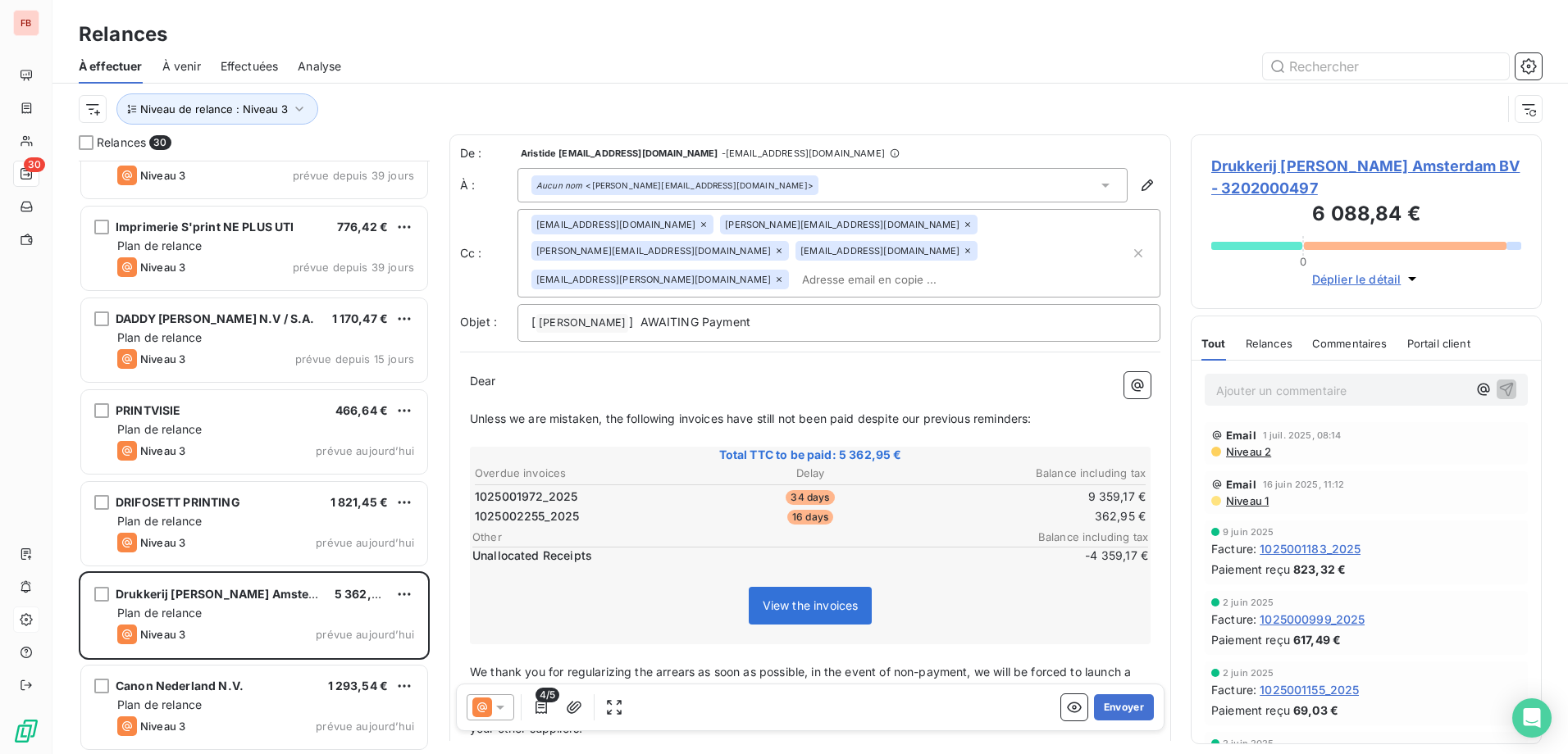 click 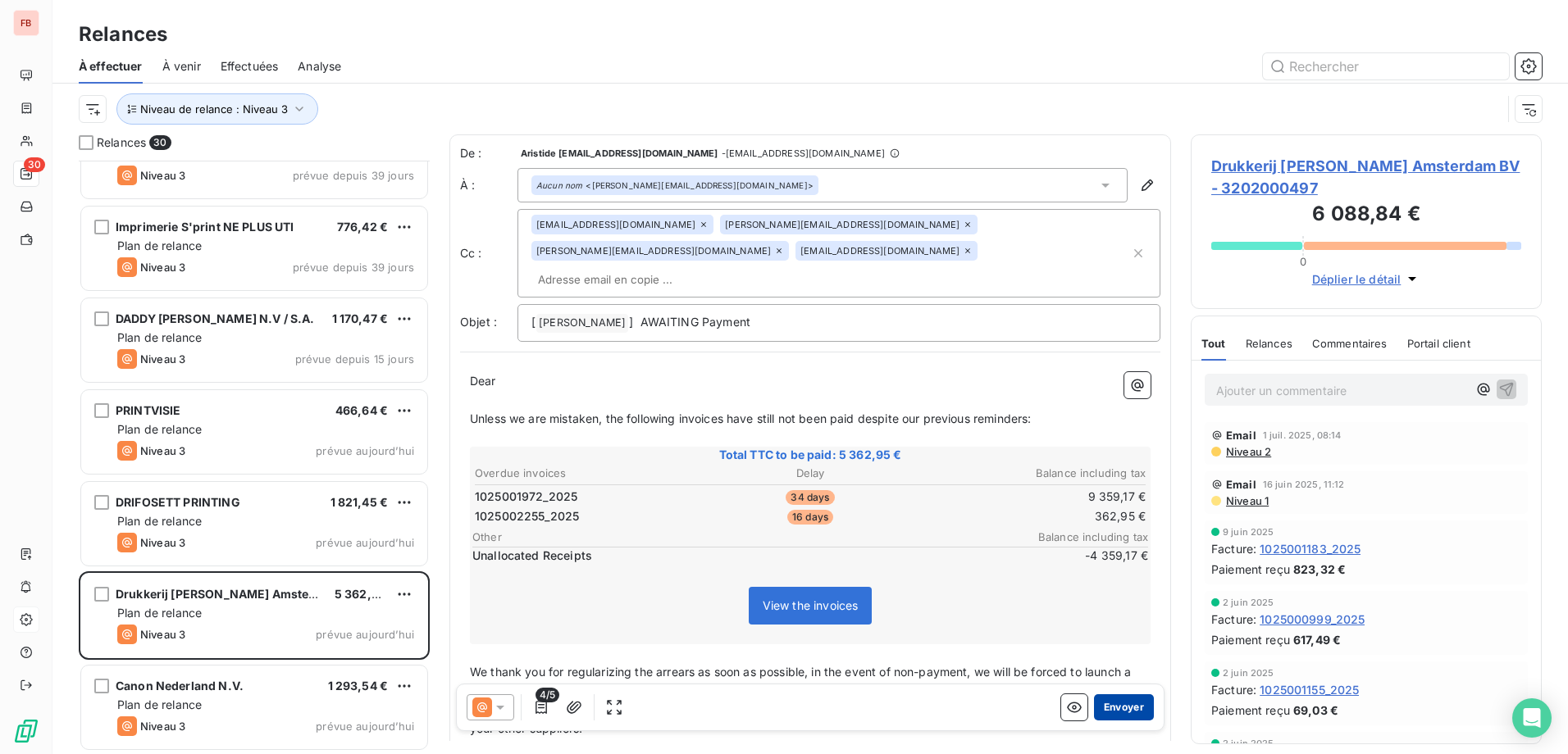 click on "Envoyer" at bounding box center [1124, 707] 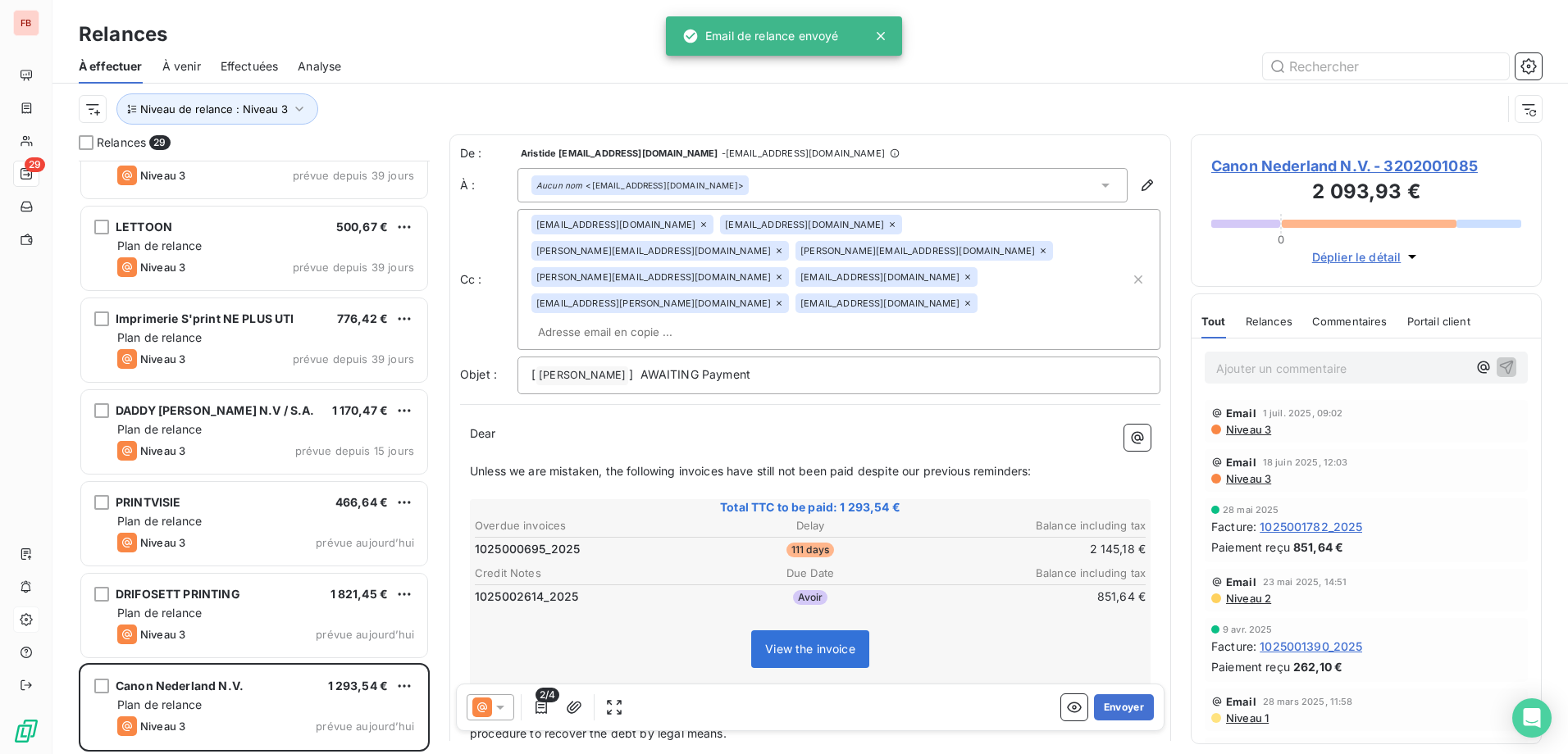 scroll, scrollTop: 2069, scrollLeft: 0, axis: vertical 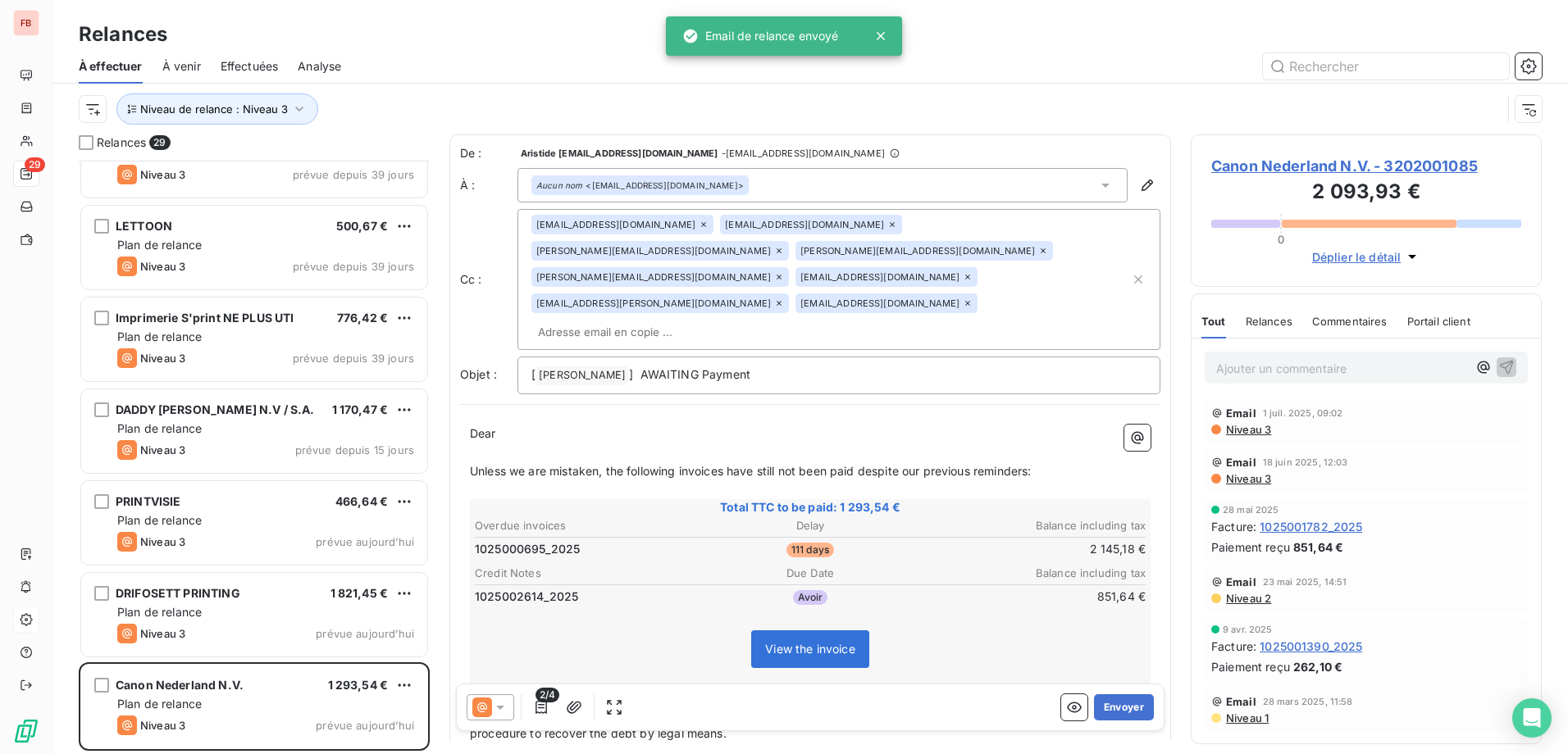 click on "DRIFOSETT PRINTING 1 821,45 €" at bounding box center [266, 593] 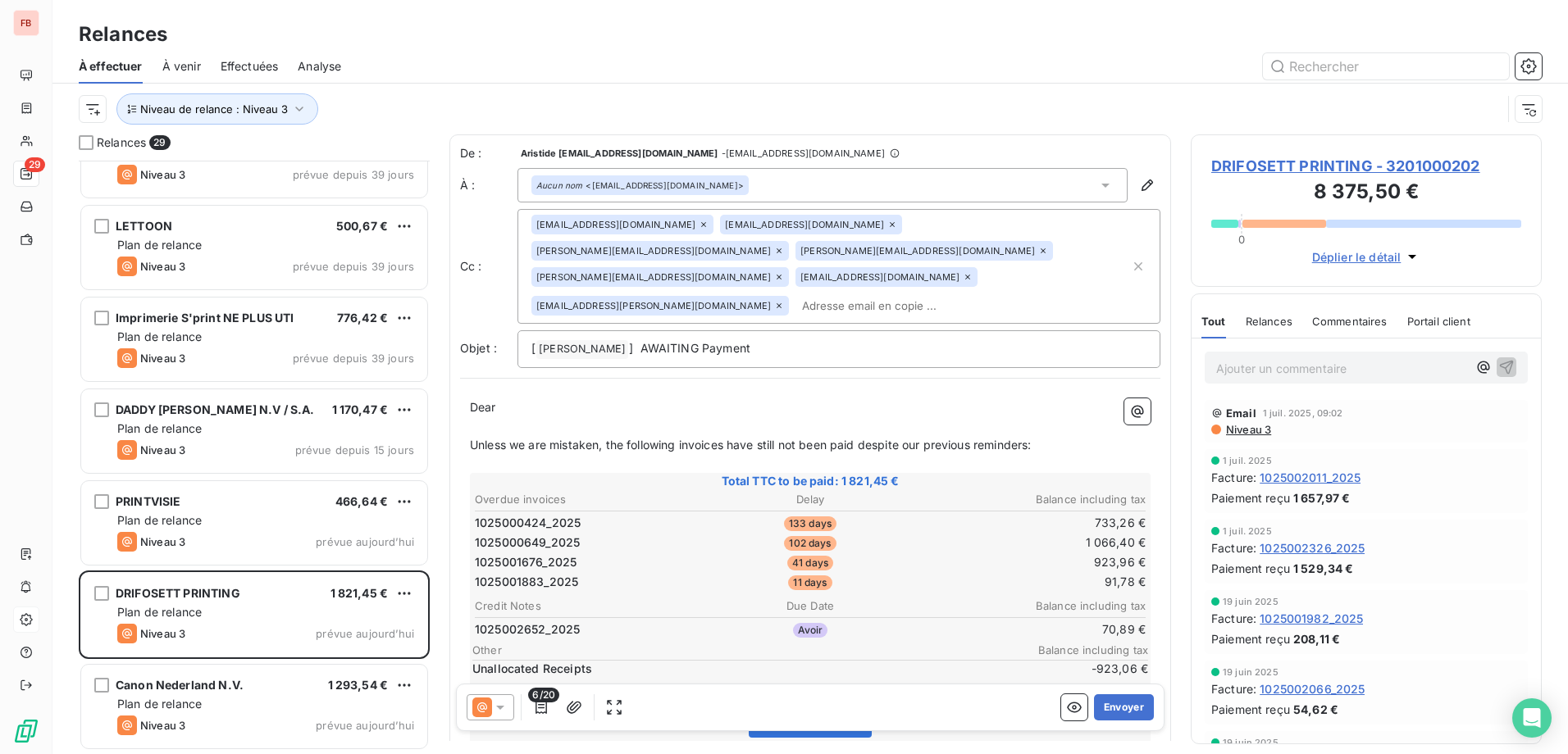 drag, startPoint x: 805, startPoint y: 223, endPoint x: 790, endPoint y: 225, distance: 15.132746 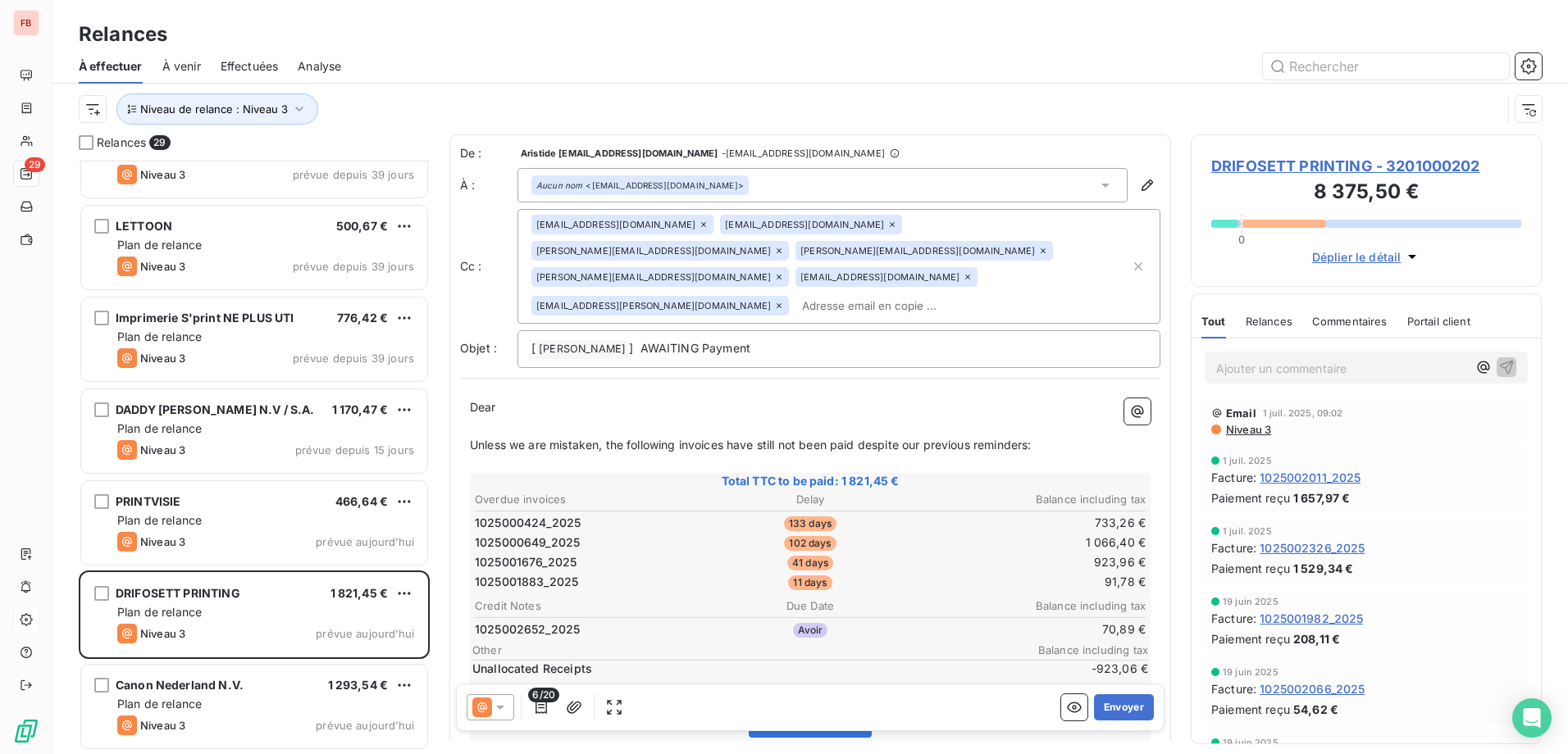 click 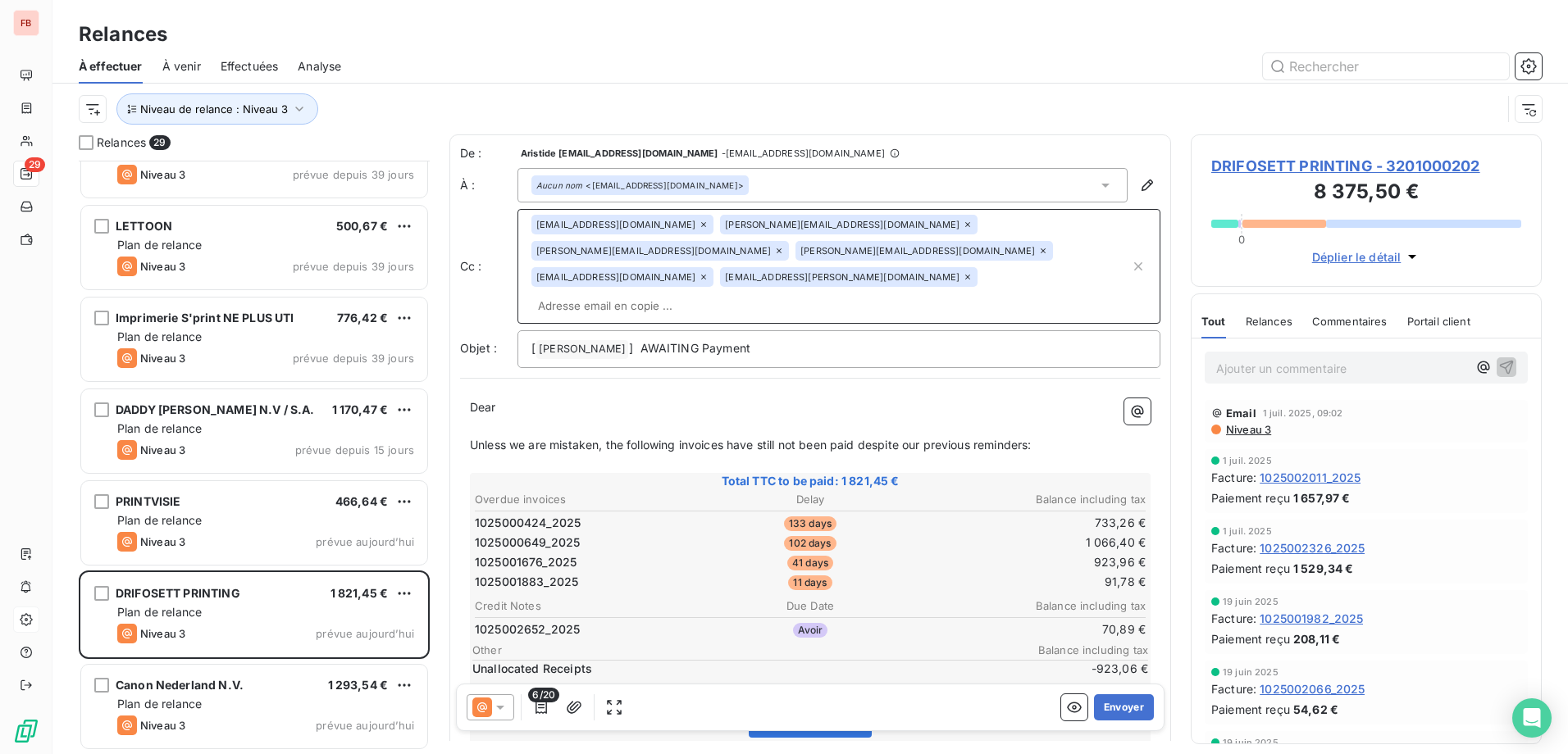 click 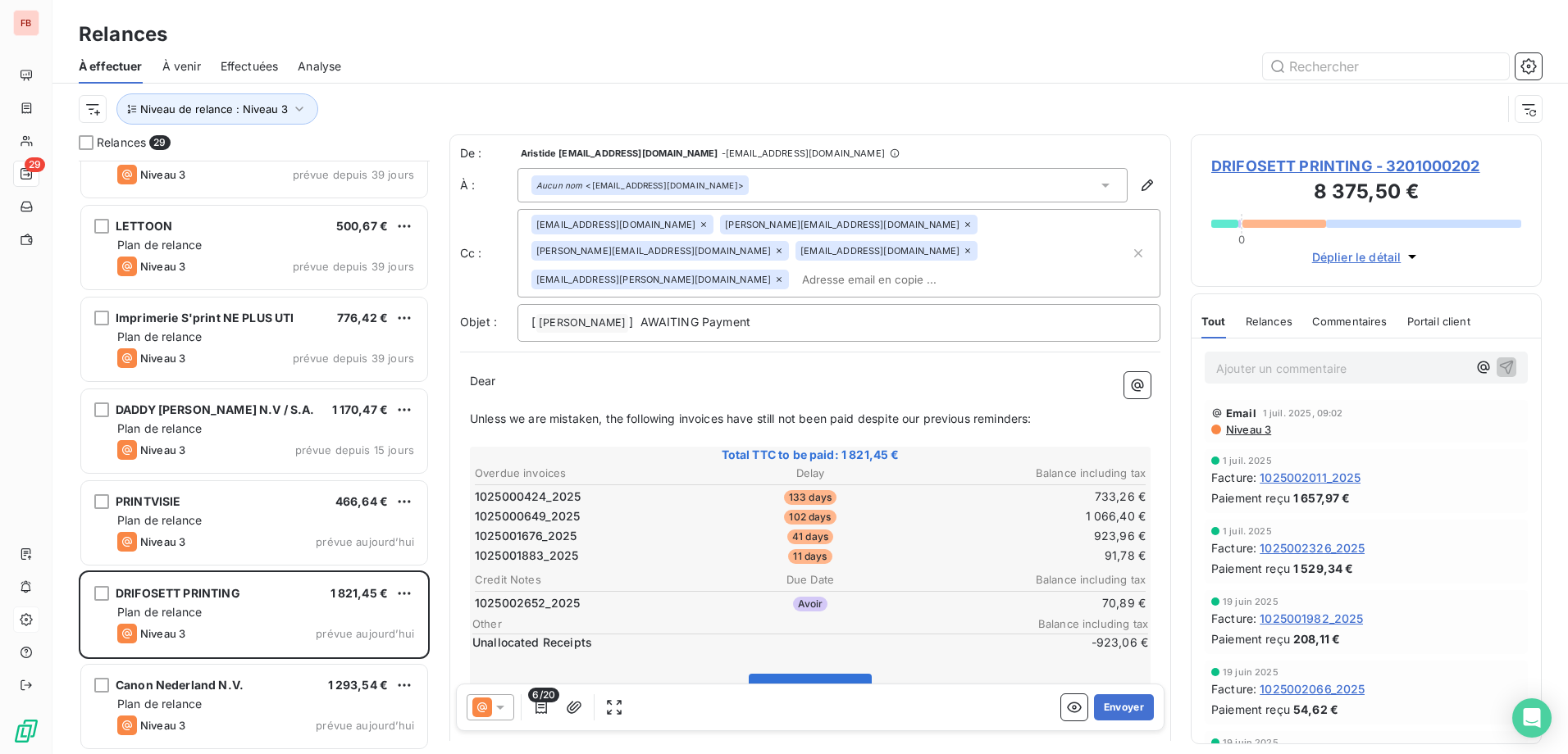 click 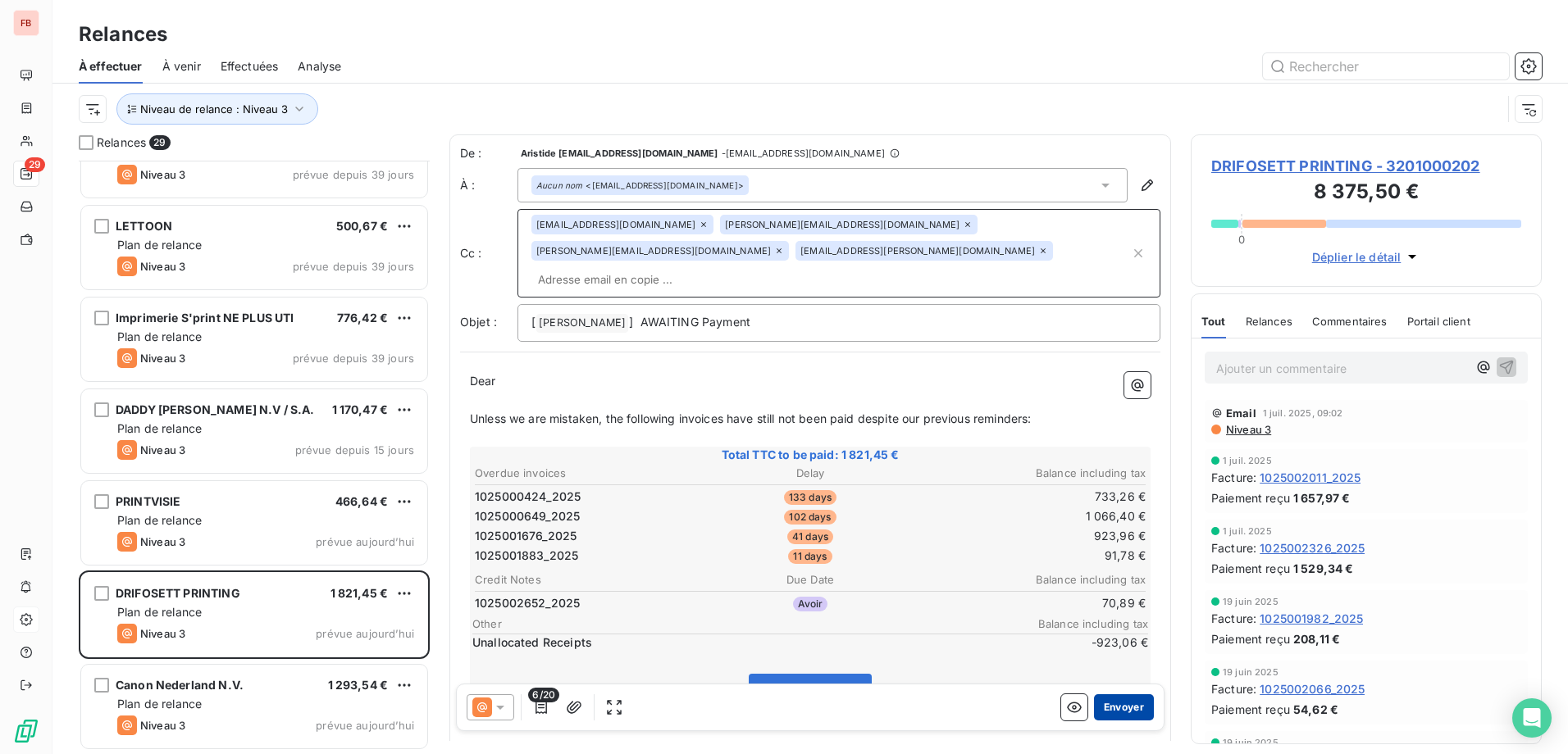 click on "Envoyer" at bounding box center (1124, 707) 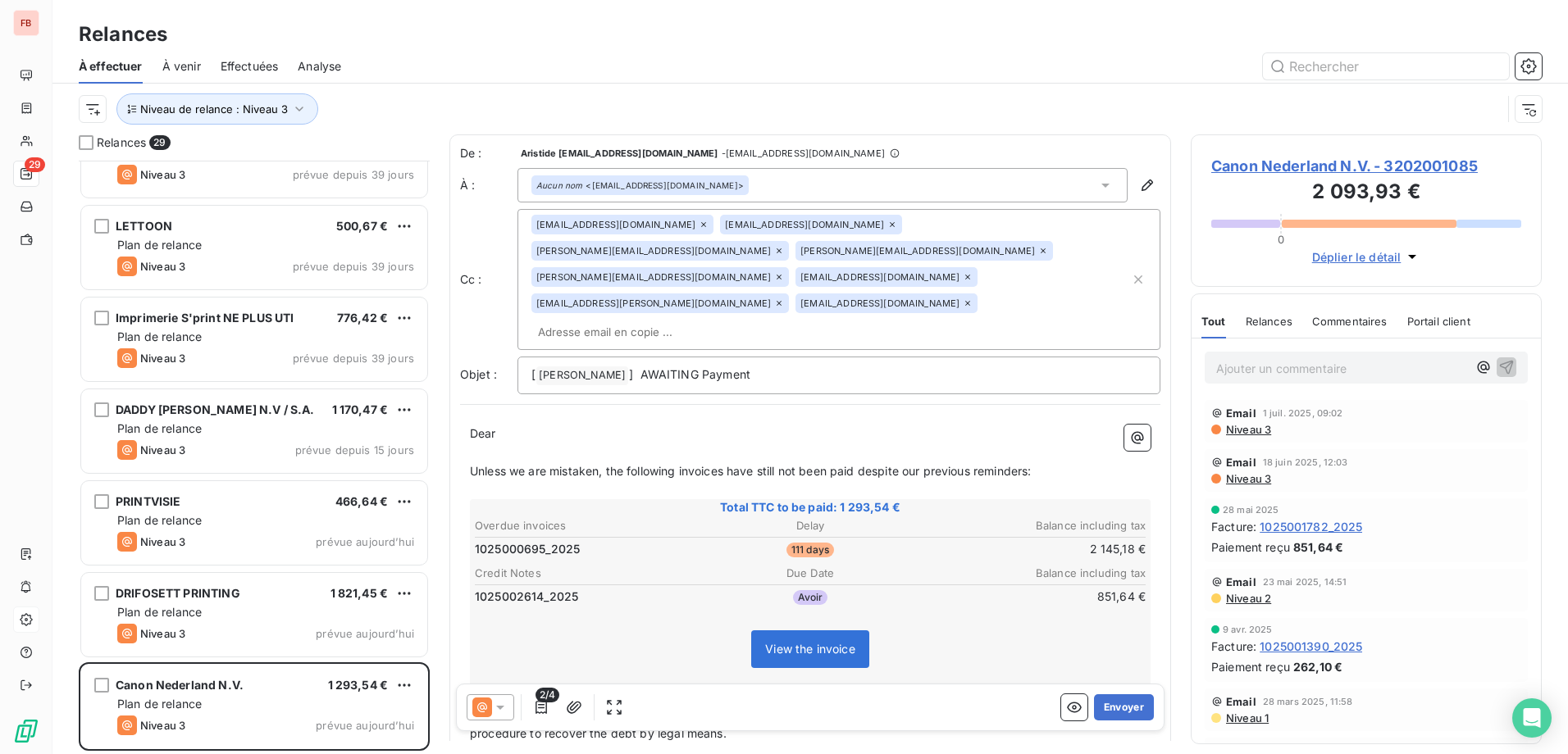 scroll, scrollTop: 1977, scrollLeft: 0, axis: vertical 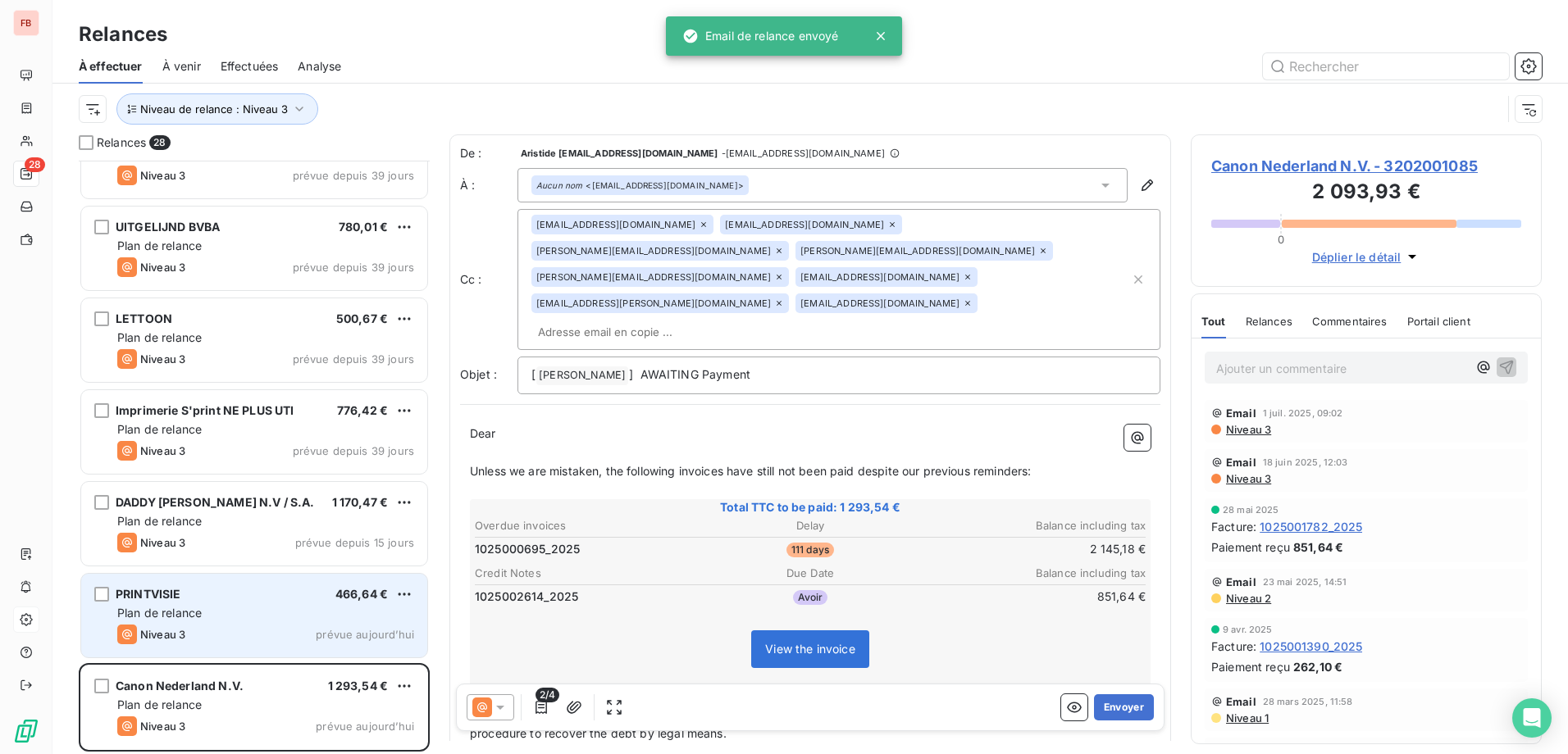 click on "Plan de relance" at bounding box center [266, 613] 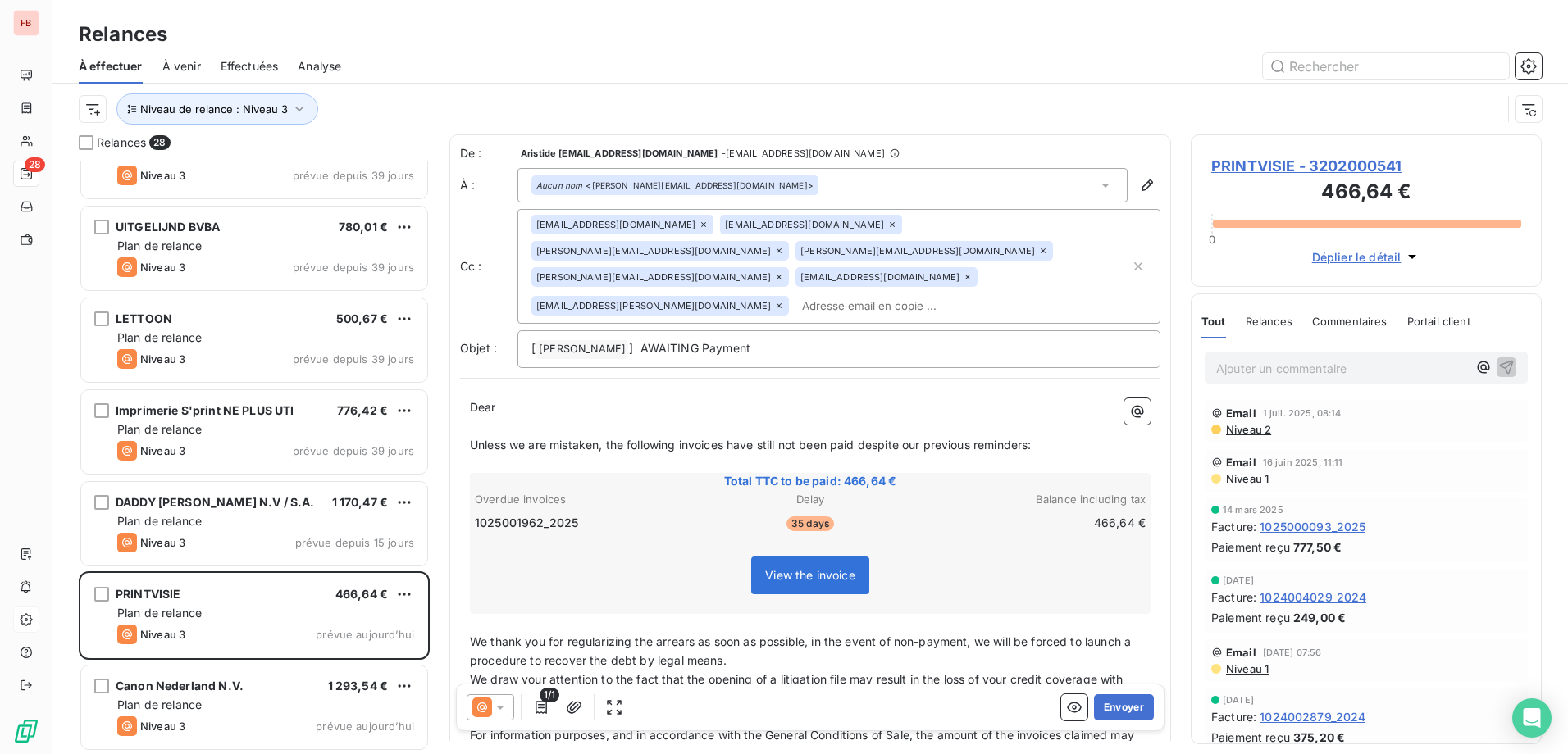 drag, startPoint x: 812, startPoint y: 221, endPoint x: 832, endPoint y: 255, distance: 39.44617 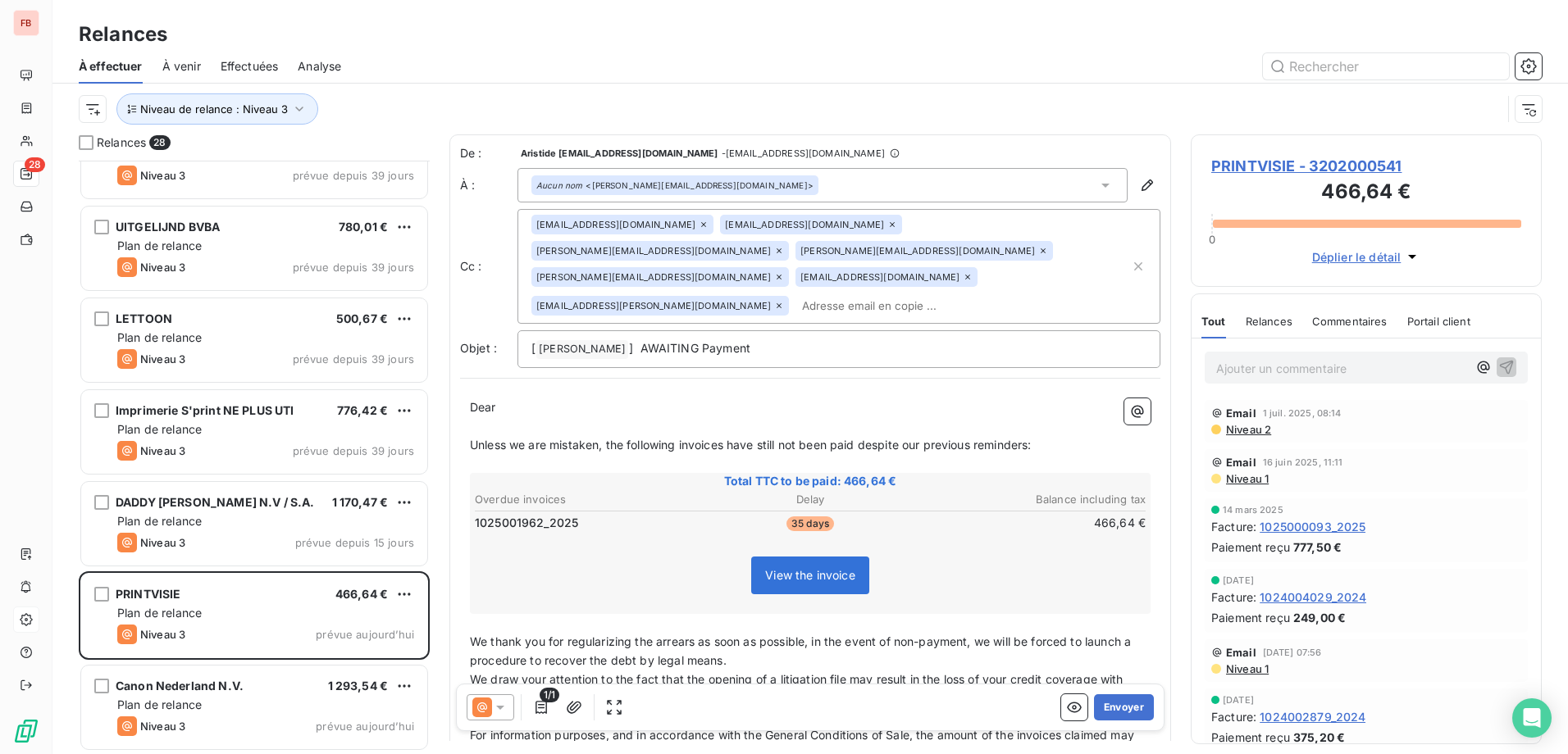 click 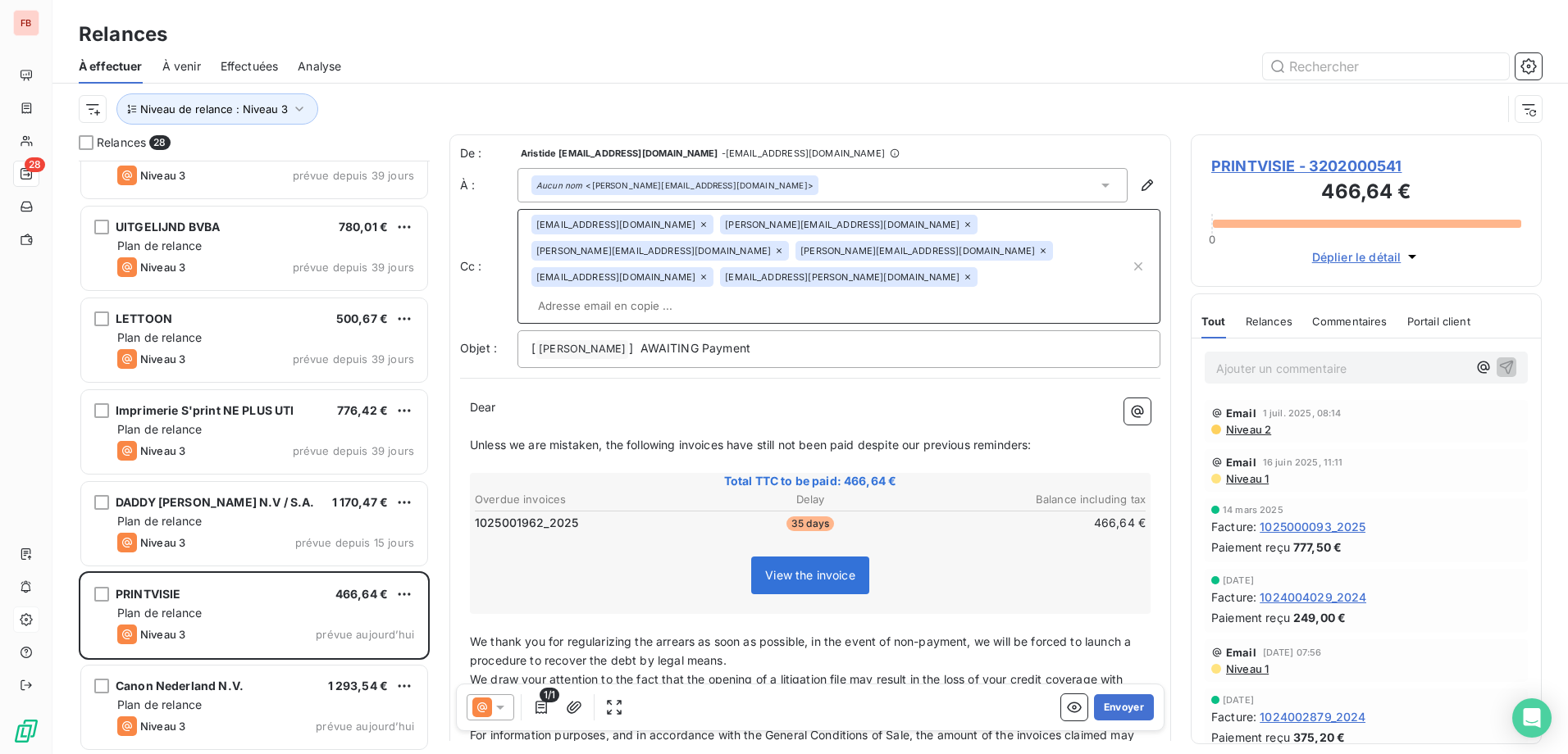 click 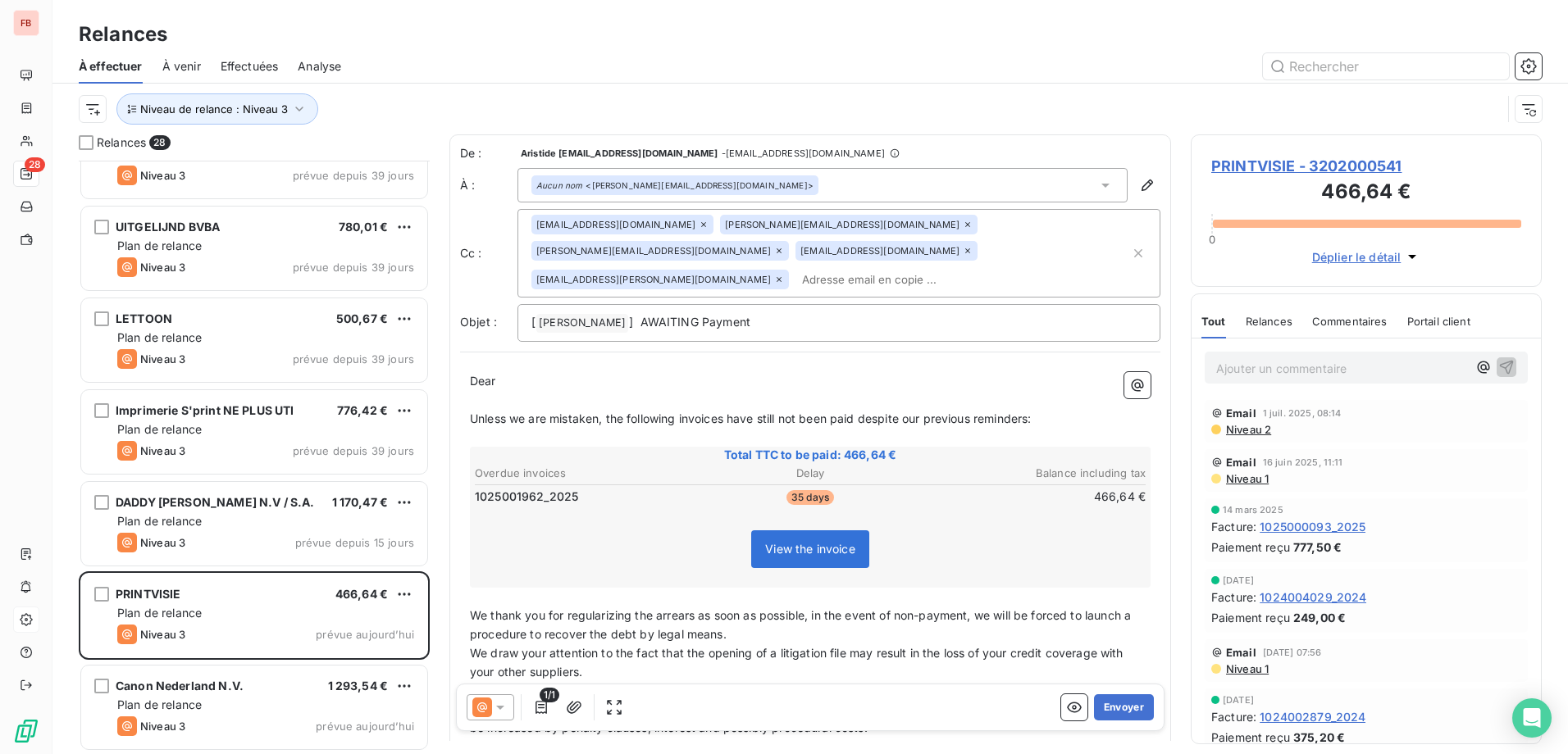 click 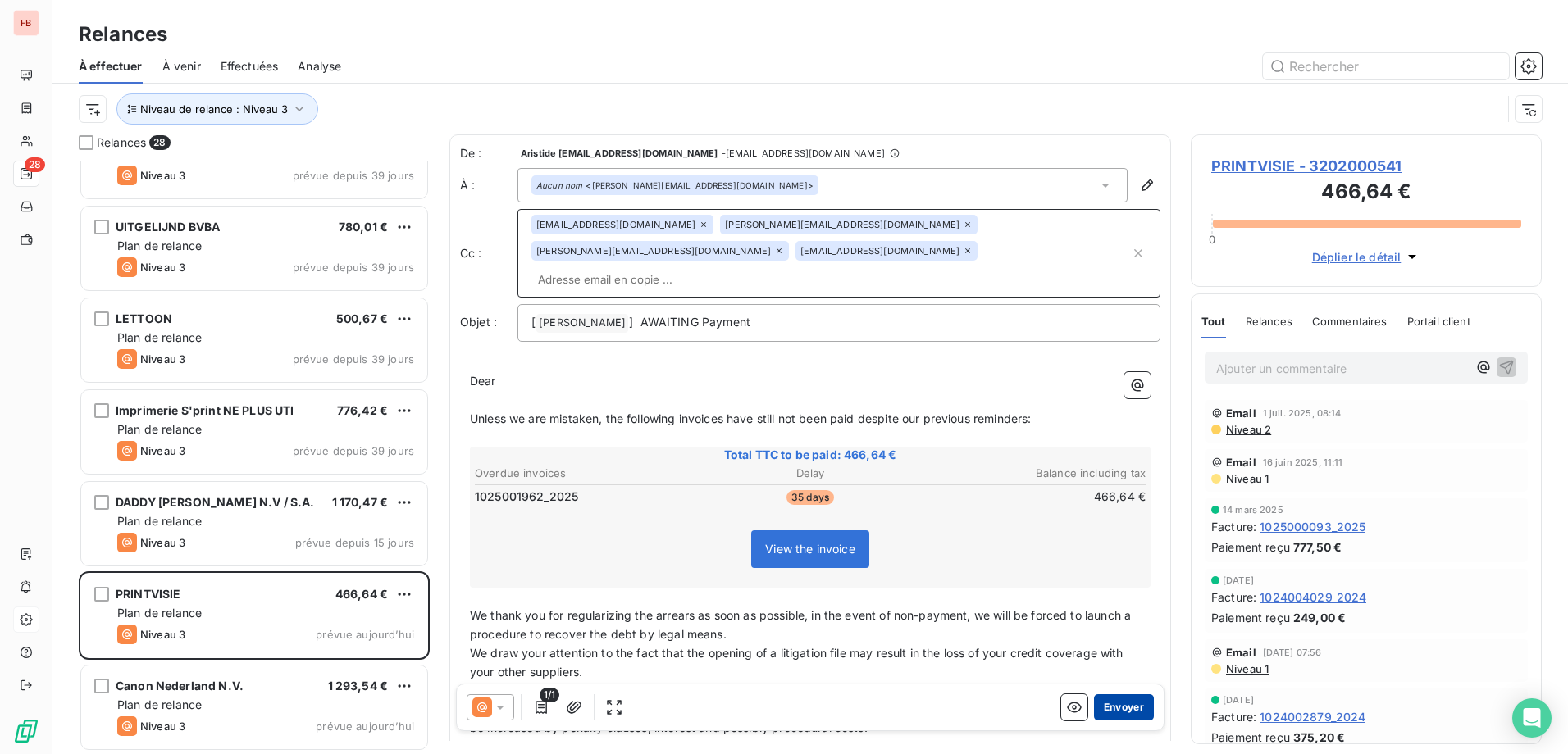 click on "Envoyer" at bounding box center [1124, 707] 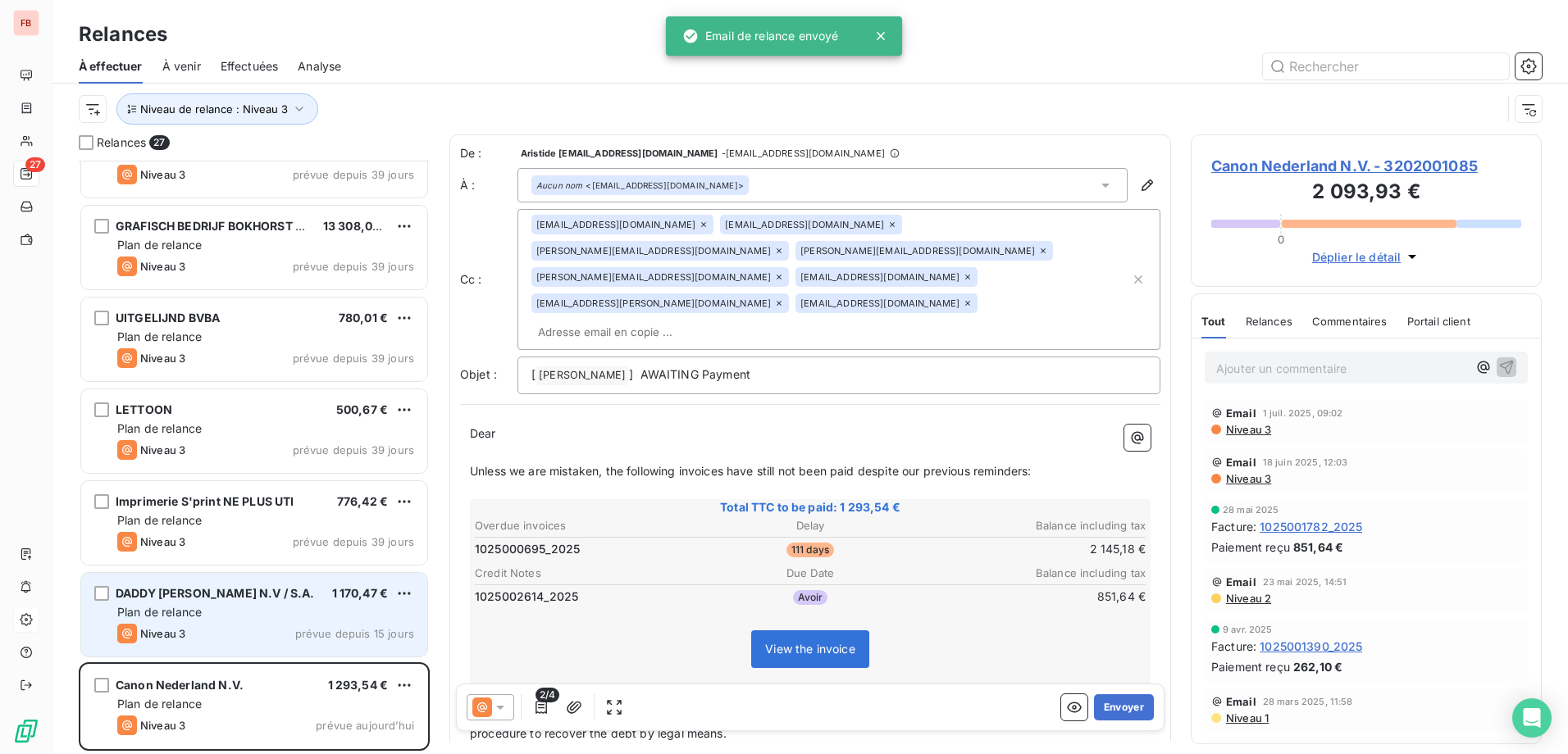 scroll, scrollTop: 1885, scrollLeft: 0, axis: vertical 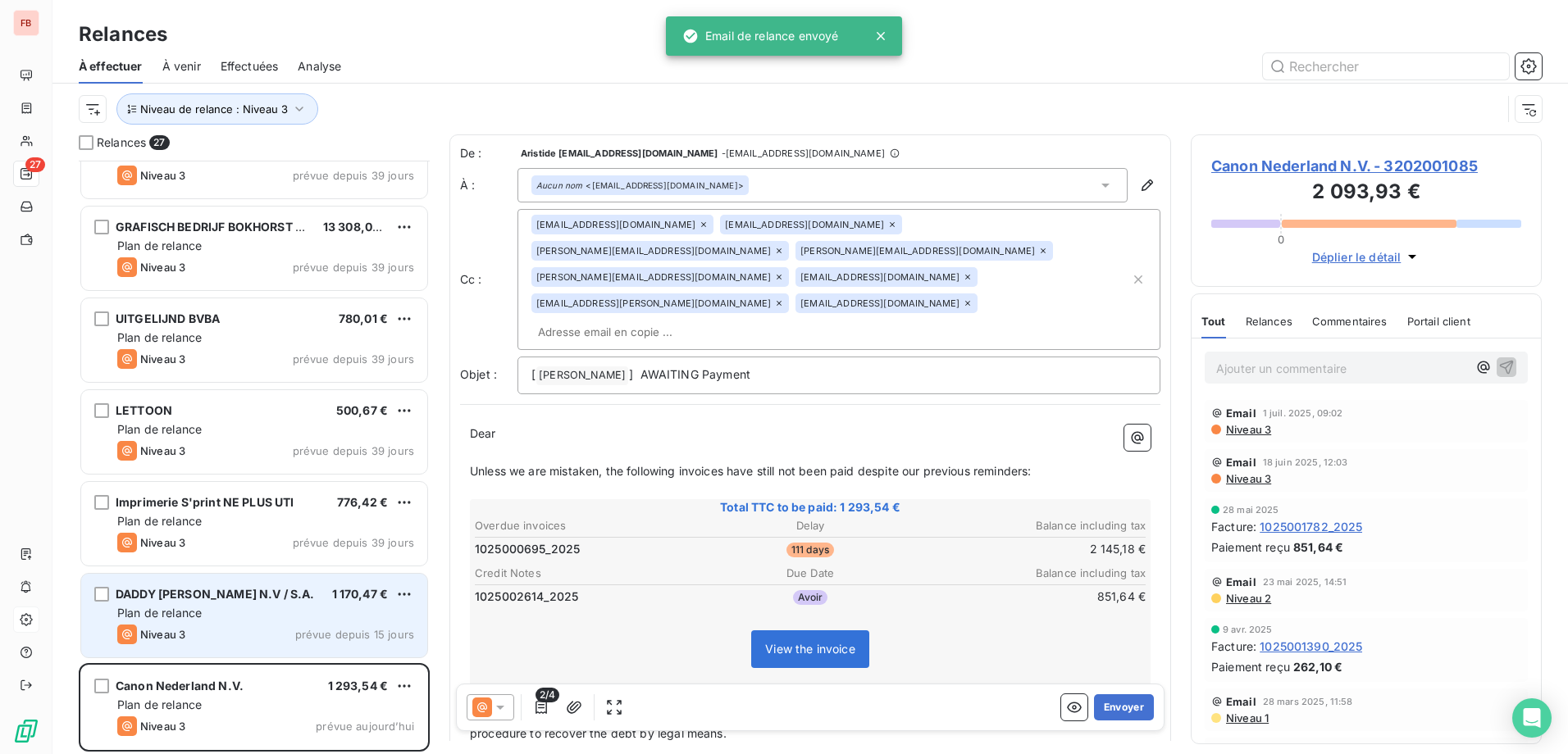 click on "DADDY KATE N.V / S.A. 1 170,47 € Plan de relance Niveau 3 prévue depuis 15 jours" at bounding box center [254, 615] 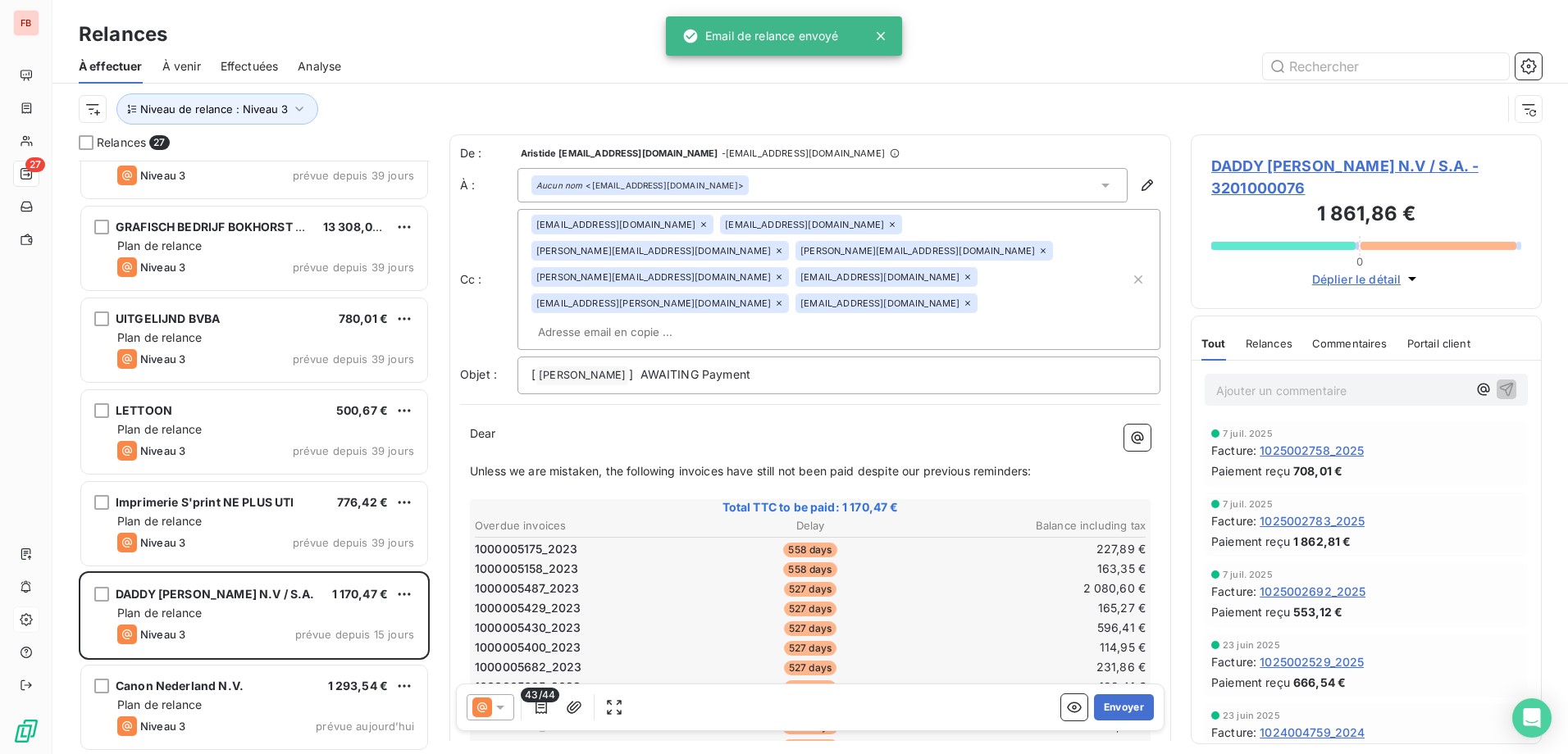 click 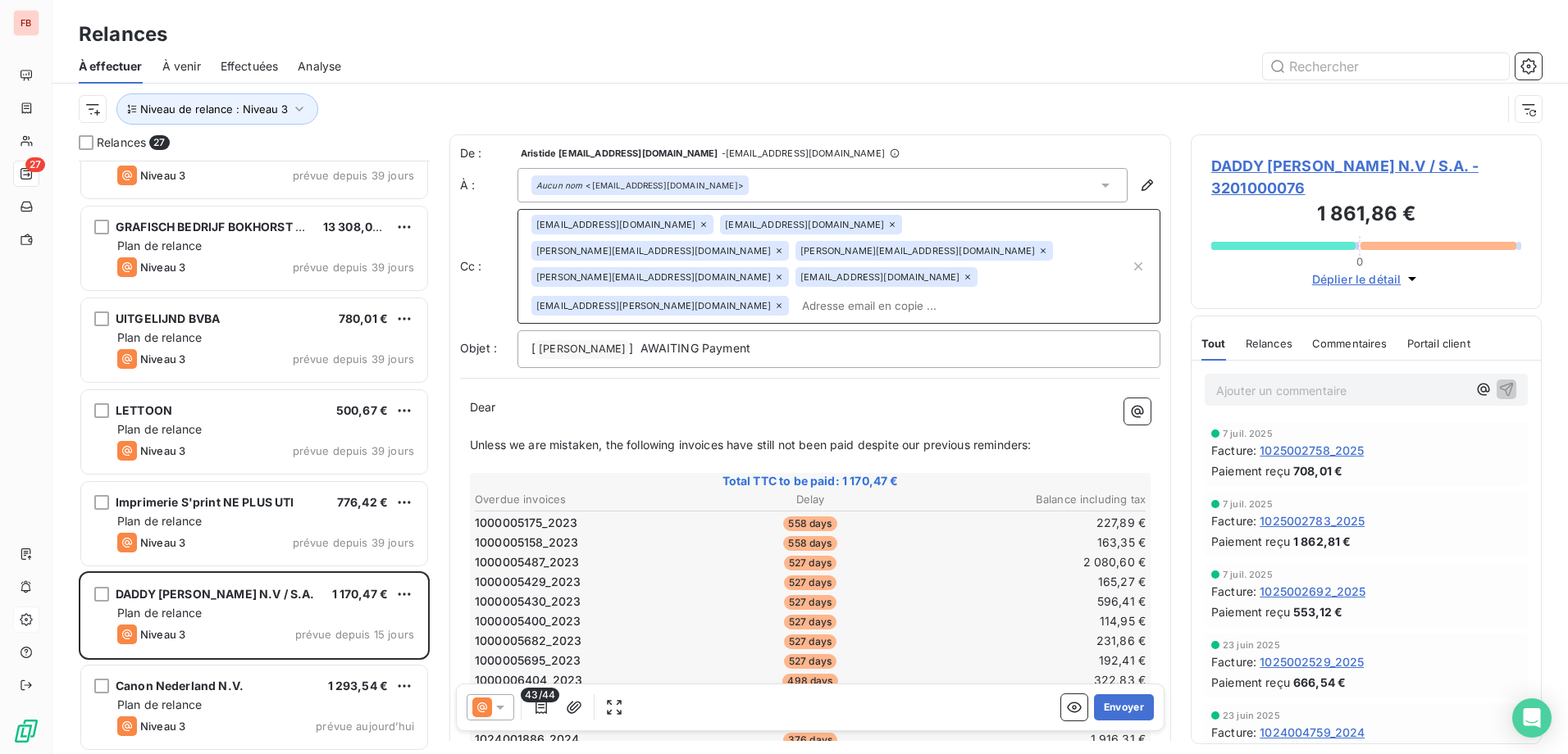 click 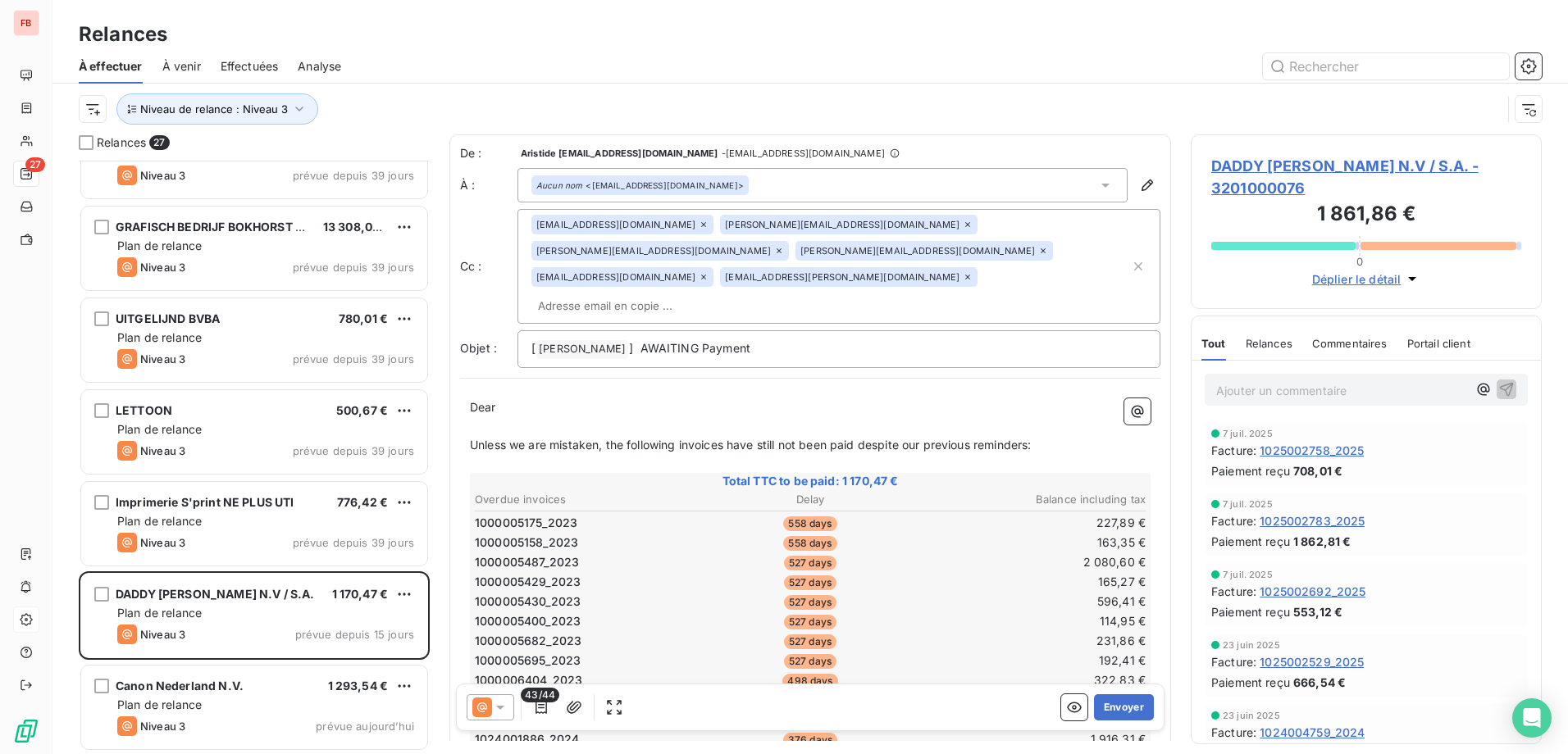 click on "vincent.frere@fedrigoni.com" at bounding box center [660, 251] 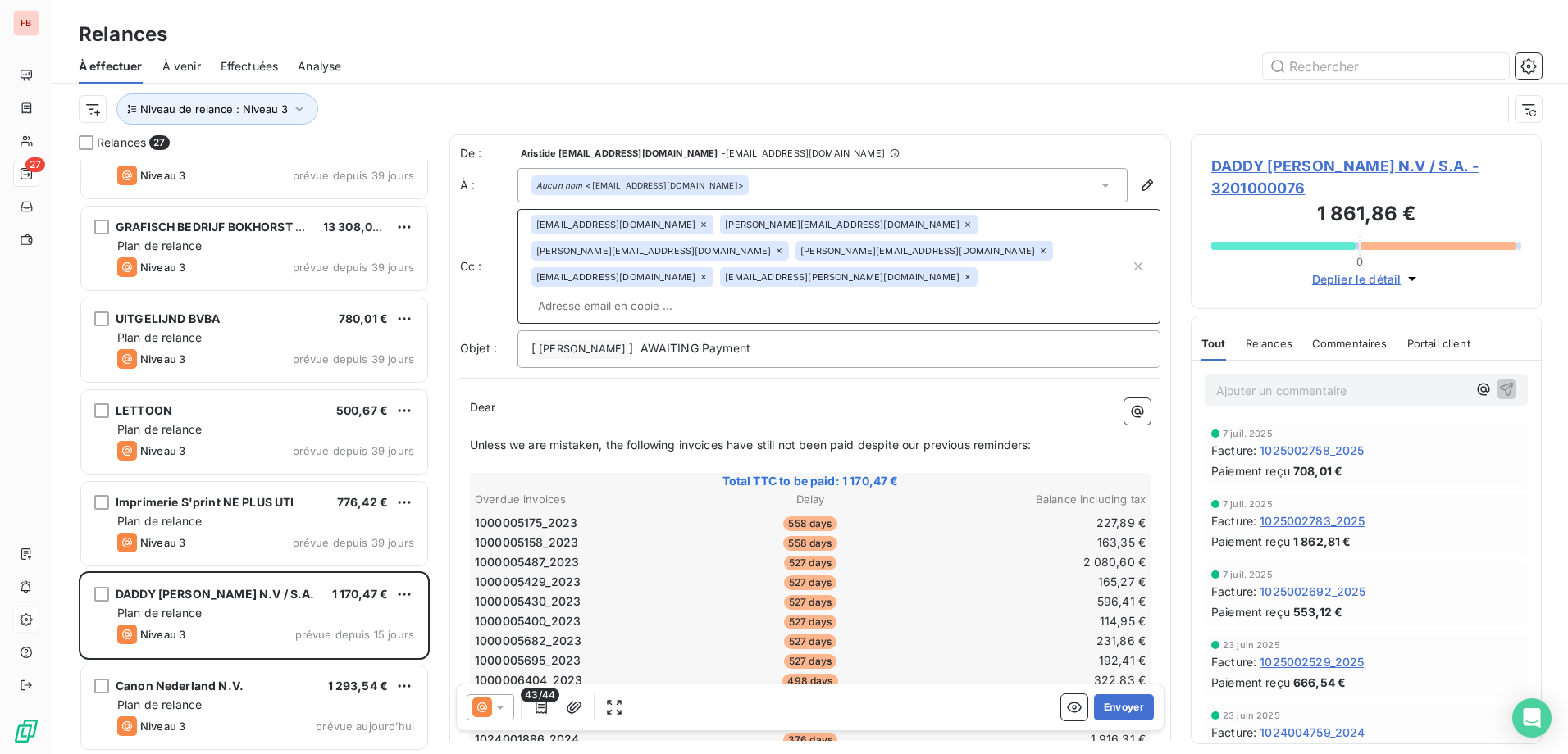 drag, startPoint x: 821, startPoint y: 249, endPoint x: 808, endPoint y: 276, distance: 29.96665 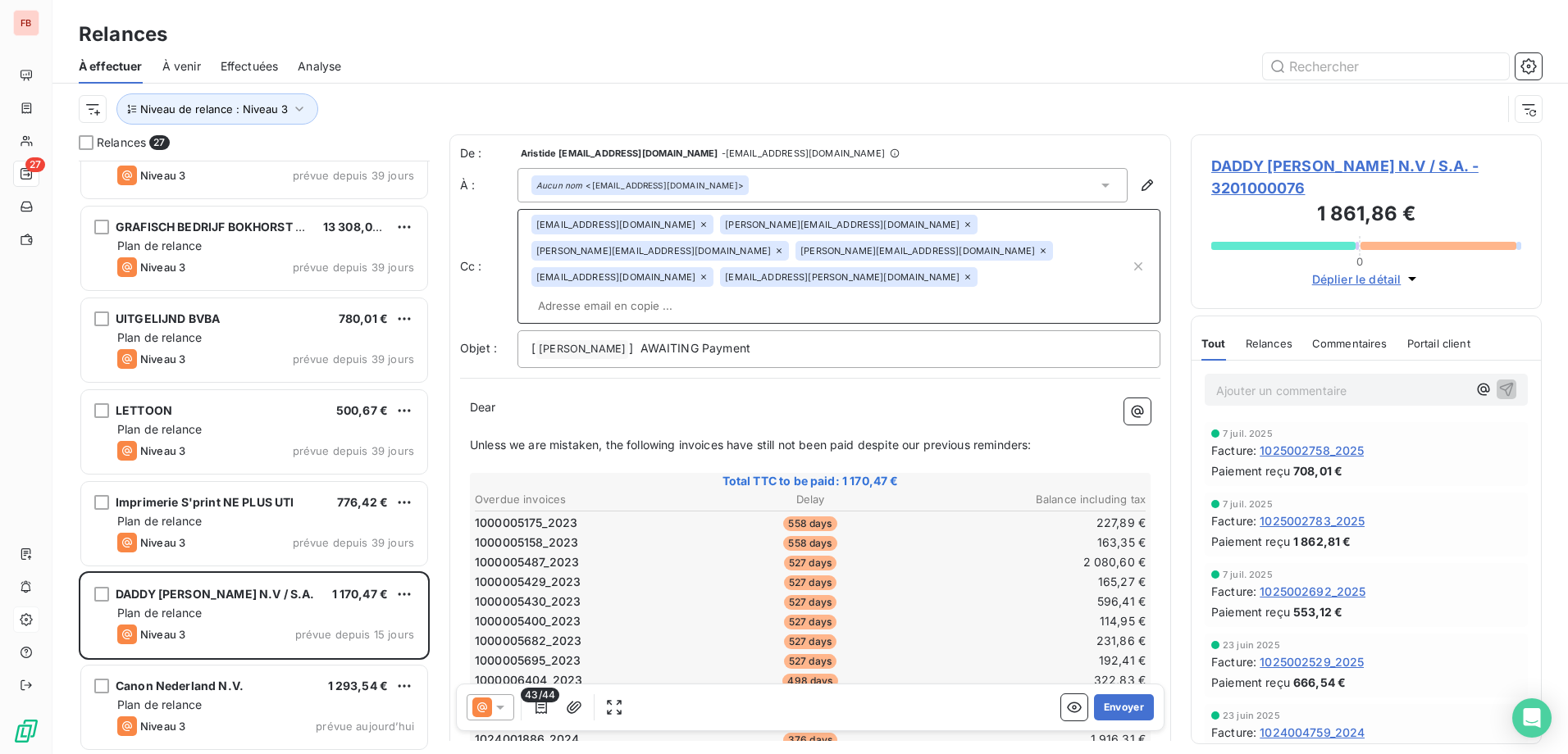 click 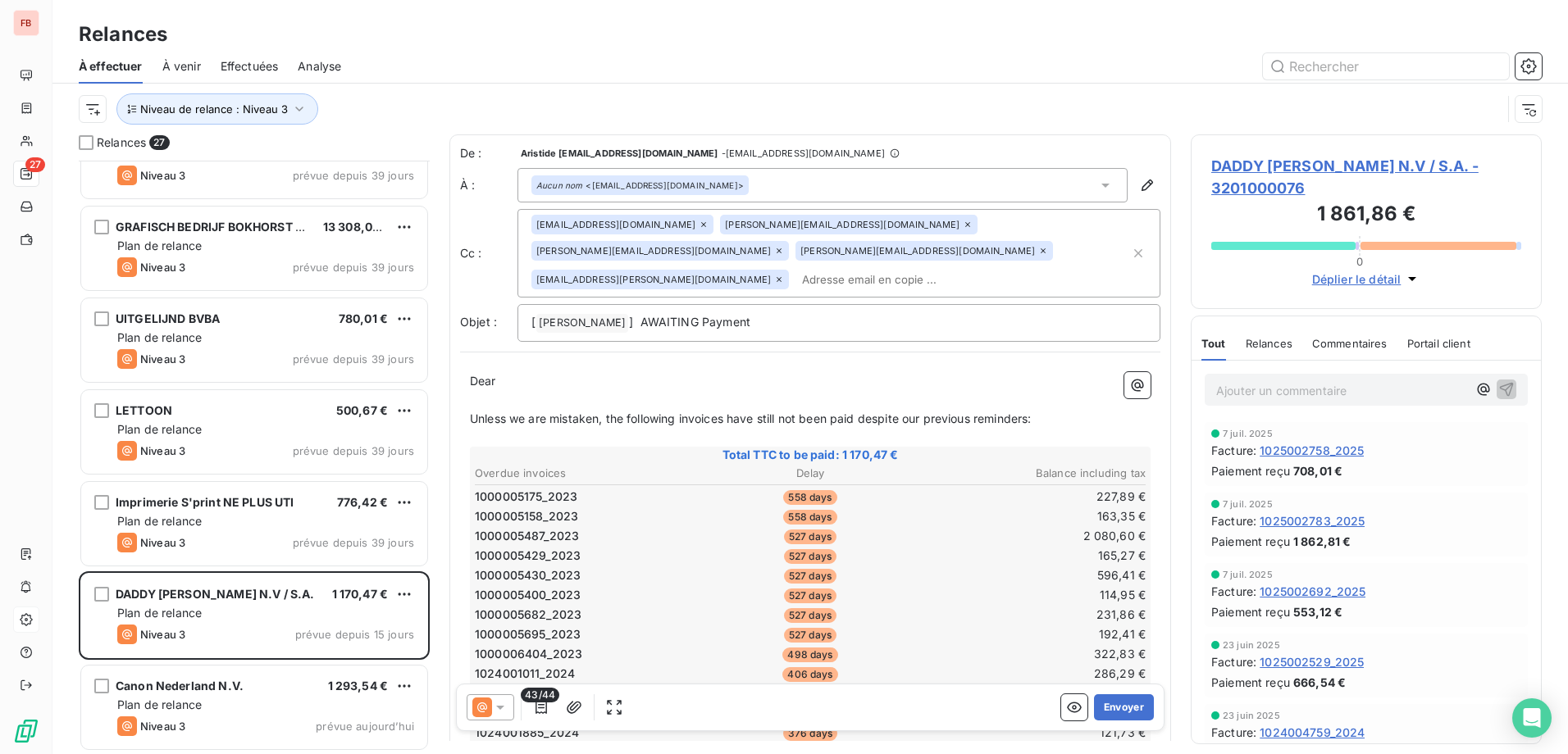 drag, startPoint x: 1029, startPoint y: 221, endPoint x: 1027, endPoint y: 266, distance: 45.044423 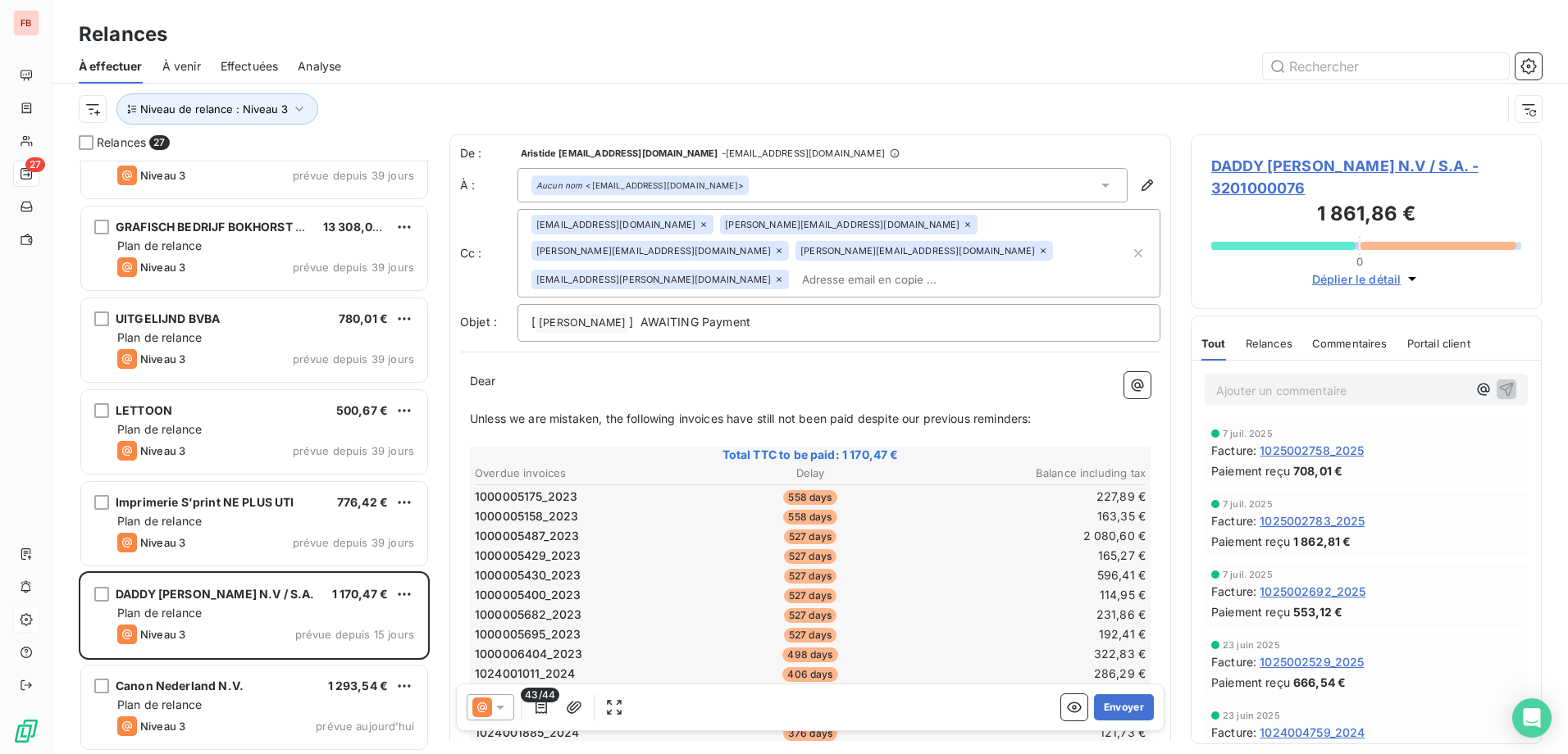 click 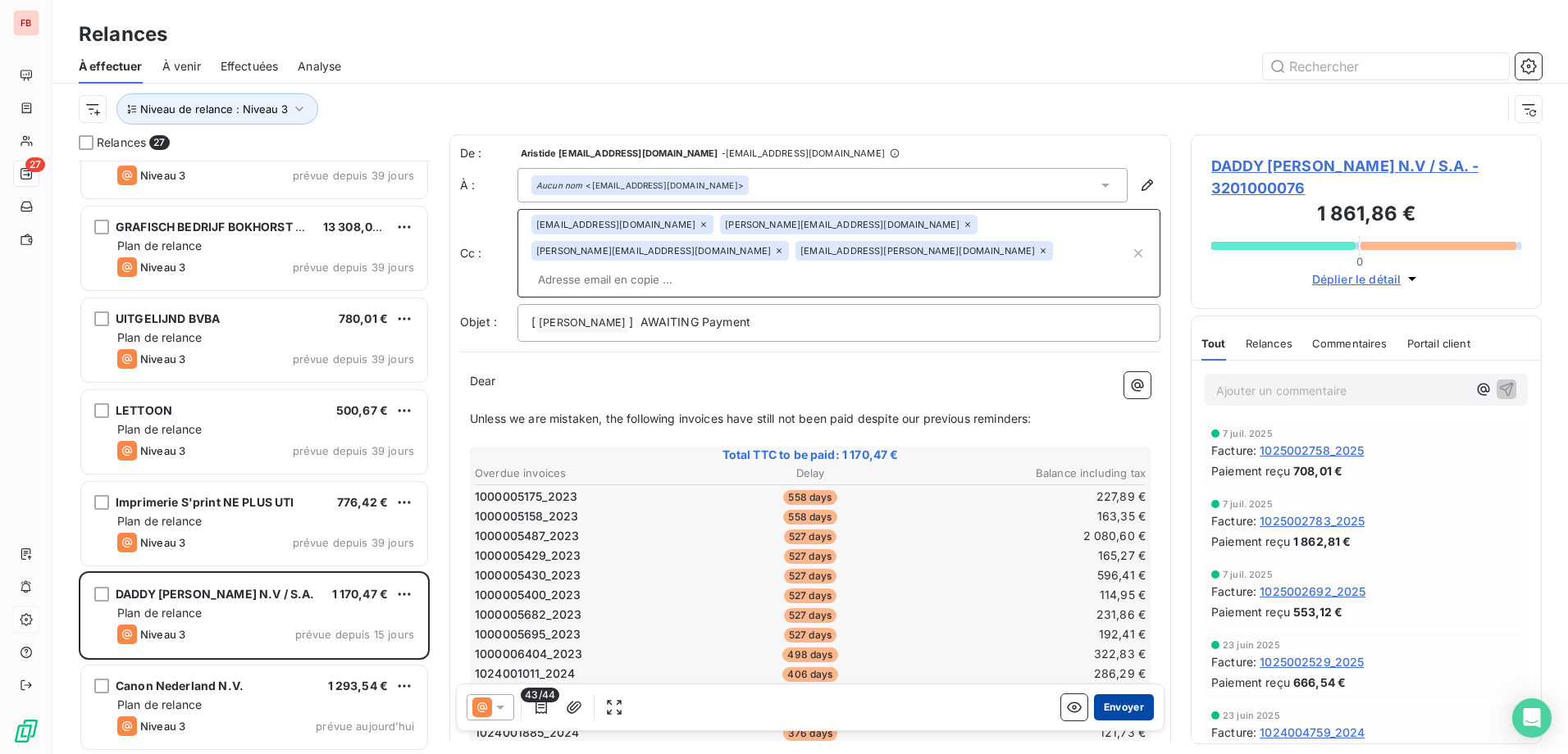 click on "Envoyer" at bounding box center (1124, 707) 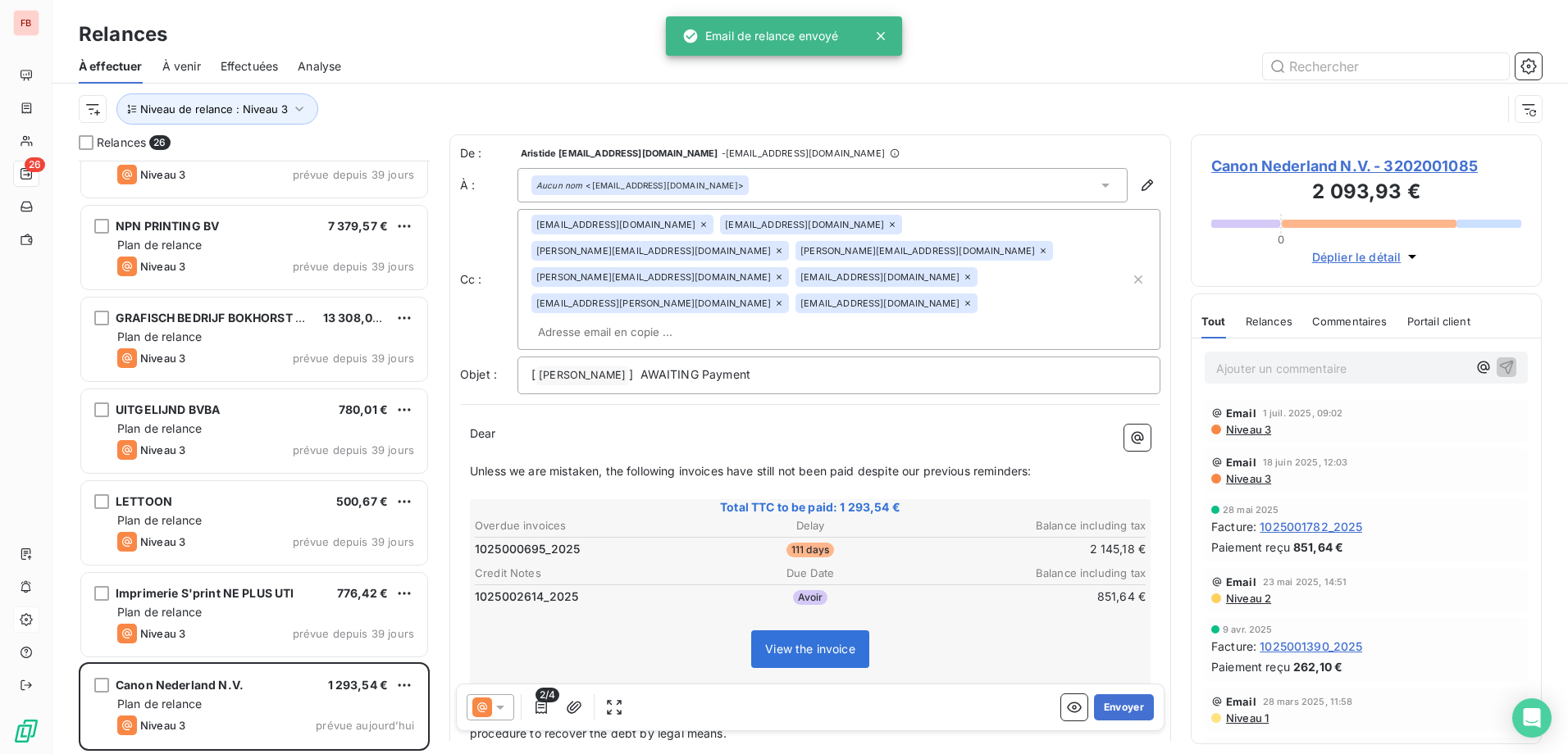 scroll, scrollTop: 1793, scrollLeft: 0, axis: vertical 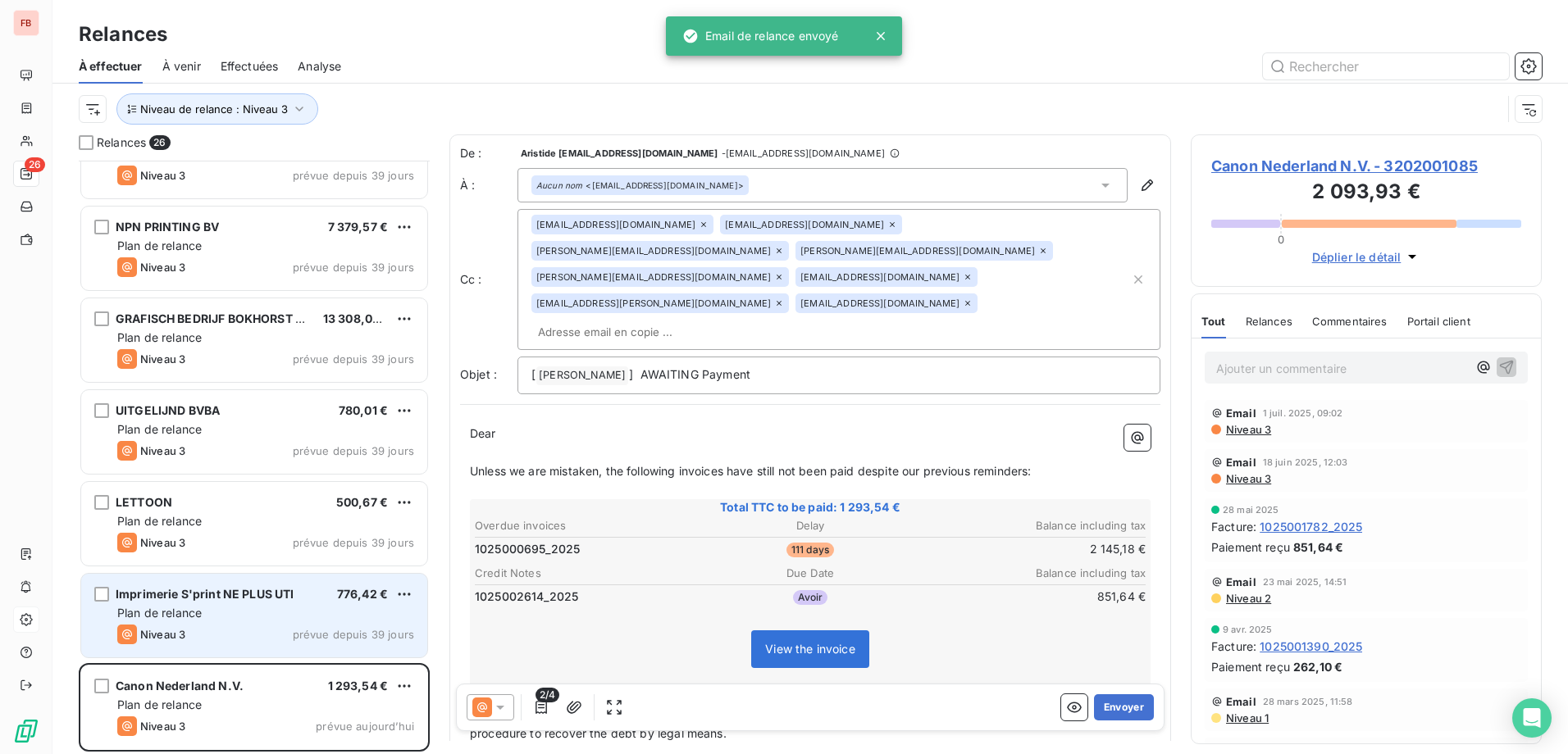 drag, startPoint x: 282, startPoint y: 627, endPoint x: 285, endPoint y: 619, distance: 8.544004 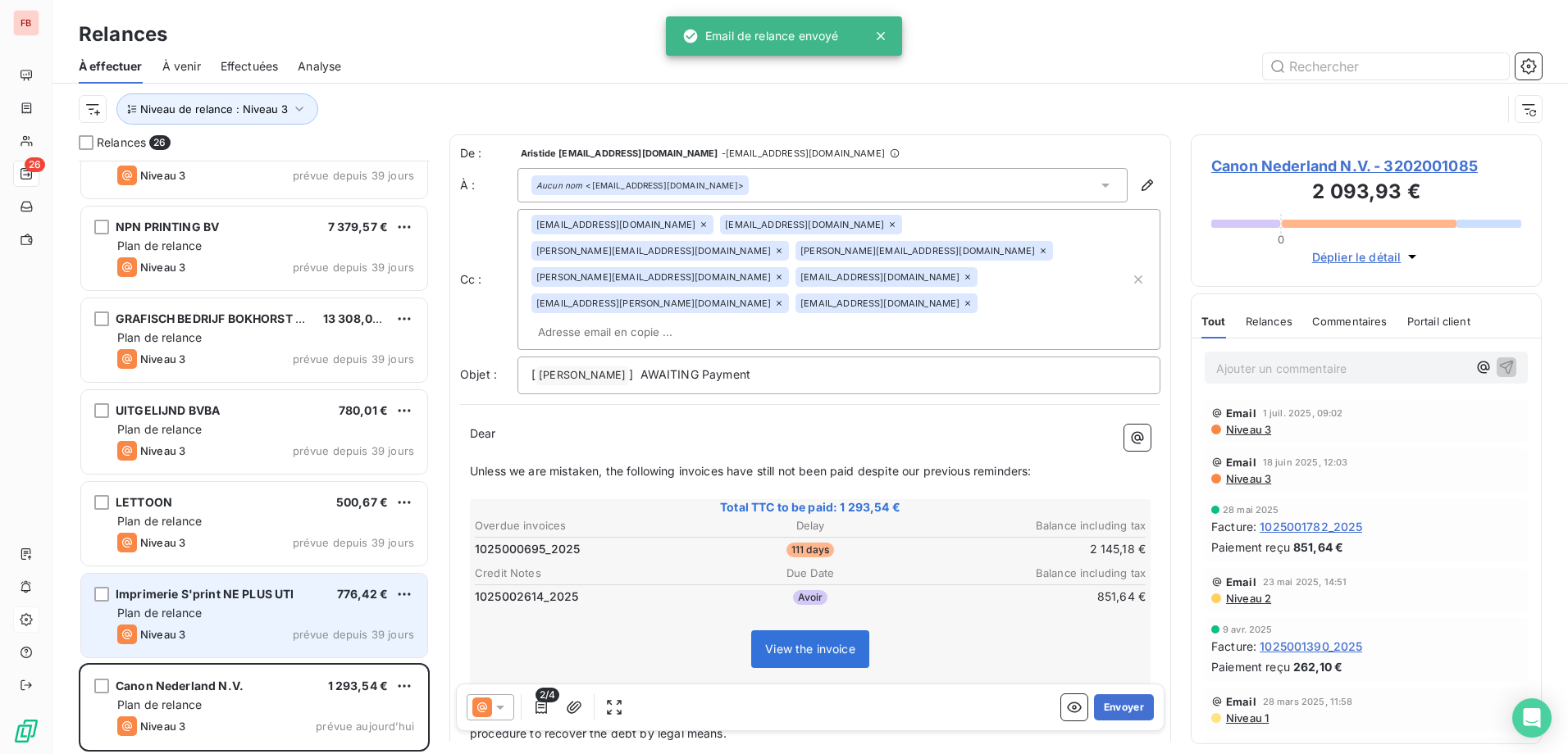 click on "Niveau 3 prévue depuis 39 jours" at bounding box center [266, 634] 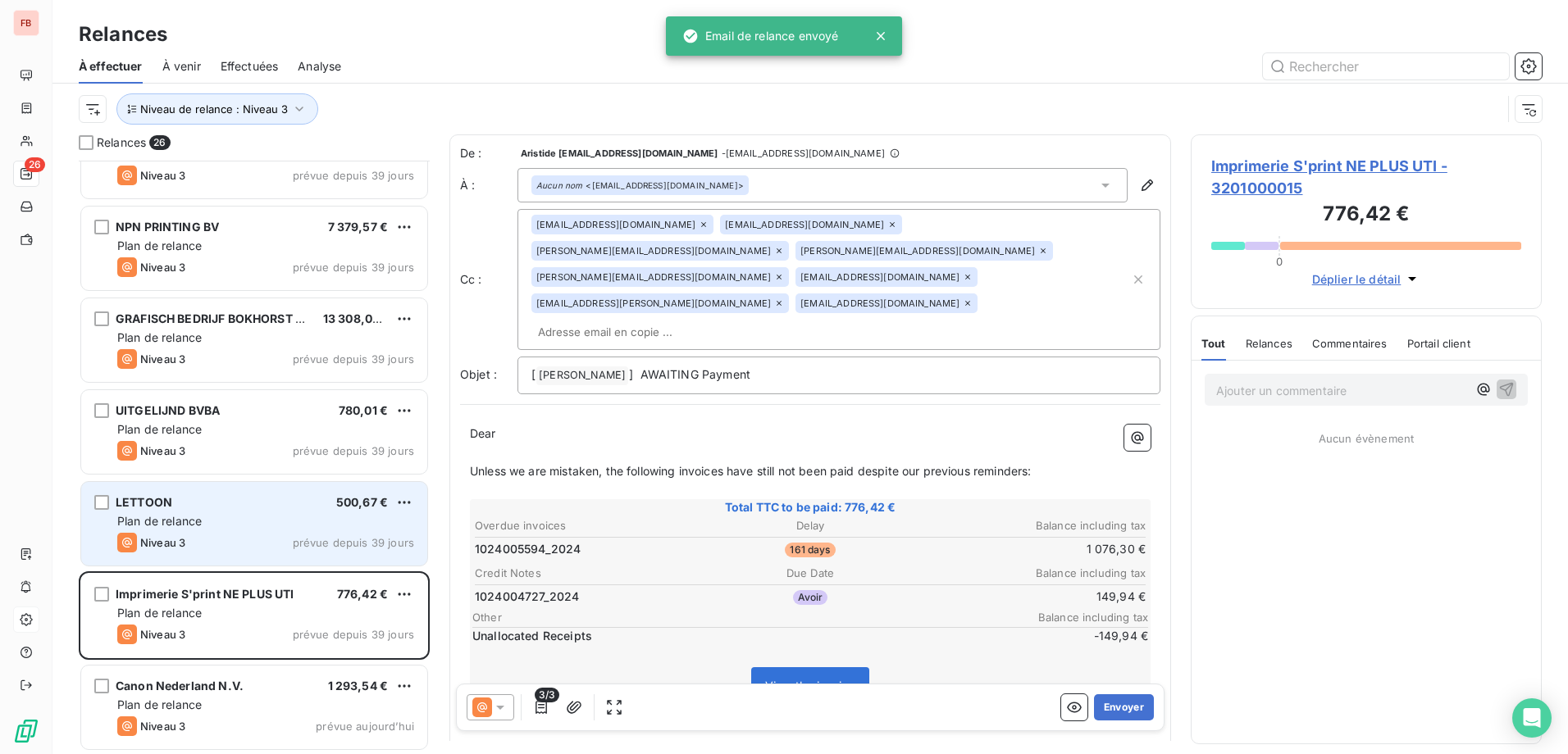 click on "Plan de relance" at bounding box center [266, 521] 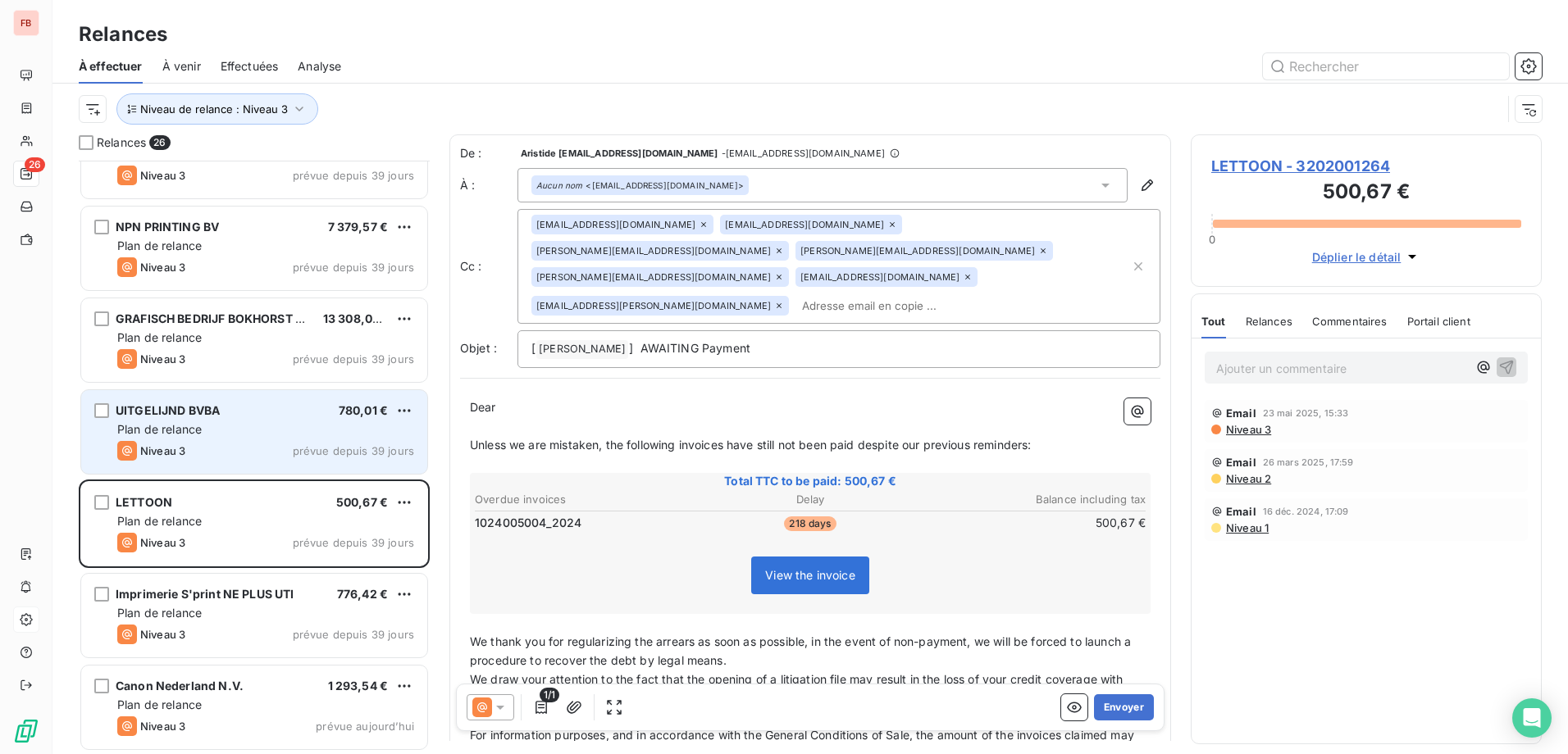 click on "Niveau 3" at bounding box center [162, 451] 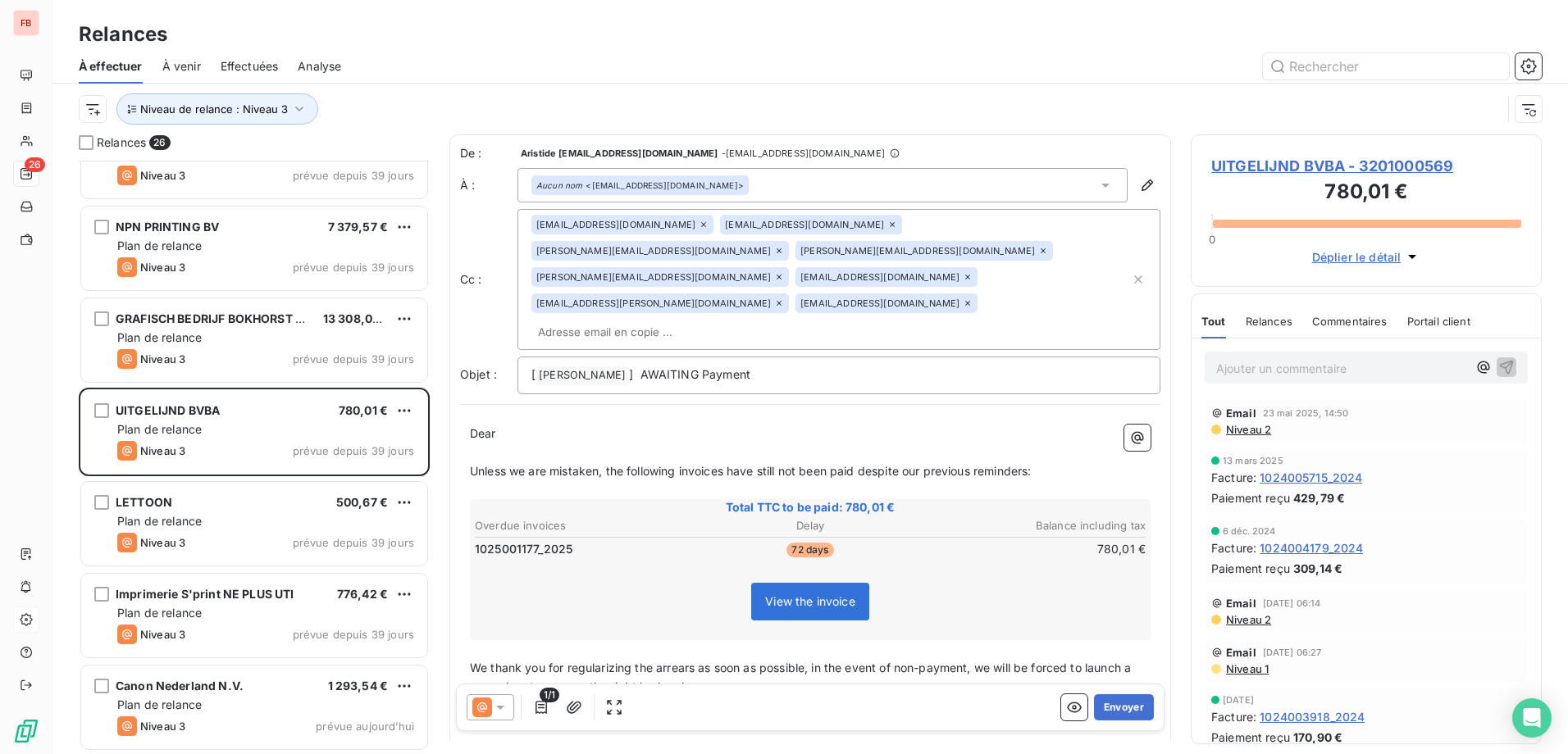drag, startPoint x: 808, startPoint y: 223, endPoint x: 1009, endPoint y: 255, distance: 203.53132 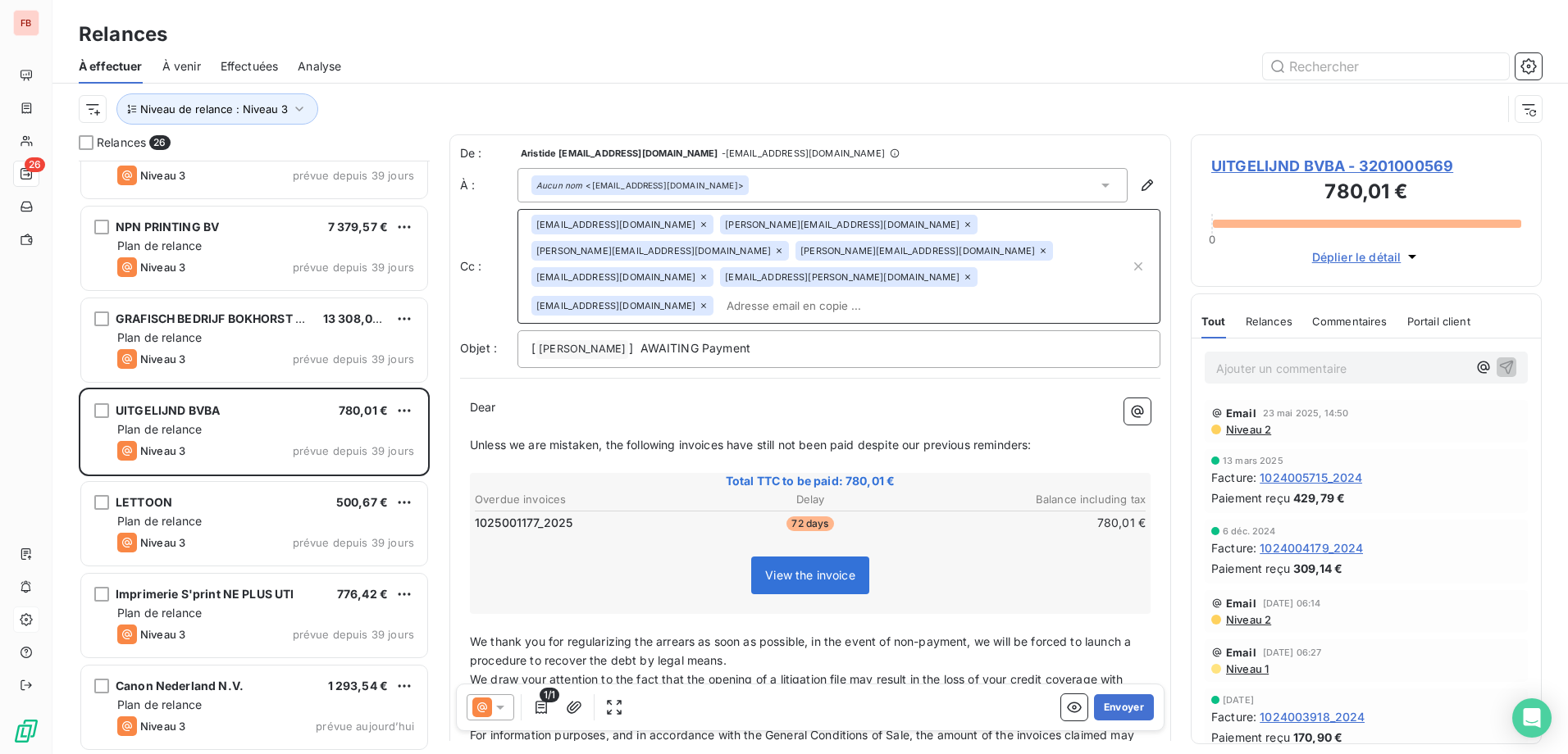 click 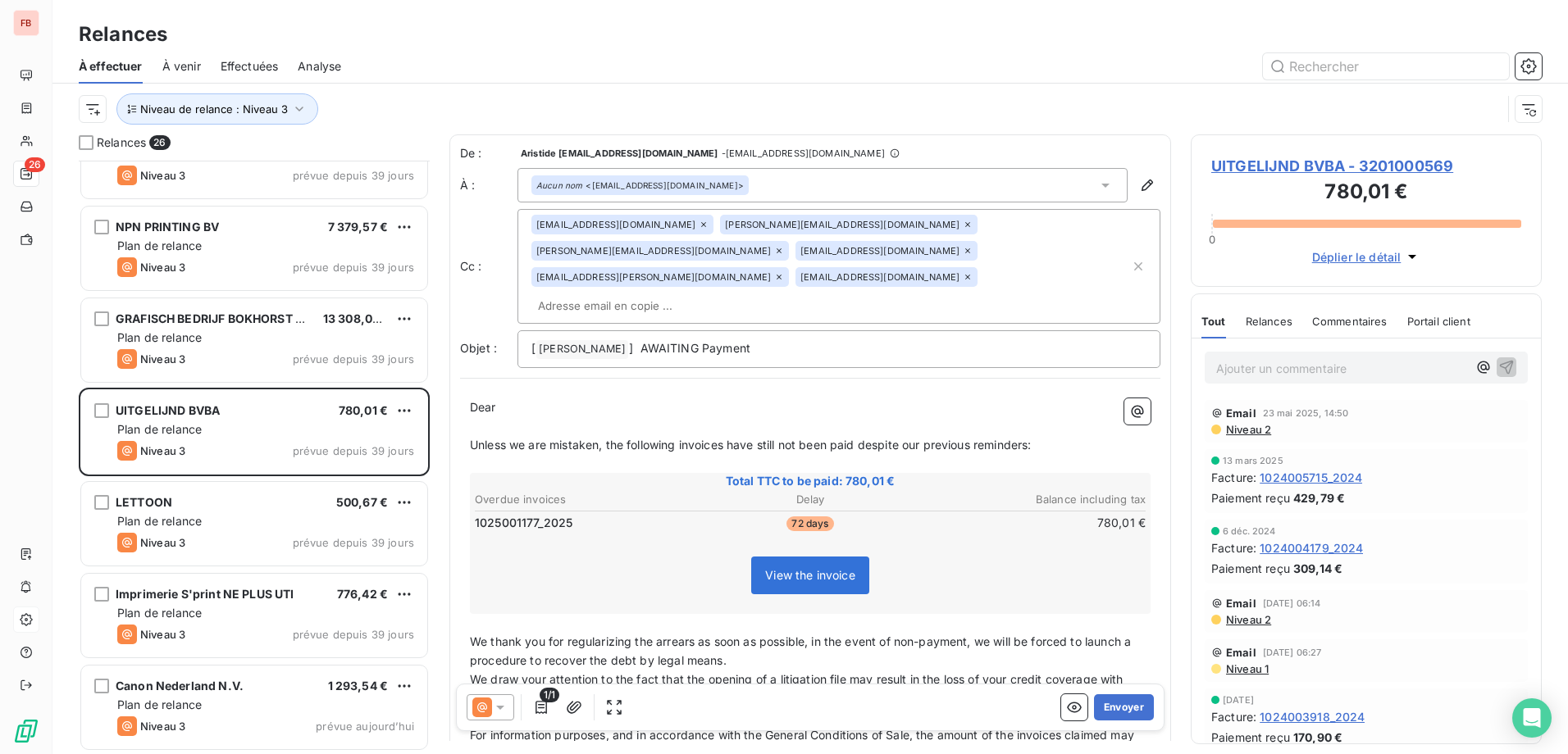 click 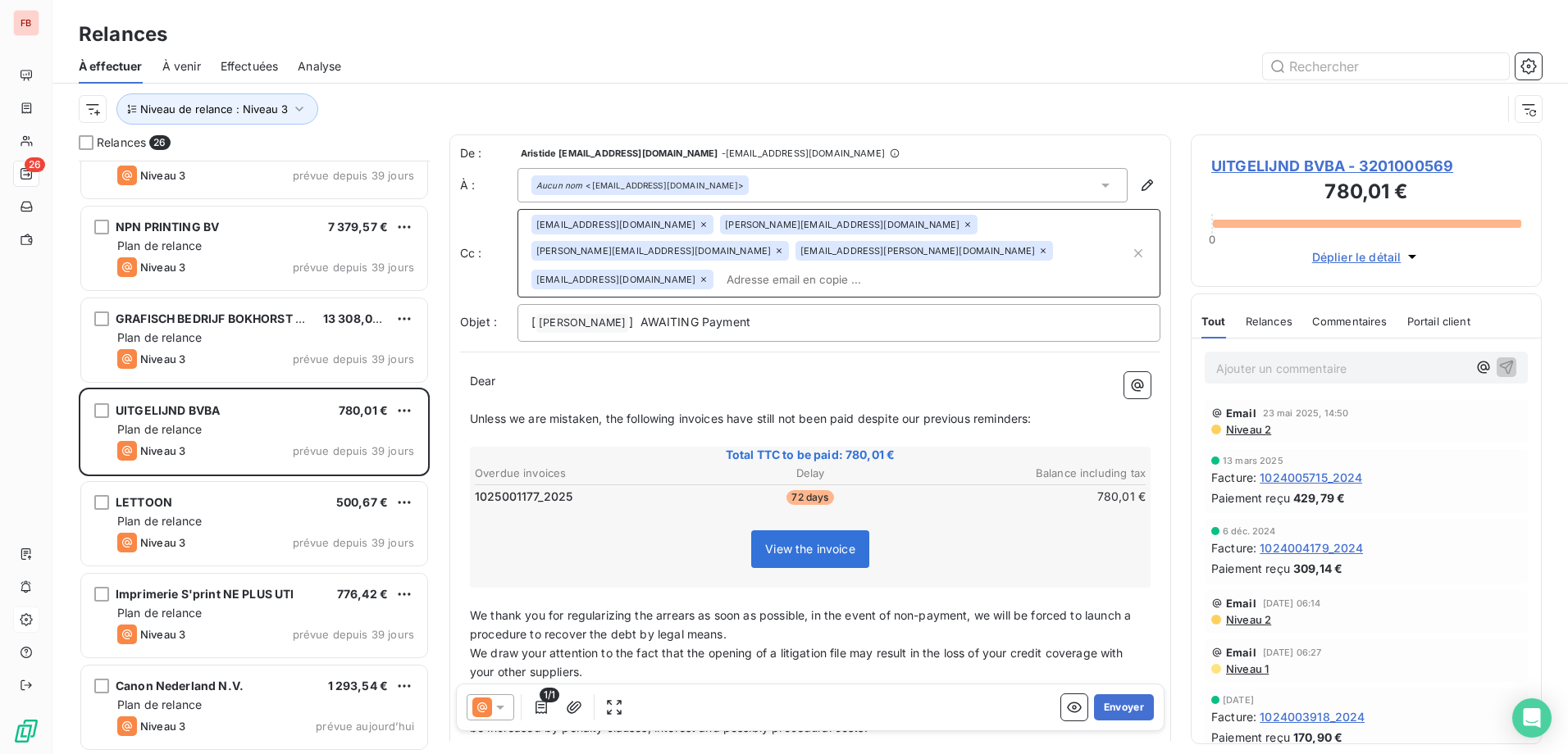 drag, startPoint x: 854, startPoint y: 255, endPoint x: 950, endPoint y: 389, distance: 164.8393 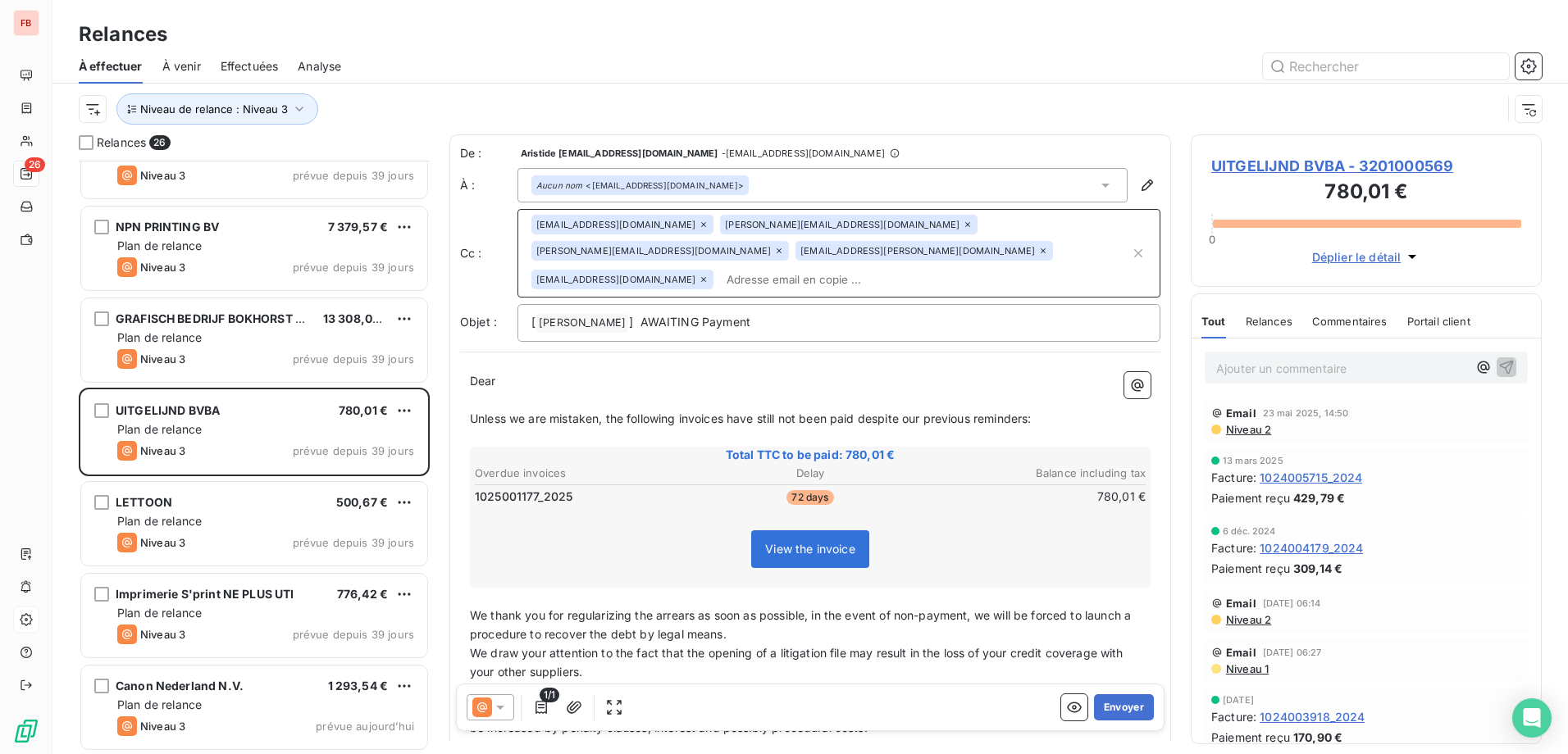 click 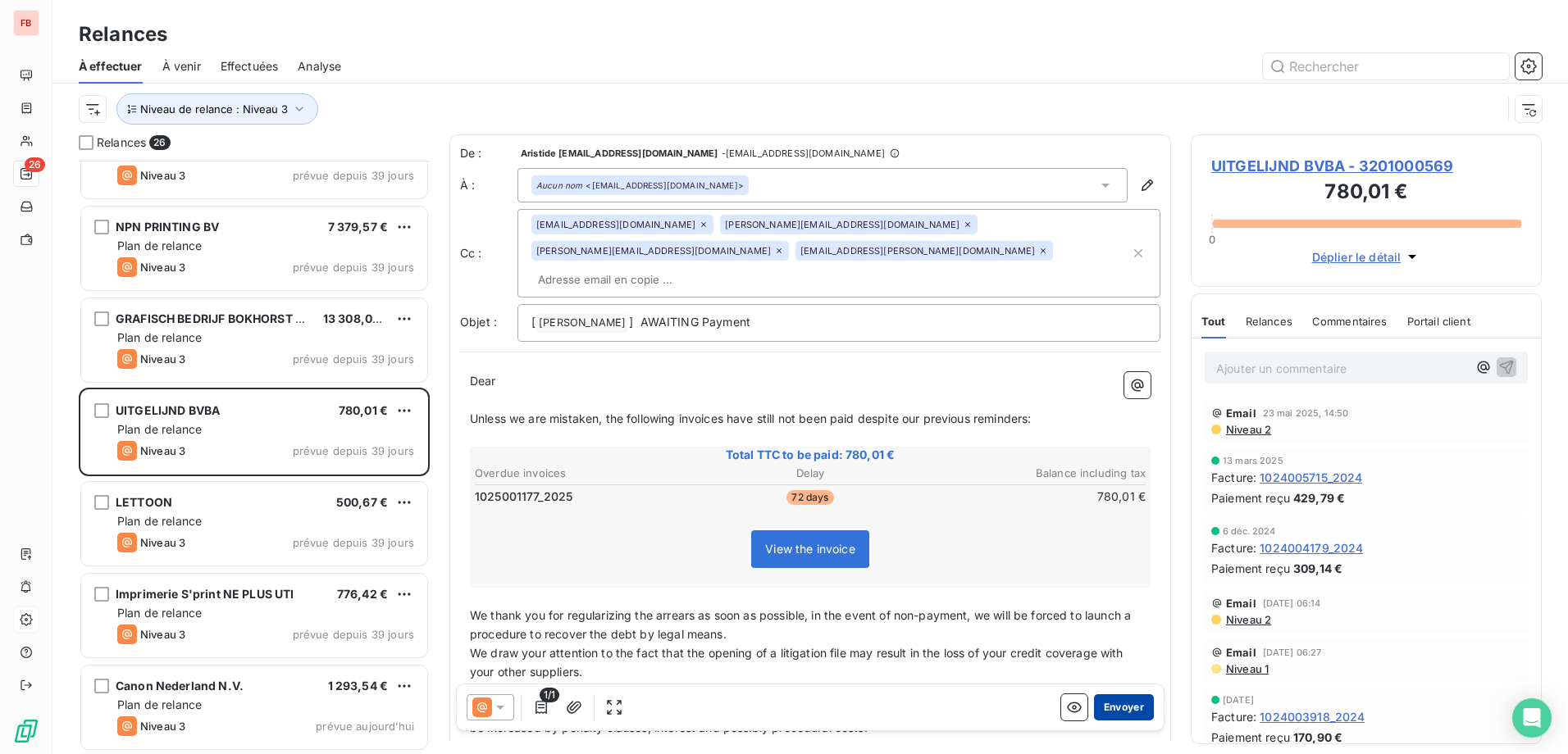 click on "Envoyer" at bounding box center (1124, 707) 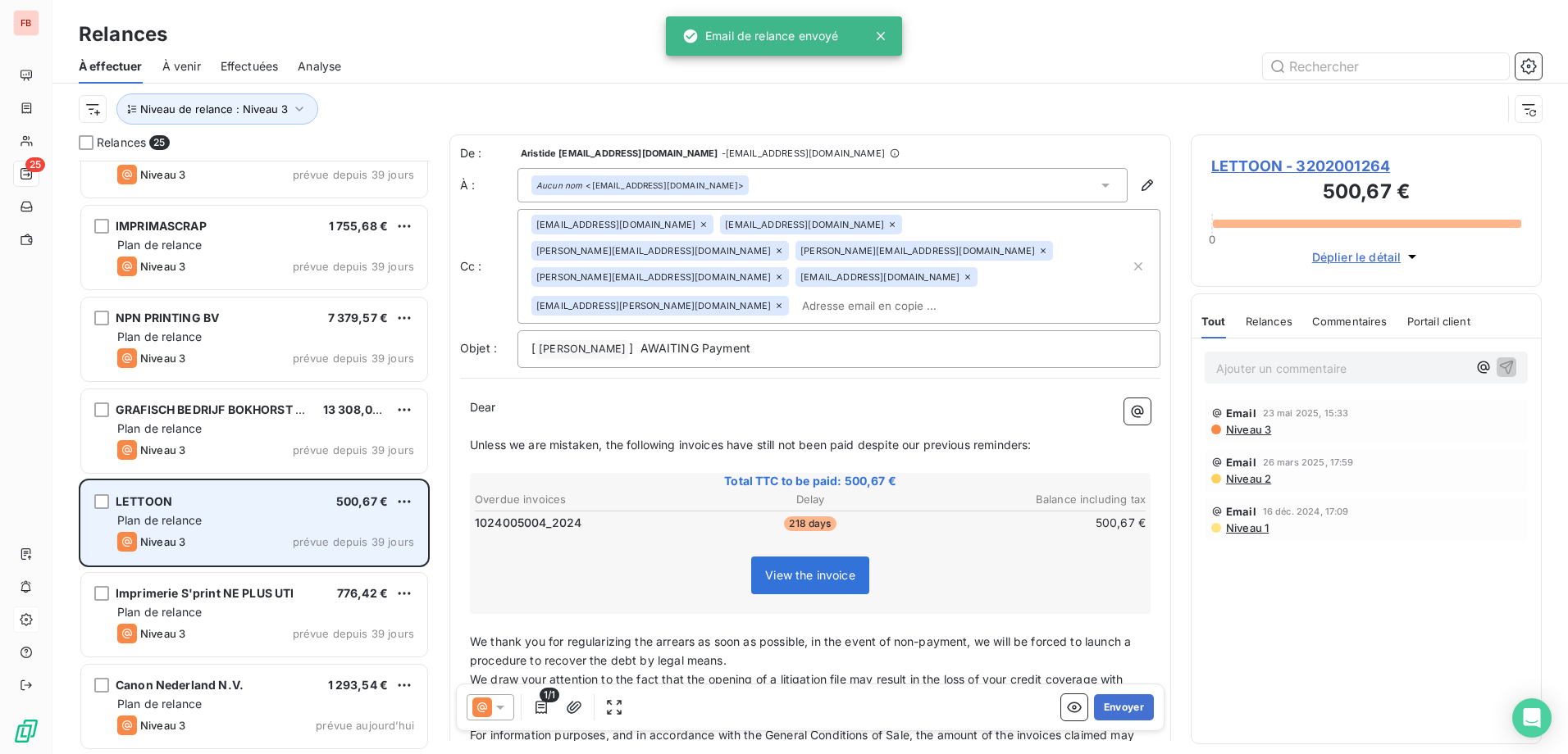 scroll, scrollTop: 1701, scrollLeft: 0, axis: vertical 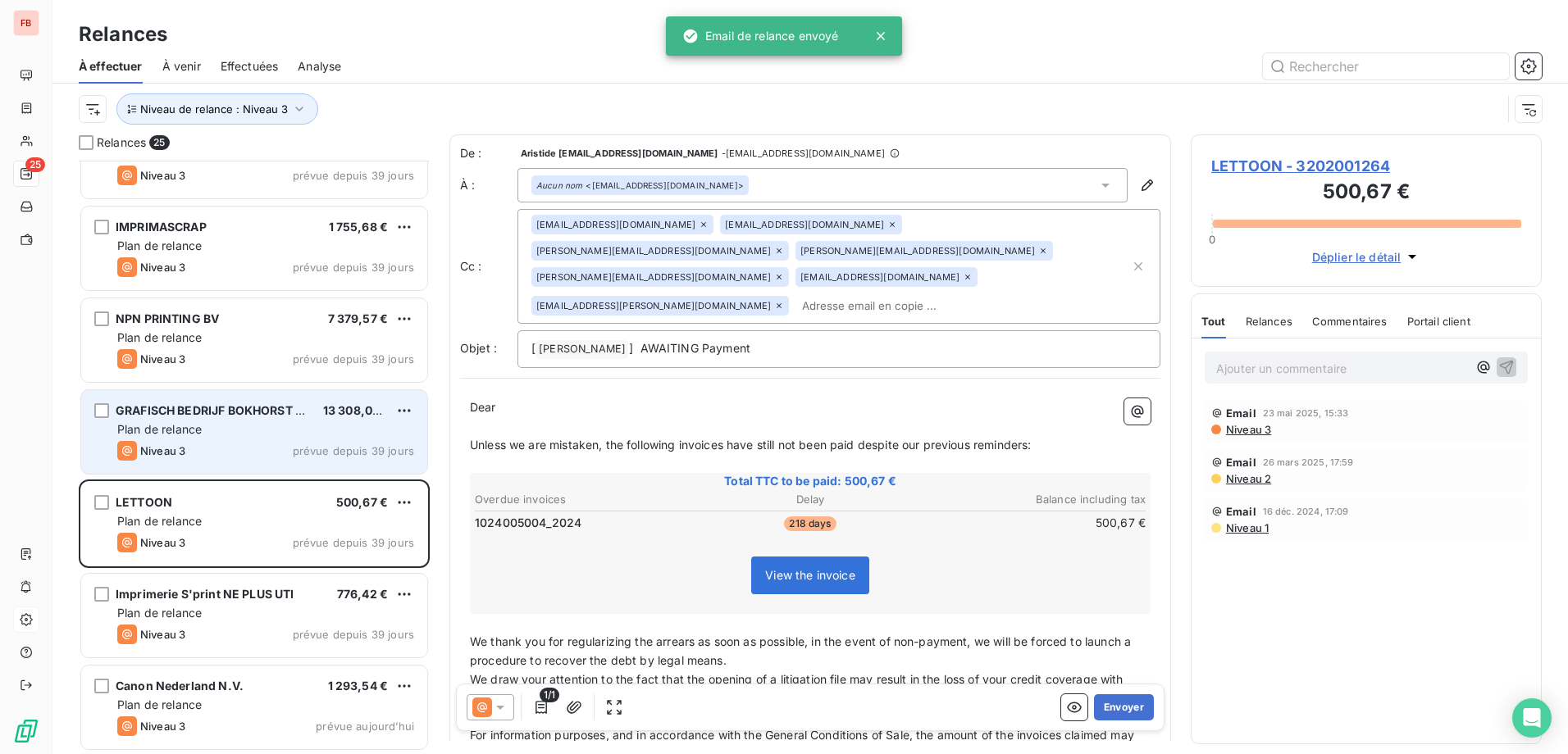 click on "Plan de relance" at bounding box center (266, 429) 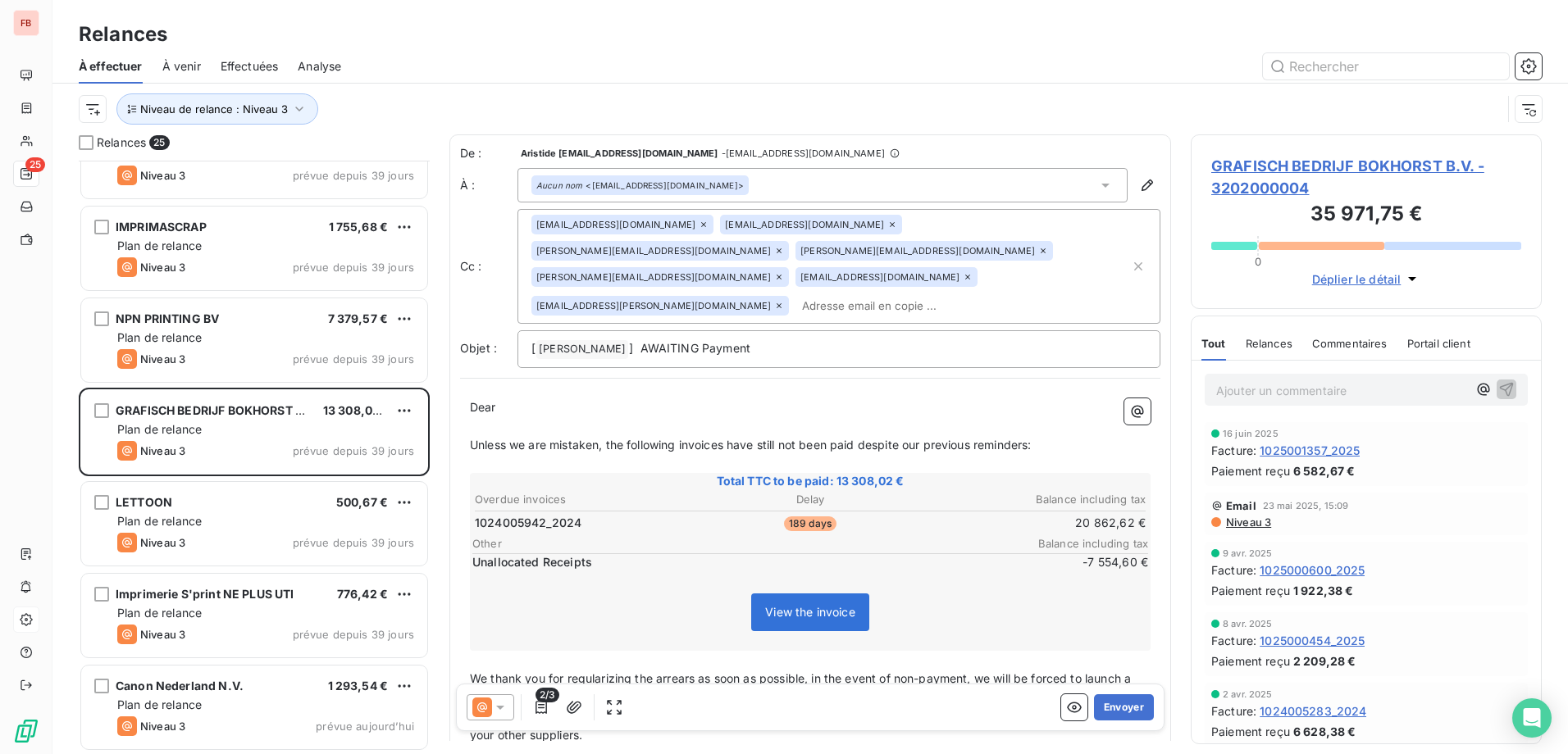 click 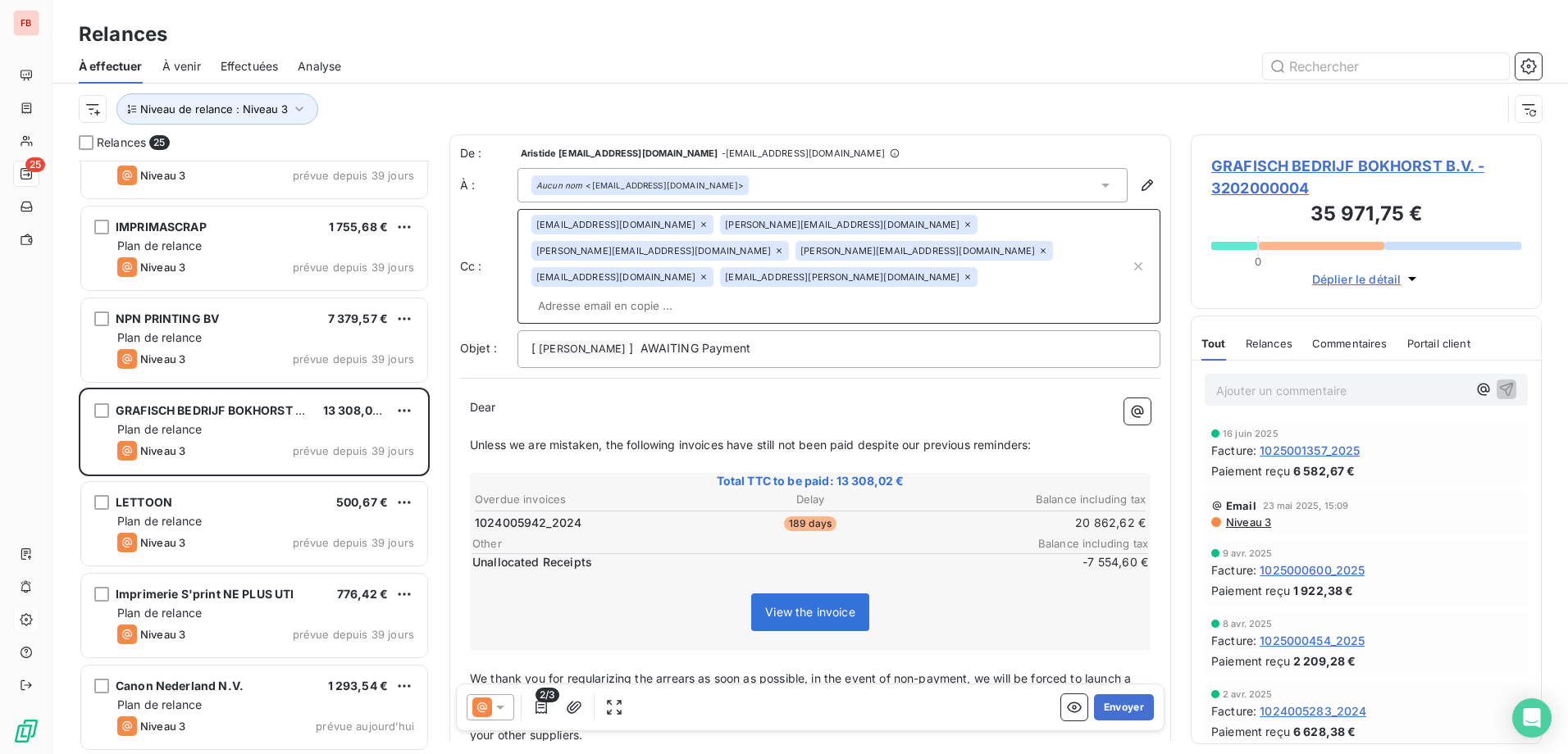 click 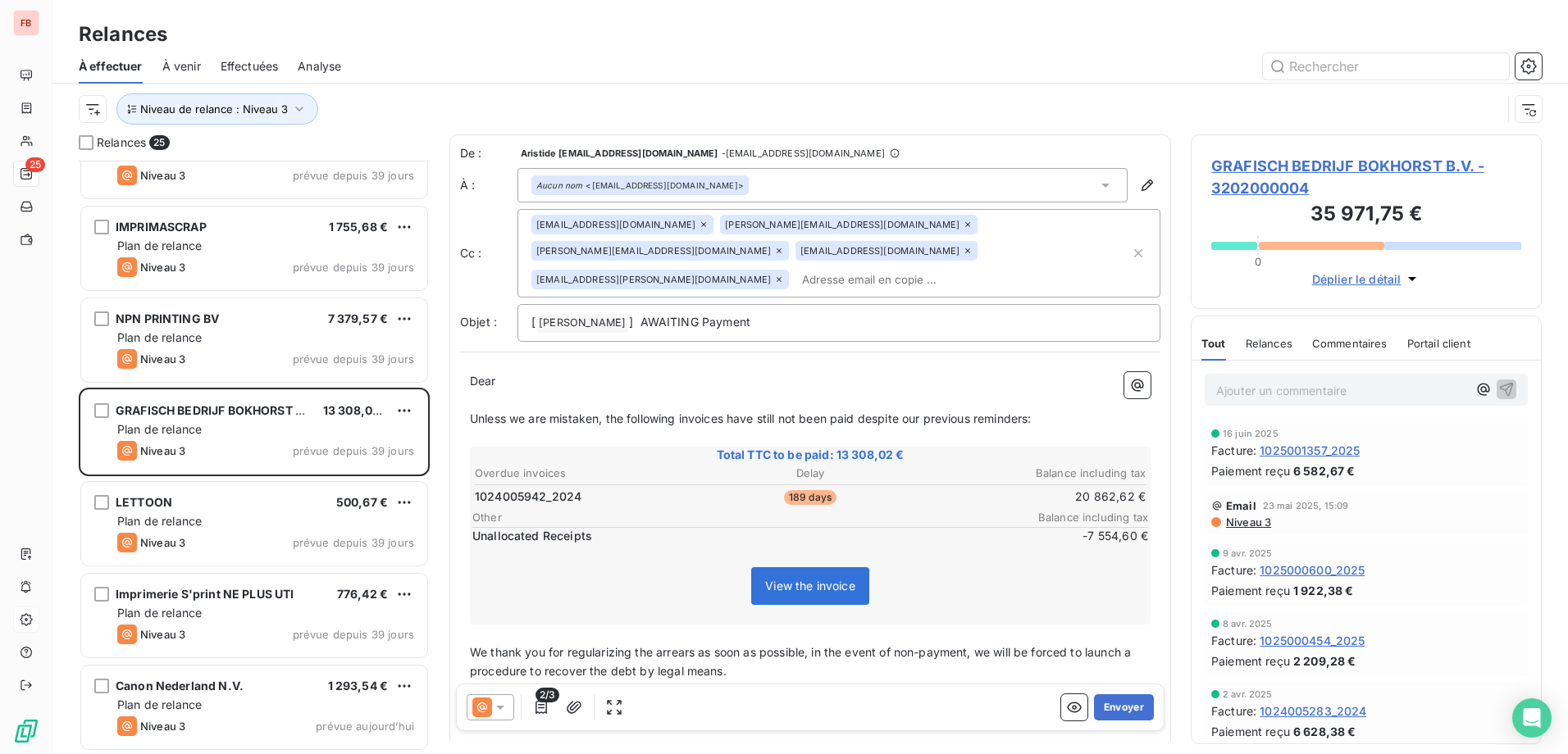 click 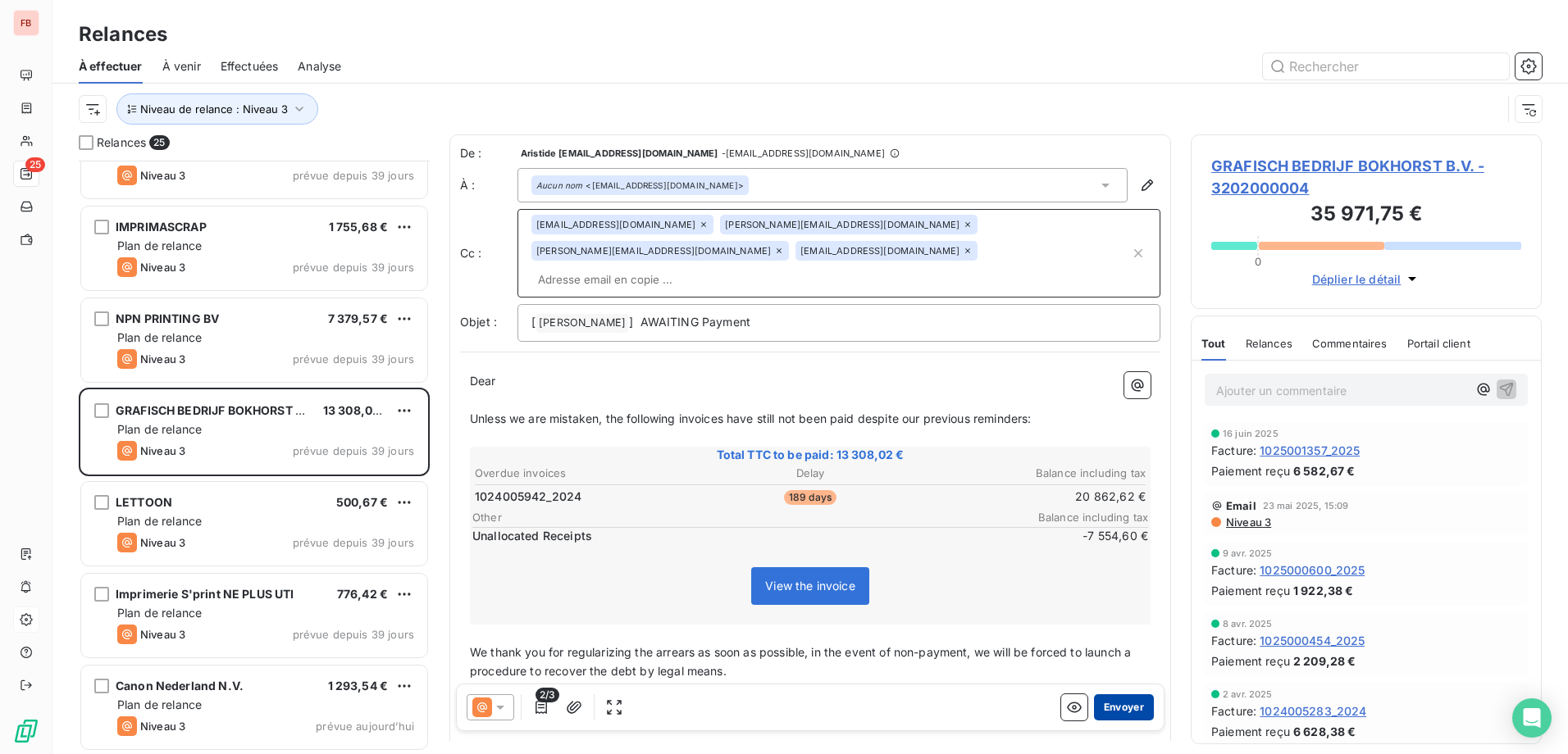 click on "Envoyer" at bounding box center (1124, 707) 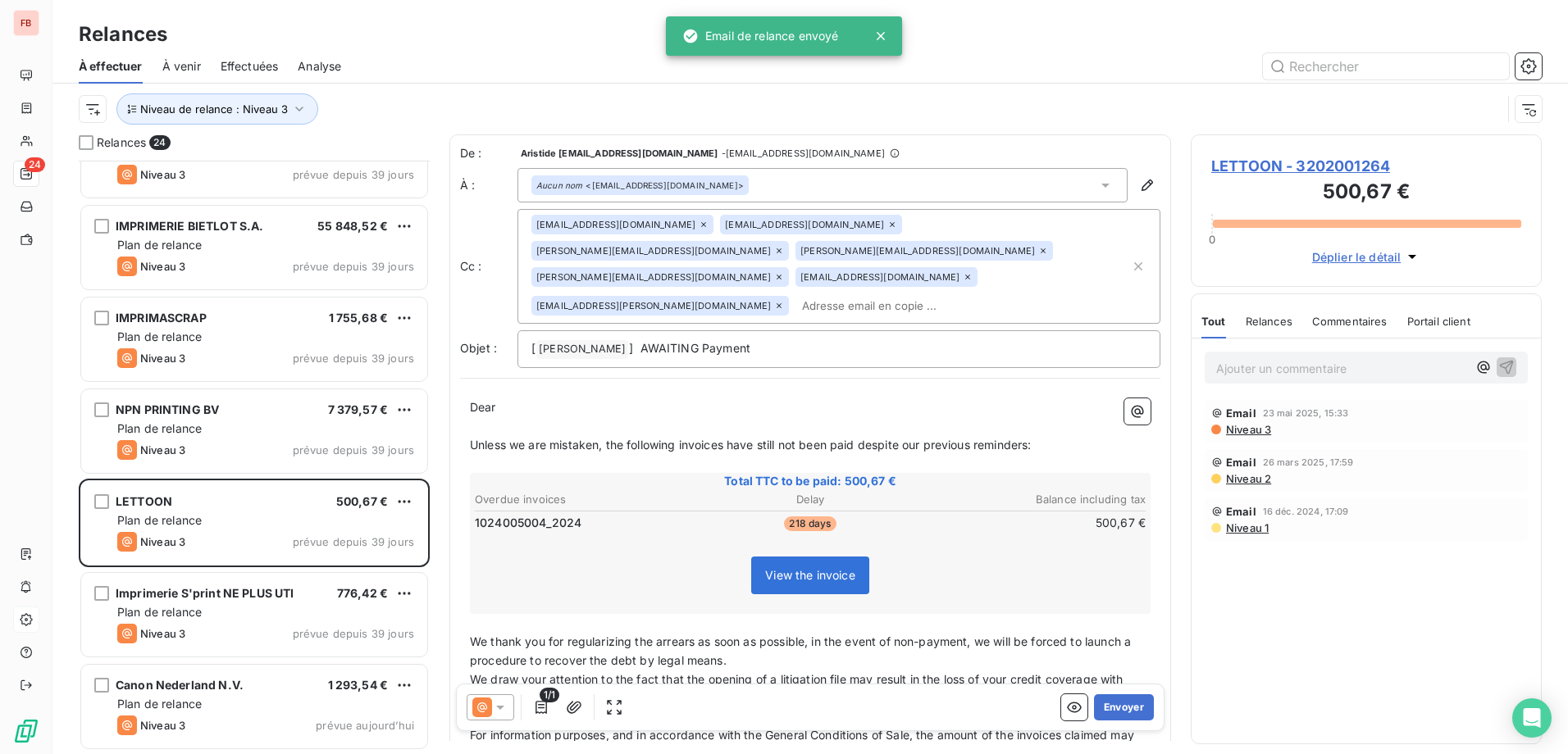scroll, scrollTop: 1610, scrollLeft: 0, axis: vertical 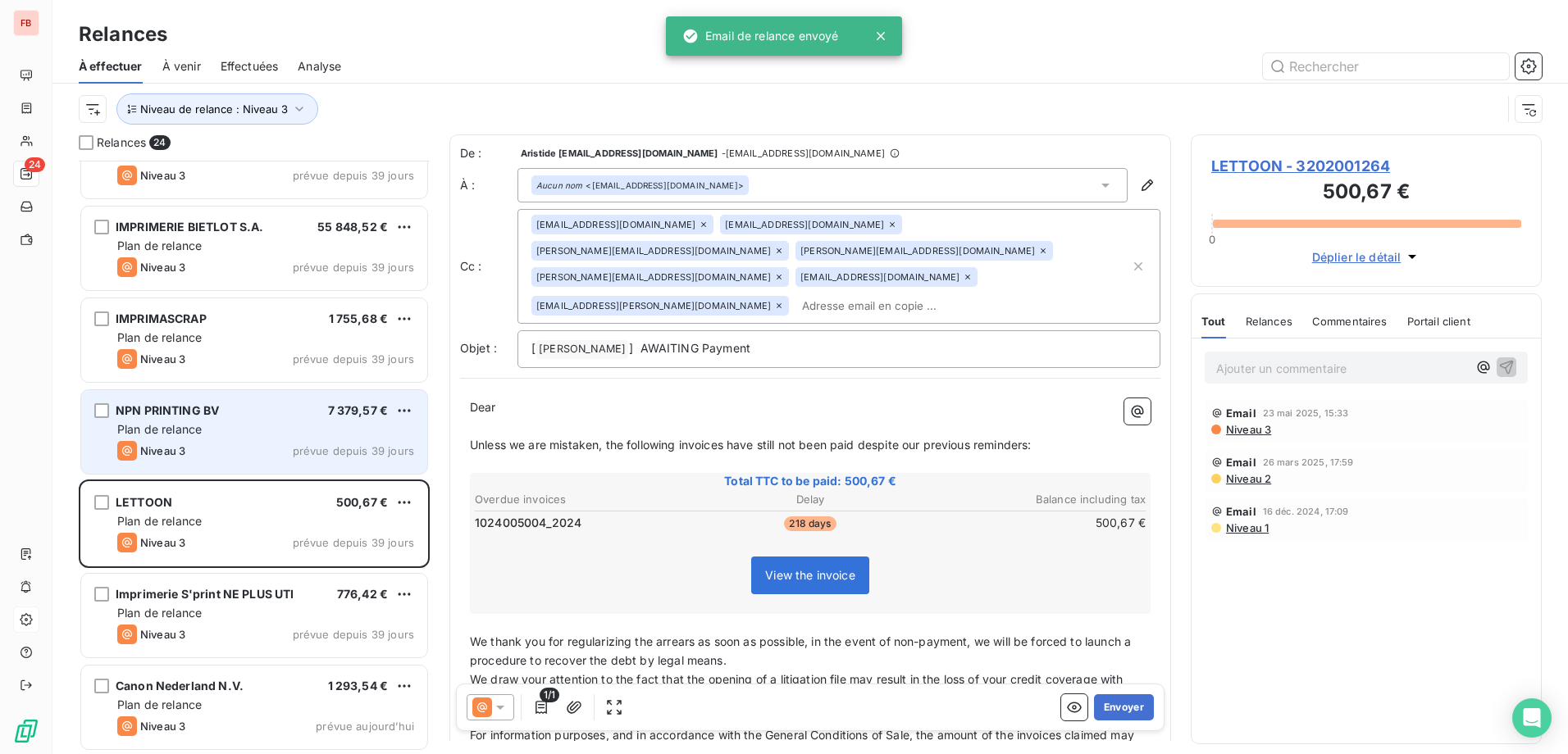 click on "Plan de relance" at bounding box center (266, 429) 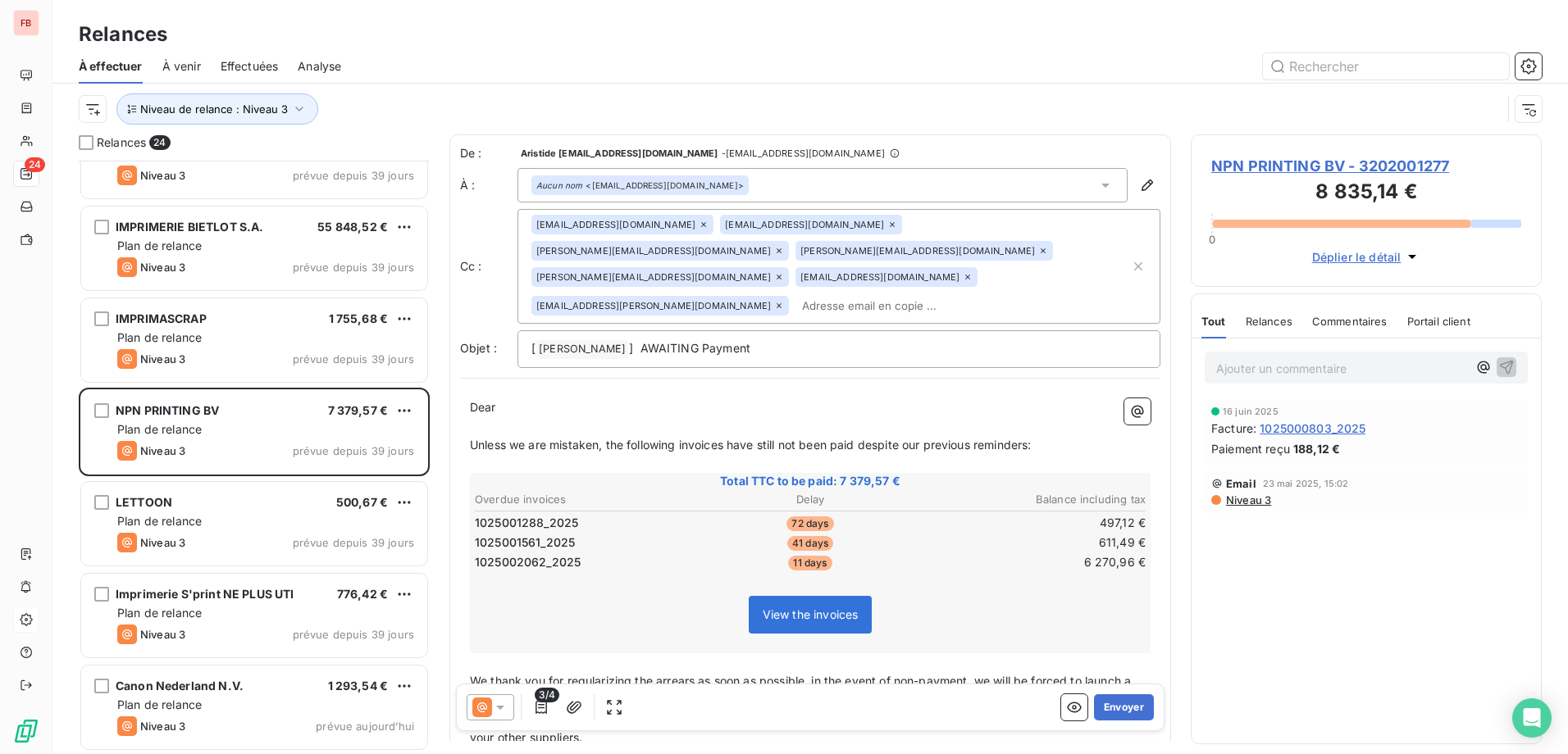 click 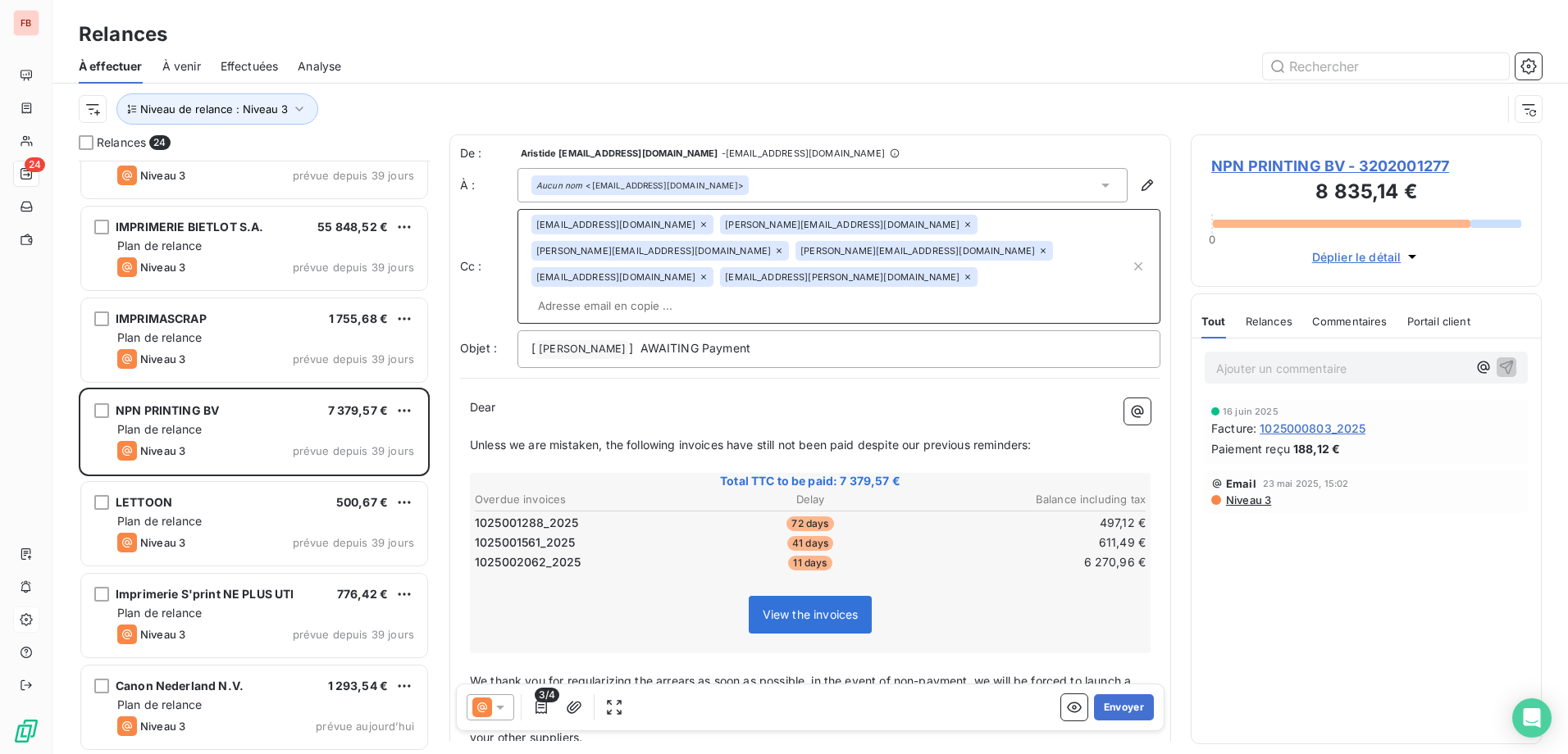 click 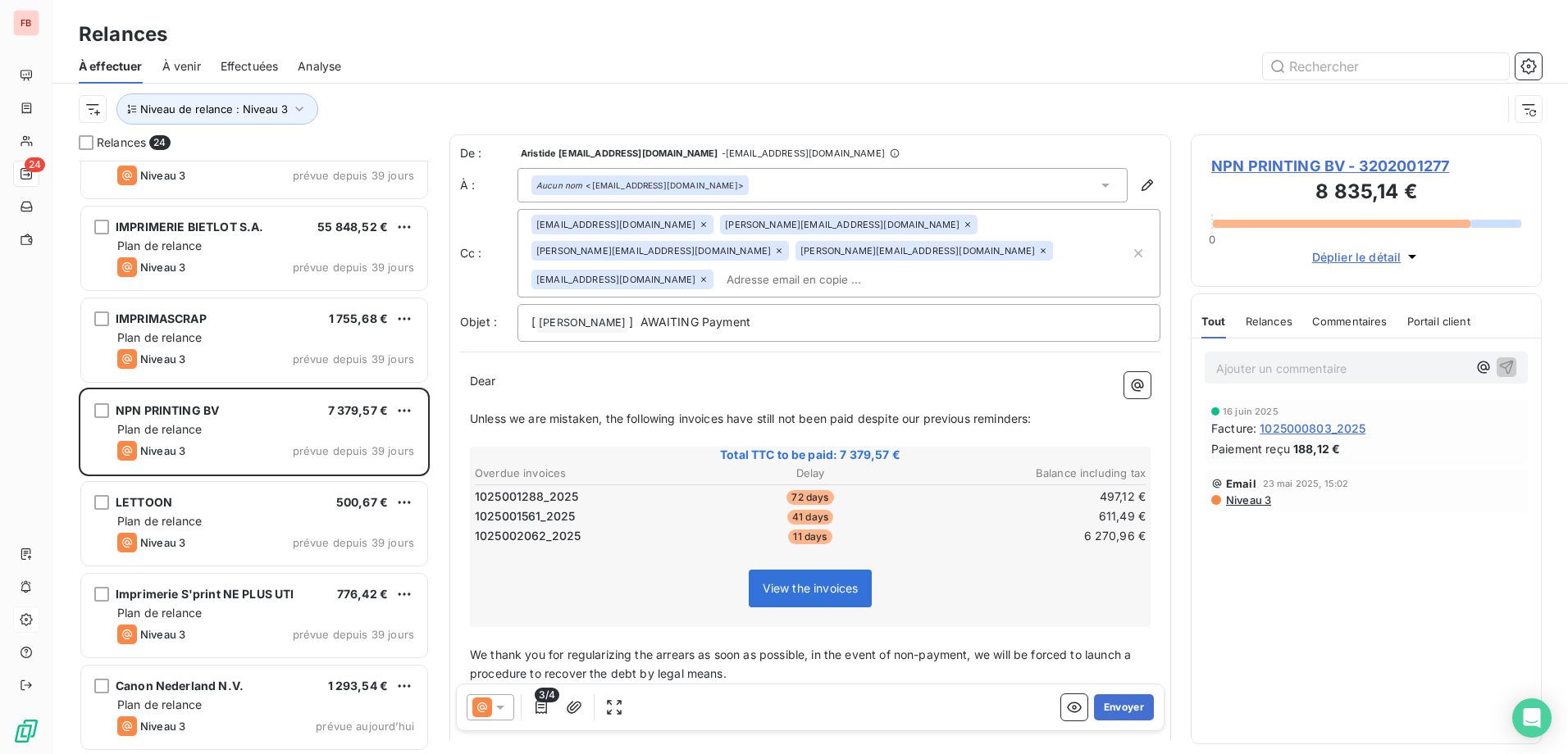 click 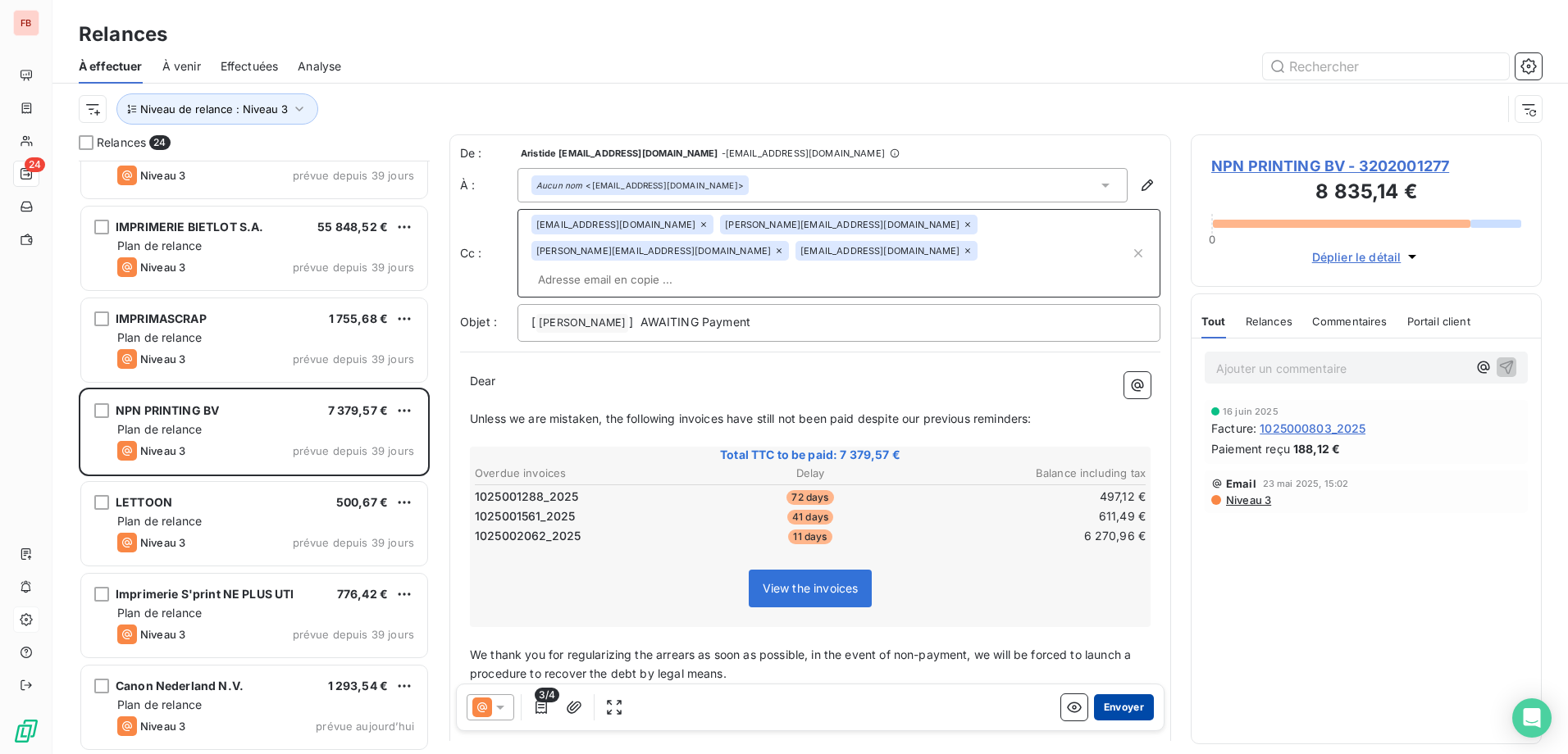 click on "Envoyer" at bounding box center (1124, 707) 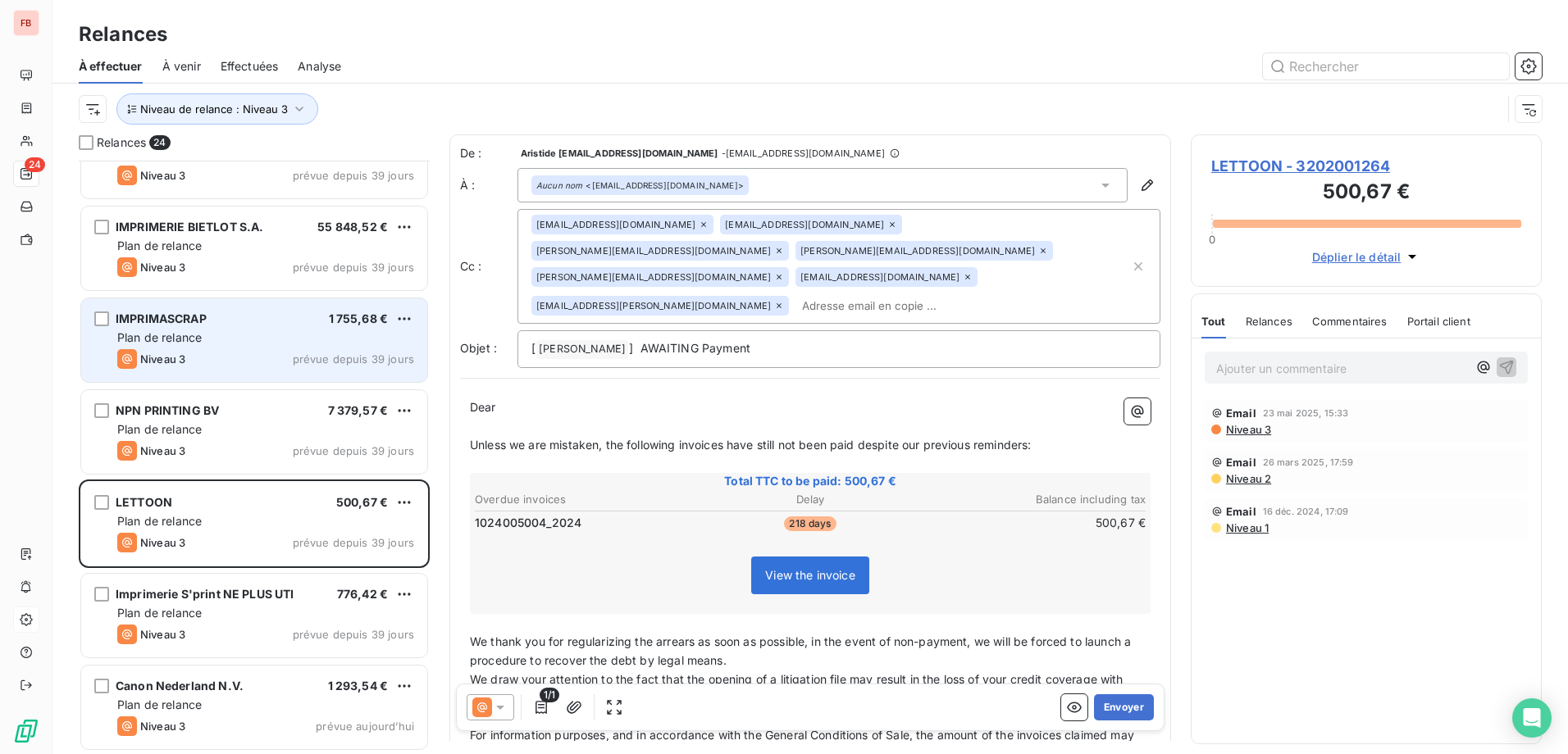 scroll, scrollTop: 1518, scrollLeft: 0, axis: vertical 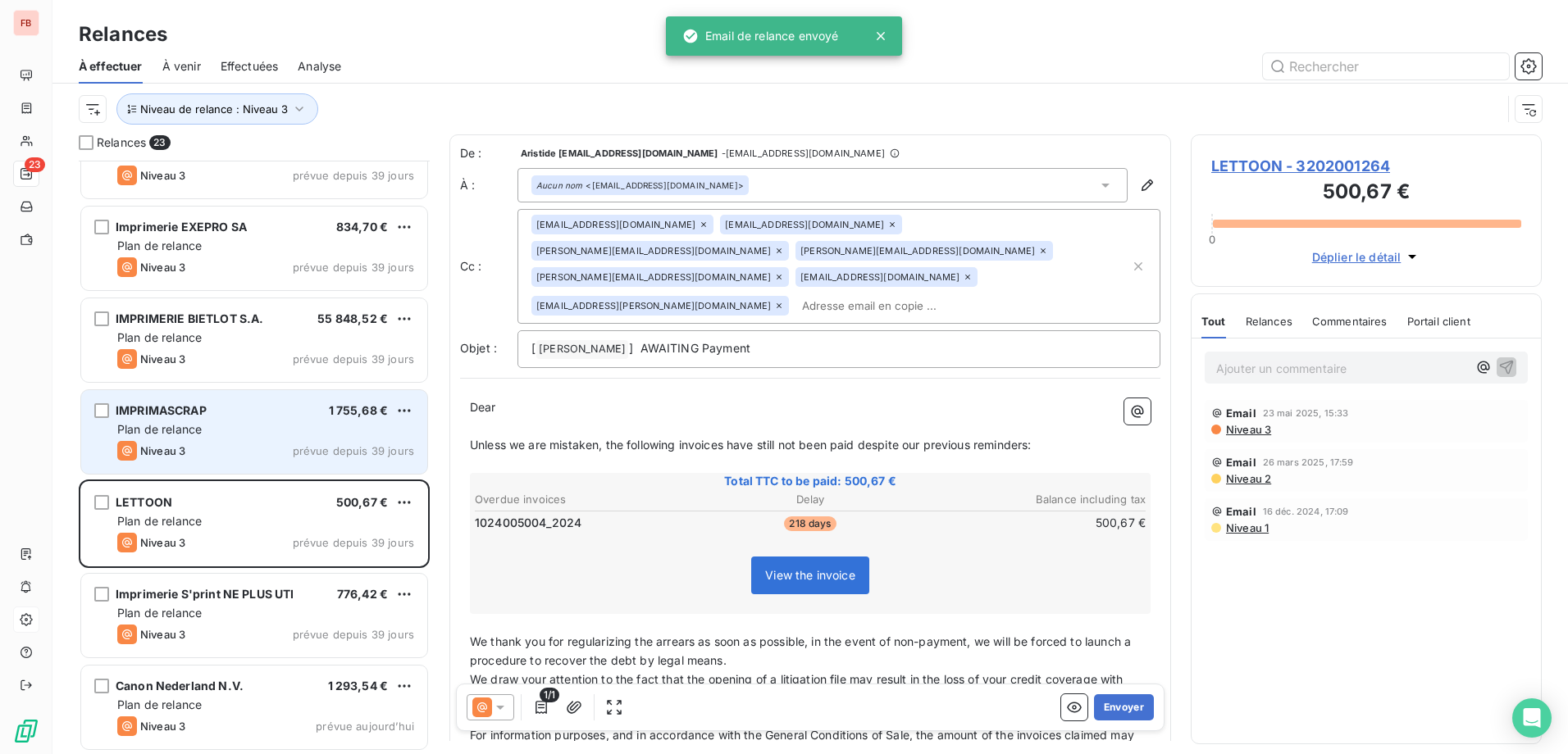 click on "IMPRIMASCRAP 1 755,68 € Plan de relance Niveau 3 prévue depuis 39 jours" at bounding box center (254, 432) 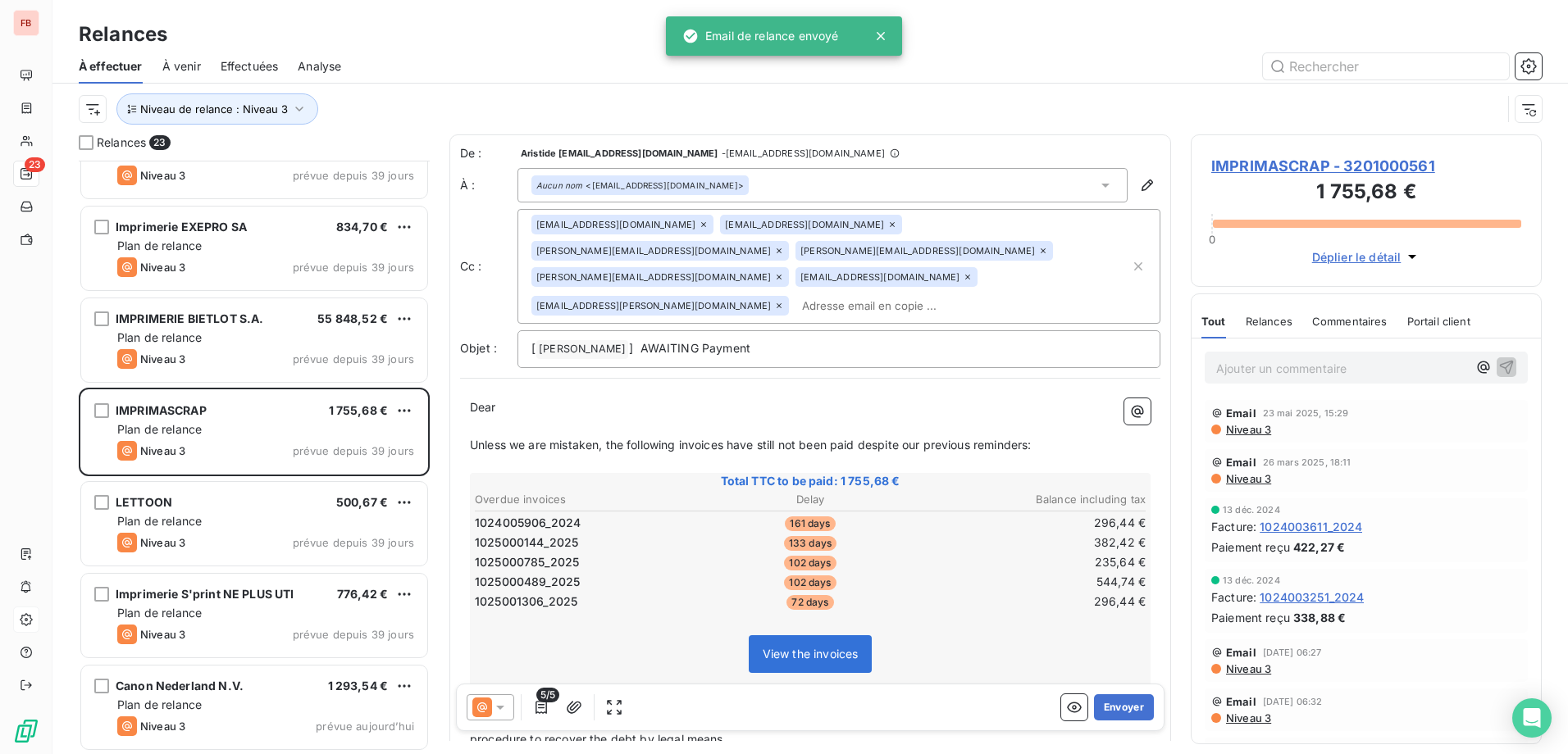 click 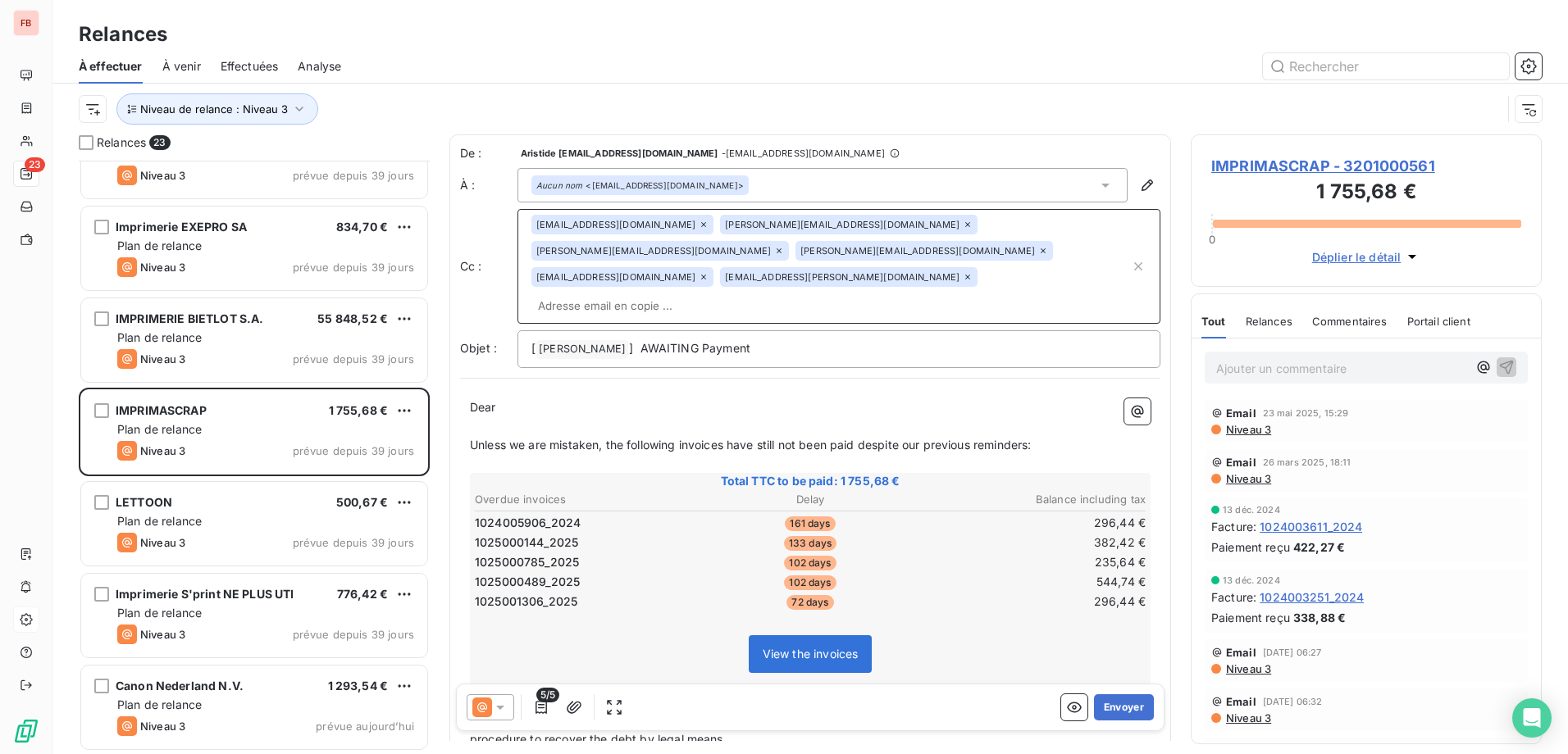 click 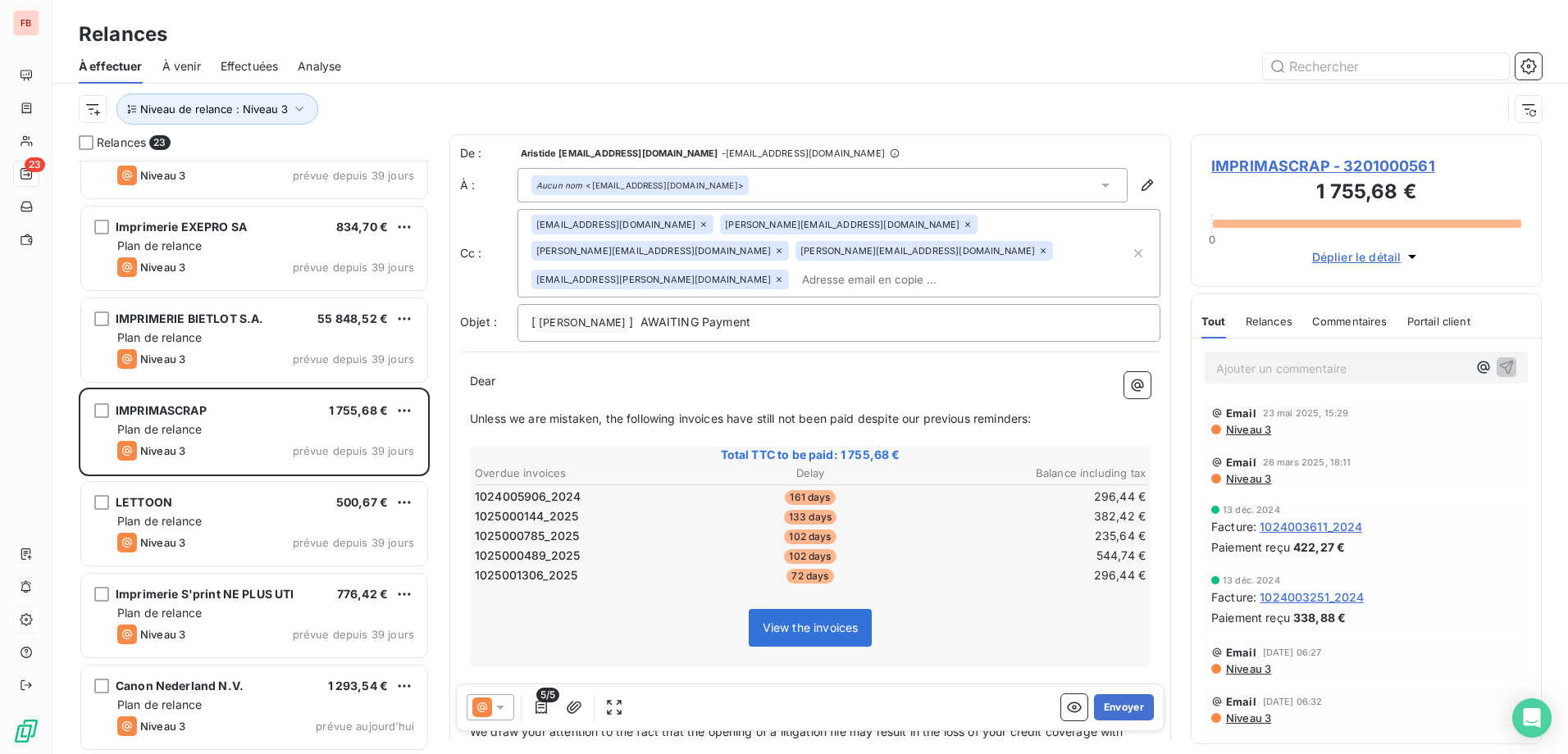 drag, startPoint x: 1025, startPoint y: 225, endPoint x: 1046, endPoint y: 360, distance: 136.62357 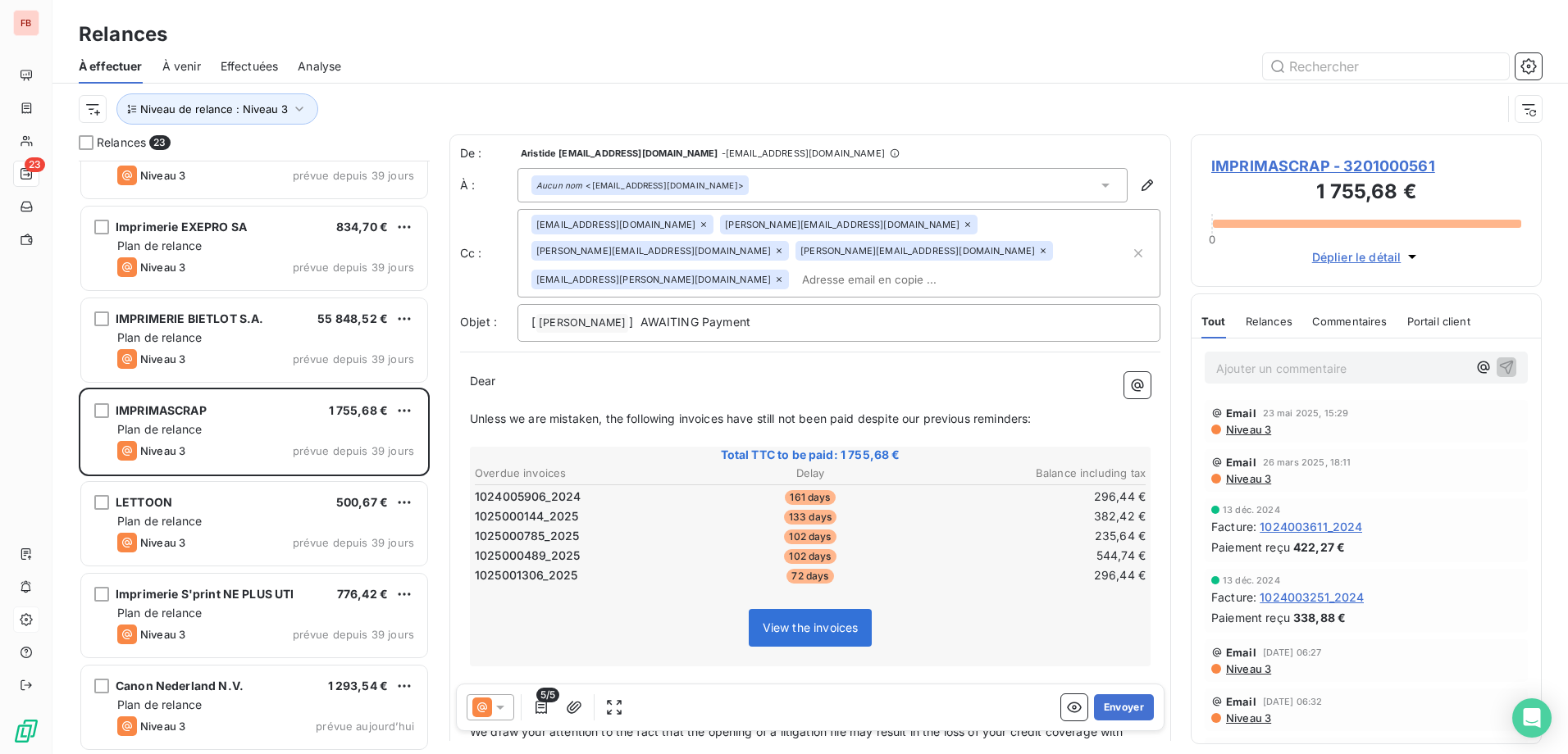 click 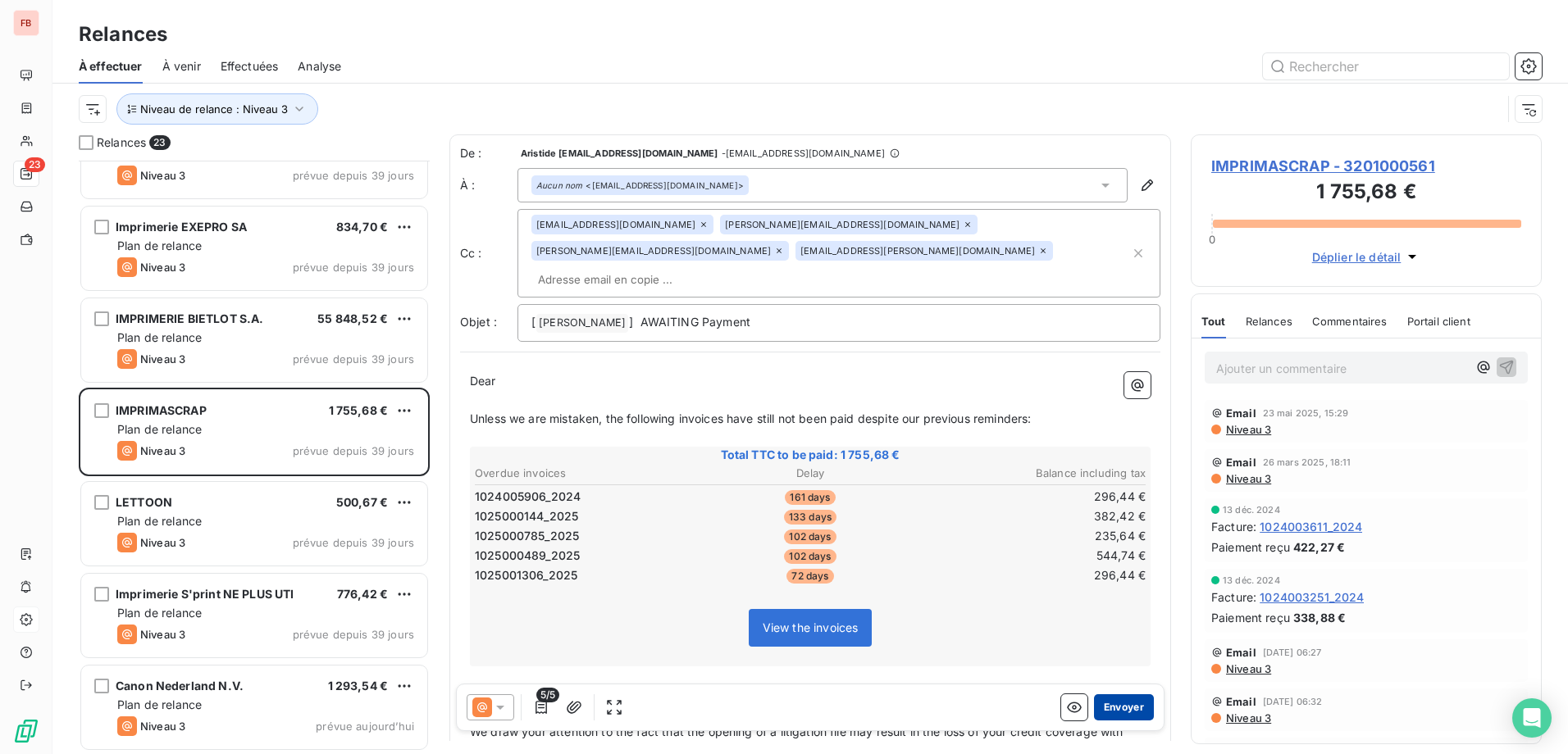 click on "Envoyer" at bounding box center [1124, 707] 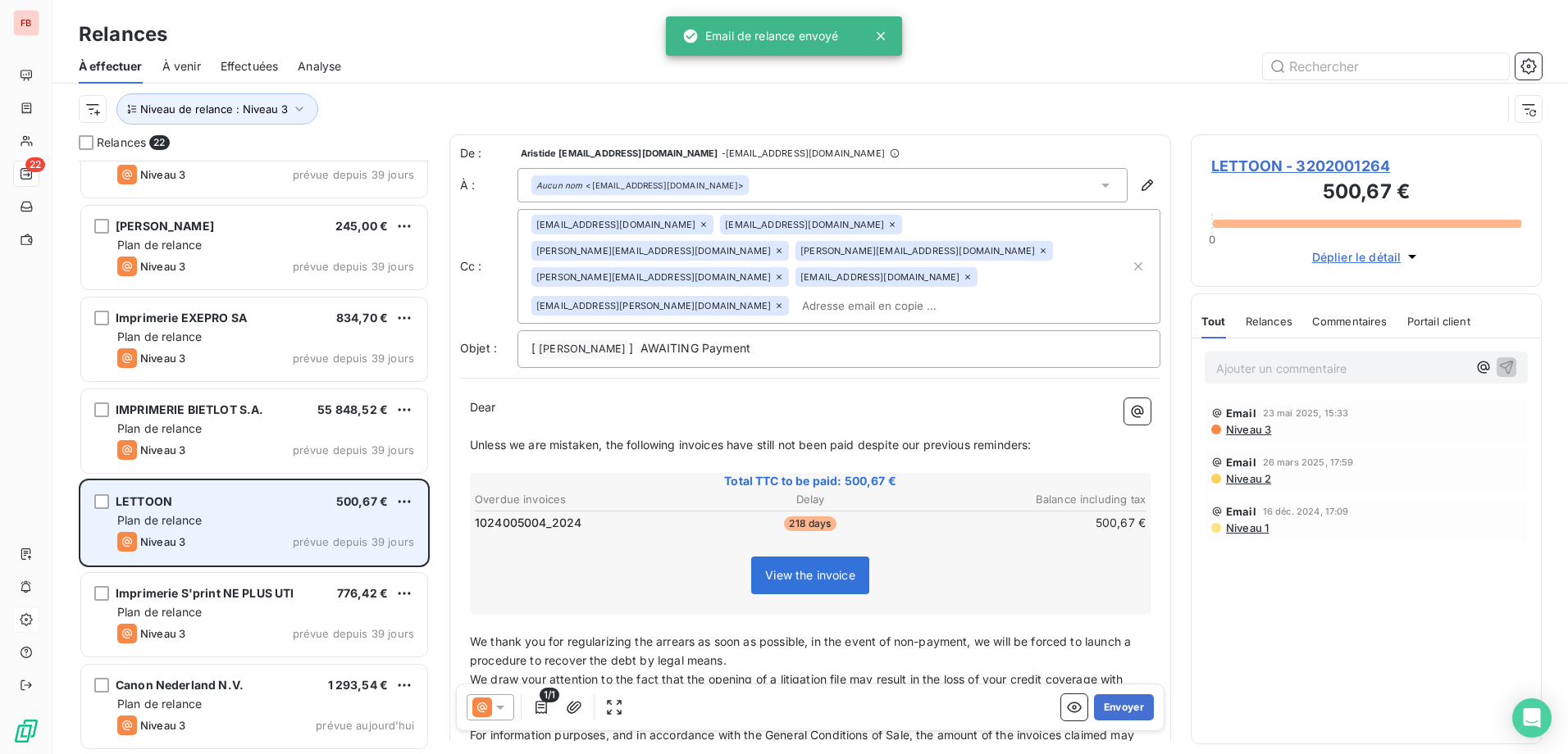 scroll, scrollTop: 1426, scrollLeft: 0, axis: vertical 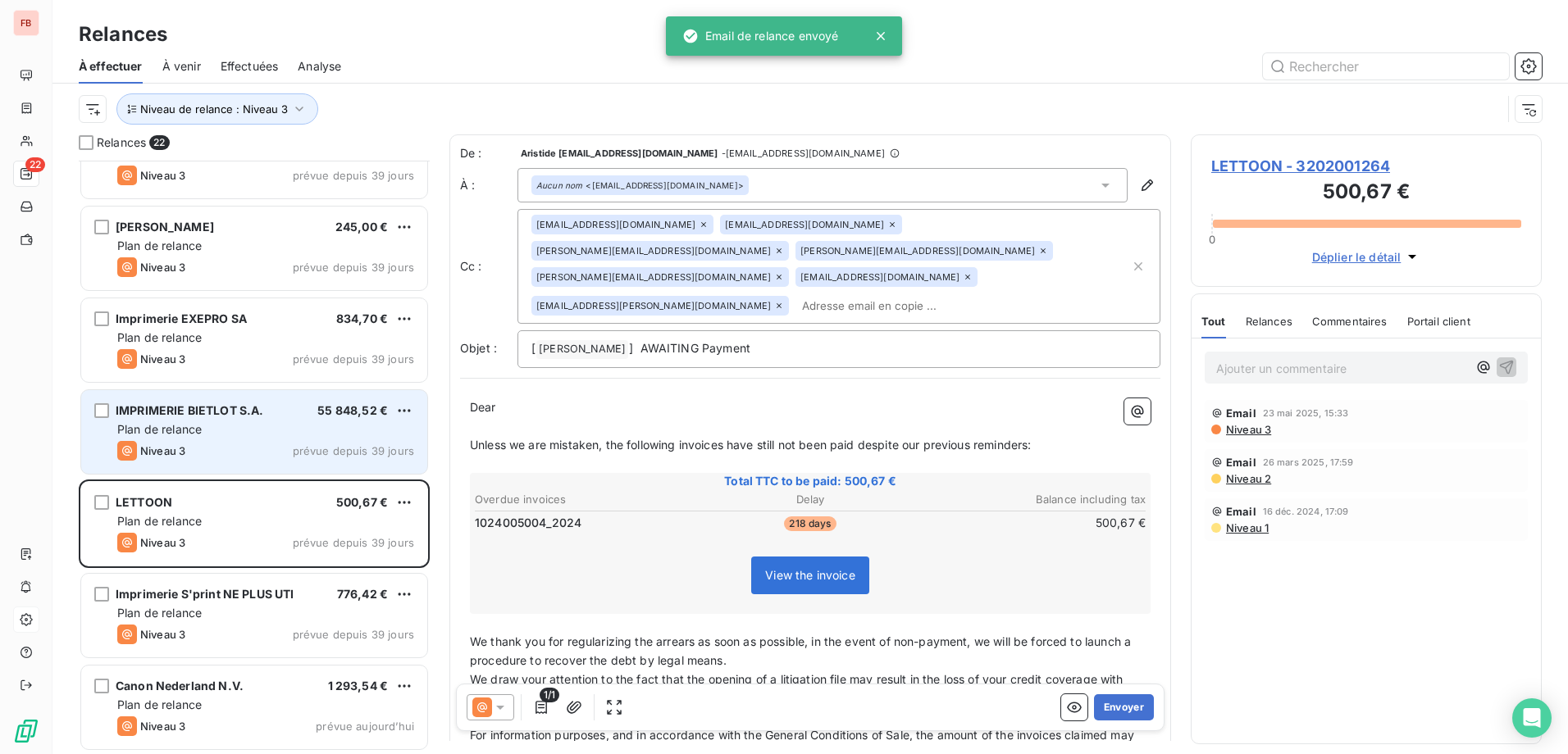 click on "IMPRIMERIE BIETLOT S.A. 55 848,52 € Plan de relance Niveau 3 prévue depuis 39 jours" at bounding box center [254, 432] 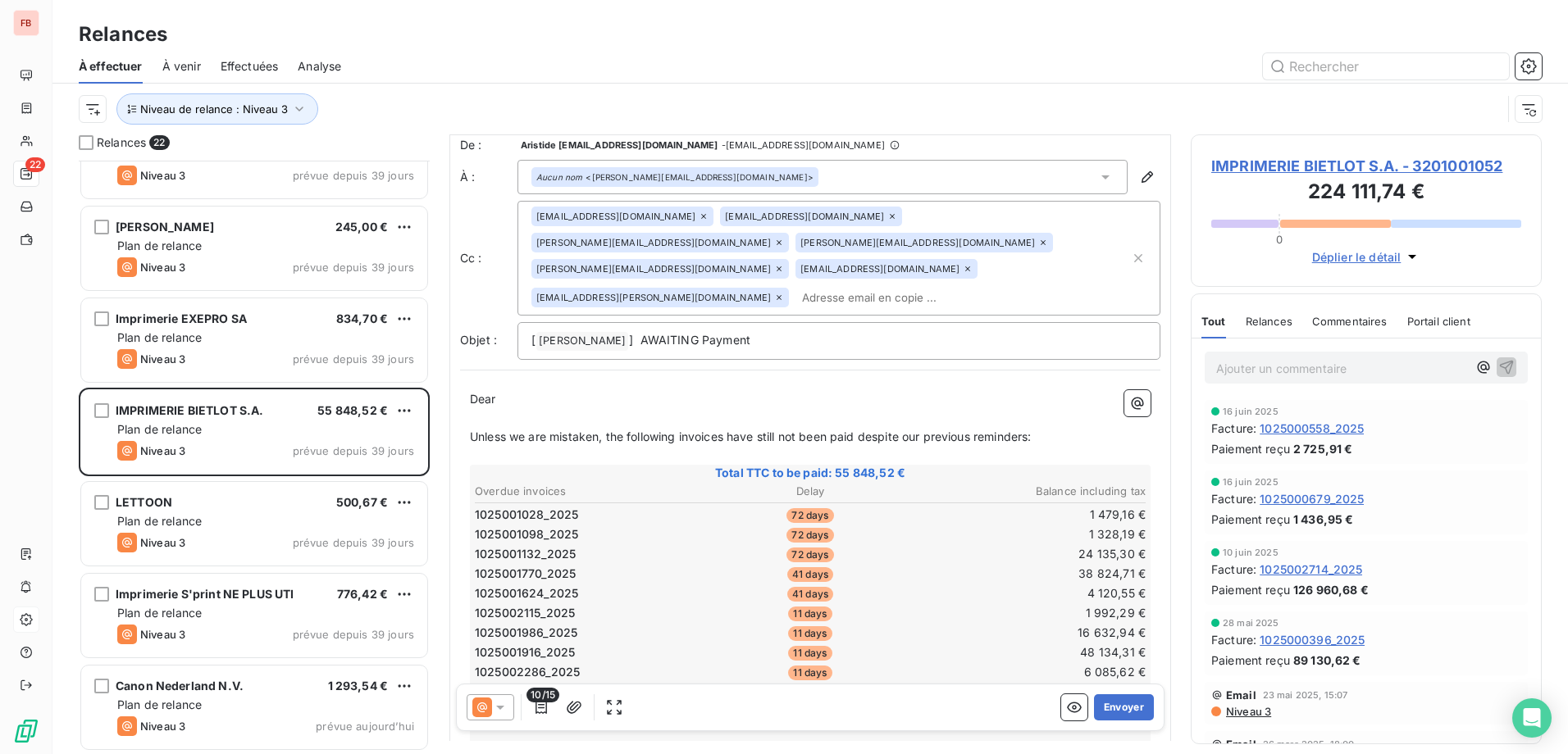 scroll, scrollTop: 0, scrollLeft: 0, axis: both 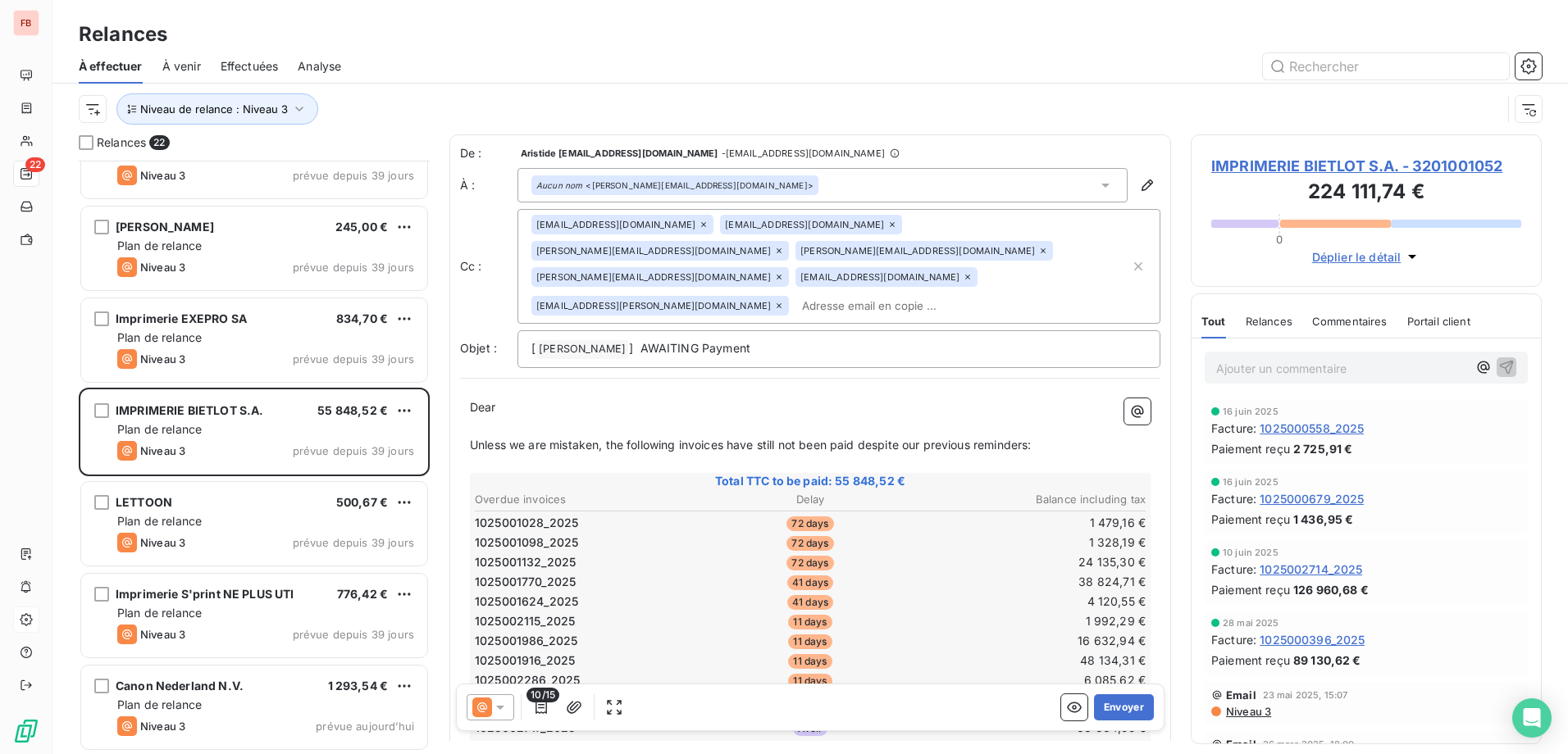 click 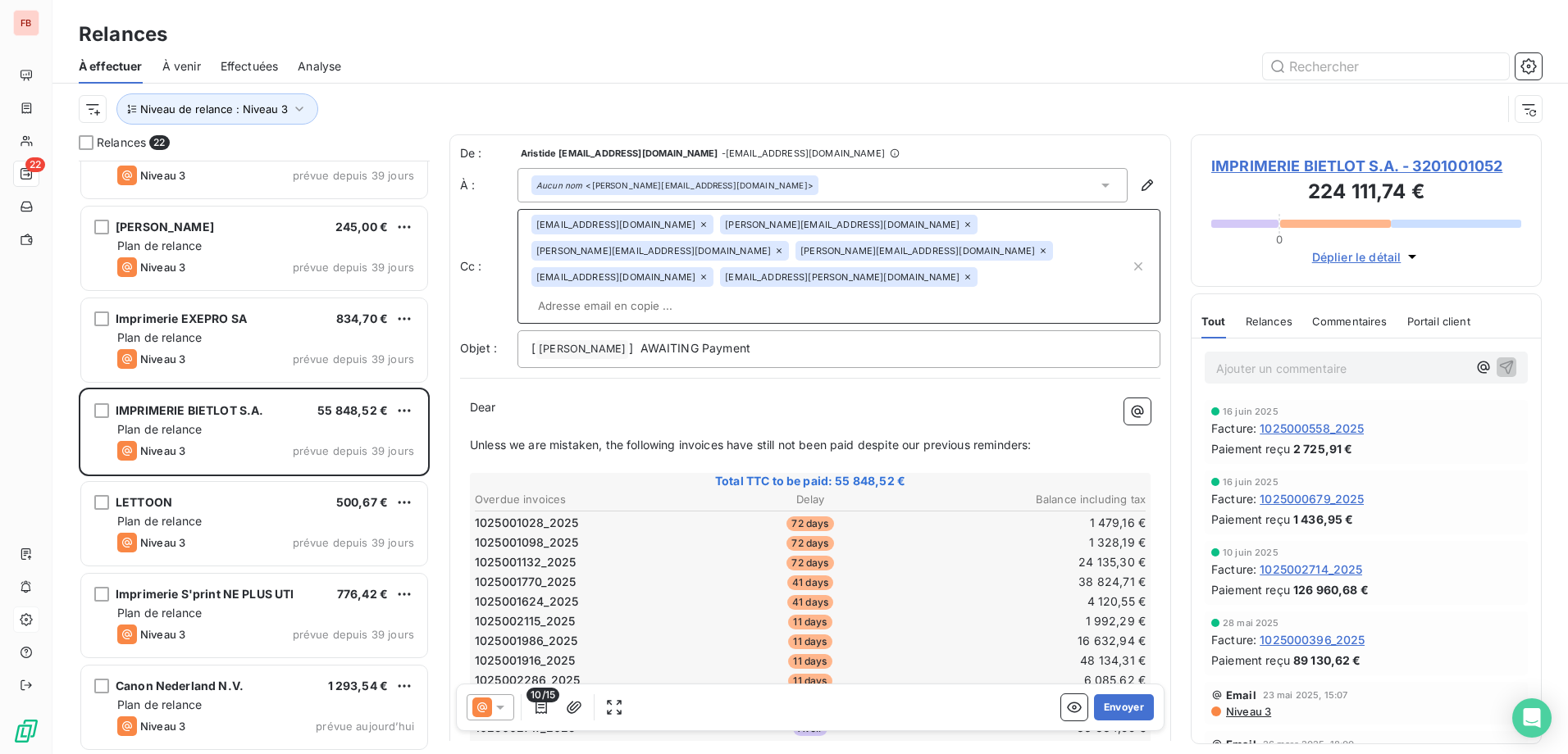 click 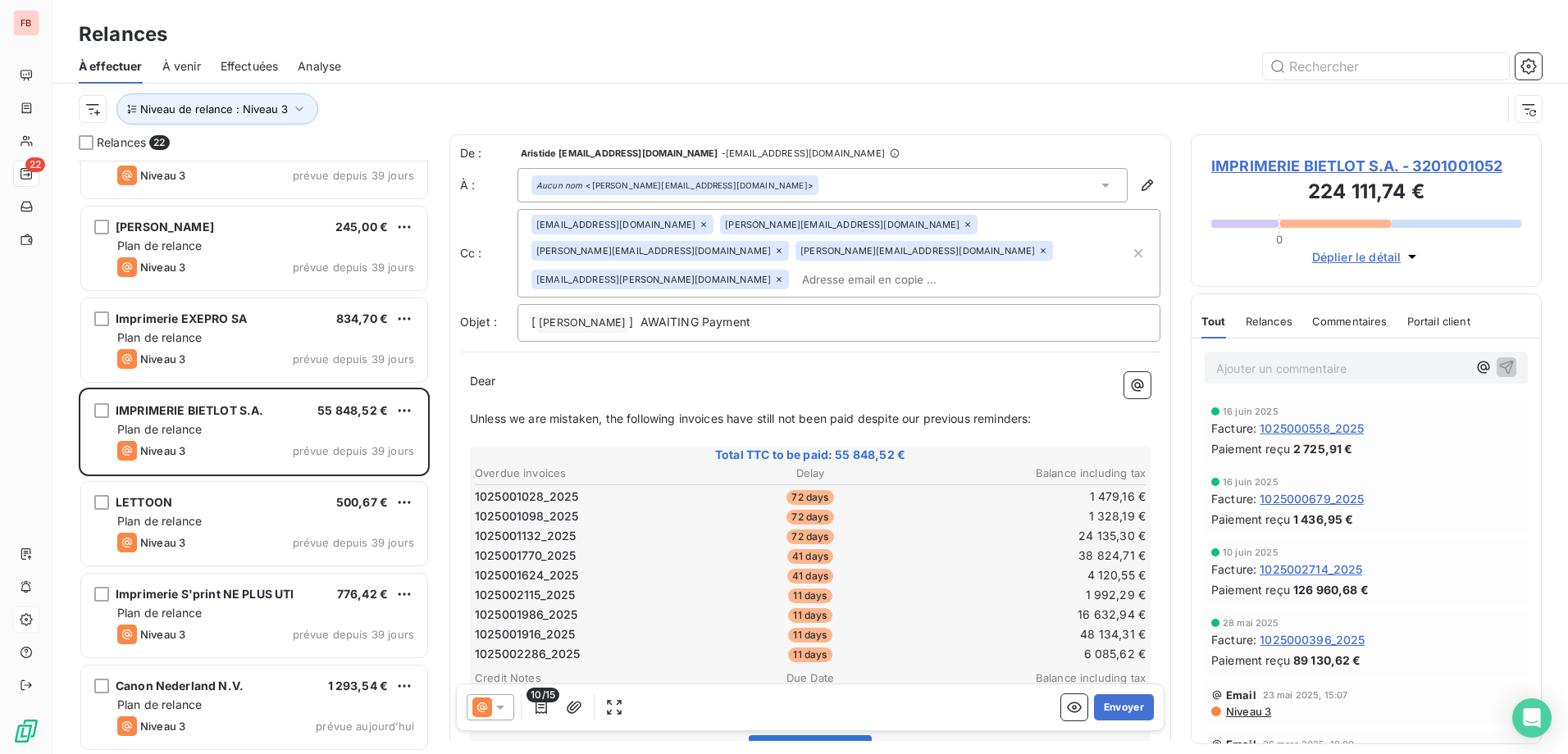 click 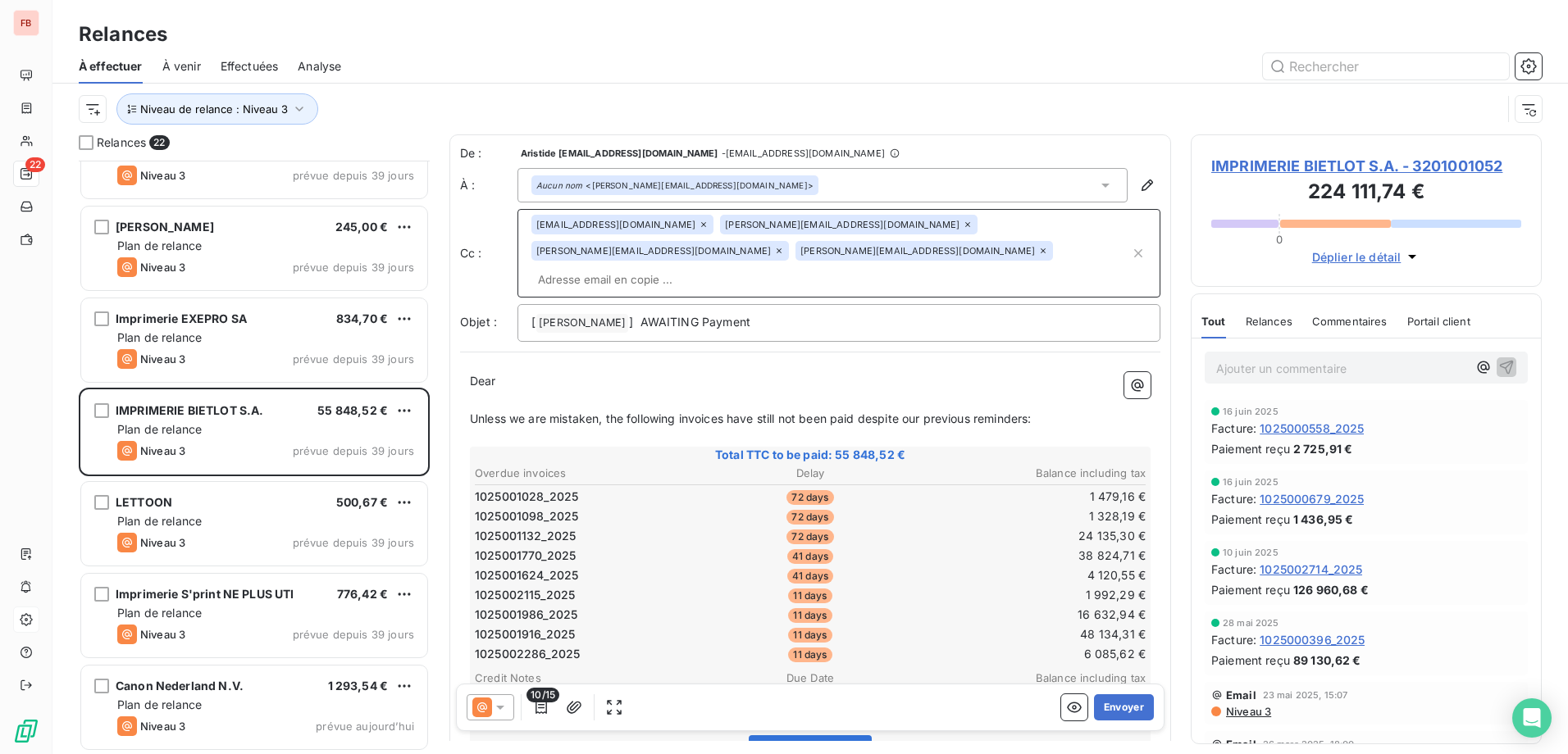 click 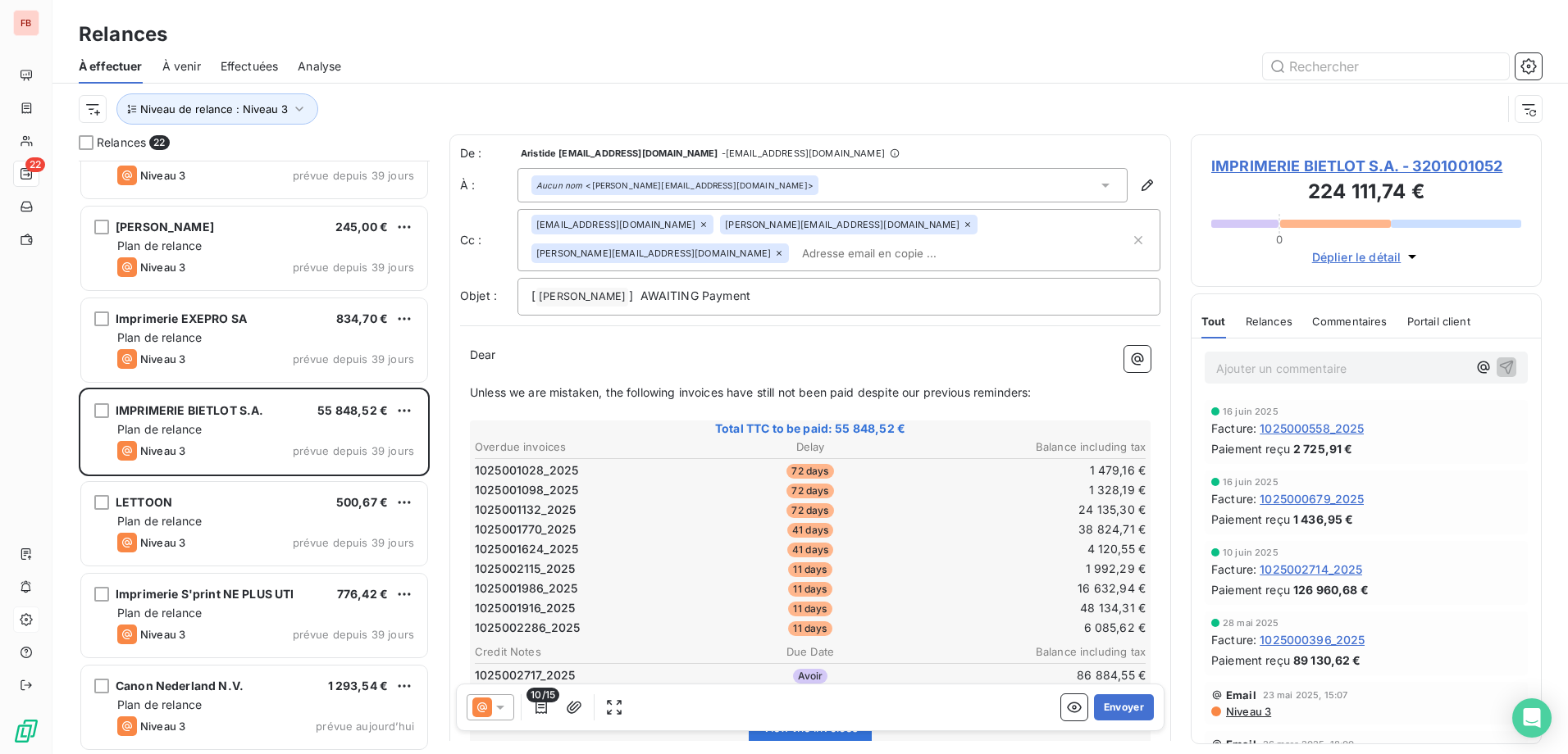 click on "accounting.benelux@fedrigoni.com aristide.mouliom@fedrigoni.com danny.acar@fedrigoni.com" at bounding box center (831, 240) 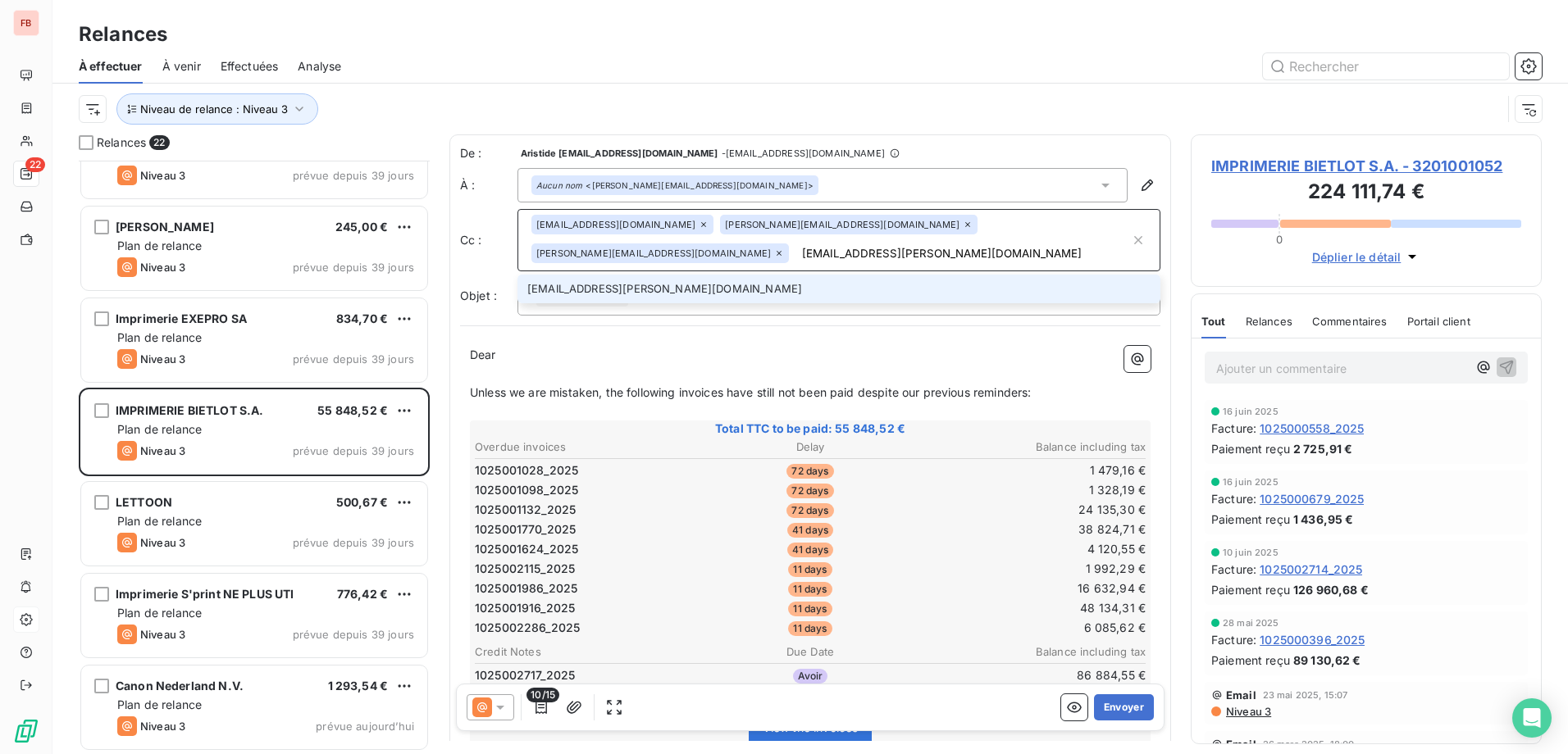 type on "katrien.maes@fedrigoni.com" 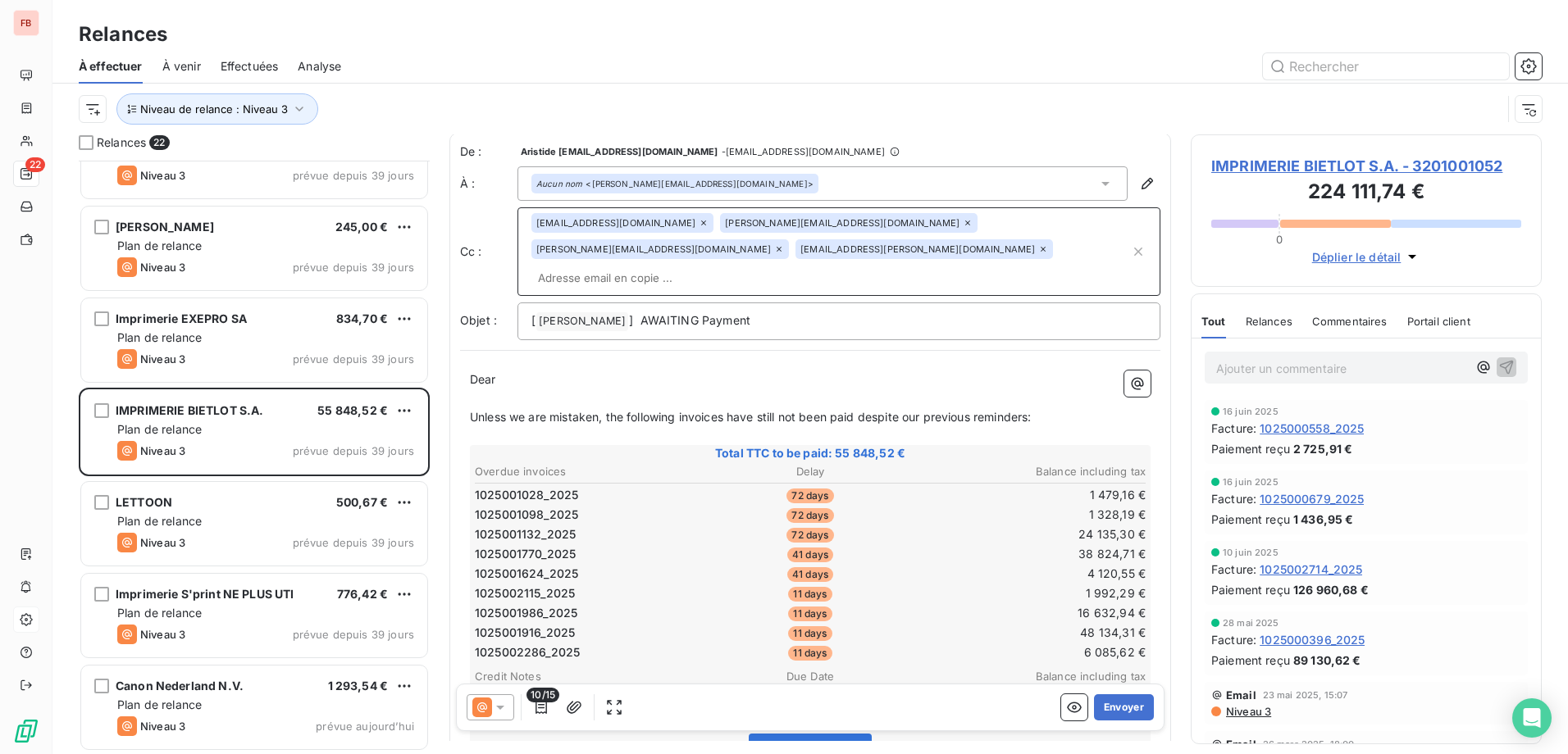 scroll, scrollTop: 0, scrollLeft: 0, axis: both 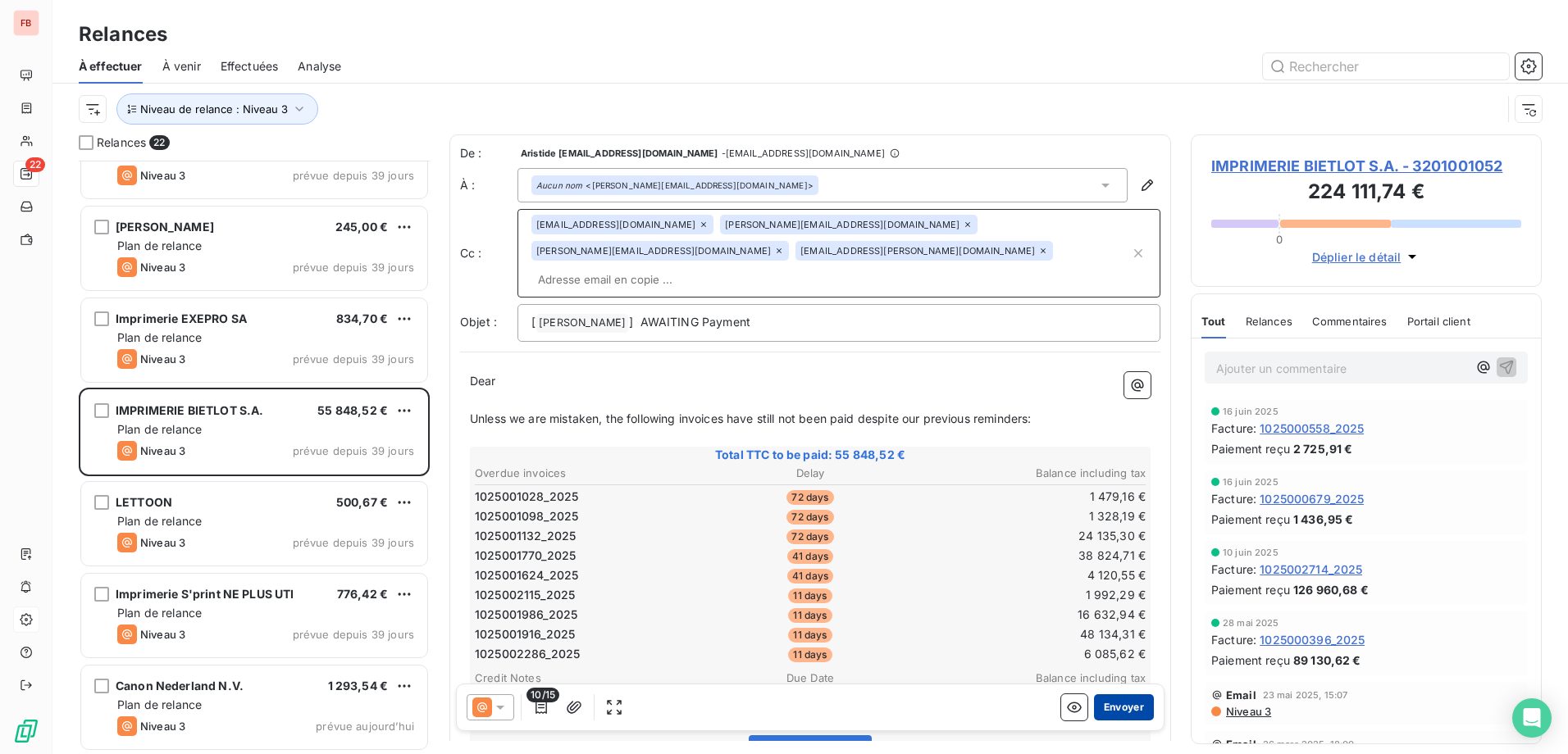 click on "Envoyer" at bounding box center (1124, 707) 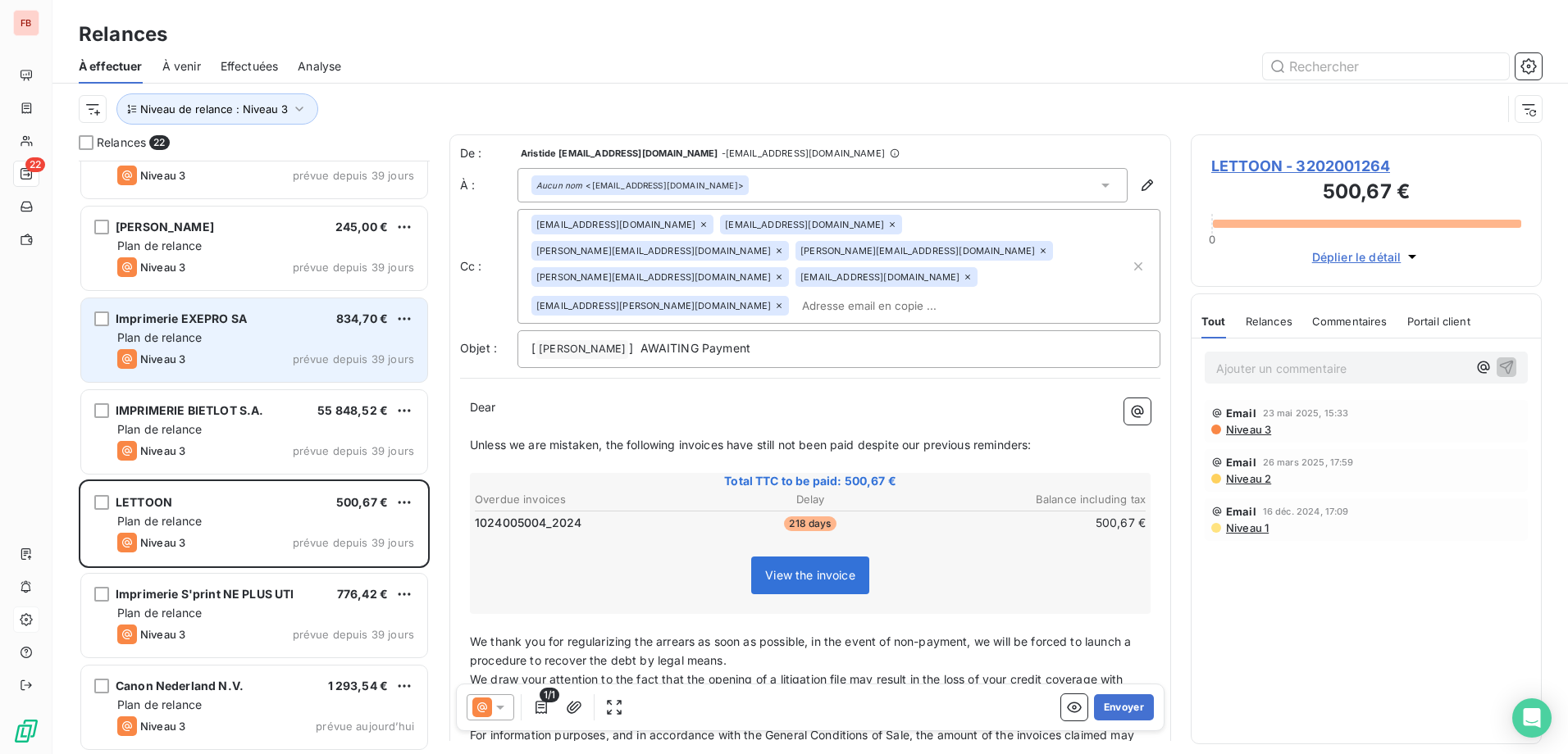 scroll, scrollTop: 1334, scrollLeft: 0, axis: vertical 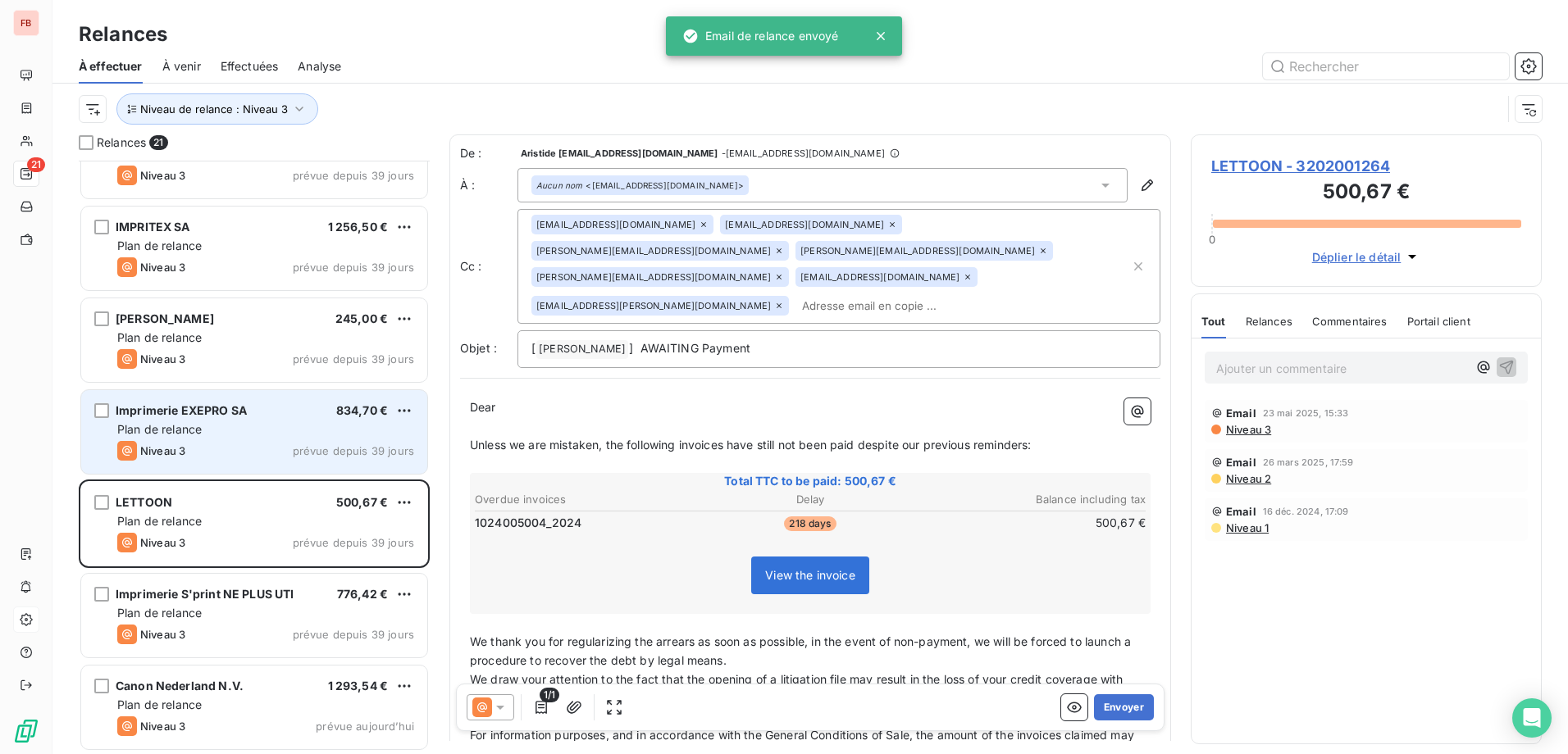 click on "Plan de relance" at bounding box center [266, 429] 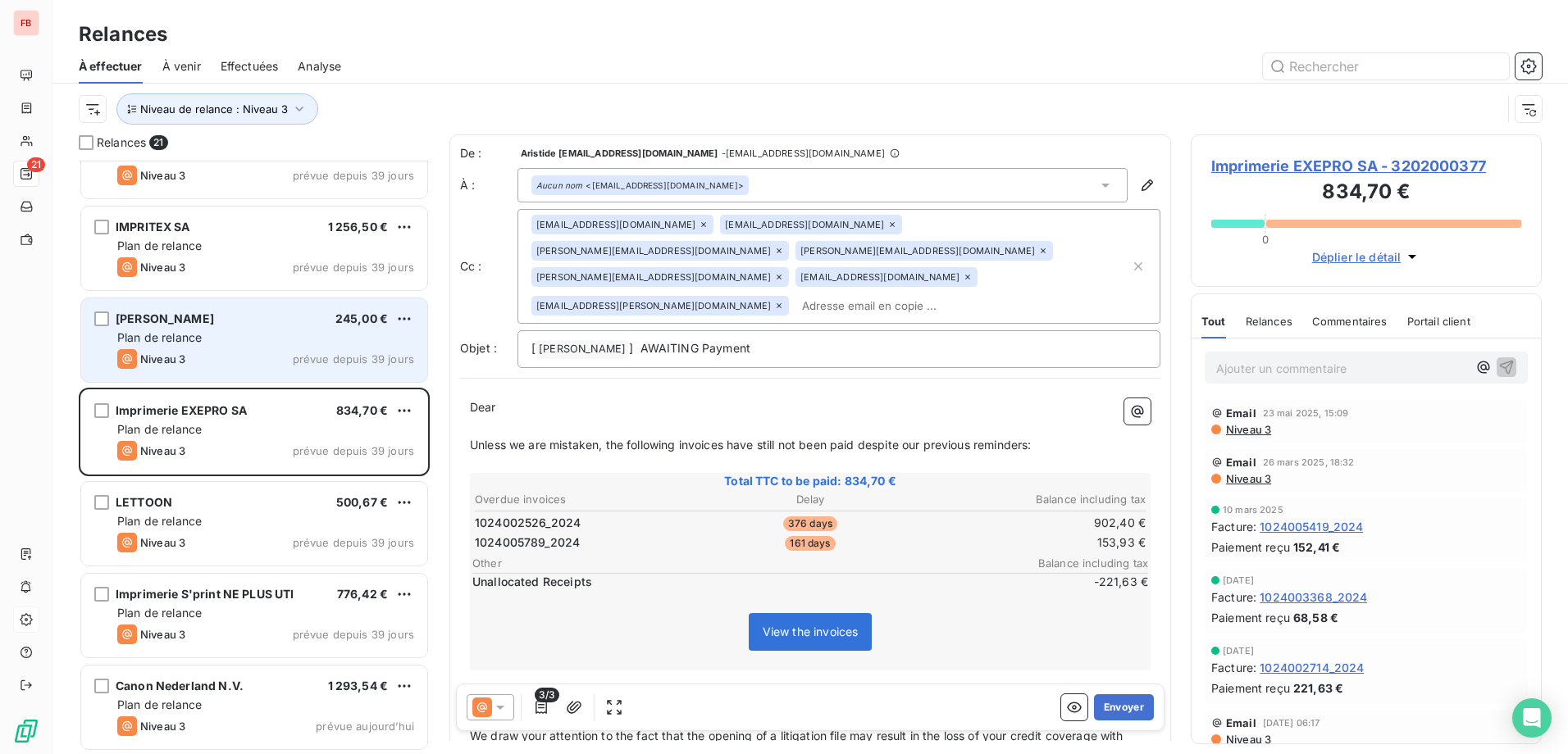 click on "Plan de relance" at bounding box center (266, 338) 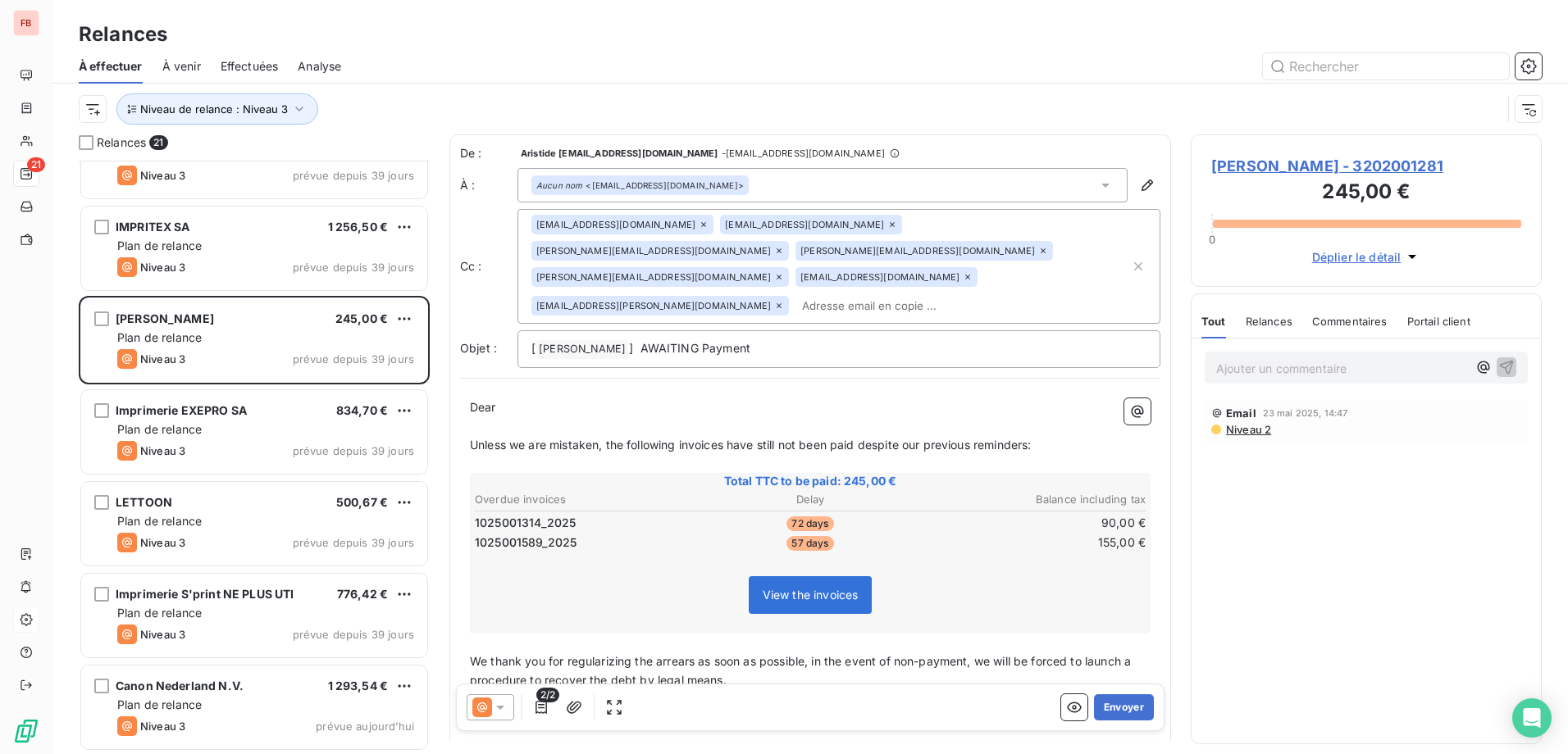 click 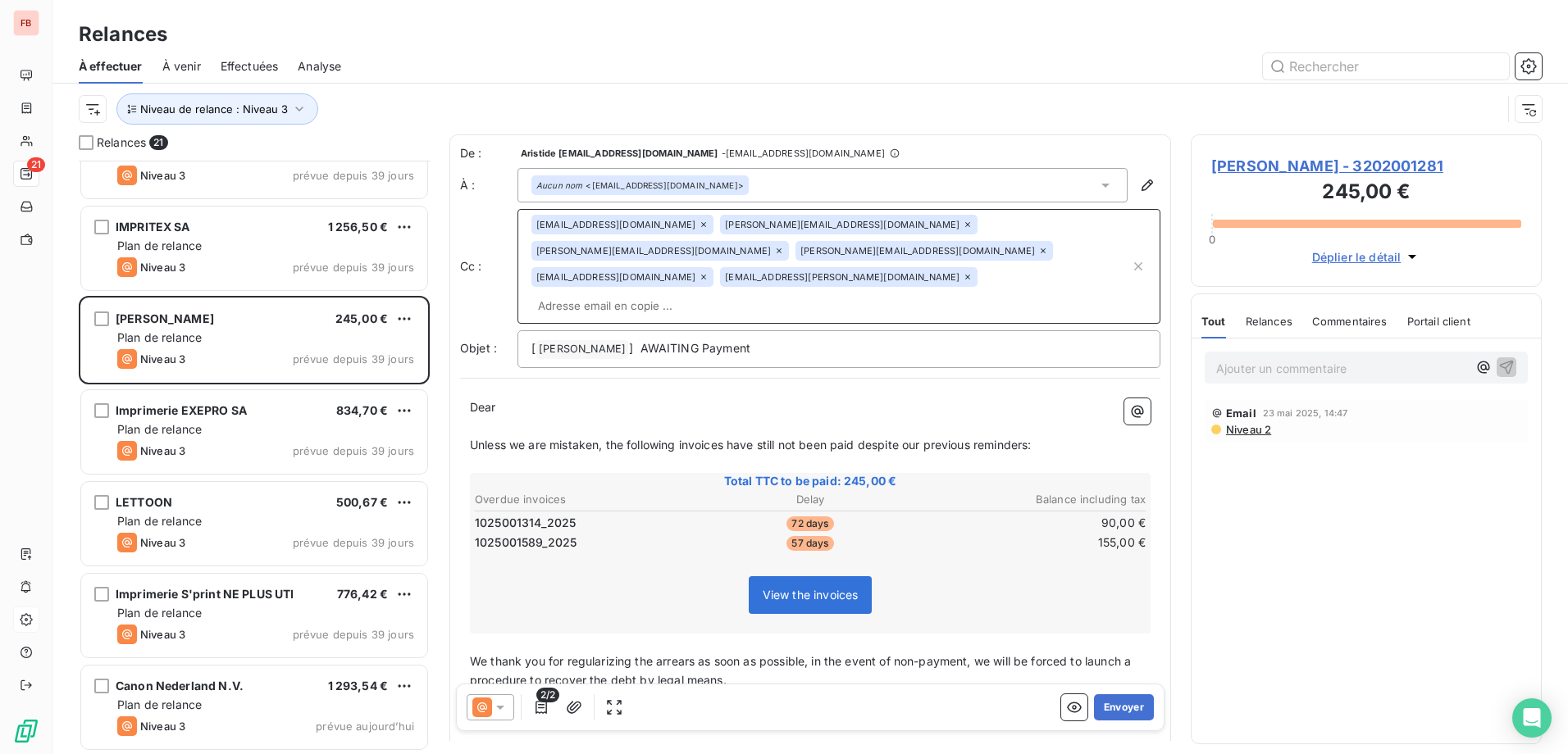 click on "vincent.frere@fedrigoni.com" at bounding box center [660, 251] 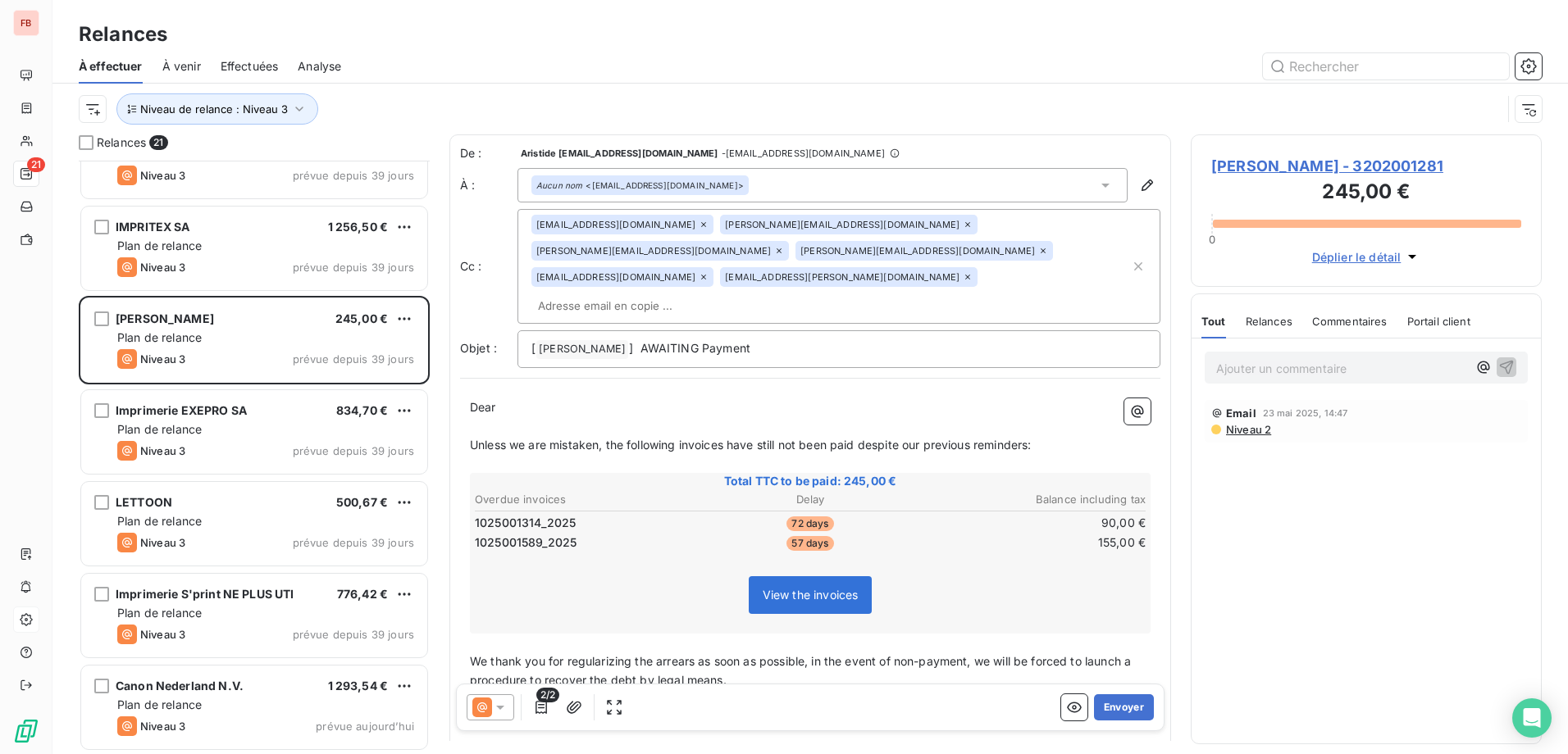 click 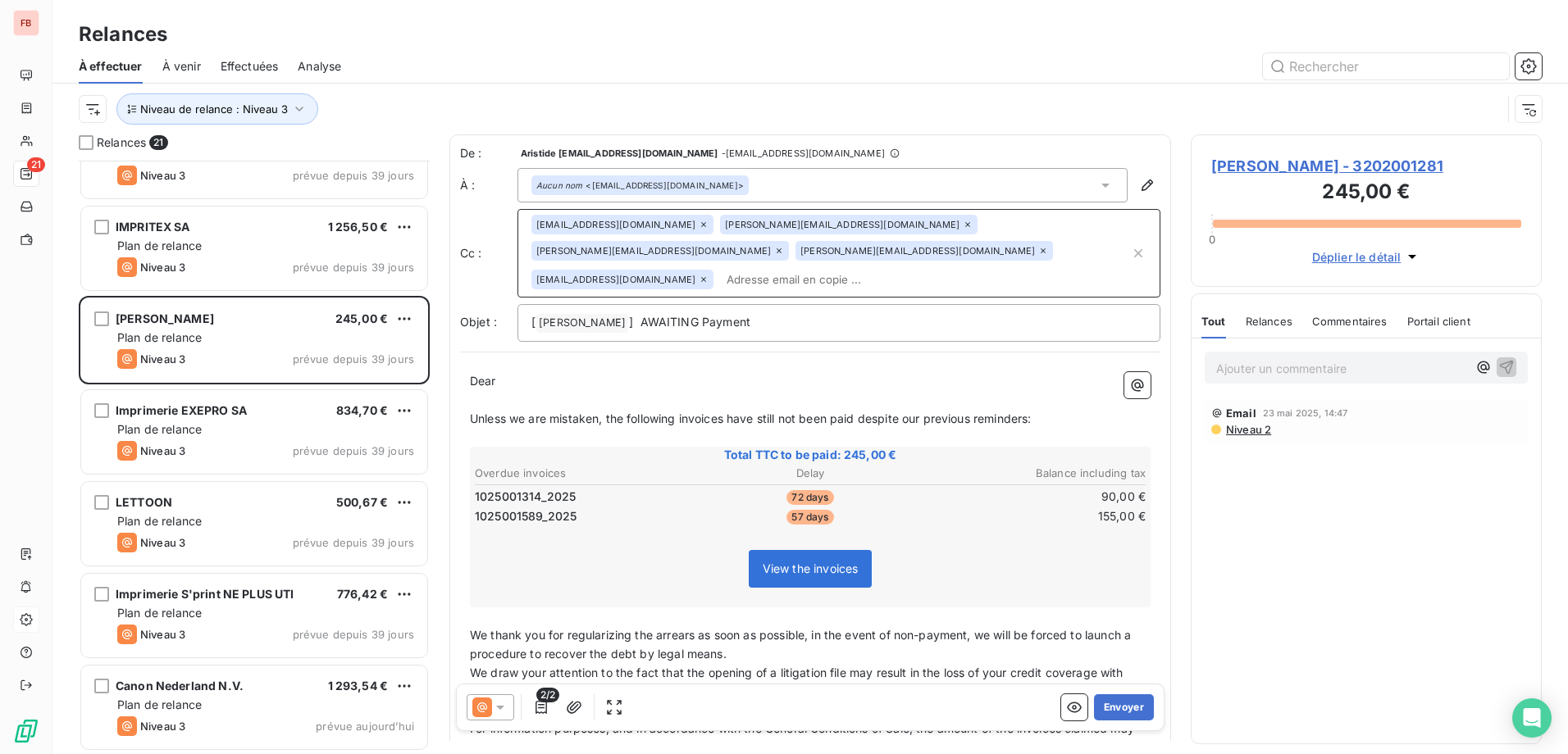 click 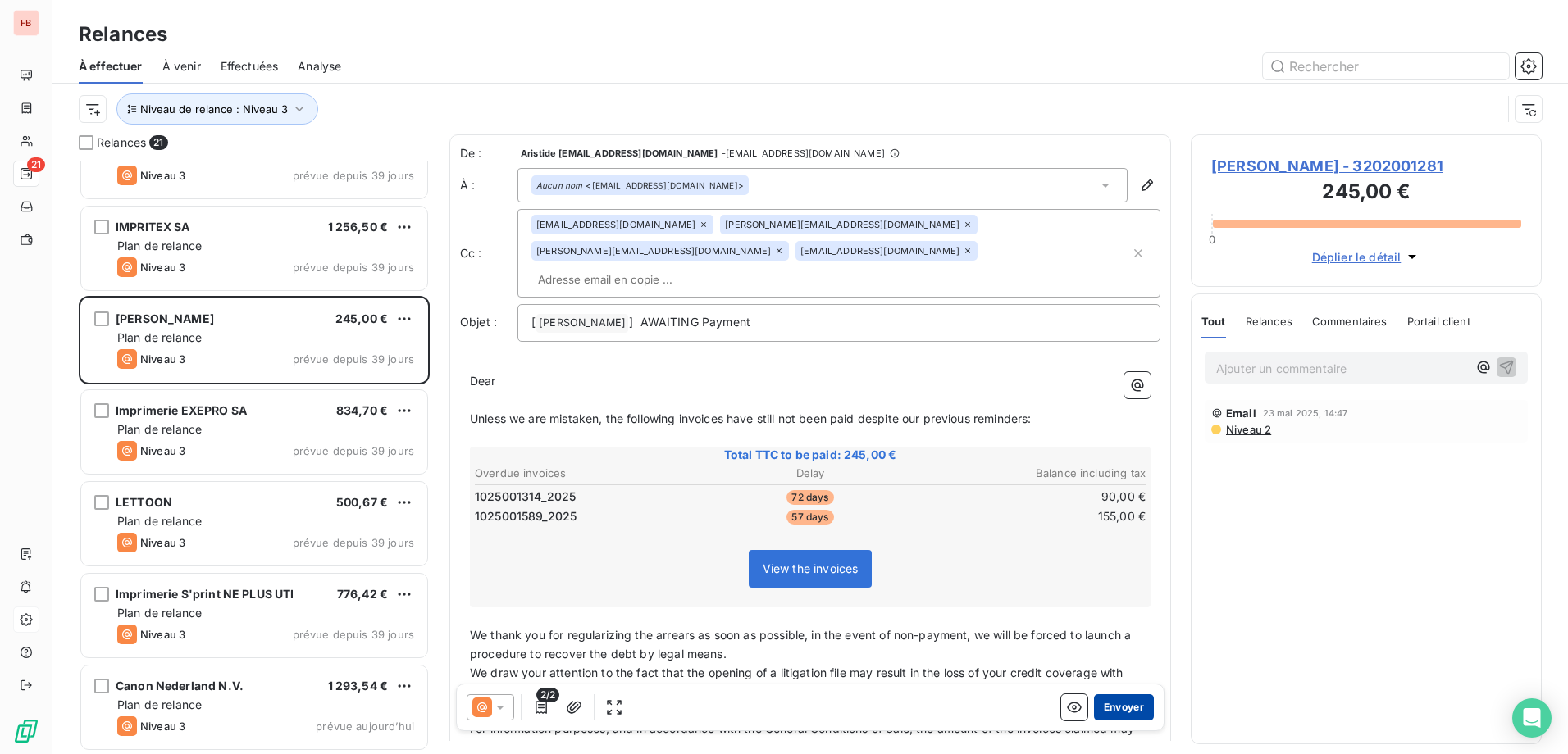 click on "Envoyer" at bounding box center [1124, 707] 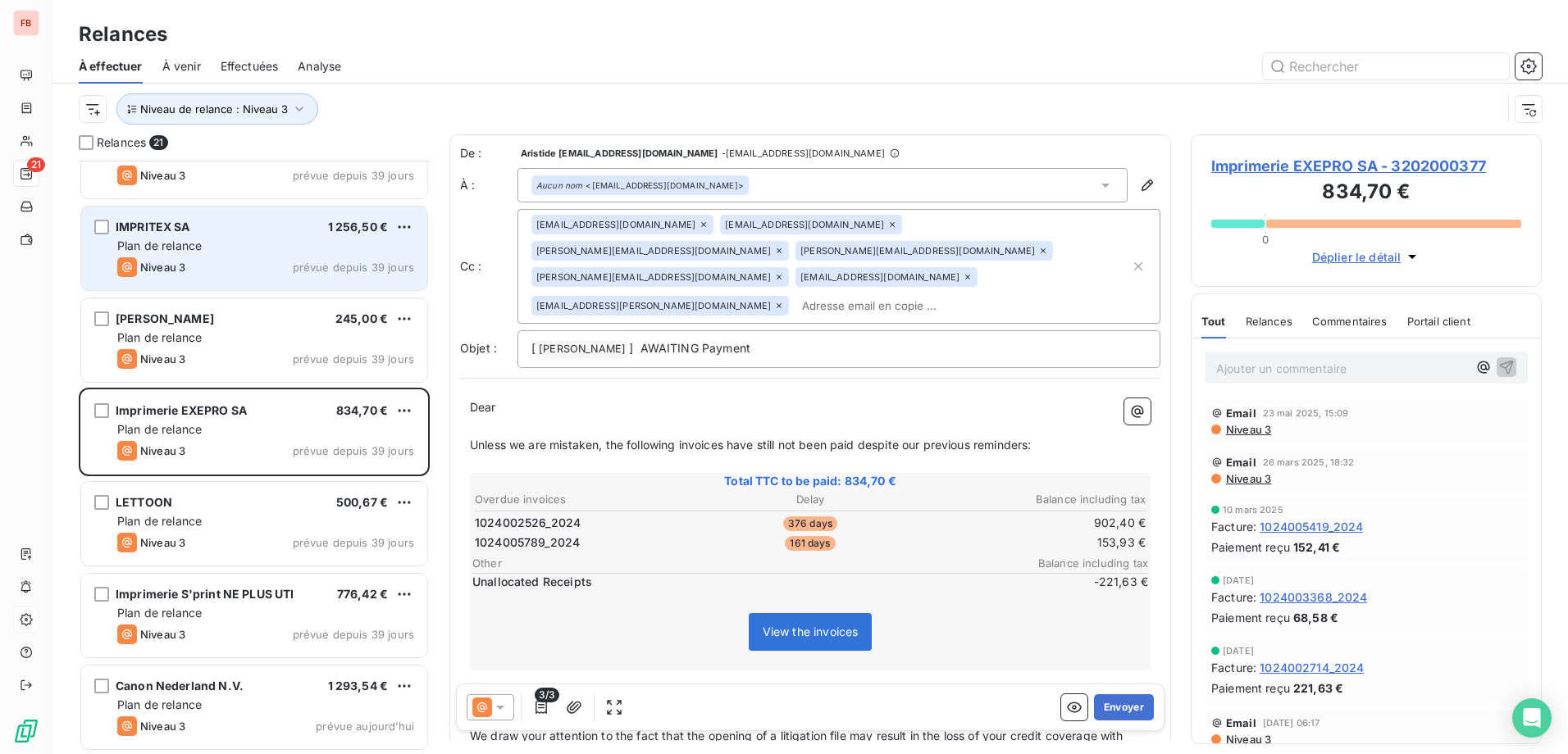 scroll, scrollTop: 1242, scrollLeft: 0, axis: vertical 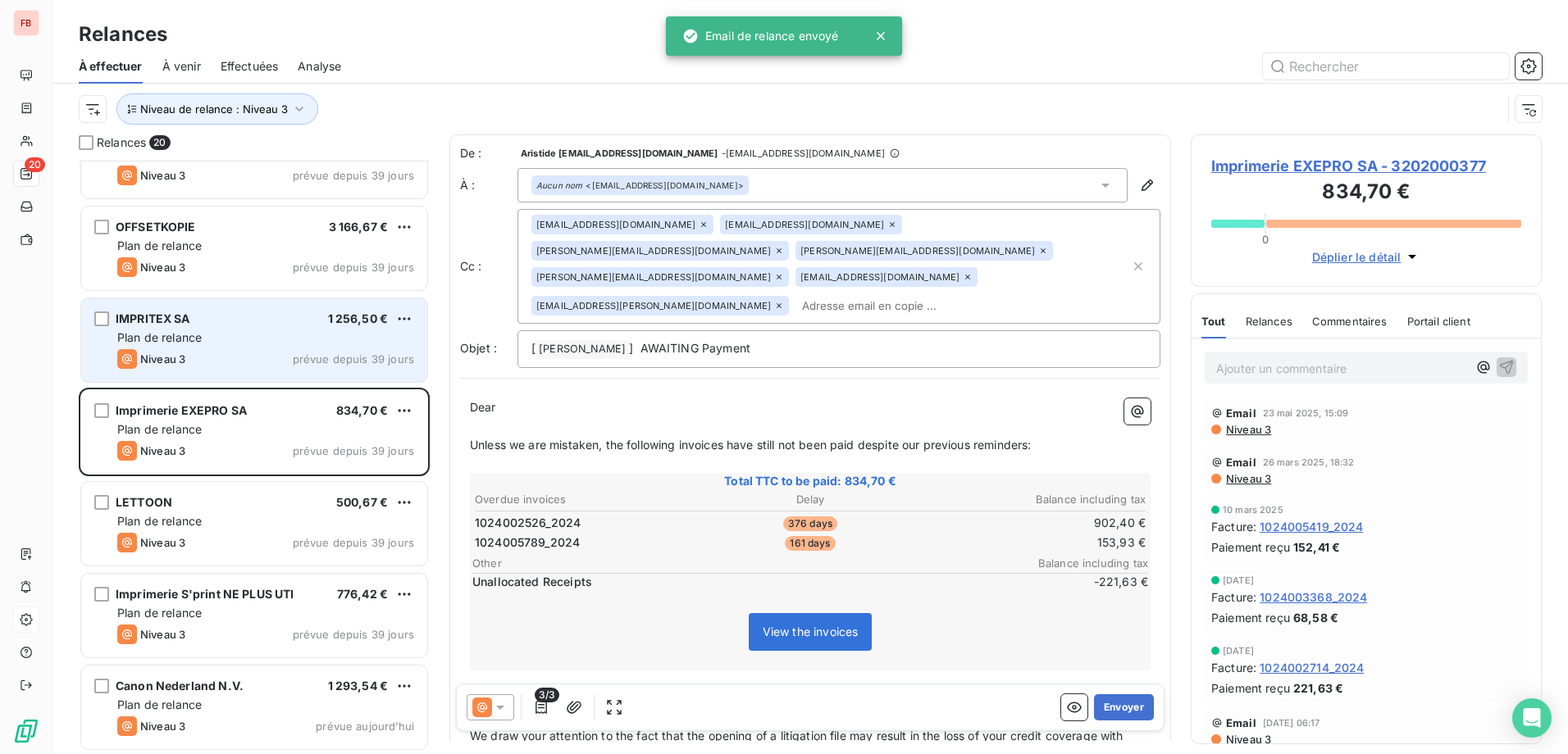 click on "Niveau 3 prévue depuis 39 jours" at bounding box center (266, 359) 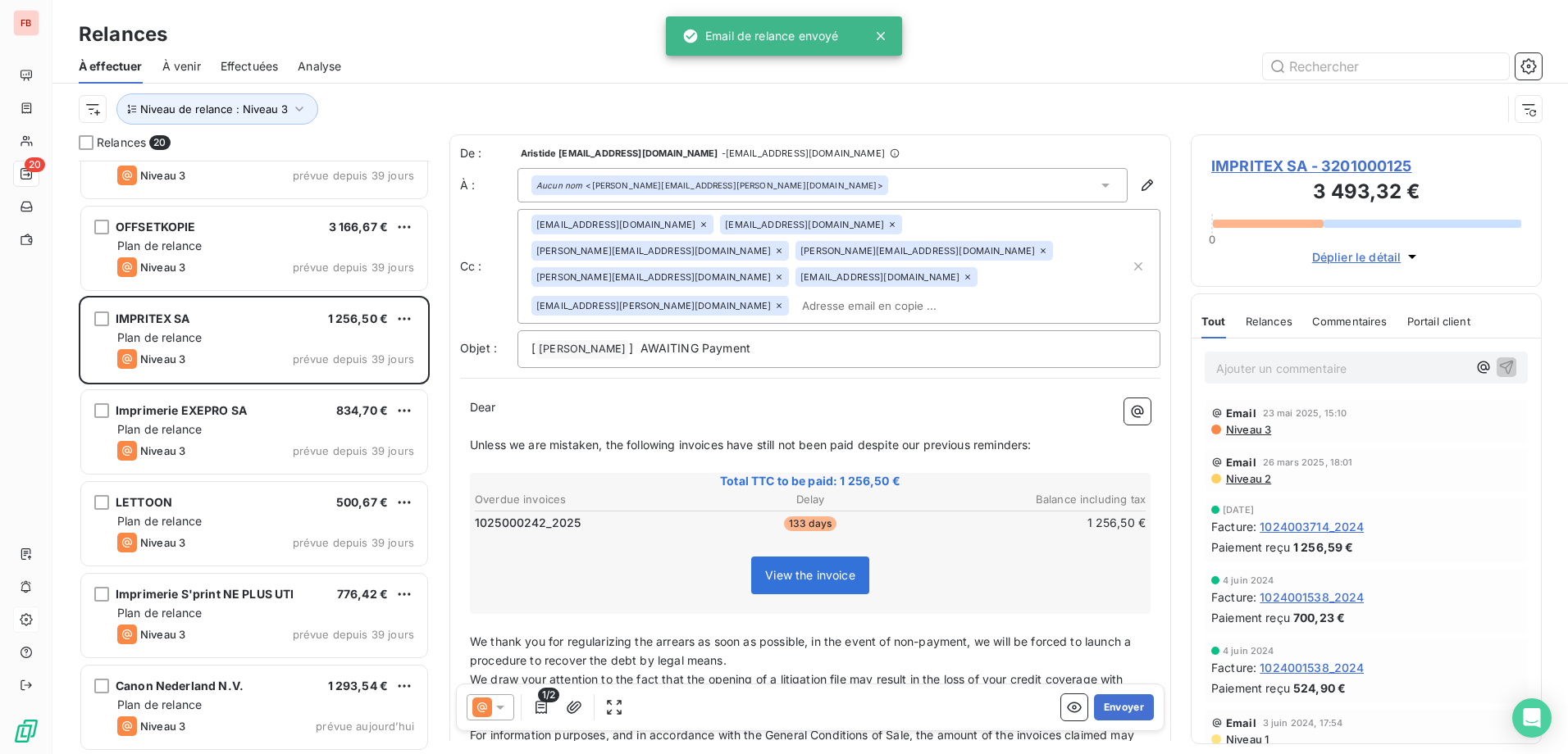 click 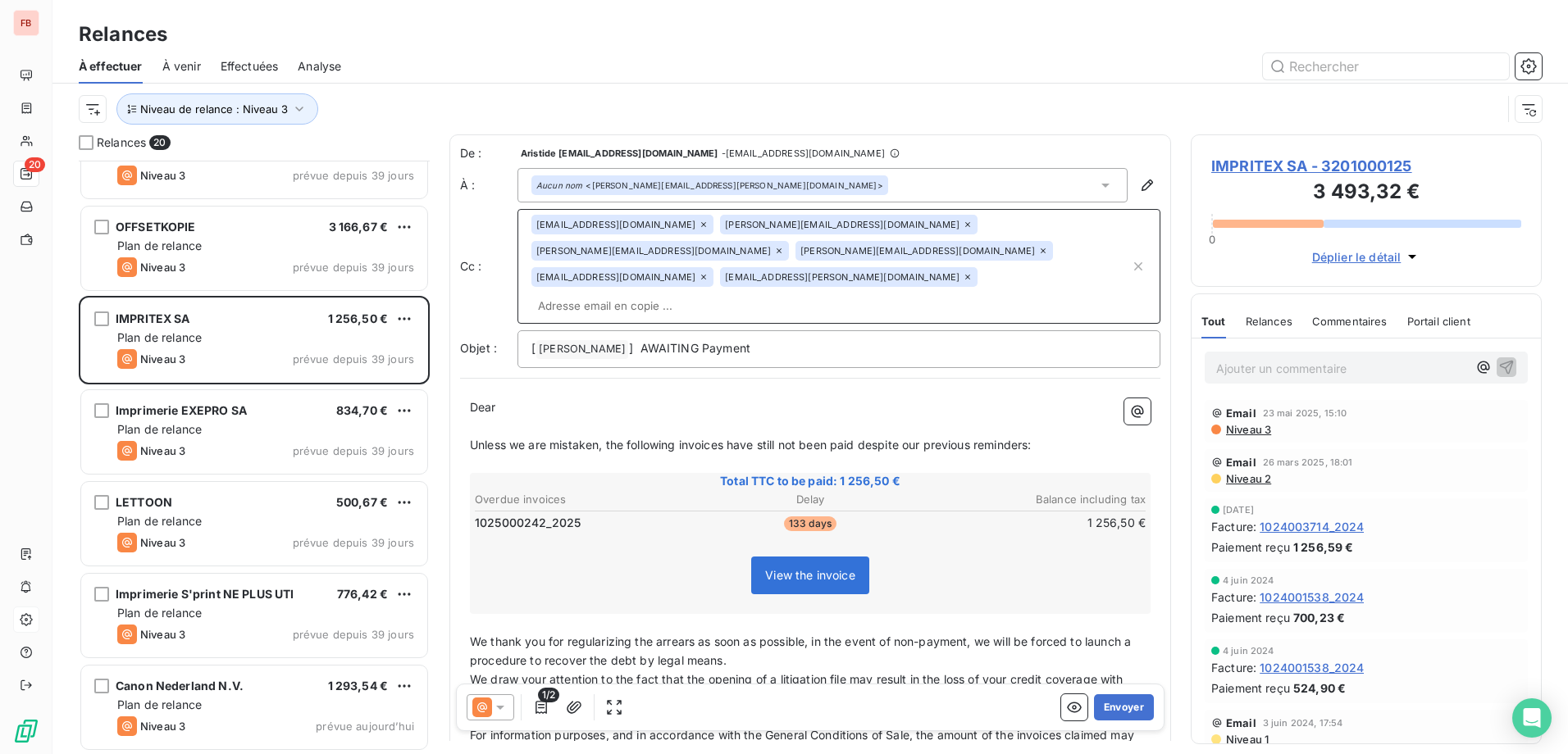 click 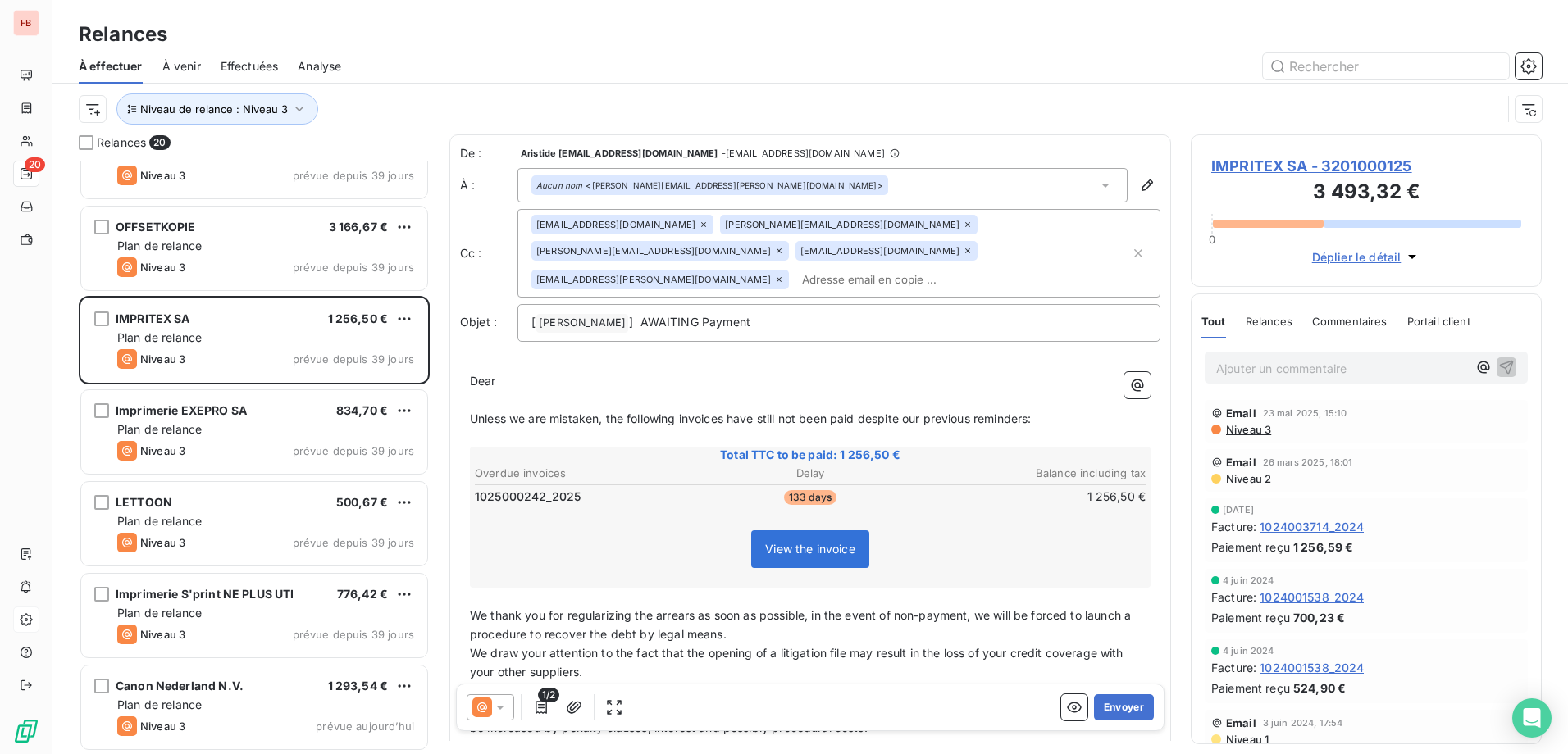 click 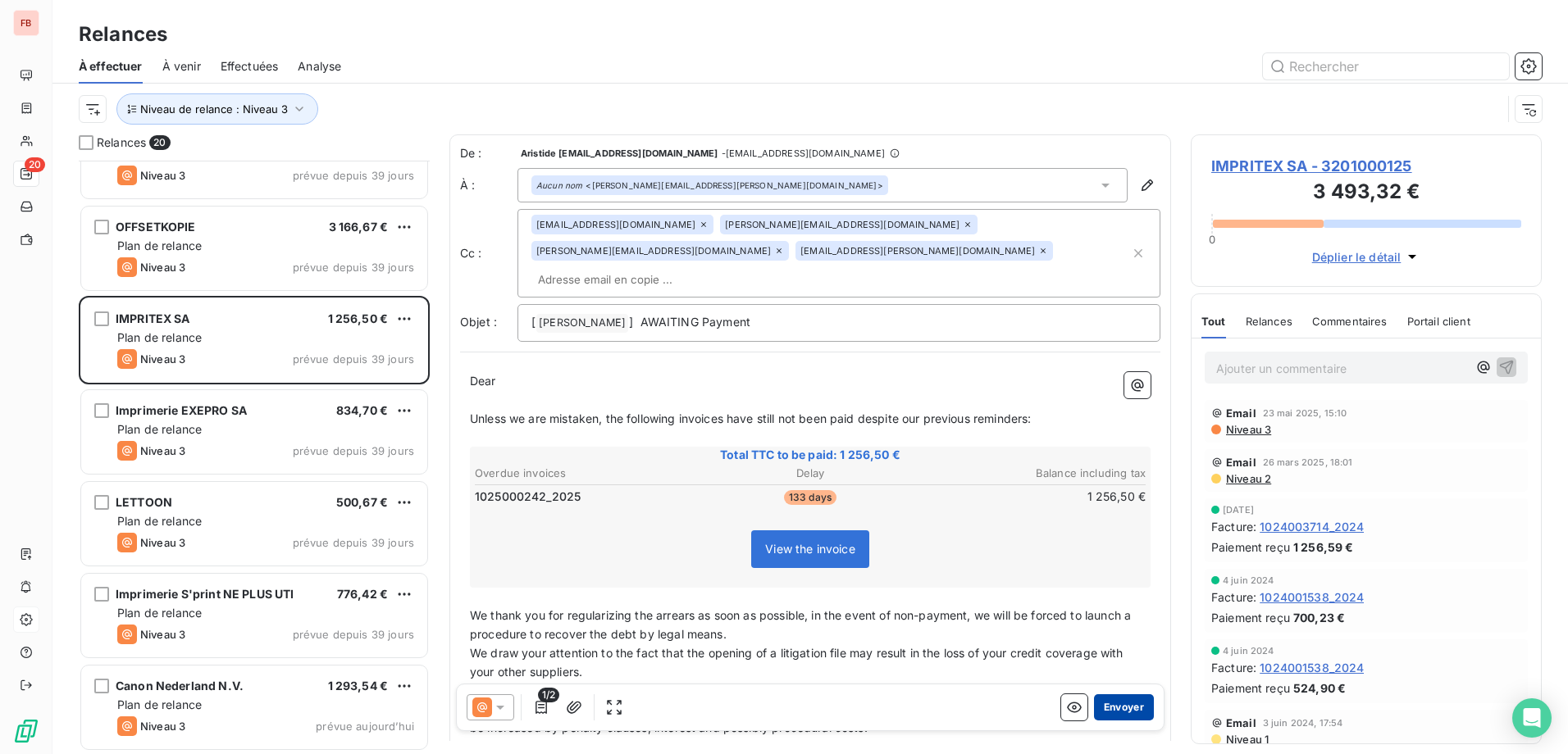 click on "Envoyer" at bounding box center (1124, 707) 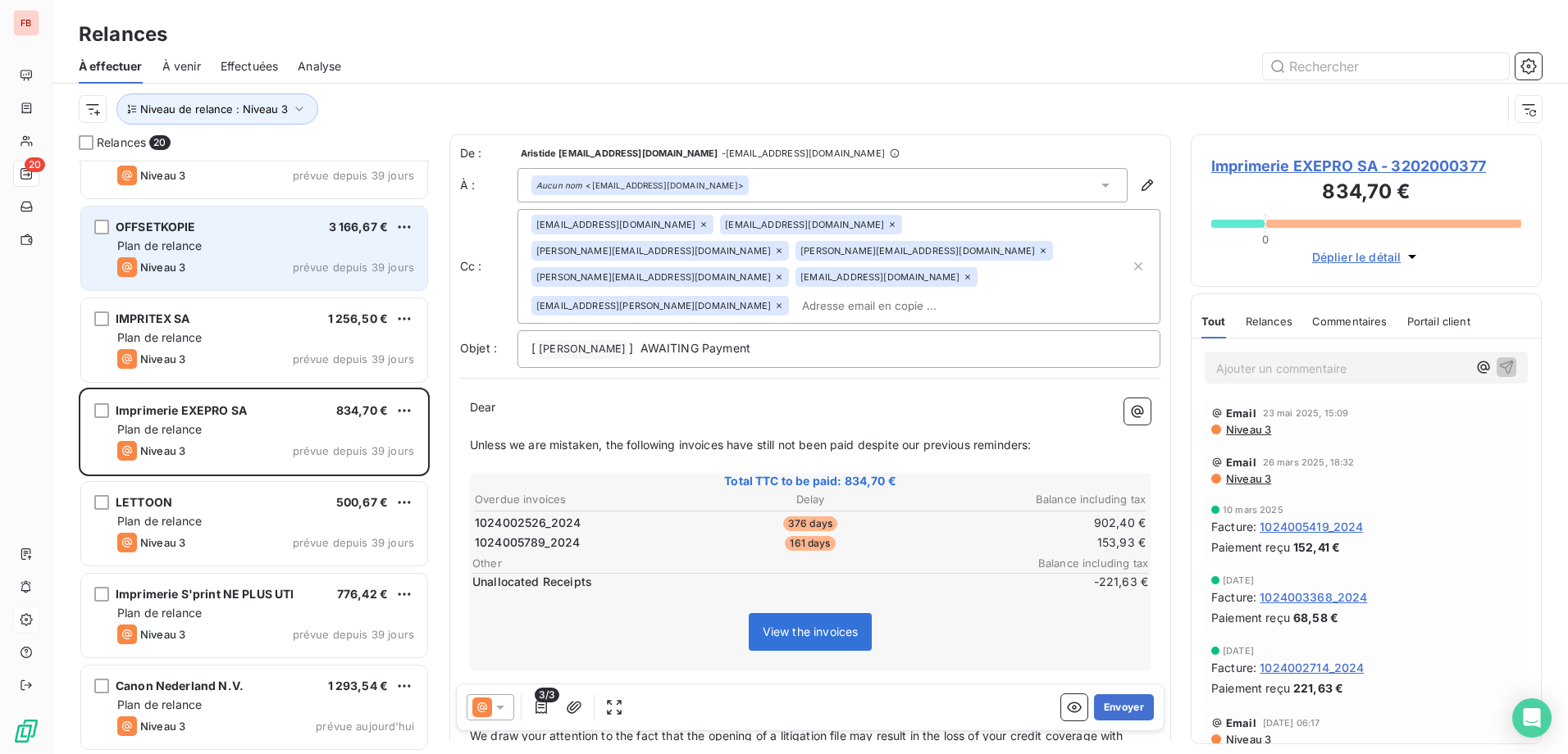 scroll, scrollTop: 1151, scrollLeft: 0, axis: vertical 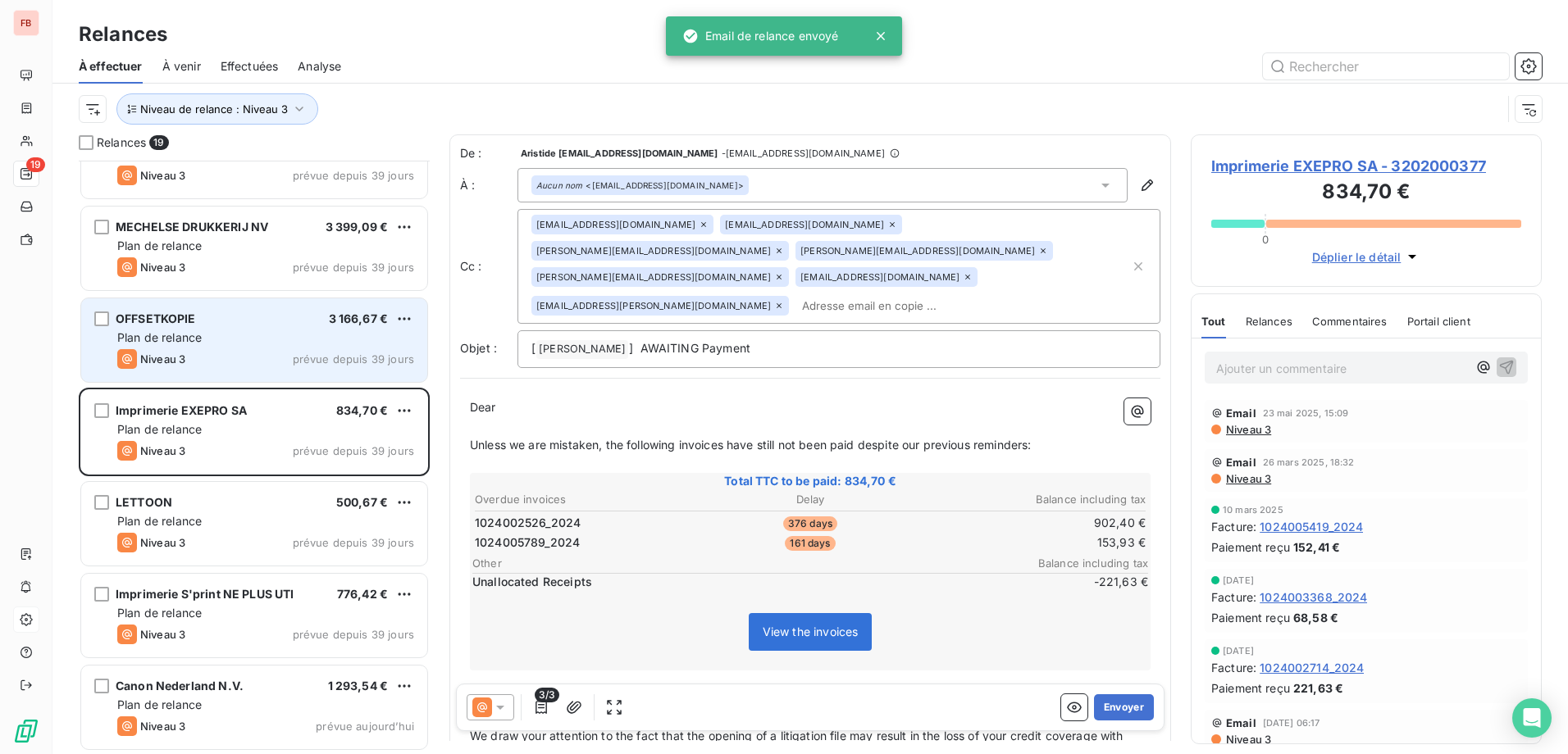 click on "OFFSETKOPIE 3 166,67 € Plan de relance Niveau 3 prévue depuis 39 jours" at bounding box center (254, 340) 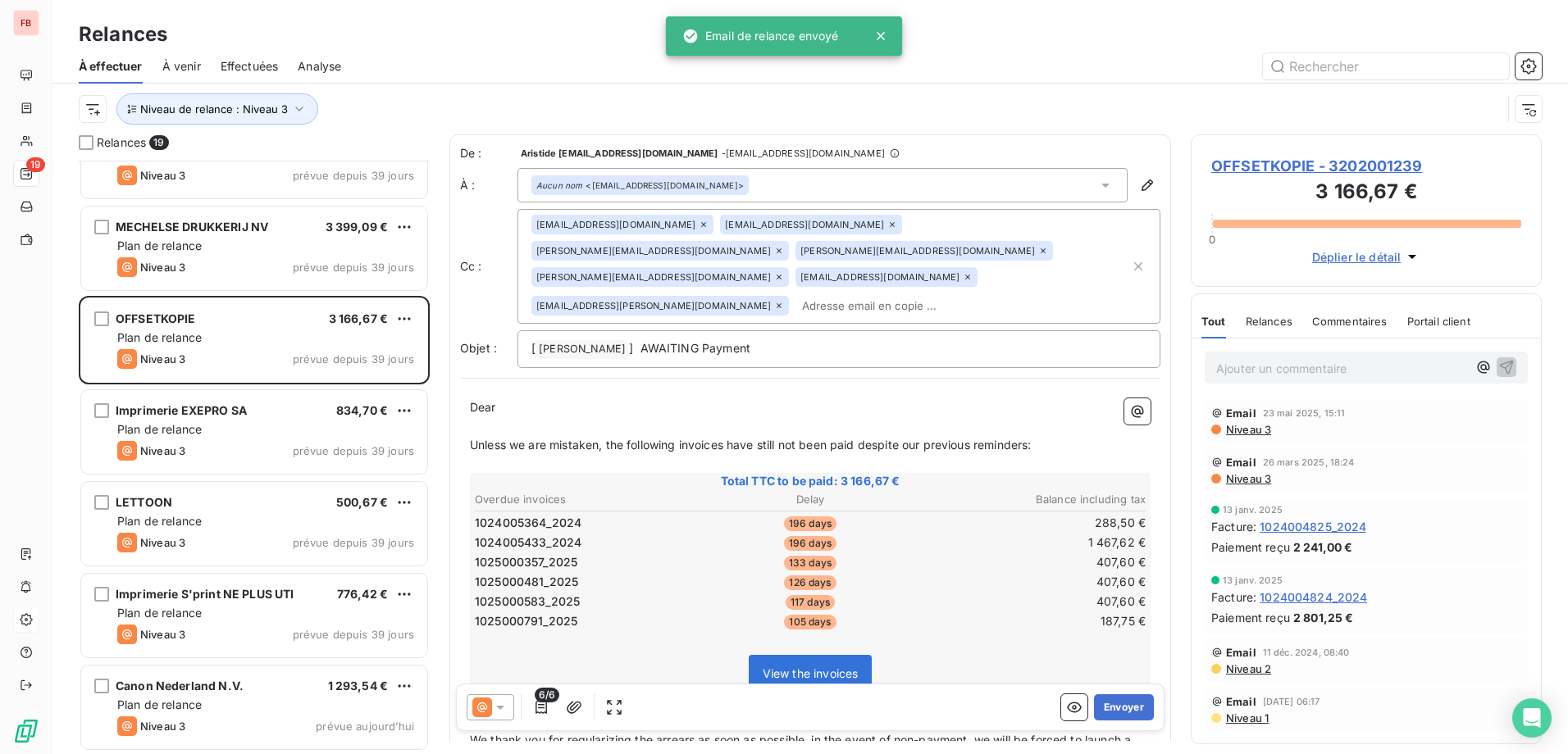 click 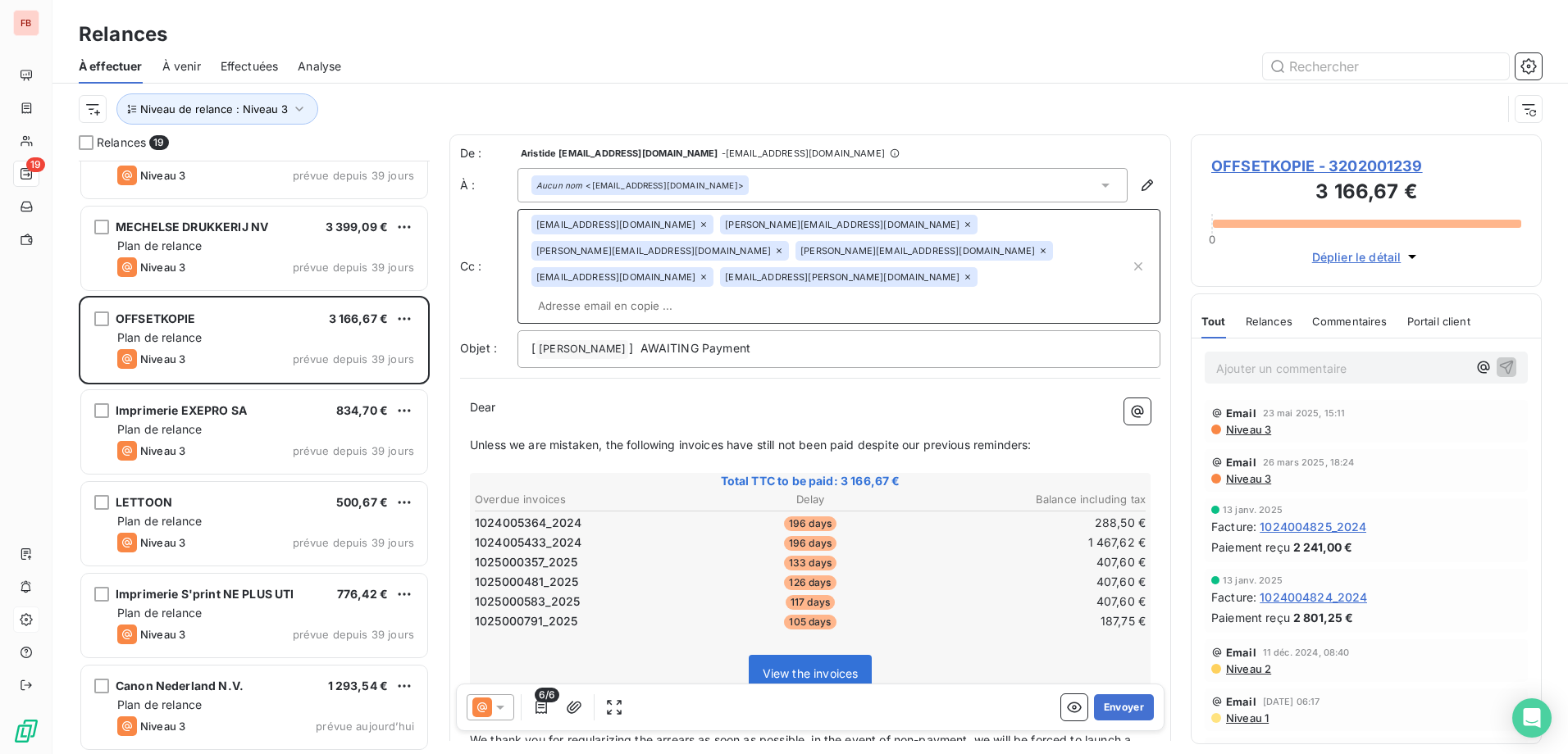 click on "vincent.frere@fedrigoni.com" at bounding box center [660, 251] 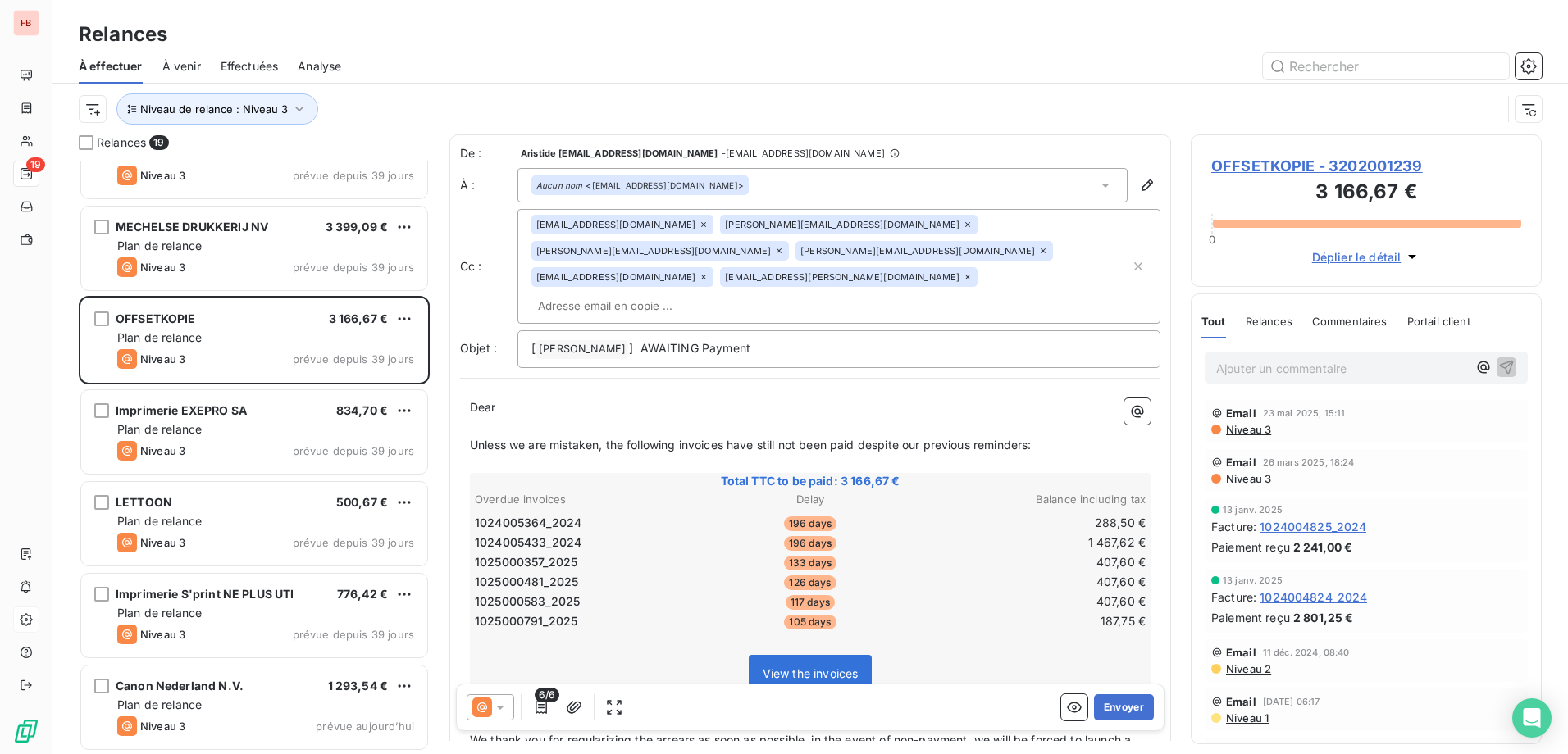 click 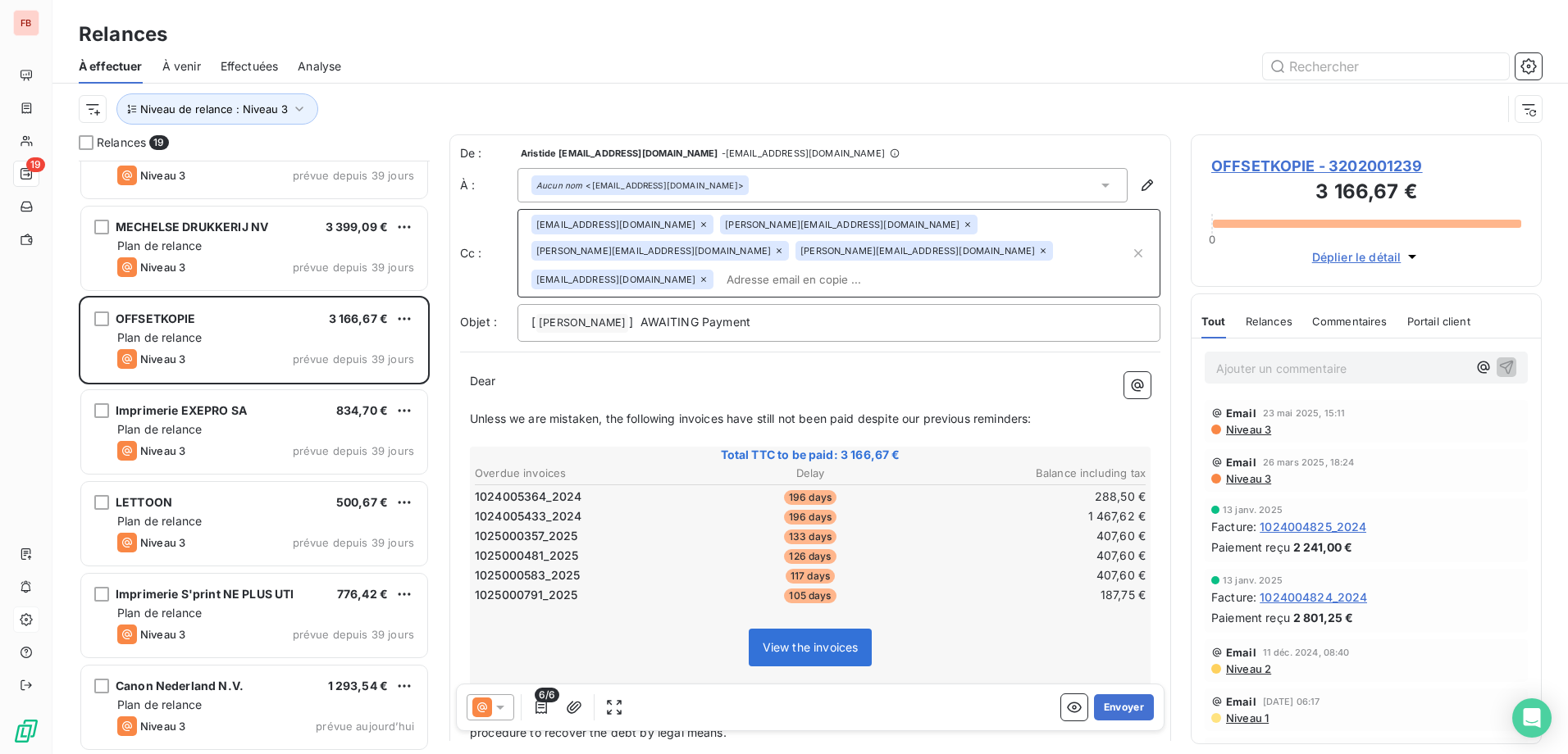 drag, startPoint x: 1026, startPoint y: 223, endPoint x: 1030, endPoint y: 283, distance: 60.133186 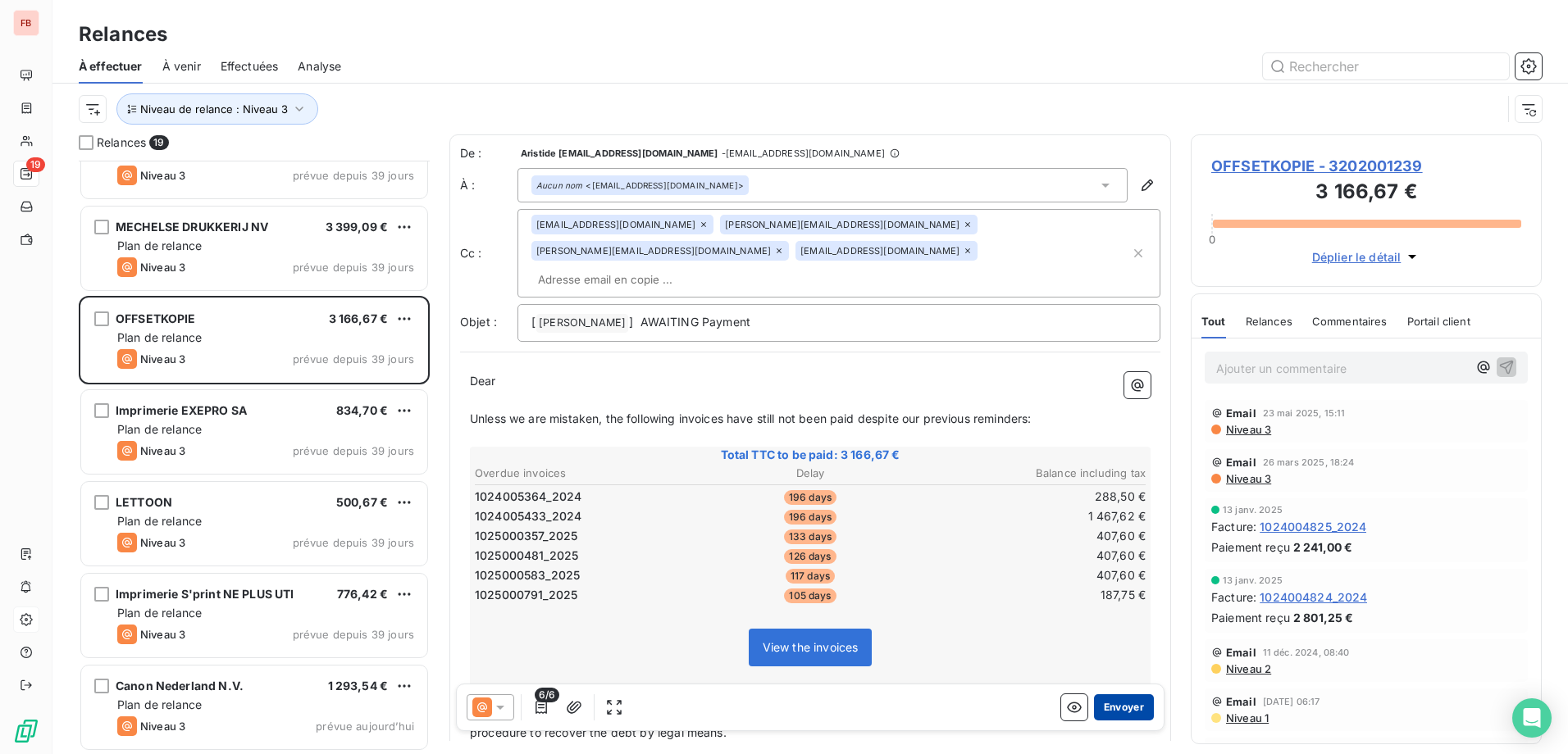 click on "Envoyer" at bounding box center (1124, 707) 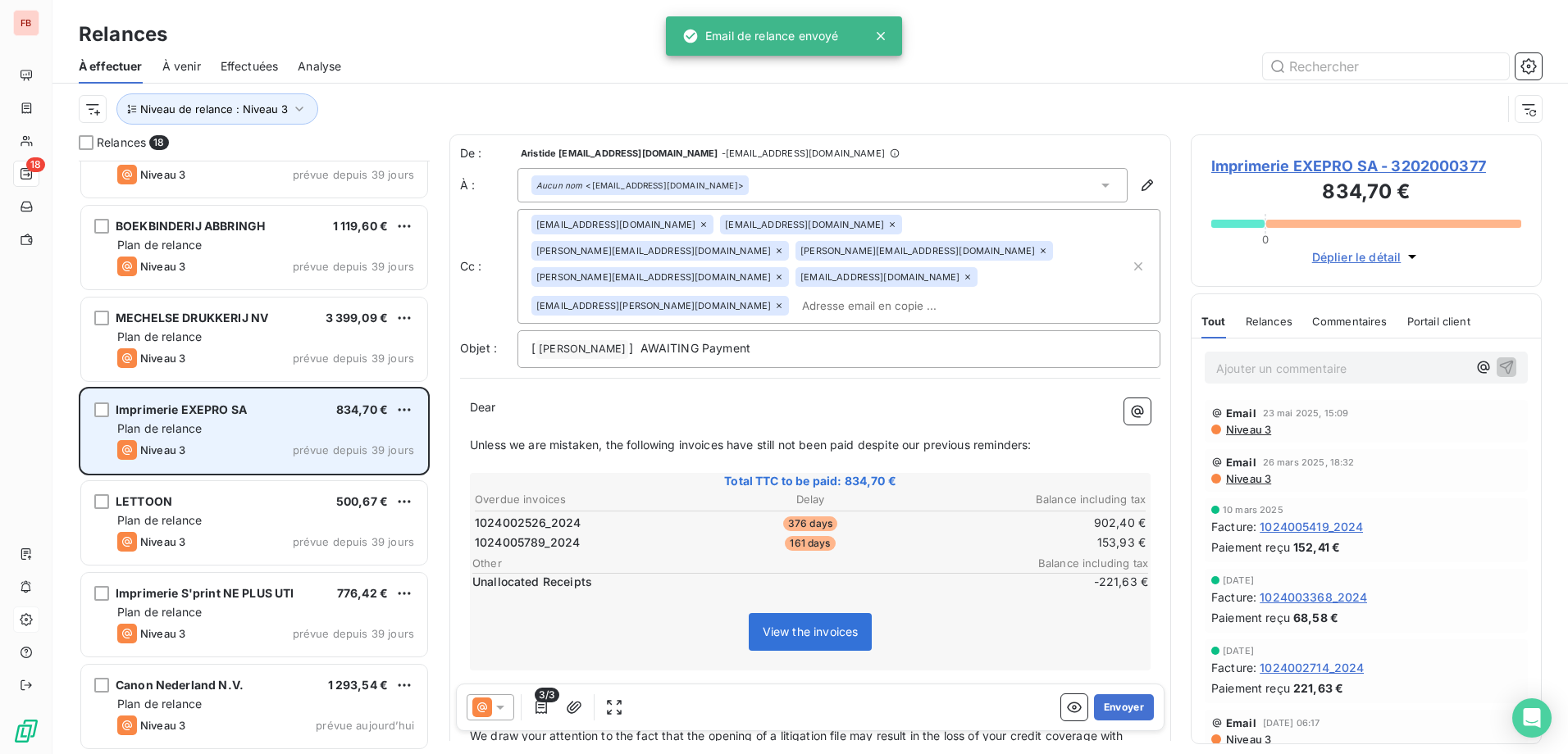 scroll, scrollTop: 1059, scrollLeft: 0, axis: vertical 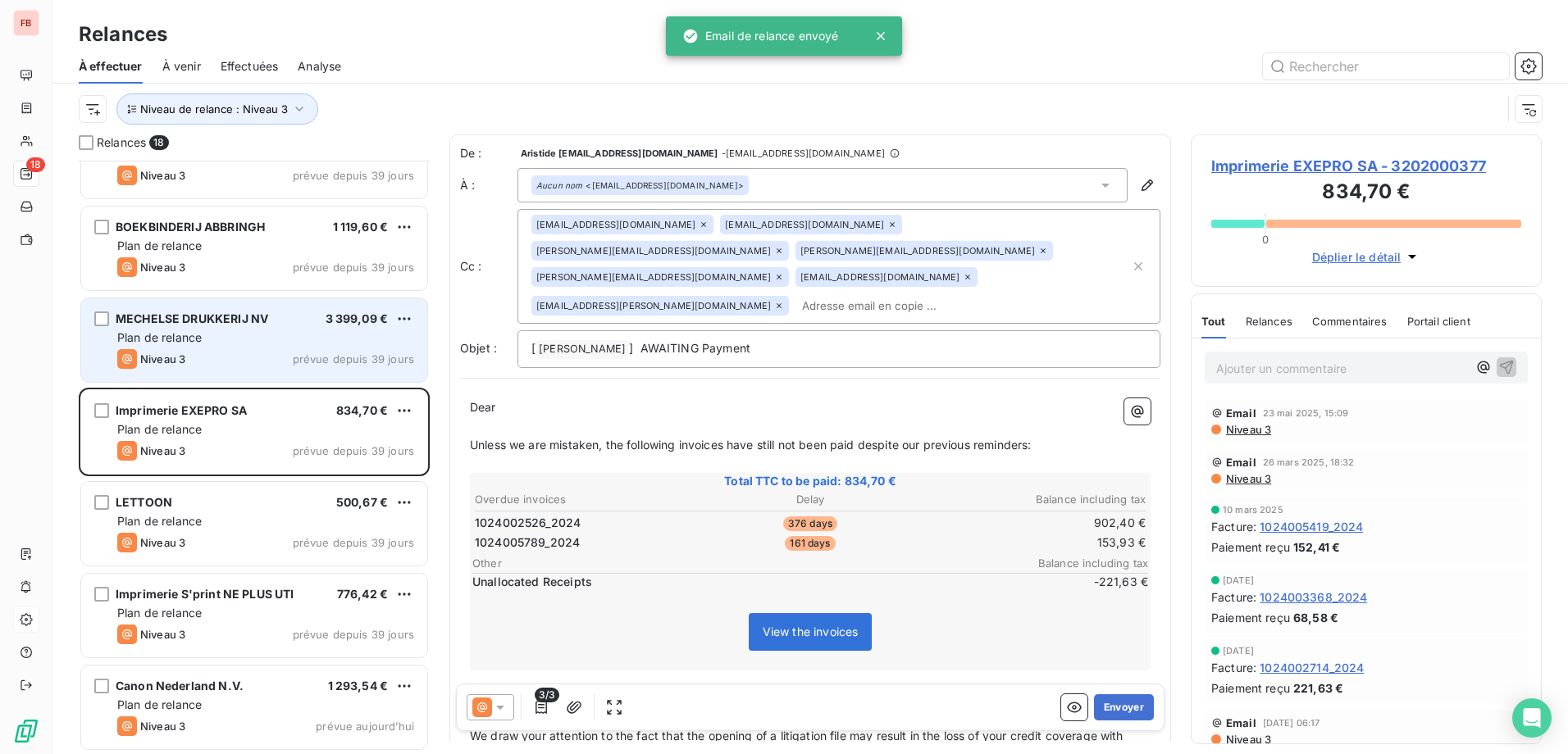click on "Niveau 3 prévue depuis 39 jours" at bounding box center (266, 359) 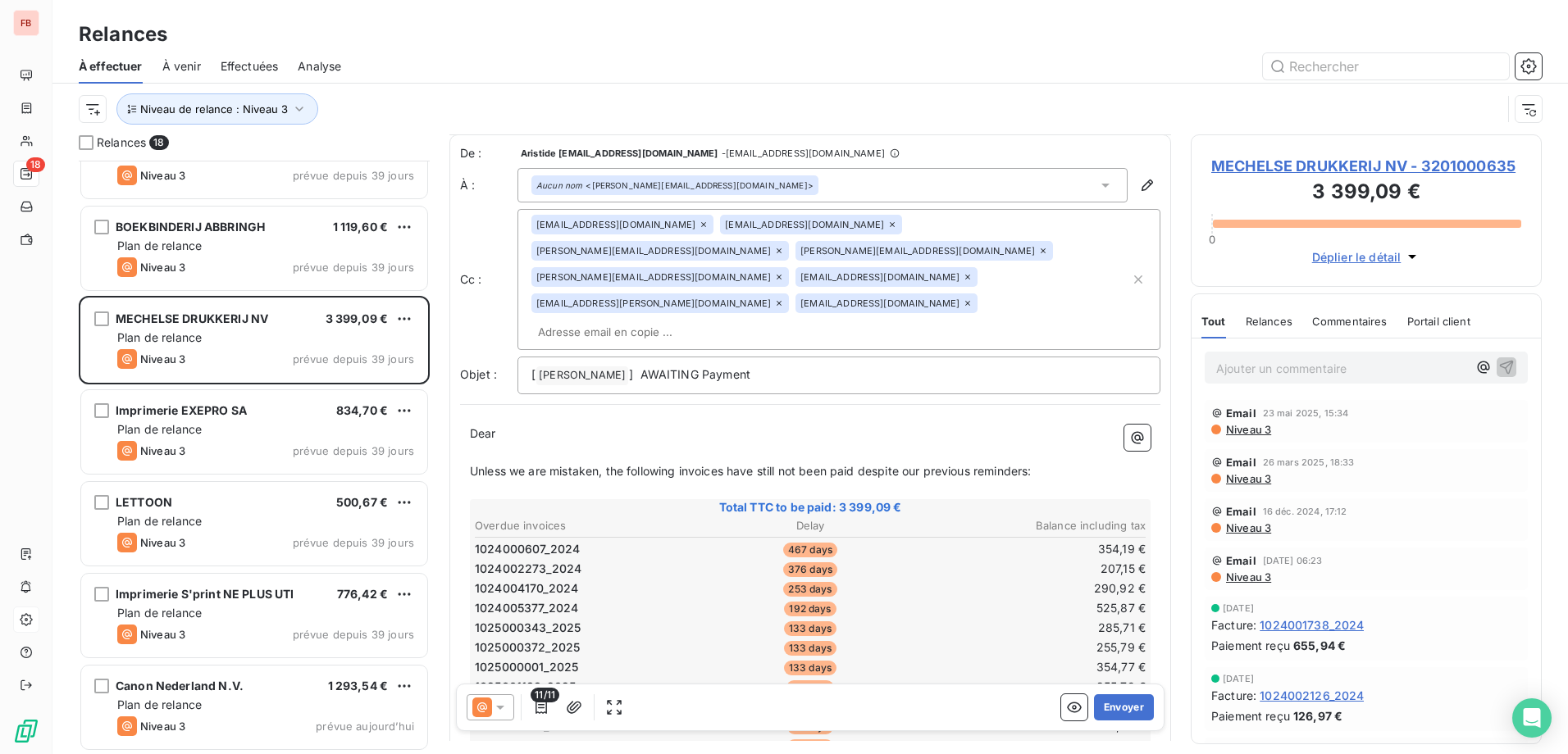 scroll, scrollTop: 0, scrollLeft: 0, axis: both 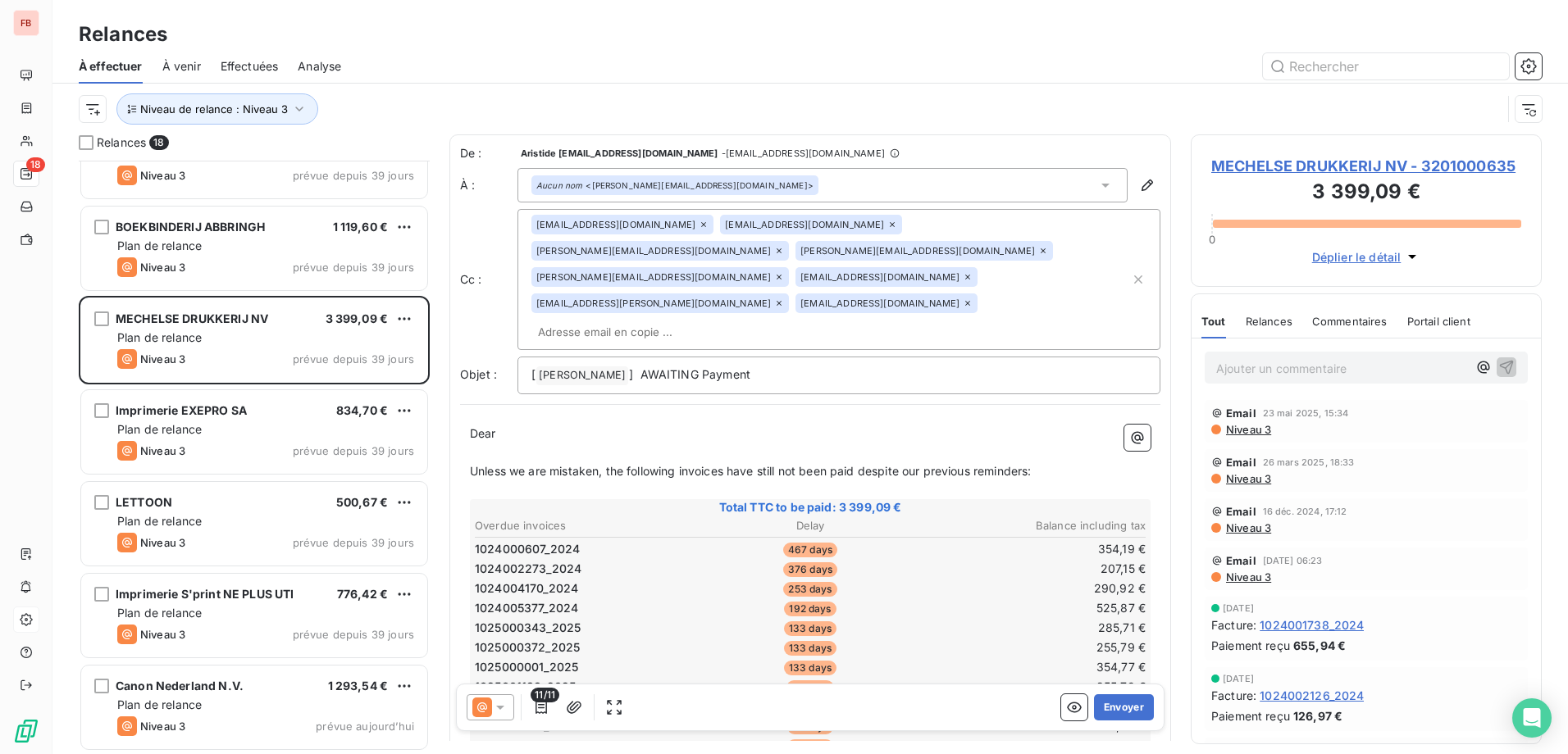 click 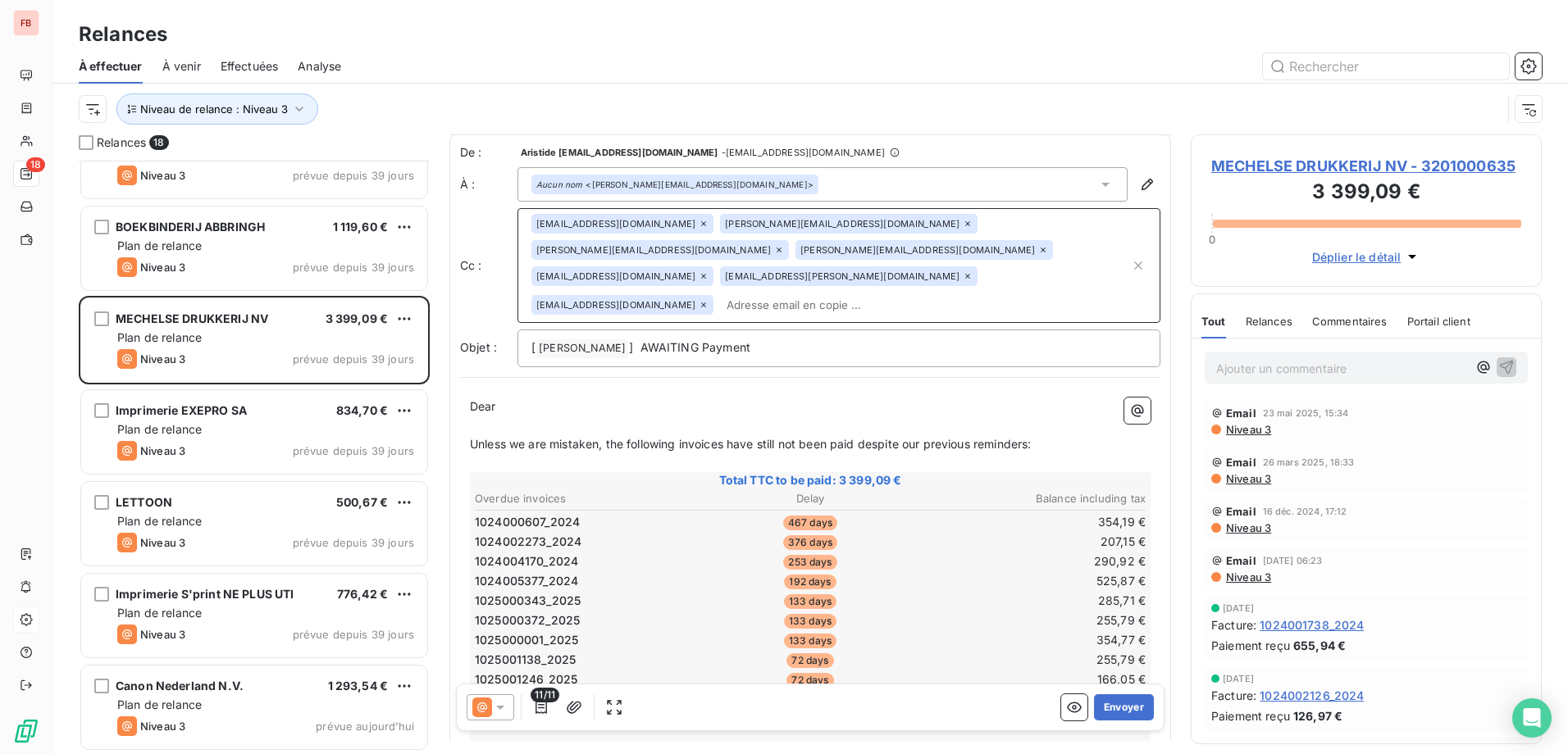 scroll, scrollTop: 0, scrollLeft: 0, axis: both 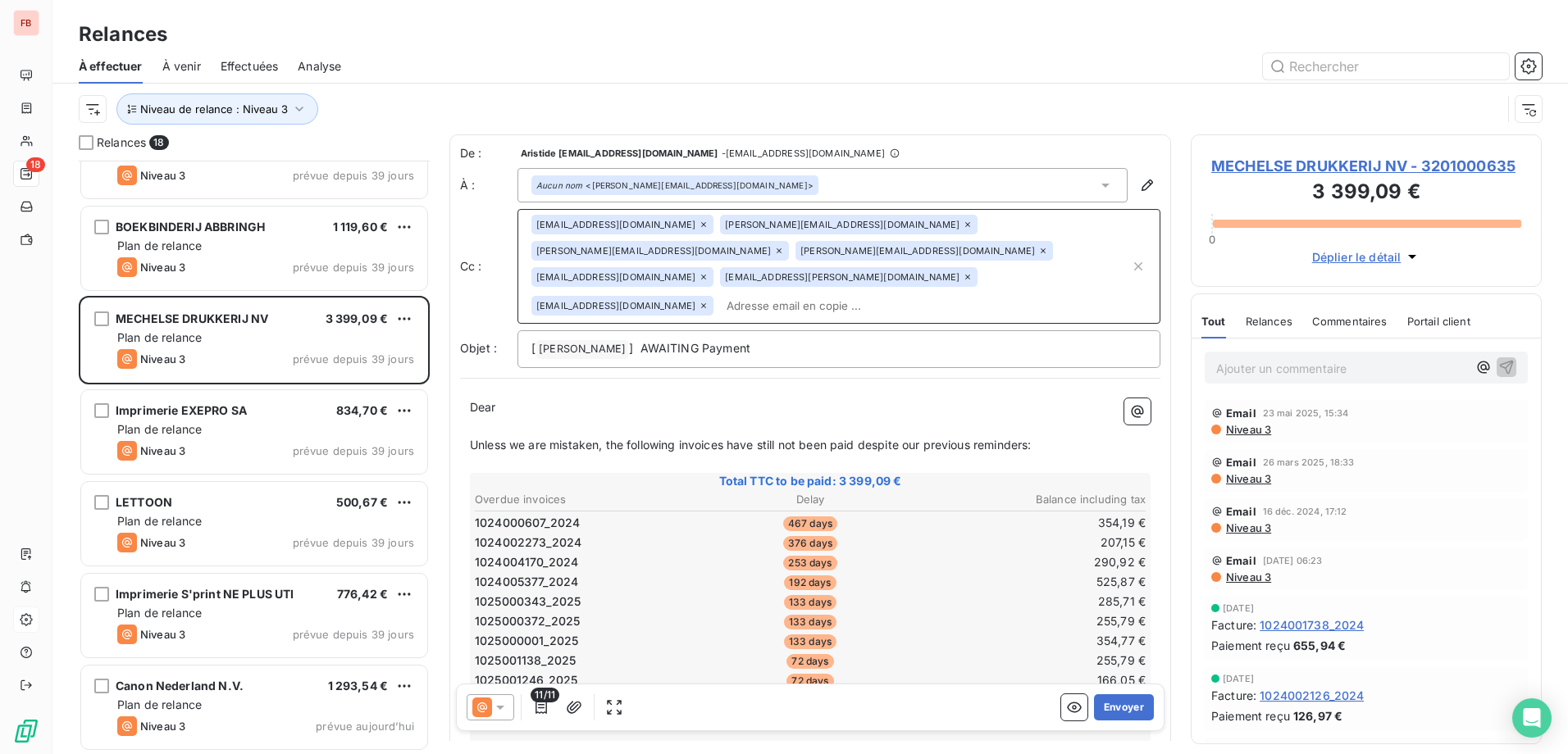 click 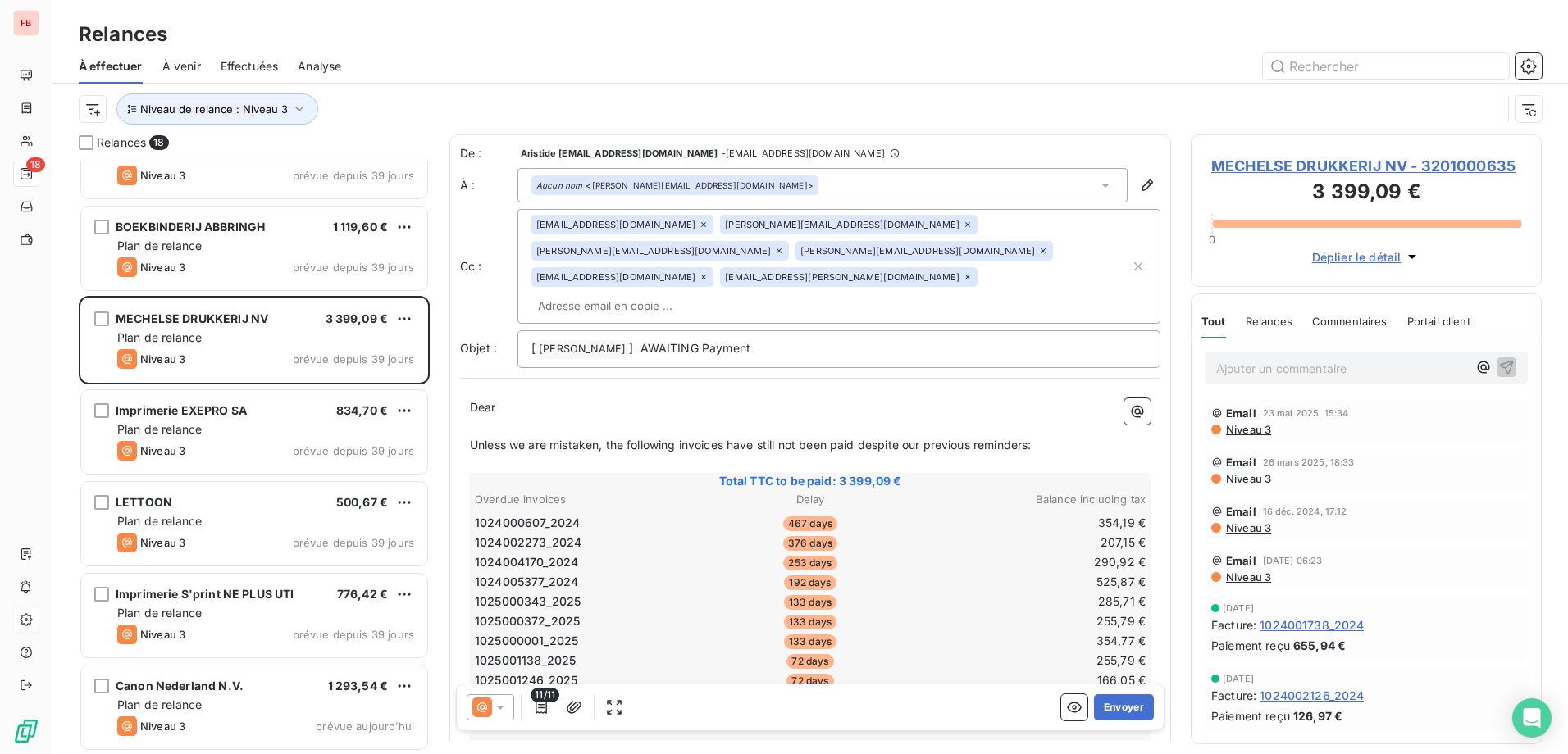 click 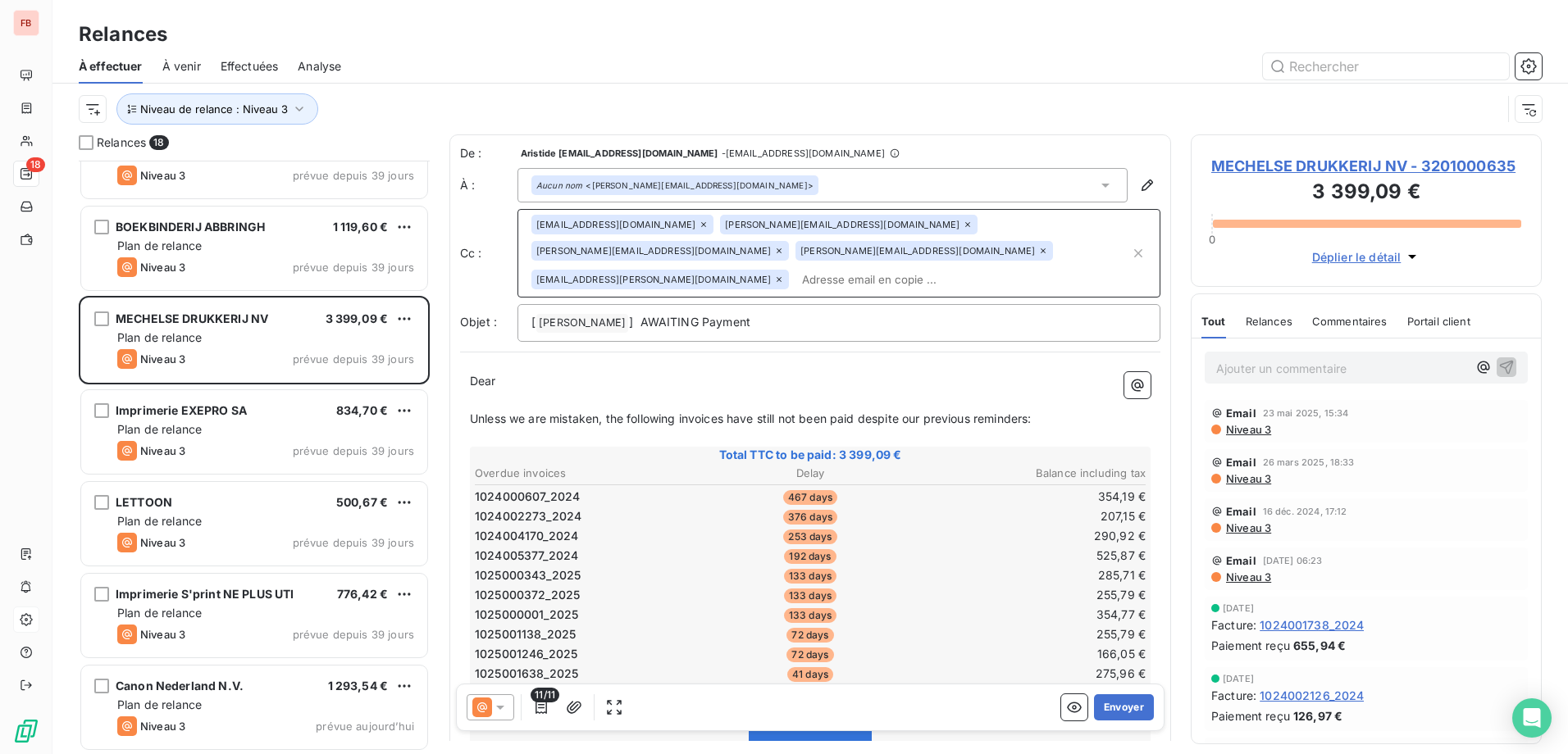 click 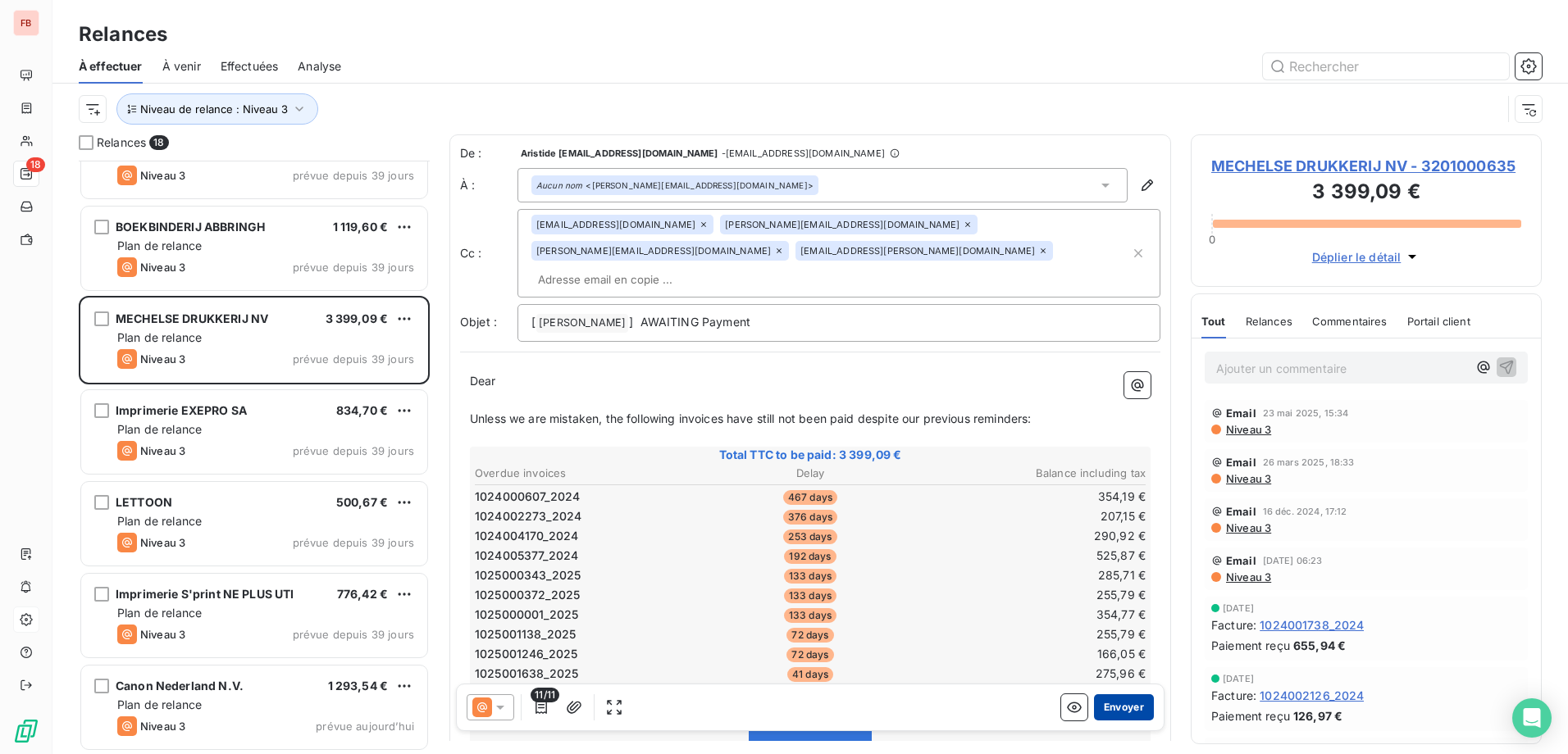 click on "Envoyer" at bounding box center (1124, 707) 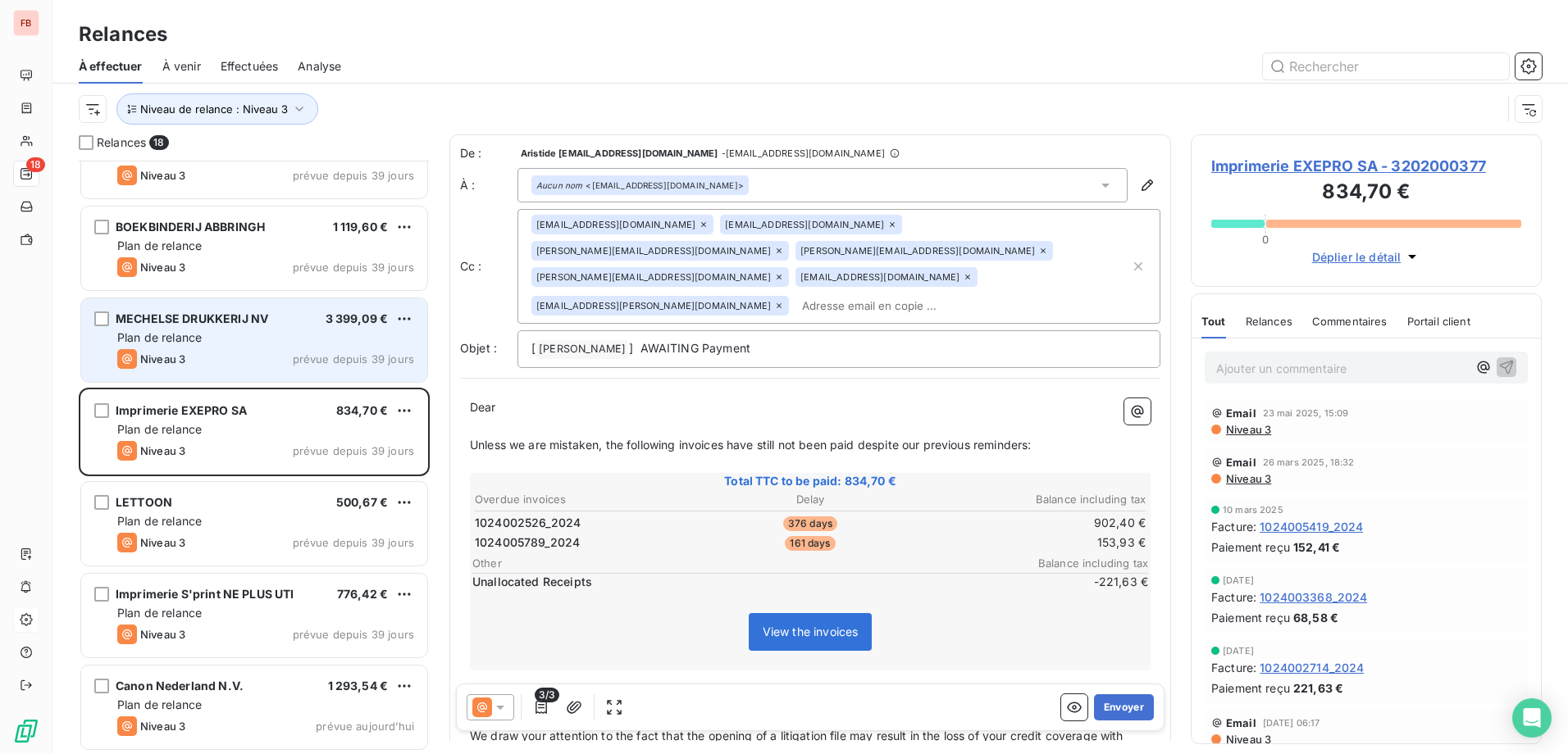 scroll, scrollTop: 967, scrollLeft: 0, axis: vertical 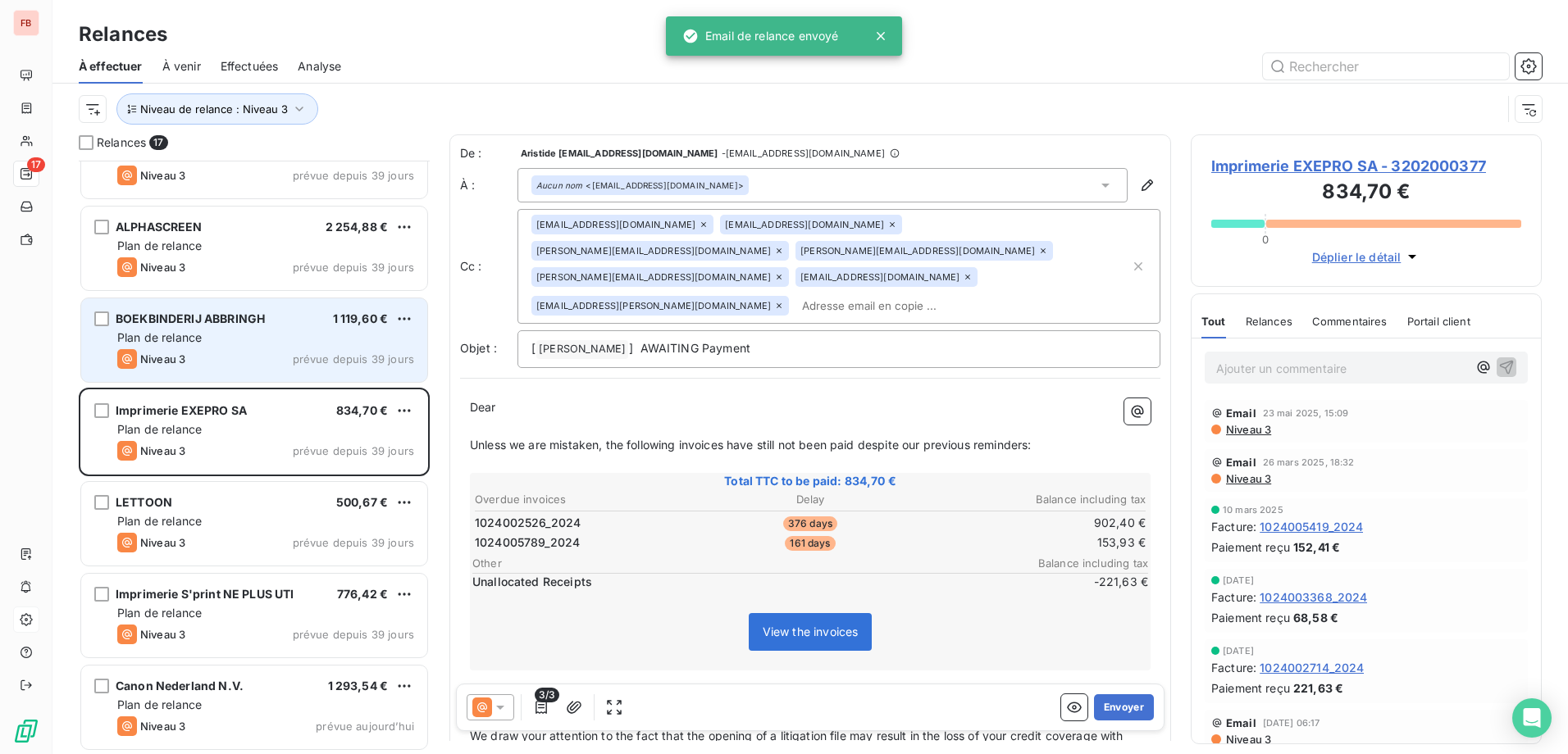 click on "Plan de relance" at bounding box center [266, 338] 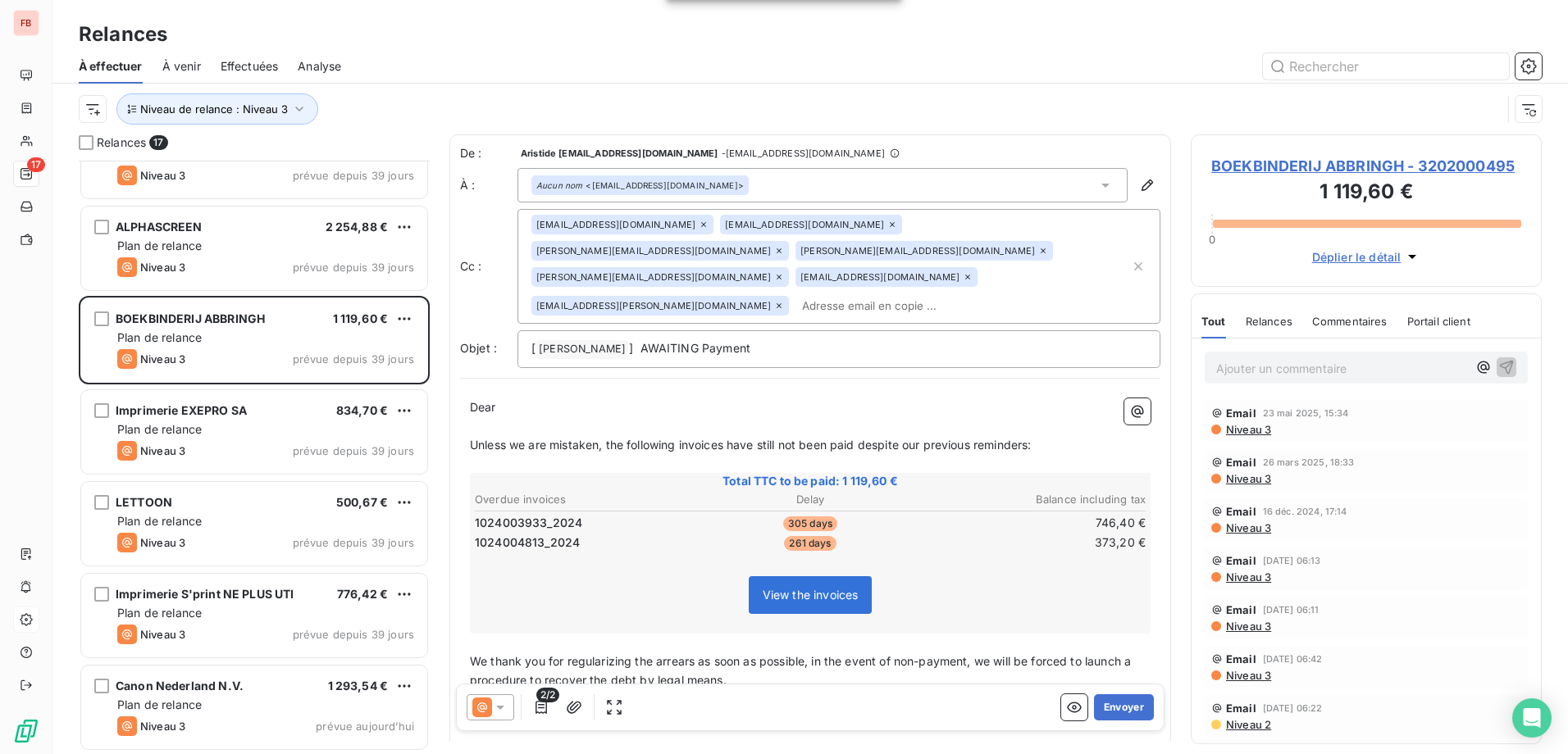 click 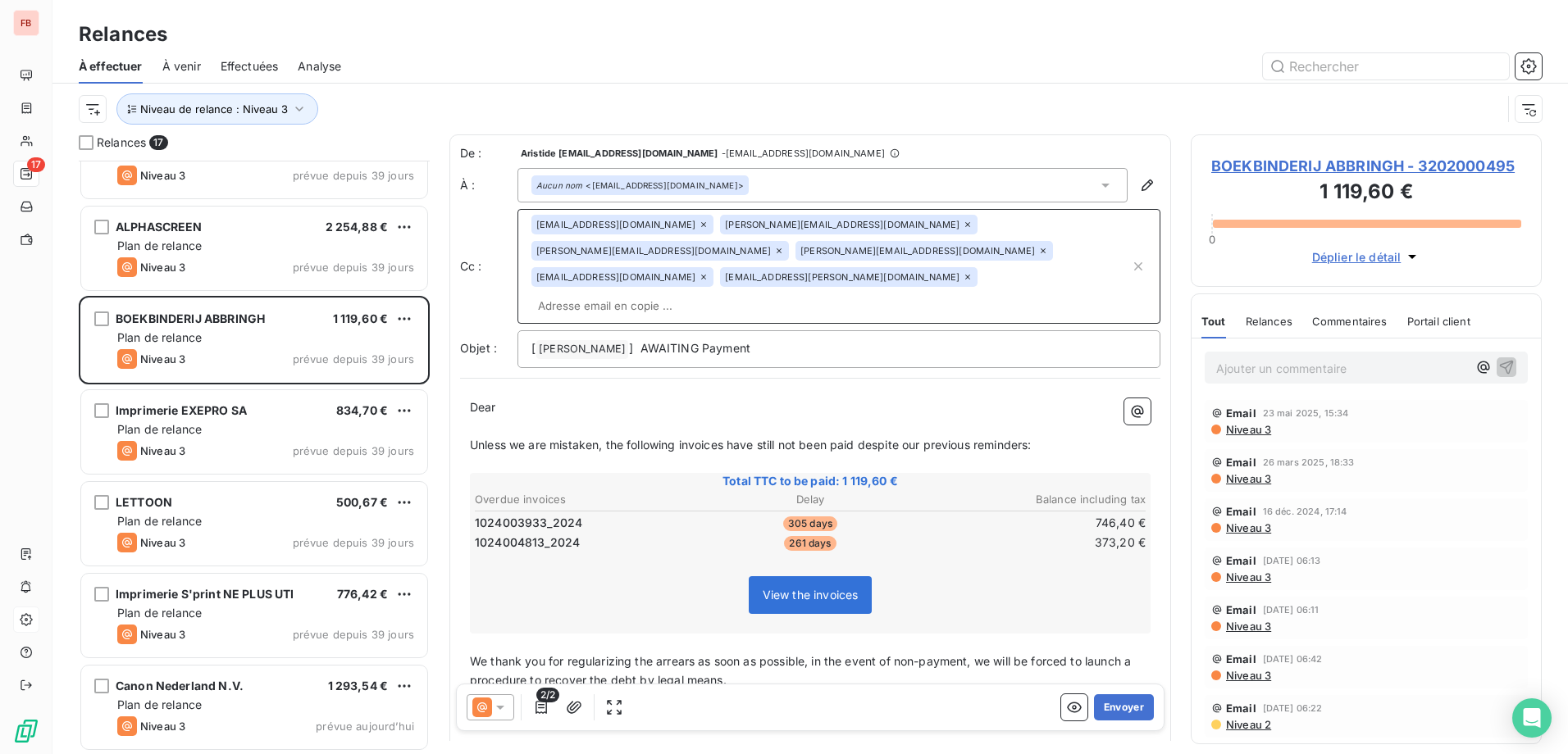 click 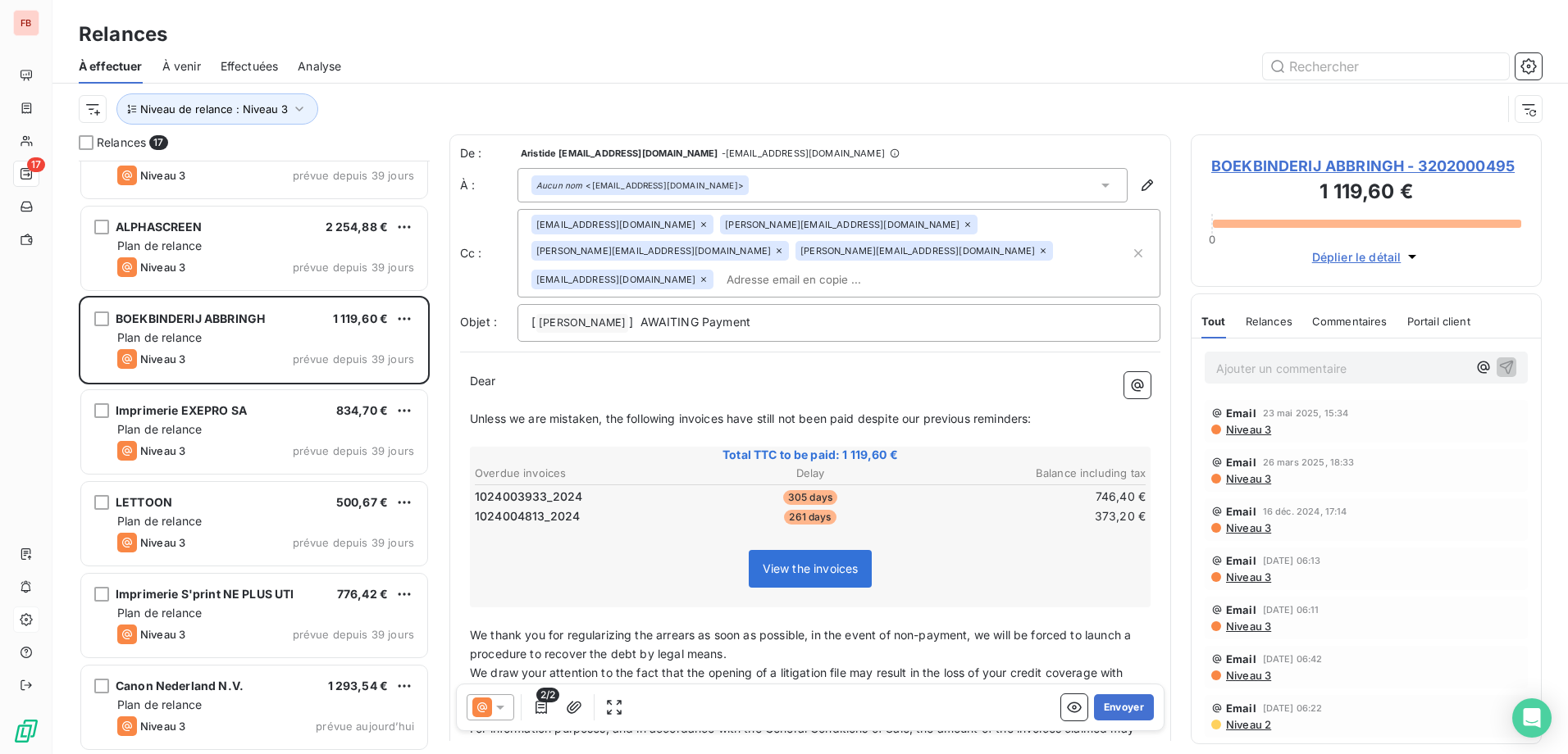 click 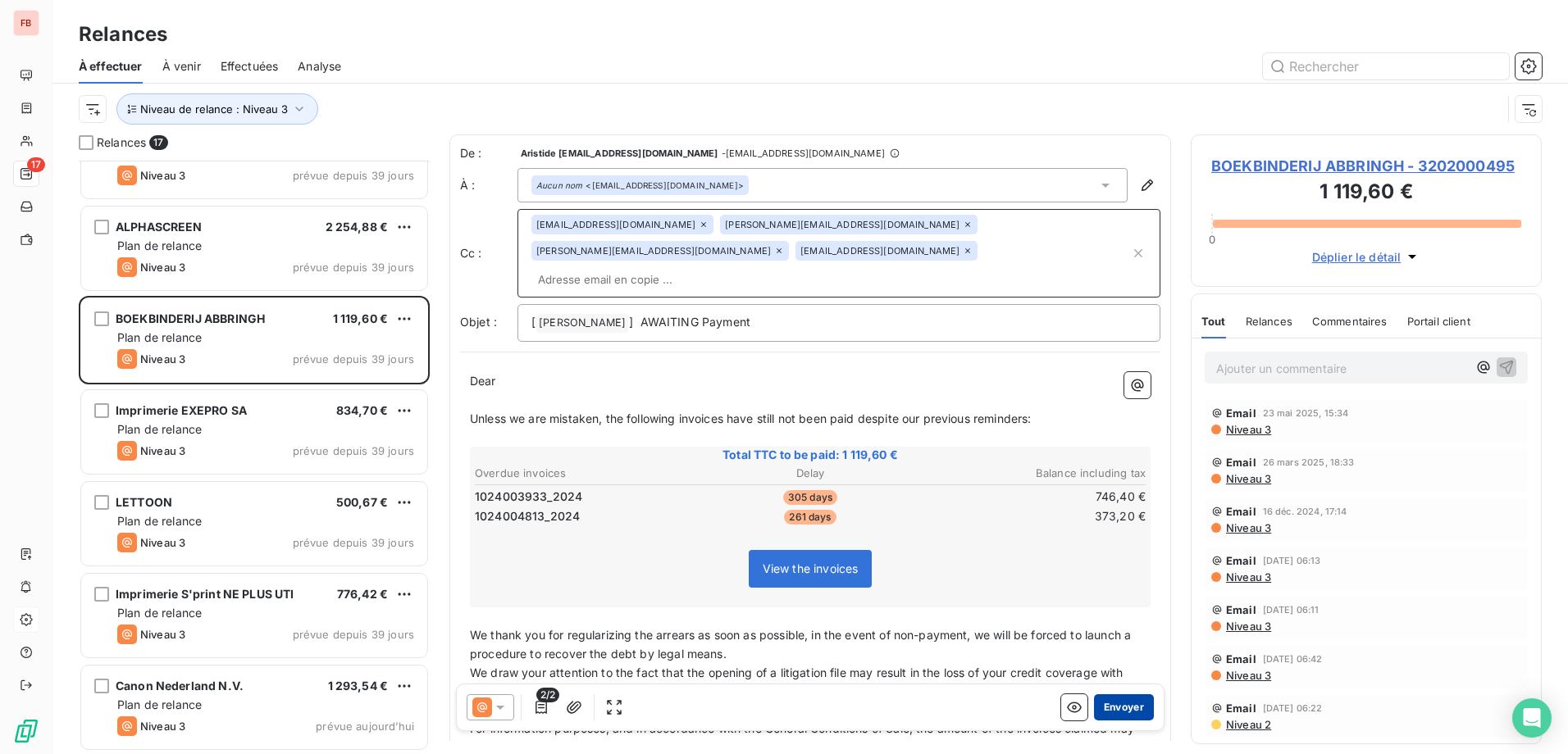 click on "Envoyer" at bounding box center (1124, 707) 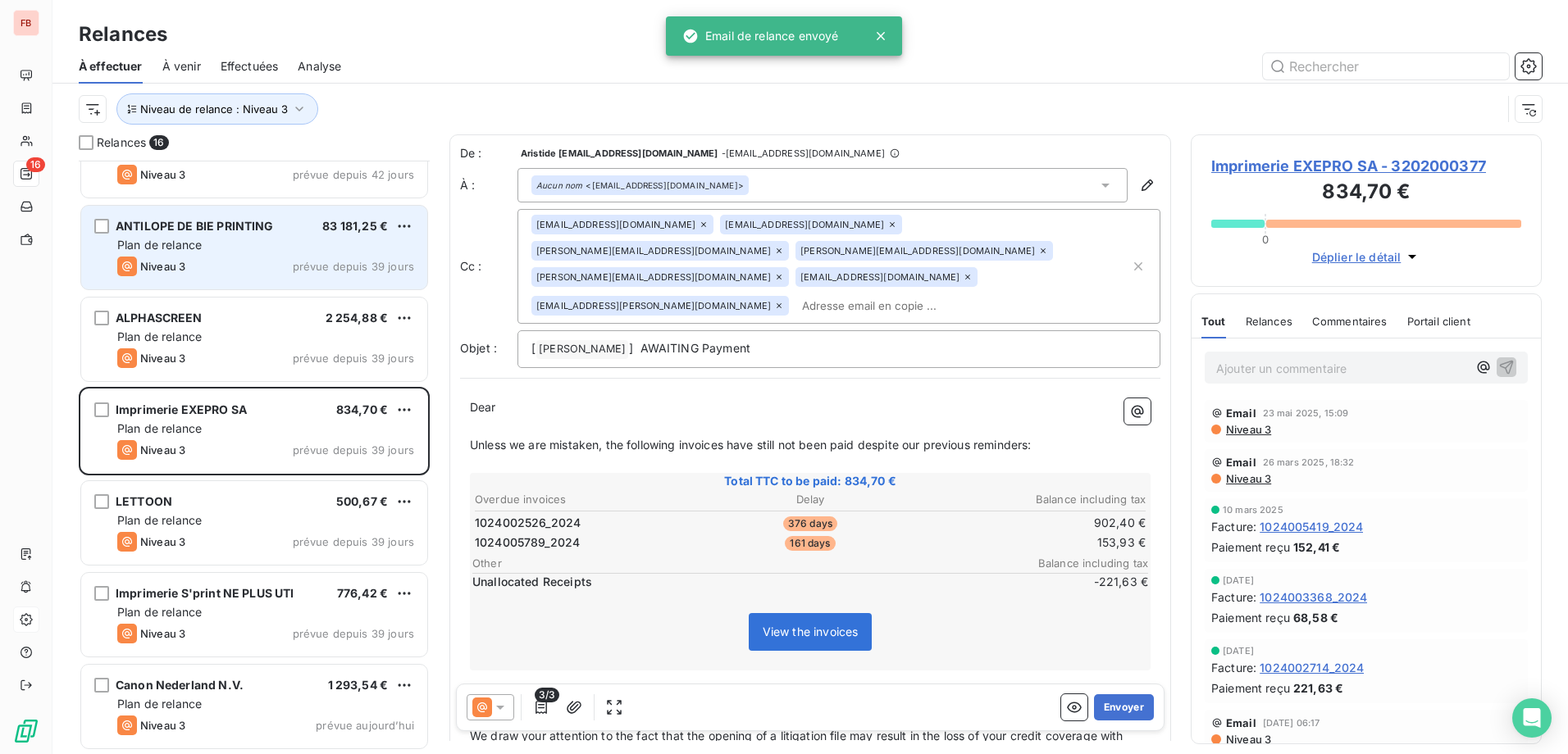 scroll, scrollTop: 875, scrollLeft: 0, axis: vertical 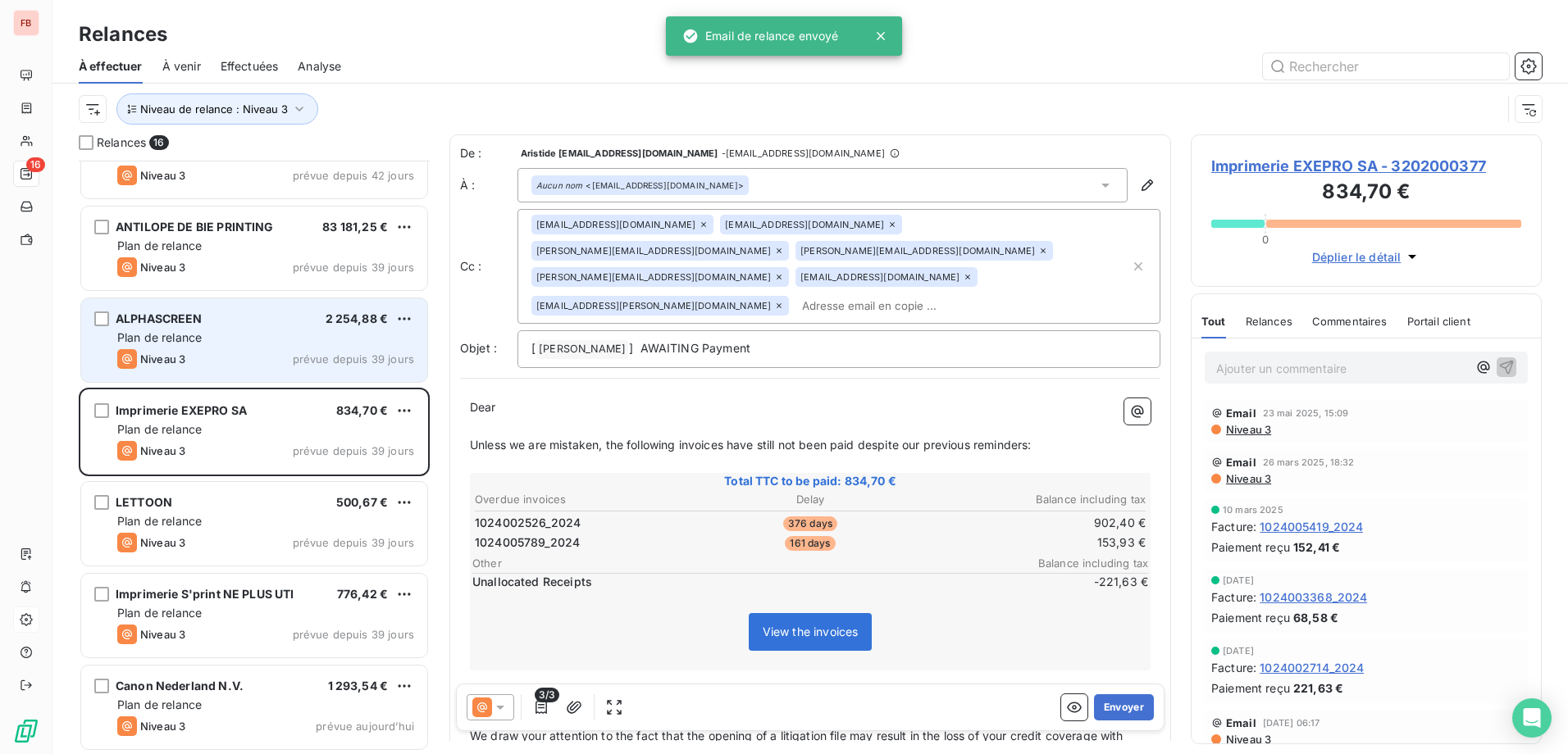 click on "Niveau 3 prévue depuis 39 jours" at bounding box center [266, 359] 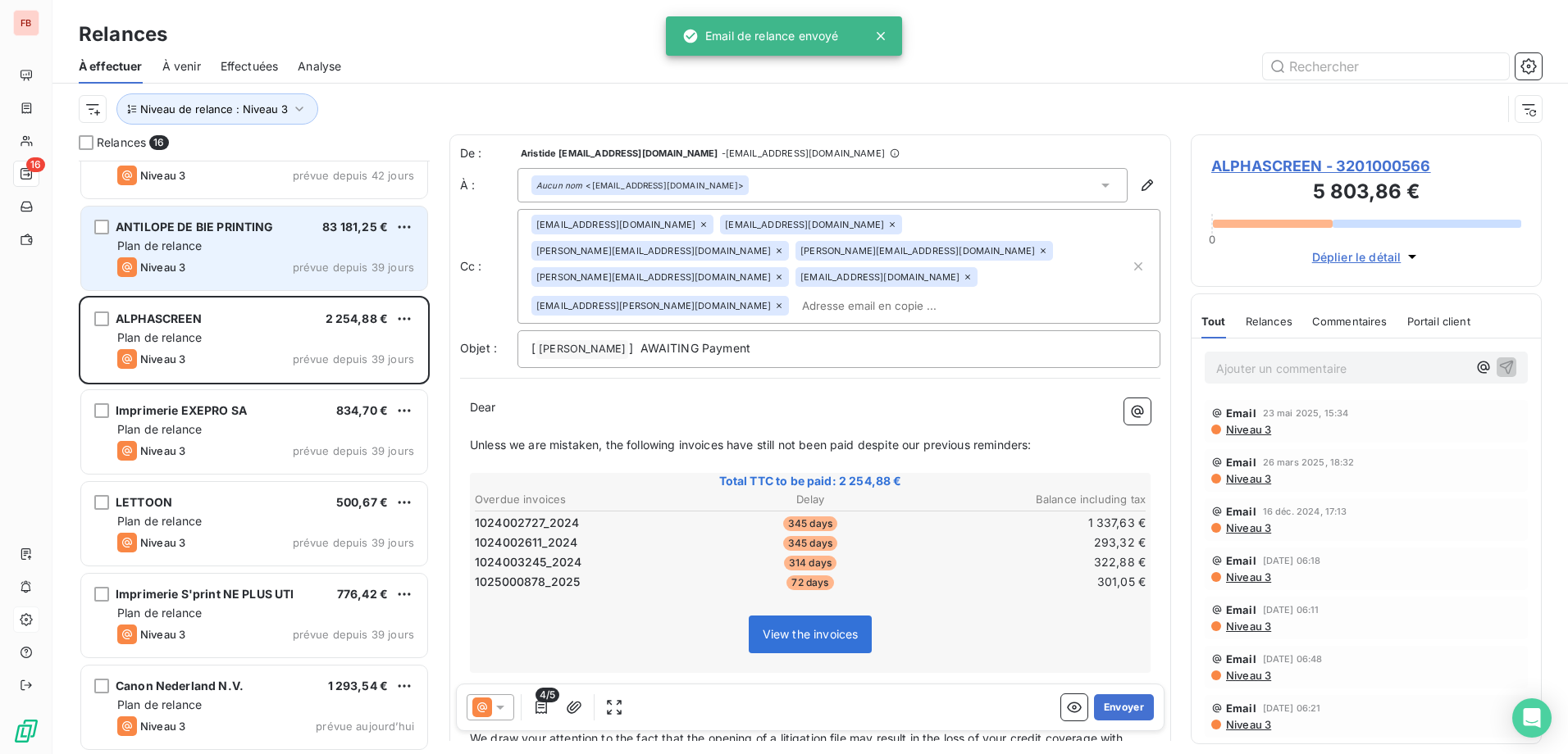 click on "Plan de relance" at bounding box center [266, 246] 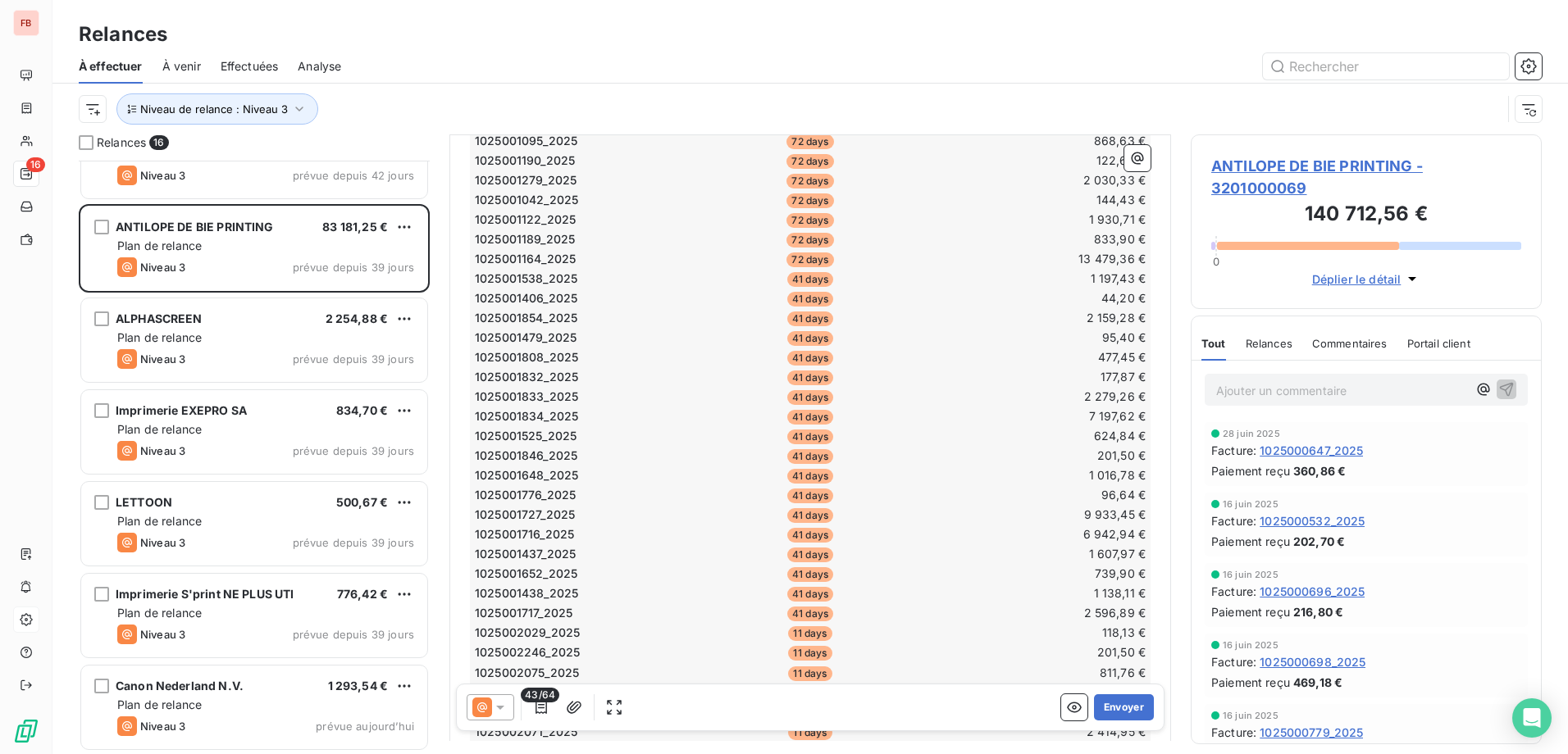 scroll, scrollTop: 0, scrollLeft: 0, axis: both 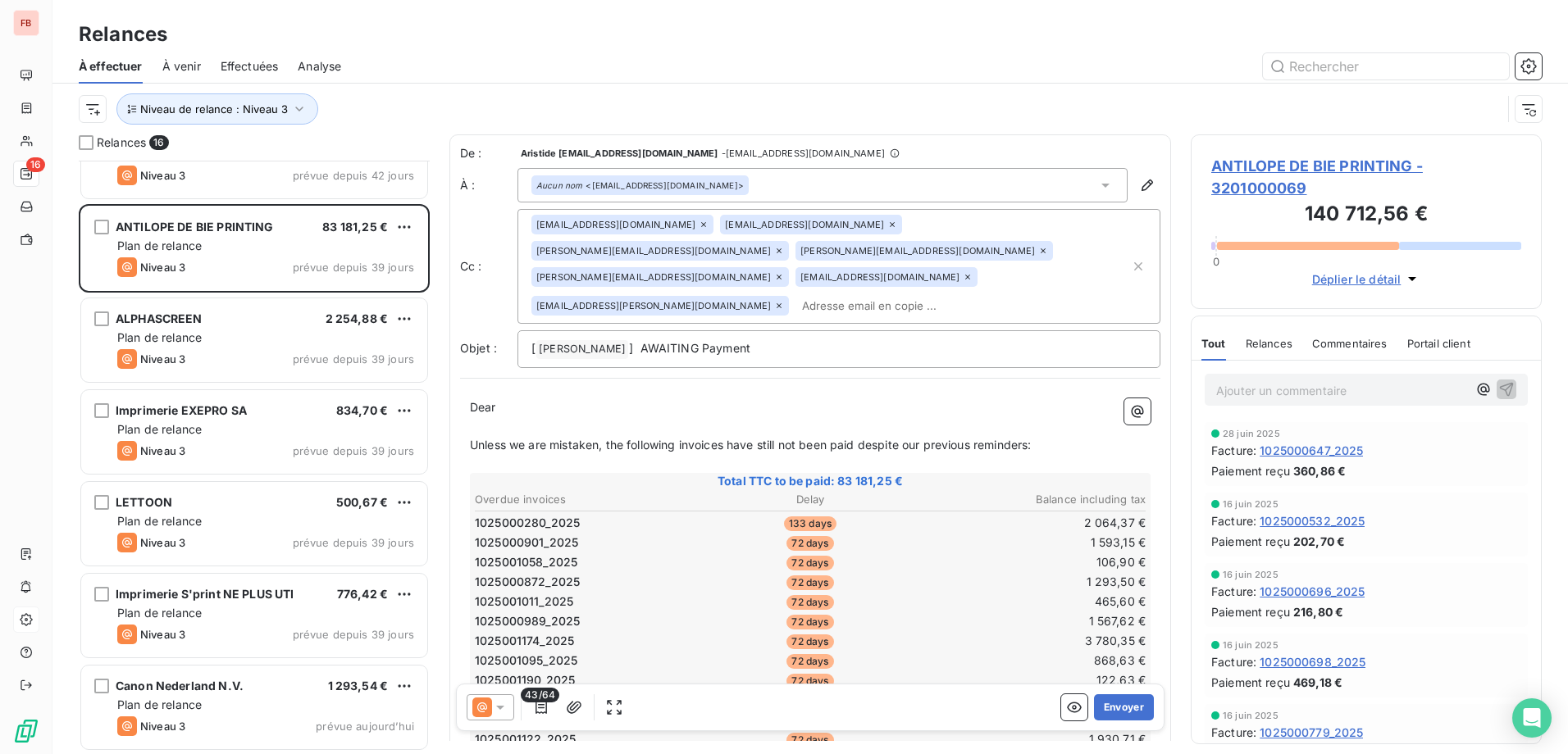 click 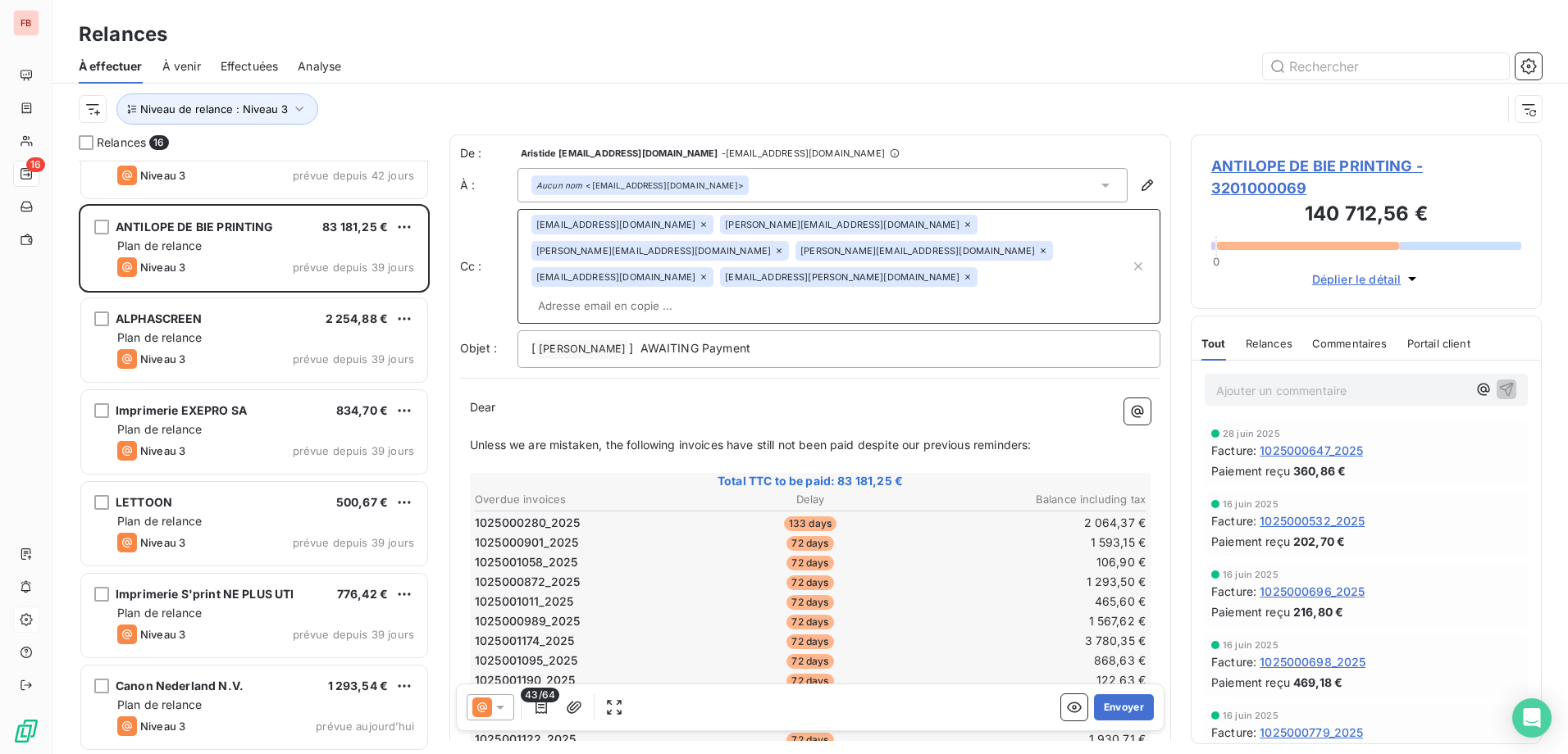 click 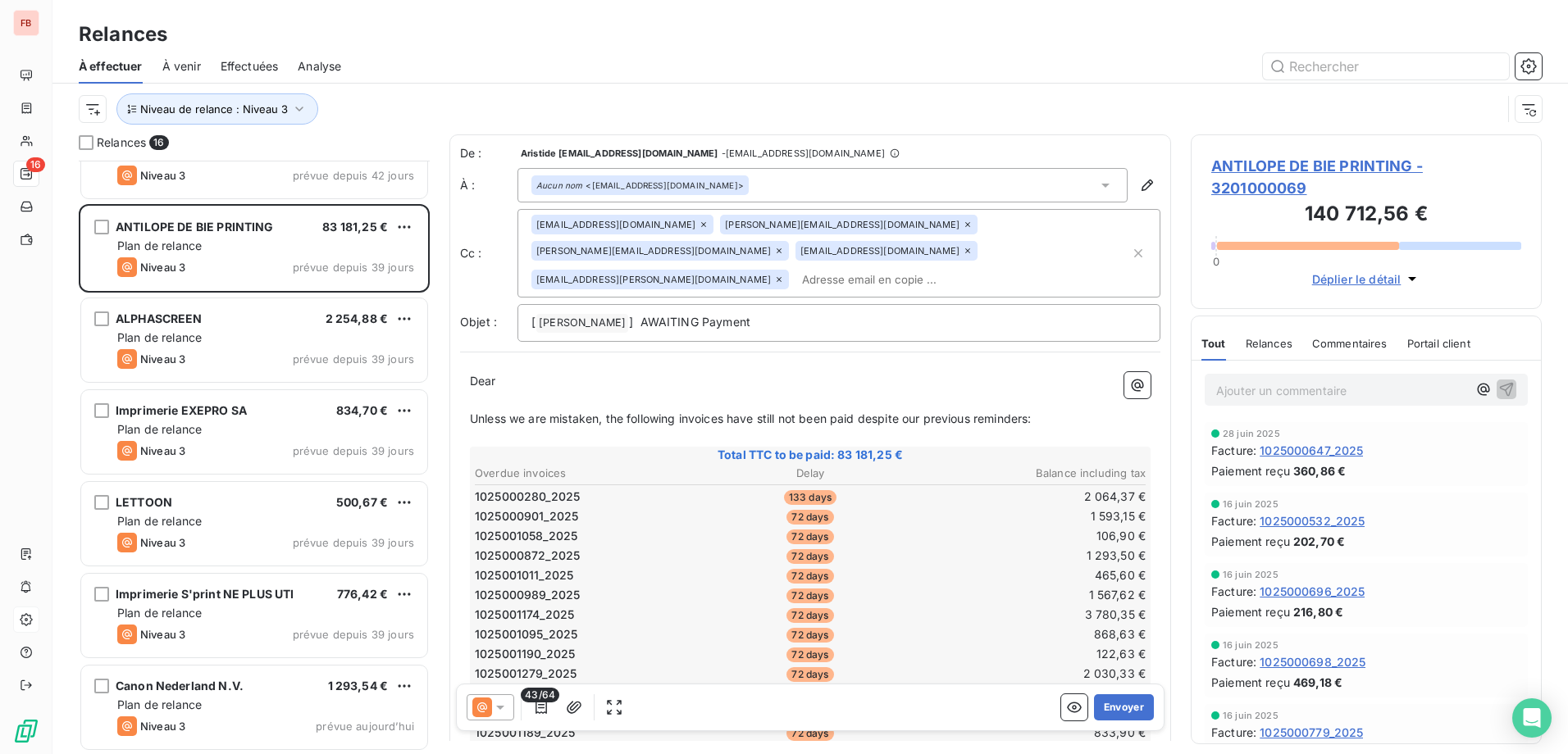 click 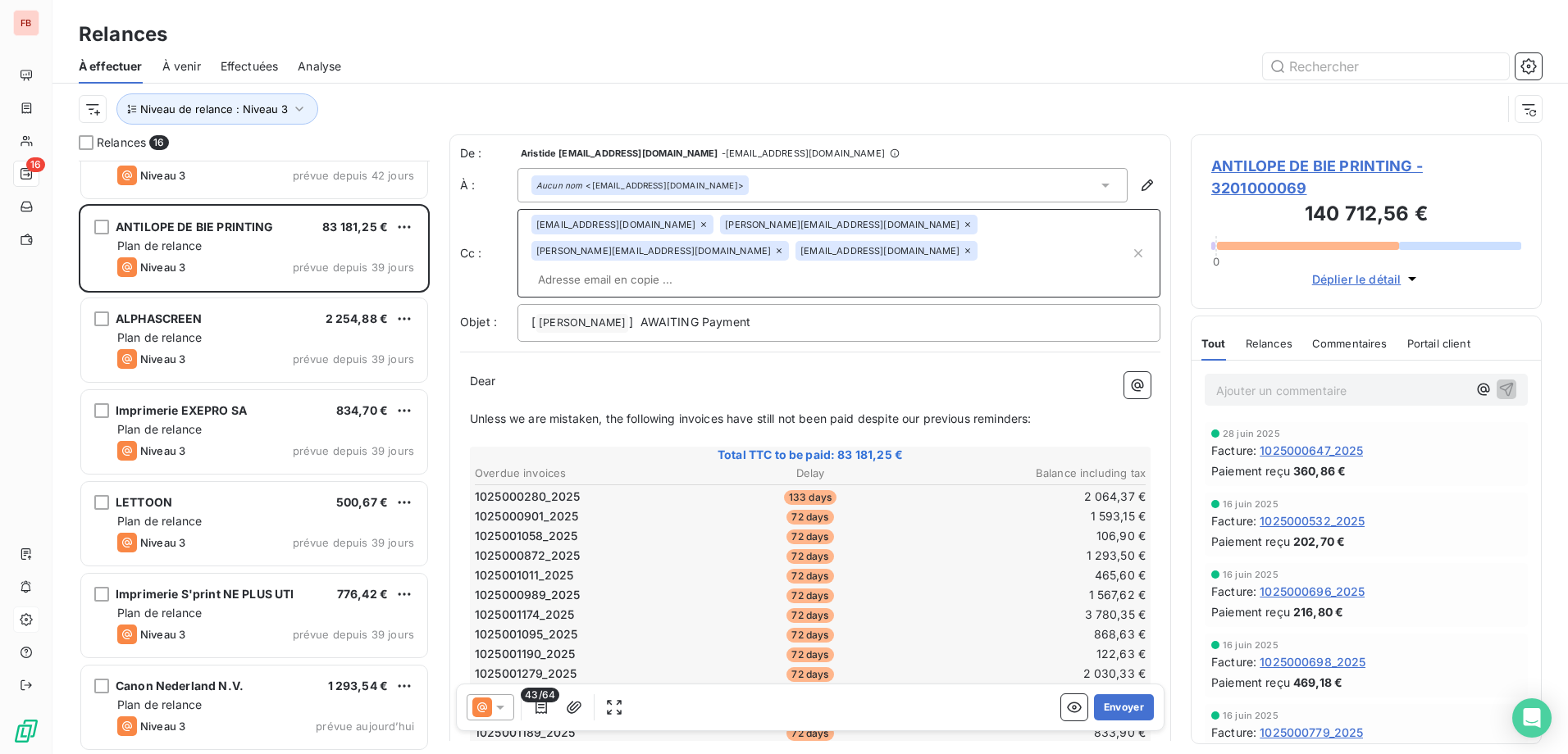 click 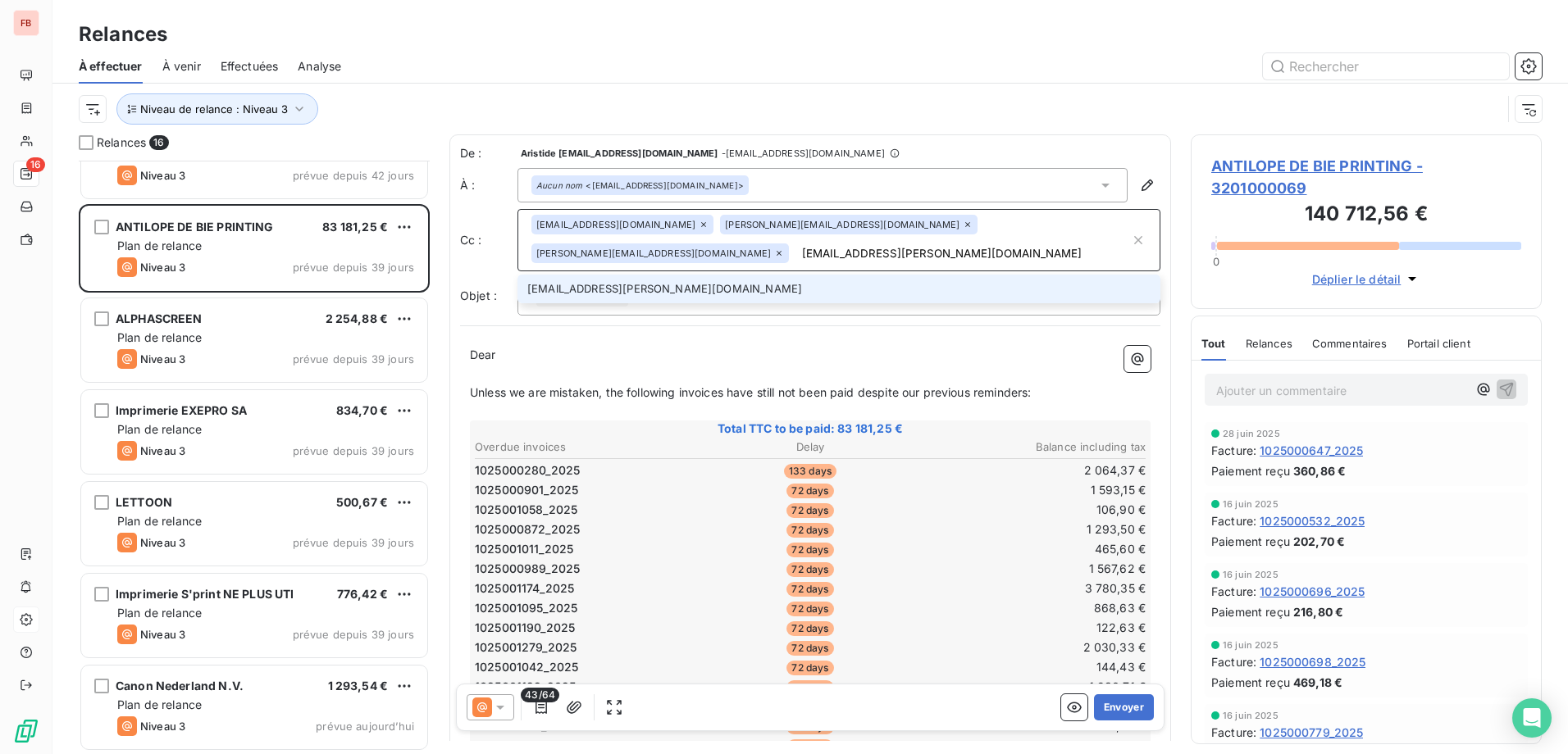 type on "katrien.maes@fedrigoni.com" 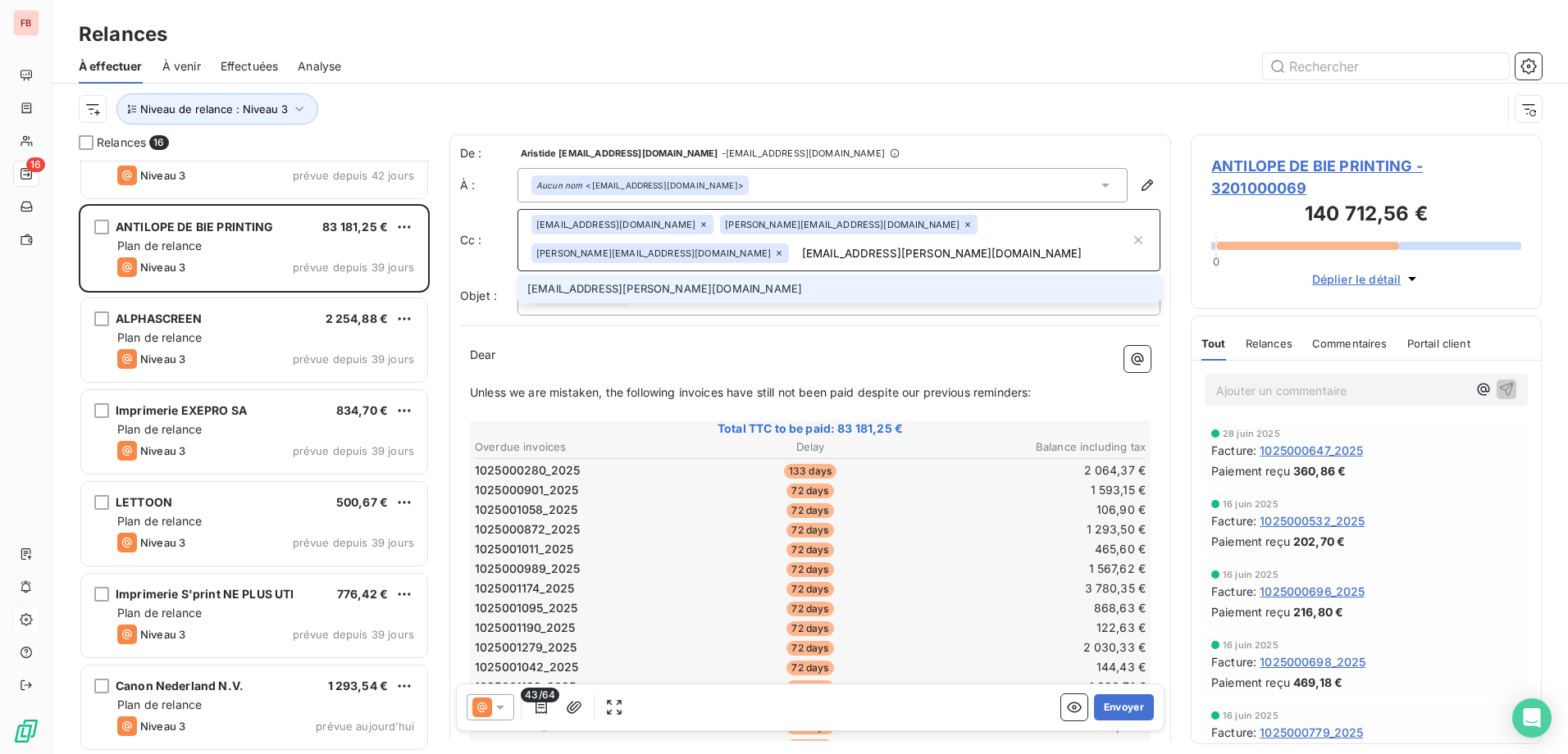 click on "katrien.maes@fedrigoni.com" at bounding box center [839, 288] 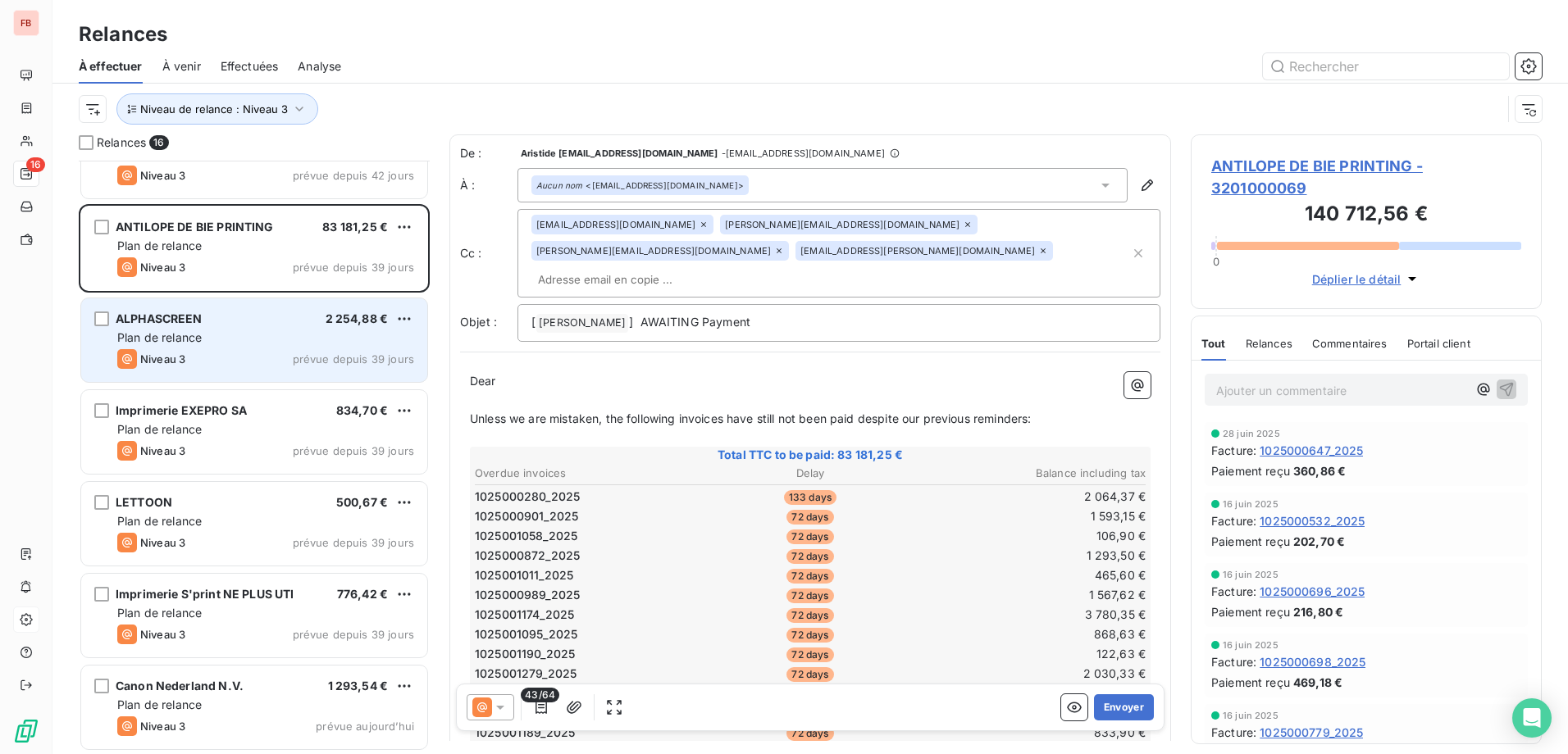 drag, startPoint x: 1109, startPoint y: 699, endPoint x: 300, endPoint y: 324, distance: 891.6872 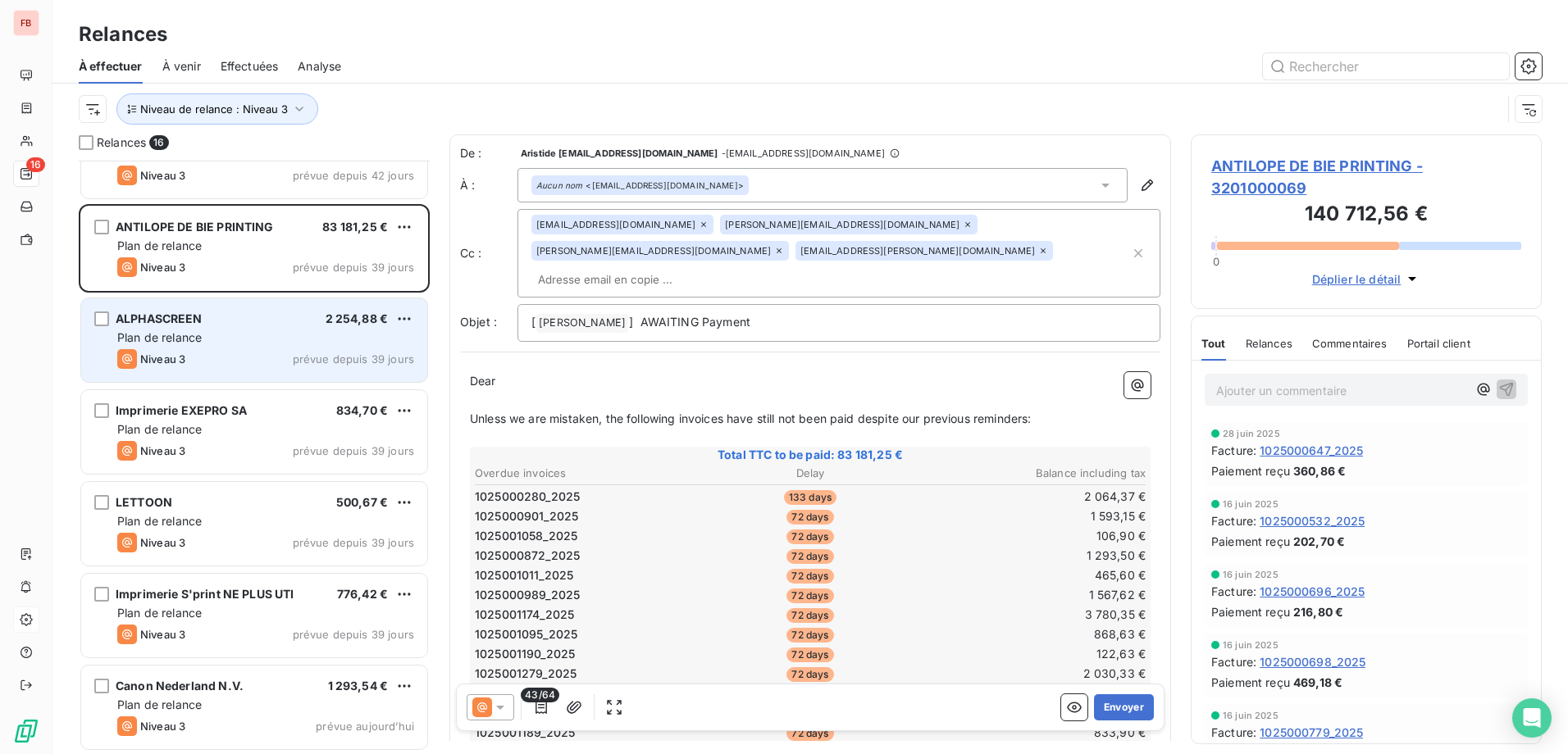 click on "Envoyer" at bounding box center (1124, 707) 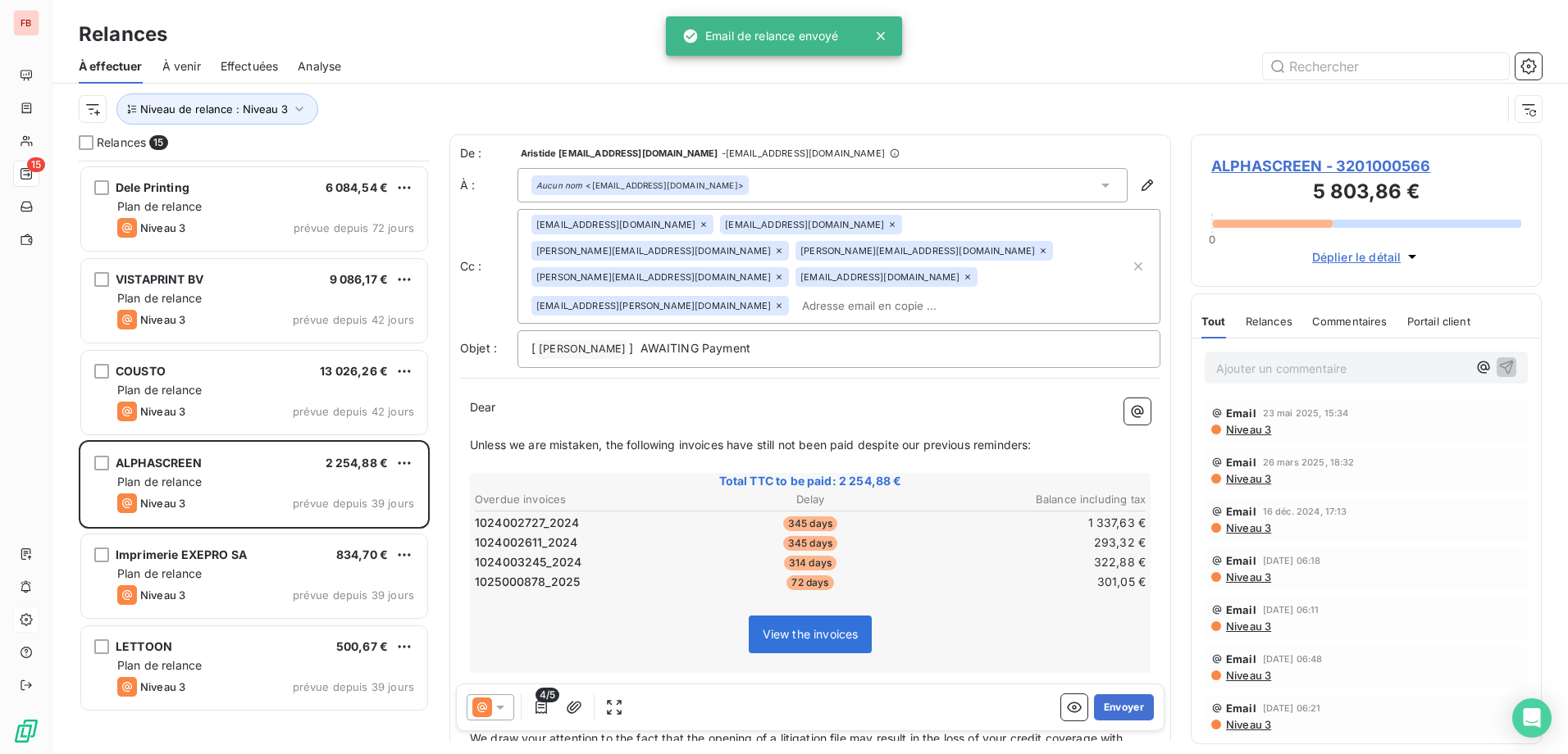 scroll, scrollTop: 456, scrollLeft: 0, axis: vertical 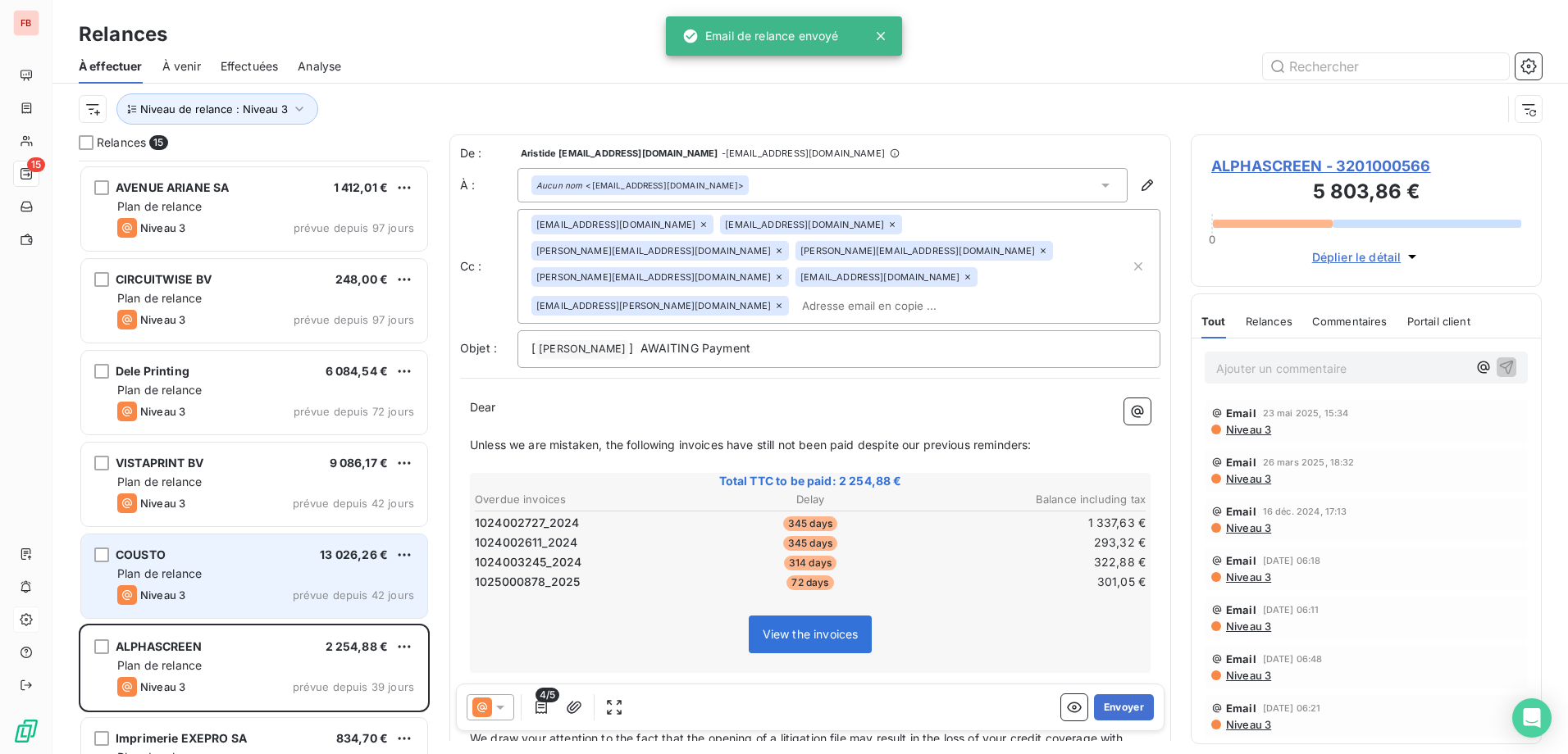 drag, startPoint x: 273, startPoint y: 584, endPoint x: 363, endPoint y: 547, distance: 97.30879 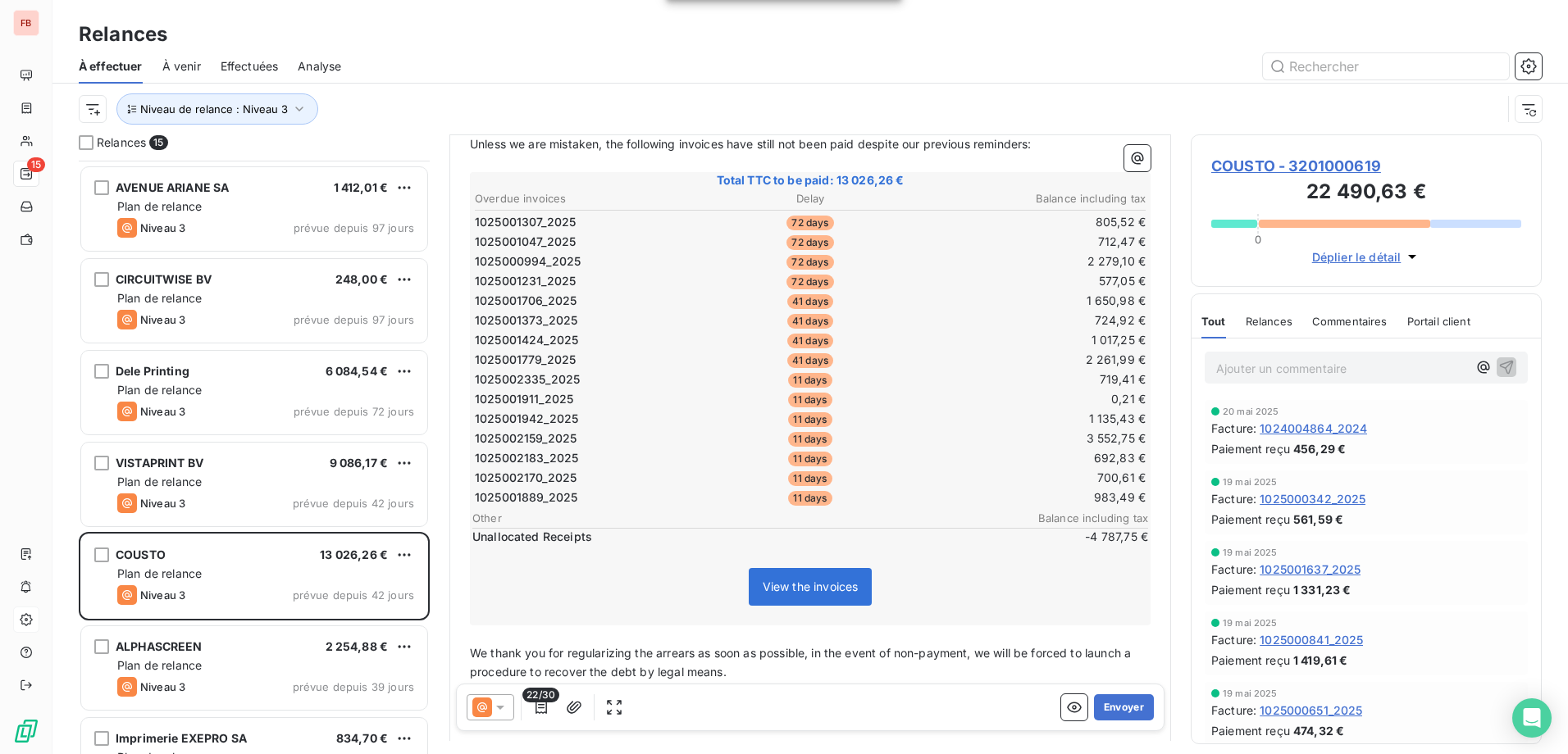scroll, scrollTop: 0, scrollLeft: 0, axis: both 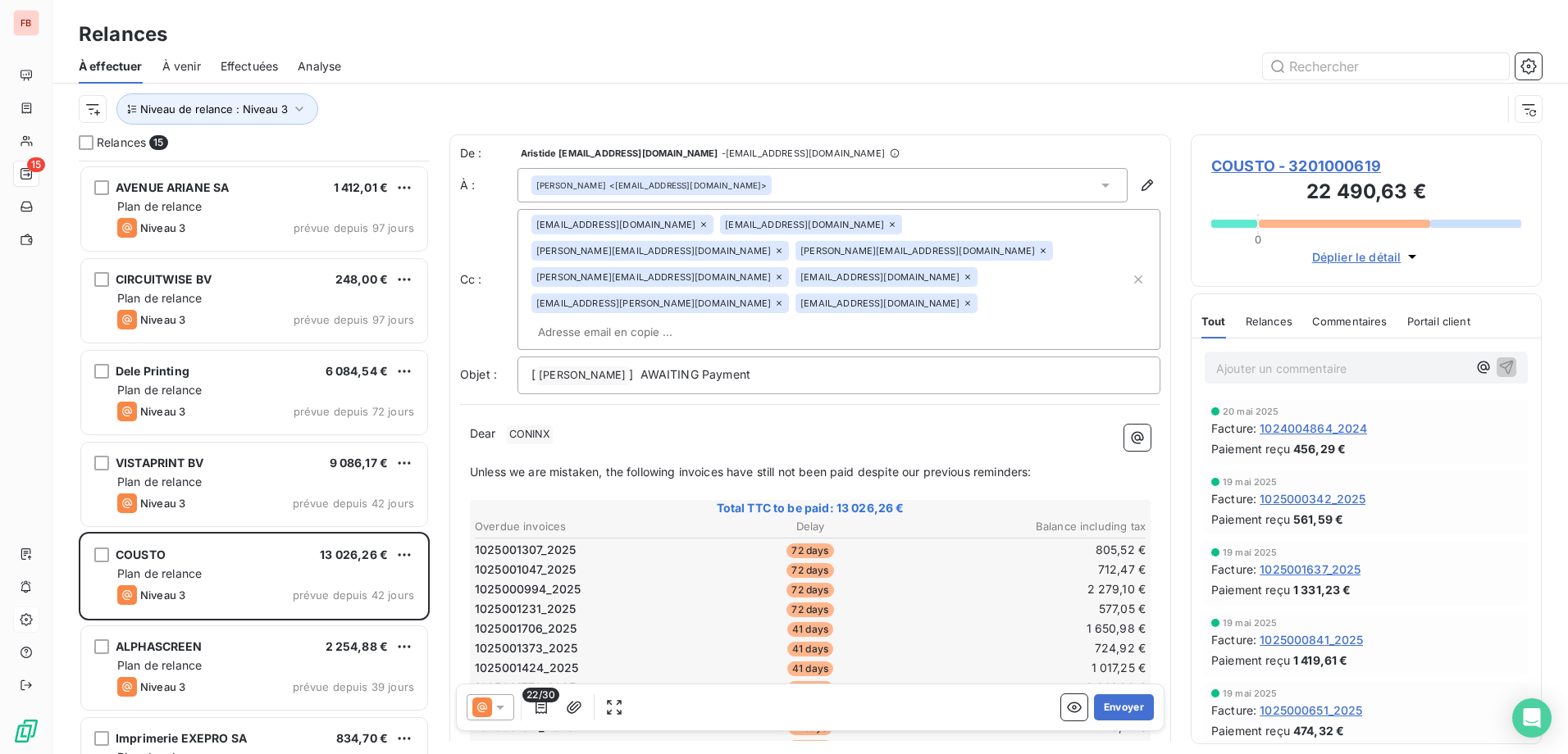 drag, startPoint x: 808, startPoint y: 224, endPoint x: 804, endPoint y: 242, distance: 18.439089 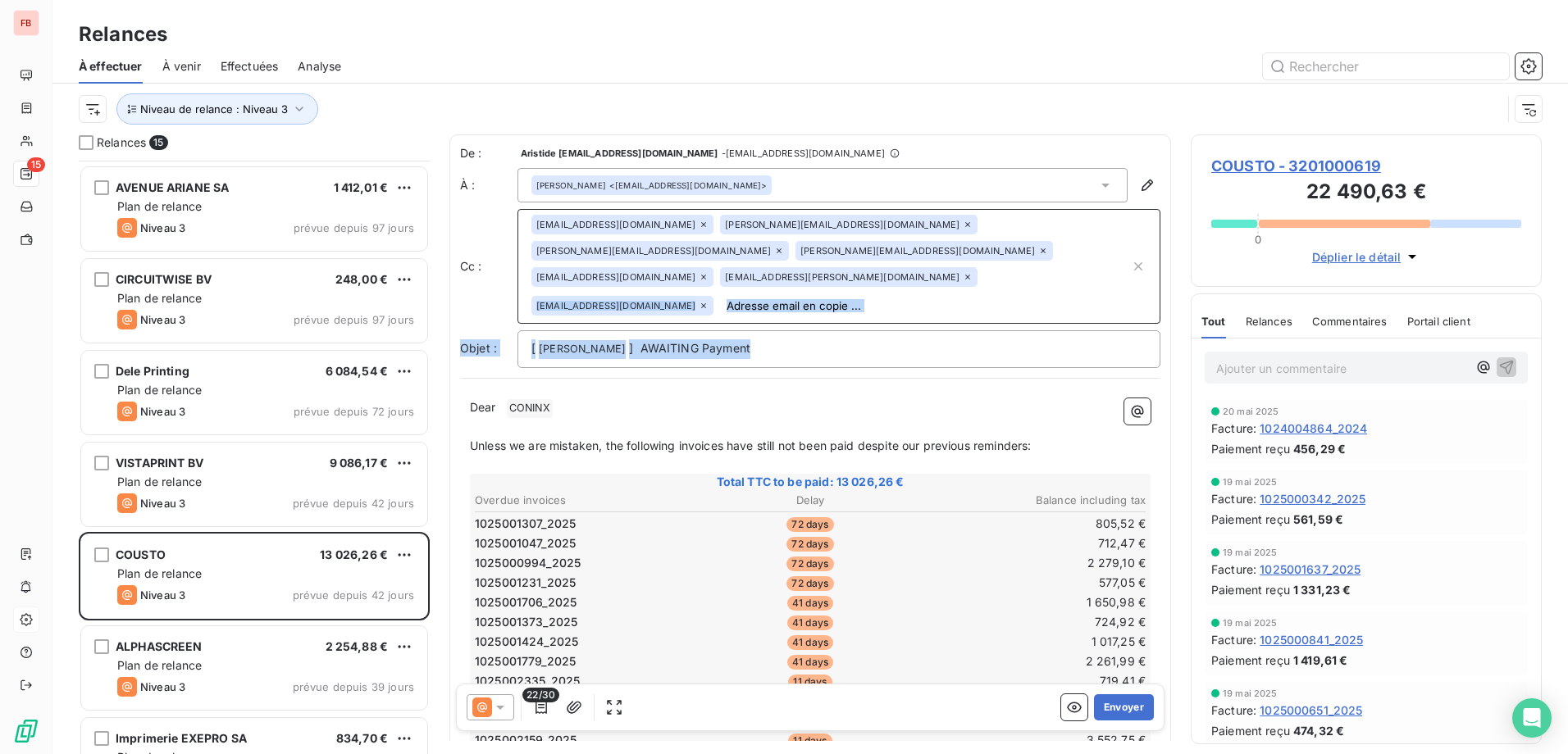 drag, startPoint x: 995, startPoint y: 252, endPoint x: 816, endPoint y: 362, distance: 210.0976 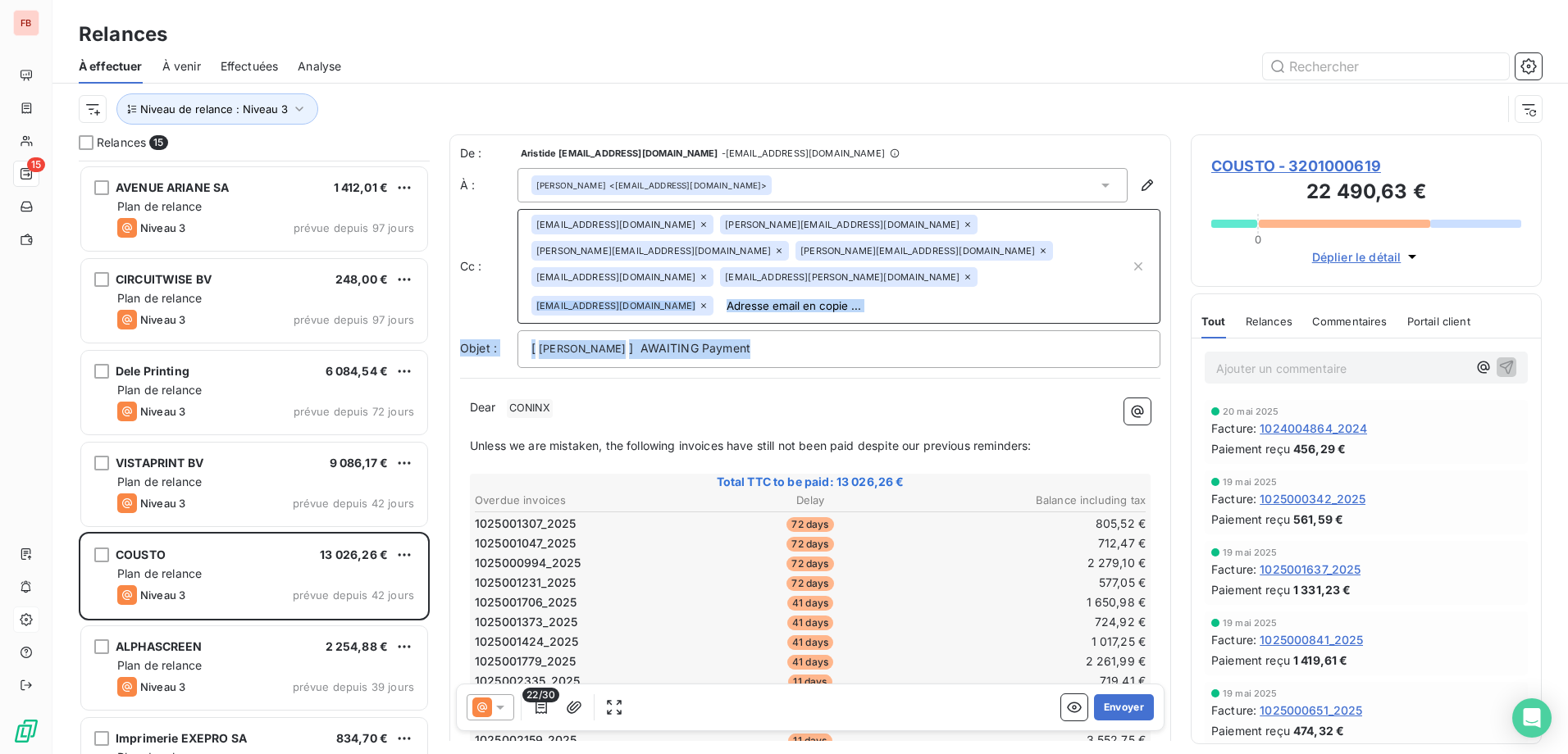 click on "De : Aristide aristide.mouliom@fedrigoni.com -  rappels@leanpay.io À : Wim CONINX   <invoices@cousto.be> Cc : accounting.benelux@fedrigoni.com aristide.mouliom@fedrigoni.com vincent.frere@fedrigoni.com danny.acar@fedrigoni.com menno.nusse@fedrigoni.com niek.veraverbeke@fedrigoni.com bouke.deboeck@fedrigoni.com Objet : [ Fedrigoni Benelux ﻿ ]  AWAITING Payment  Dear  ﻿   CONINX ﻿ ﻿ ﻿ Unless we are mistaken, the following invoices have still not been paid despite our previous reminders:  ﻿ Total TTC to be paid:   13 026,26 € Overdue invoices Delay Balance including tax 1025001307_2025 72 days   805,52 € 1025001047_2025 72 days   712,47 € 1025000994_2025 72 days   2 279,10 € 1025001231_2025 72 days   577,05 € 1025001706_2025 41 days   1 650,98 € 1025001373_2025 41 days   724,92 € 1025001424_2025 41 days   1 017,25 € 1025001779_2025 41 days   2 261,99 € 1025002335_2025 11 days   719,41 € 1025001911_2025 11 days   0,21 € 1025001942_2025 11 days   1 135,43 €" at bounding box center [810, 652] 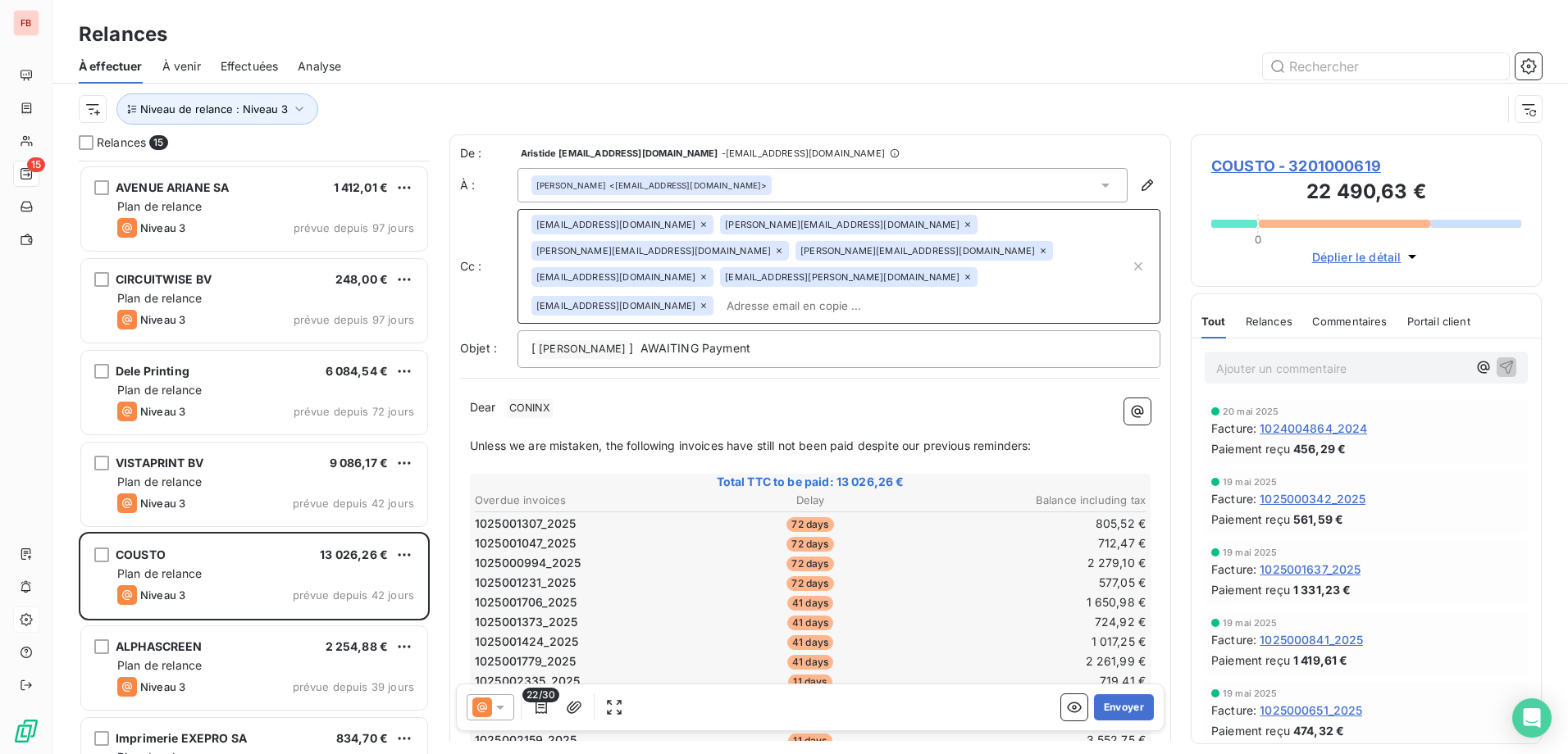 drag, startPoint x: 816, startPoint y: 362, endPoint x: 812, endPoint y: 254, distance: 108.07405 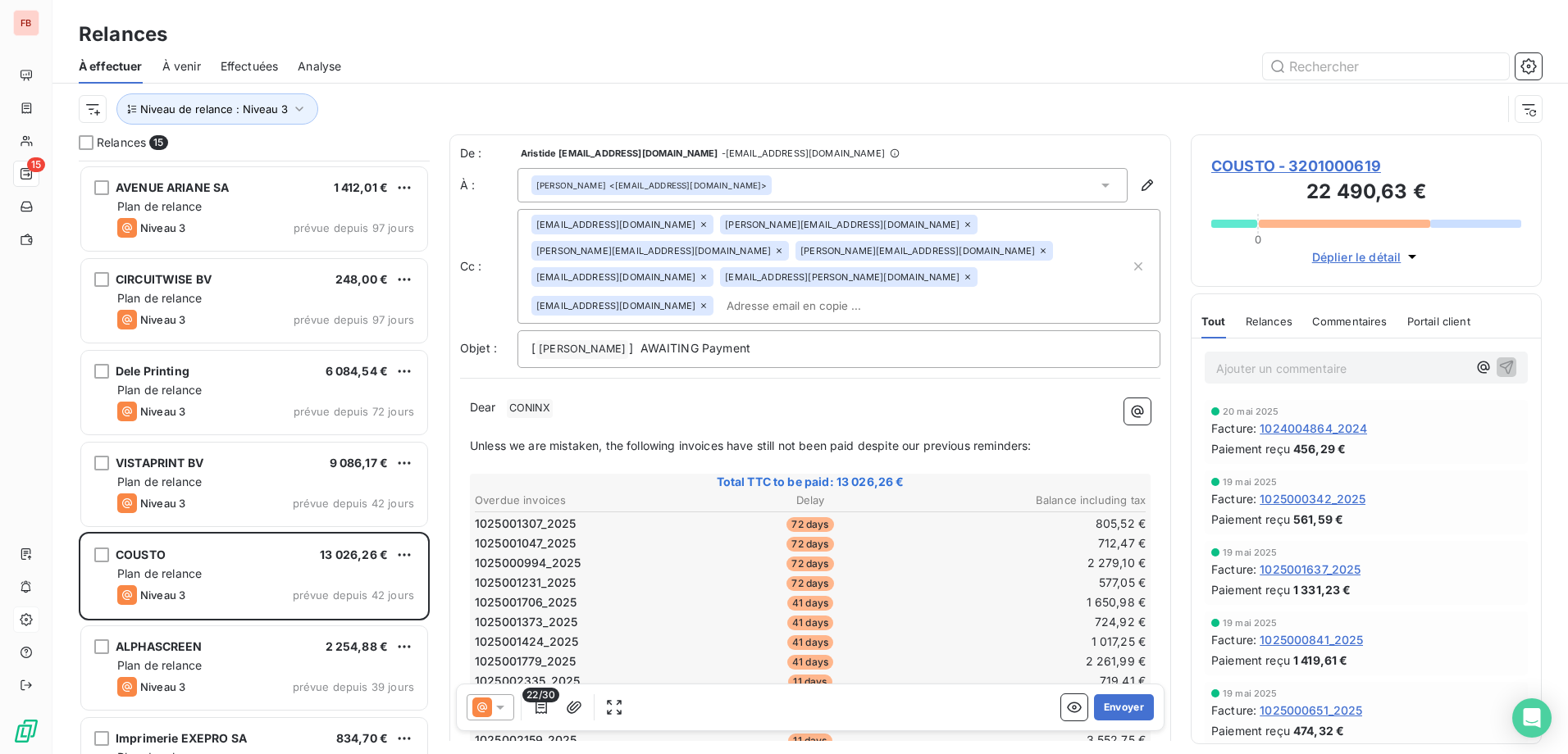 drag, startPoint x: 818, startPoint y: 248, endPoint x: 750, endPoint y: 264, distance: 69.856997 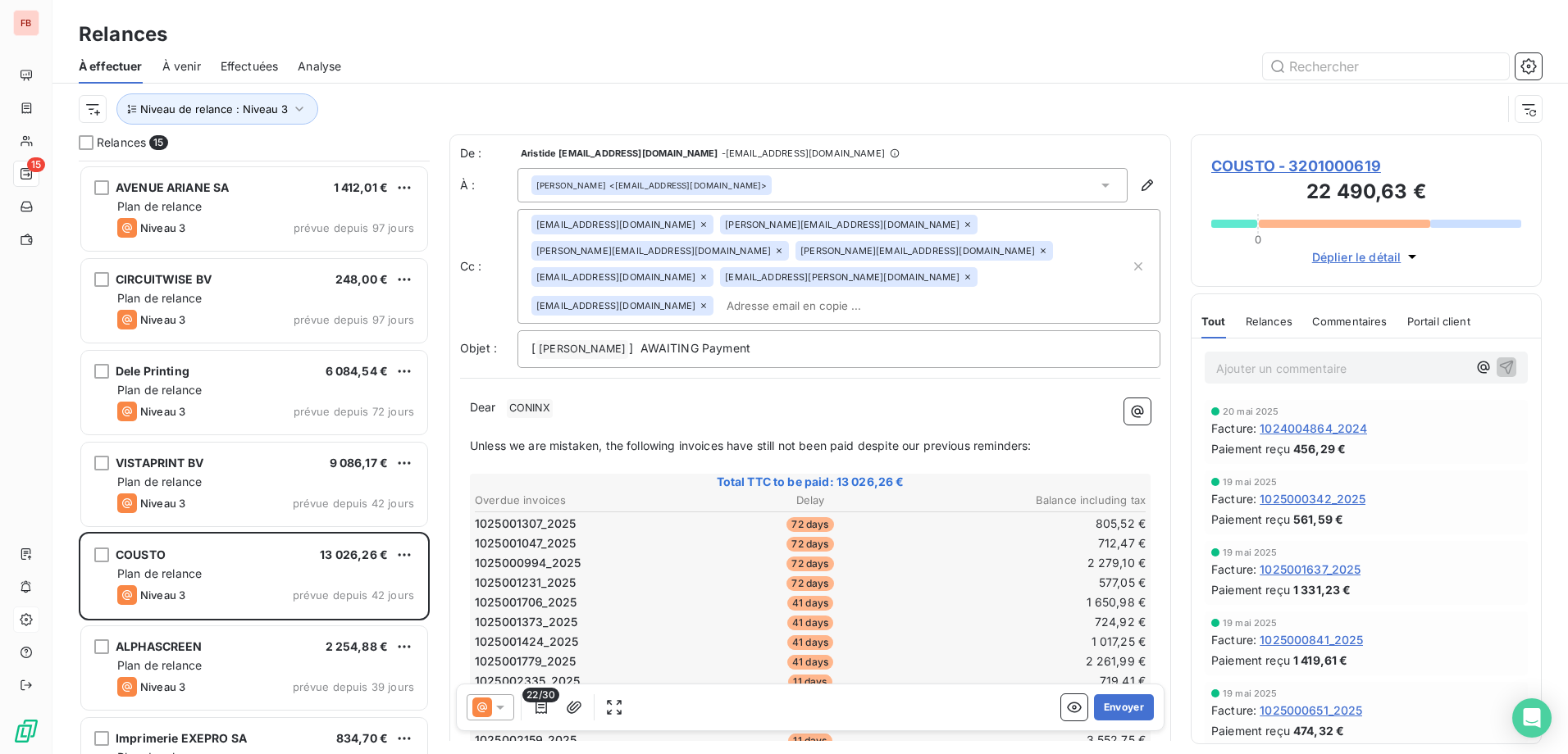 click 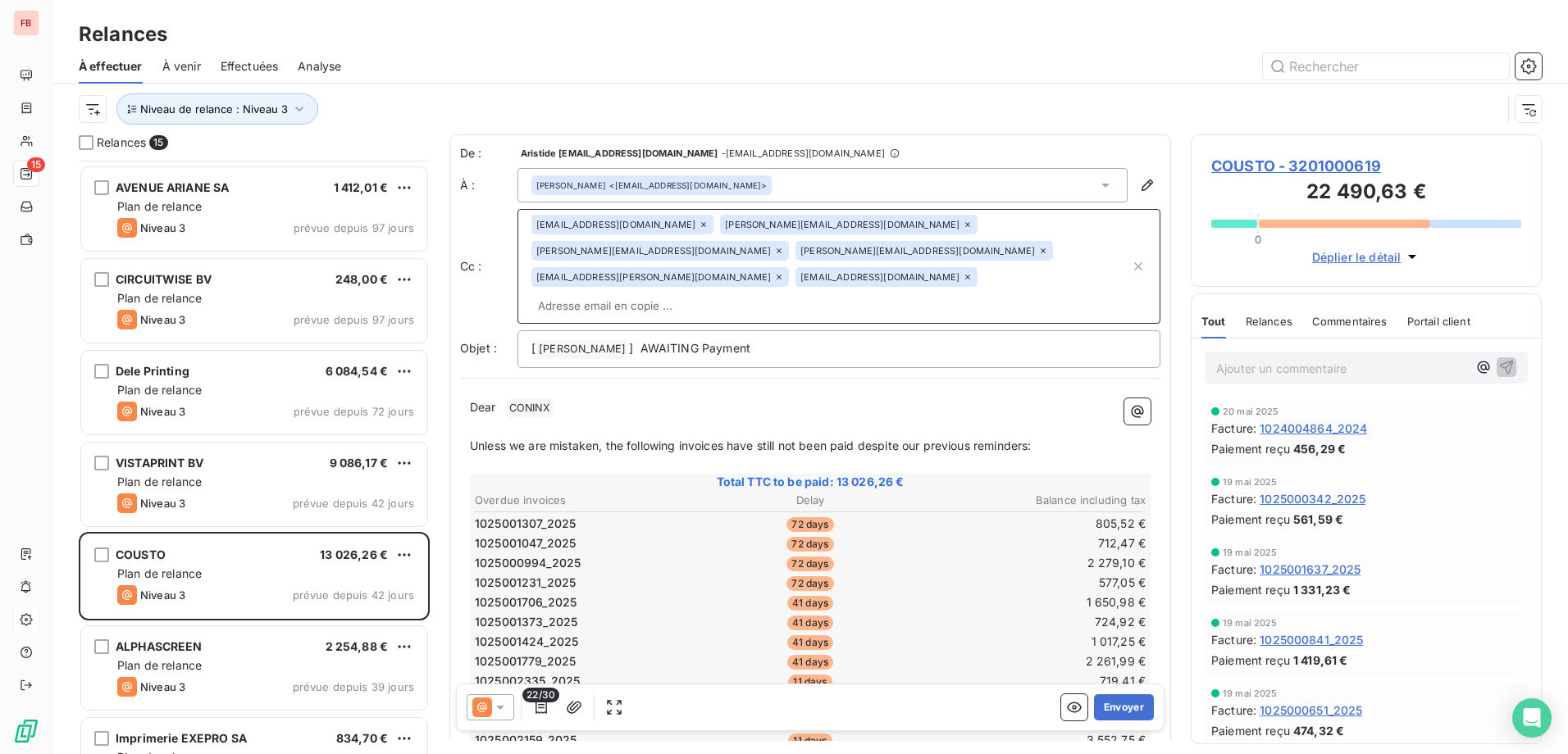 click 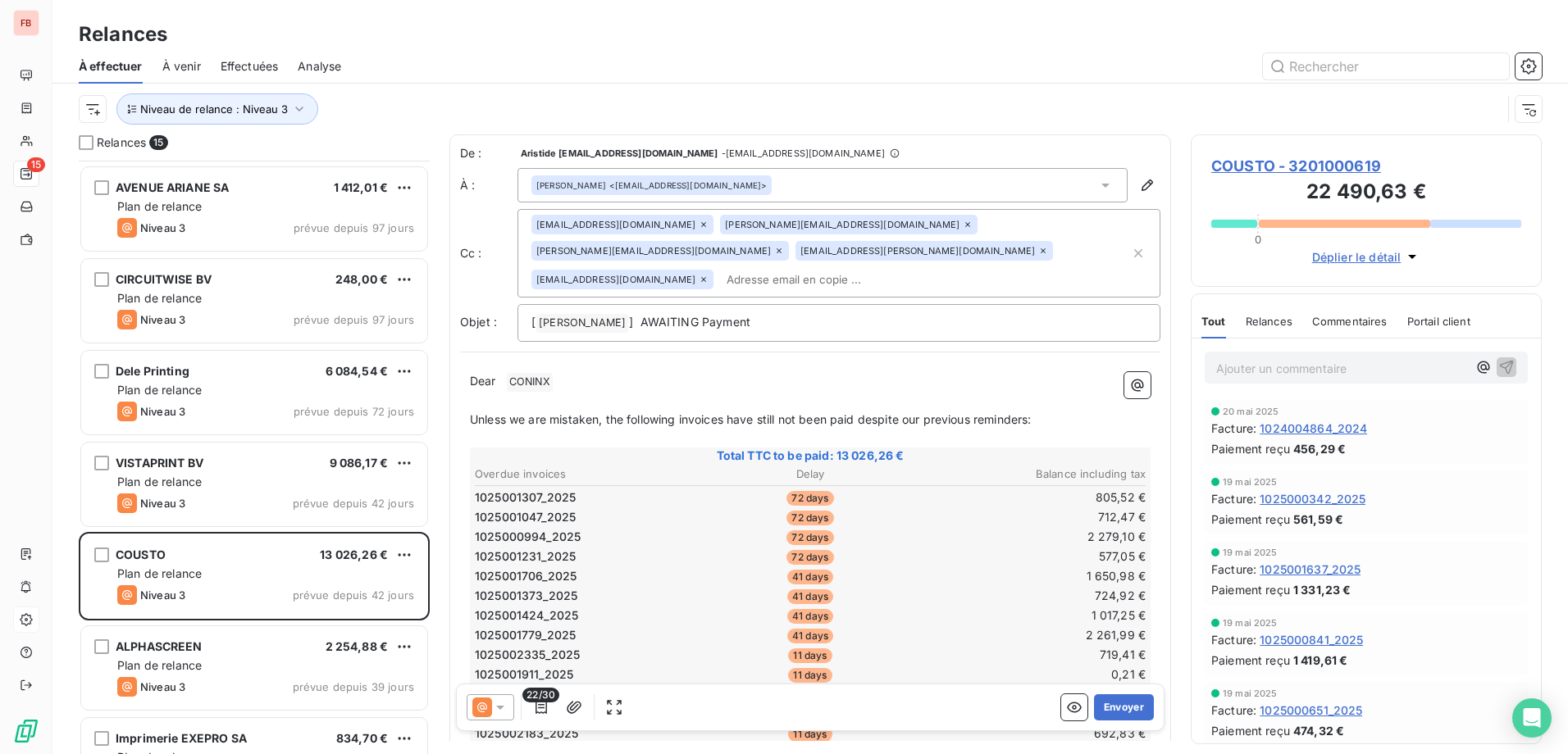 drag, startPoint x: 858, startPoint y: 254, endPoint x: 986, endPoint y: 359, distance: 165.55664 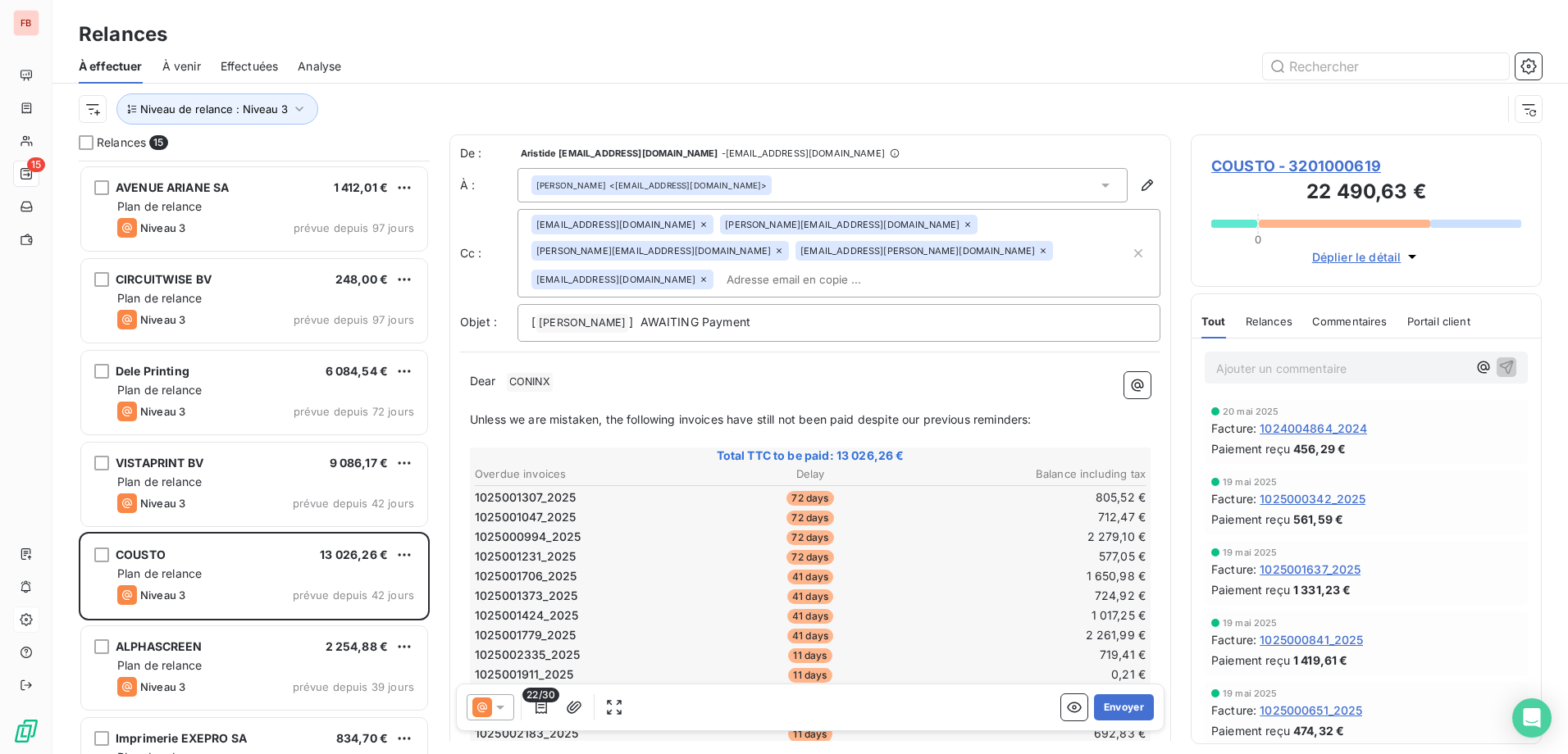click 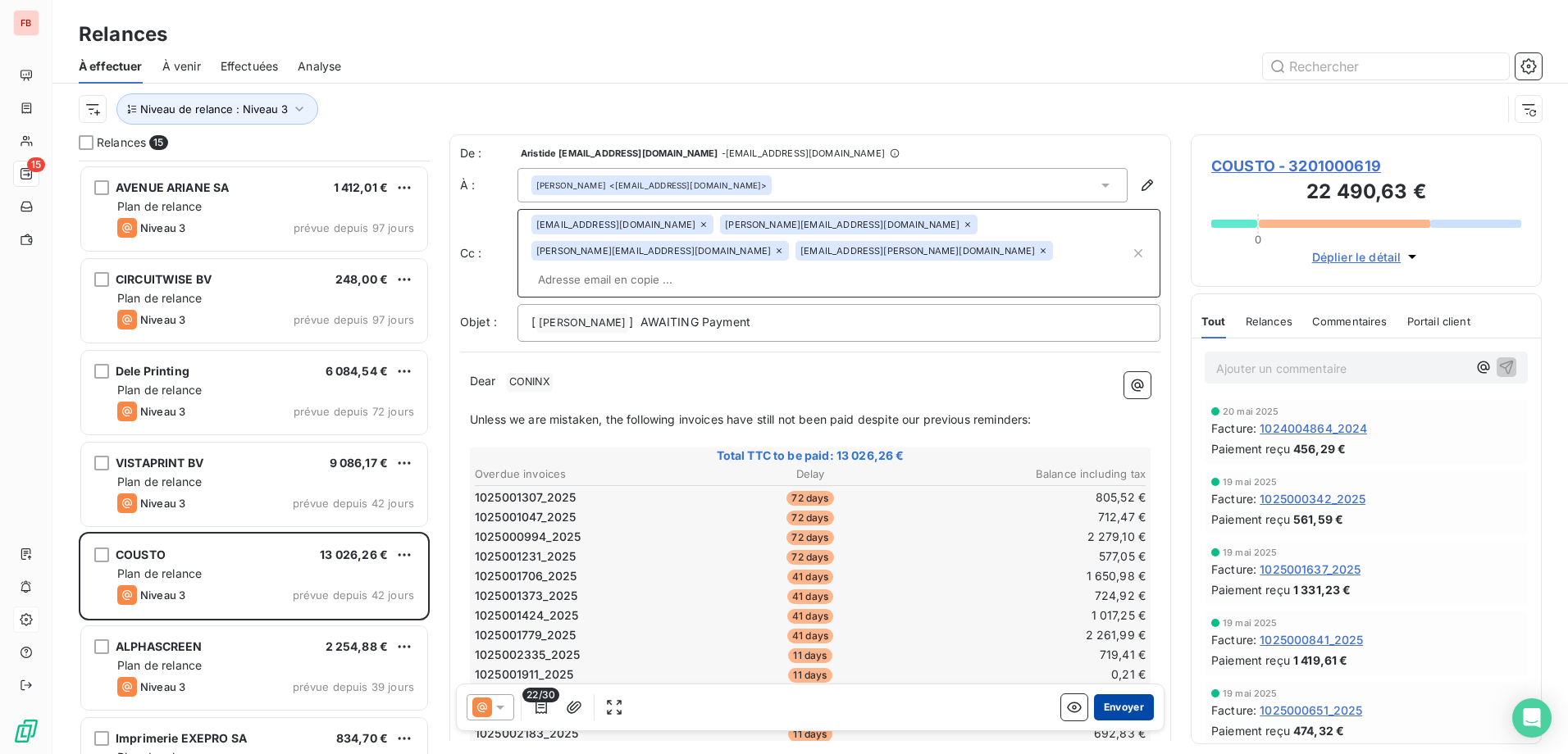 click on "Envoyer" at bounding box center [1124, 707] 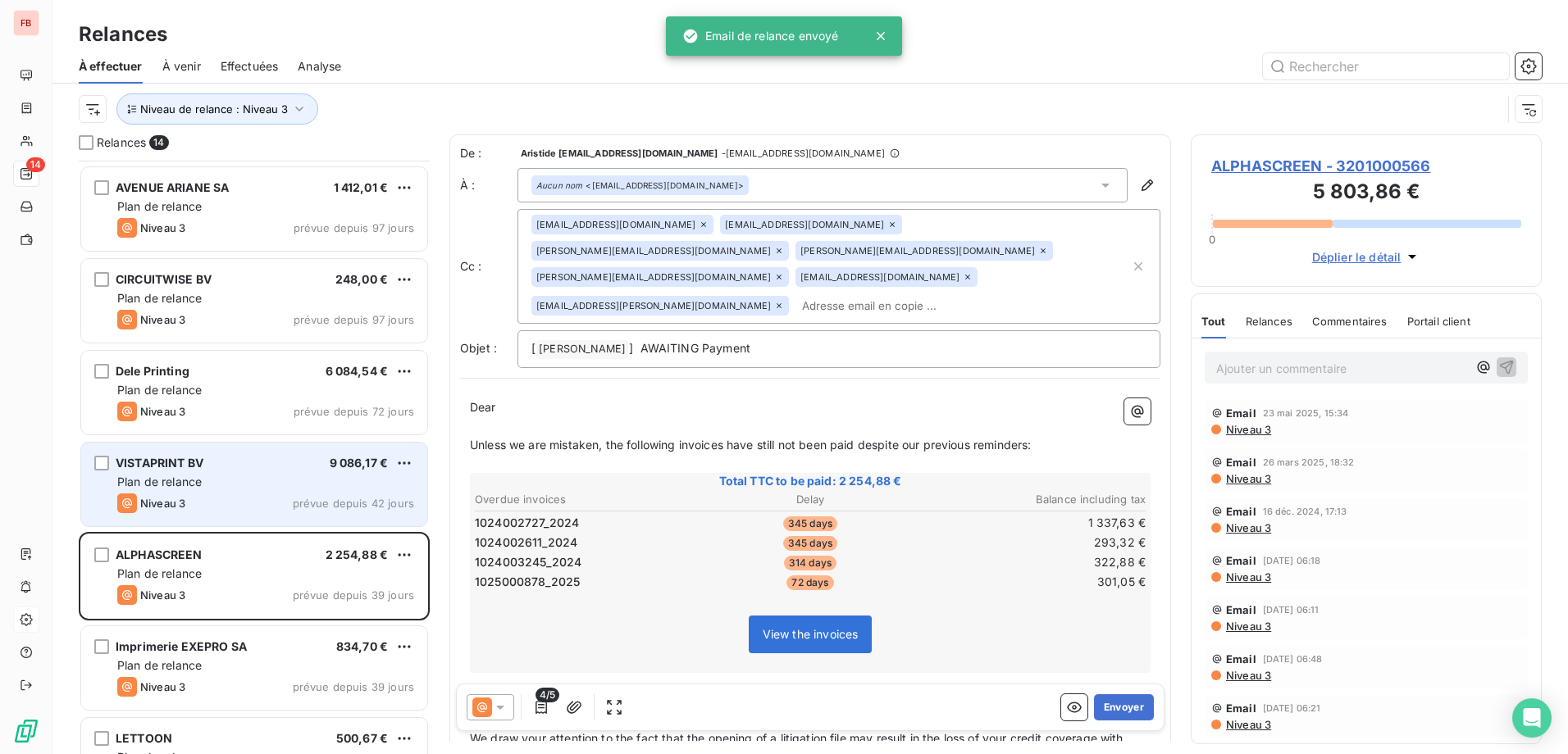 click on "Plan de relance" at bounding box center (266, 482) 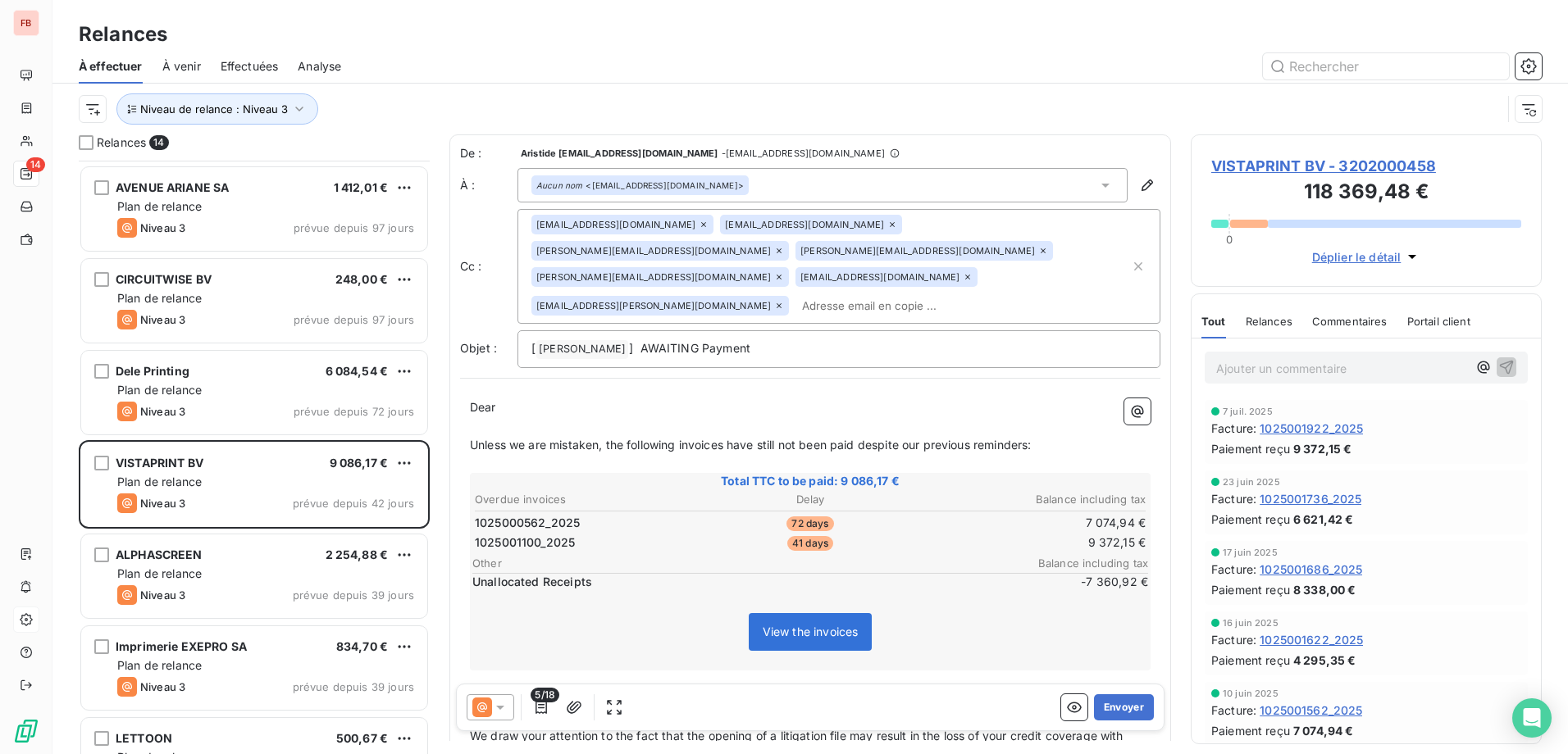 click 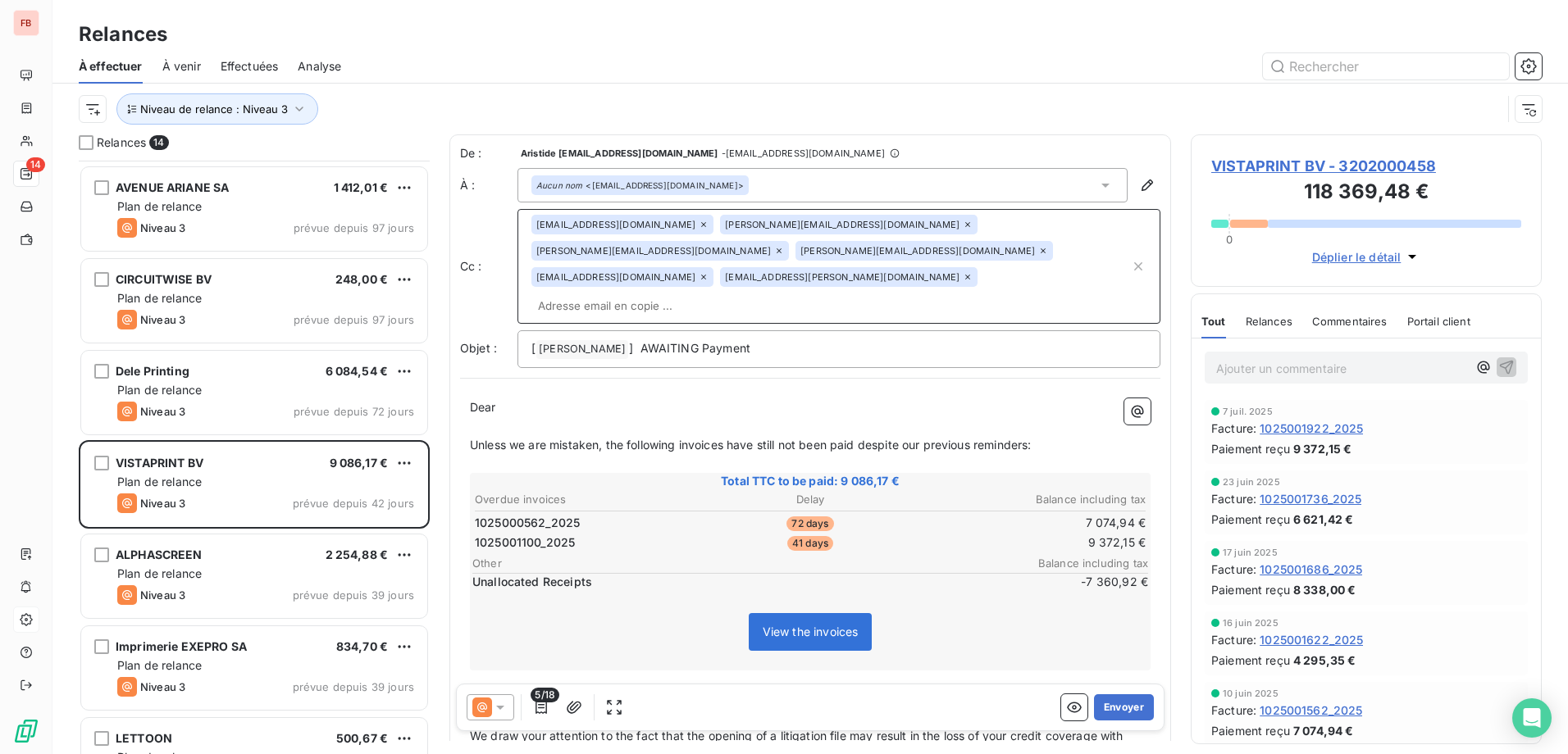 click 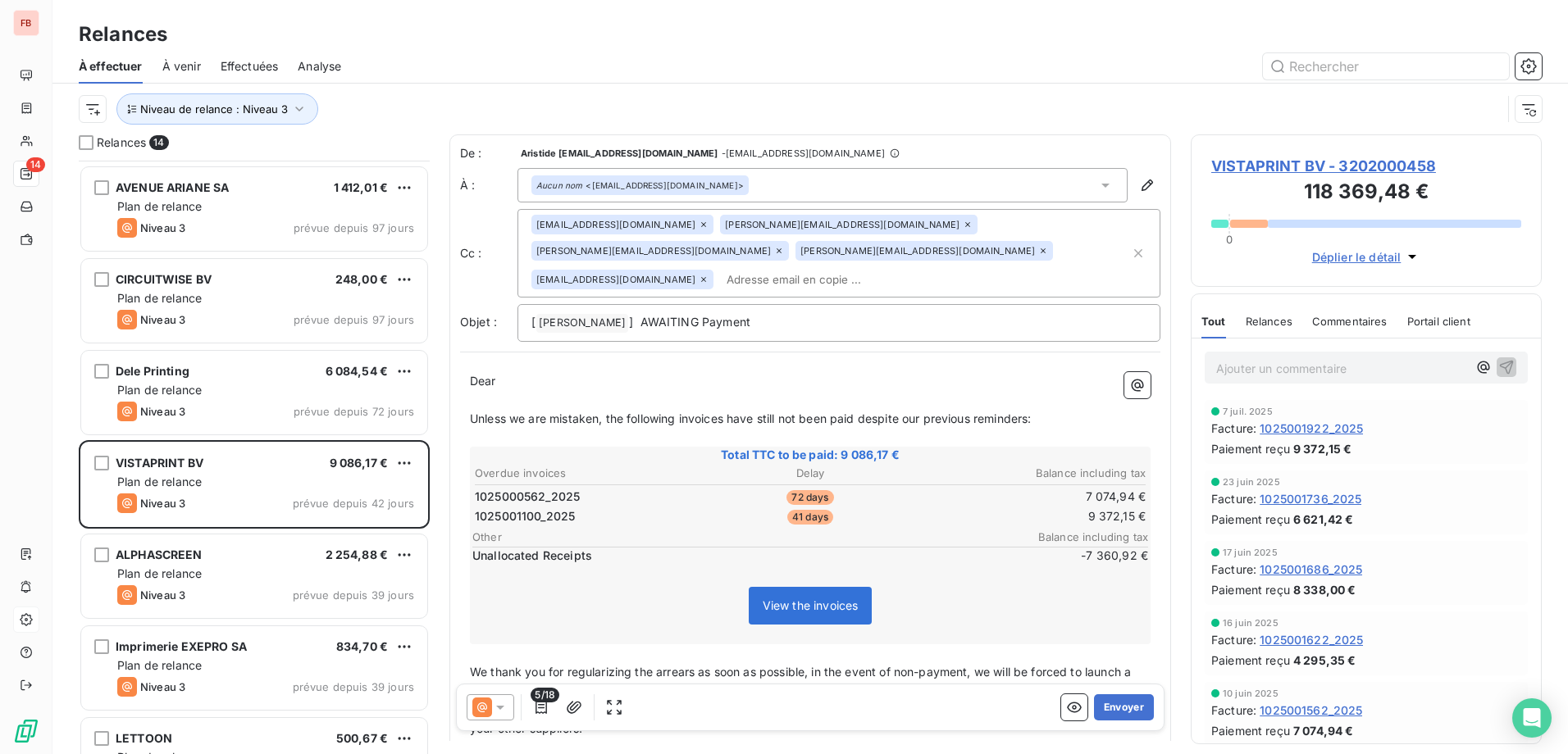 click 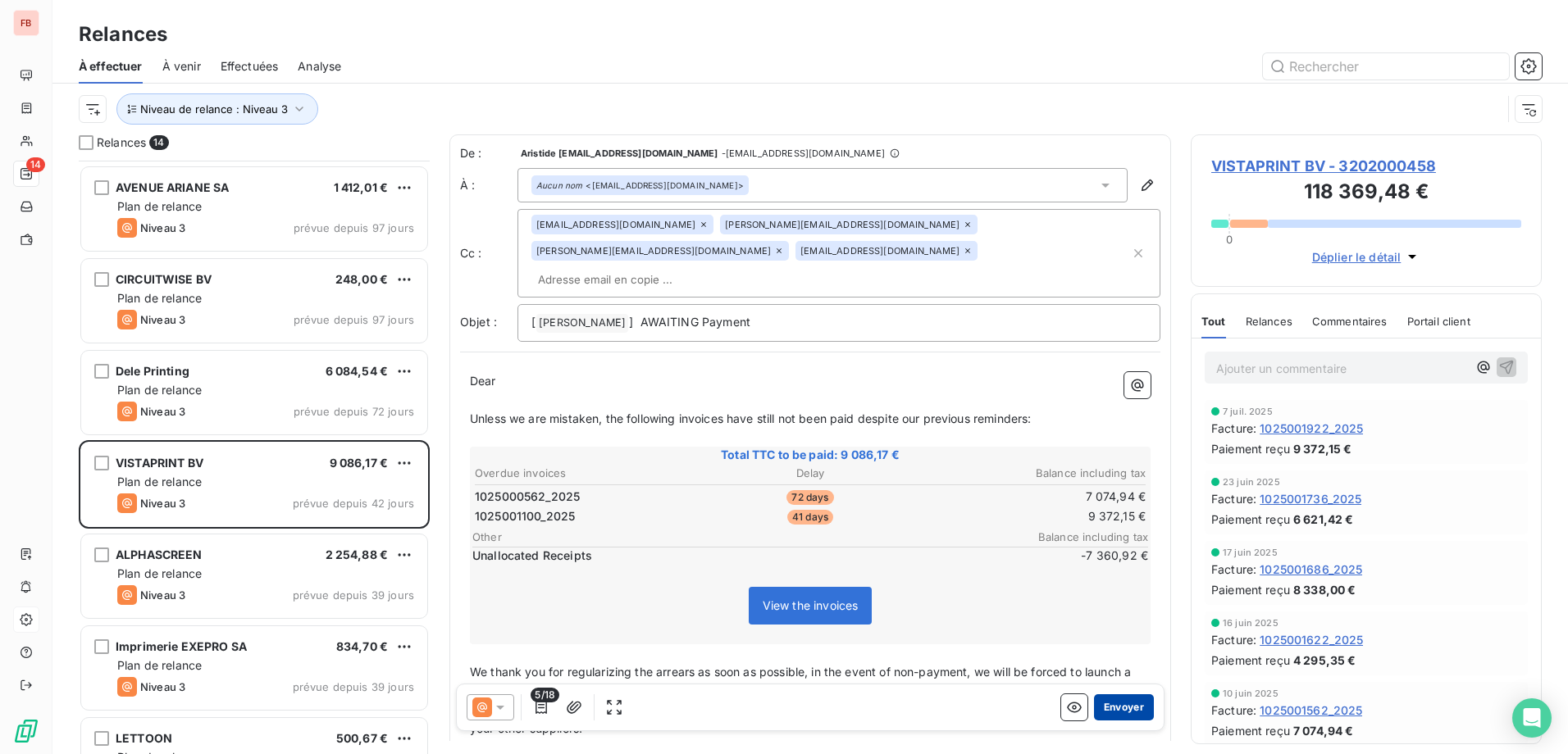 click on "Envoyer" at bounding box center (1124, 707) 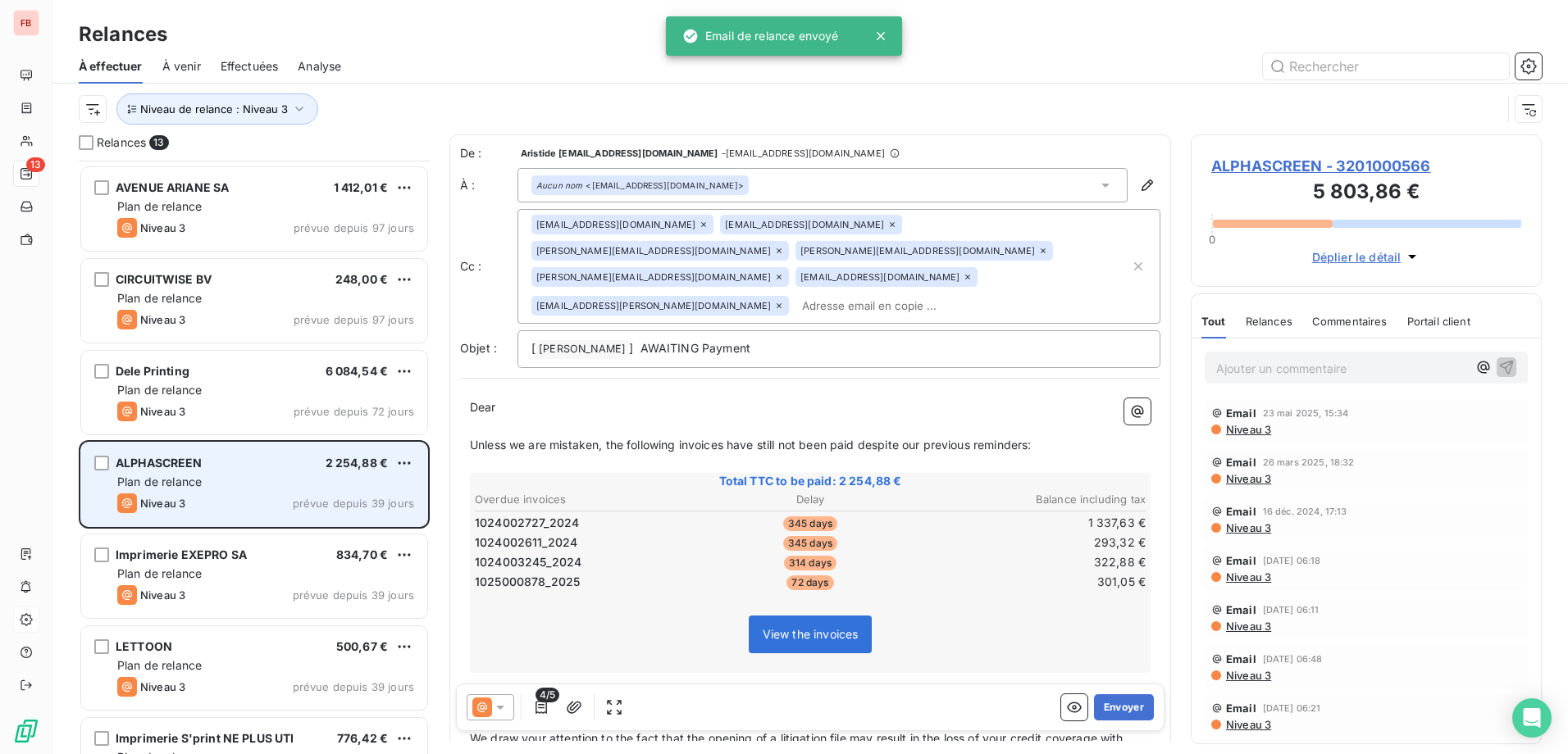 click on "Plan de relance" at bounding box center [266, 482] 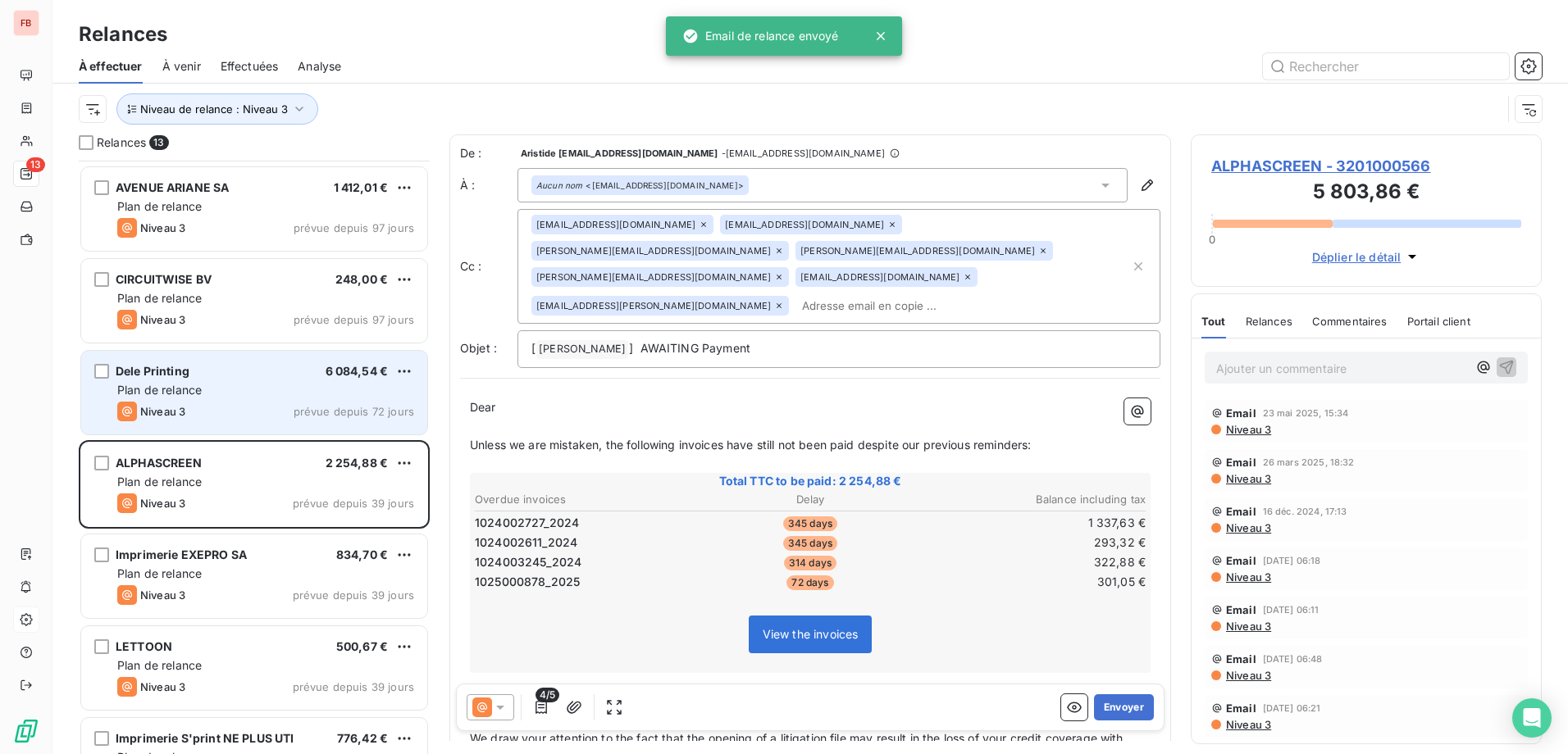 click on "Plan de relance" at bounding box center (266, 390) 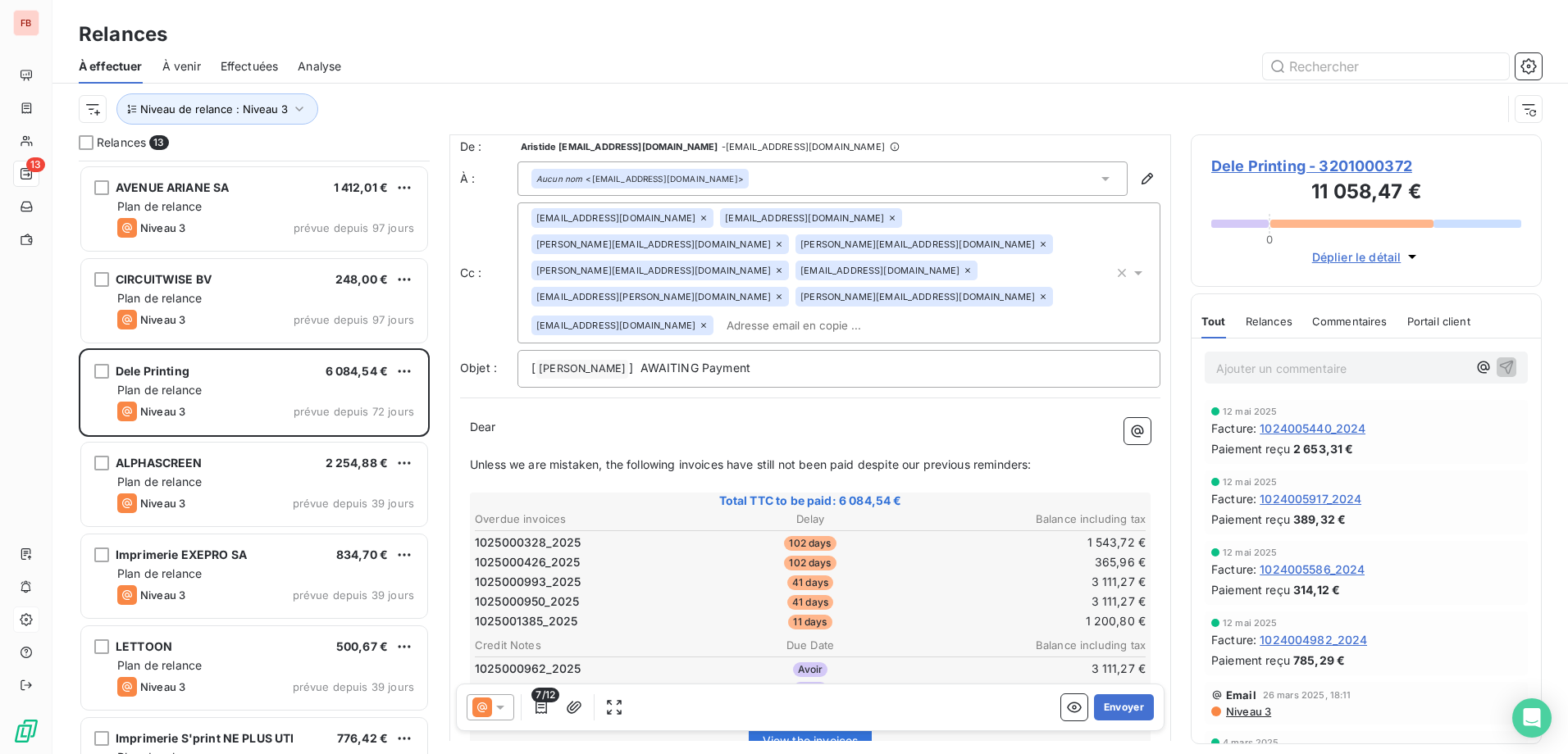 scroll, scrollTop: 0, scrollLeft: 0, axis: both 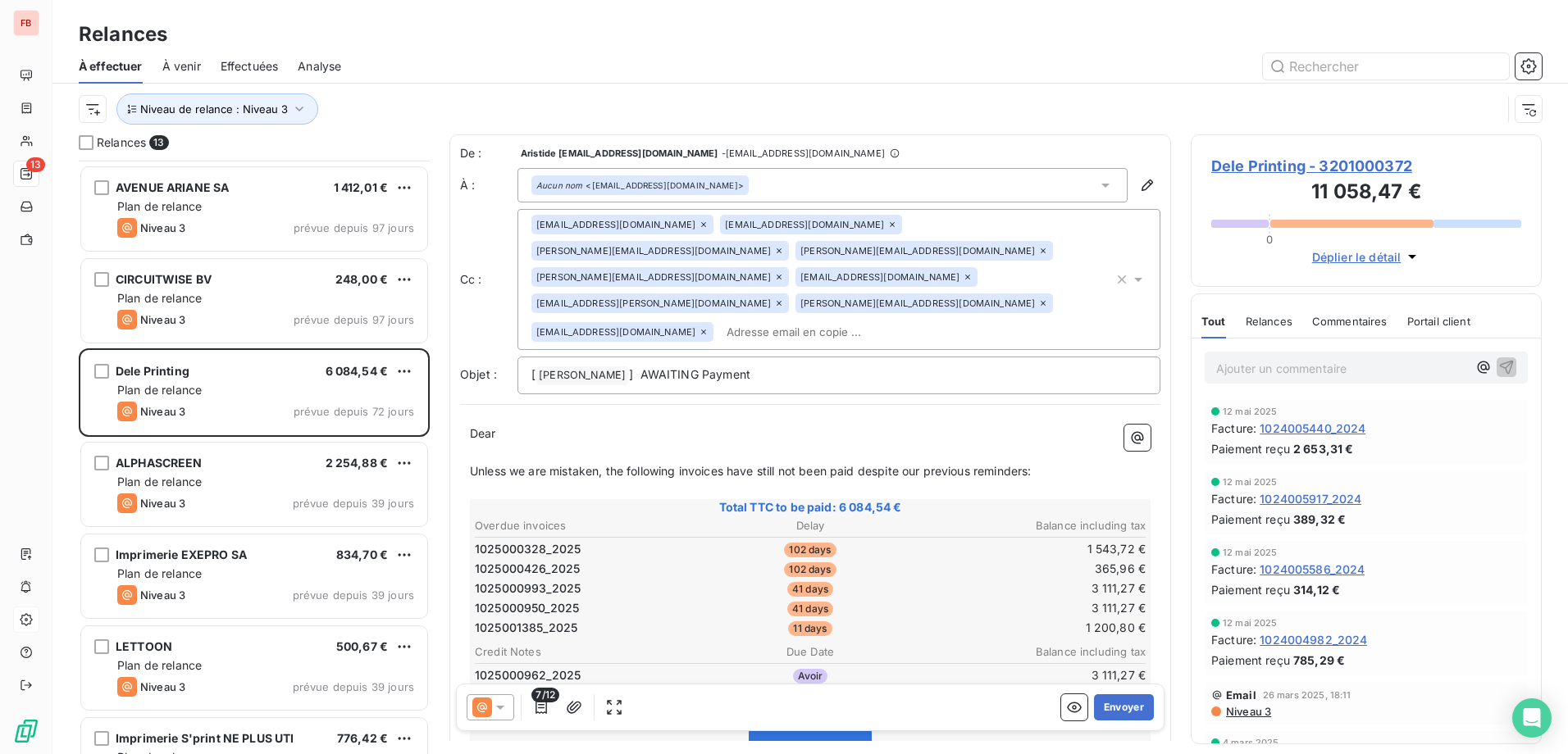 click 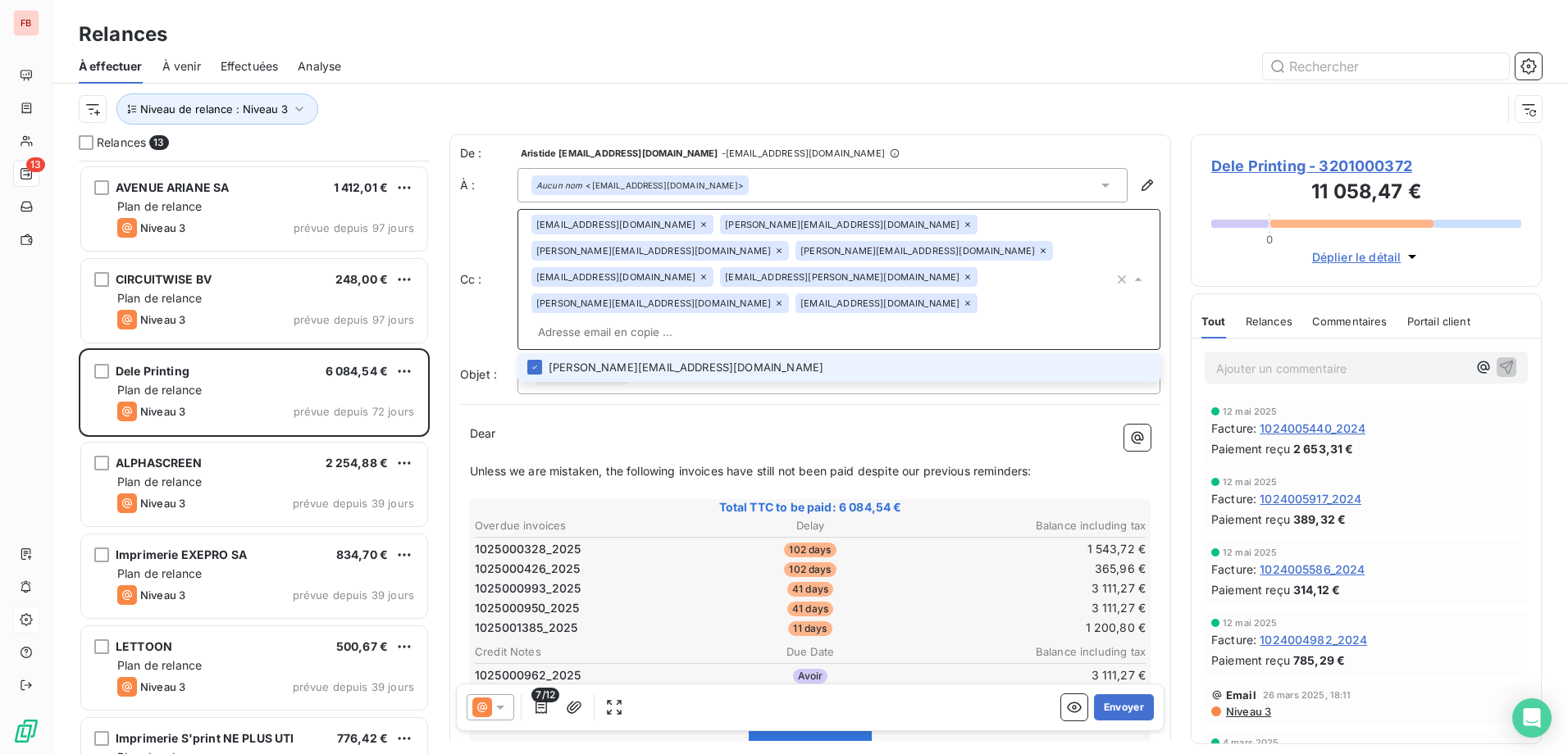 click 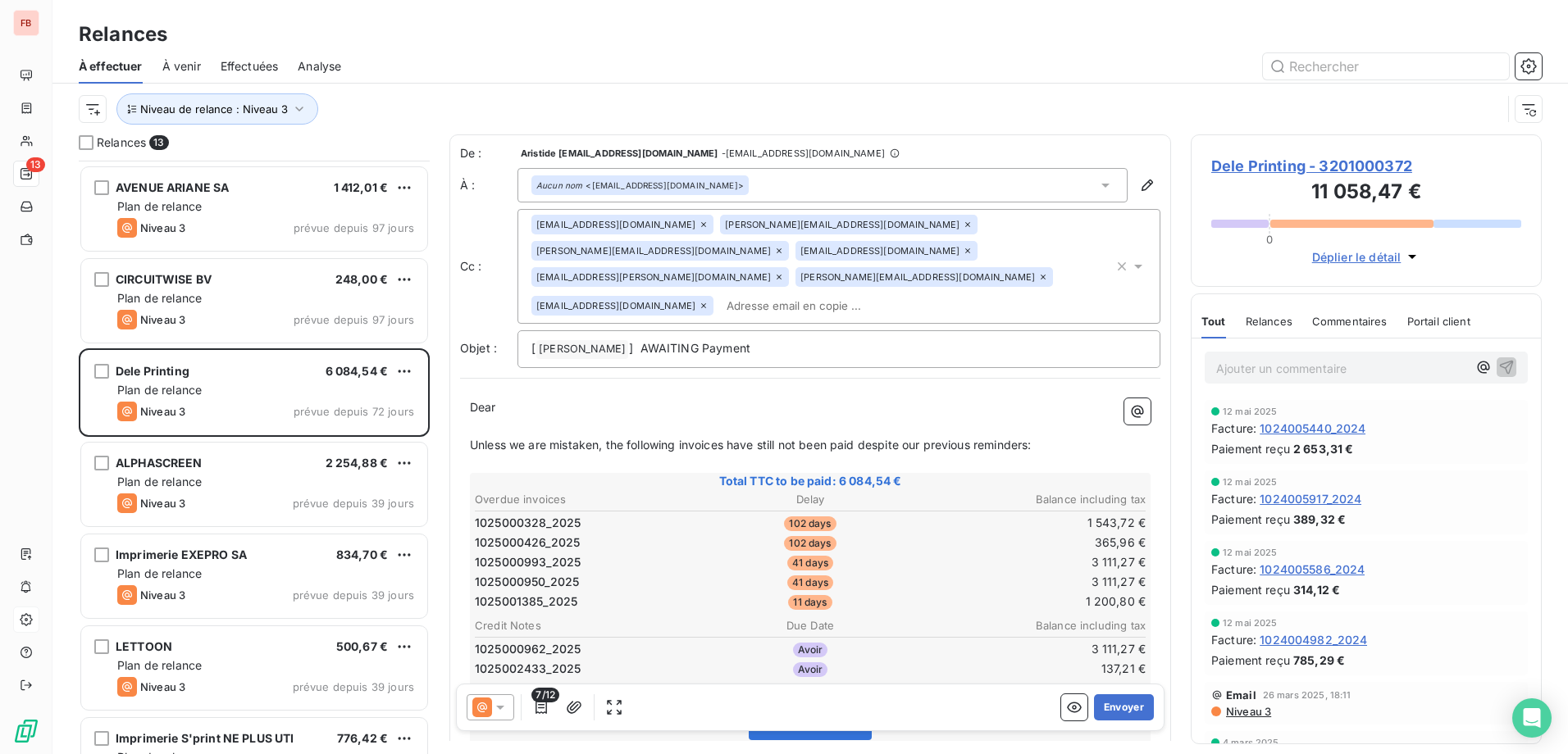 click 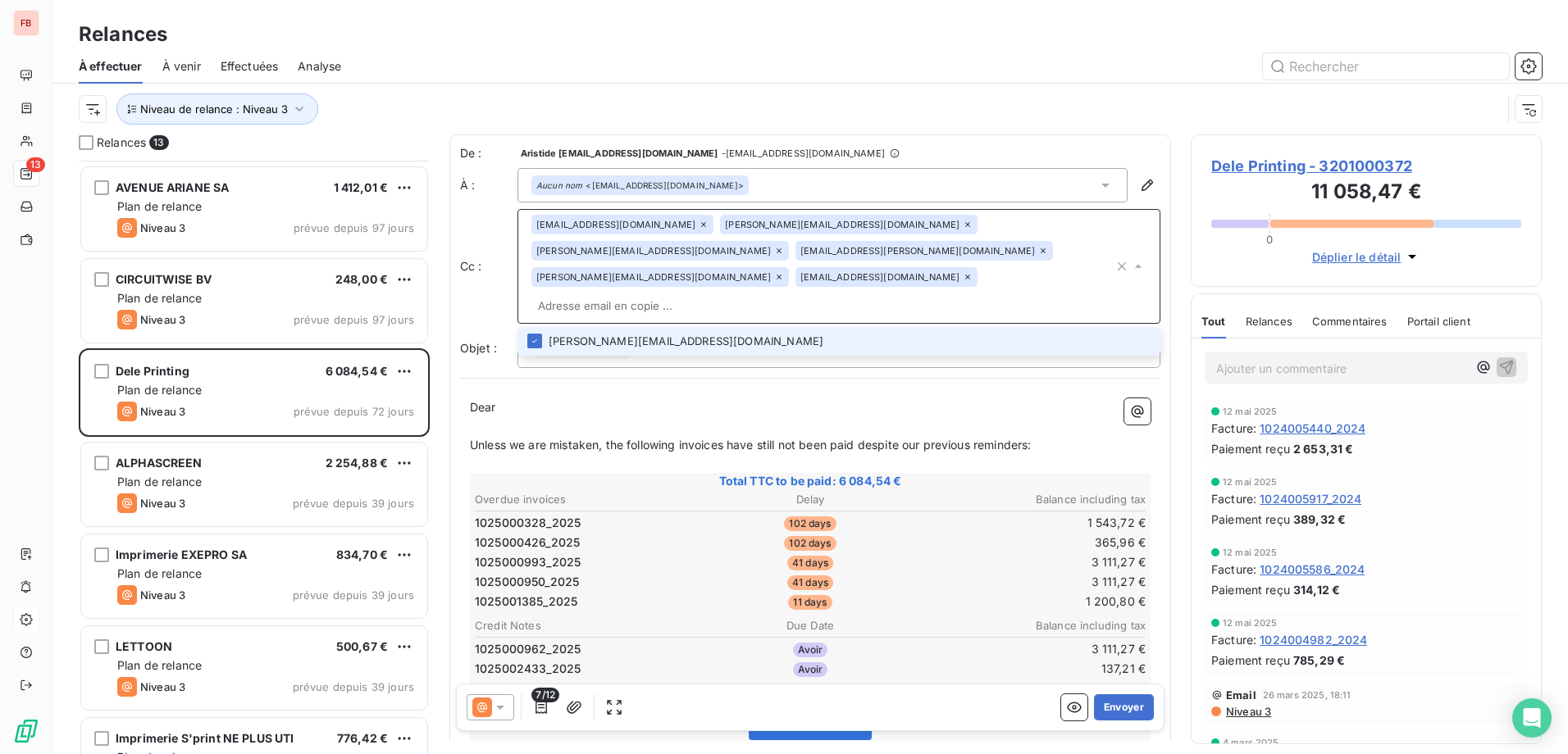 click 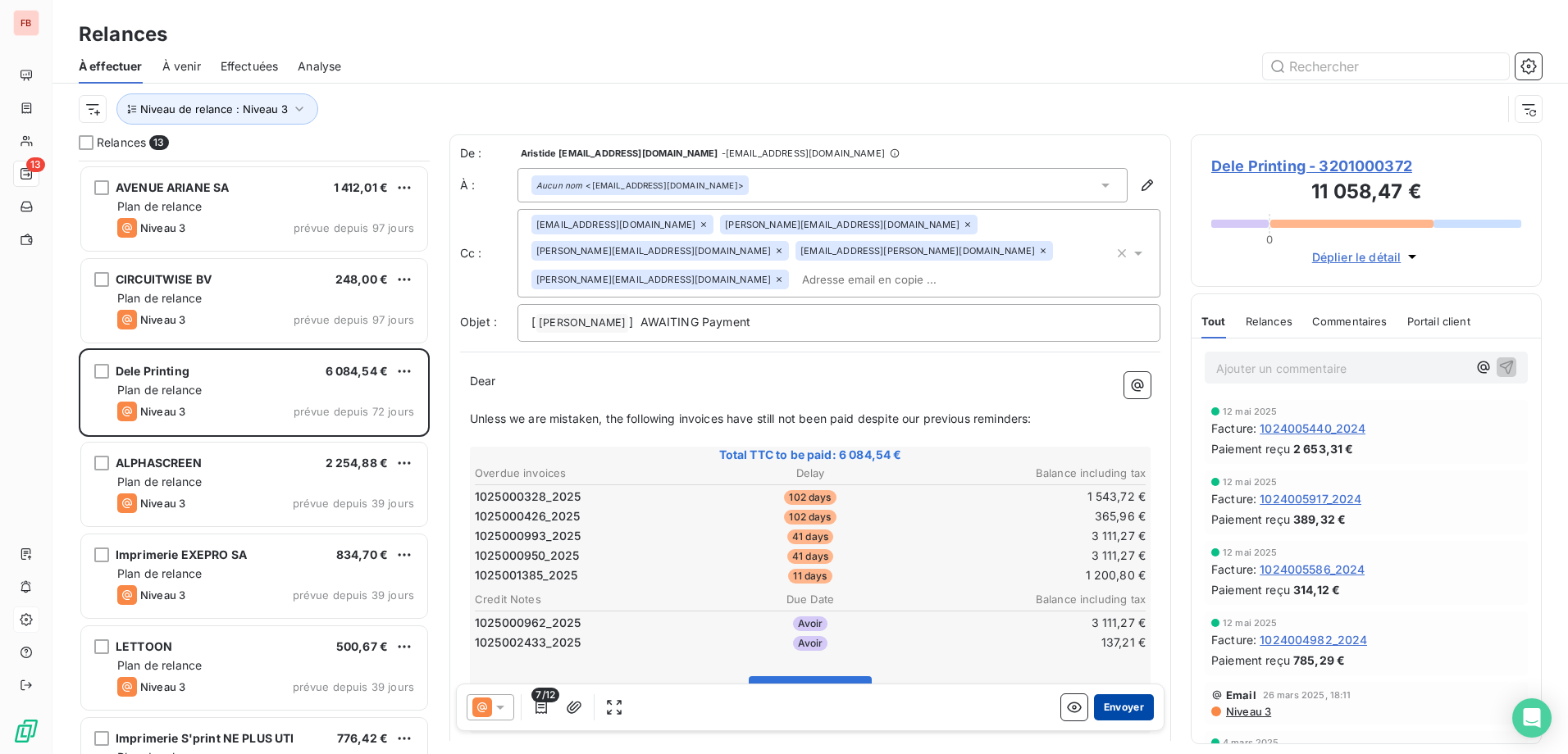 click on "Envoyer" at bounding box center [1124, 707] 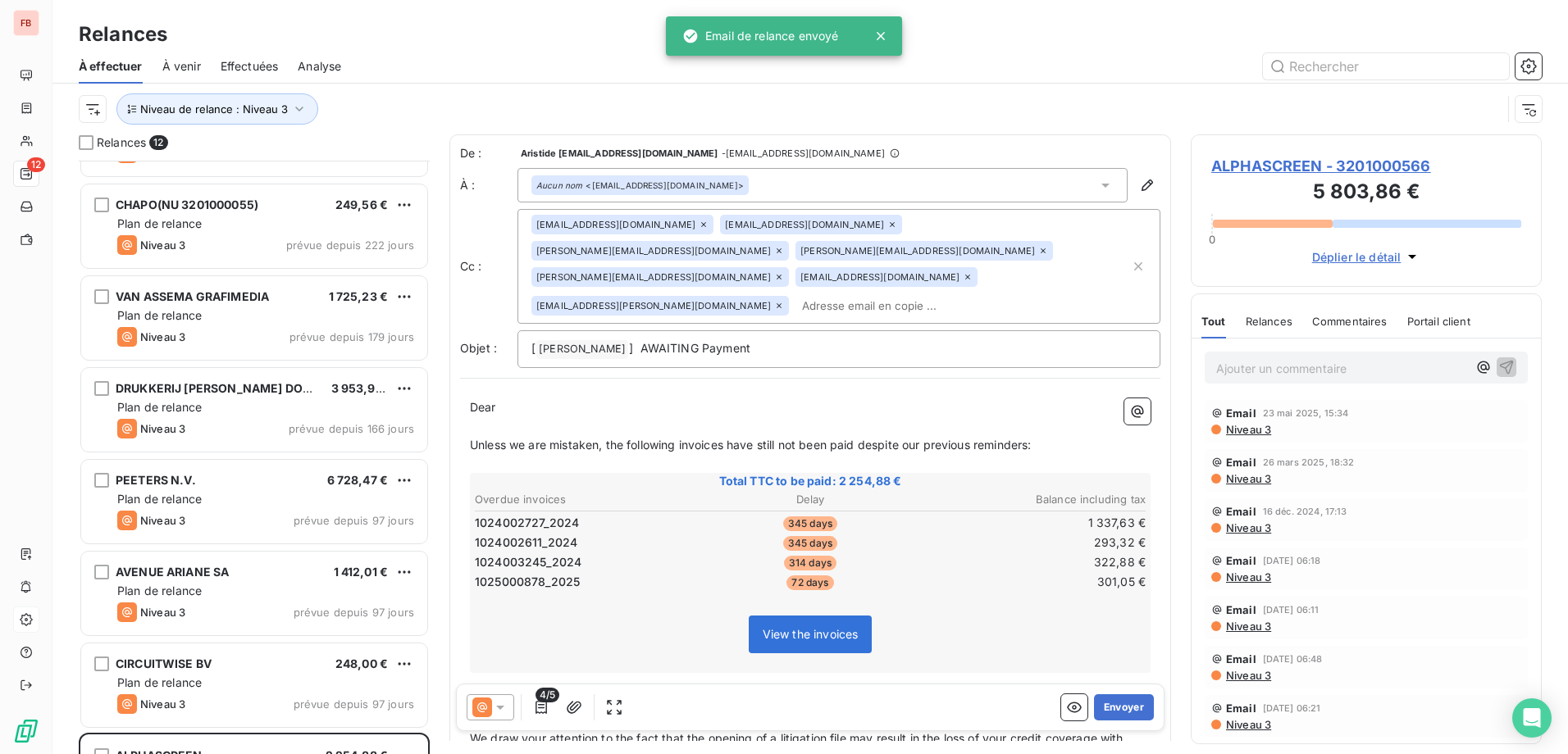 scroll, scrollTop: 329, scrollLeft: 0, axis: vertical 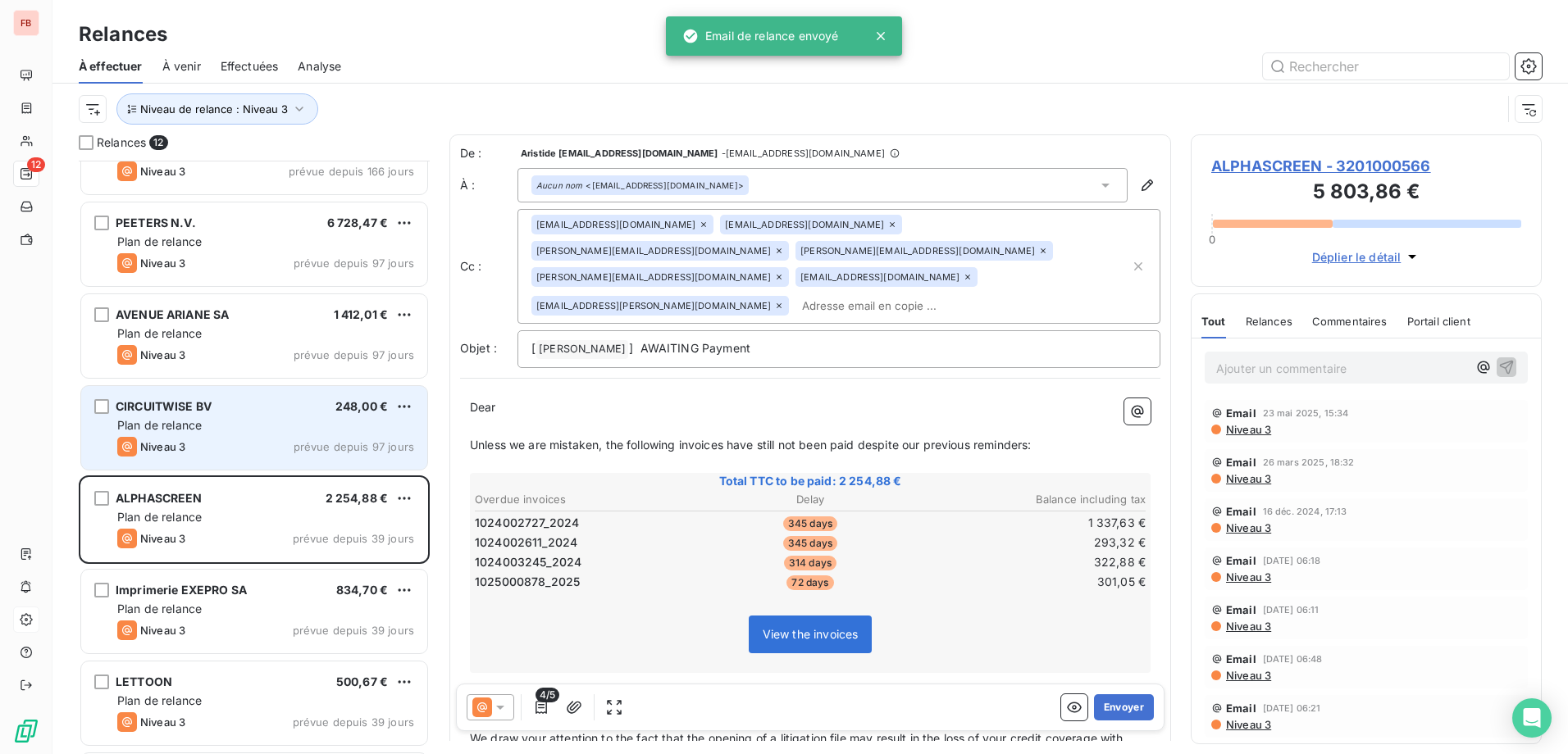 click on "Plan de relance" at bounding box center (266, 425) 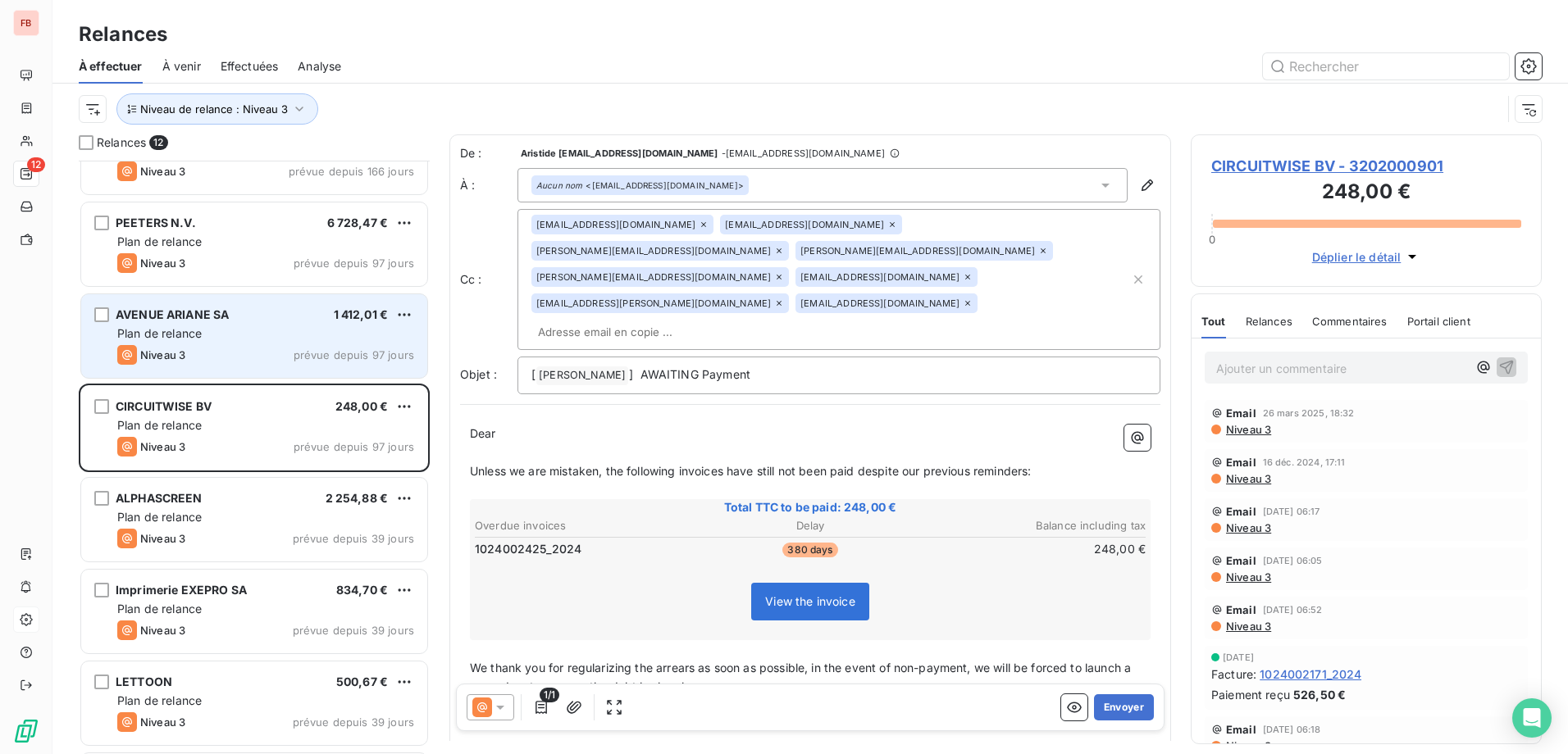 click on "Plan de relance" at bounding box center [266, 334] 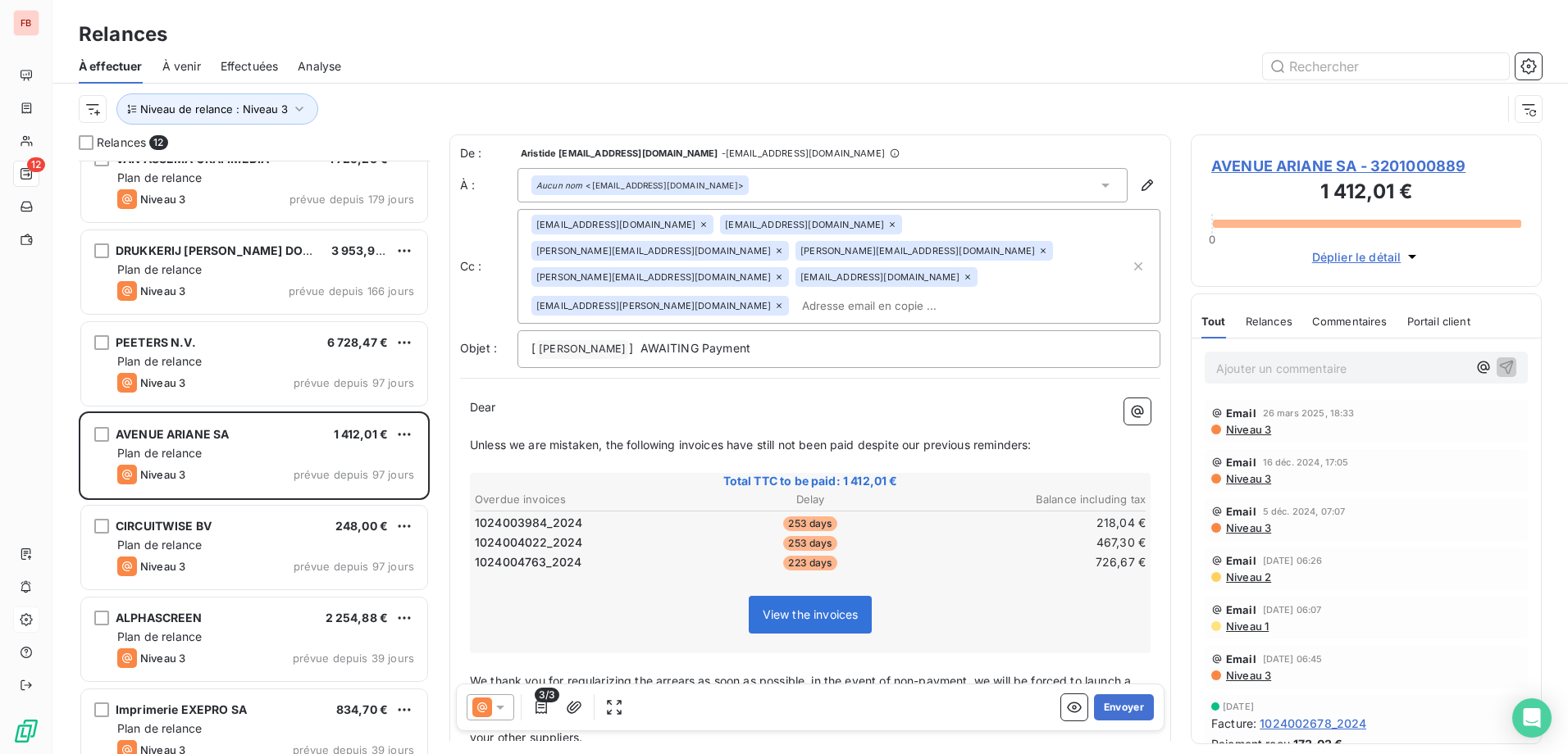 scroll, scrollTop: 83, scrollLeft: 0, axis: vertical 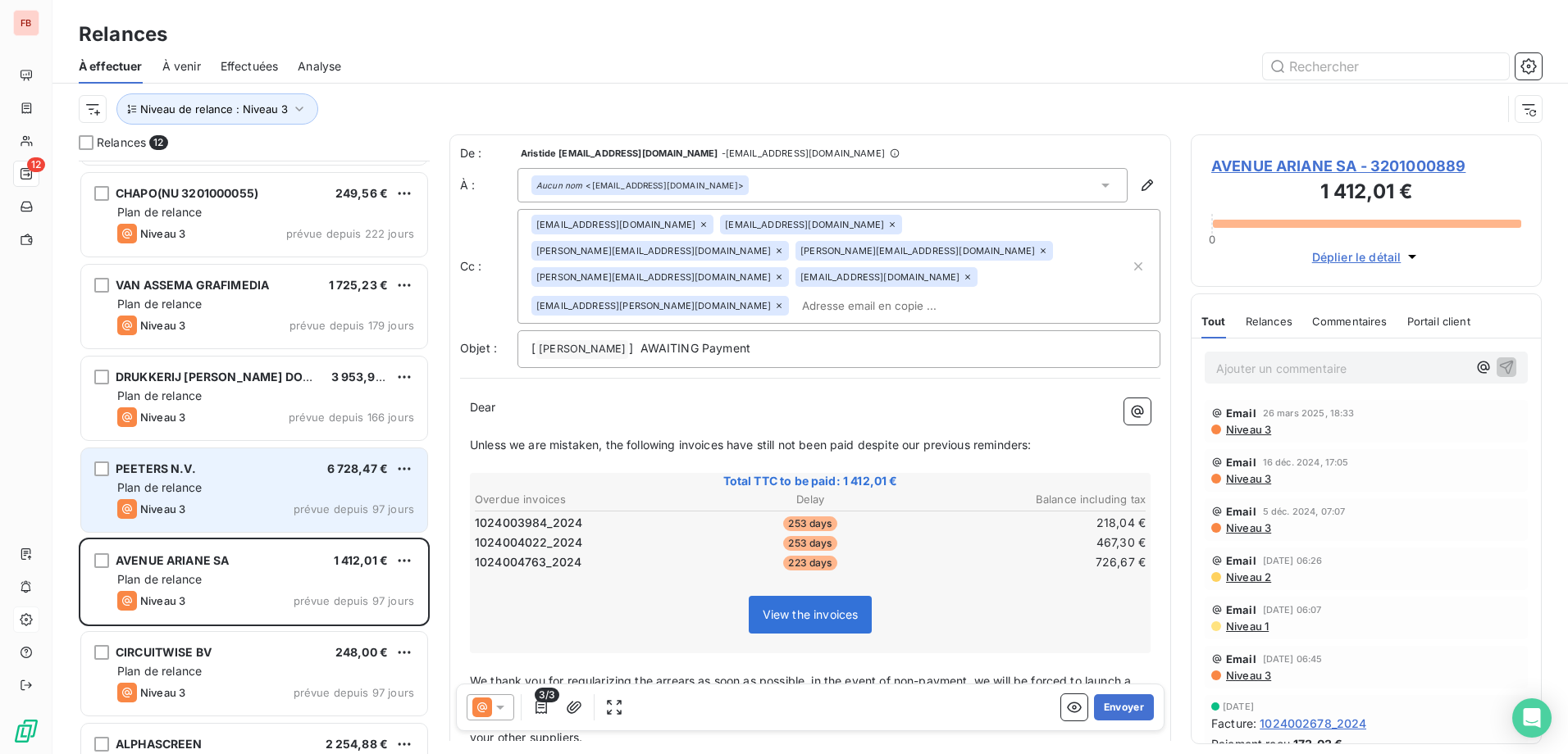 click on "Niveau 3 prévue depuis 97 jours" at bounding box center [266, 509] 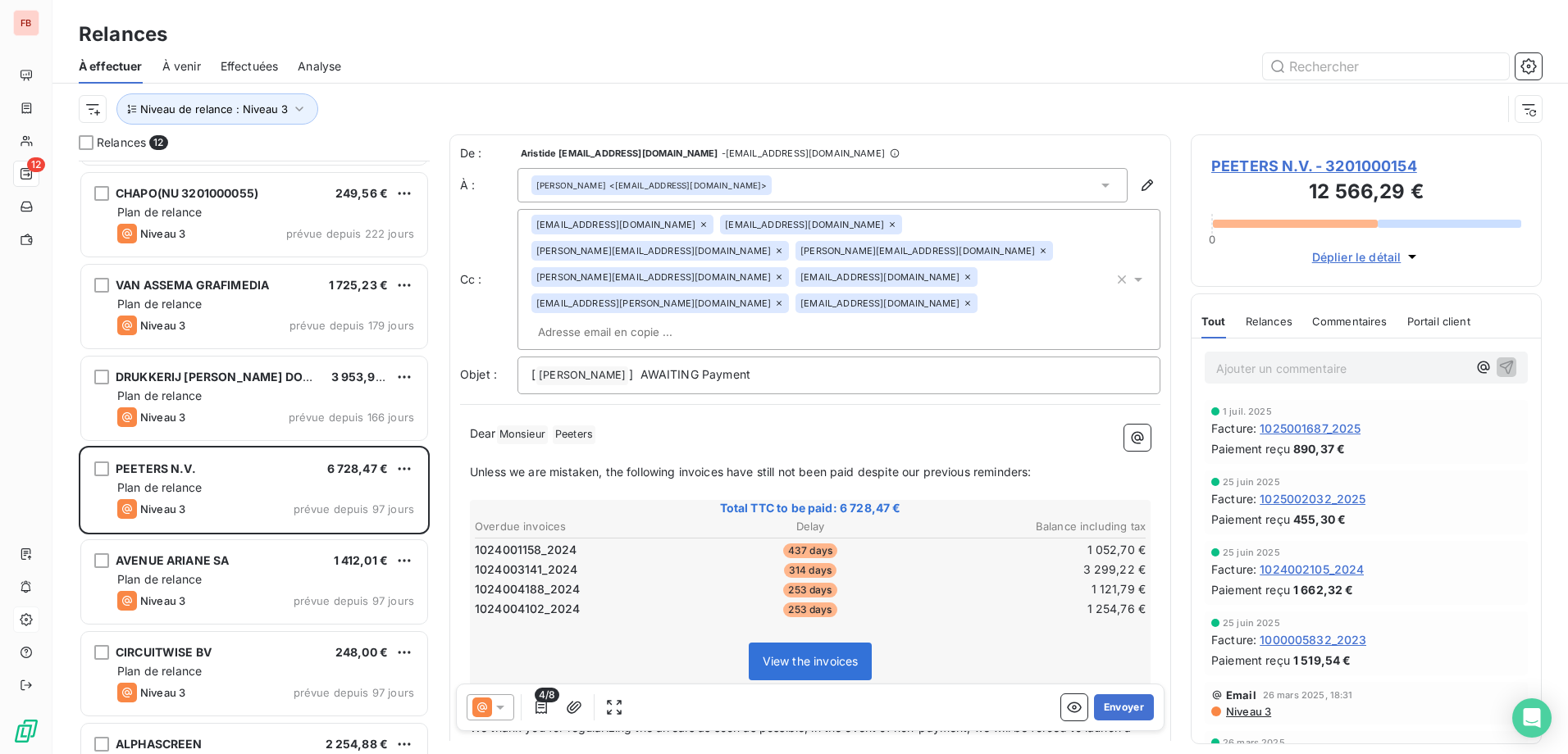 click 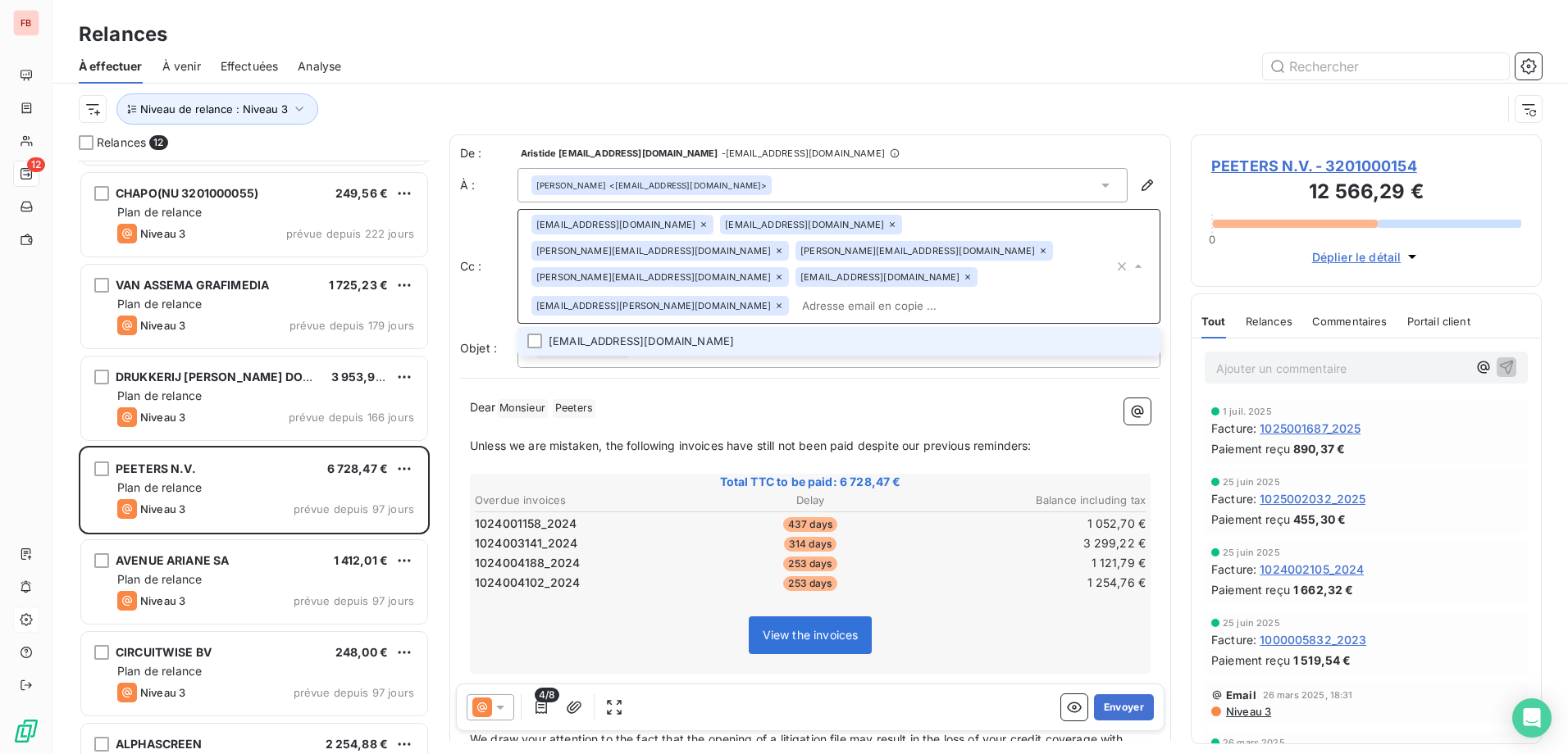 click 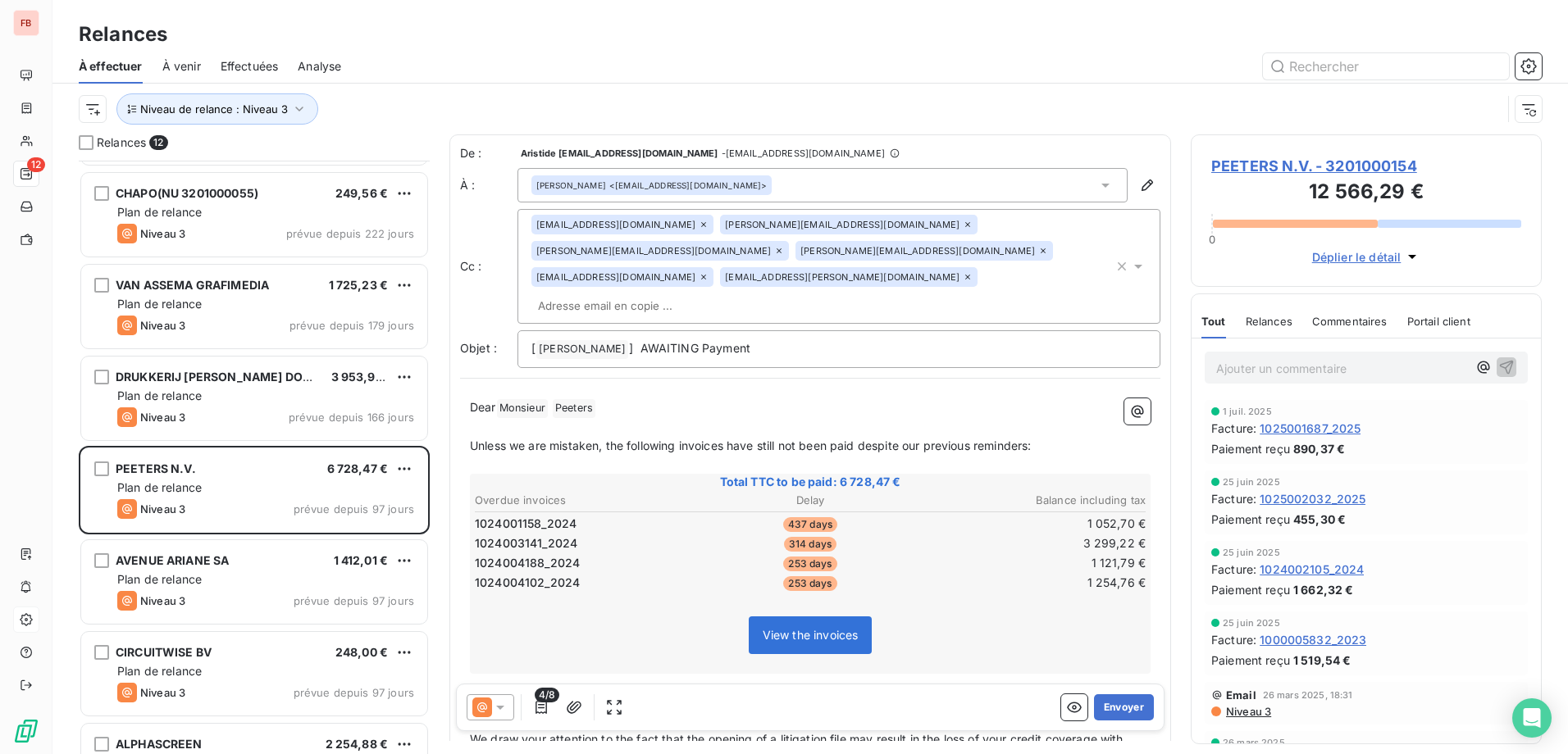 click 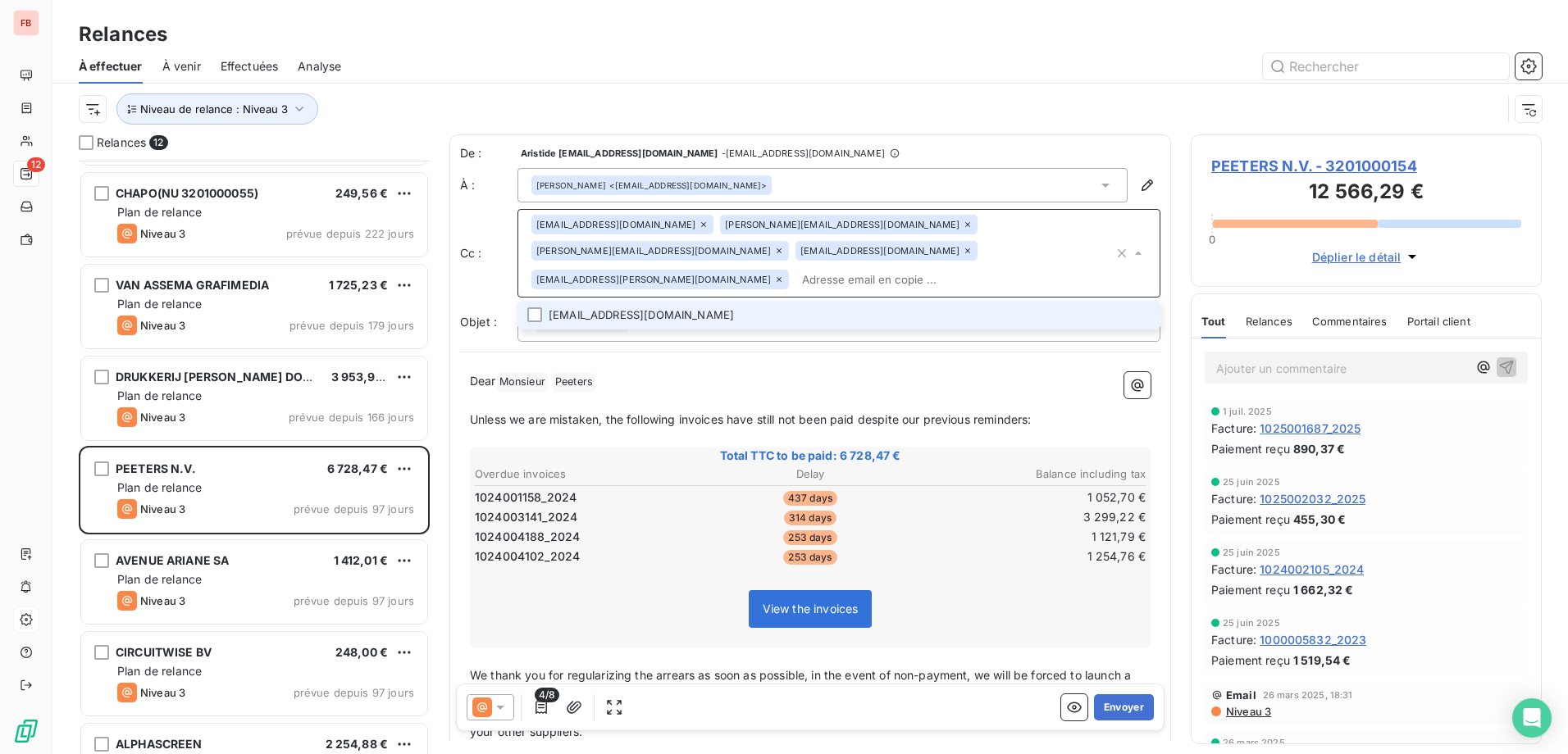 click 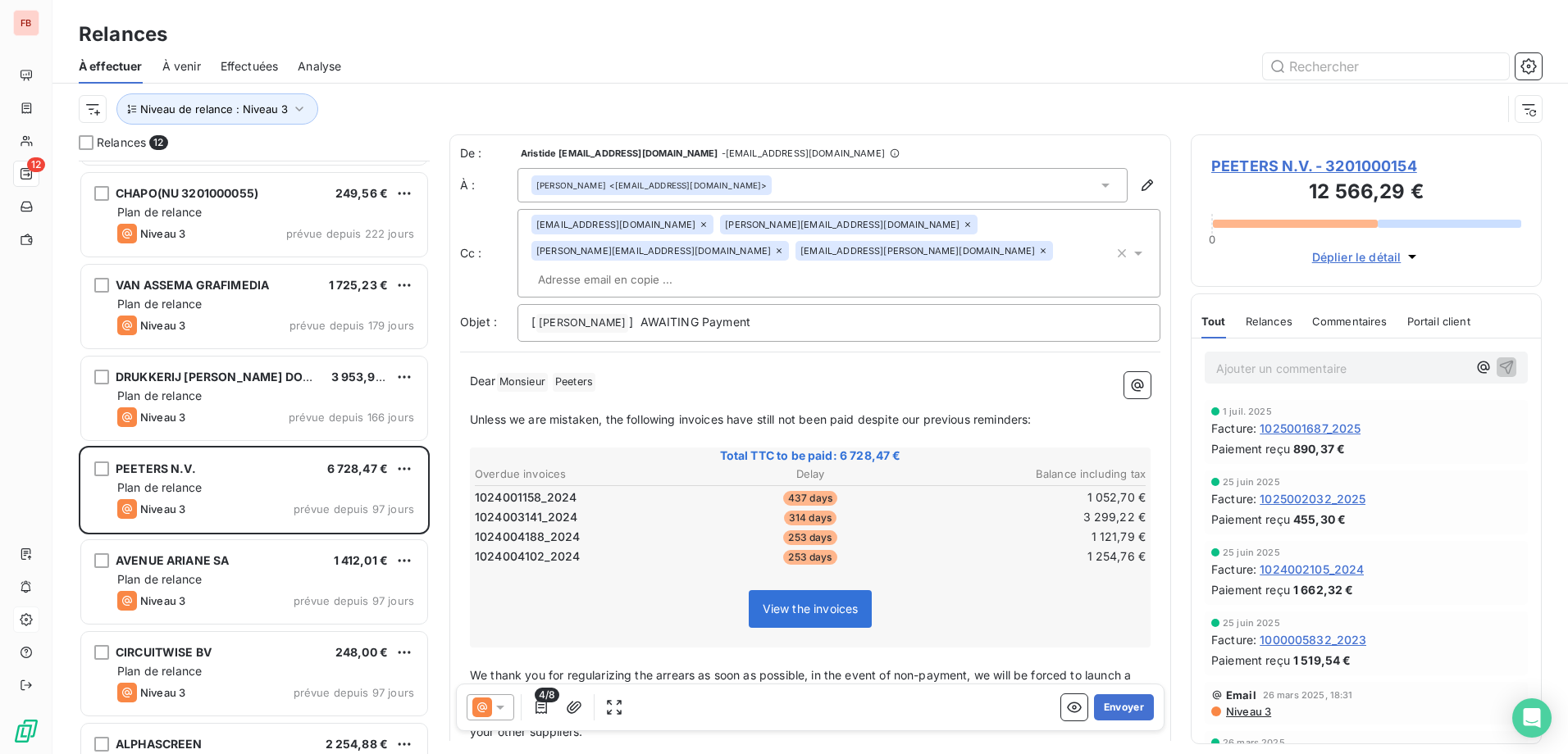 click at bounding box center [626, 279] 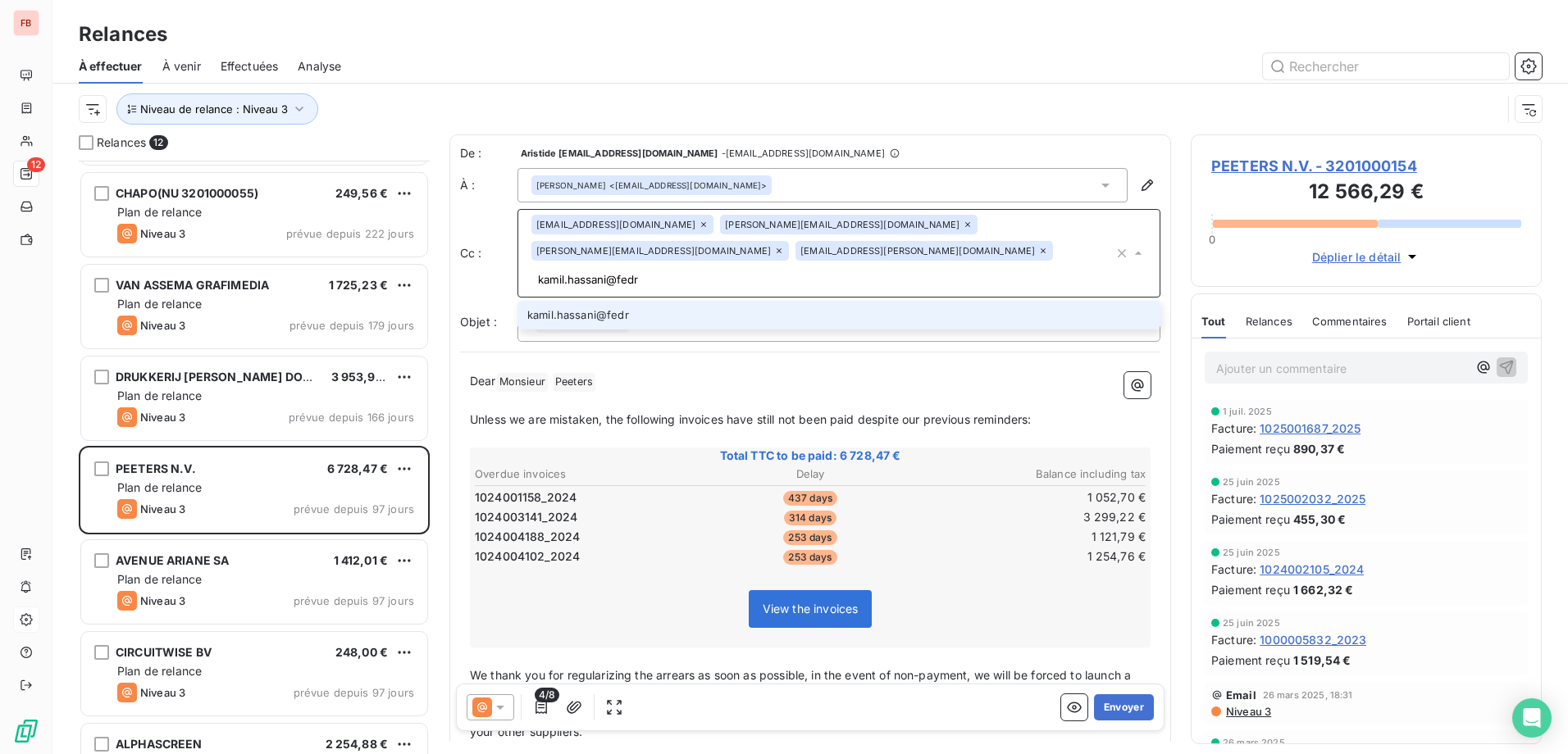 click on "kamil.hassani@fedr" at bounding box center (823, 279) 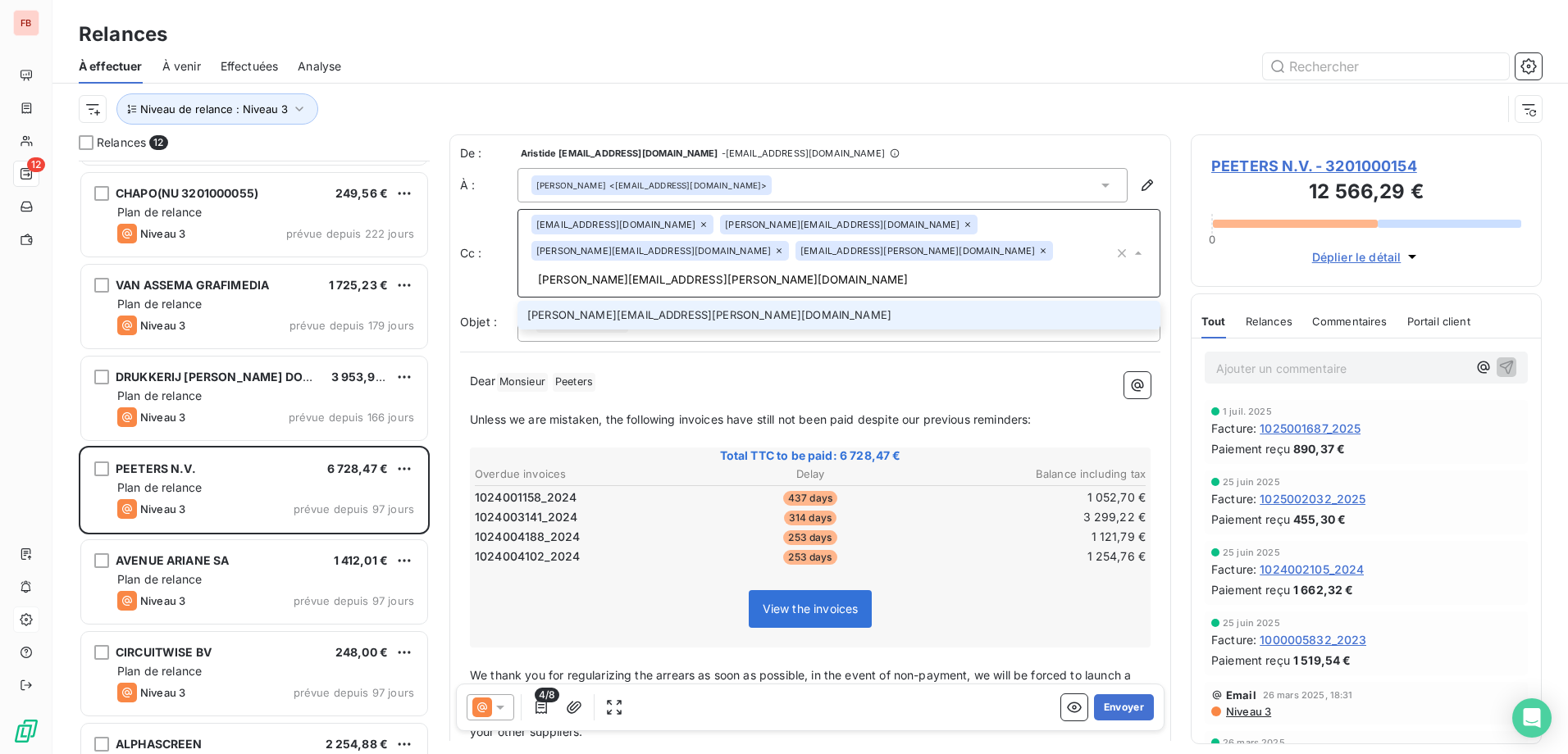 type on "kamil.hassani@fedrigoni.com" 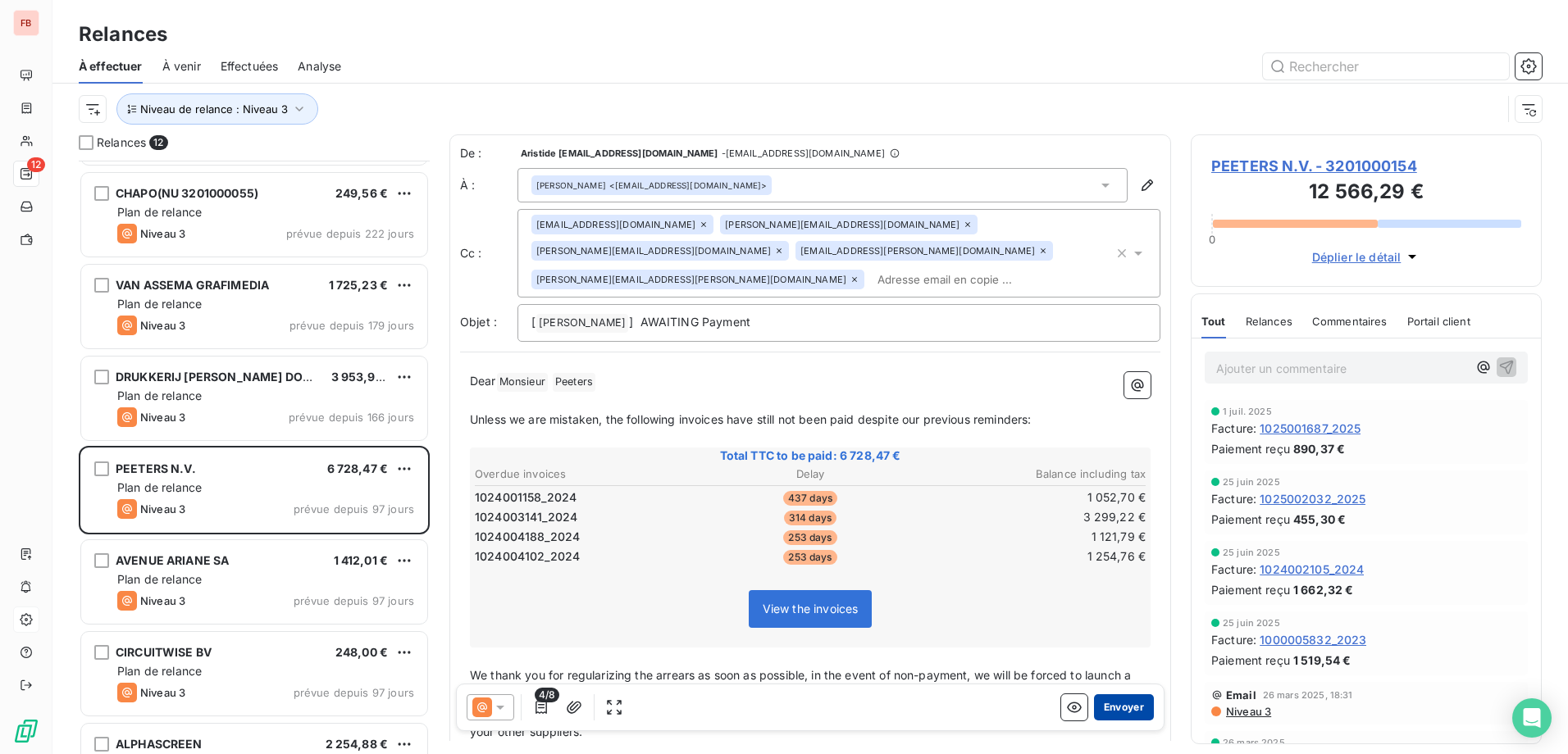 click on "Envoyer" at bounding box center [1124, 707] 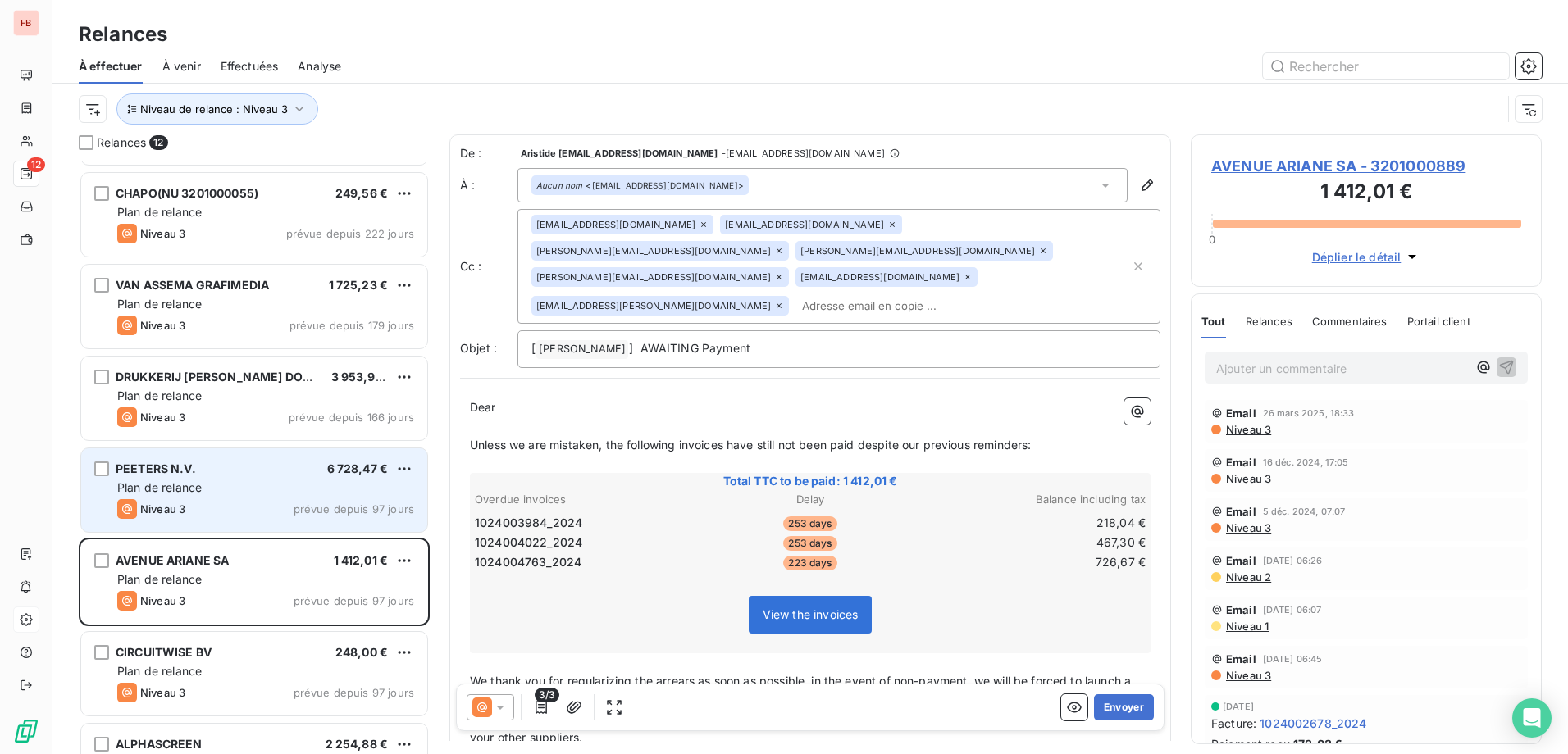 click on "Niveau 3 prévue depuis 97 jours" at bounding box center (266, 509) 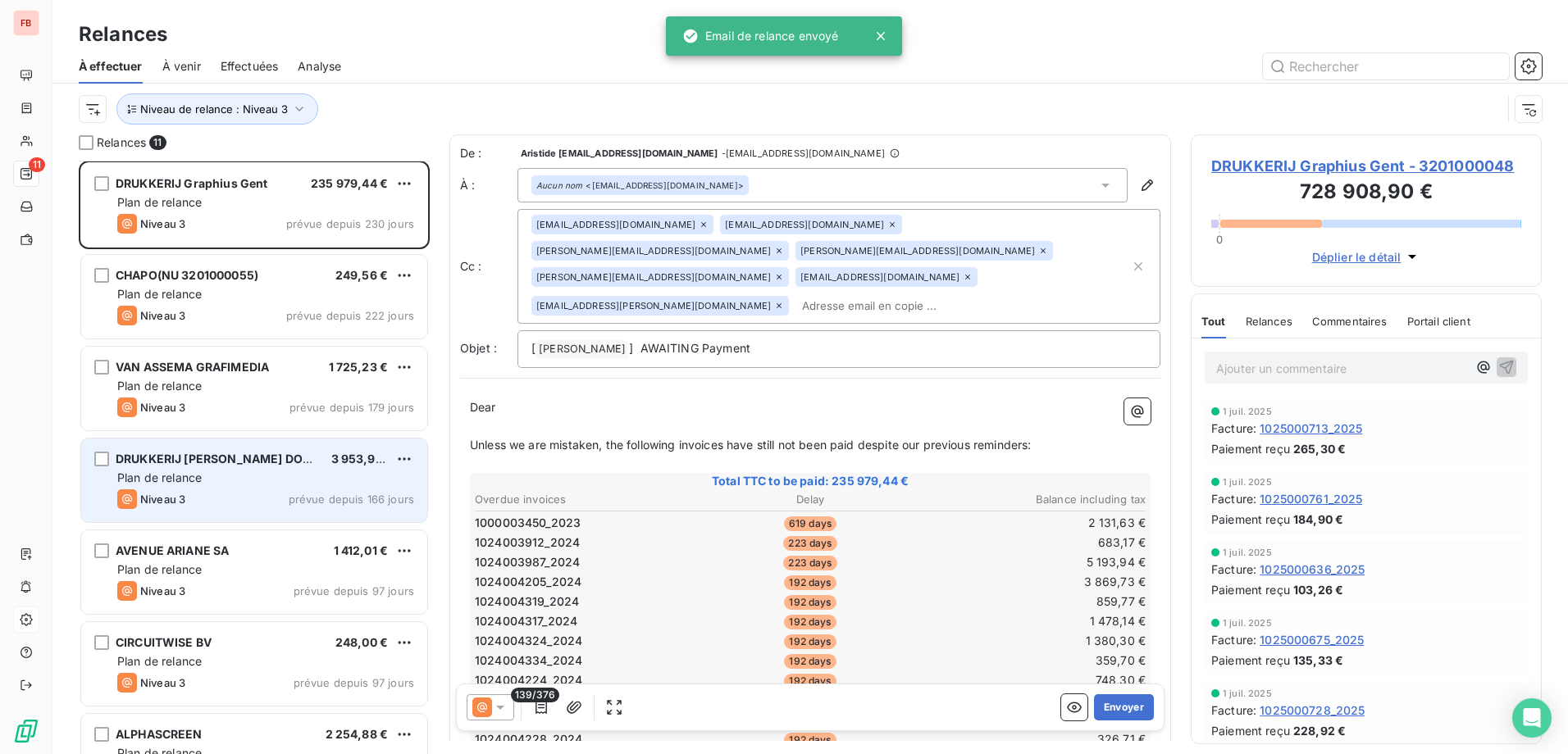 scroll, scrollTop: 0, scrollLeft: 0, axis: both 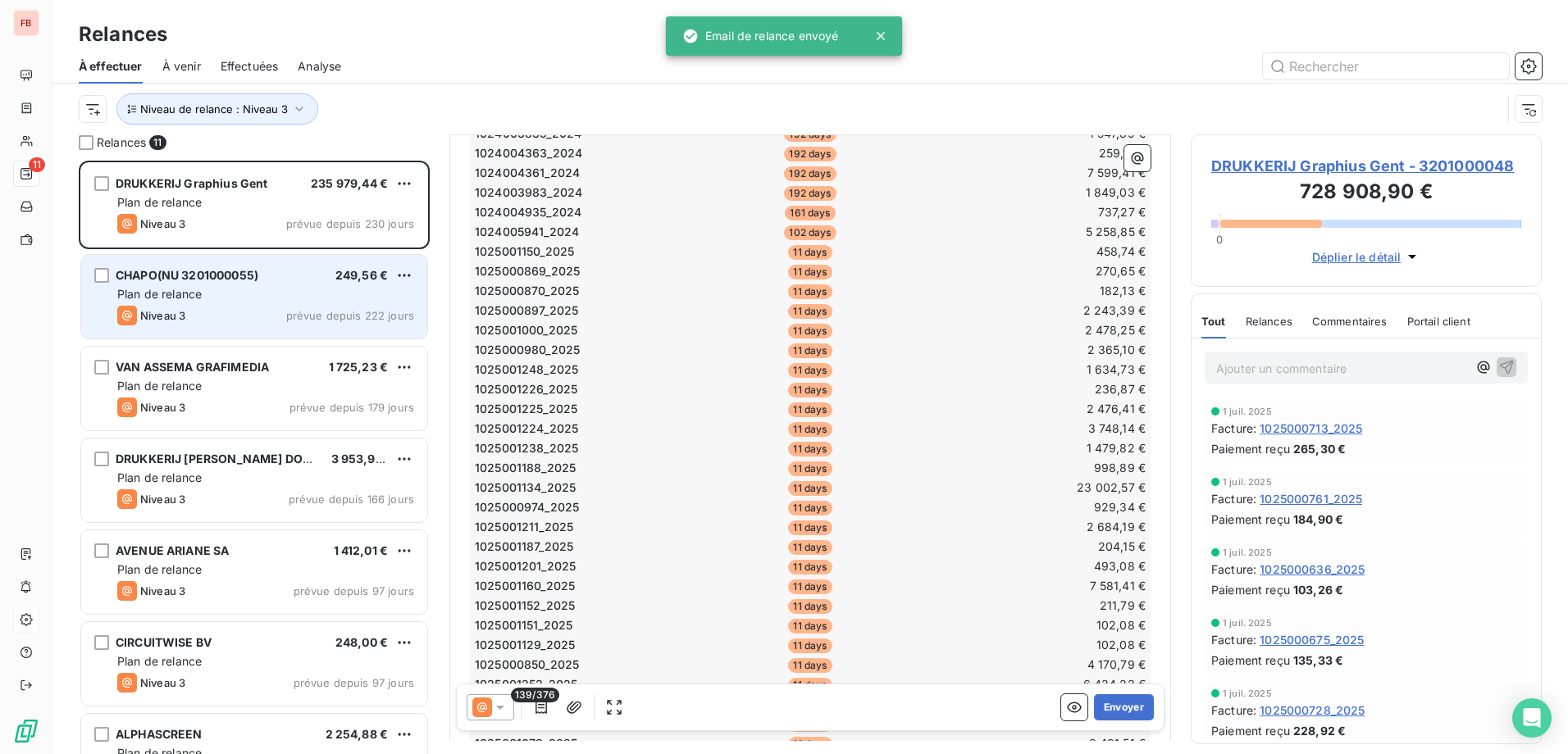 click on "Plan de relance" at bounding box center [266, 294] 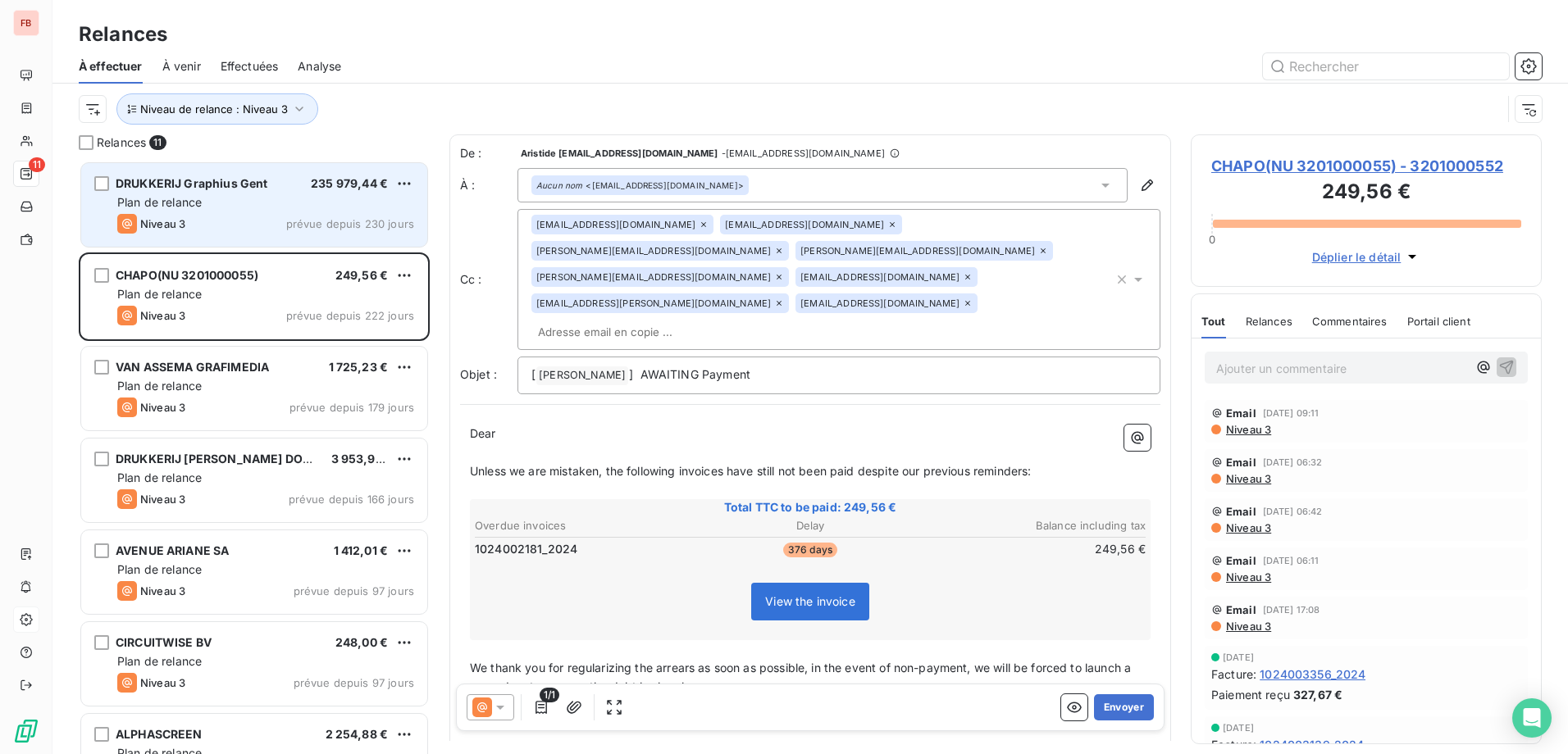 click on "DRUKKERIJ Graphius Gent 235 979,44 € Plan de relance Niveau 3 prévue depuis 230 jours" at bounding box center [254, 205] 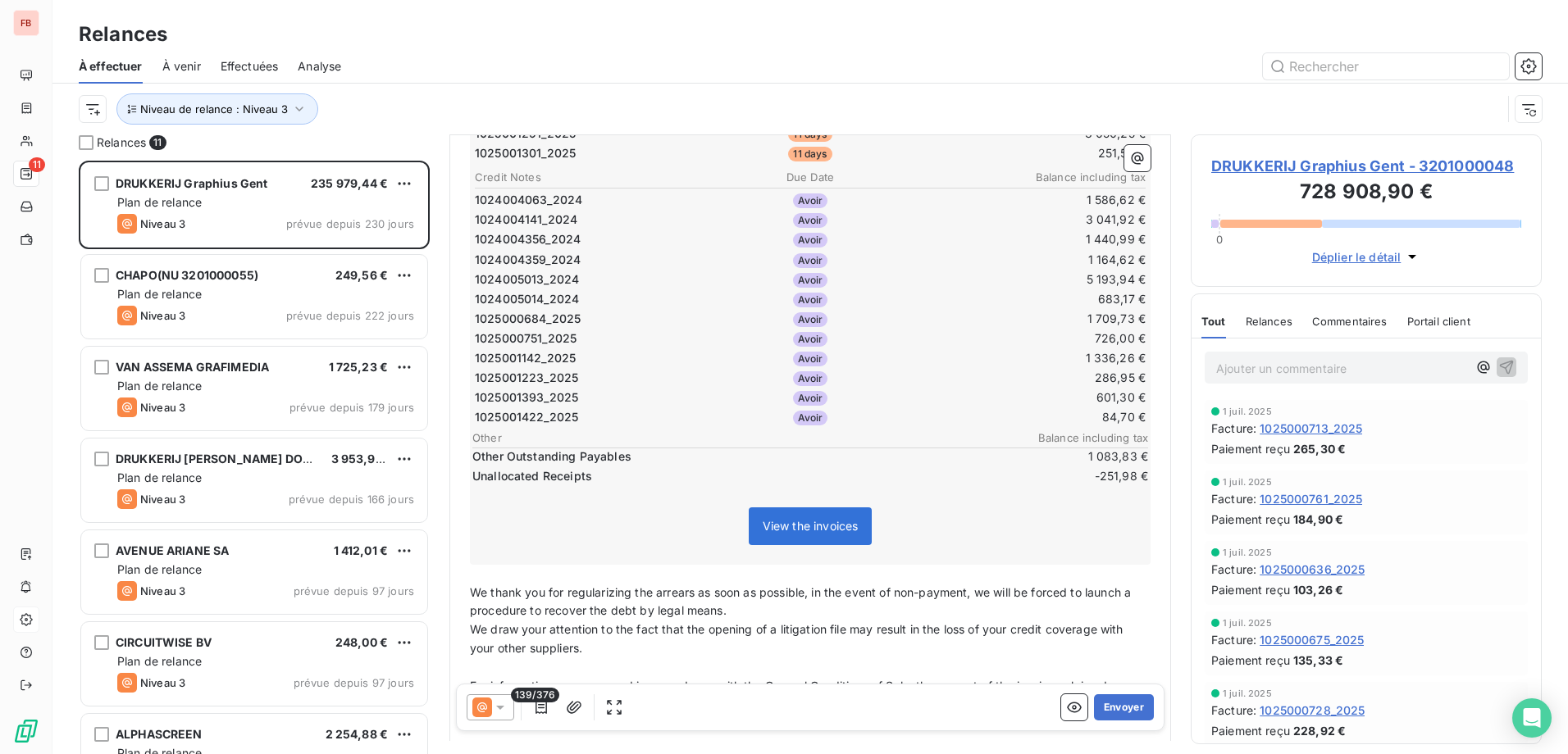 scroll, scrollTop: 2614, scrollLeft: 0, axis: vertical 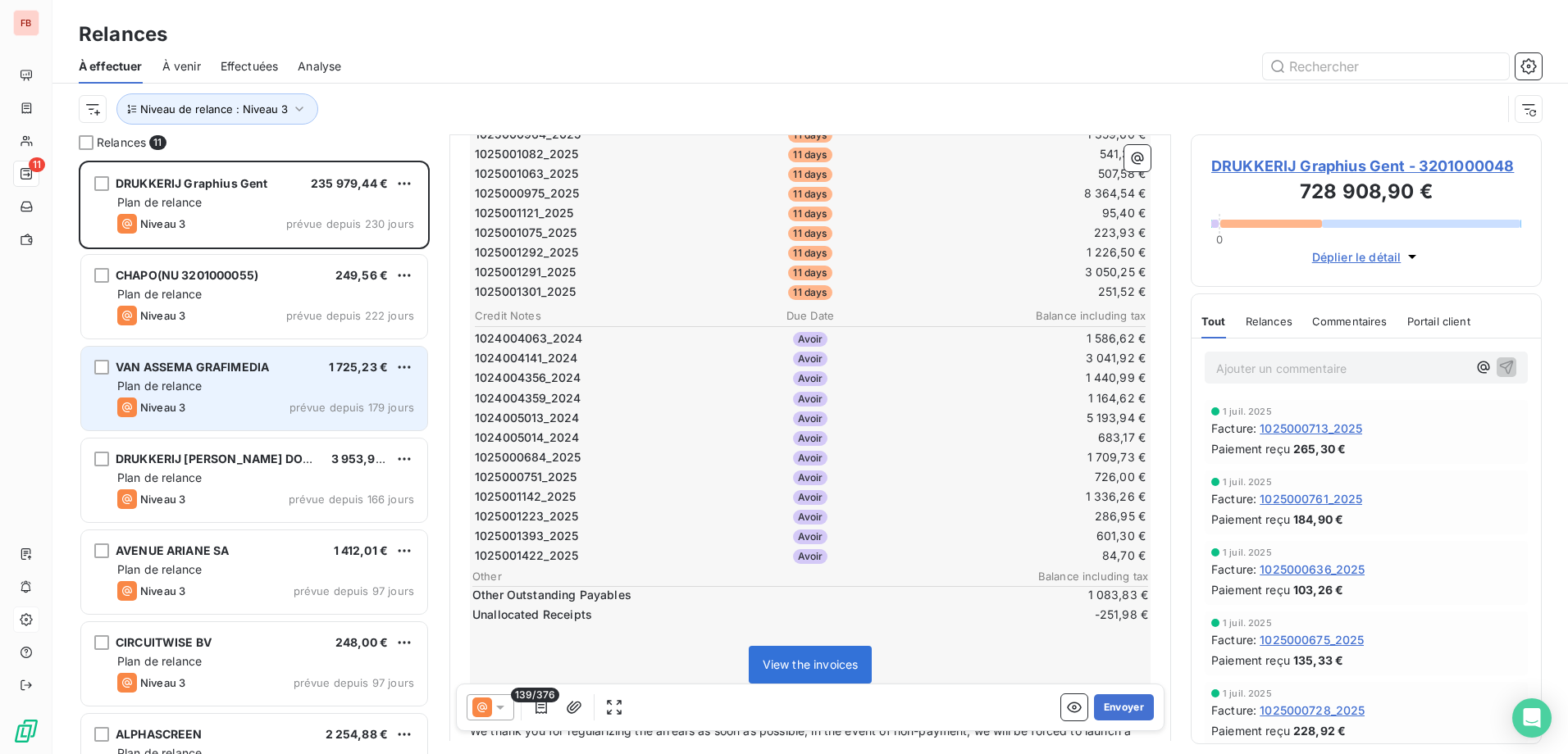click on "Niveau 3 prévue depuis 179 jours" at bounding box center [266, 407] 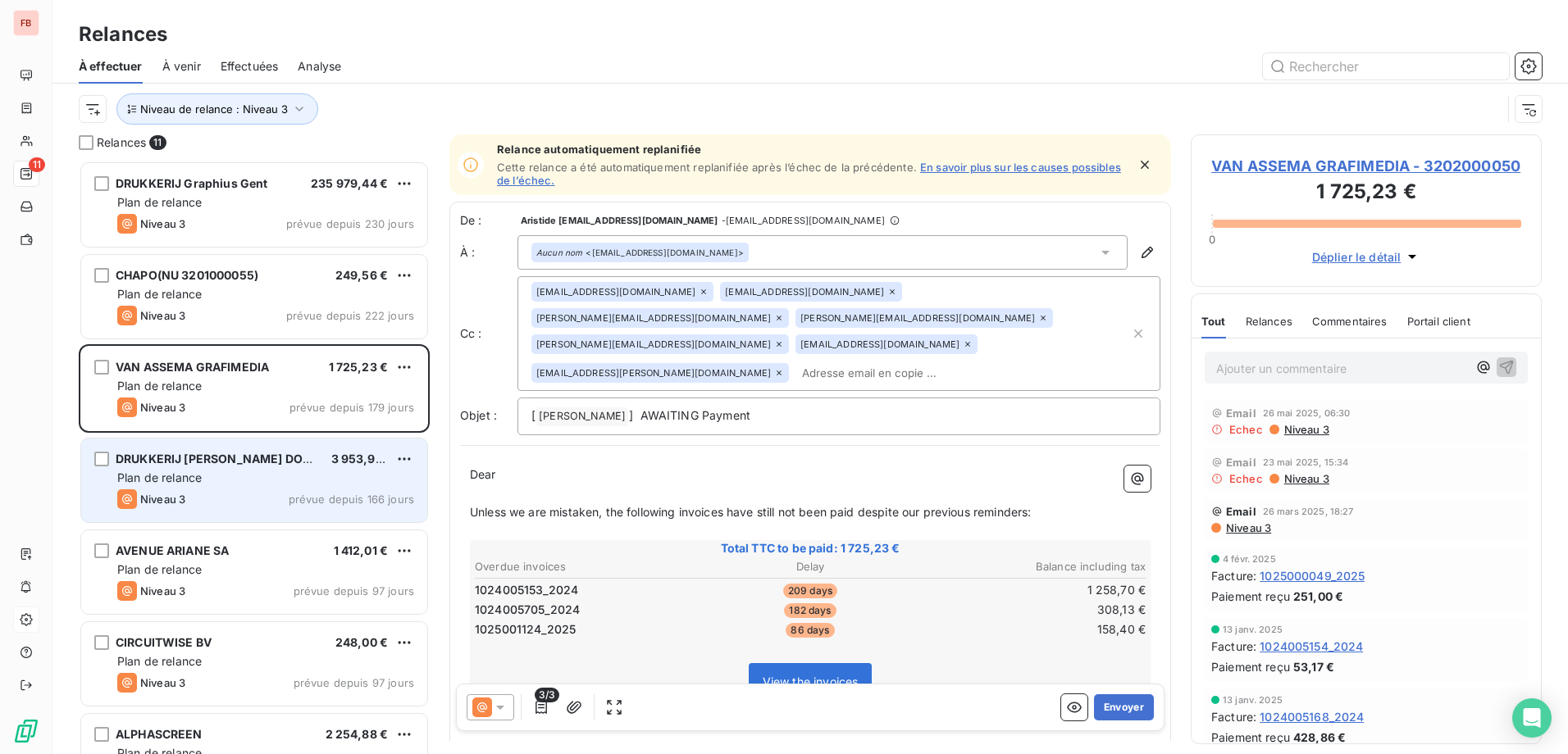 click on "Niveau 3 prévue depuis 166 jours" at bounding box center (266, 499) 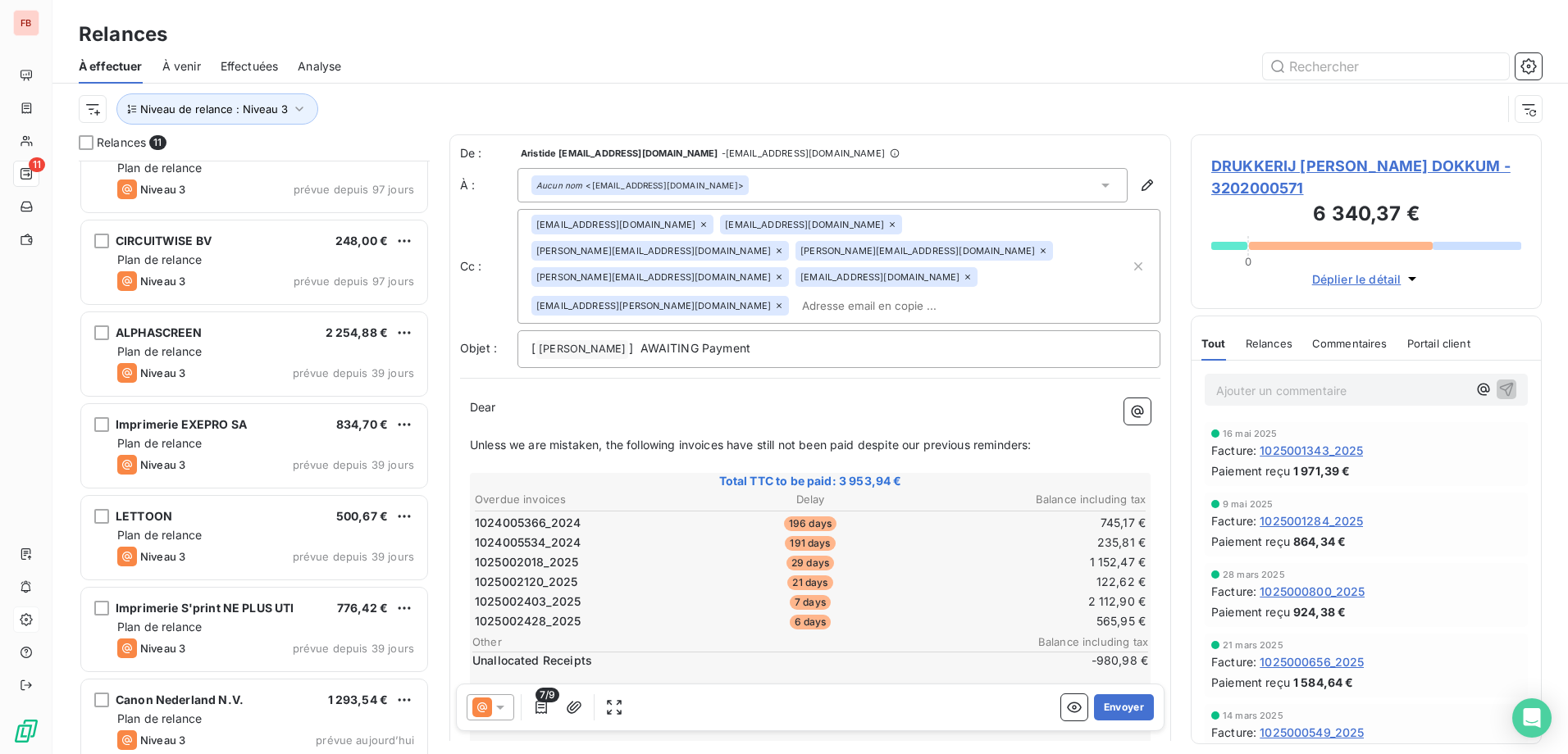 scroll, scrollTop: 417, scrollLeft: 0, axis: vertical 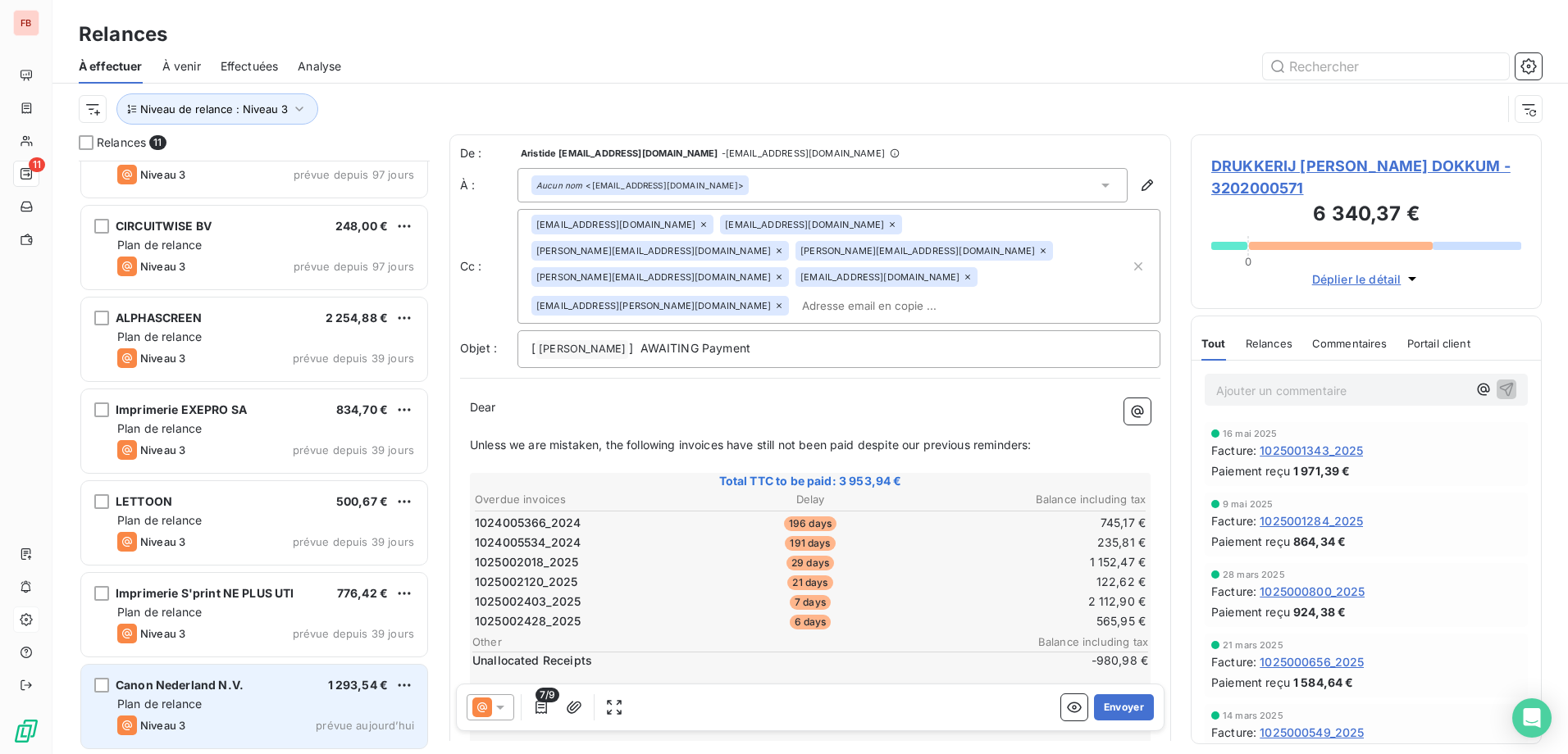 click on "Canon Nederland N.V. 1 293,54 € Plan de relance Niveau 3 prévue aujourd’hui" at bounding box center (254, 706) 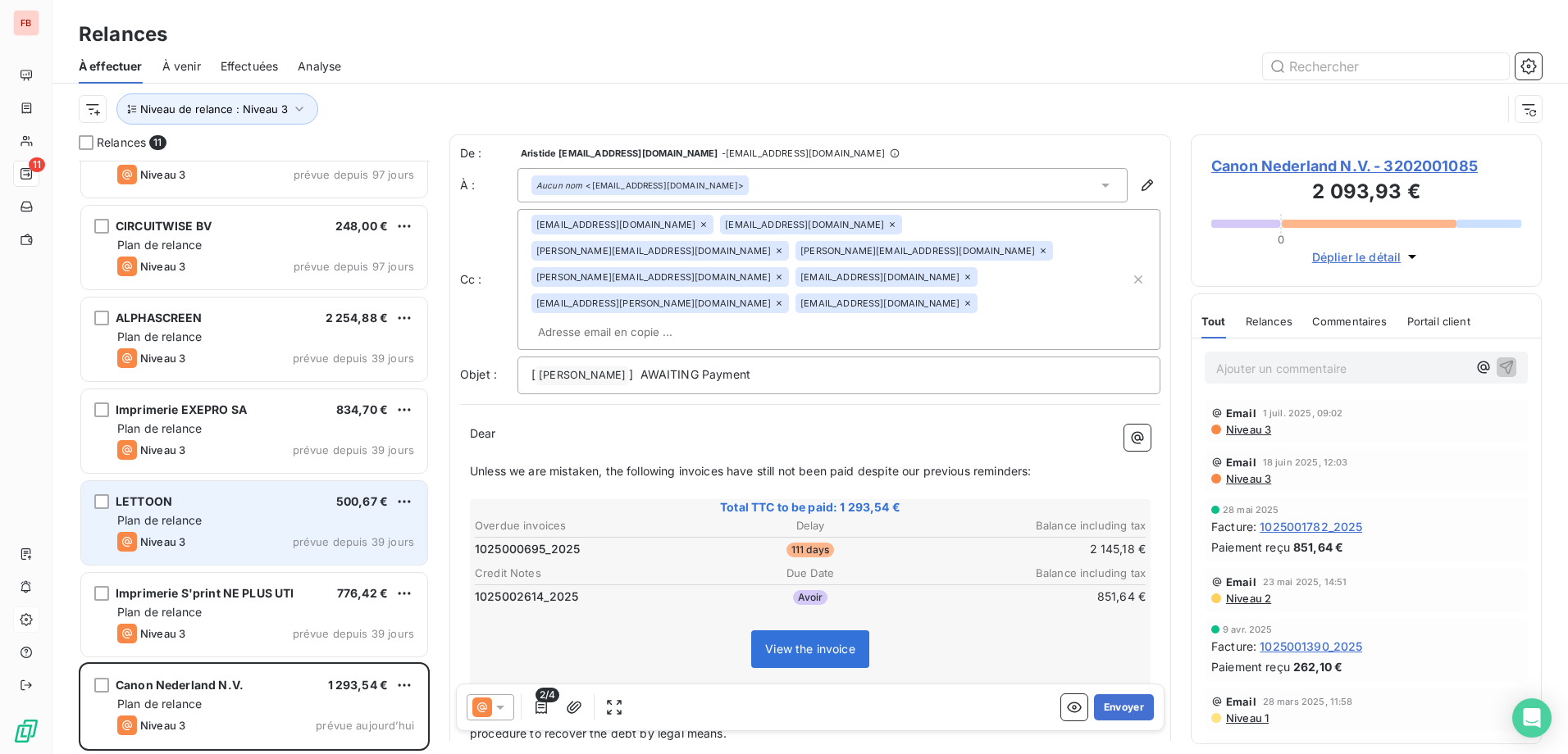 click on "LETTOON 500,67 €" at bounding box center [266, 502] 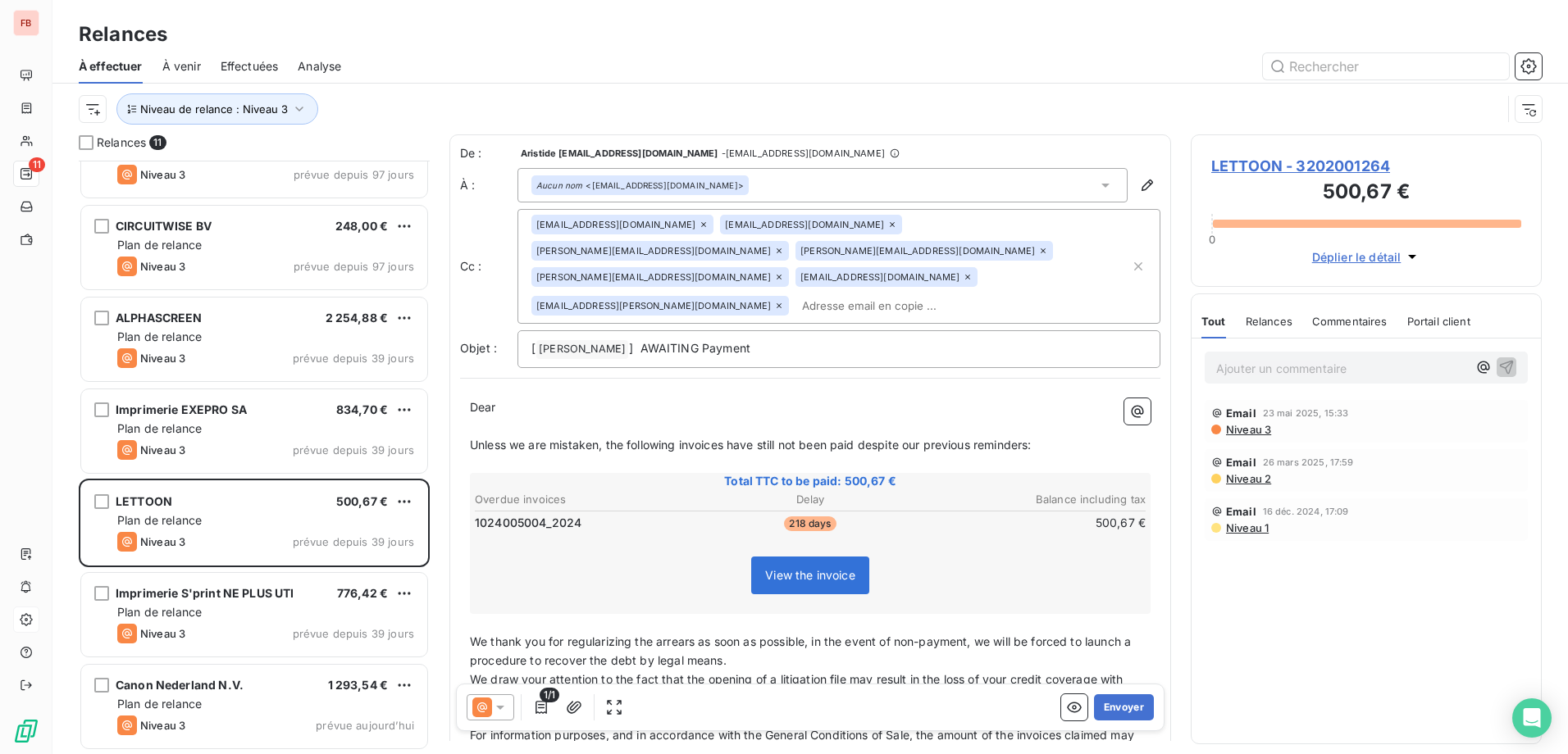 click 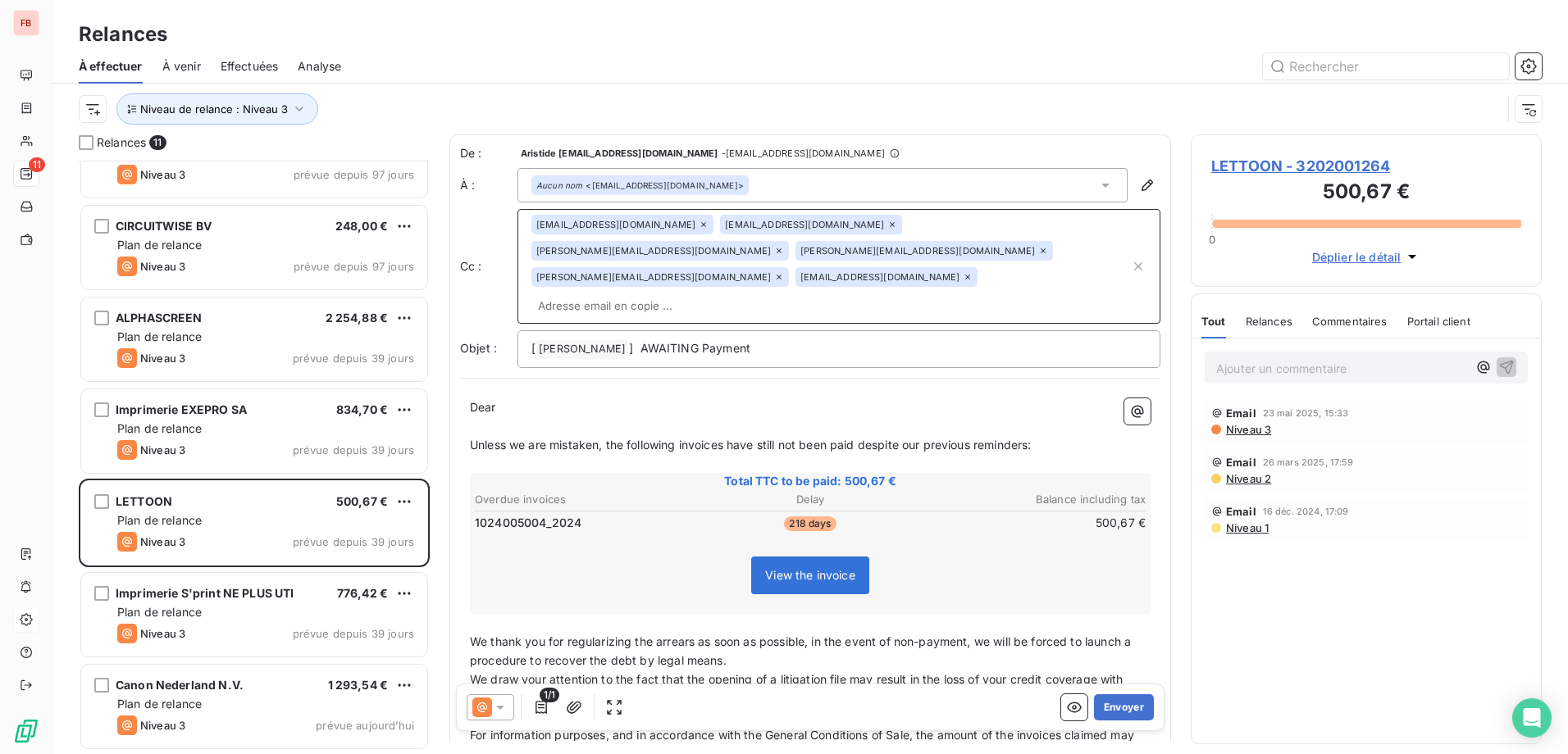 drag, startPoint x: 668, startPoint y: 250, endPoint x: 726, endPoint y: 243, distance: 58.420887 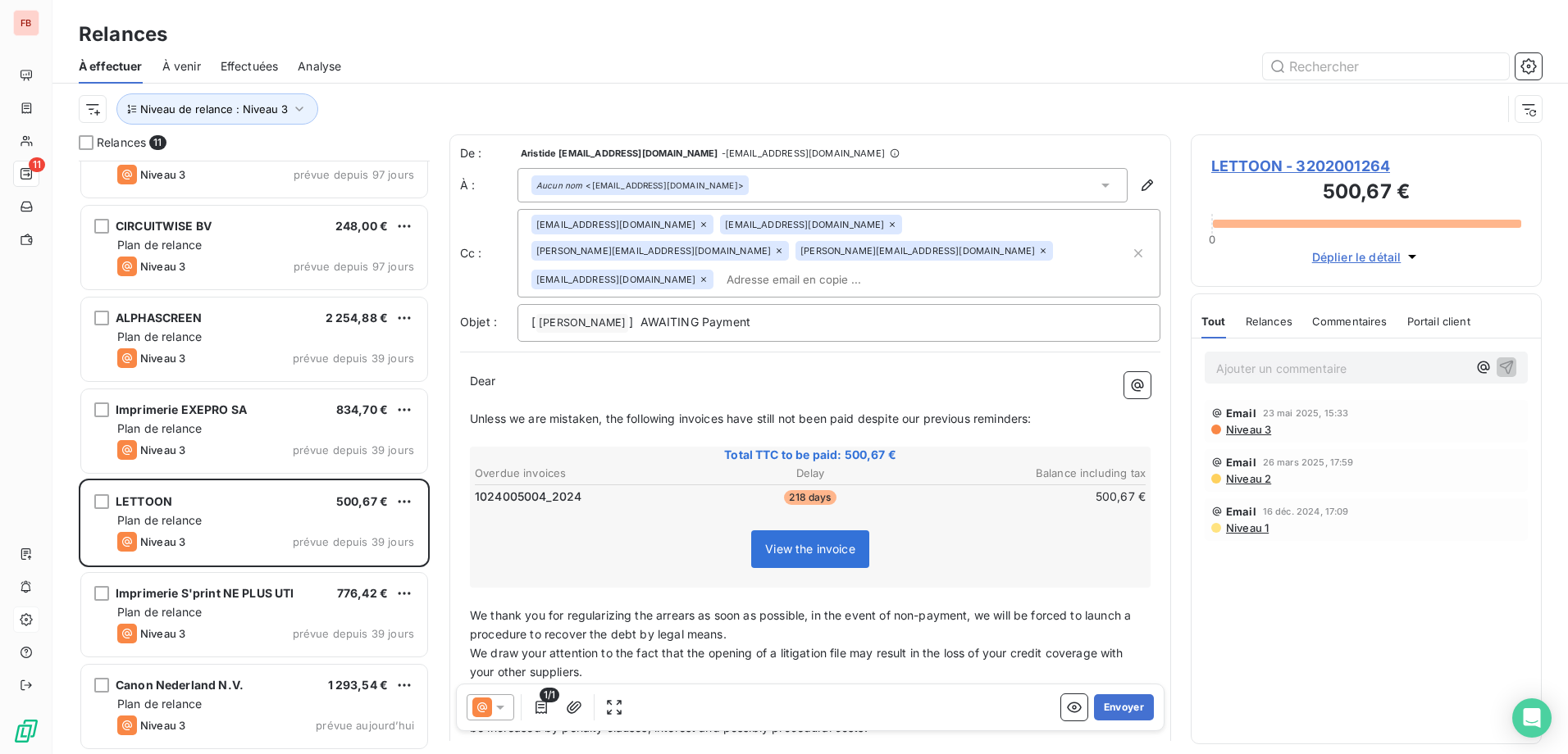 click on "info@fedrigoni.be" at bounding box center (811, 225) 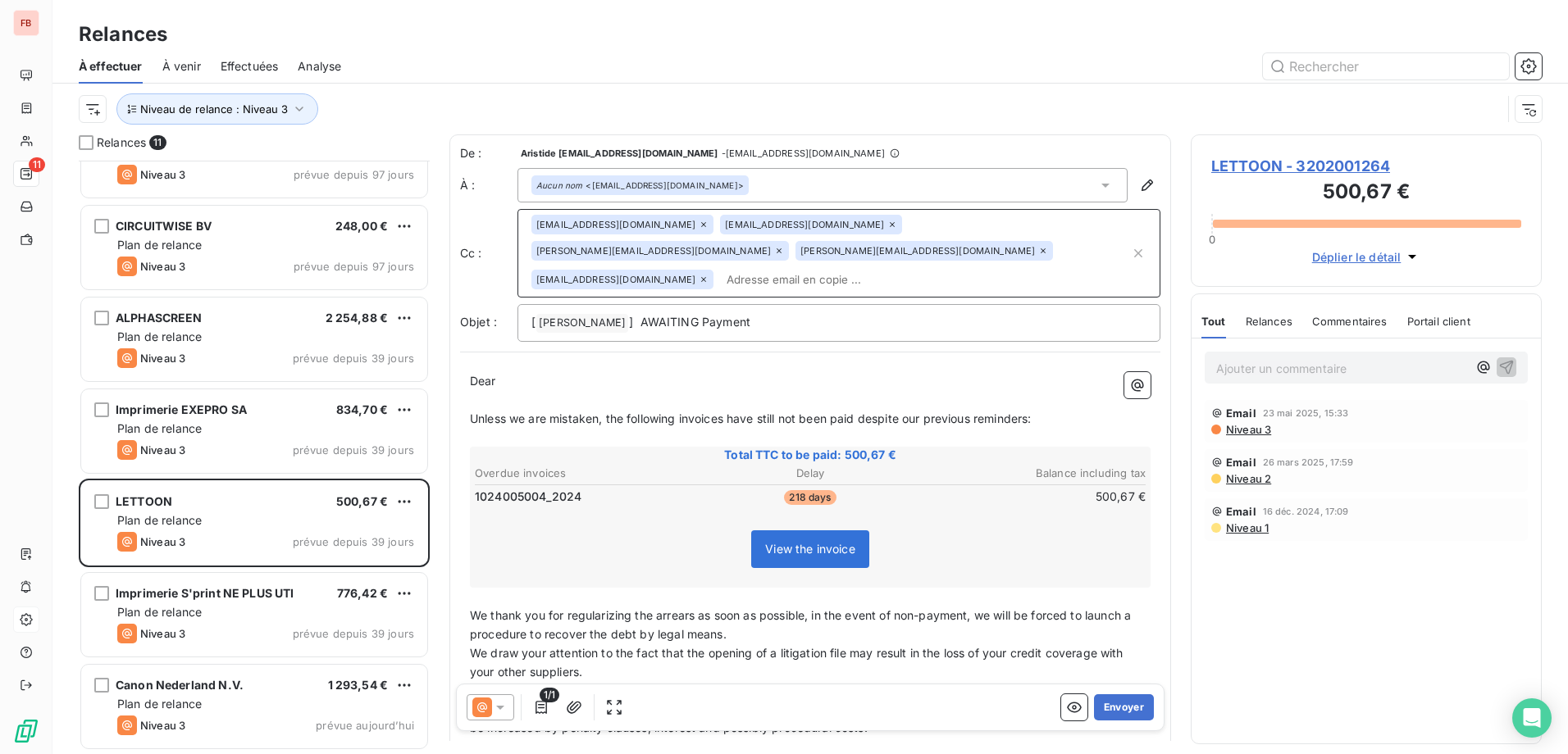 click 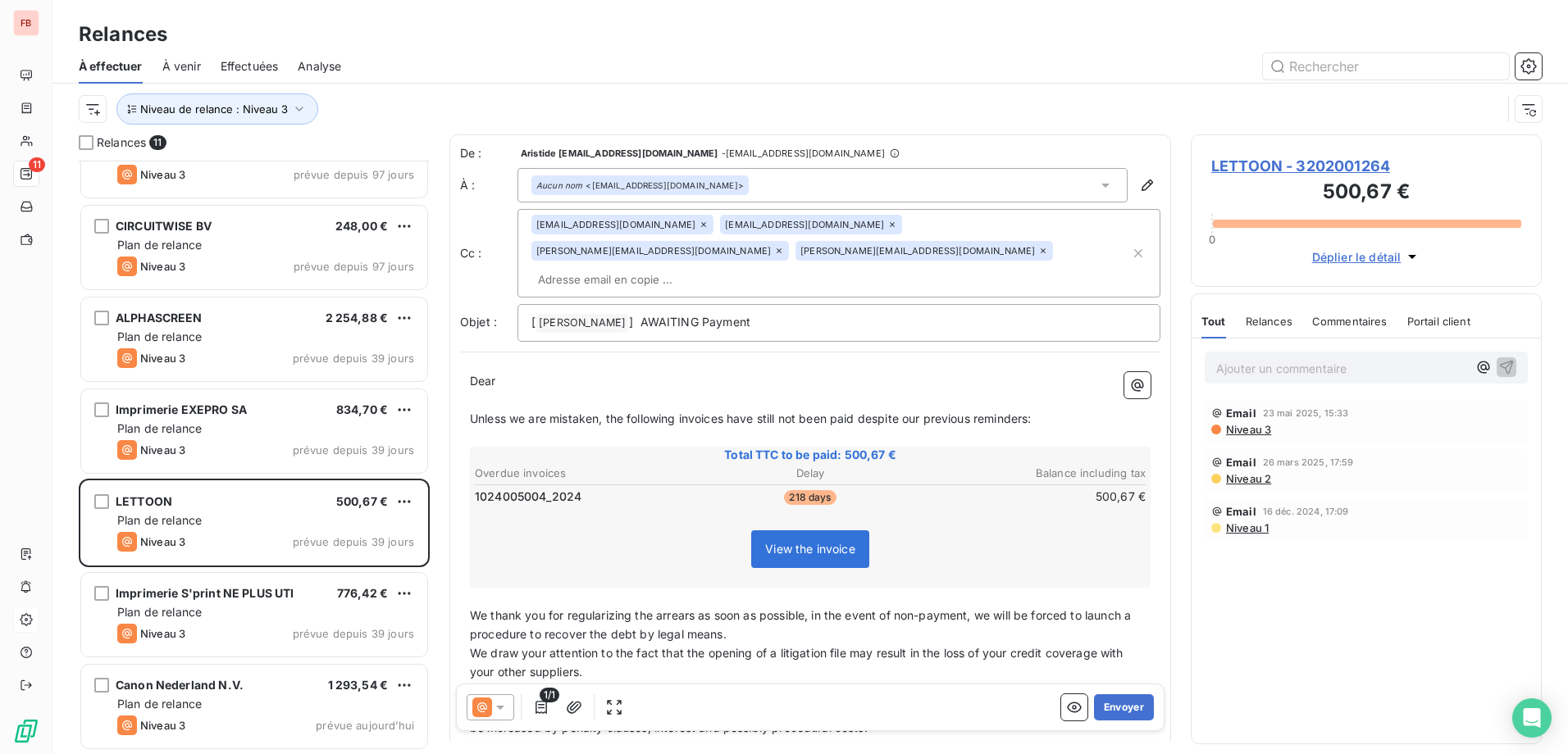 drag, startPoint x: 808, startPoint y: 222, endPoint x: 843, endPoint y: 311, distance: 95.63472 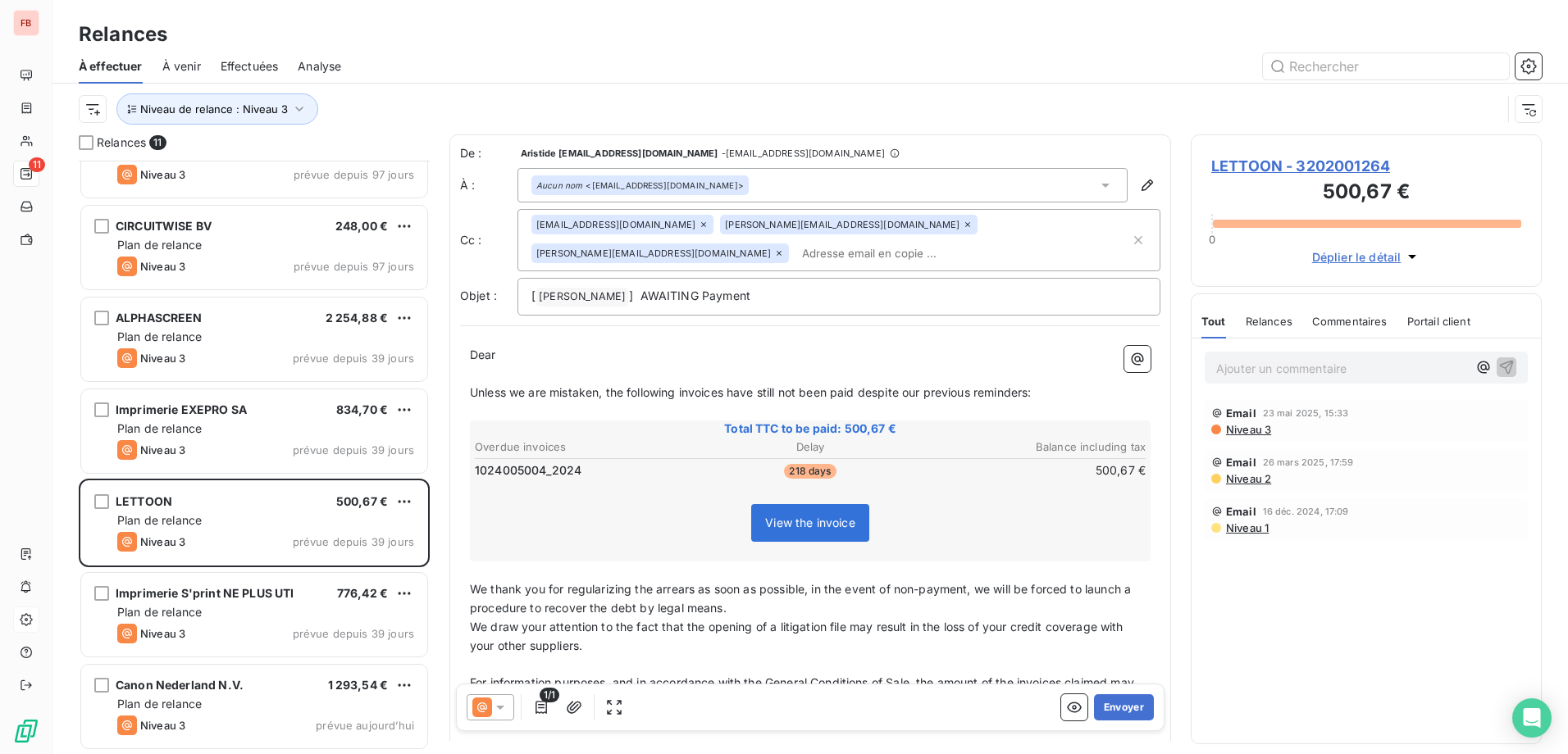 click on "1/1 Envoyer" at bounding box center (810, 707) 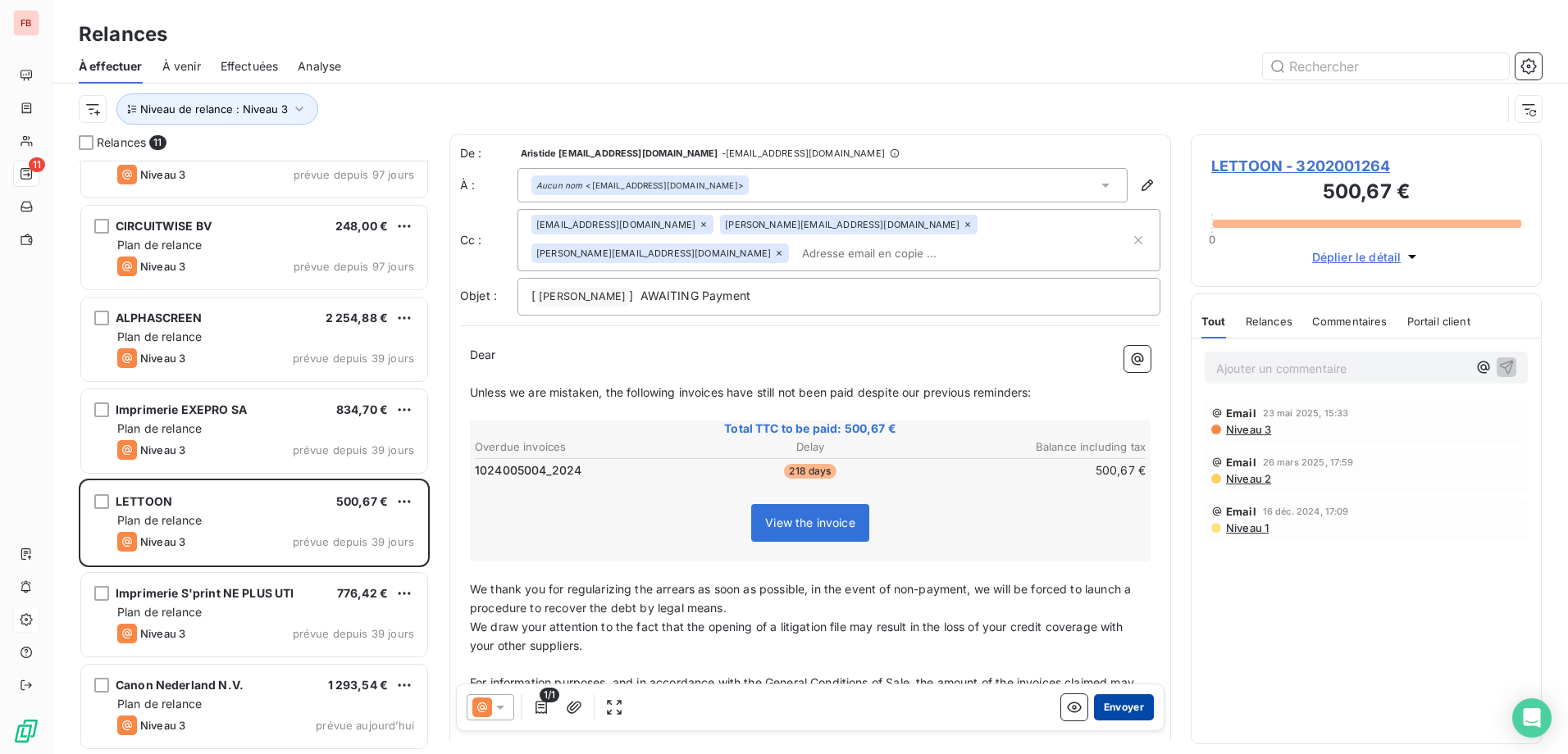 click on "Envoyer" at bounding box center [1124, 707] 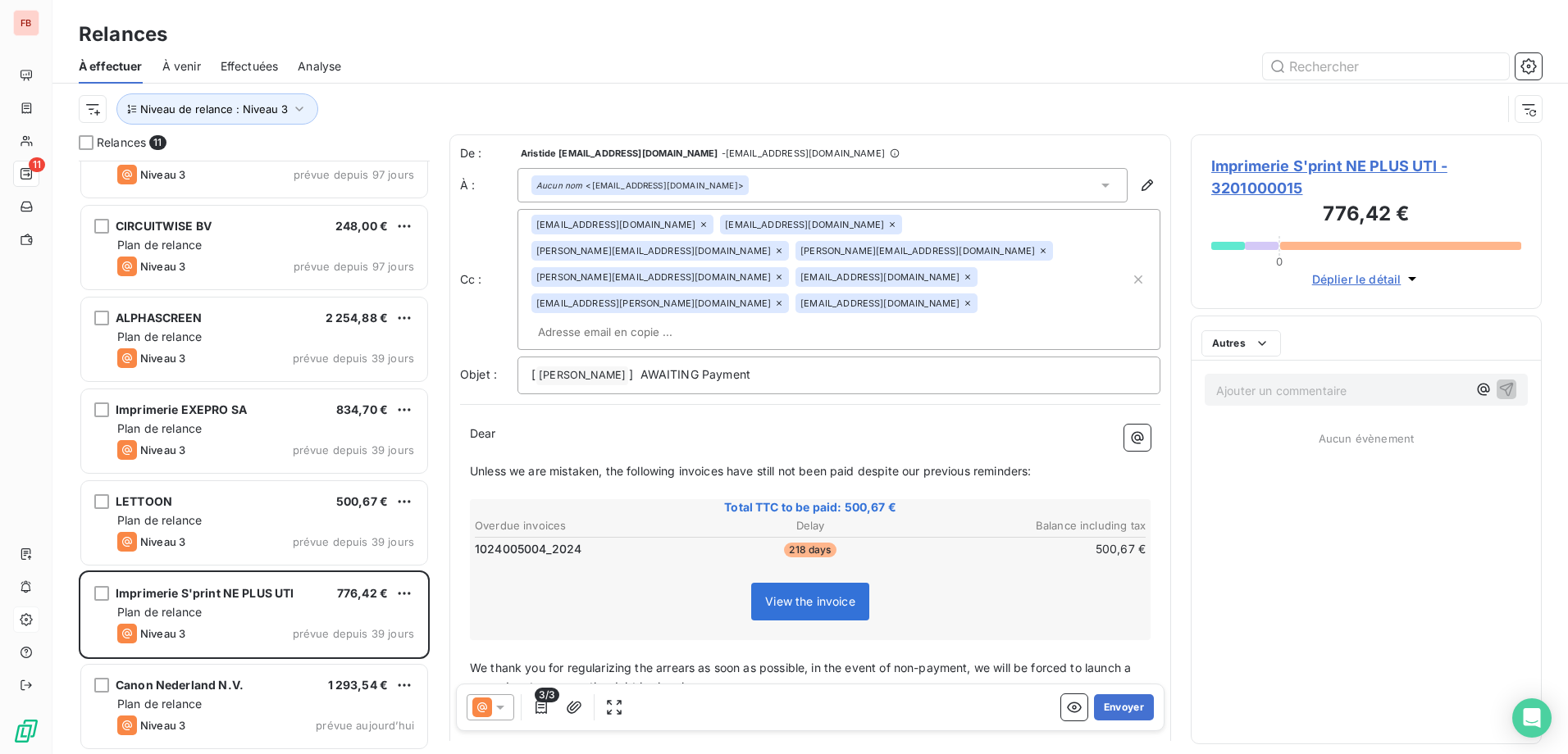 scroll, scrollTop: 325, scrollLeft: 0, axis: vertical 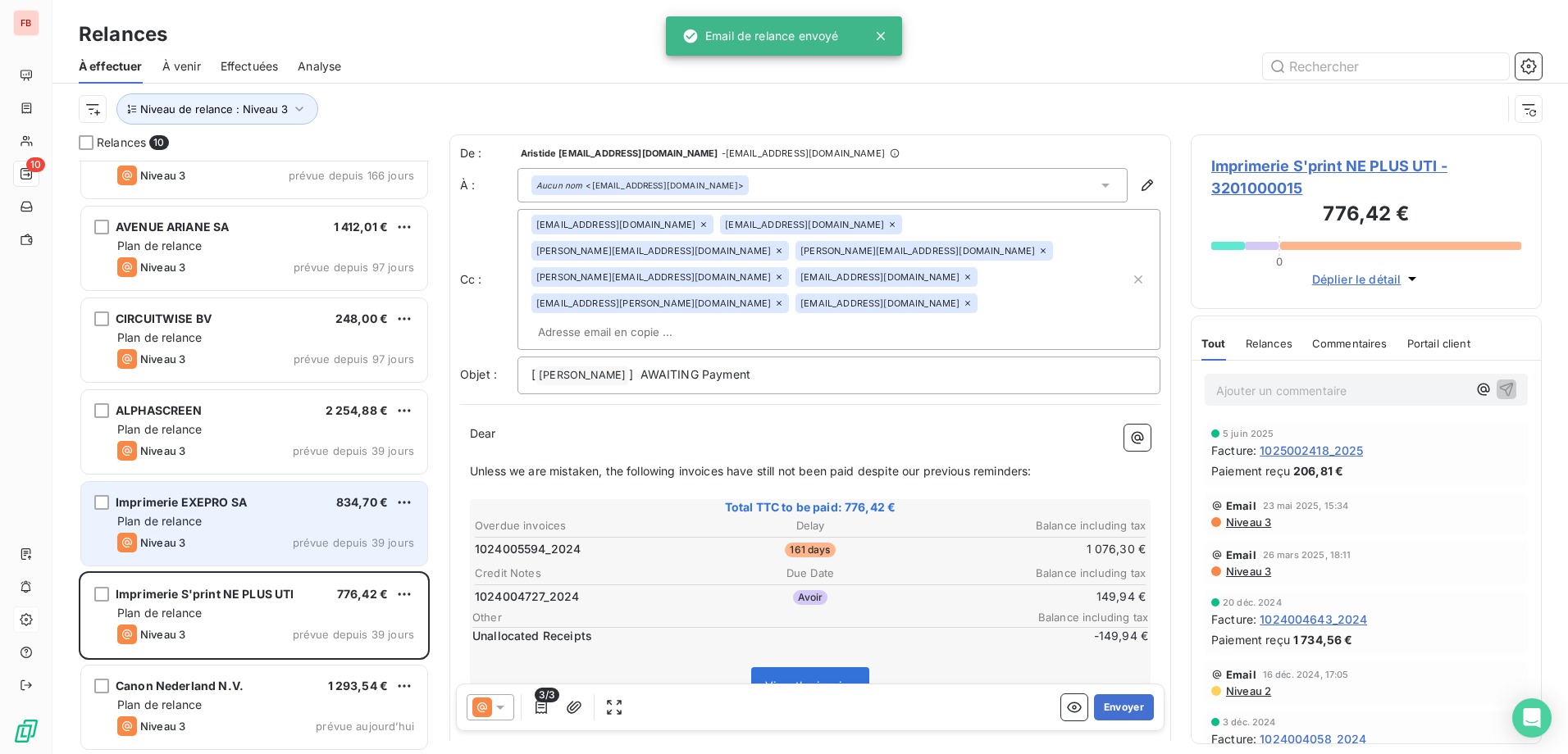click on "Plan de relance" at bounding box center [266, 521] 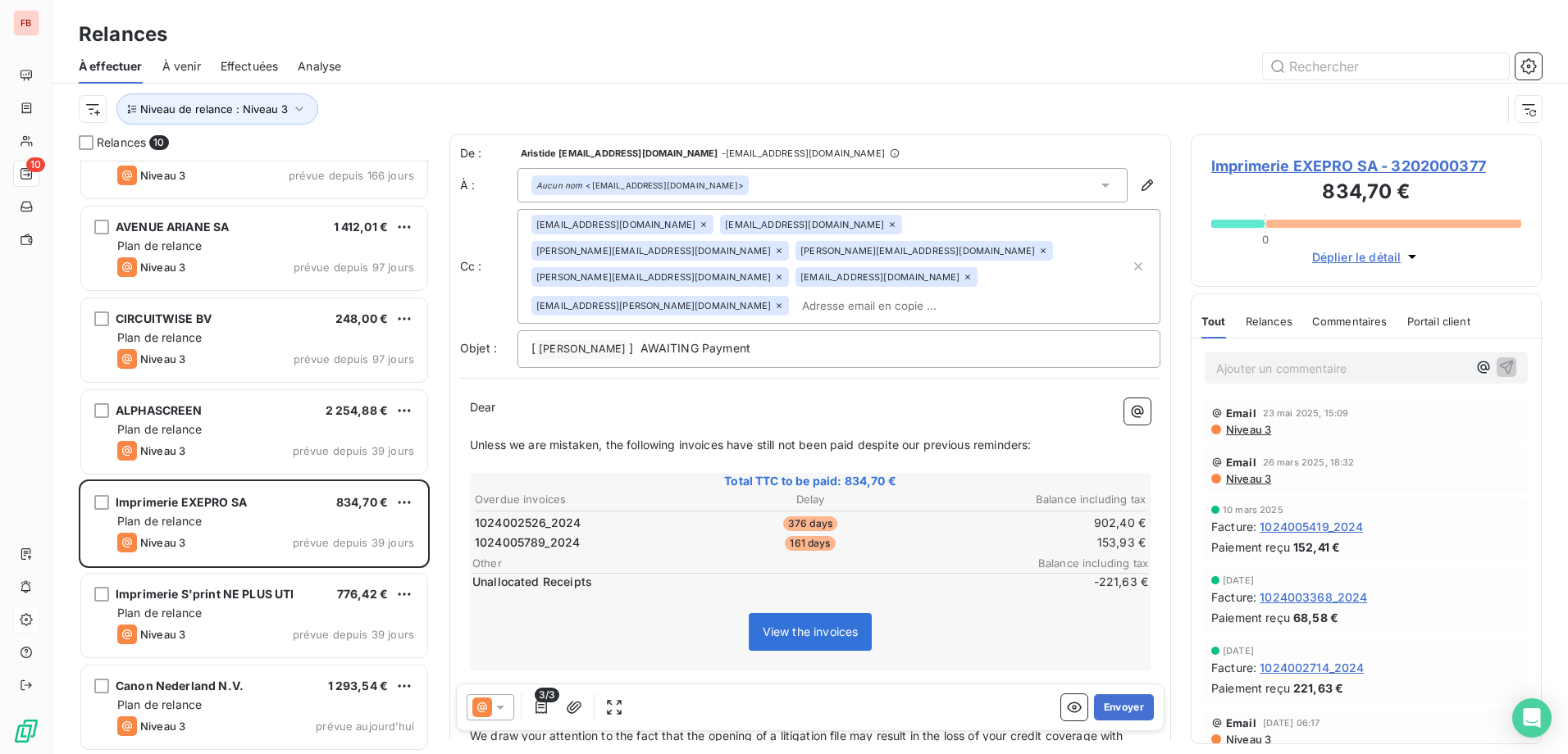 click 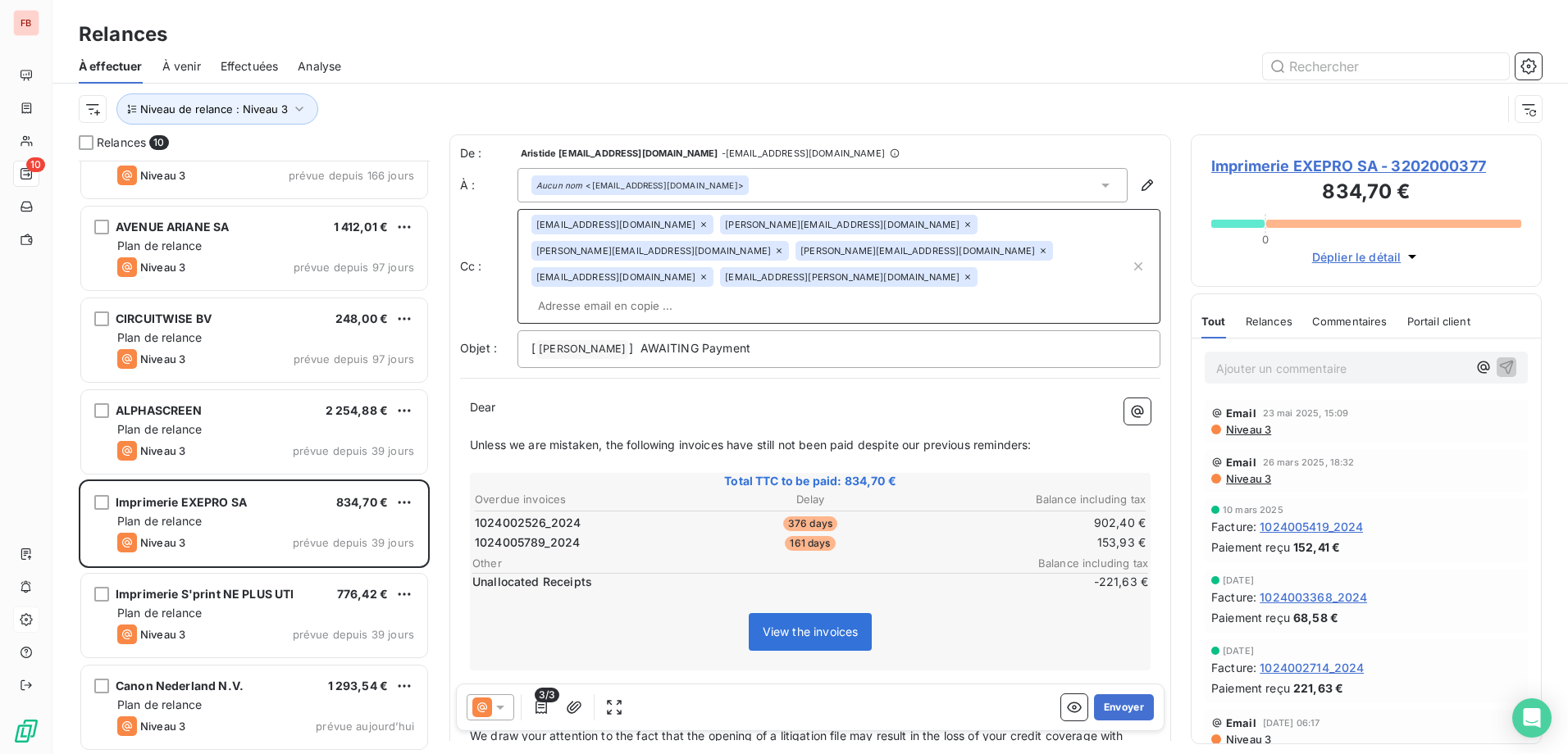 click 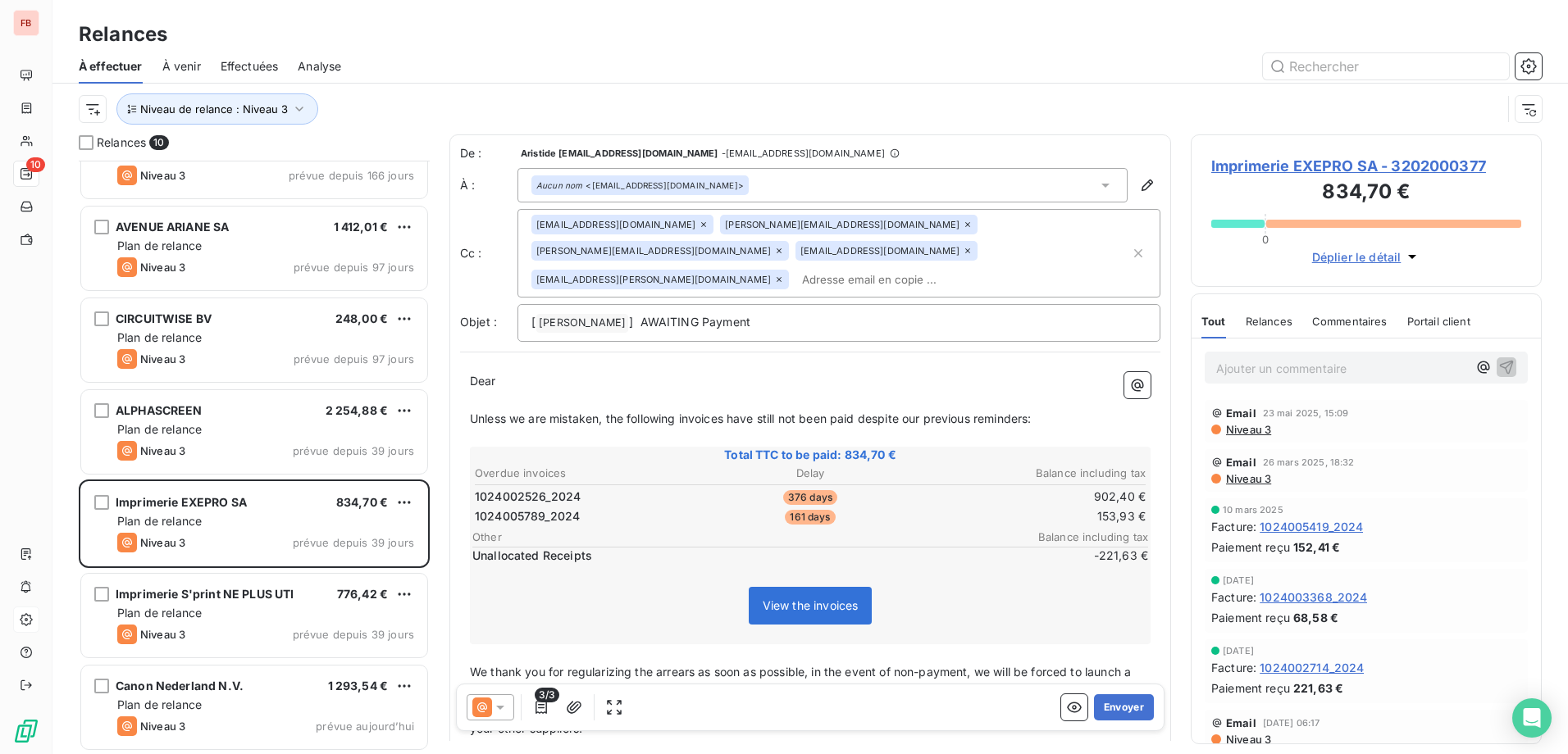 click 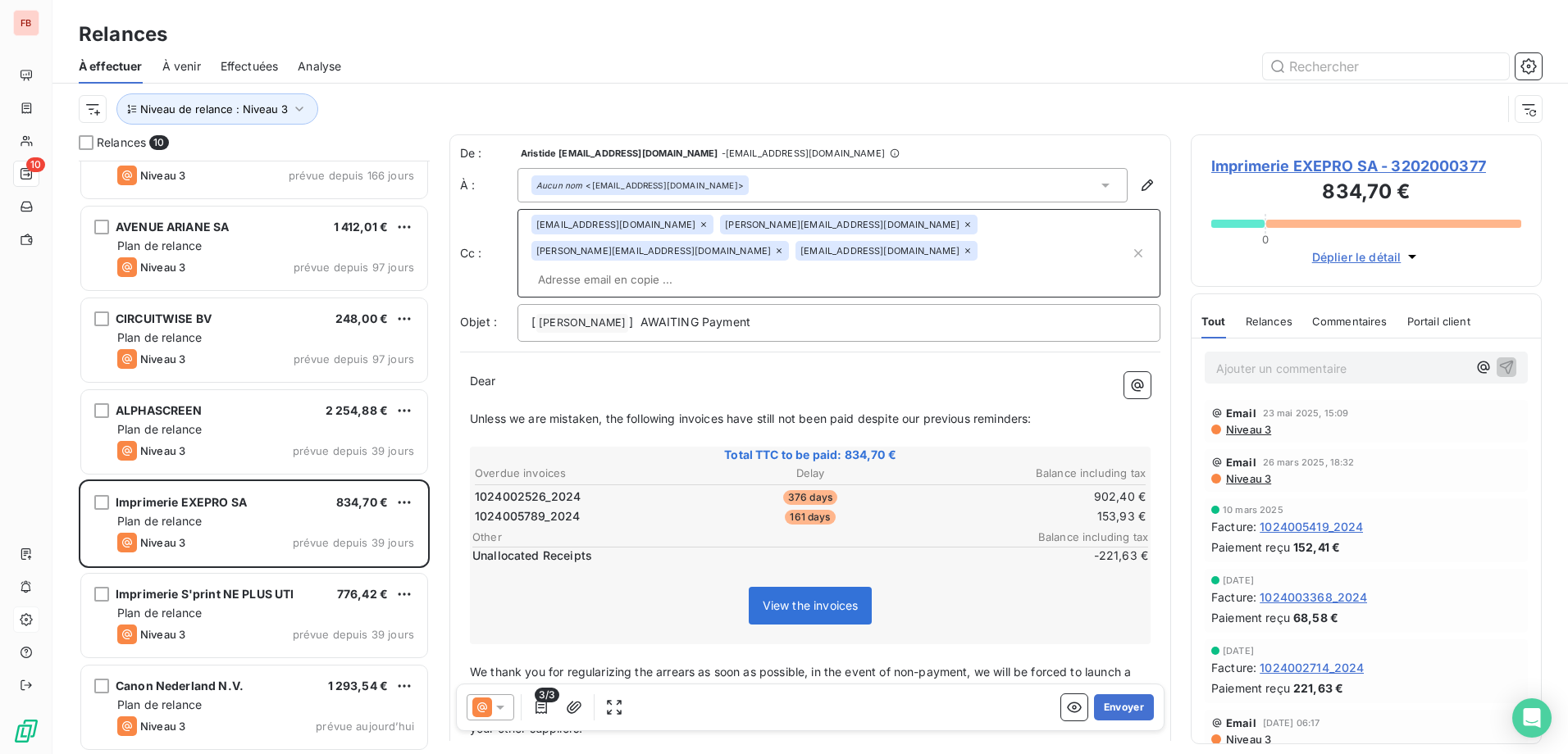 click 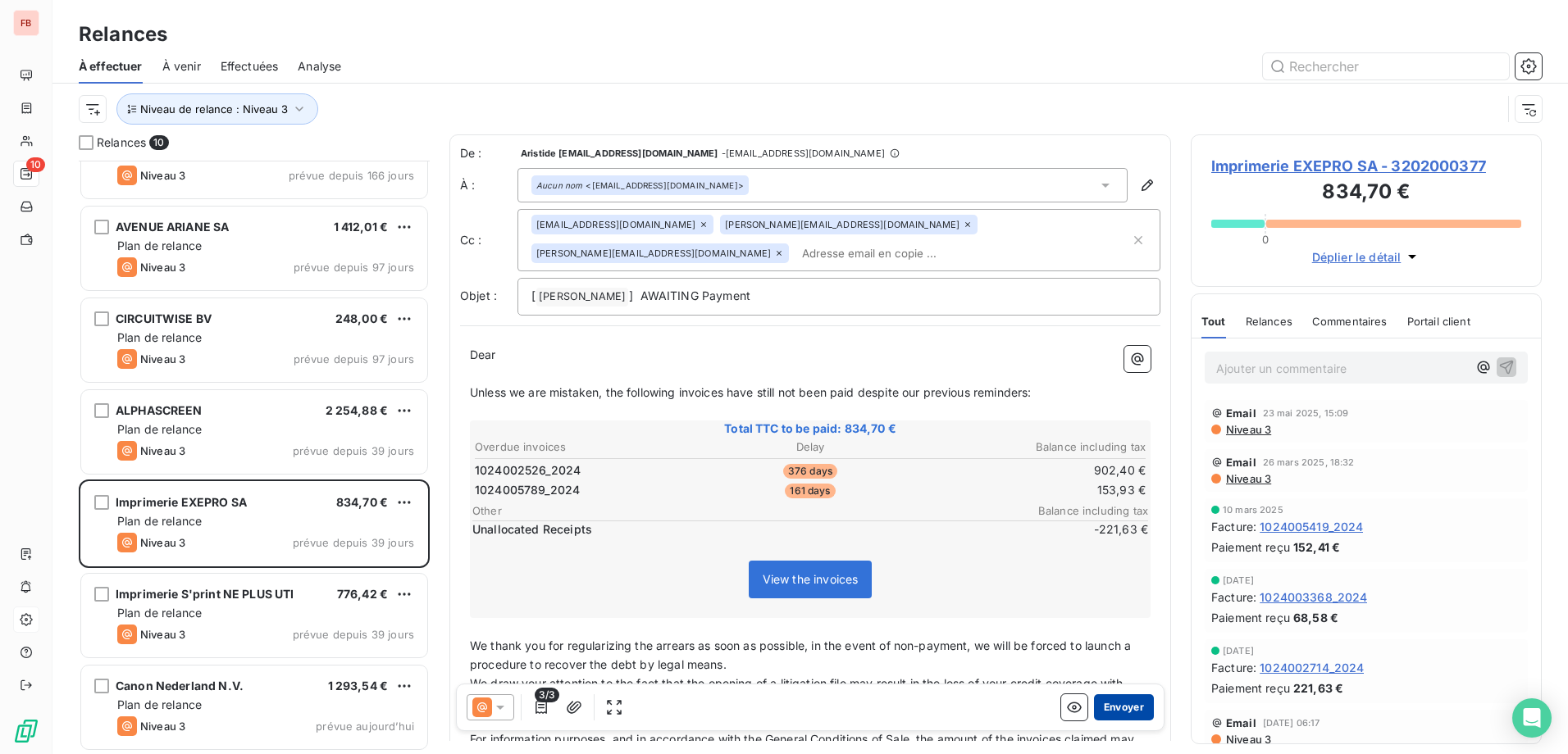 click on "Envoyer" at bounding box center (1124, 707) 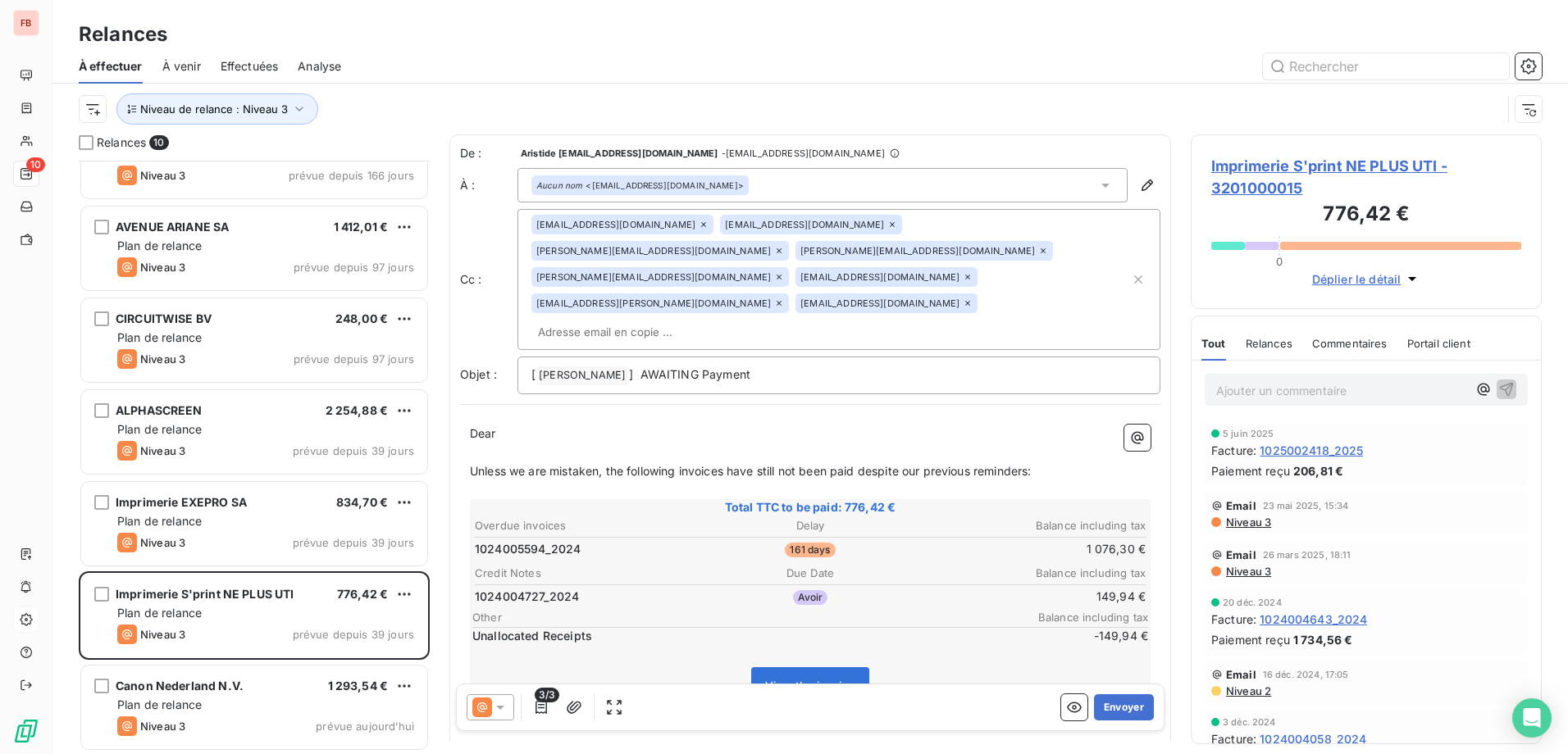 scroll, scrollTop: 233, scrollLeft: 0, axis: vertical 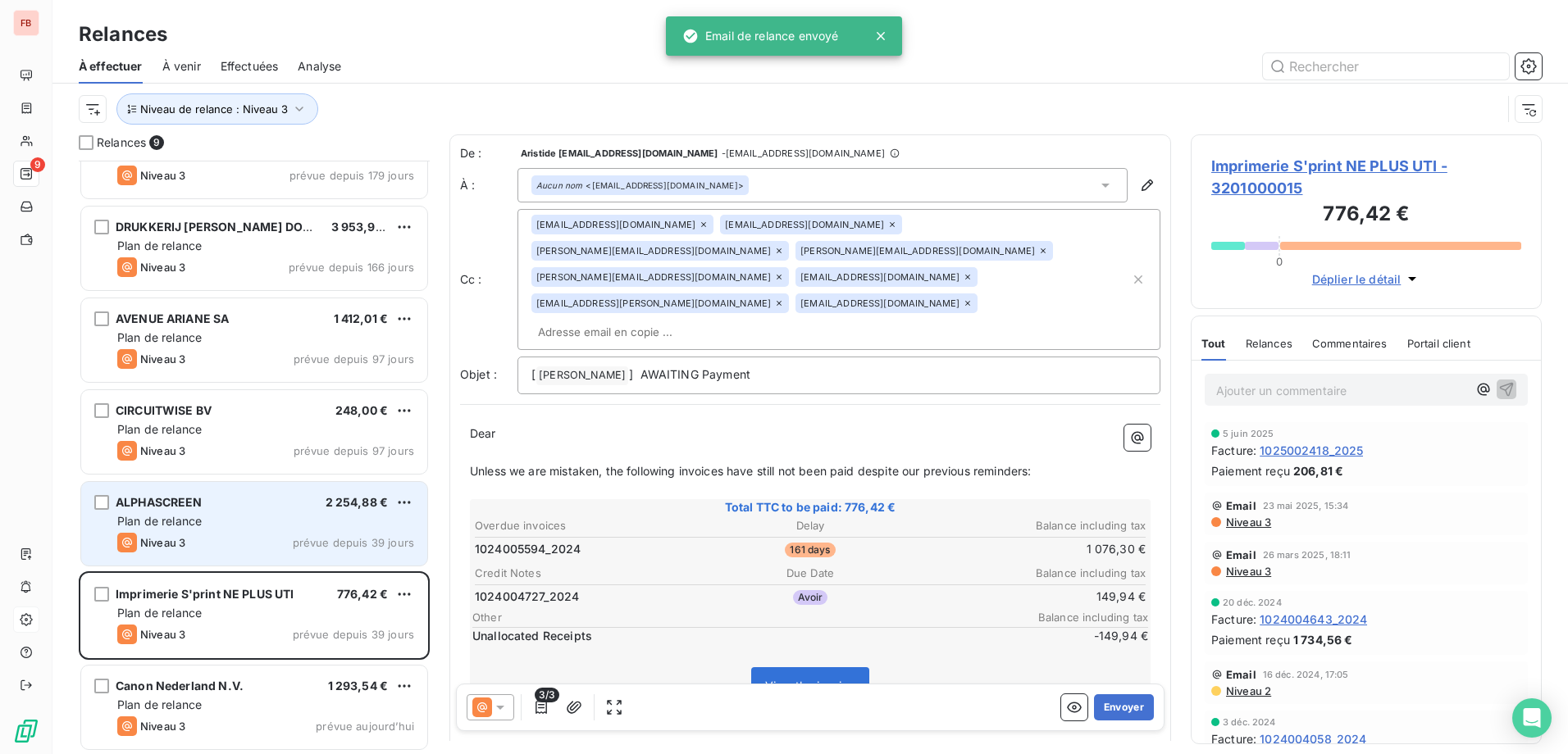 click on "Plan de relance" at bounding box center [266, 521] 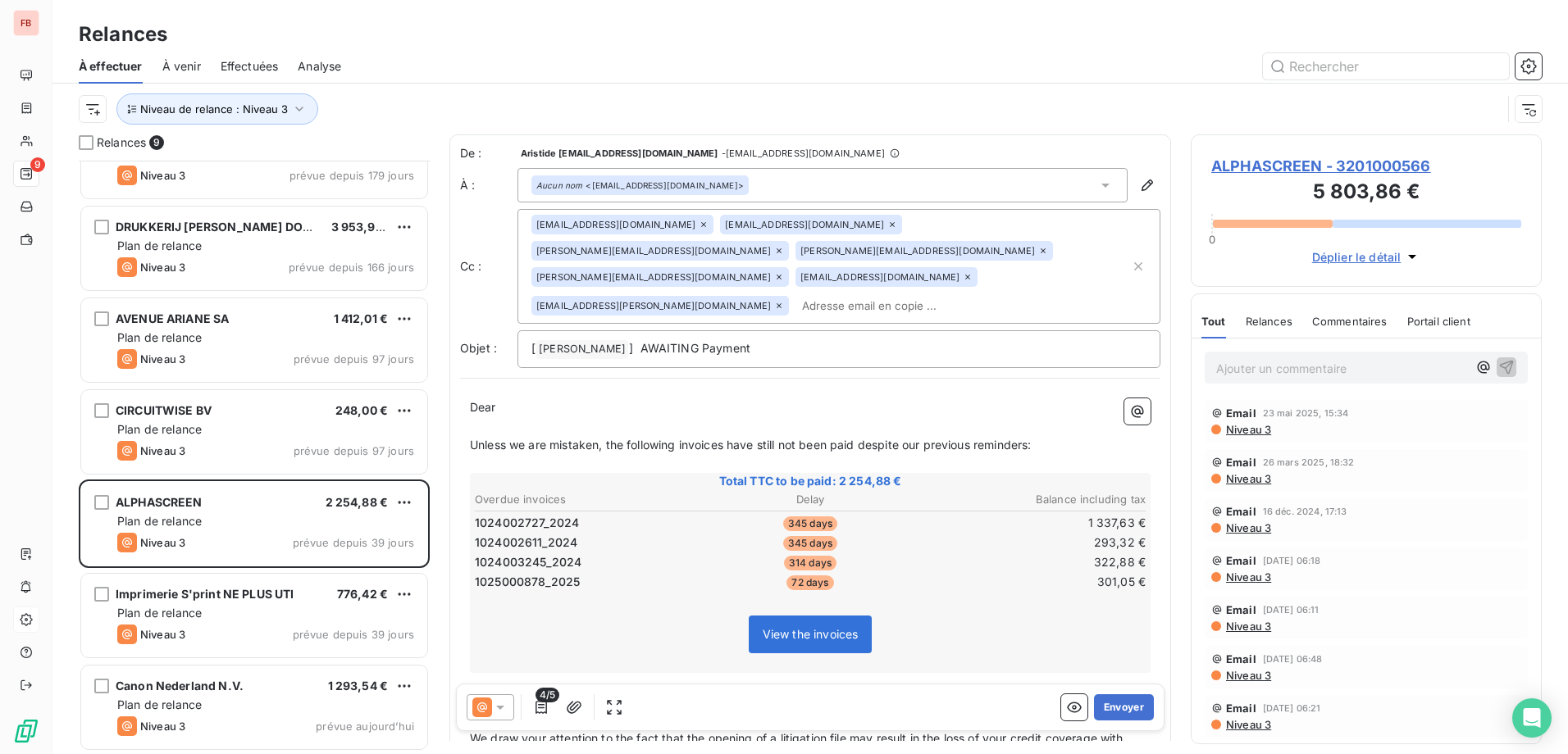 drag, startPoint x: 691, startPoint y: 276, endPoint x: 676, endPoint y: 259, distance: 22.671568 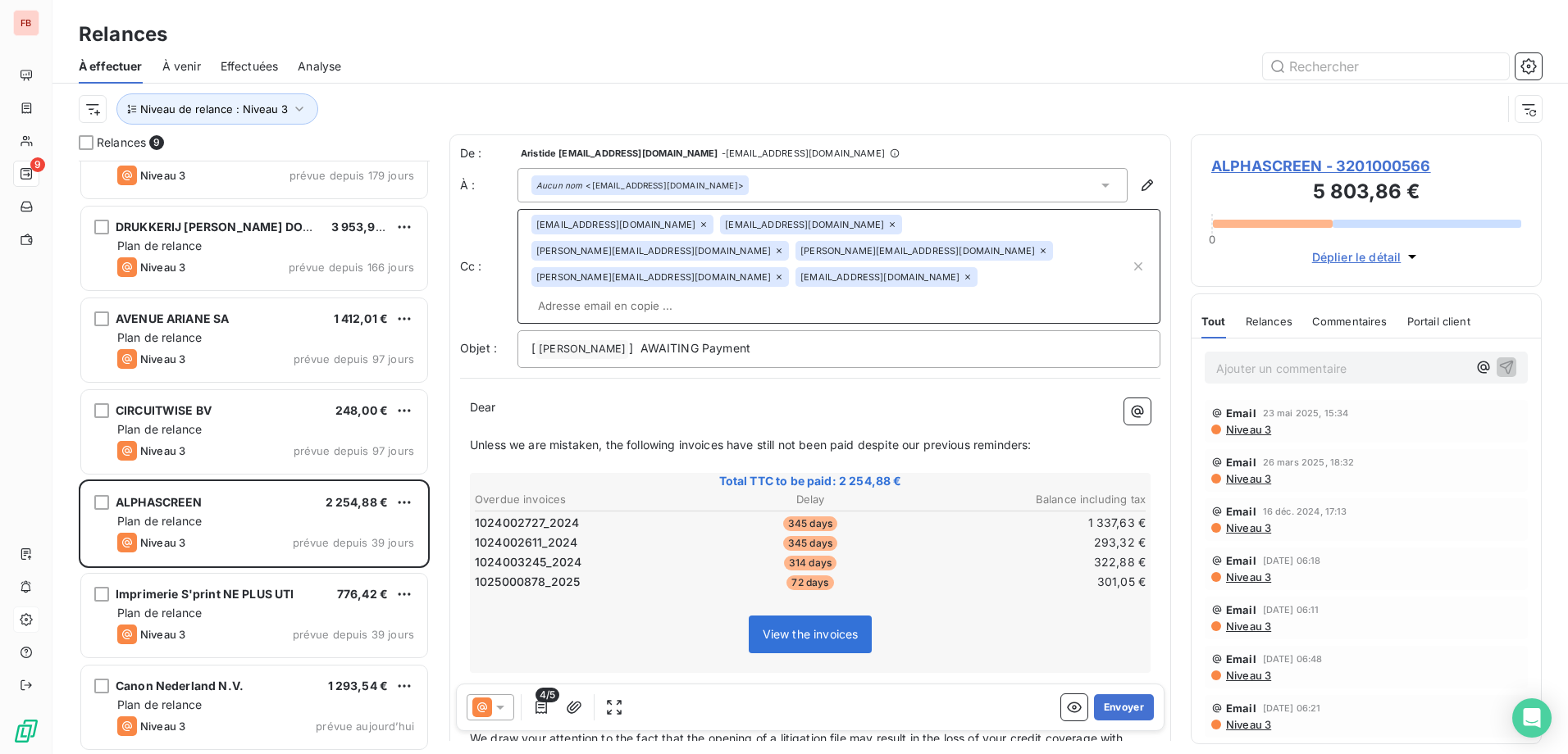 click 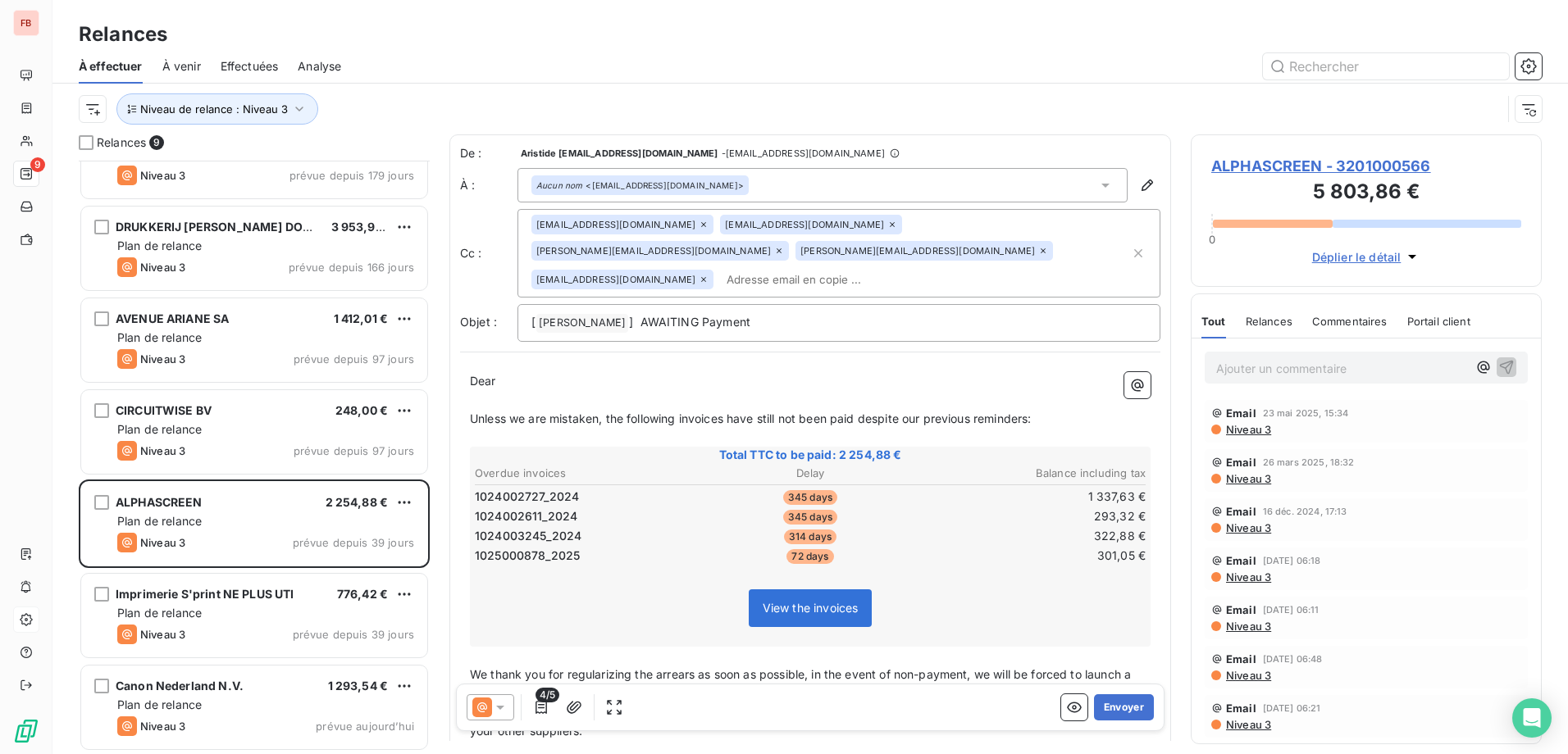 click 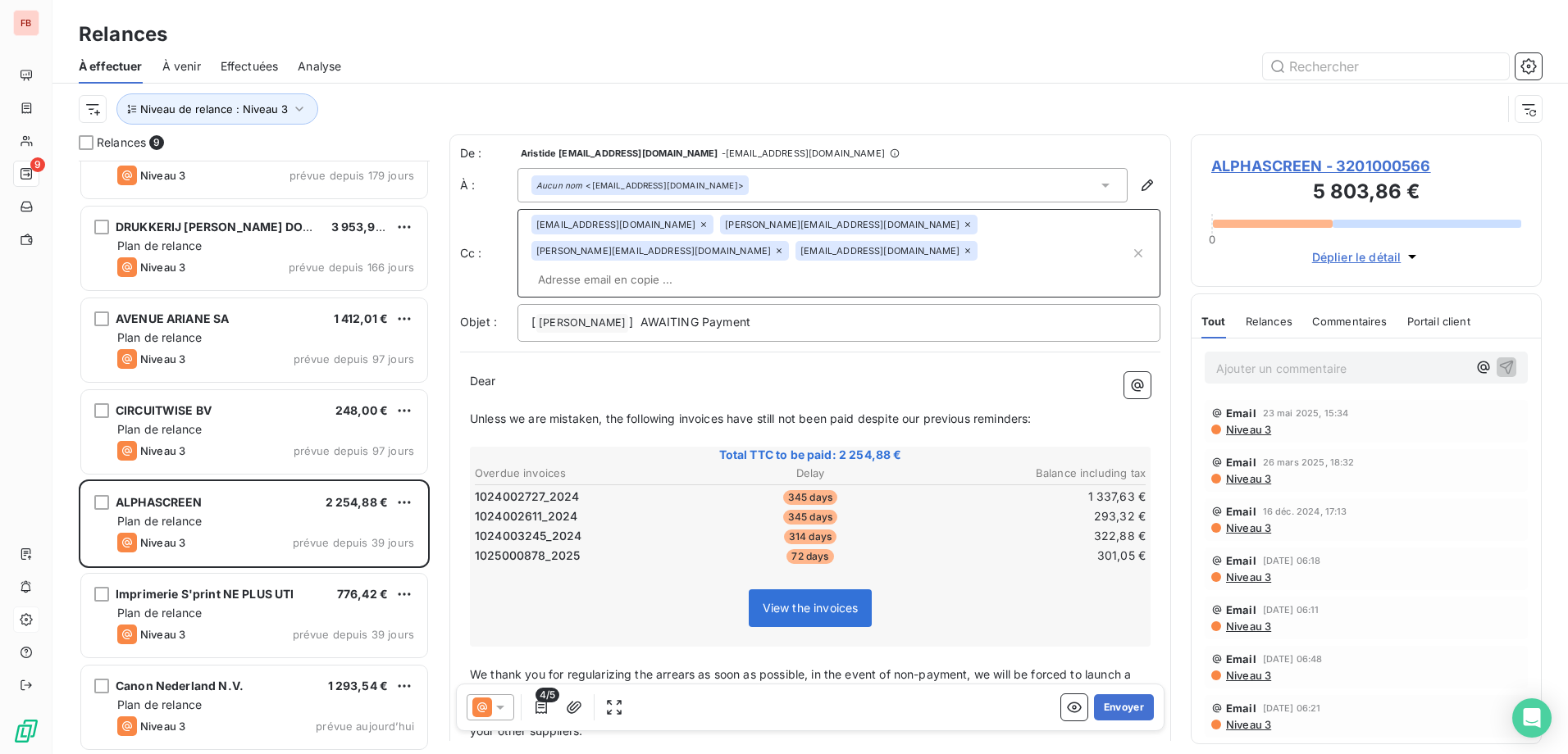 click 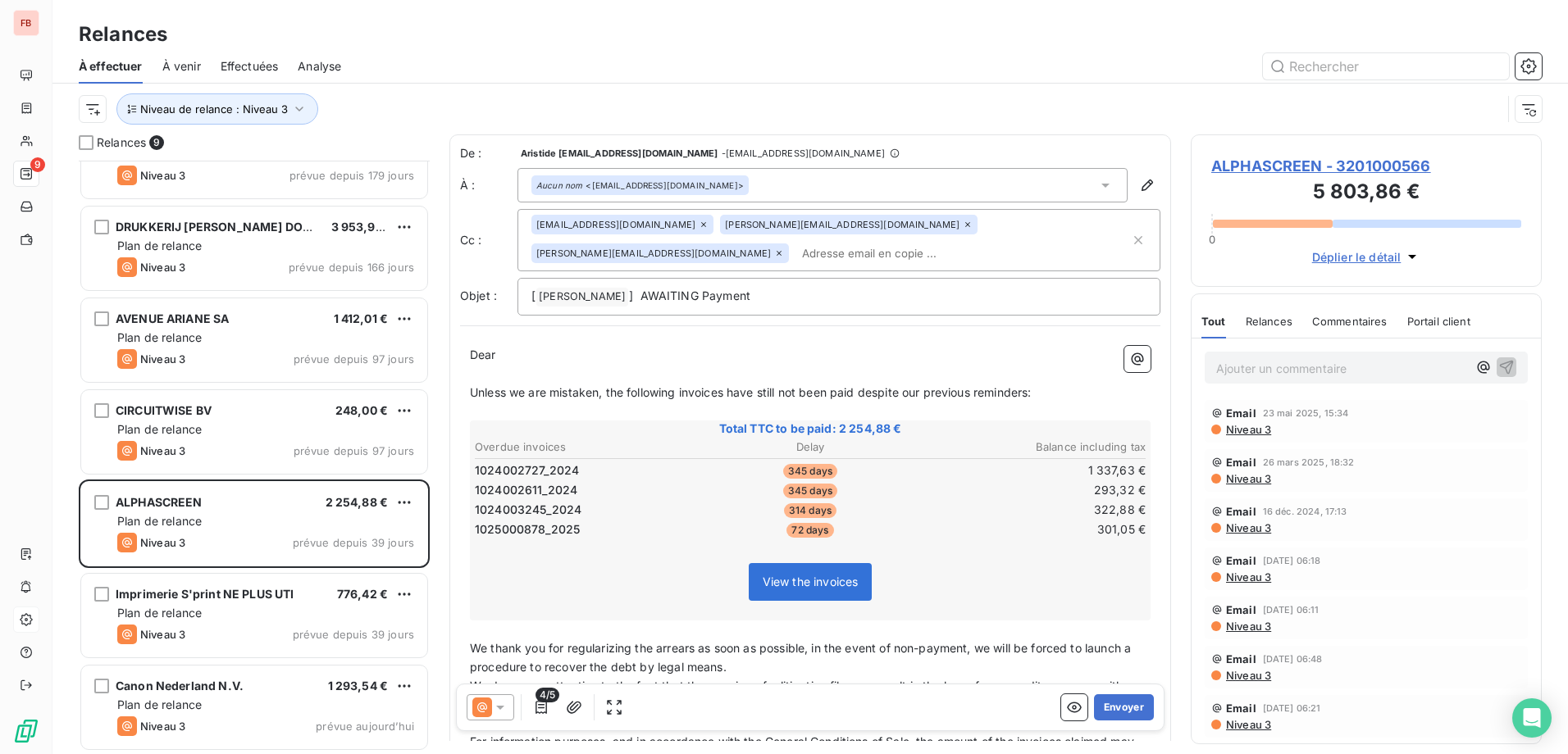 drag, startPoint x: 1108, startPoint y: 702, endPoint x: 725, endPoint y: 272, distance: 575.8377 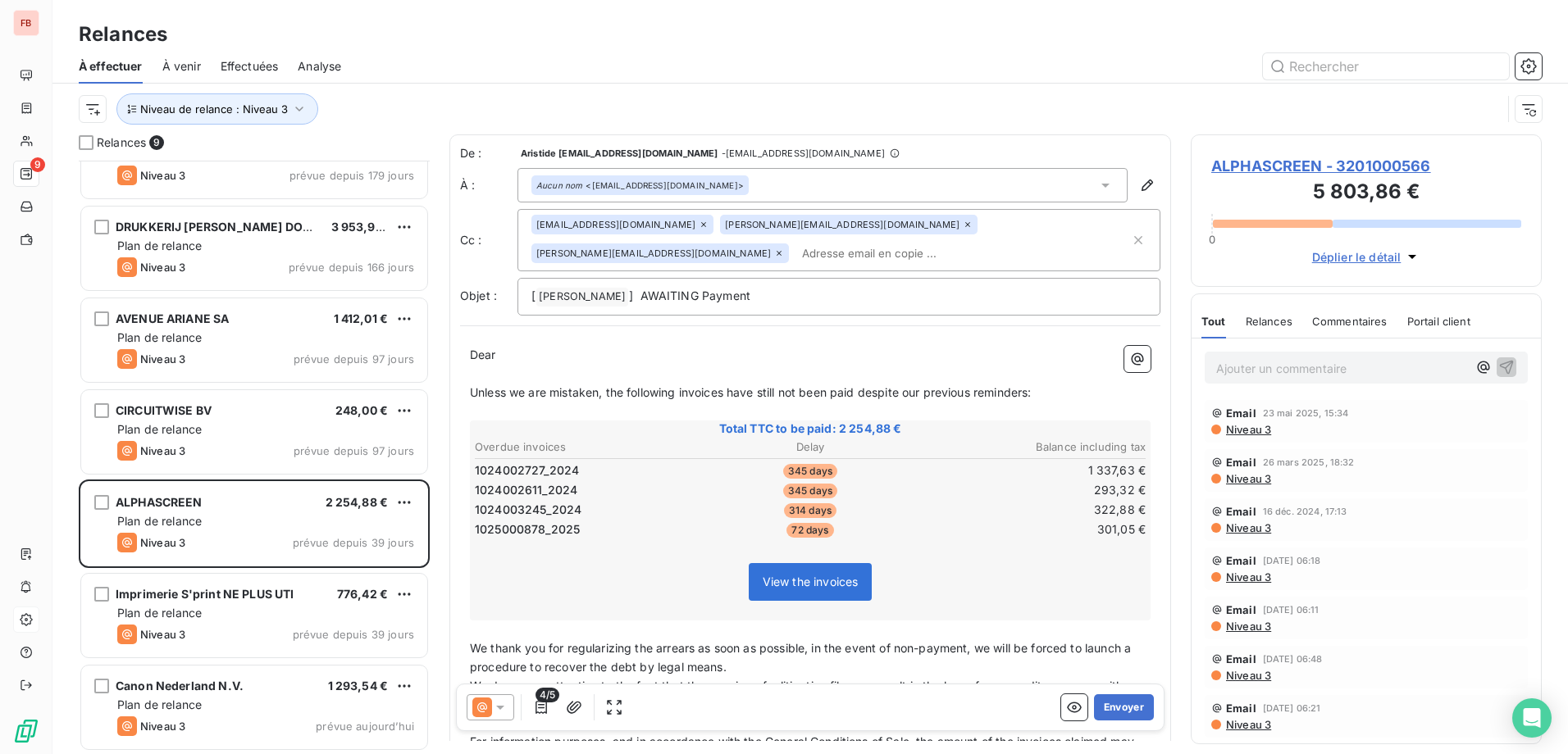 click on "De : Aristide aristide.mouliom@fedrigoni.com -  rappels@leanpay.io À : Aucun nom   <compo@alphascreen.be> Cc : accounting.benelux@fedrigoni.com aristide.mouliom@fedrigoni.com danny.acar@fedrigoni.com Objet : [ Fedrigoni Benelux ﻿ ]  AWAITING Payment  Dear  ﻿   ﻿ ﻿ ﻿ Unless we are mistaken, the following invoices have still not been paid despite our previous reminders:  ﻿ Total TTC to be paid:   2 254,88 € Overdue invoices Delay Balance including tax 1024002727_2024 345 days   1 337,63 € 1024002611_2024 345 days   293,32 € 1024003245_2024 314 days   322,88 € 1025000878_2025 72 days   301,05 € View   the invoices ﻿ ﻿ We thank you for regularizing the arrears as soon as possible, in the event of non-payment, we will be forced to launch a procedure to recover the debt by legal means. We draw your attention to the fact that the opening of a litigation file may result in the loss of your credit coverage with your other suppliers.   ﻿ ﻿ Best regards, ﻿ 4/5 Envoyer" at bounding box center [810, 533] 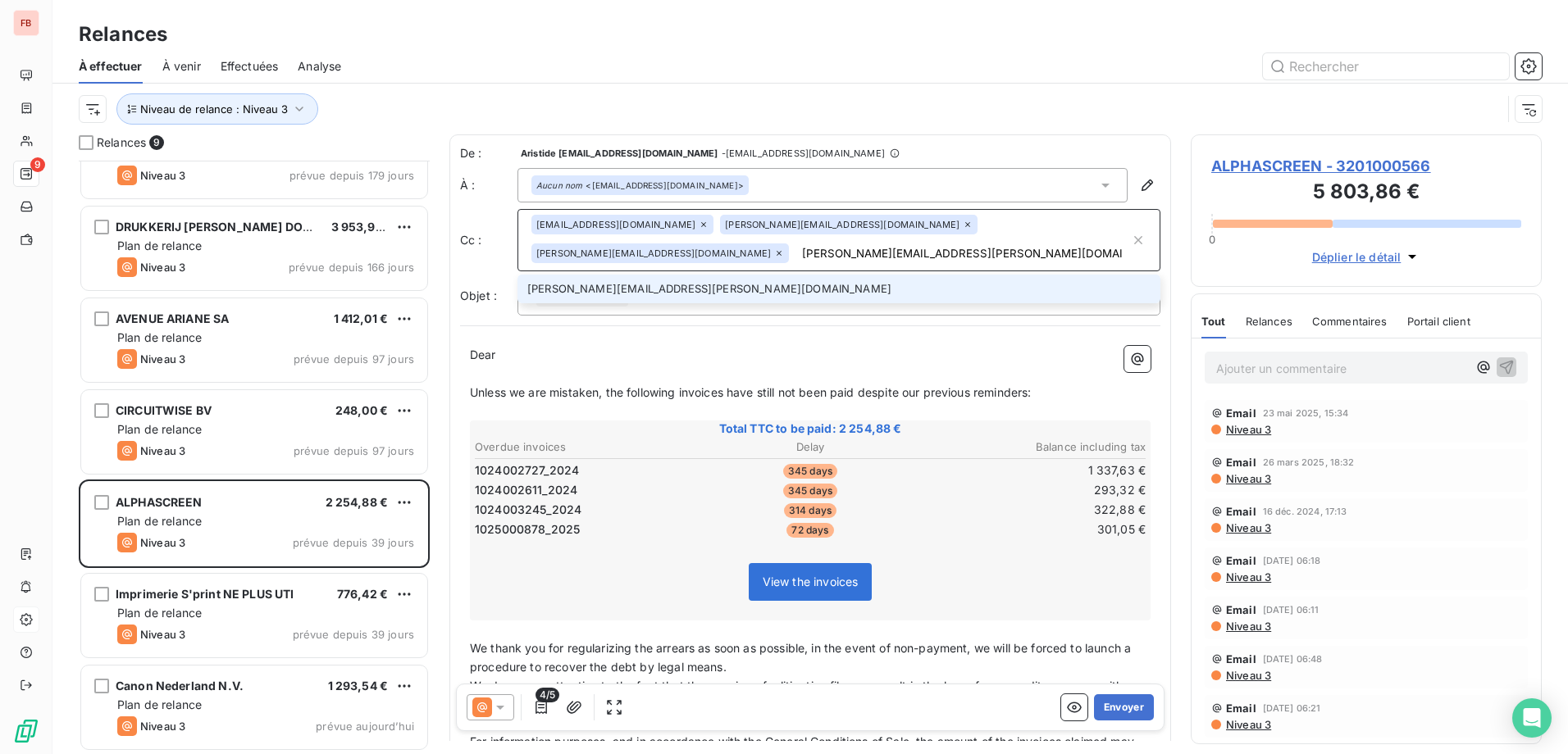 drag, startPoint x: 718, startPoint y: 257, endPoint x: 618, endPoint y: 365, distance: 147.18696 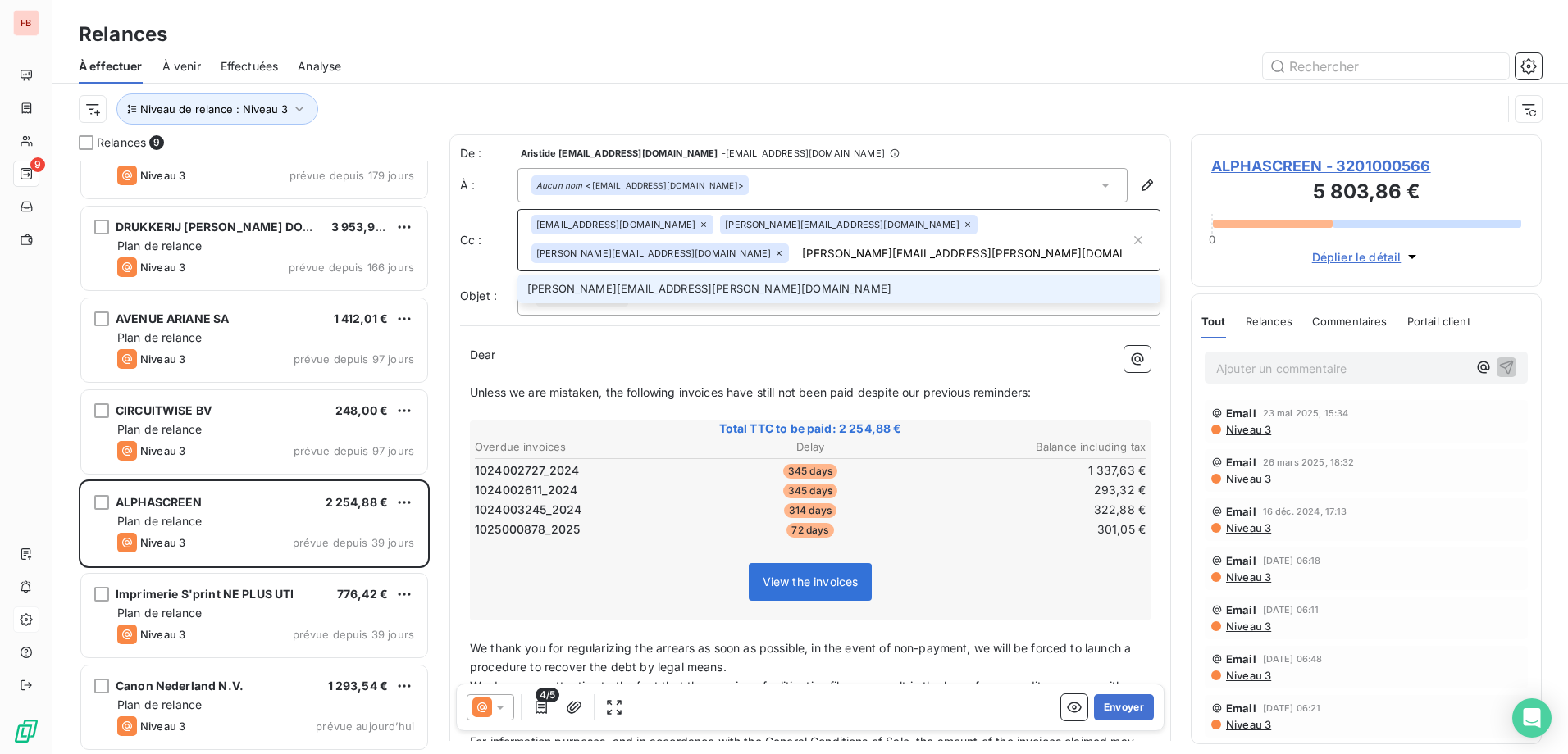click on "Relances 9 DRUKKERIJ Graphius Gent 235 979,44 € Plan de relance Niveau 3 prévue depuis 230 jours CHAPO(NU 3201000055) 249,56 € Plan de relance Niveau 3 prévue depuis 222 jours VAN ASSEMA GRAFIMEDIA 1 725,23 € Plan de relance Niveau 3 prévue depuis 179 jours DRUKKERIJ DOUMA DOKKUM 3 953,94 € Plan de relance Niveau 3 prévue depuis 166 jours AVENUE ARIANE SA 1 412,01 € Plan de relance Niveau 3 prévue depuis 97 jours CIRCUITWISE BV 248,00 € Plan de relance Niveau 3 prévue depuis 97 jours ALPHASCREEN 2 254,88 € Plan de relance Niveau 3 prévue depuis 39 jours Imprimerie S'print NE PLUS UTI 776,42 € Plan de relance Niveau 3 prévue depuis 39 jours Canon Nederland N.V. 1 293,54 € Plan de relance Niveau 3 prévue aujourd’hui De : Aristide aristide.mouliom@fedrigoni.com -  rappels@leanpay.io À : Aucun nom   <compo@alphascreen.be> Cc : accounting.benelux@fedrigoni.com aristide.mouliom@fedrigoni.com danny.acar@fedrigoni.com kamil.hassani@fedrigoni.com kamil.hassani@fedrigoni.com" at bounding box center (810, 444) 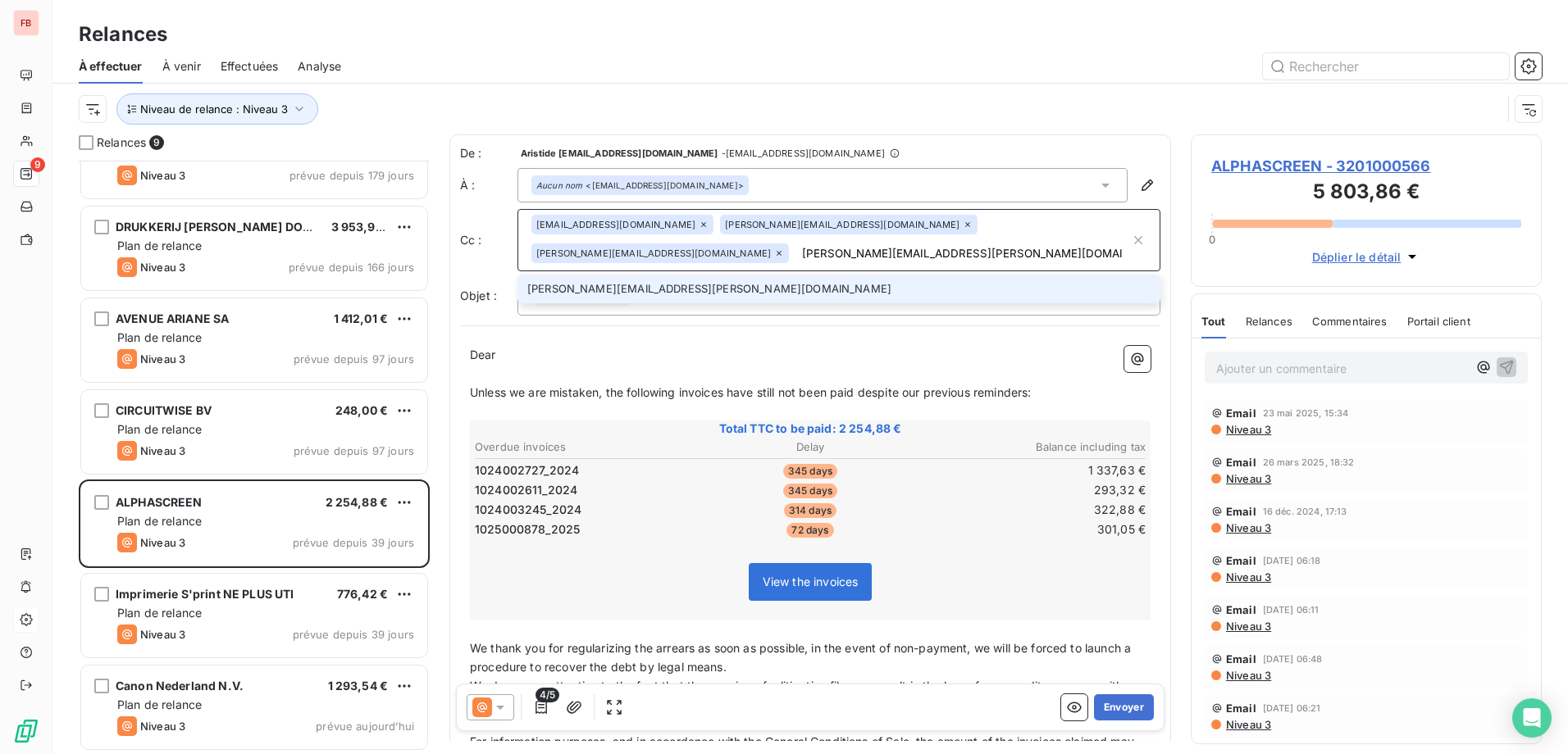 type on "kamil.hassani@fedrigoni.com" 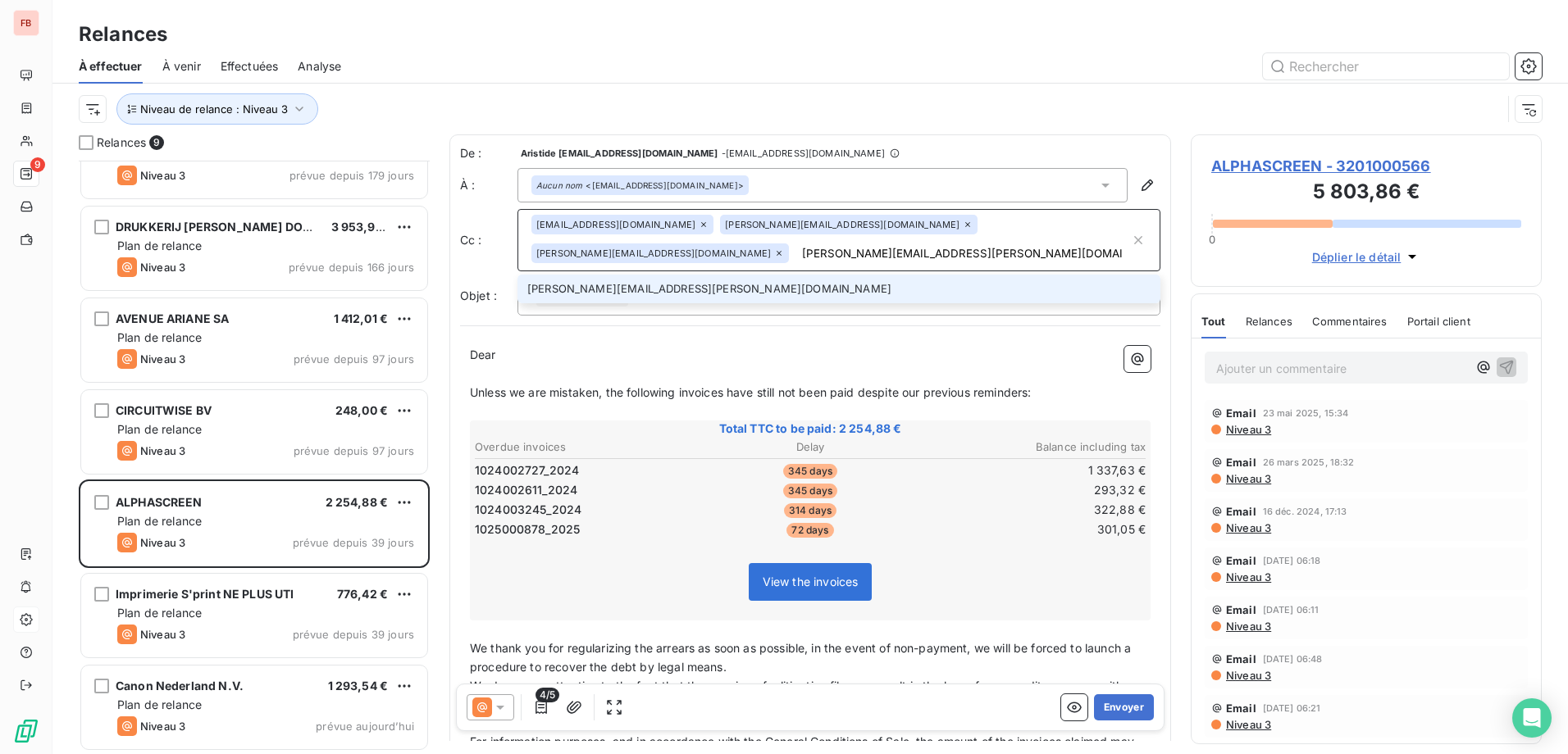 click on "kamil.hassani@fedrigoni.com" at bounding box center (839, 288) 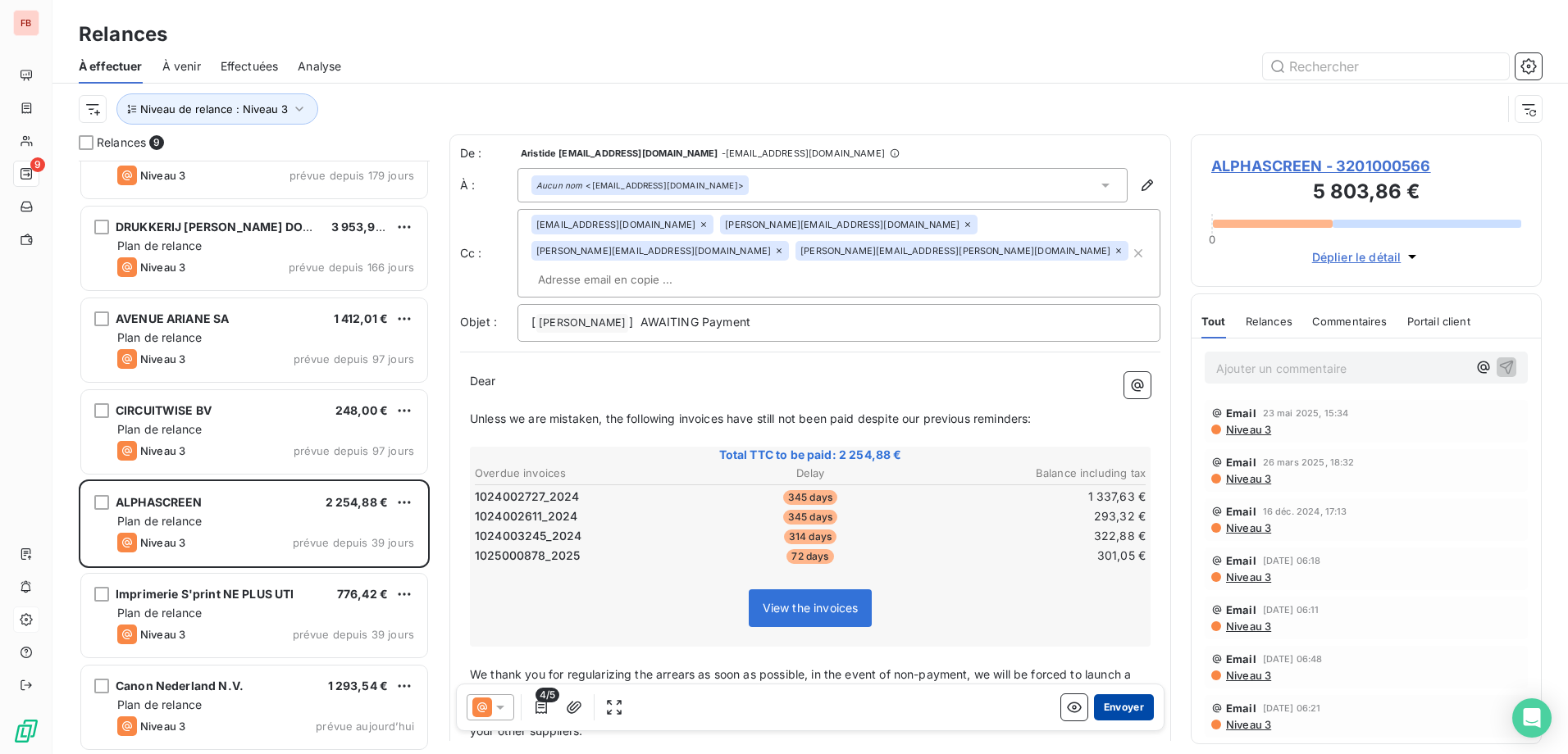click on "Envoyer" at bounding box center [1124, 707] 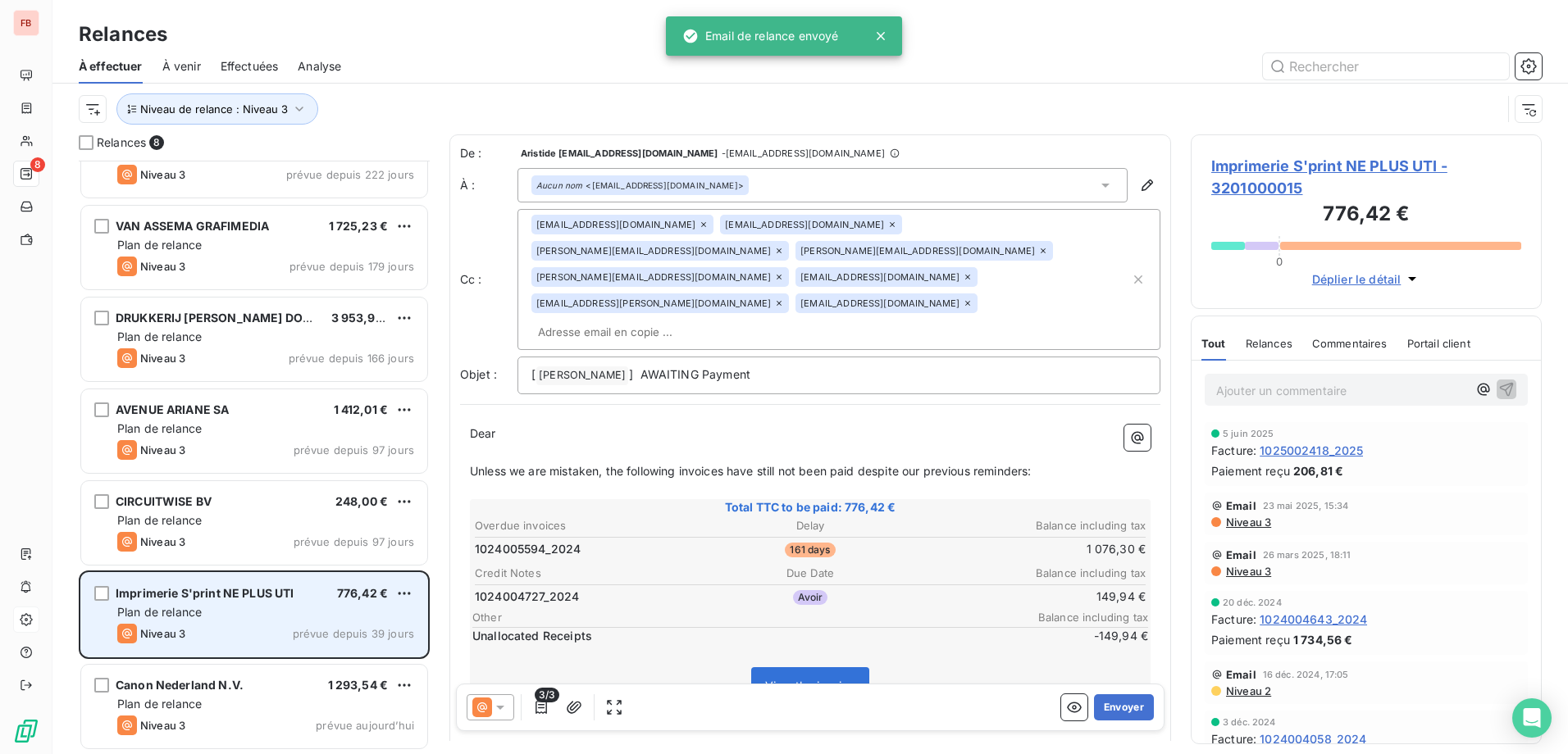 scroll, scrollTop: 141, scrollLeft: 0, axis: vertical 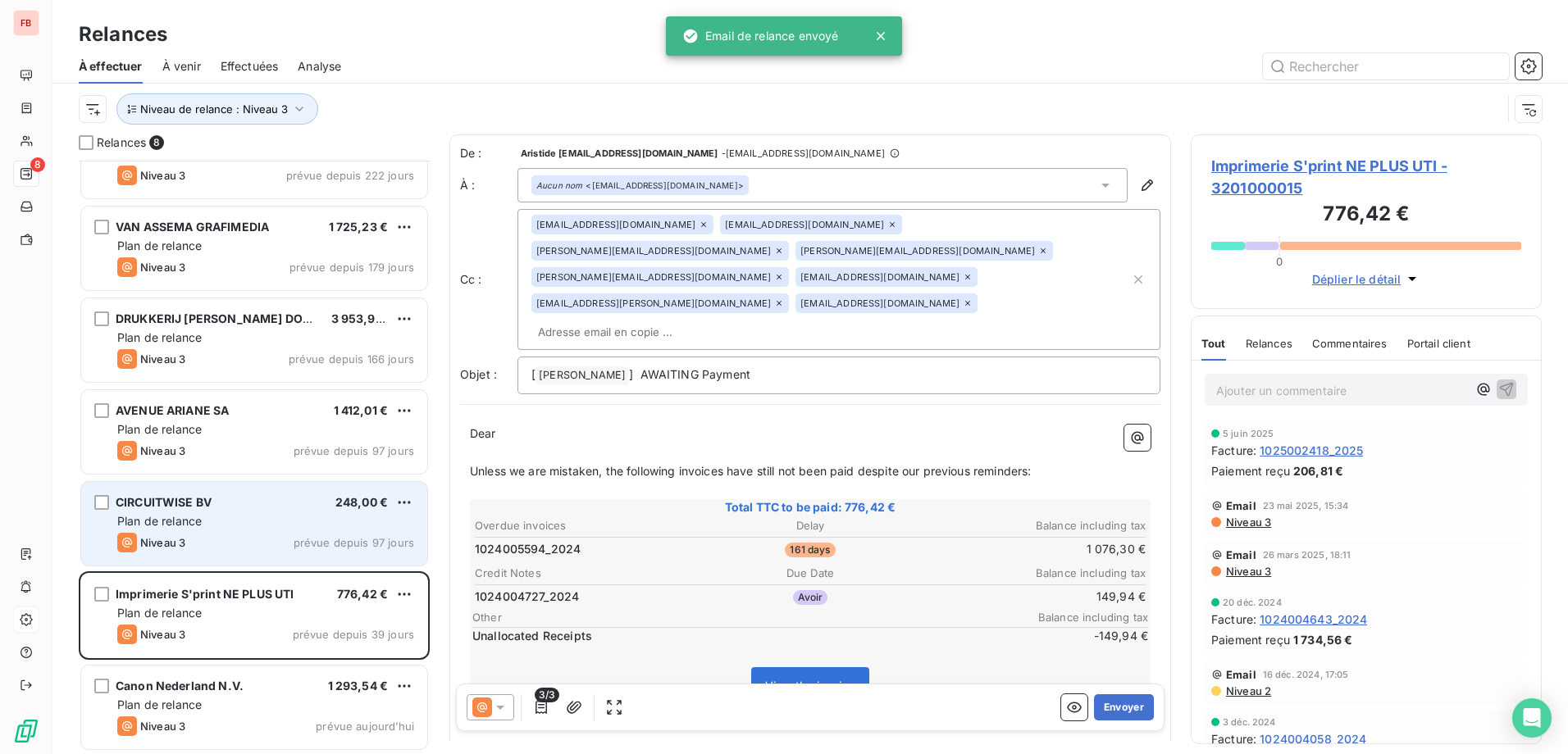drag, startPoint x: 299, startPoint y: 541, endPoint x: 425, endPoint y: 512, distance: 129.2942 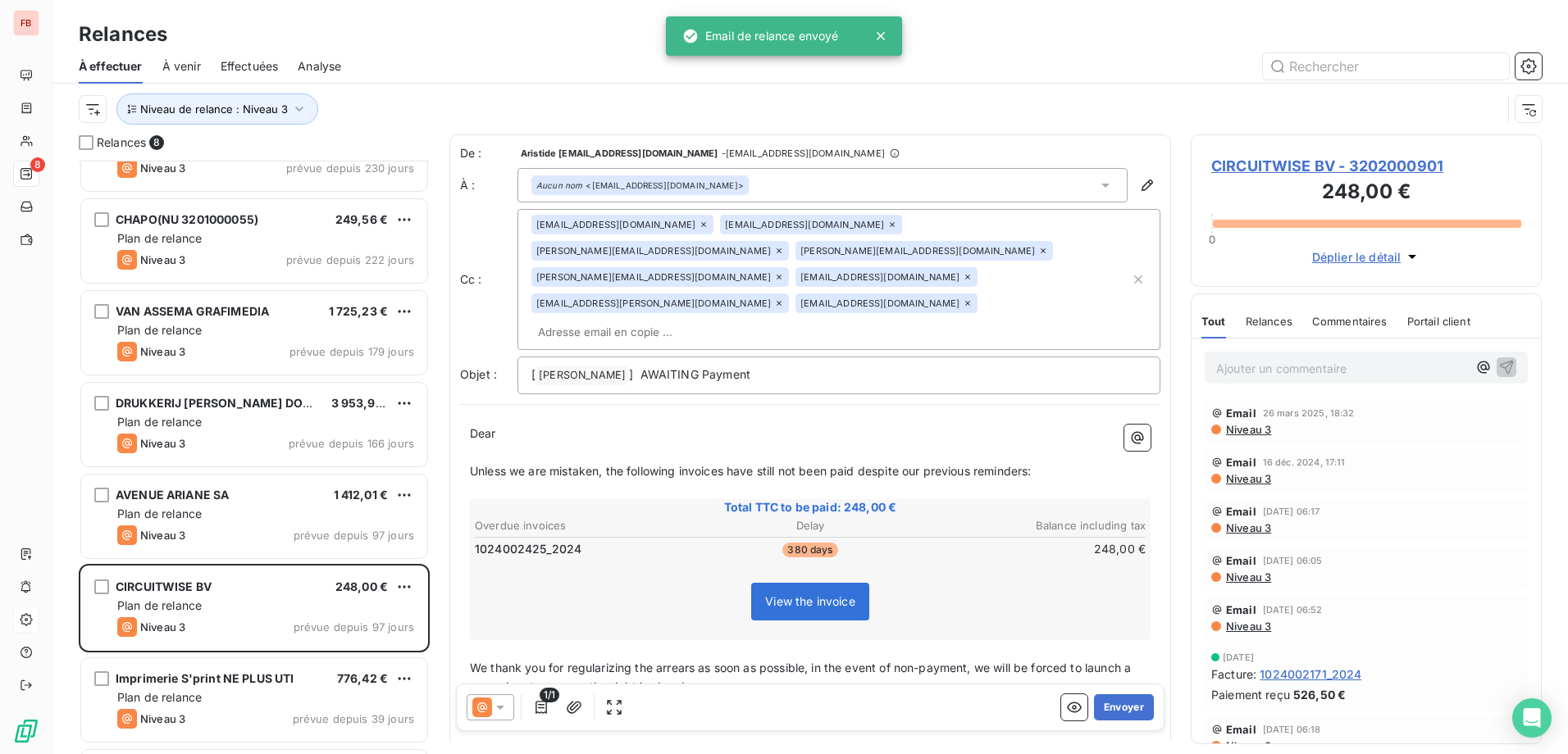 scroll, scrollTop: 0, scrollLeft: 0, axis: both 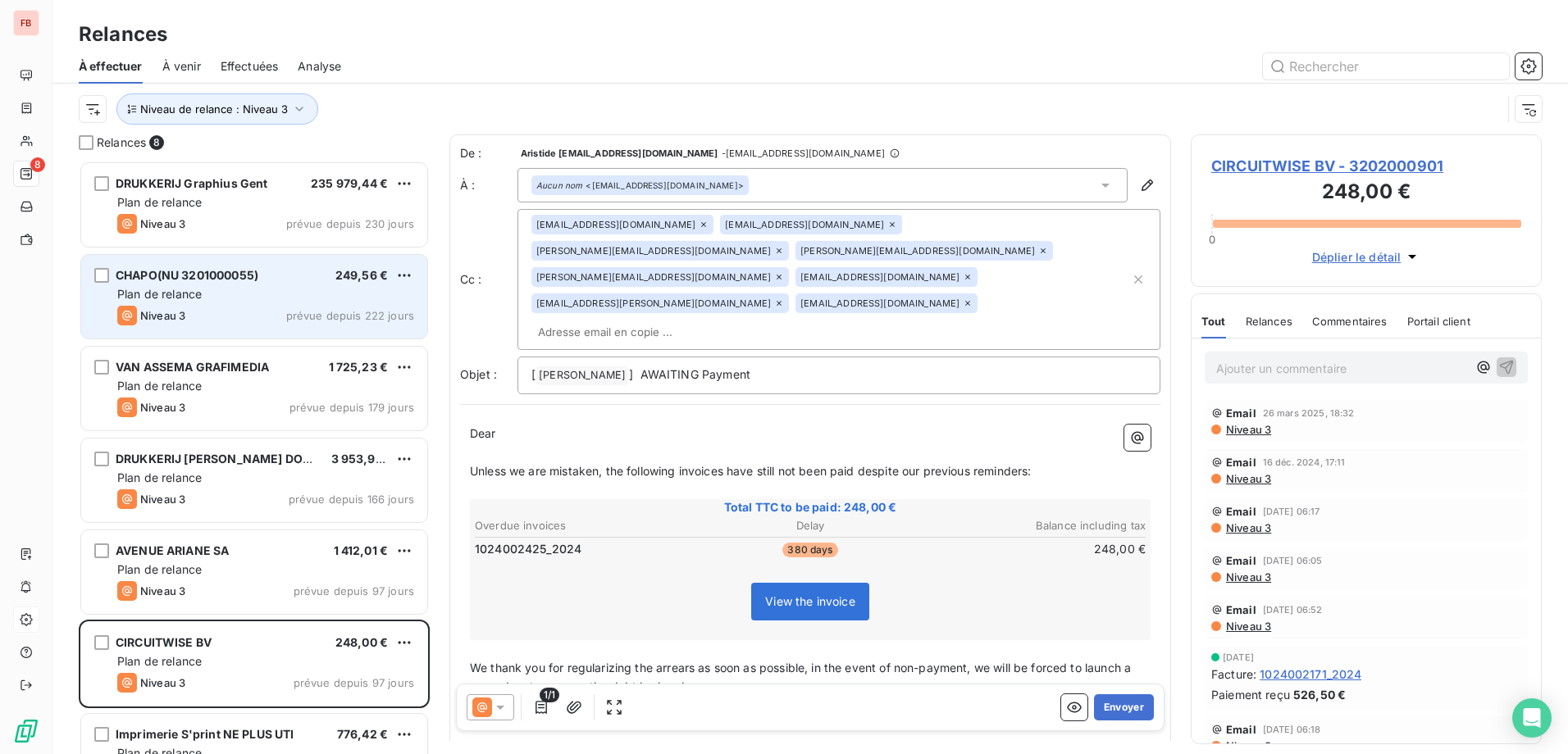 click on "Plan de relance" at bounding box center (266, 294) 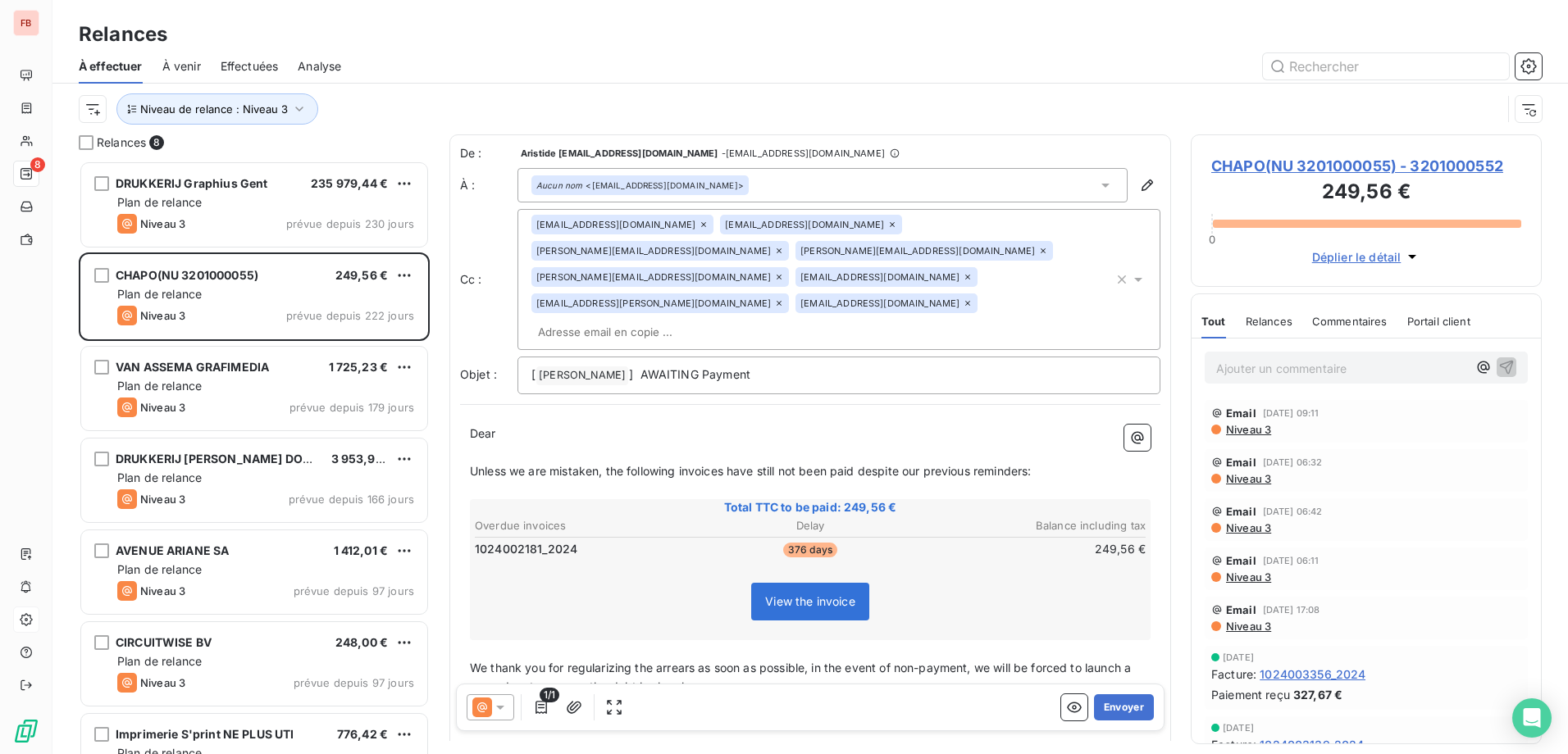 click on "Niveau 3 prévue depuis 179 jours" at bounding box center (266, 407) 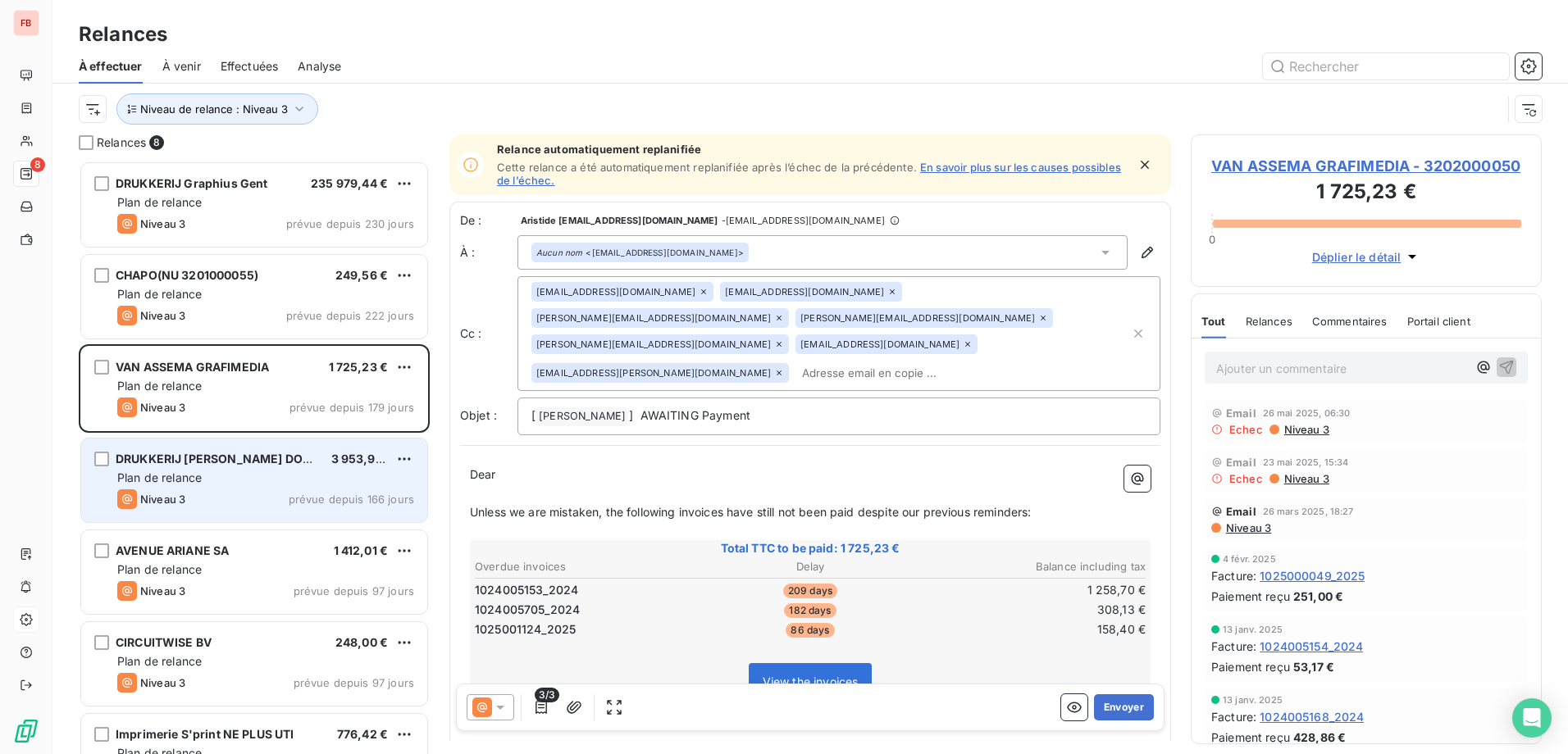click on "DRUKKERIJ DOUMA DOKKUM 3 953,94 € Plan de relance Niveau 3 prévue depuis 166 jours" at bounding box center (254, 480) 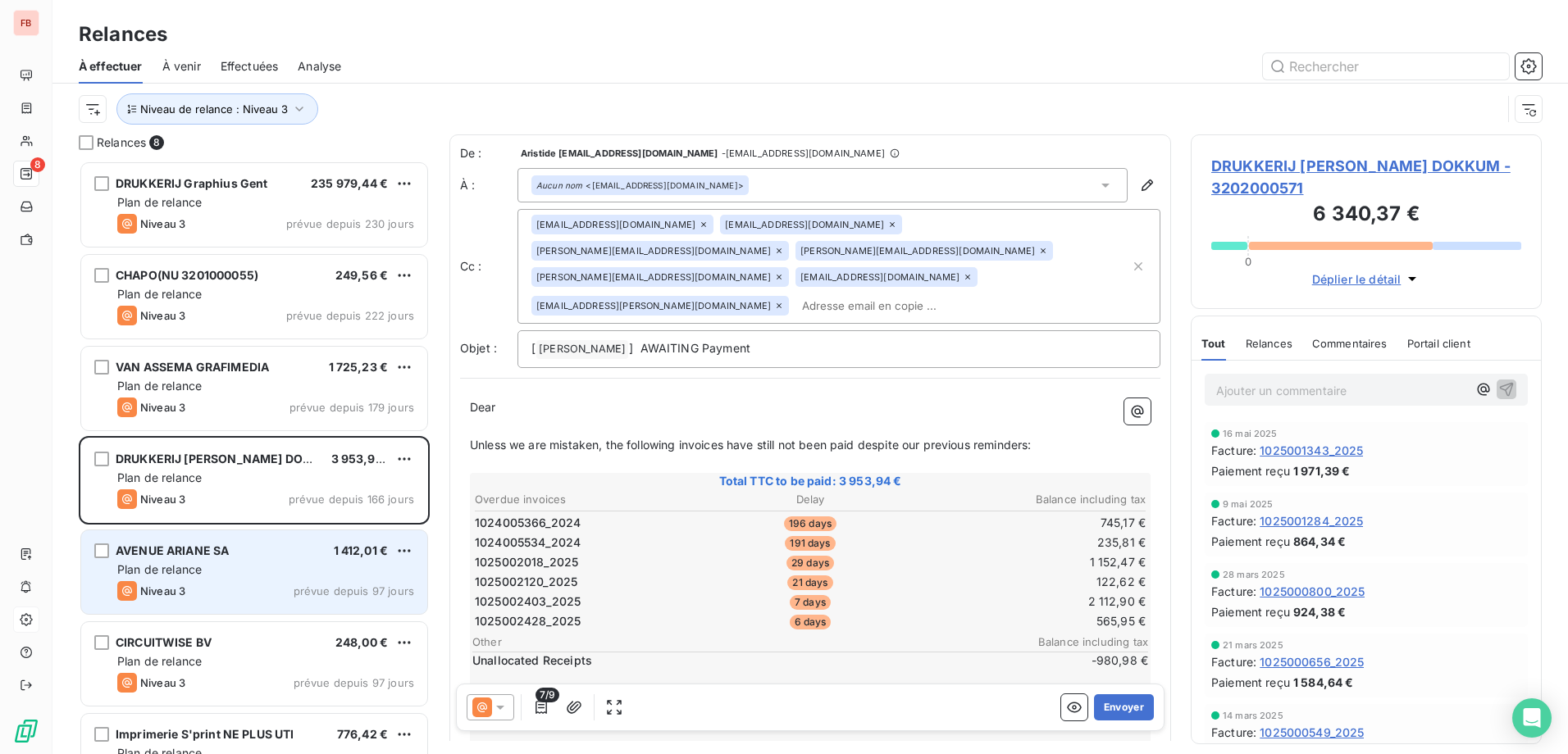 click on "Plan de relance" at bounding box center [266, 570] 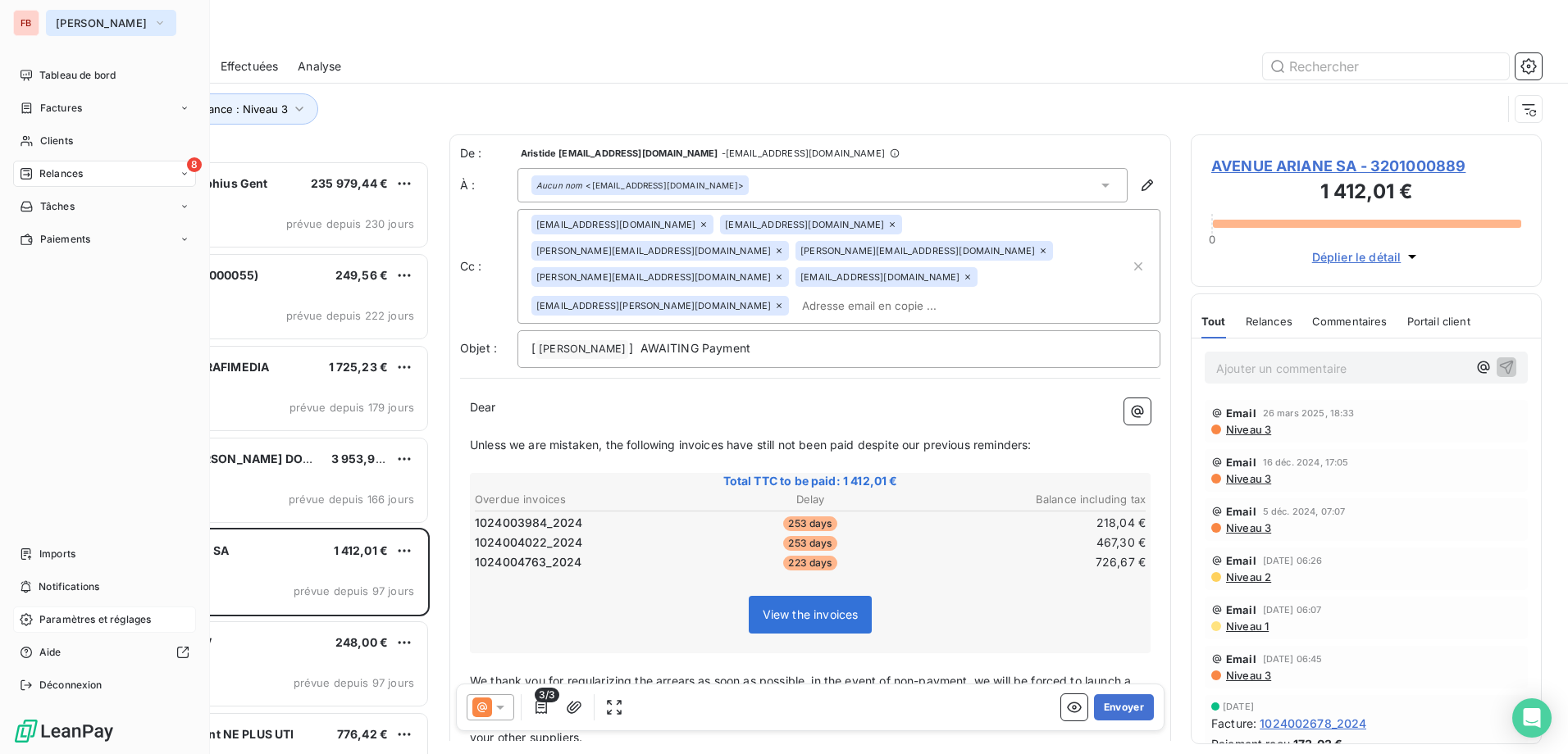 click on "Fedrigoni Benelux" at bounding box center (111, 23) 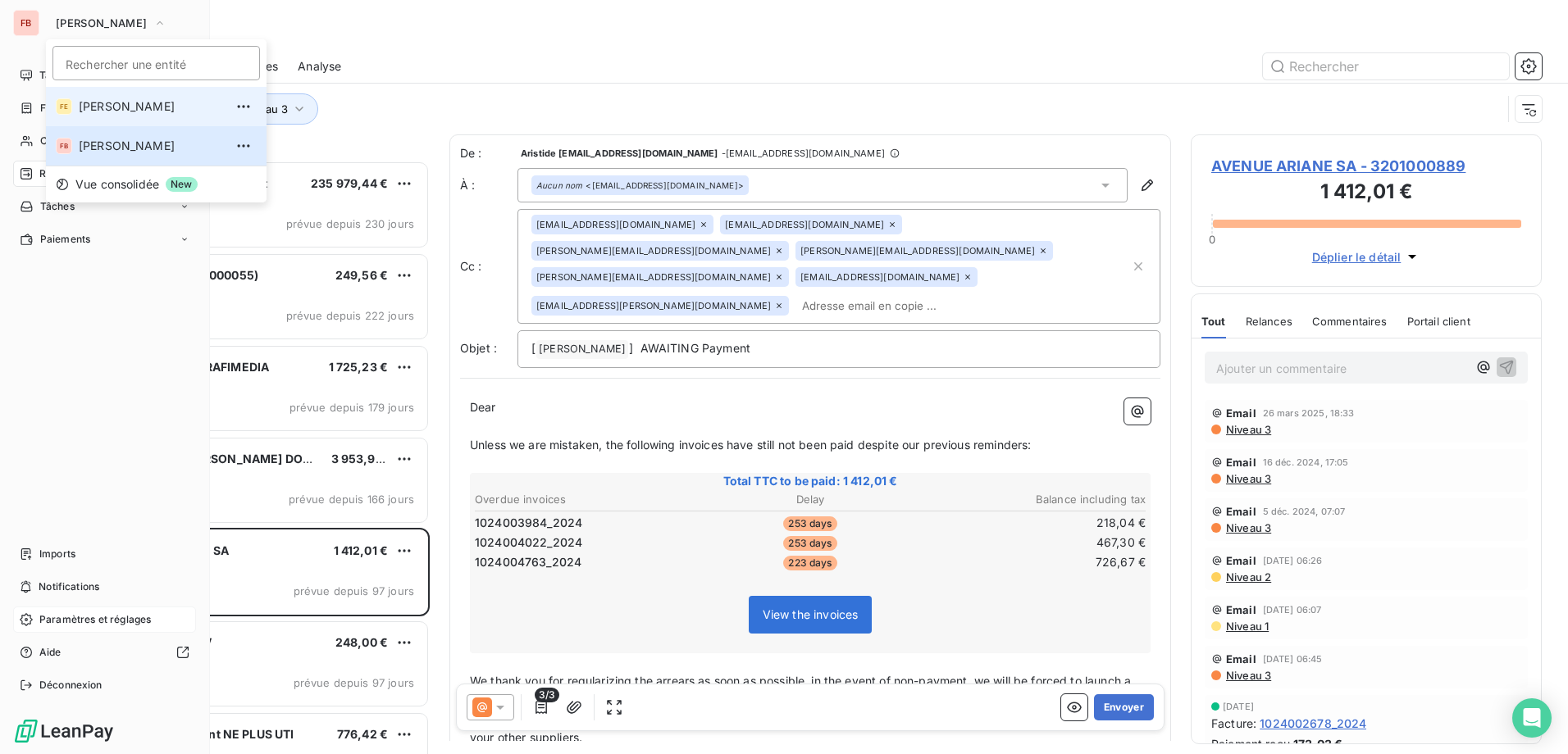 click on "FE Fedrigoni" at bounding box center [156, 107] 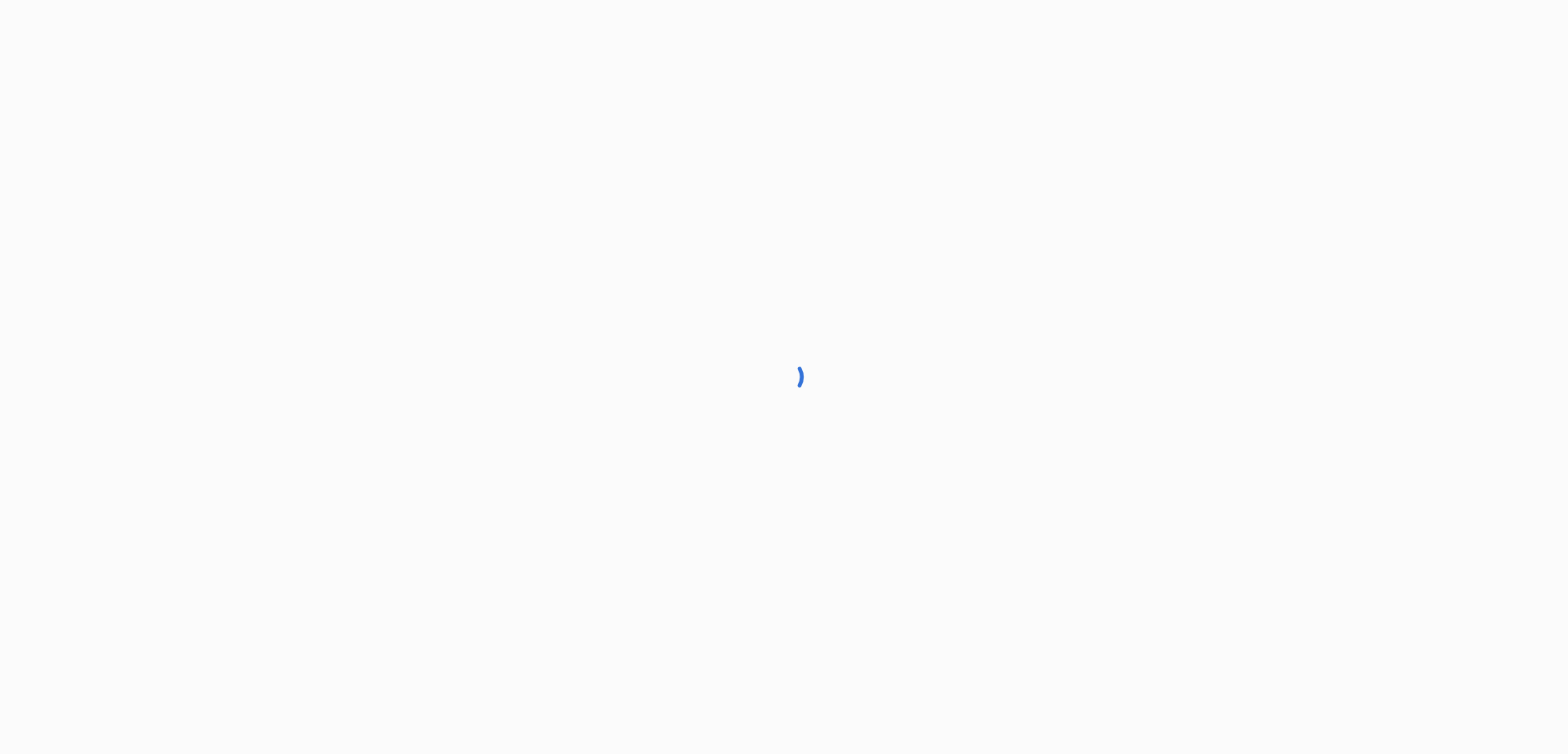 scroll, scrollTop: 0, scrollLeft: 0, axis: both 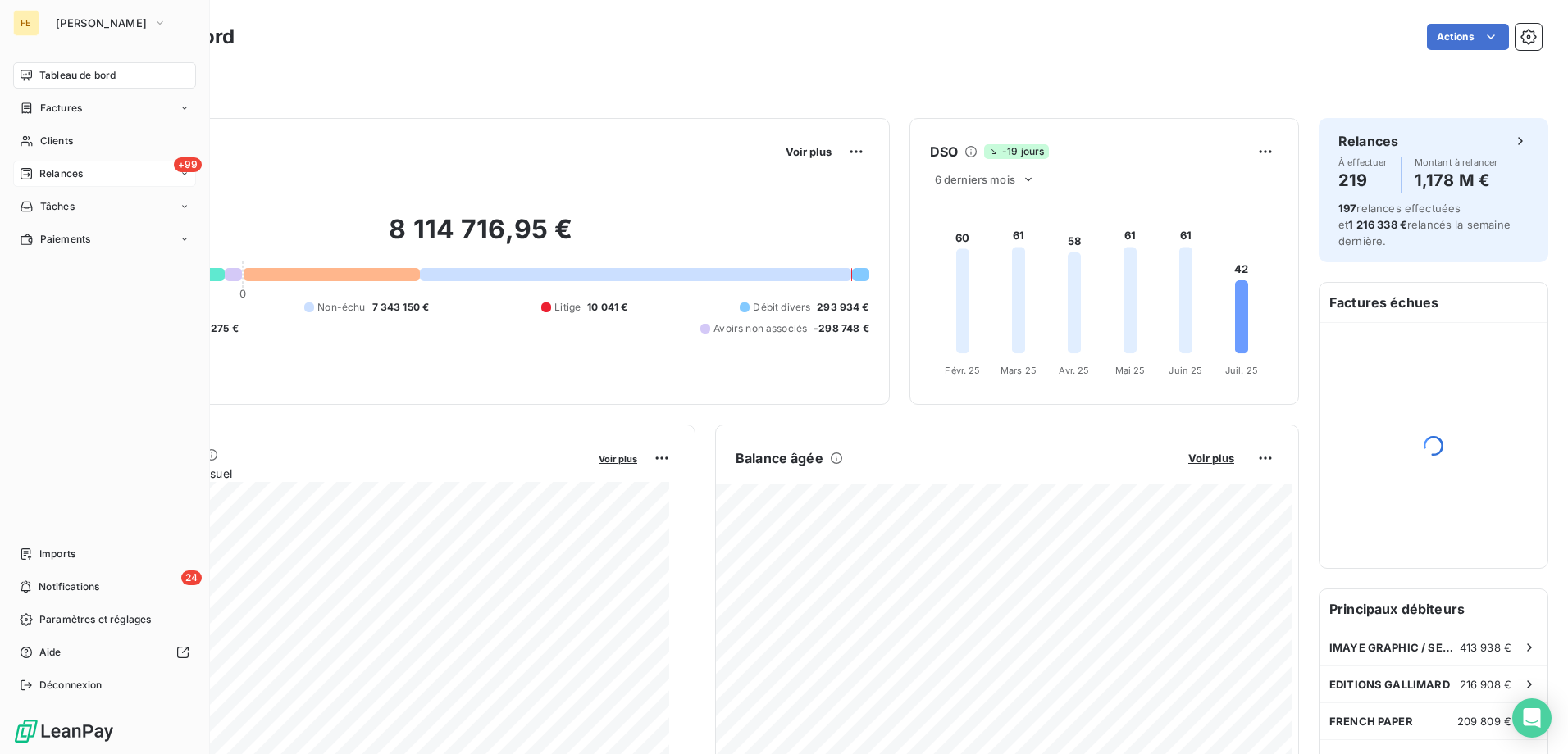 click on "+99 Relances" at bounding box center (104, 174) 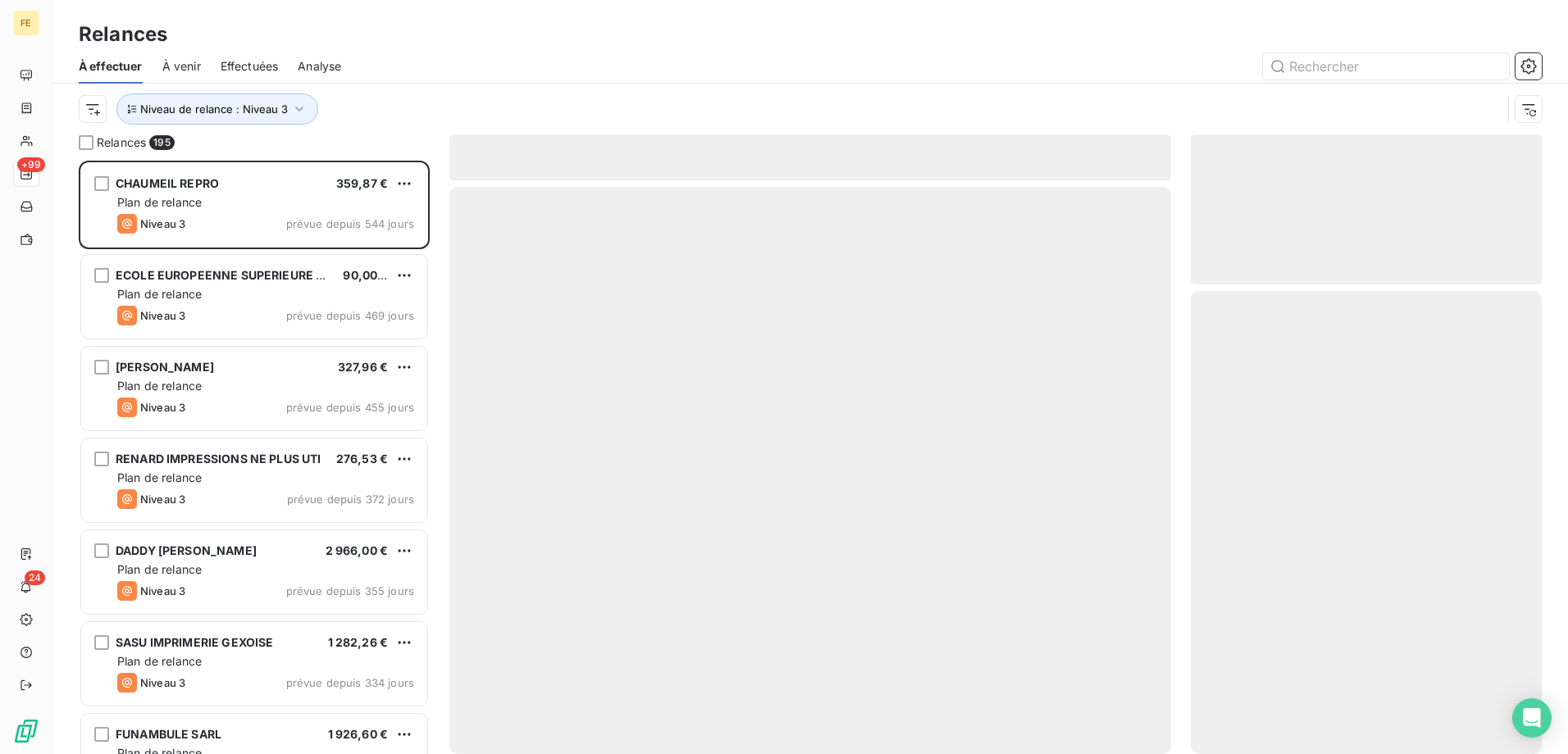 scroll, scrollTop: 13, scrollLeft: 13, axis: both 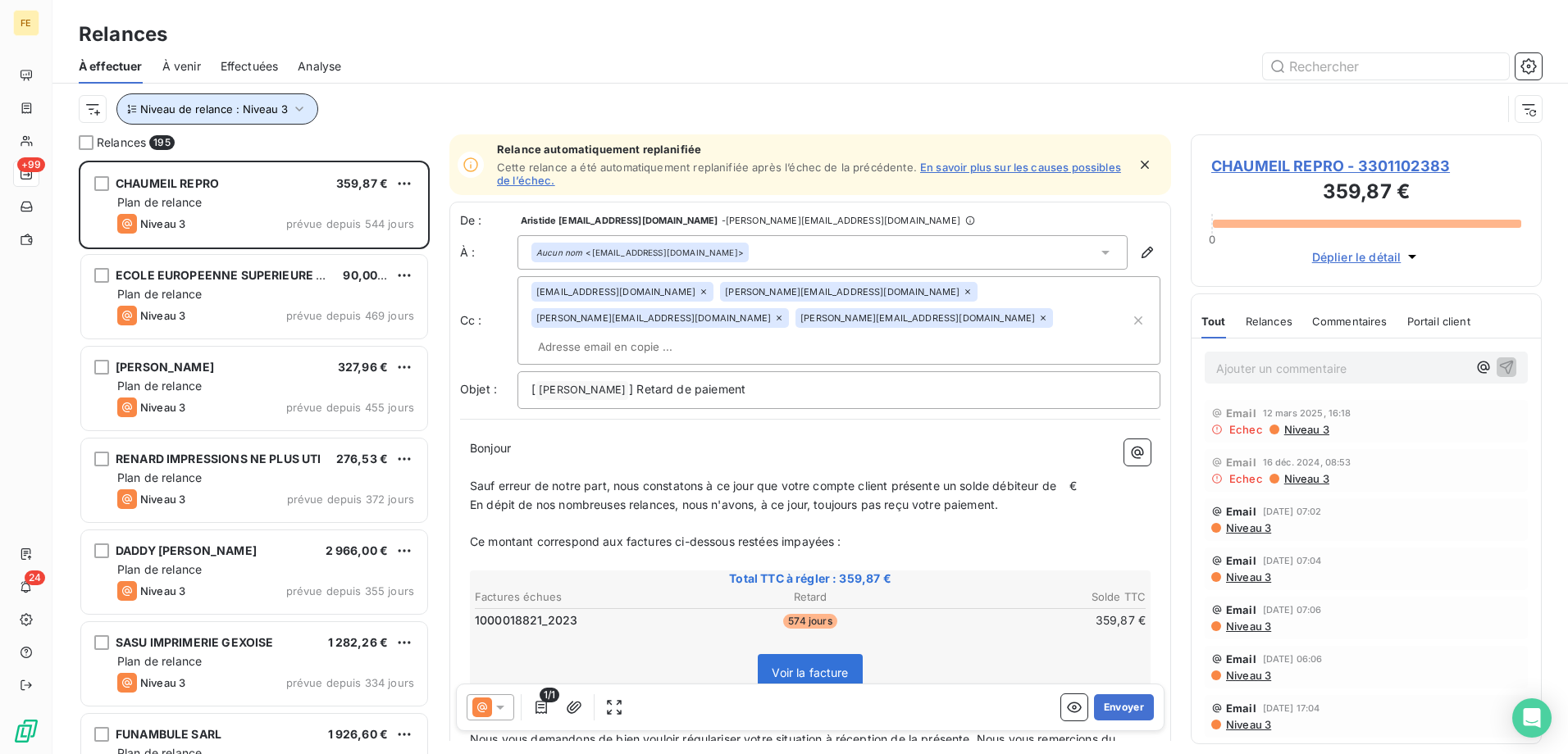 click 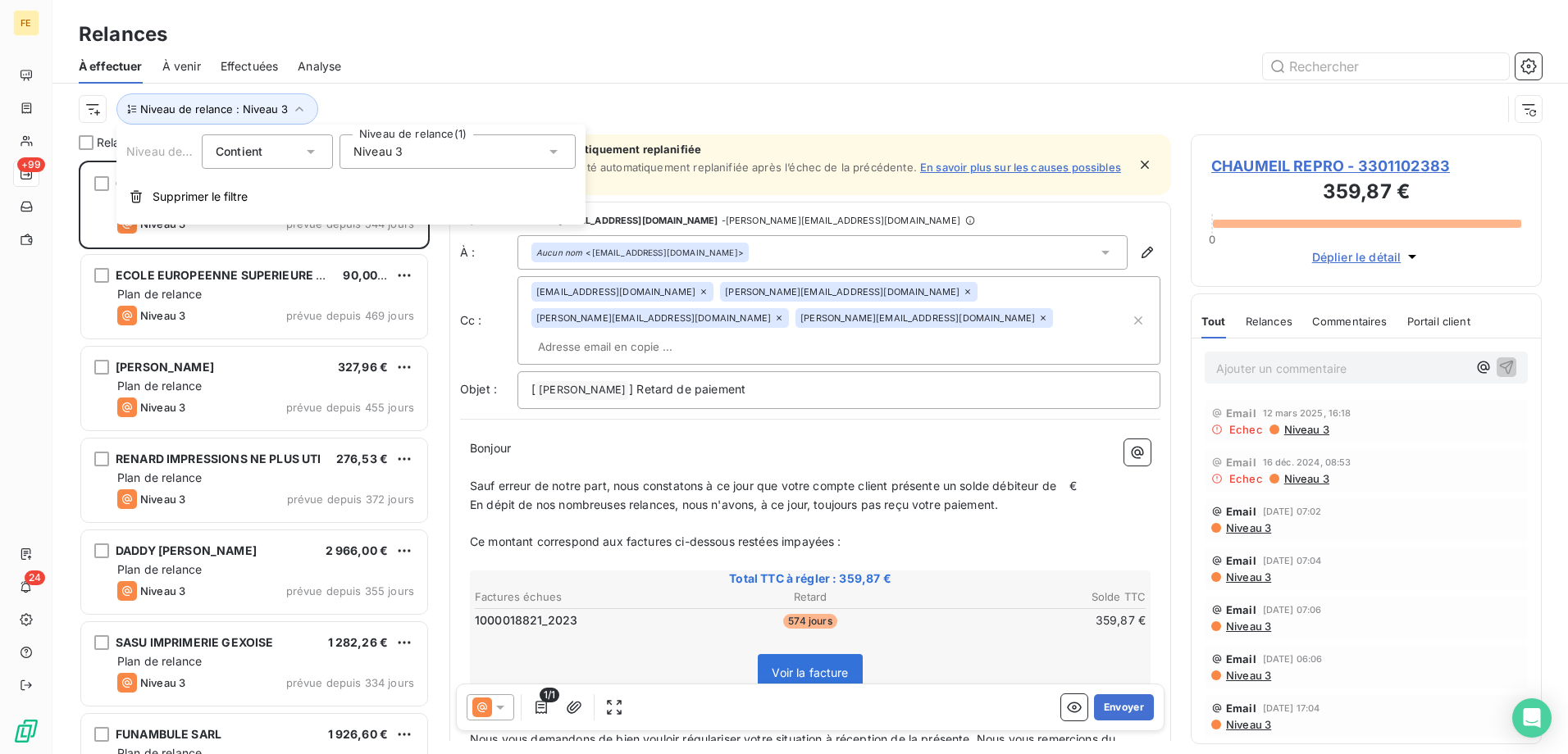 click on "Niveau 3" at bounding box center (378, 152) 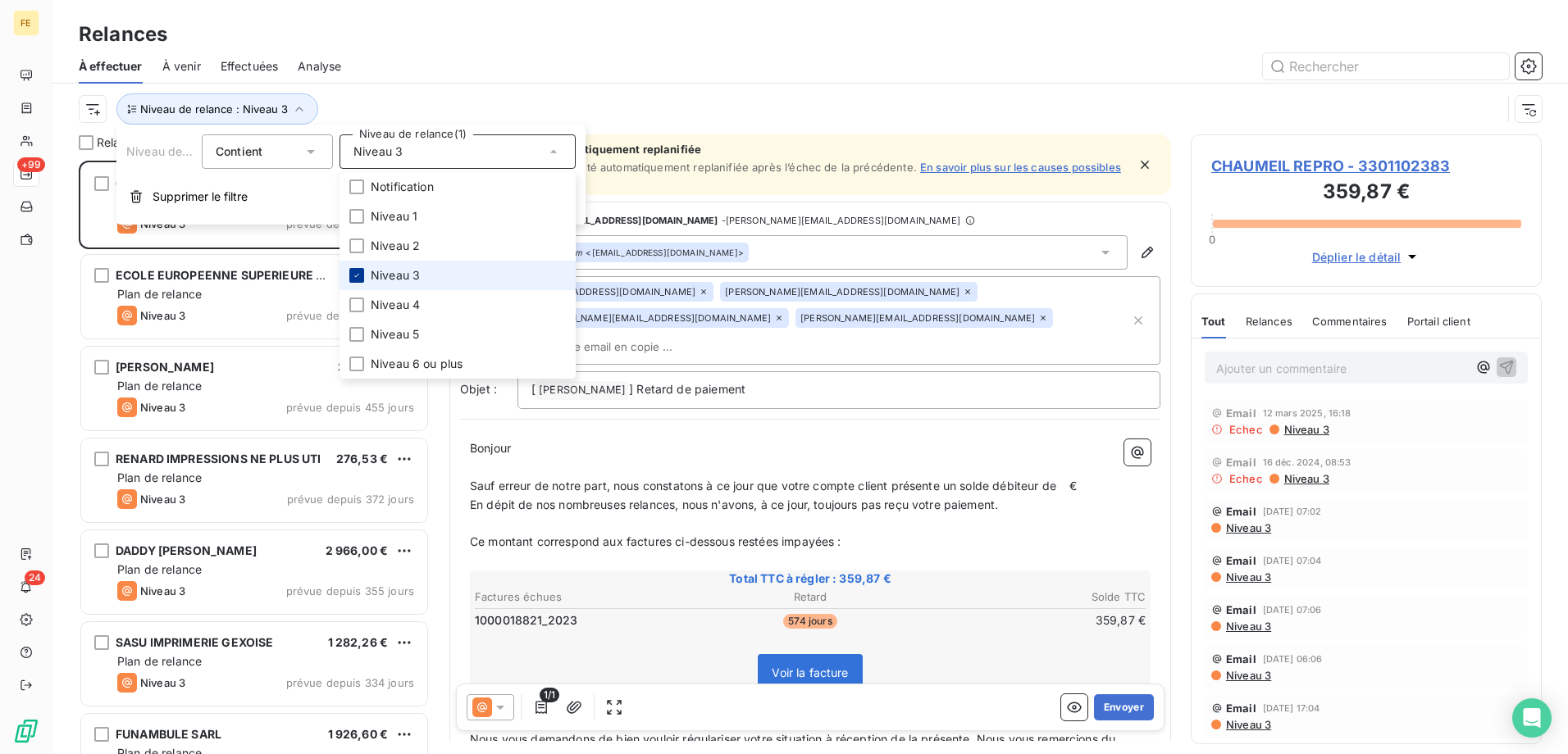 click 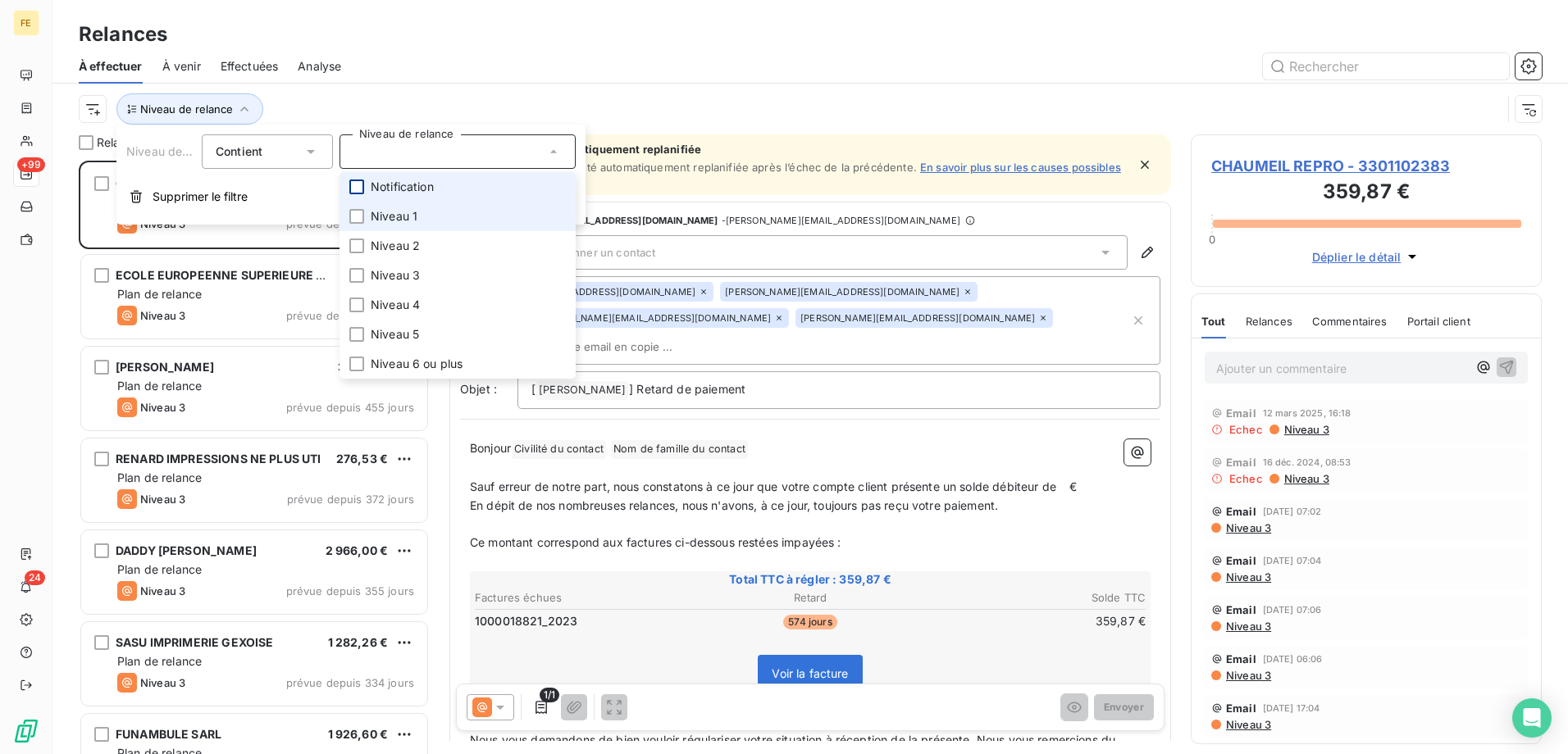 scroll, scrollTop: 13, scrollLeft: 13, axis: both 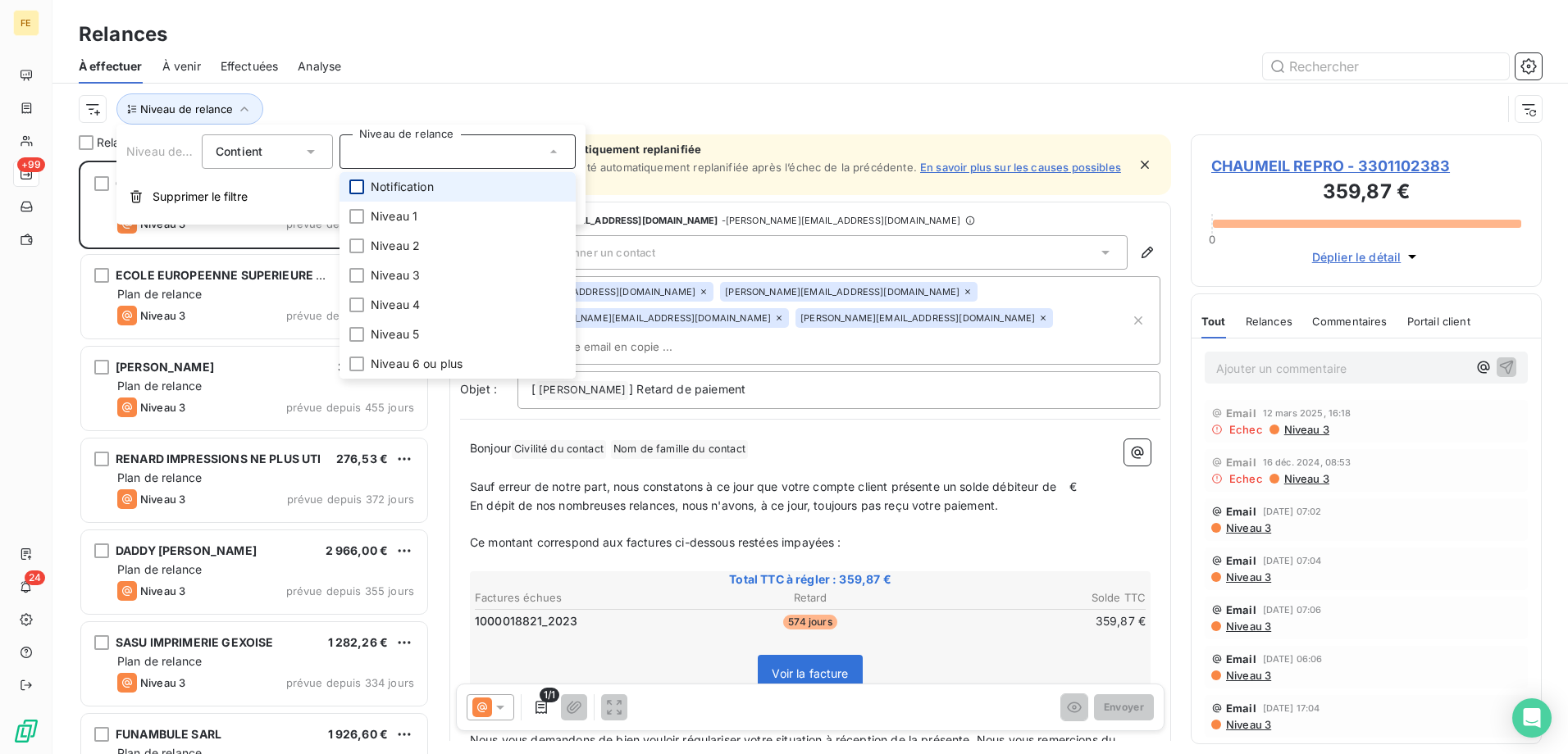 drag, startPoint x: 362, startPoint y: 185, endPoint x: 494, endPoint y: 320, distance: 188.80943 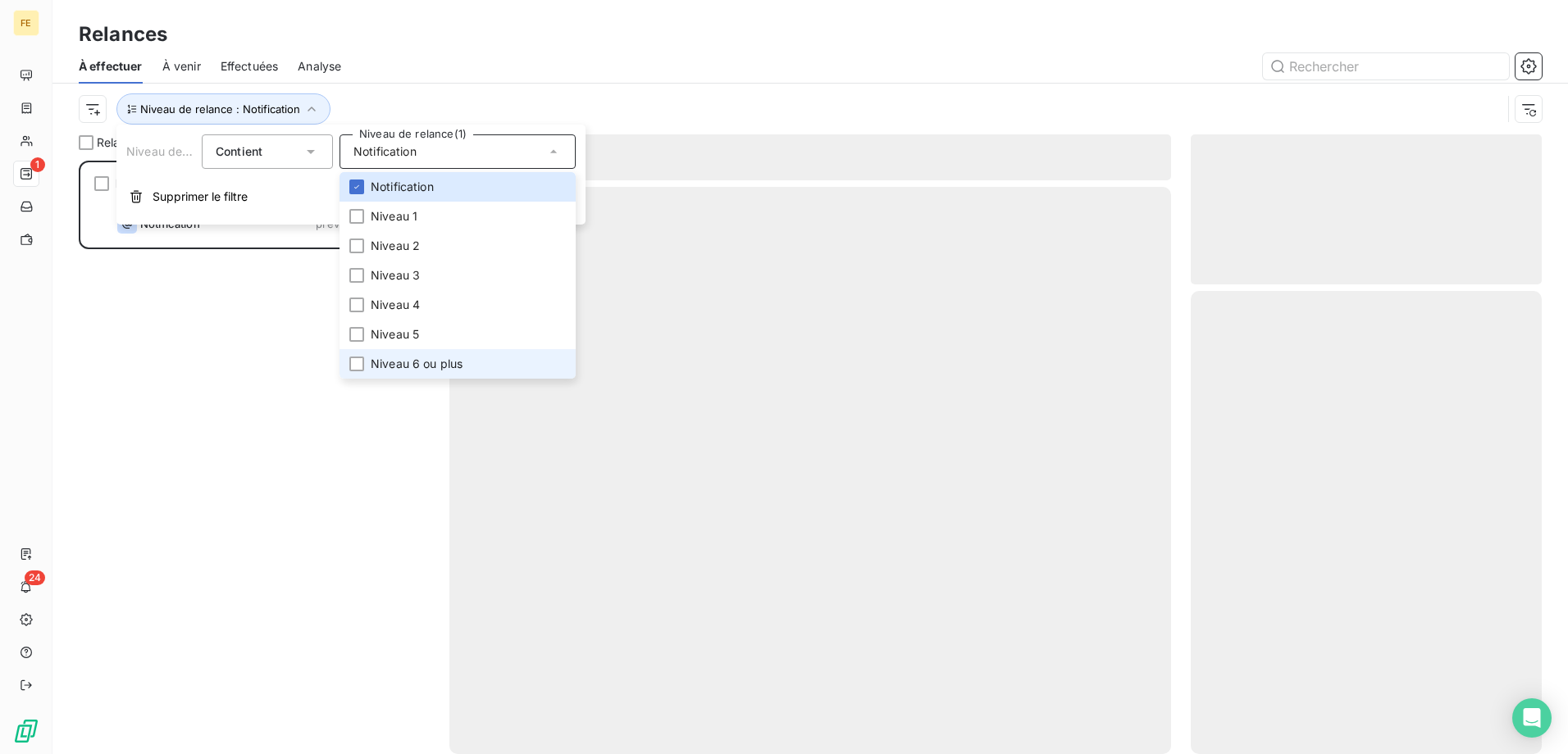 scroll, scrollTop: 13, scrollLeft: 13, axis: both 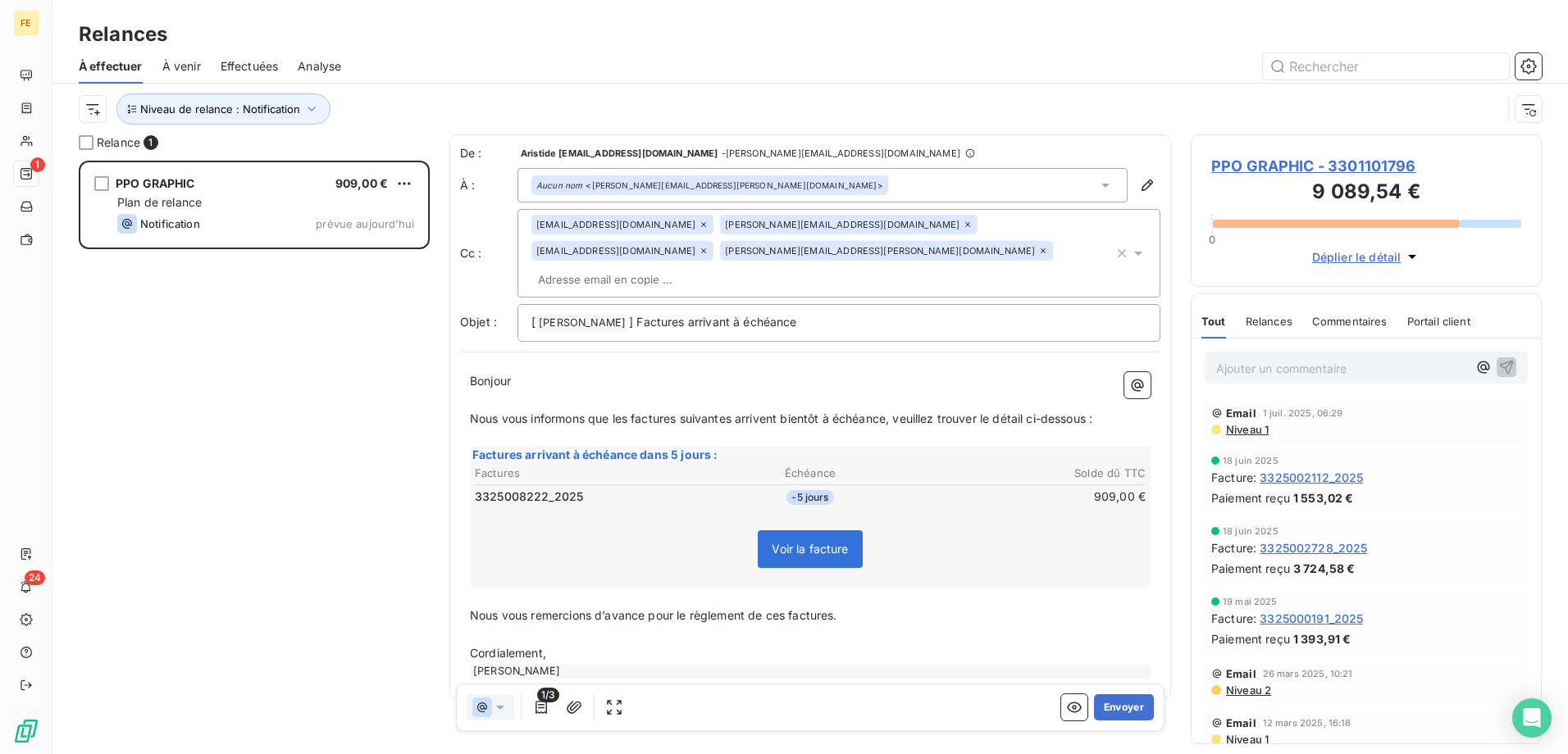 click on "PPO GRAPHIC 909,00 € Plan de relance Notification prévue aujourd’hui" at bounding box center (254, 457) 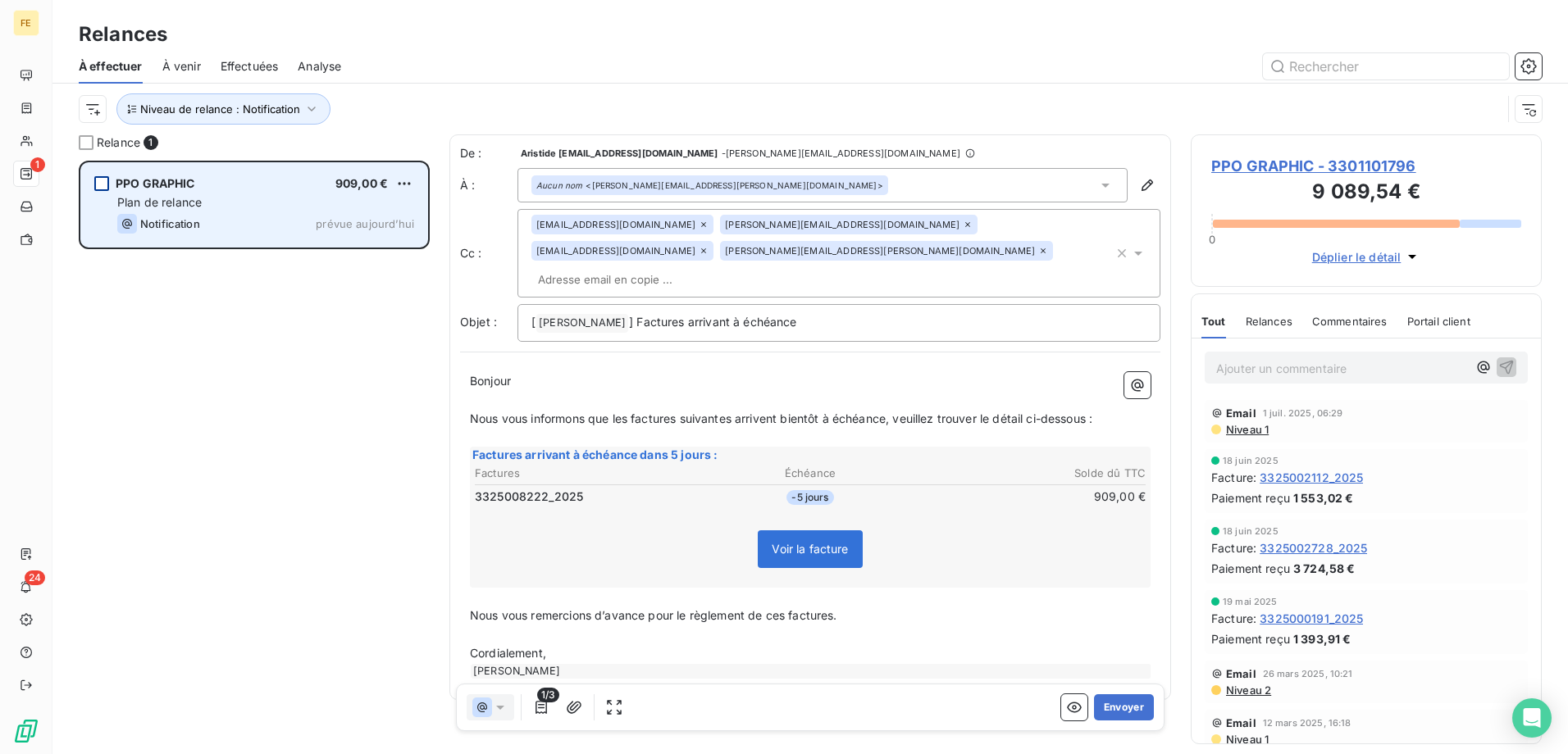 click at bounding box center [102, 184] 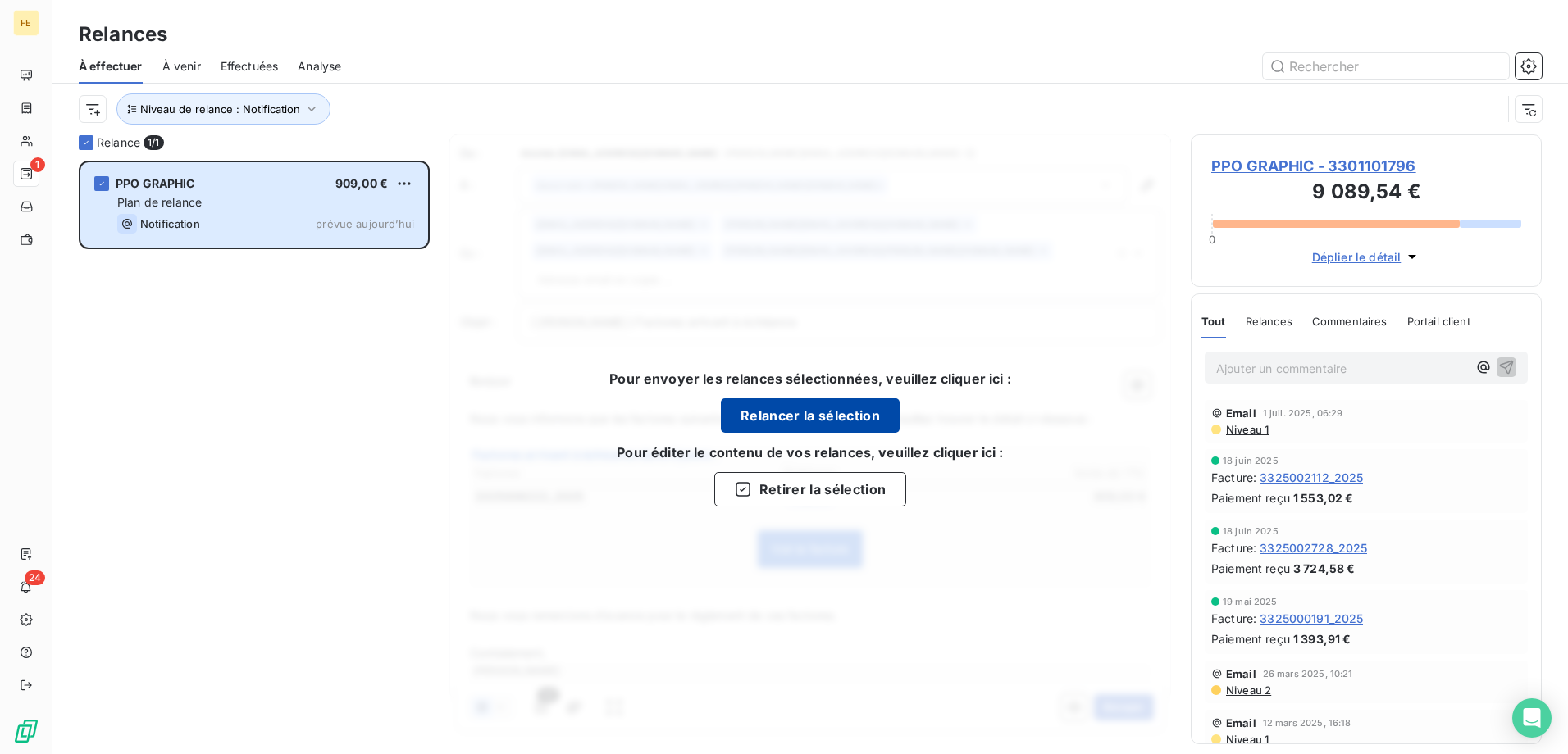 click on "Relancer la sélection" at bounding box center [810, 416] 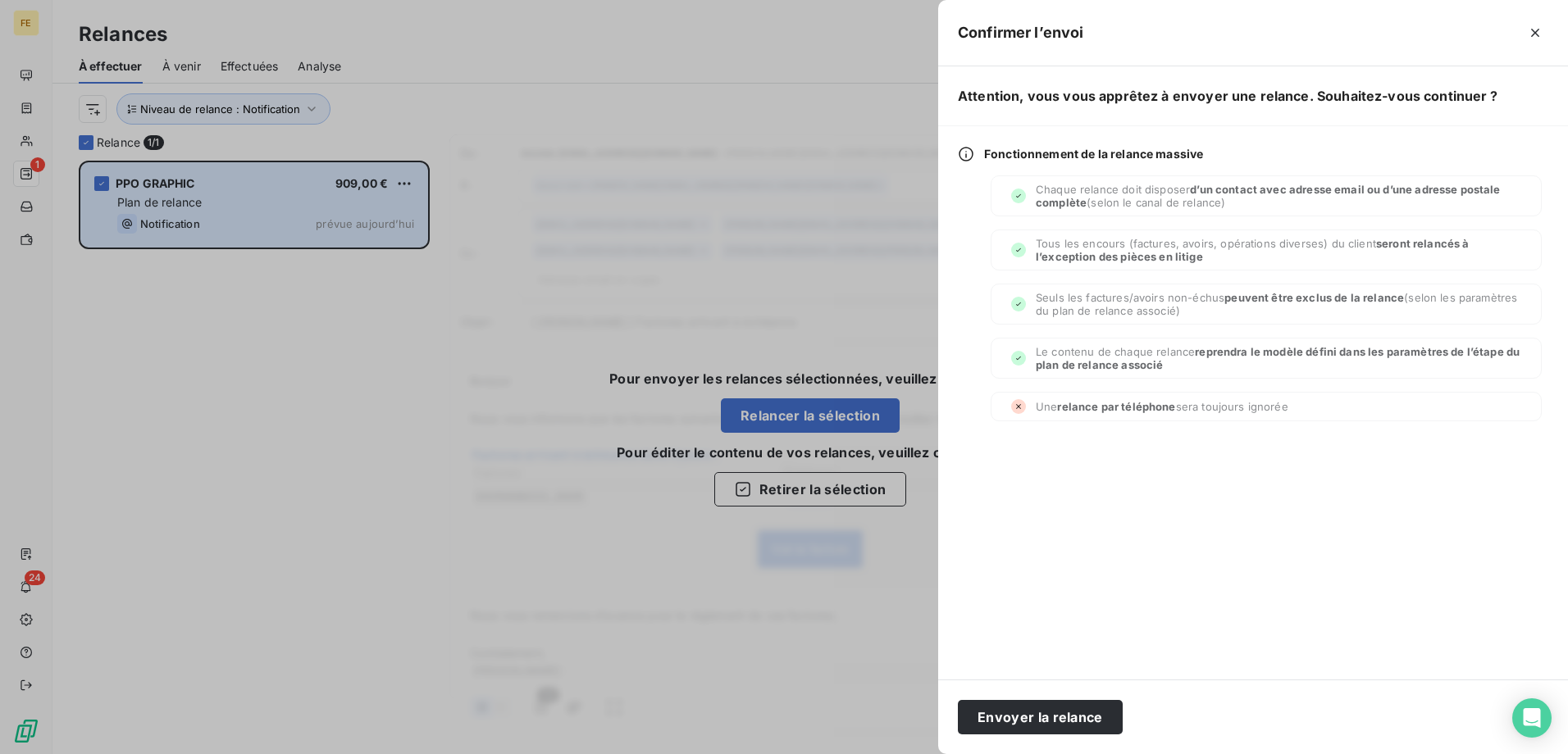 drag, startPoint x: 1002, startPoint y: 709, endPoint x: 684, endPoint y: 516, distance: 371.98521 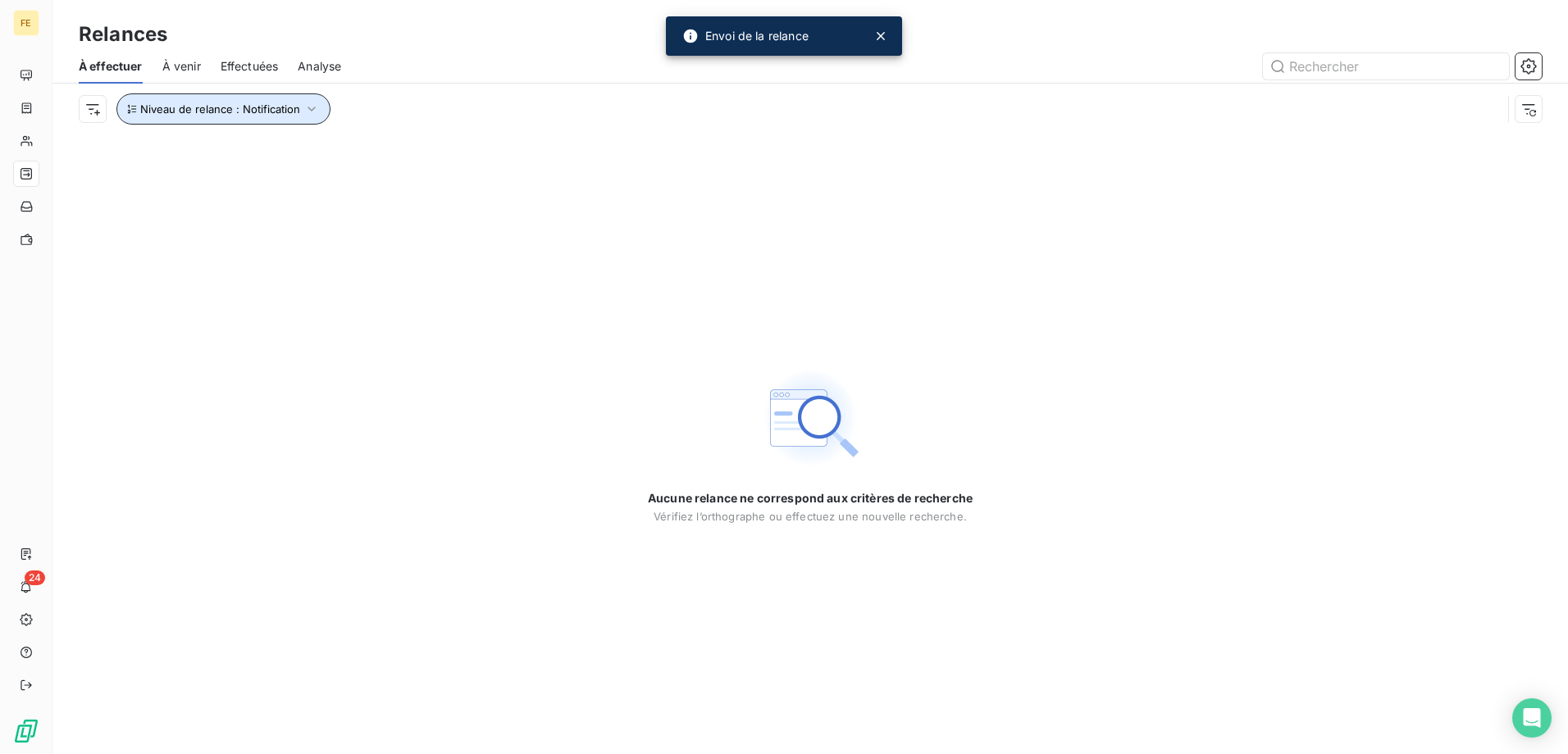 click on "Niveau de relance  : Notification" at bounding box center [223, 109] 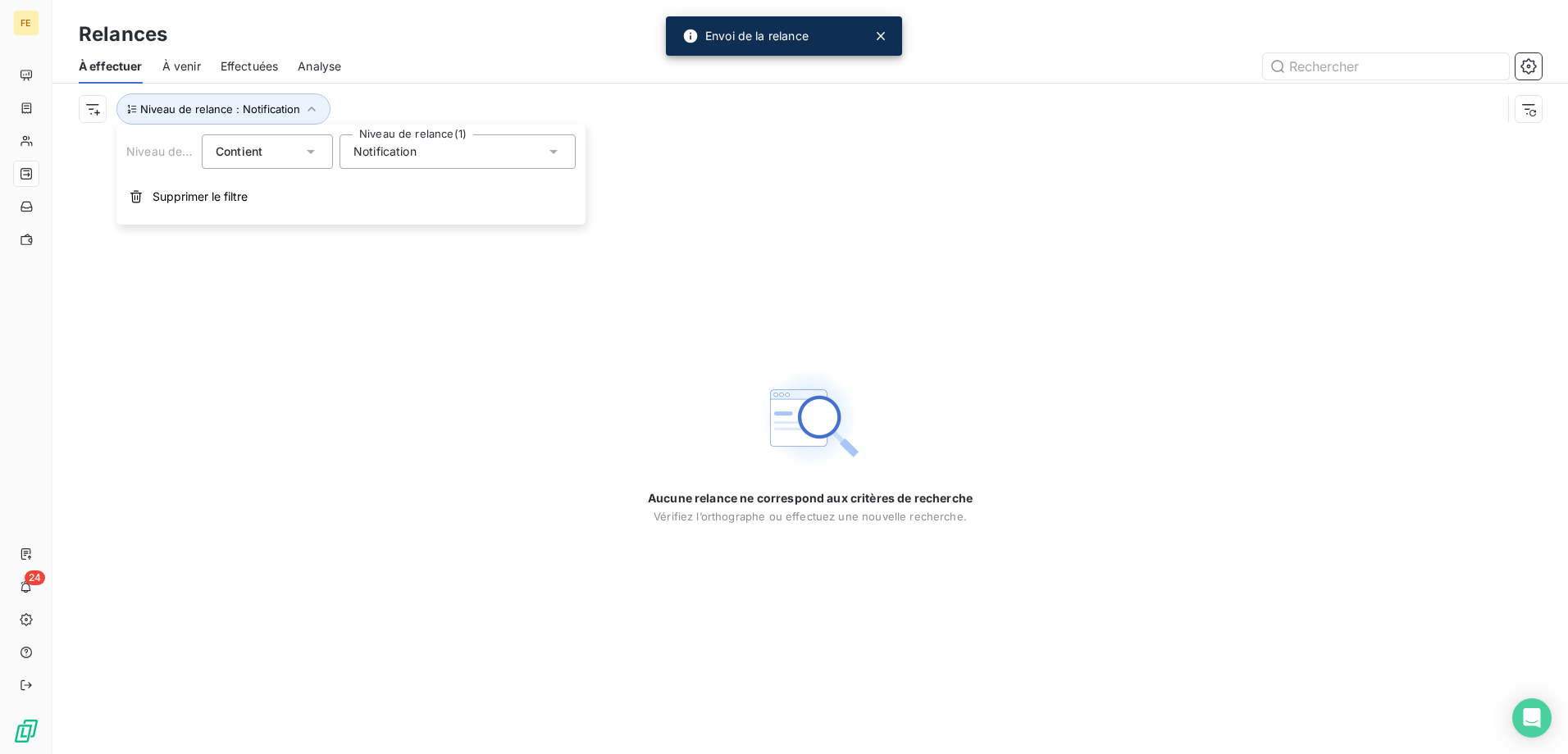 click on "Notification" at bounding box center [458, 152] 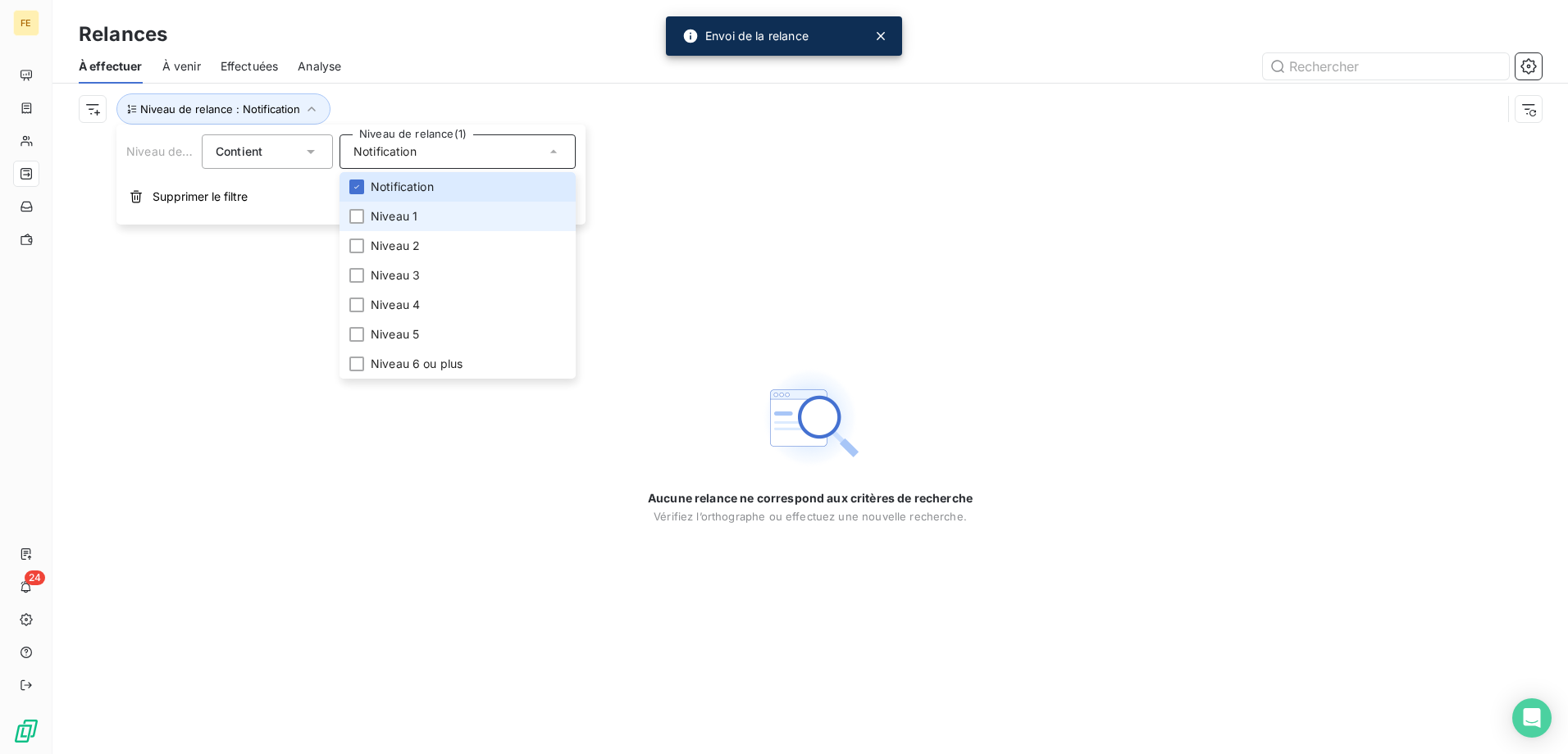 click on "Niveau 1" at bounding box center [394, 216] 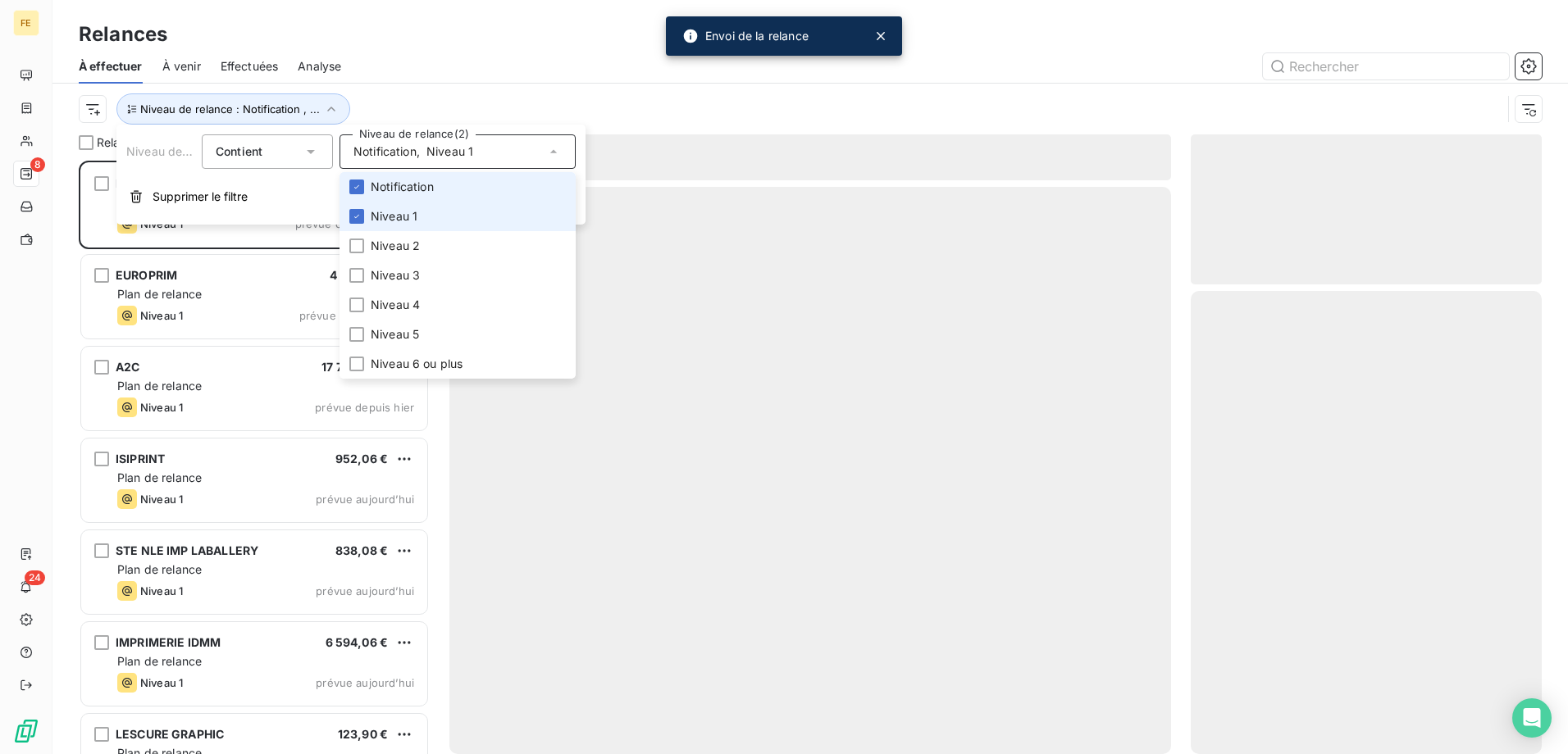 scroll, scrollTop: 581, scrollLeft: 339, axis: both 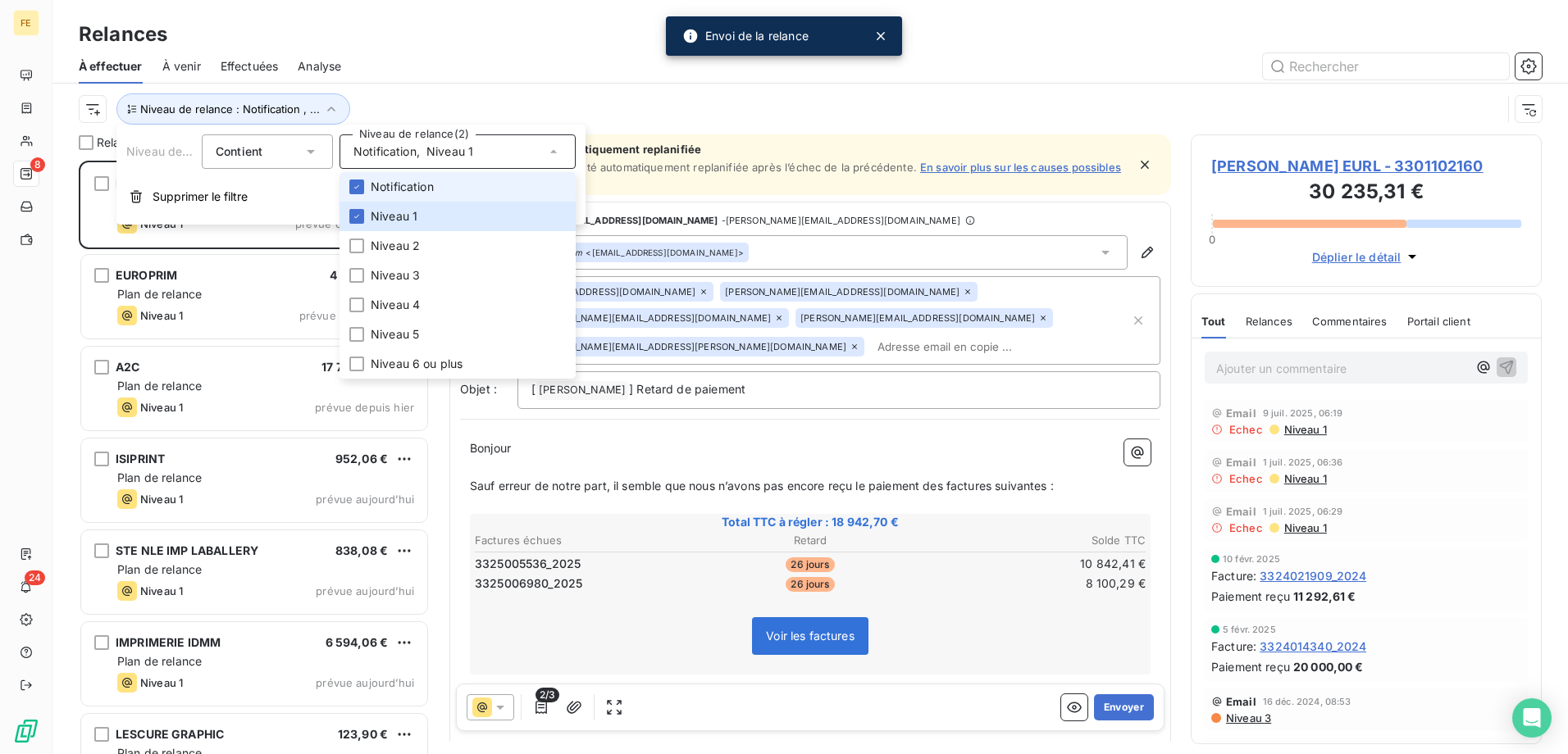 drag, startPoint x: 426, startPoint y: 188, endPoint x: 422, endPoint y: 198, distance: 10.77033 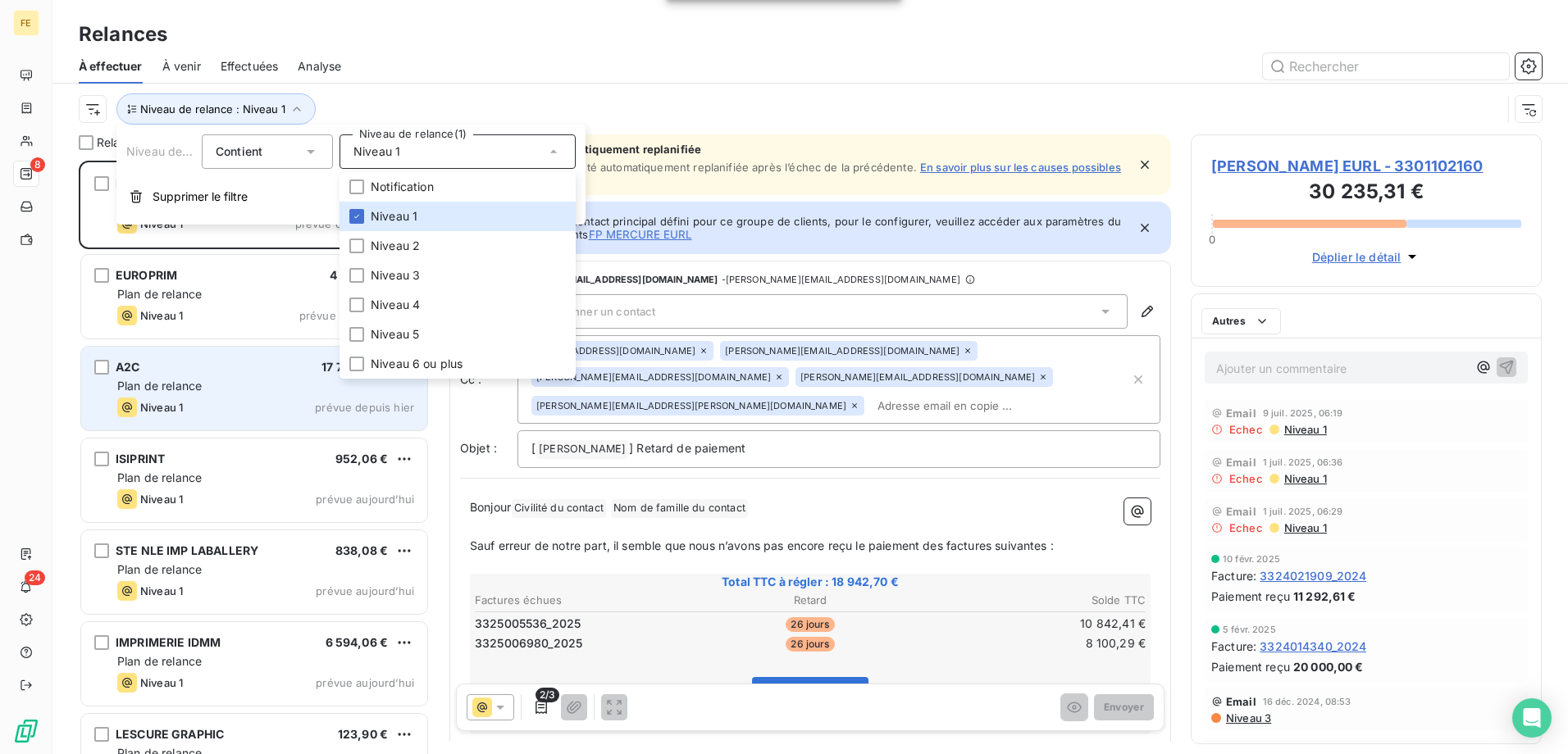 scroll, scrollTop: 13, scrollLeft: 13, axis: both 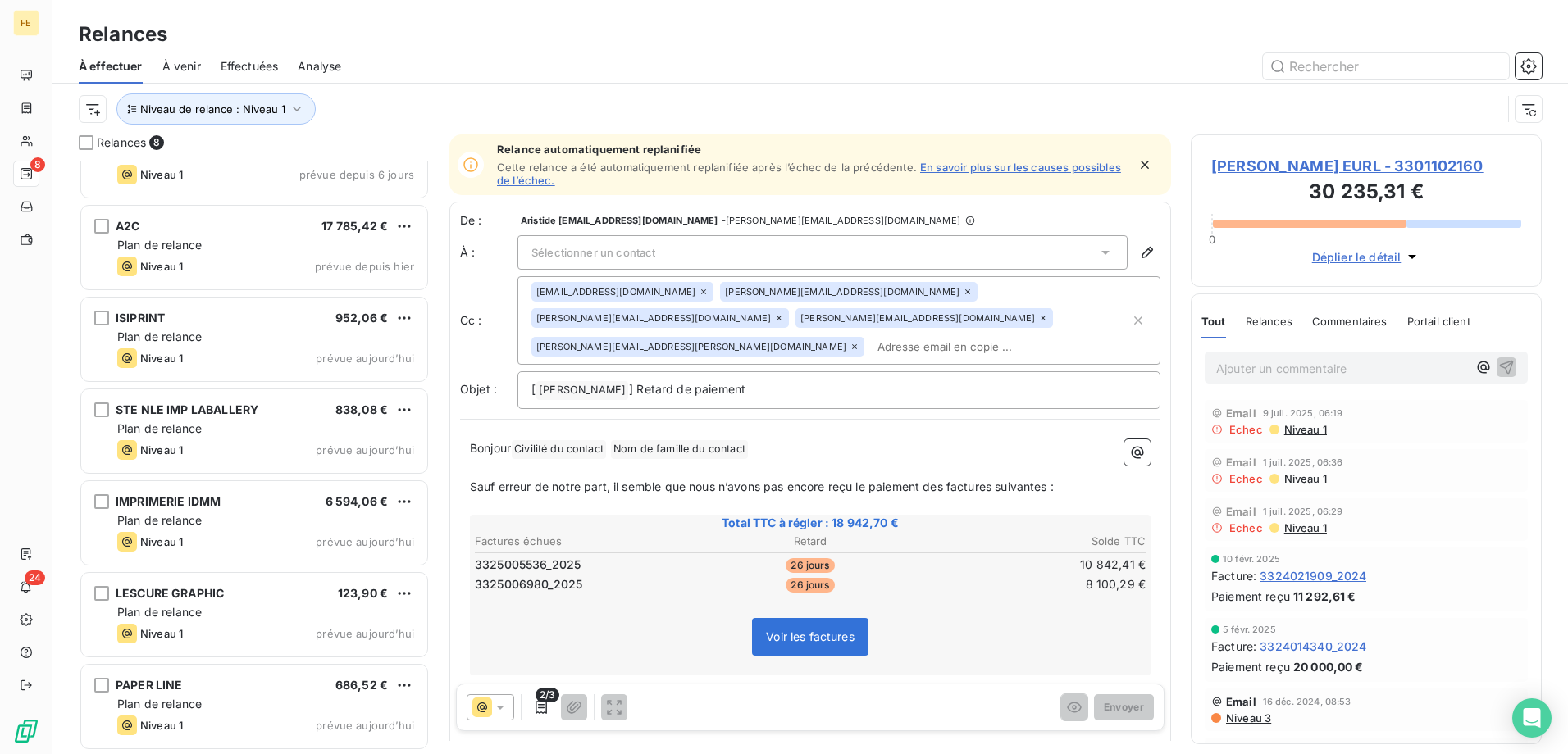 click at bounding box center (951, 66) 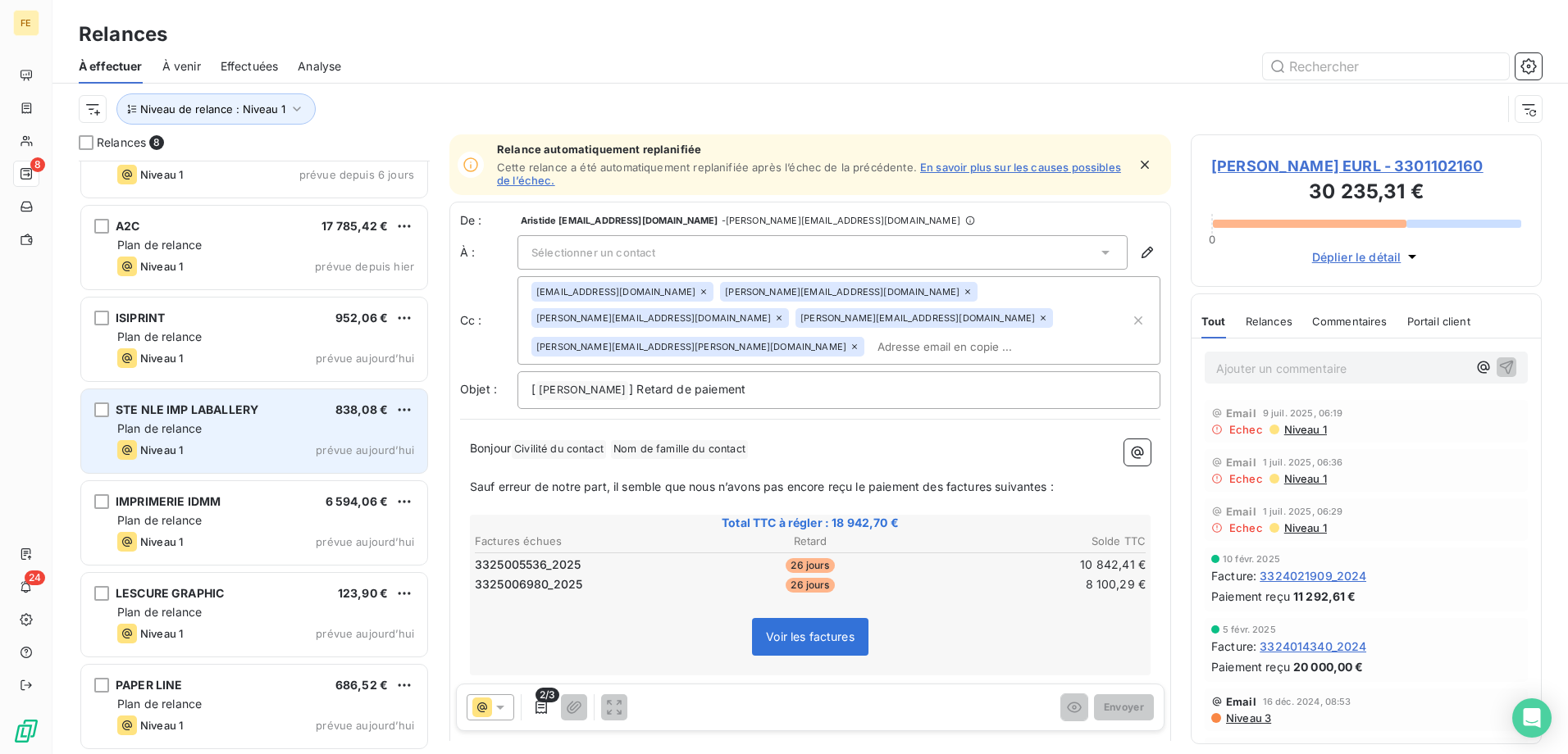 scroll, scrollTop: 0, scrollLeft: 0, axis: both 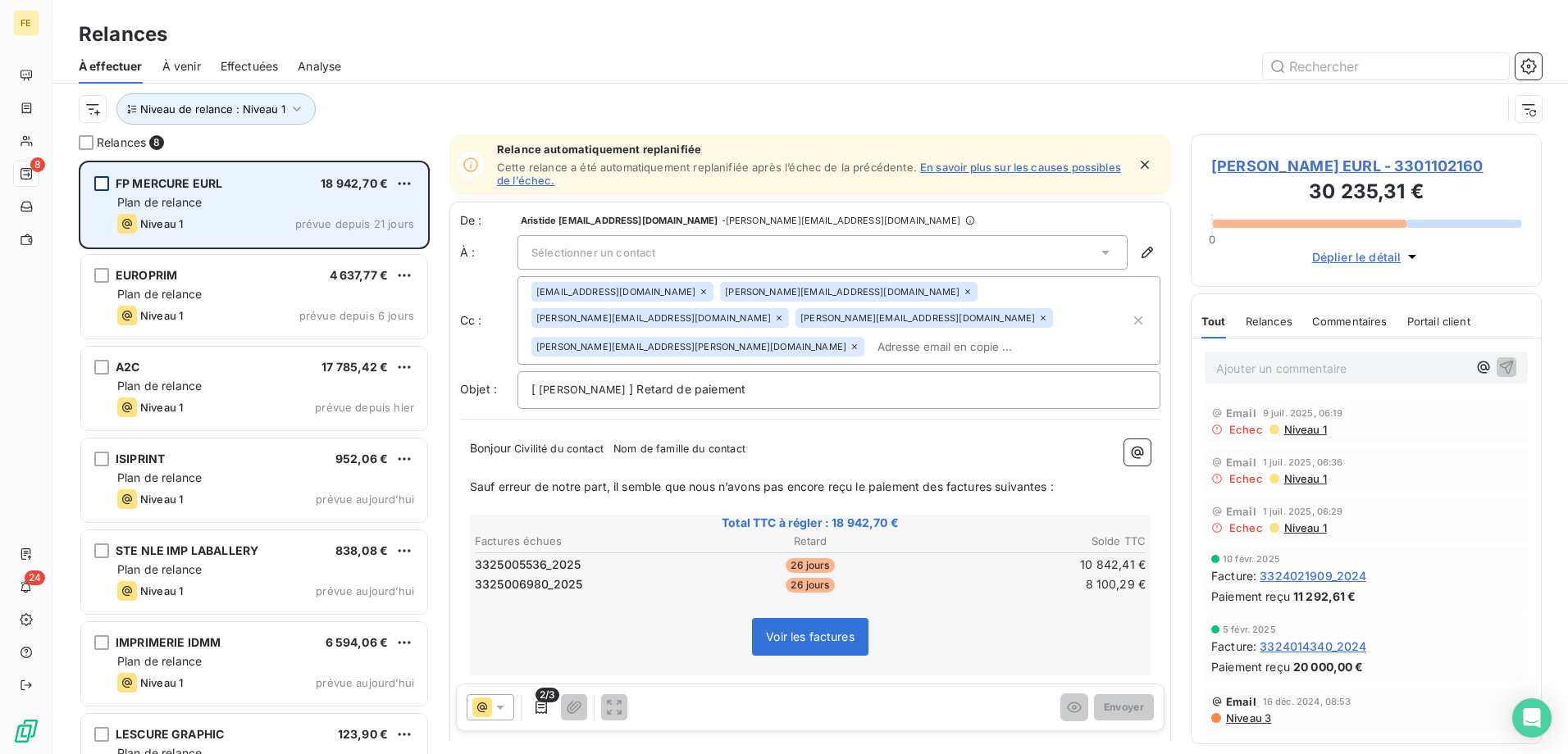 click at bounding box center (102, 184) 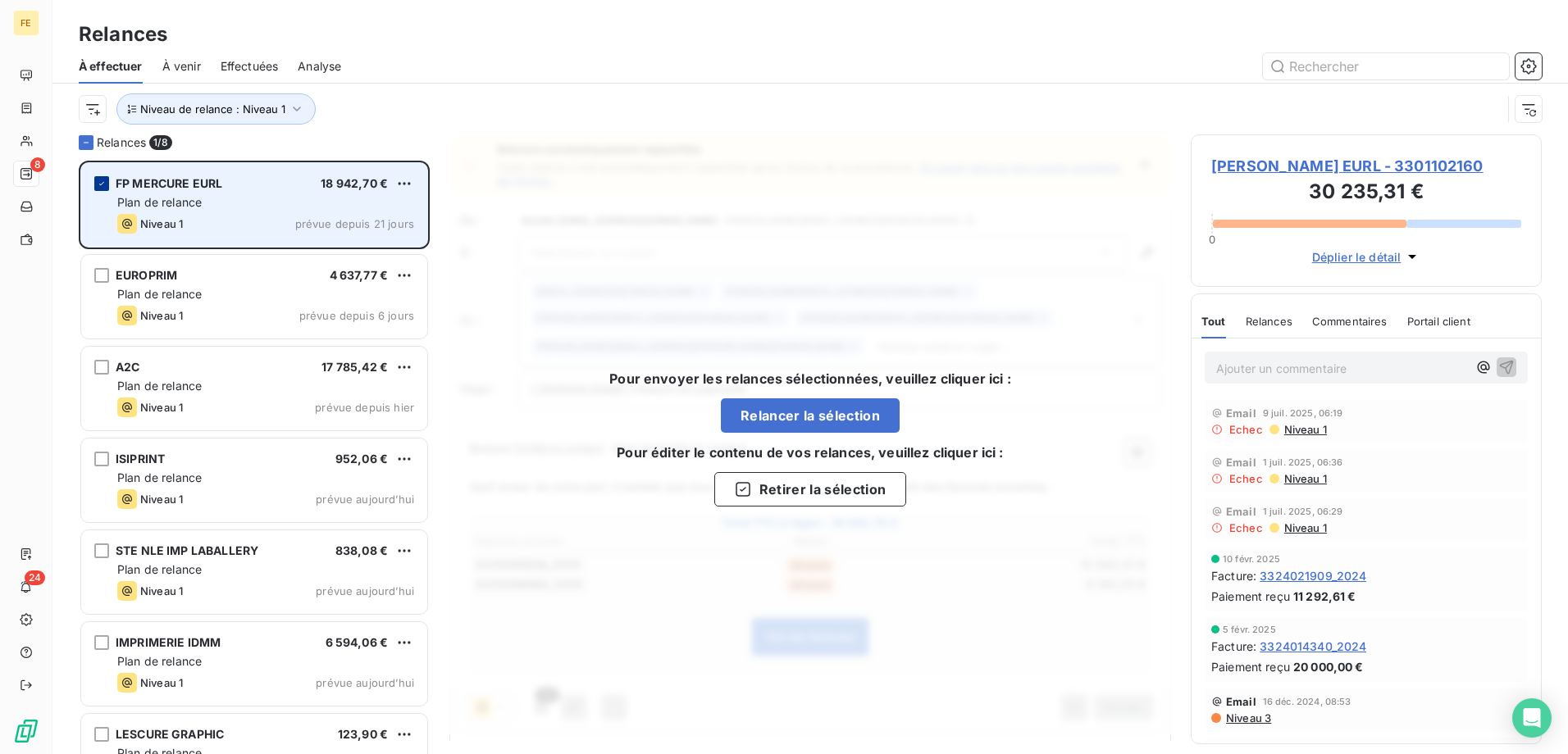 click 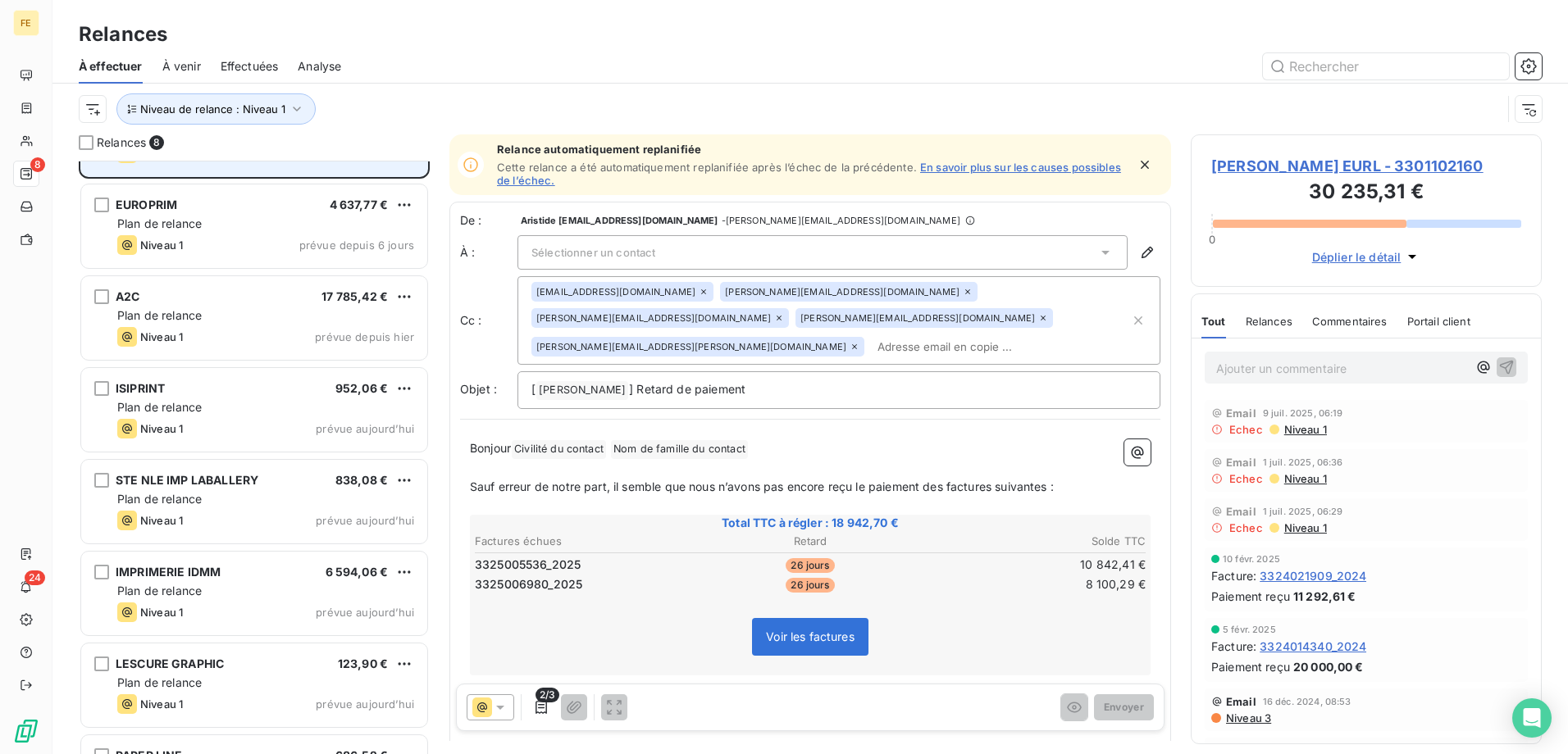 scroll, scrollTop: 0, scrollLeft: 0, axis: both 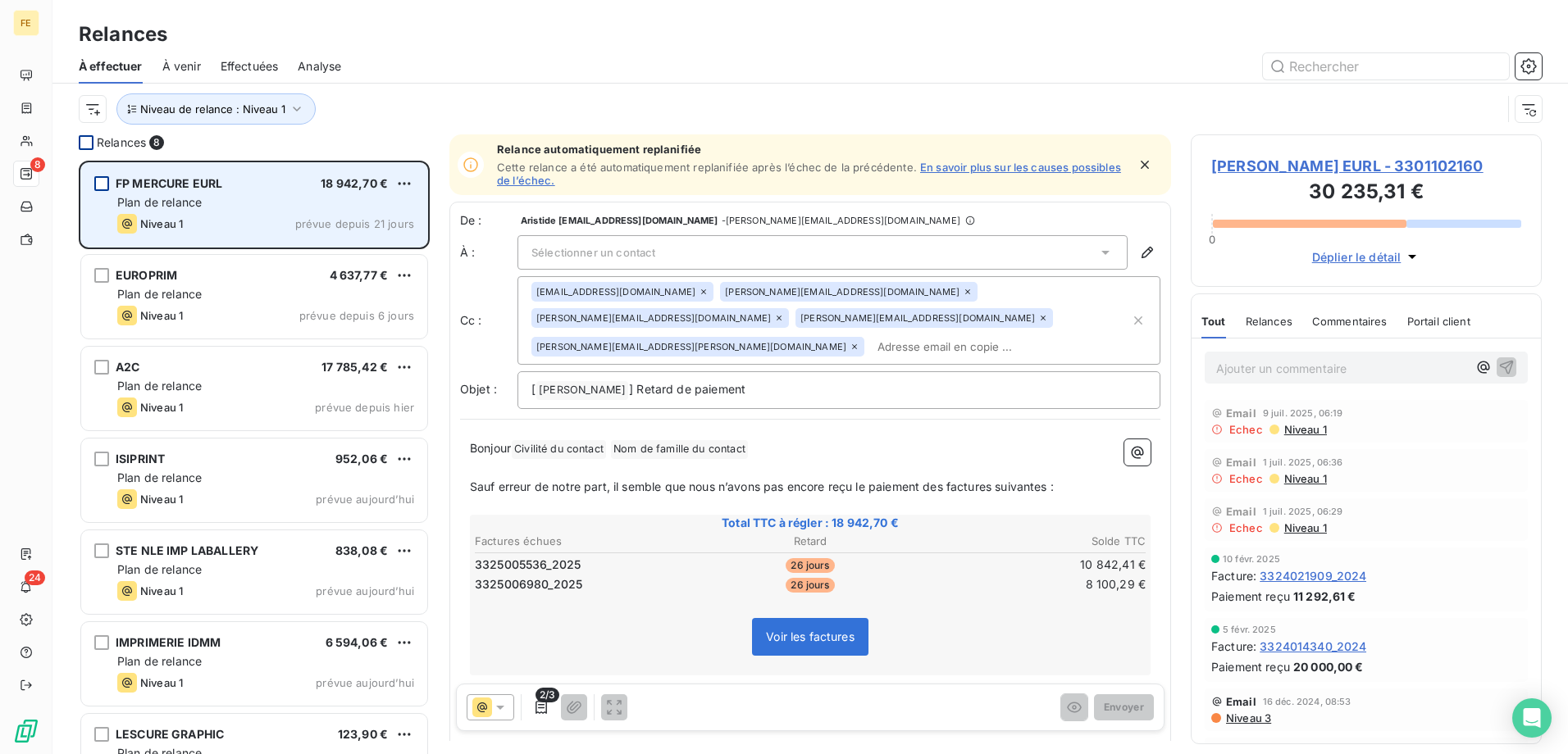 click at bounding box center [86, 143] 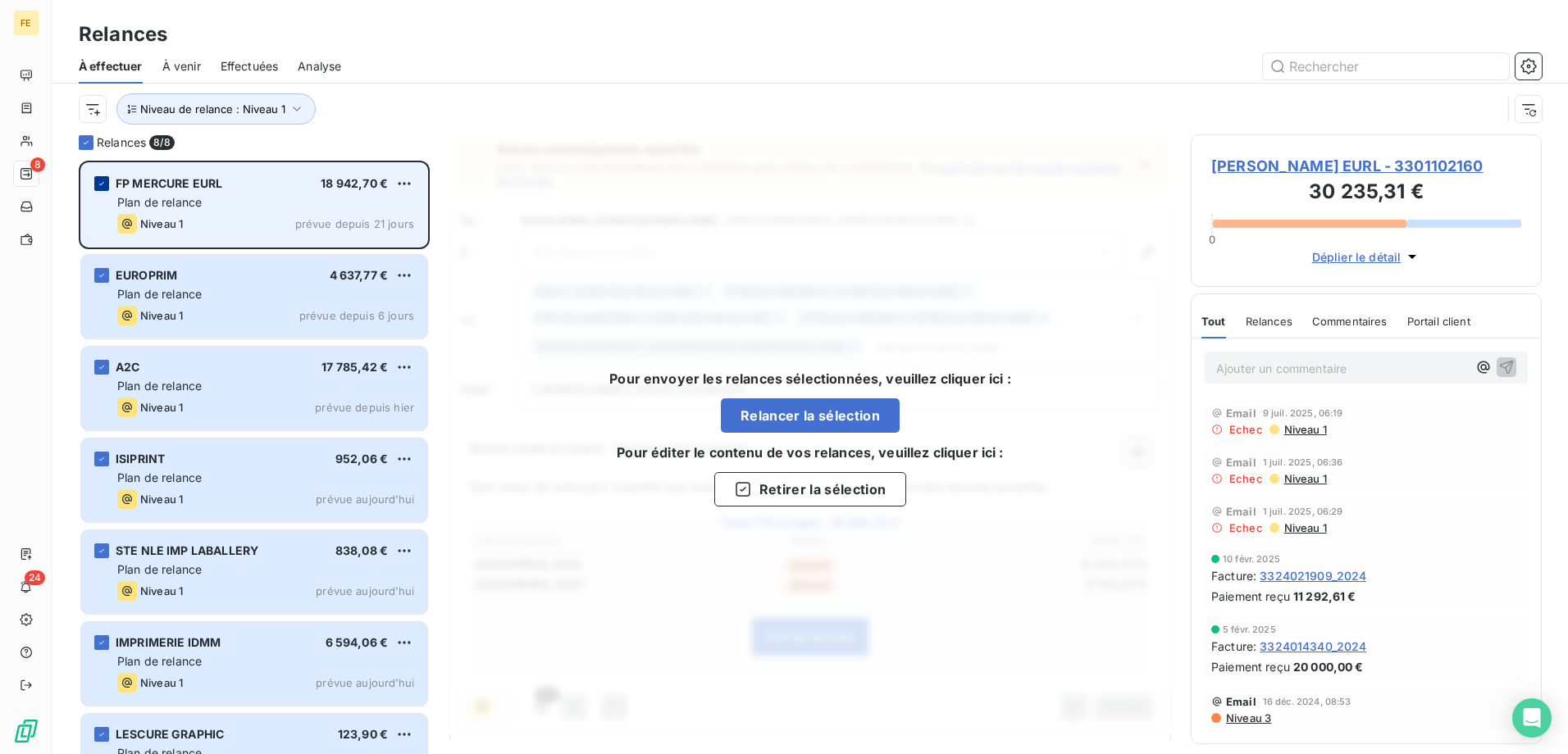 click 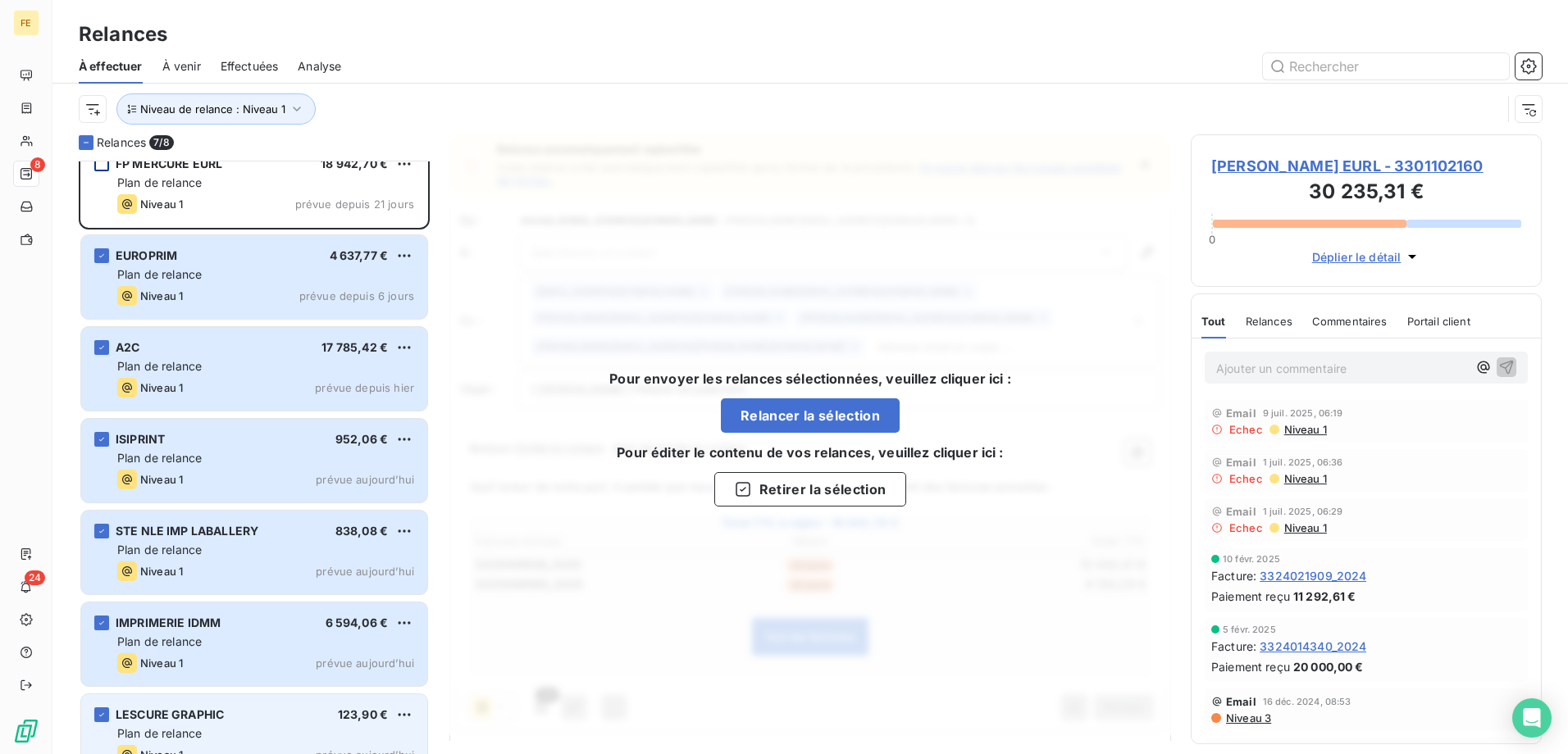 scroll, scrollTop: 0, scrollLeft: 0, axis: both 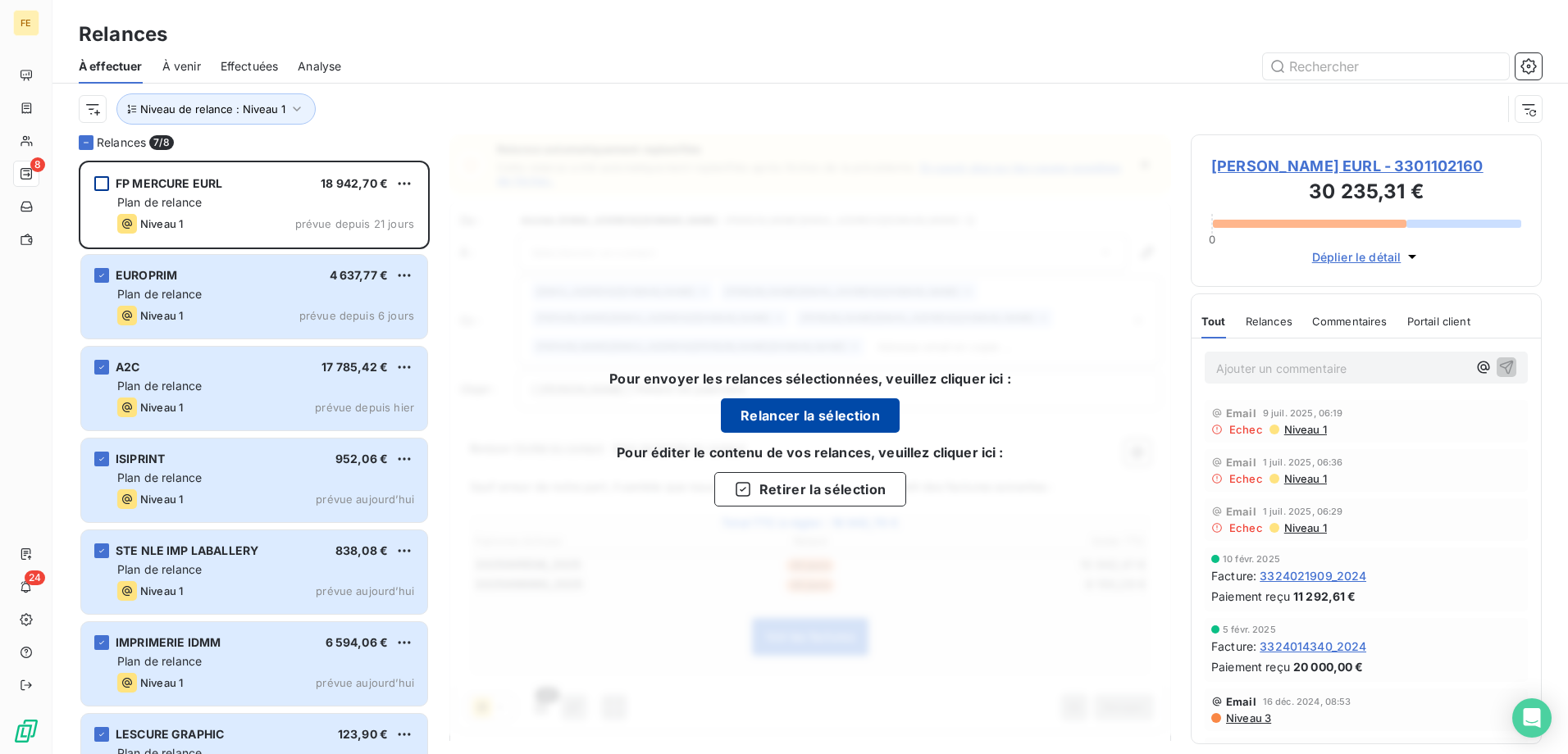 click on "Relancer la sélection" at bounding box center [810, 416] 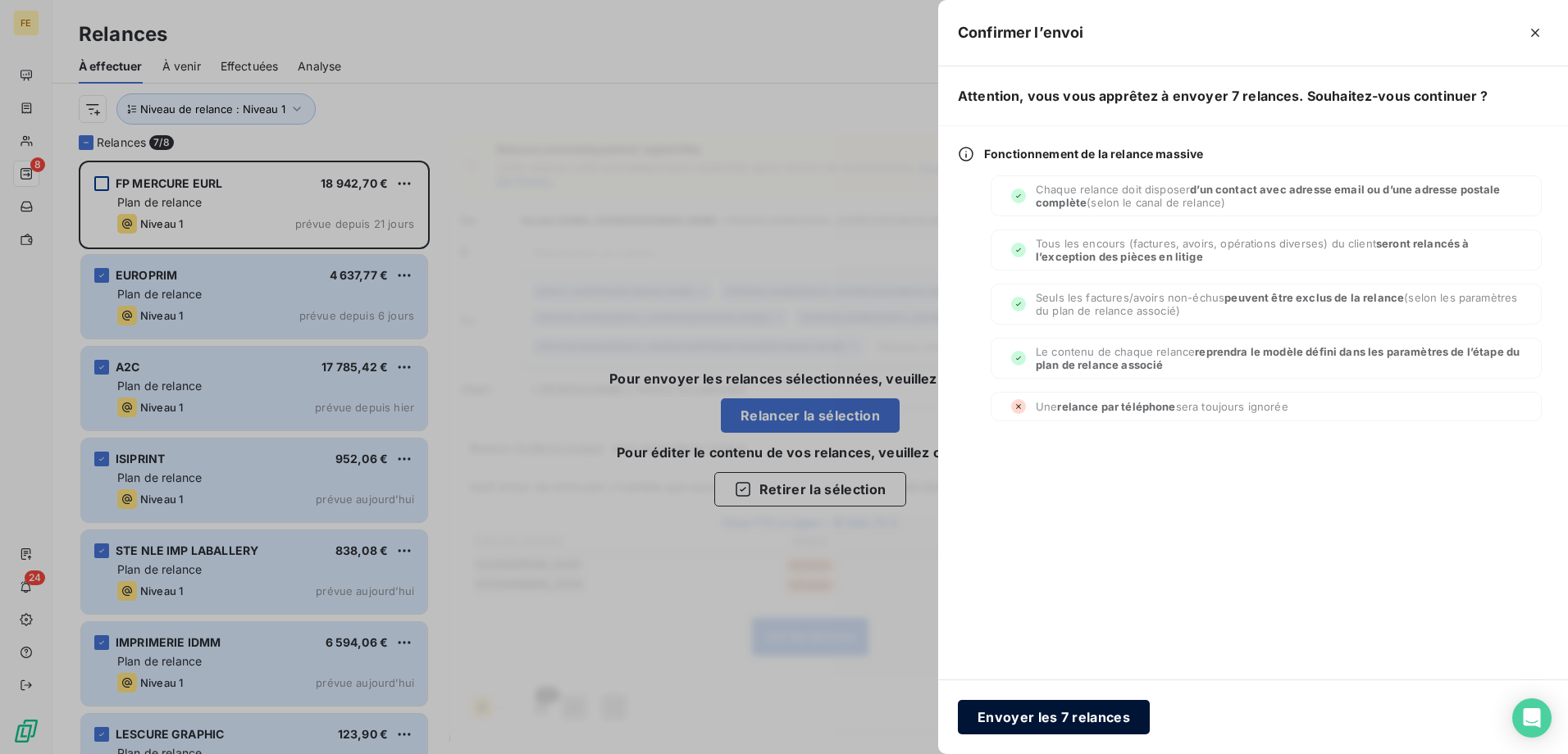 click on "Envoyer les 7 relances" at bounding box center [1054, 717] 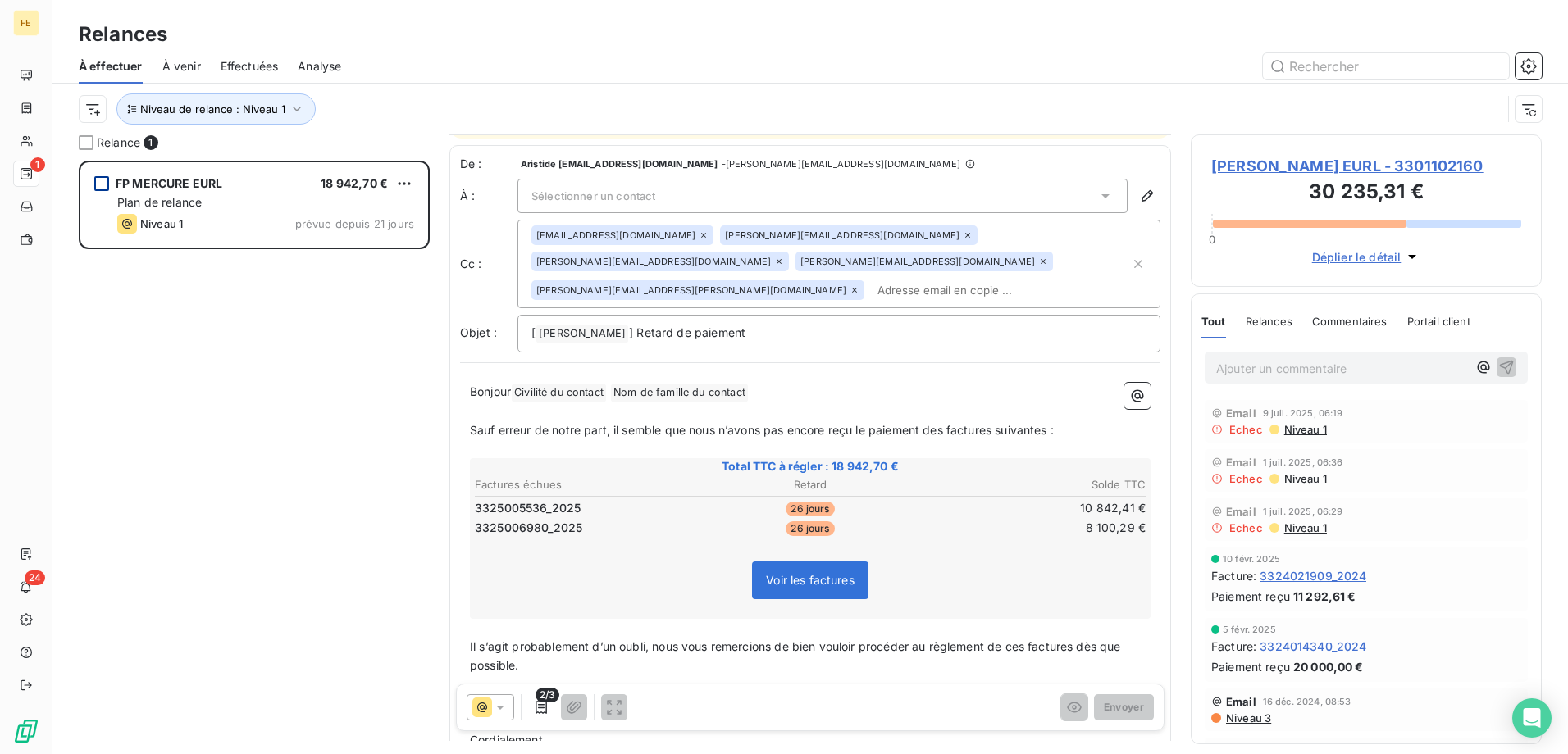 scroll, scrollTop: 0, scrollLeft: 0, axis: both 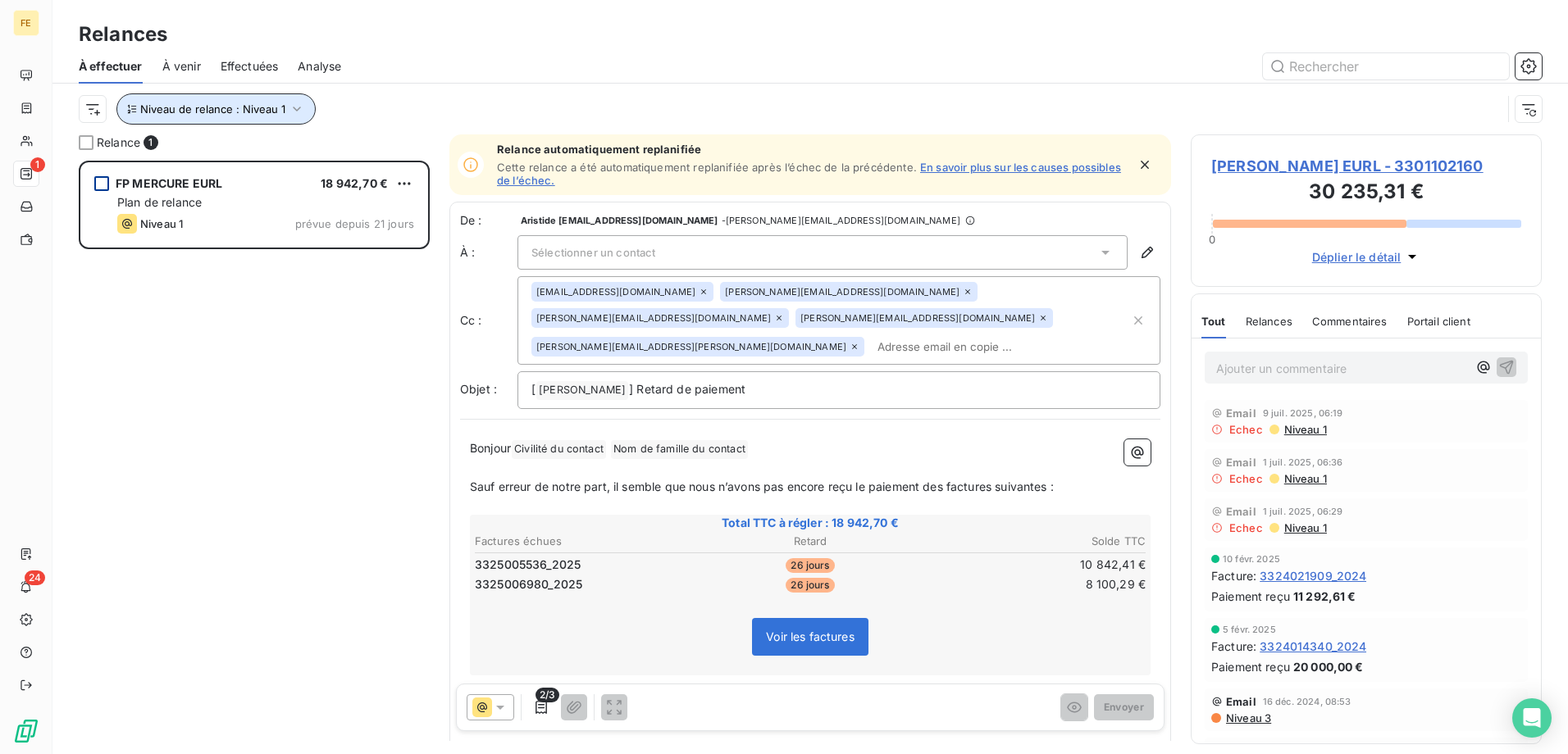 click on "Niveau de relance  : Niveau 1" at bounding box center [212, 109] 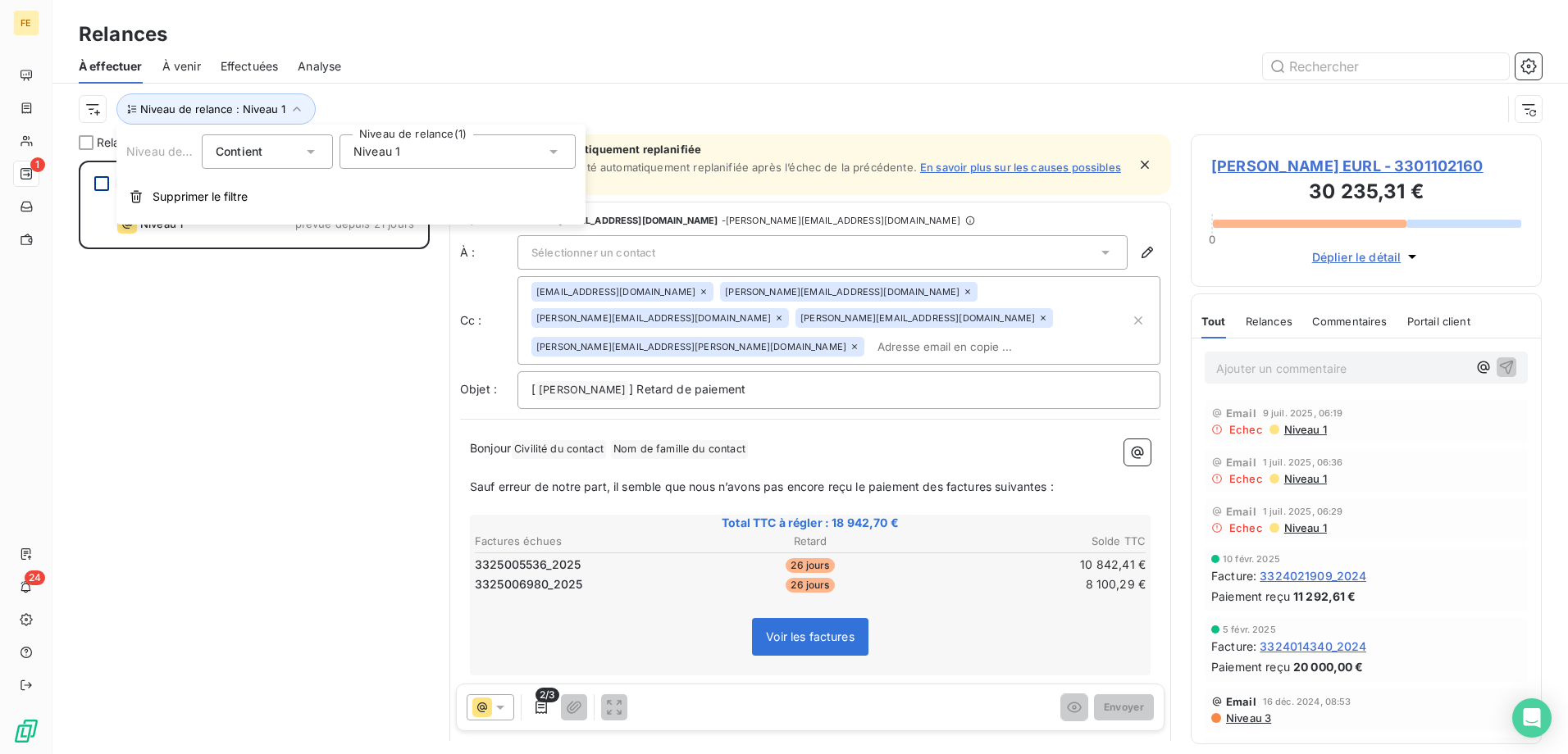 click on "Niveau 1" at bounding box center [458, 152] 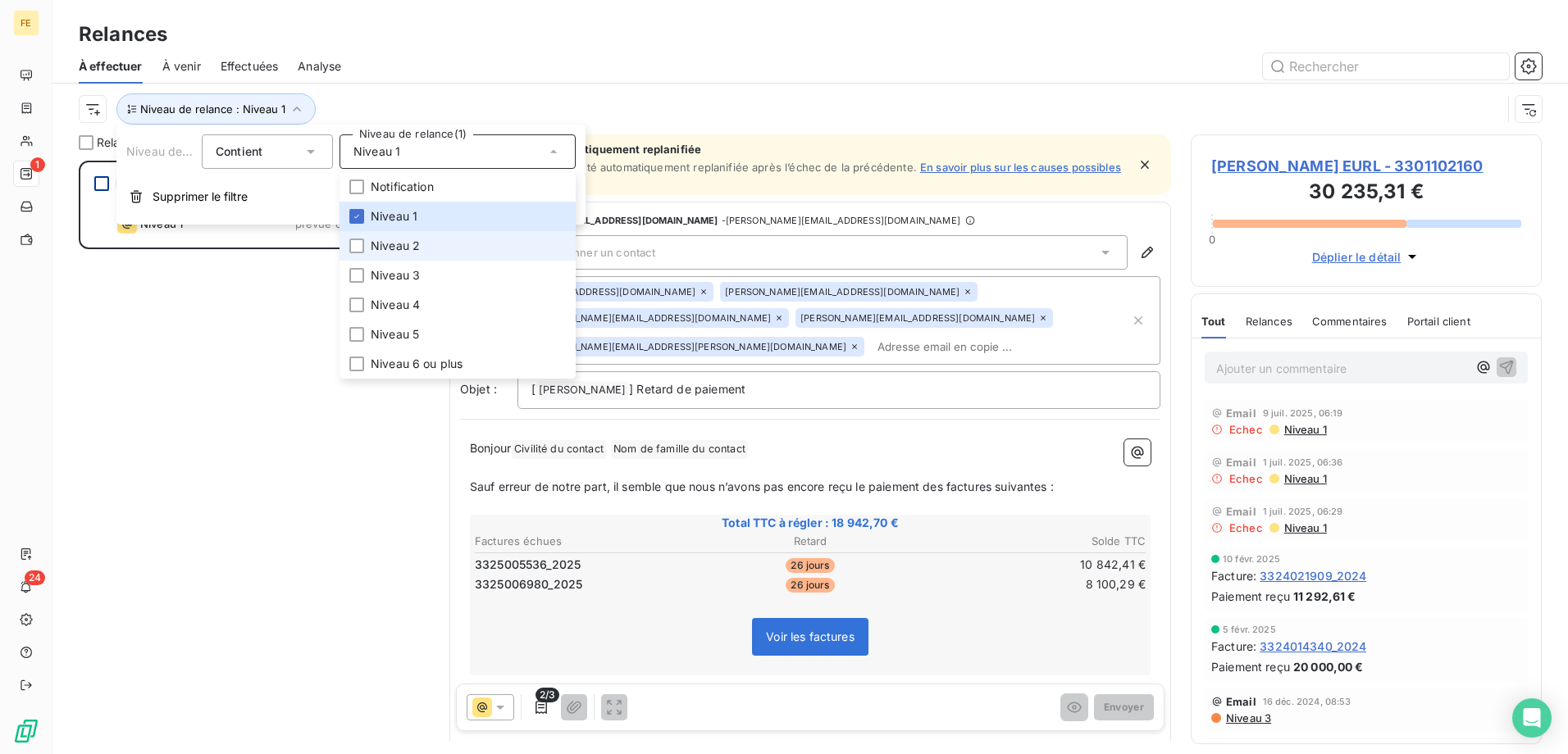 click on "Niveau 2" at bounding box center (458, 246) 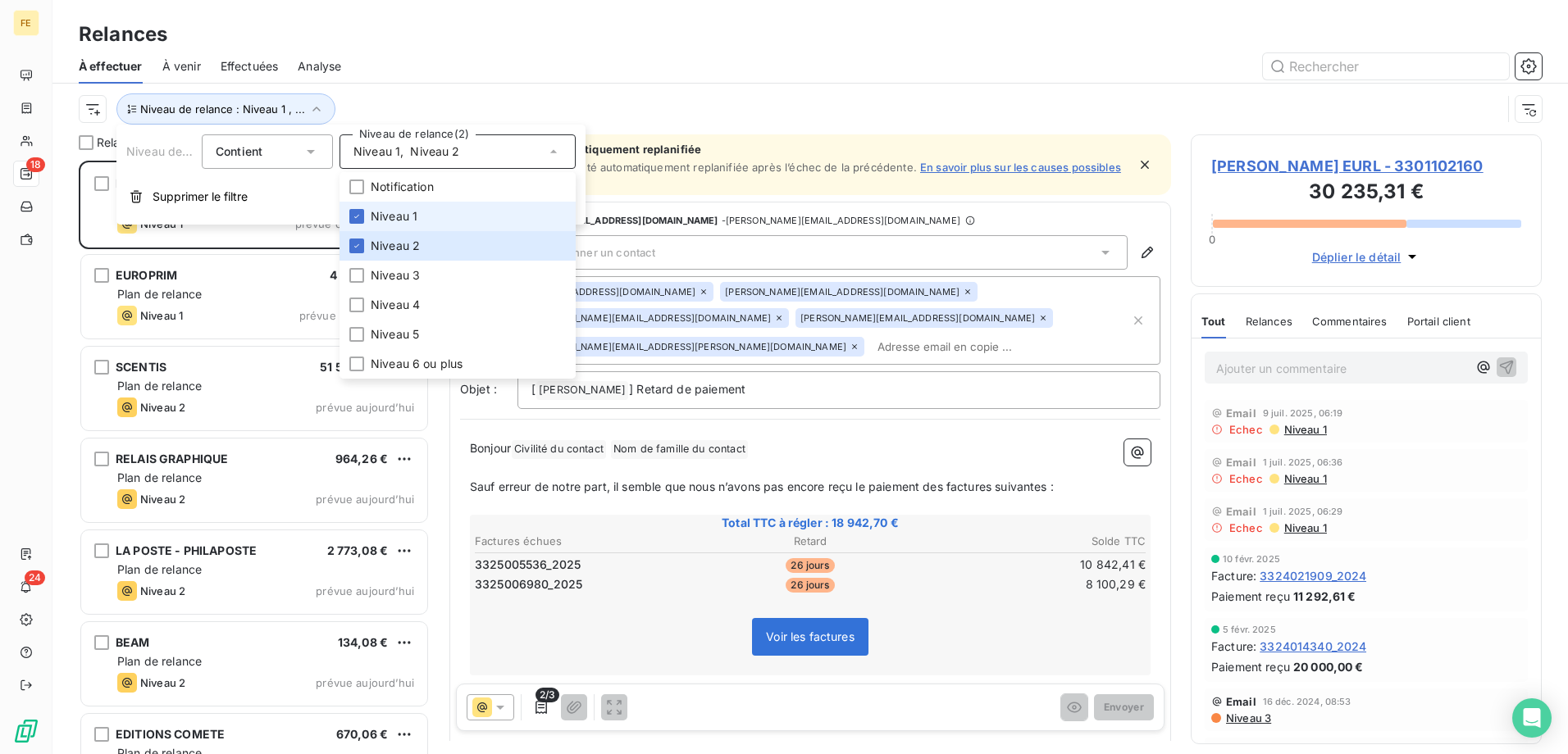 scroll, scrollTop: 13, scrollLeft: 13, axis: both 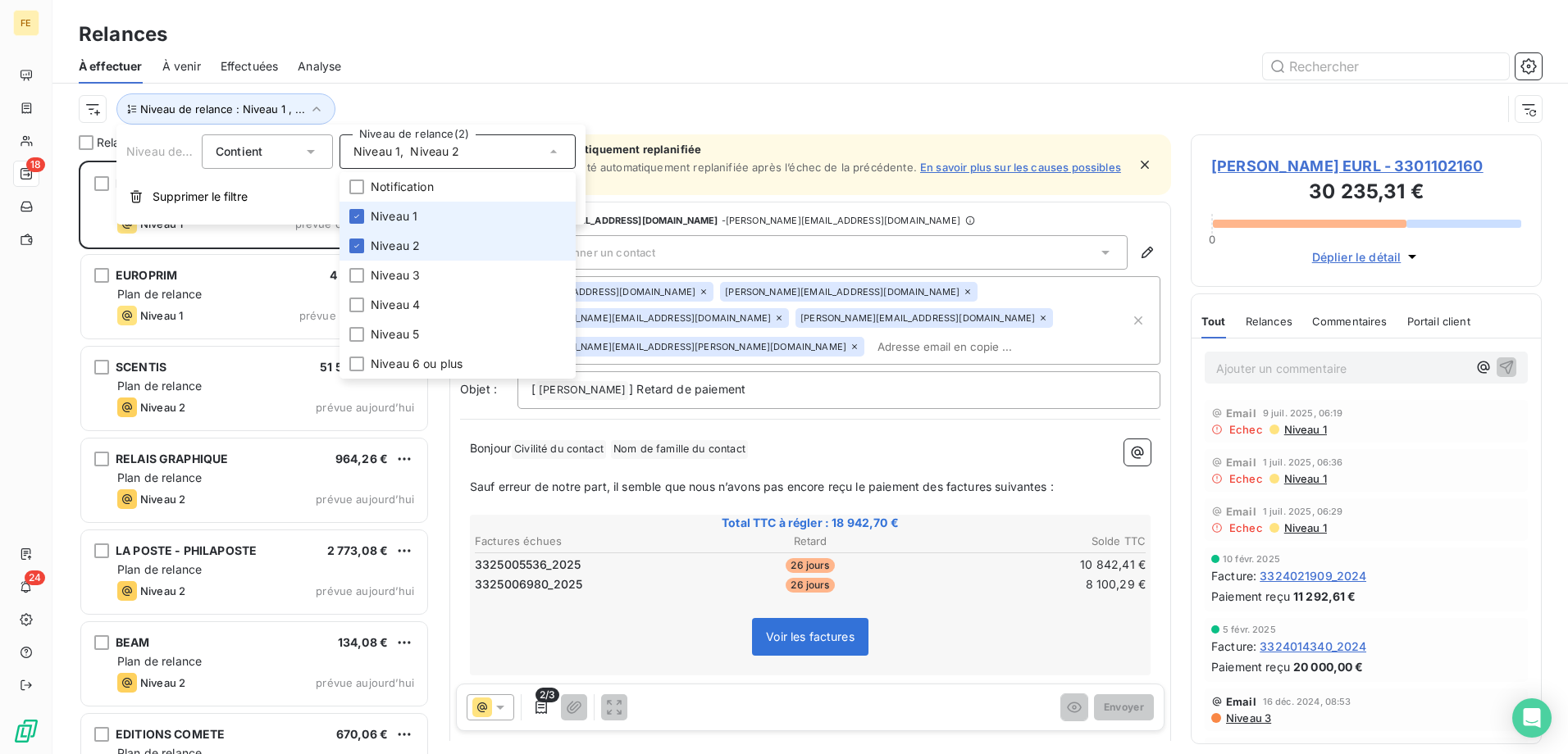 drag, startPoint x: 394, startPoint y: 211, endPoint x: 447, endPoint y: 243, distance: 61.91123 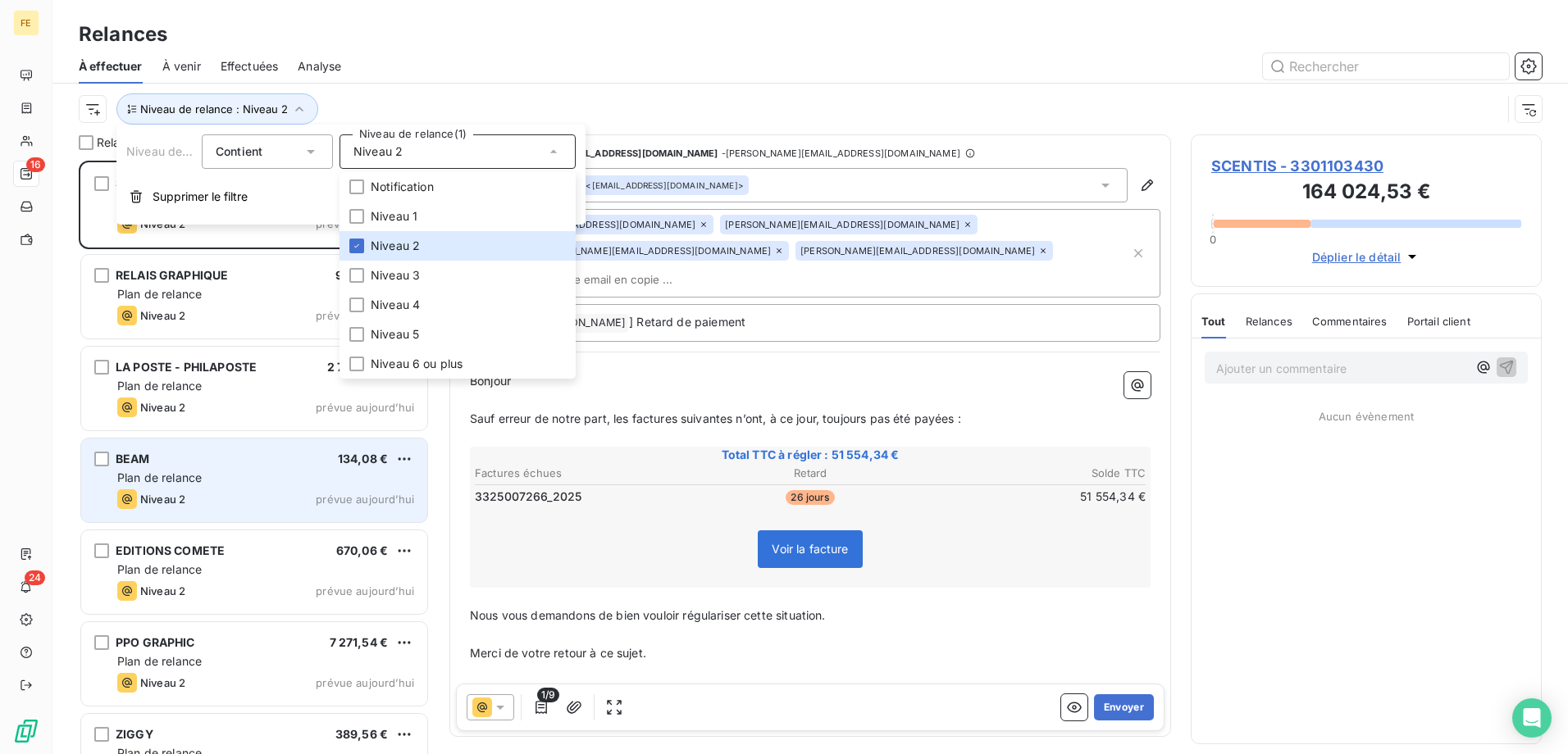 scroll, scrollTop: 13, scrollLeft: 13, axis: both 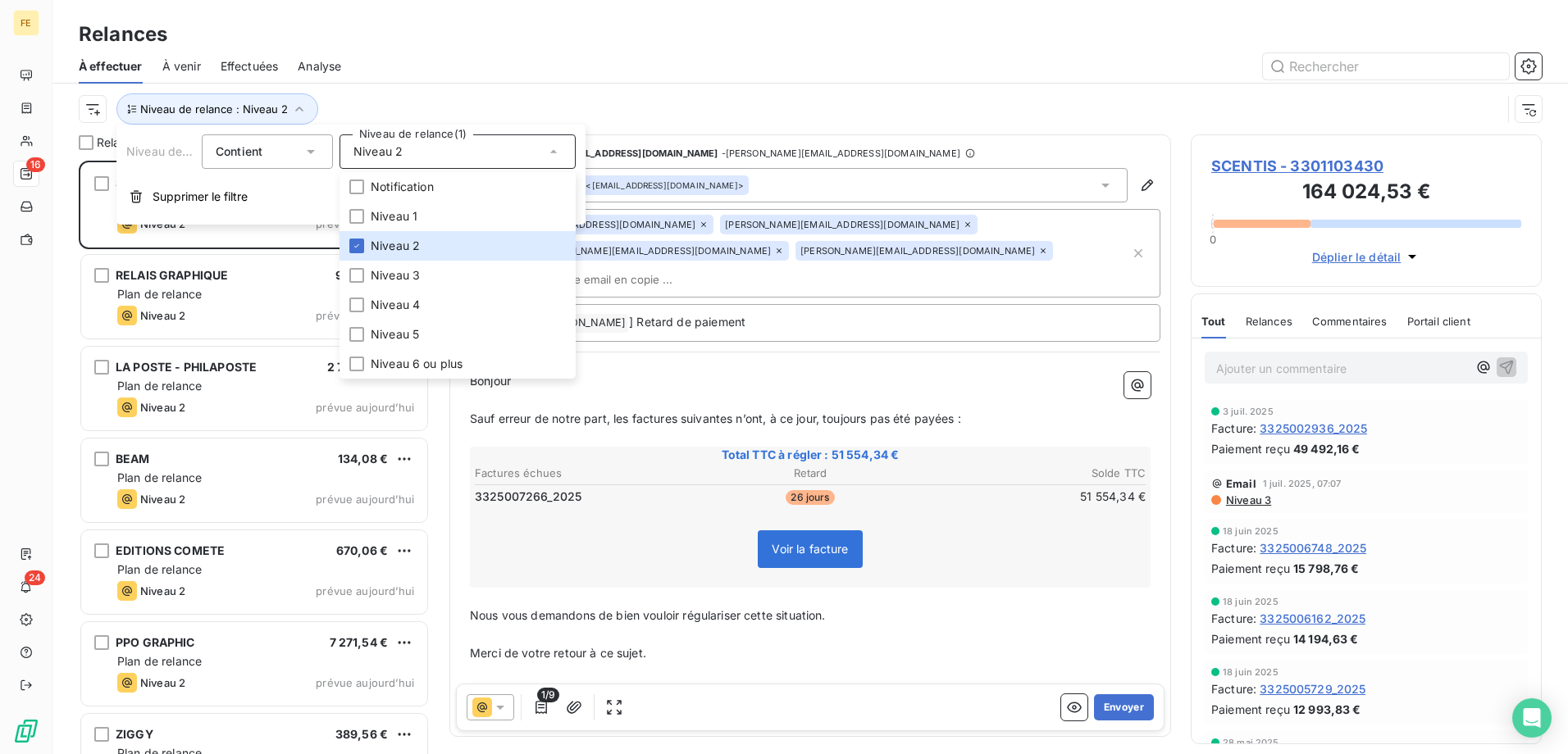 click on "Relances" at bounding box center (810, 34) 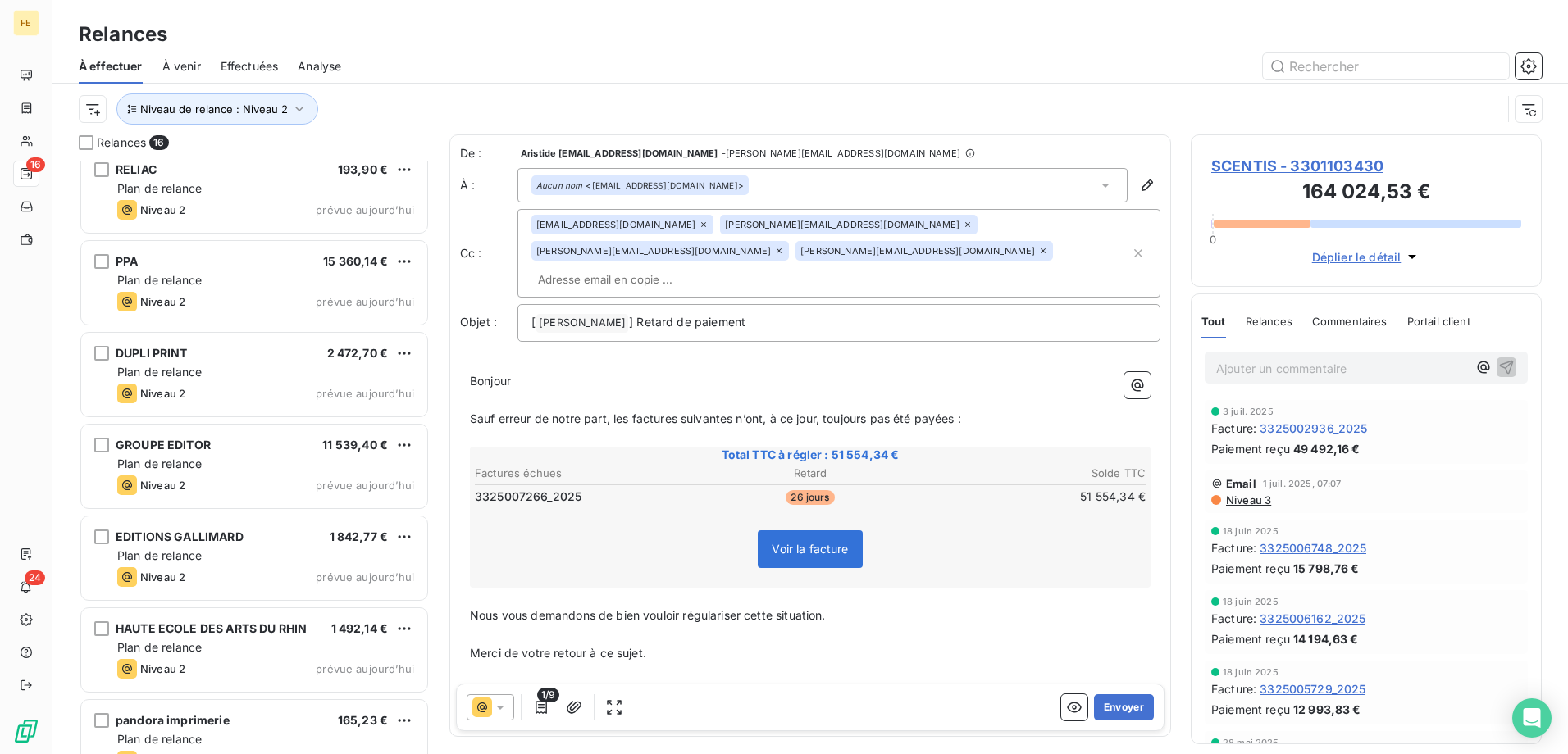 scroll, scrollTop: 876, scrollLeft: 0, axis: vertical 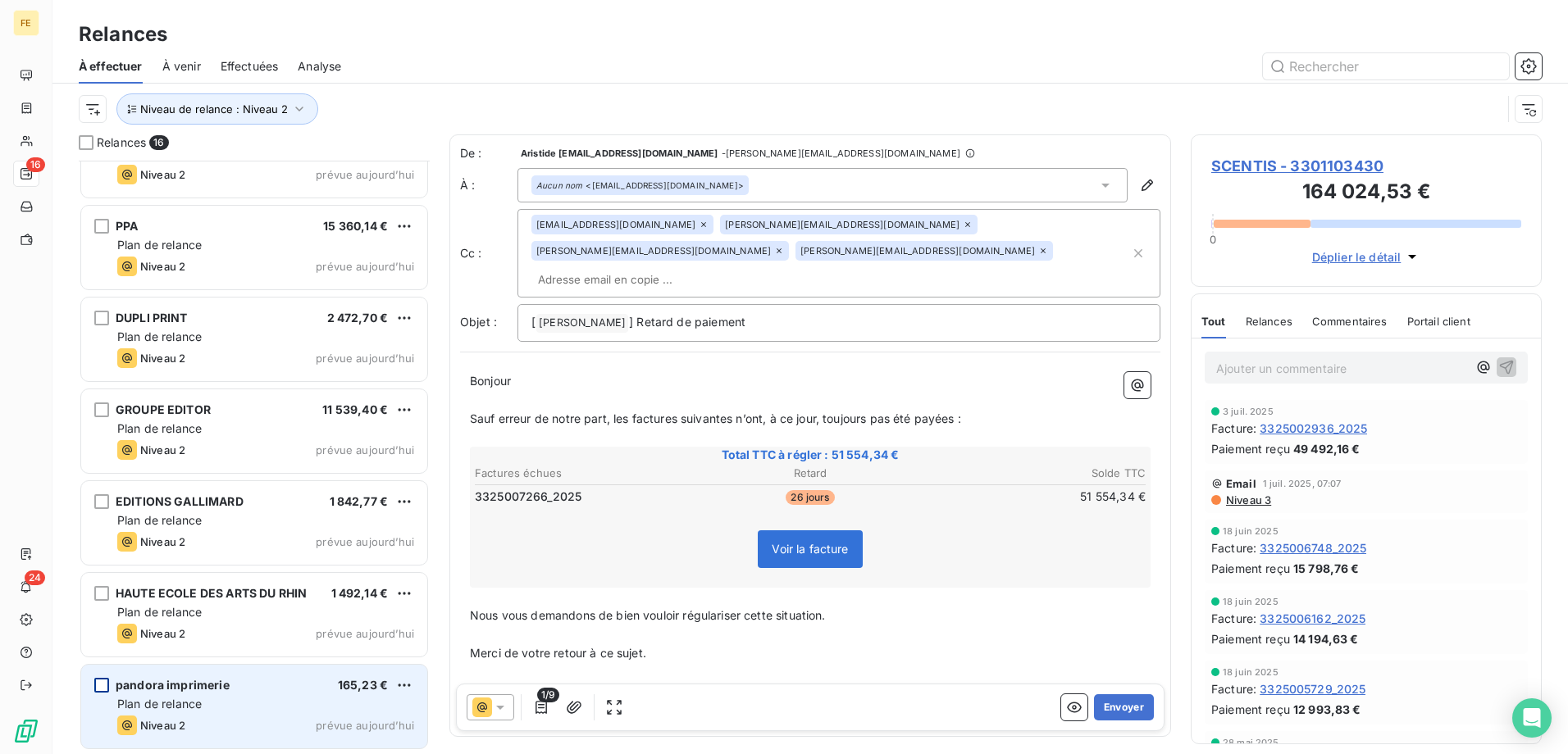 click at bounding box center (102, 685) 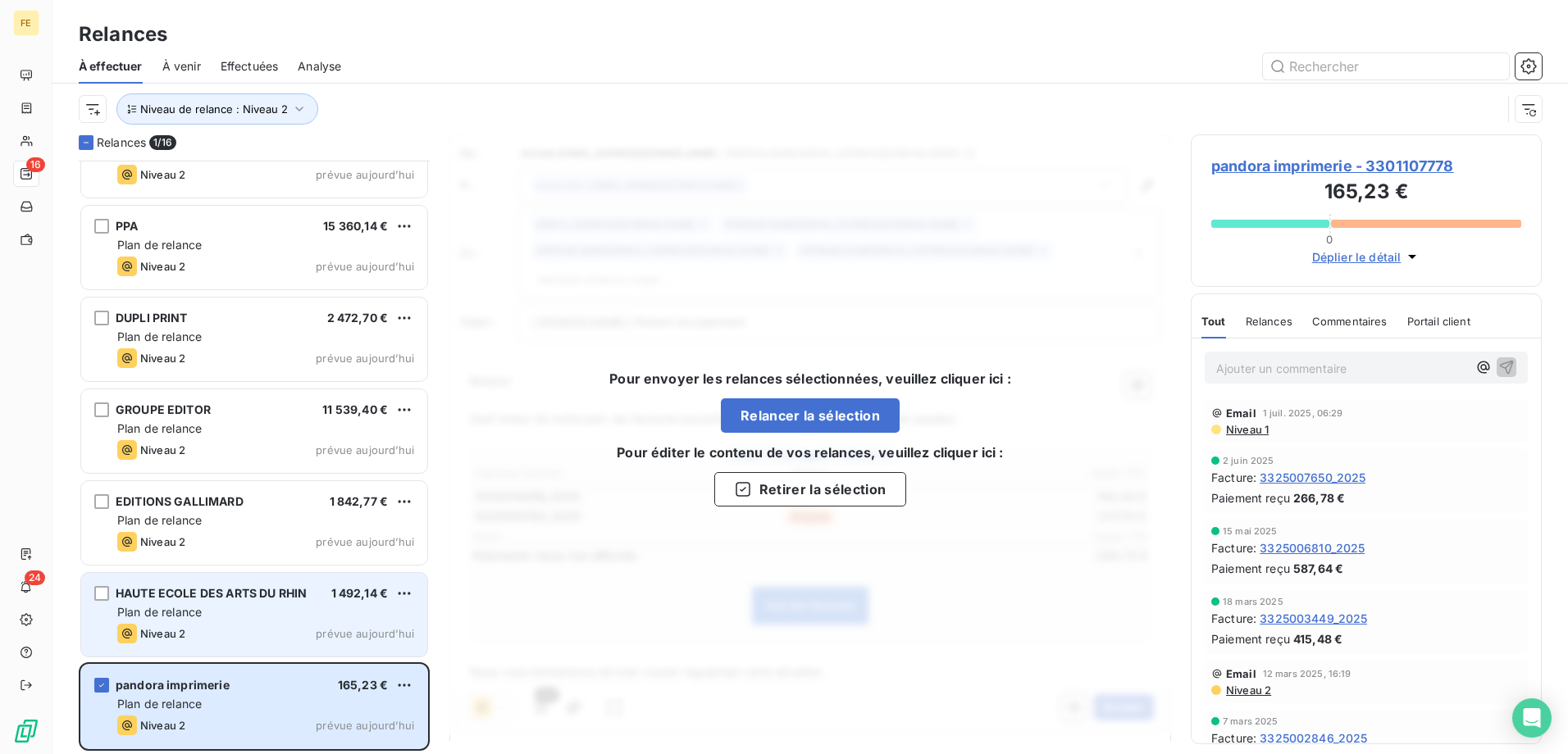 click on "HAUTE ECOLE DES ARTS DU RHIN 1 492,14 € Plan de relance Niveau 2 prévue aujourd’hui" at bounding box center (254, 615) 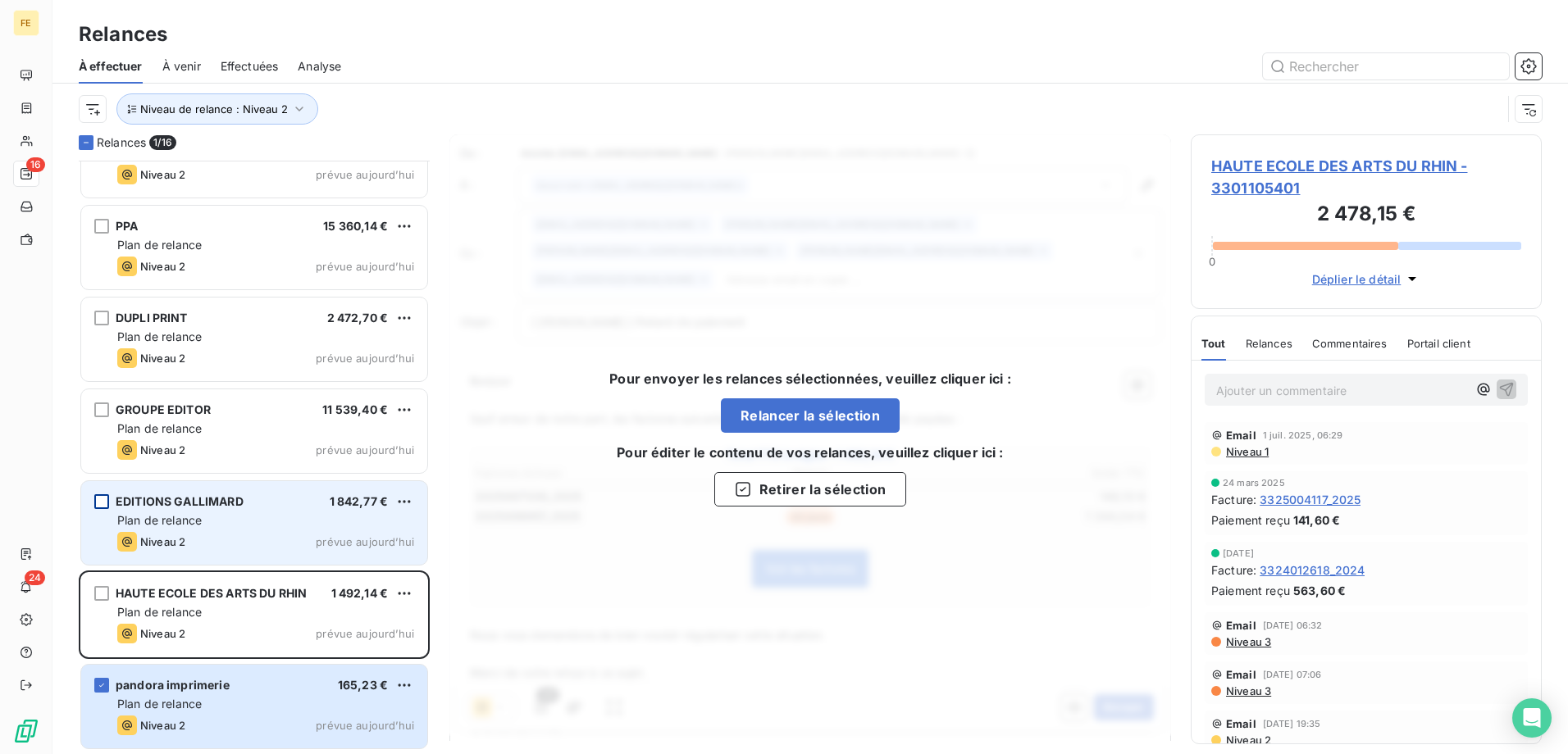 click at bounding box center (102, 502) 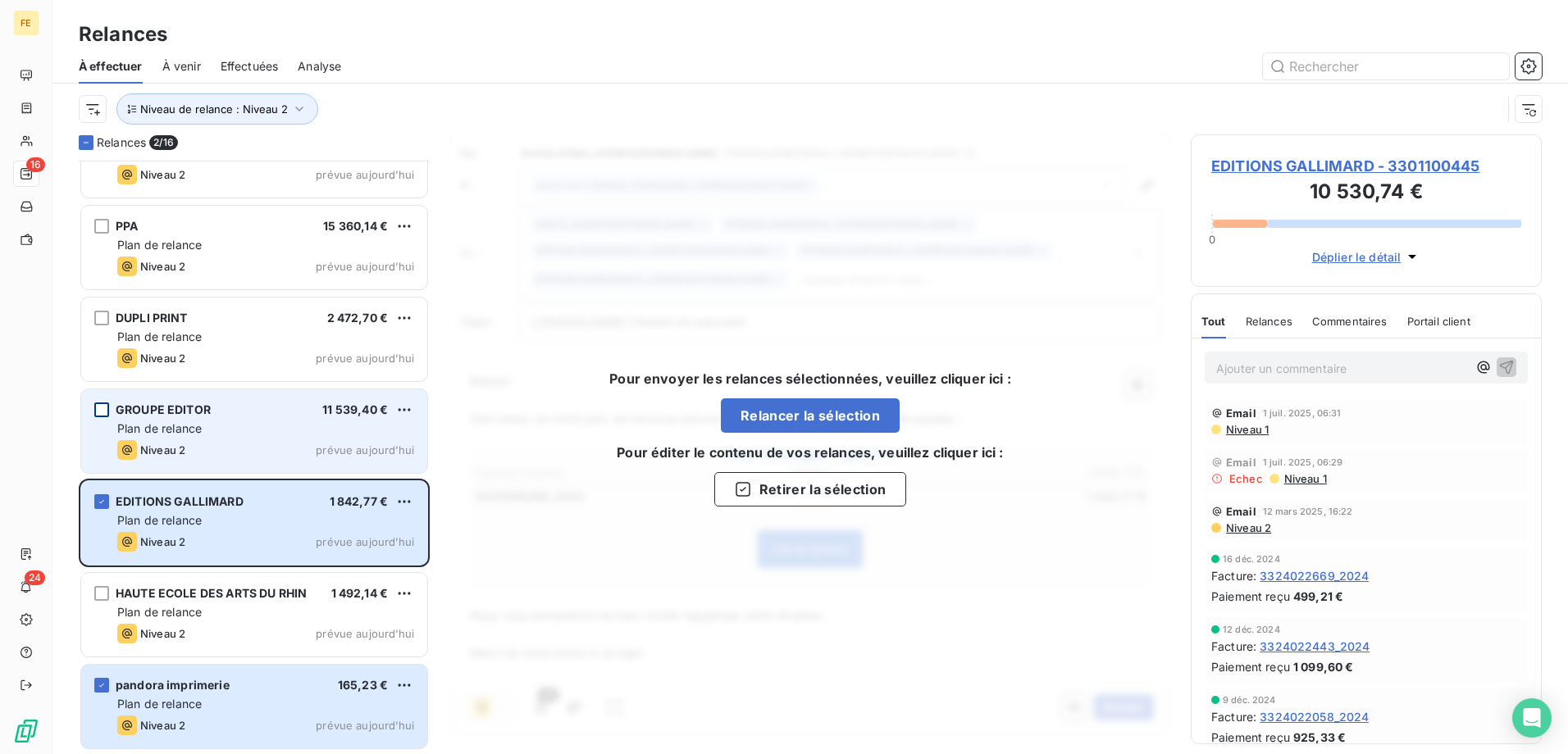 click at bounding box center (102, 410) 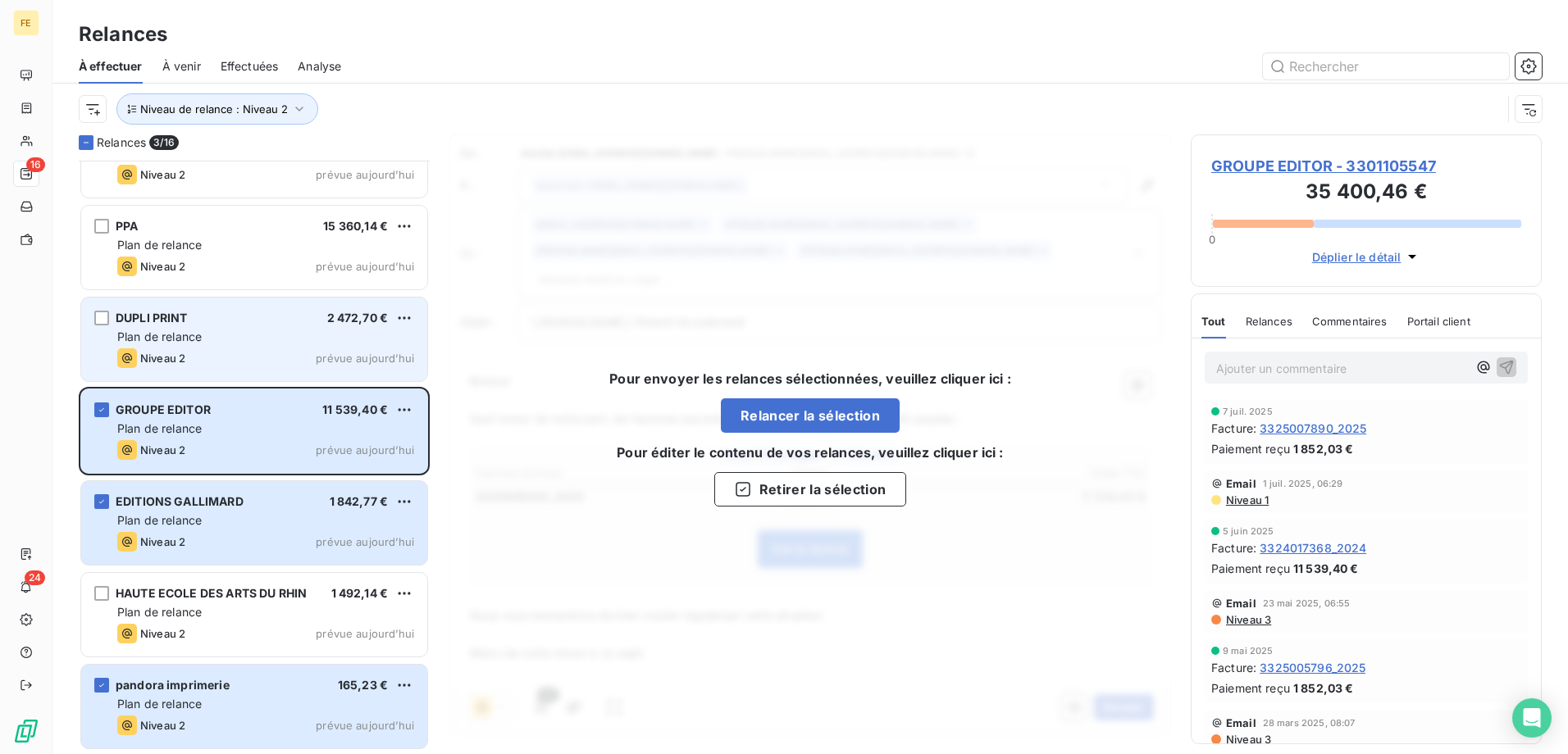 click on "DUPLI PRINT 2 472,70 € Plan de relance Niveau 2 prévue aujourd’hui" at bounding box center (254, 339) 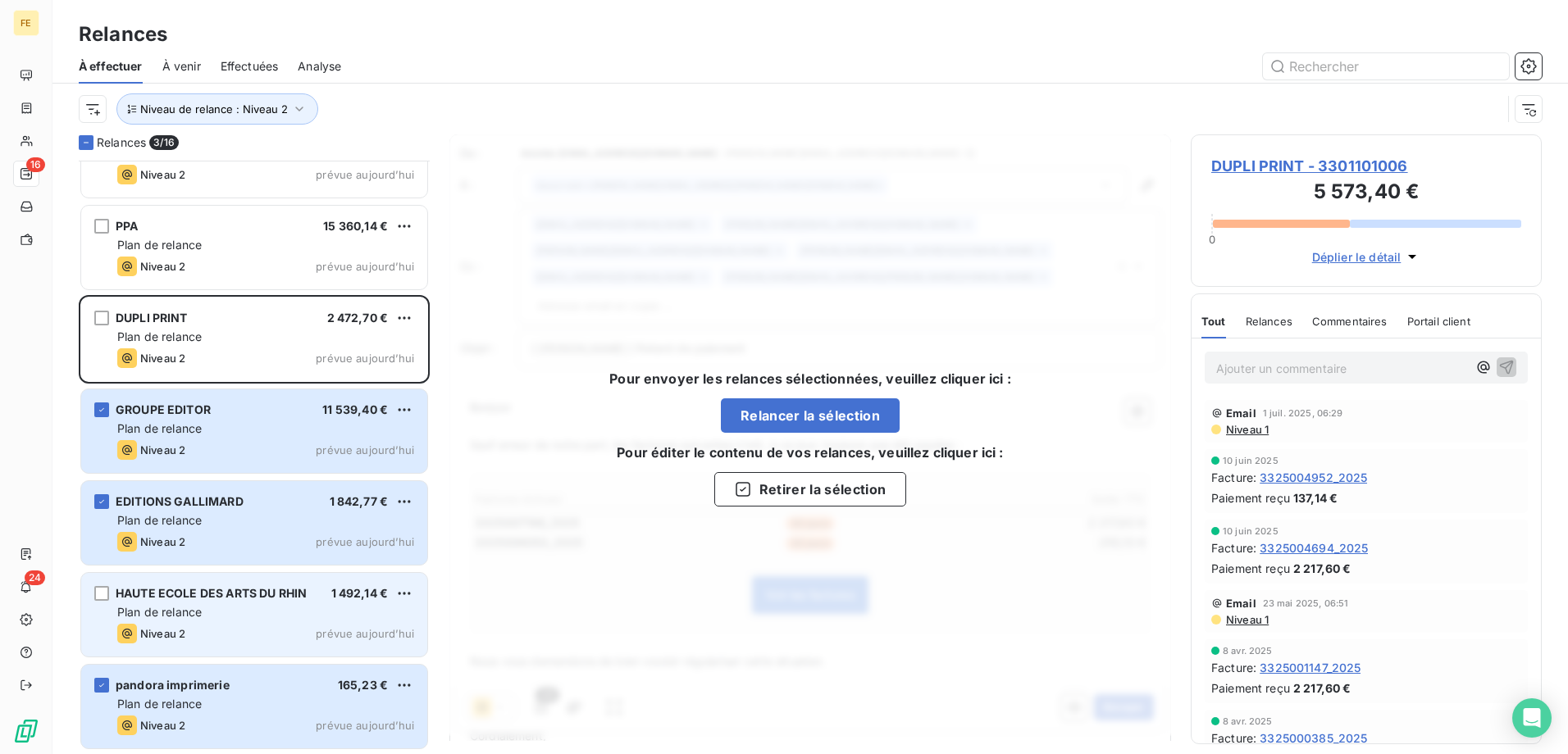 click on "HAUTE ECOLE DES ARTS DU RHIN 1 492,14 € Plan de relance Niveau 2 prévue aujourd’hui" at bounding box center [254, 615] 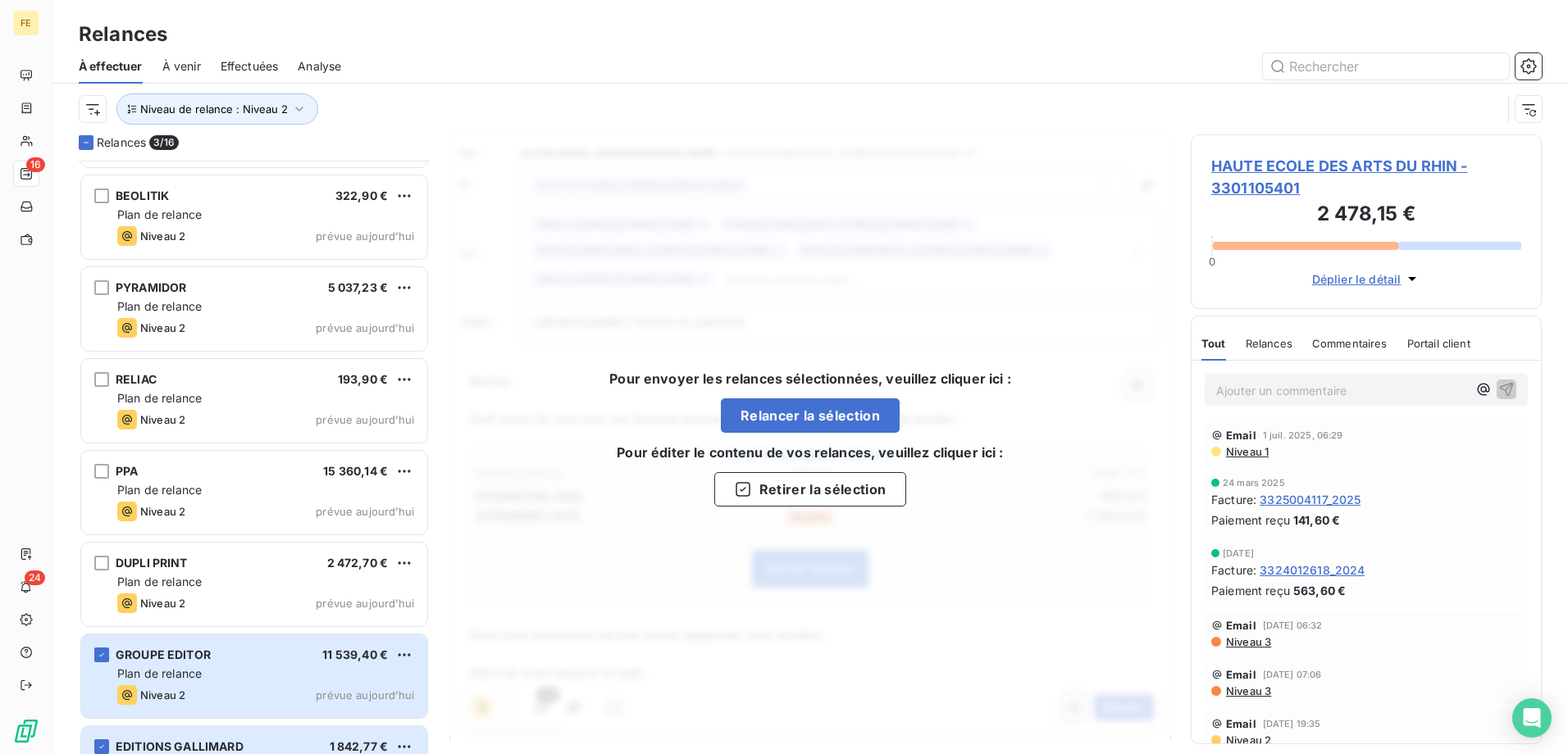 scroll, scrollTop: 630, scrollLeft: 0, axis: vertical 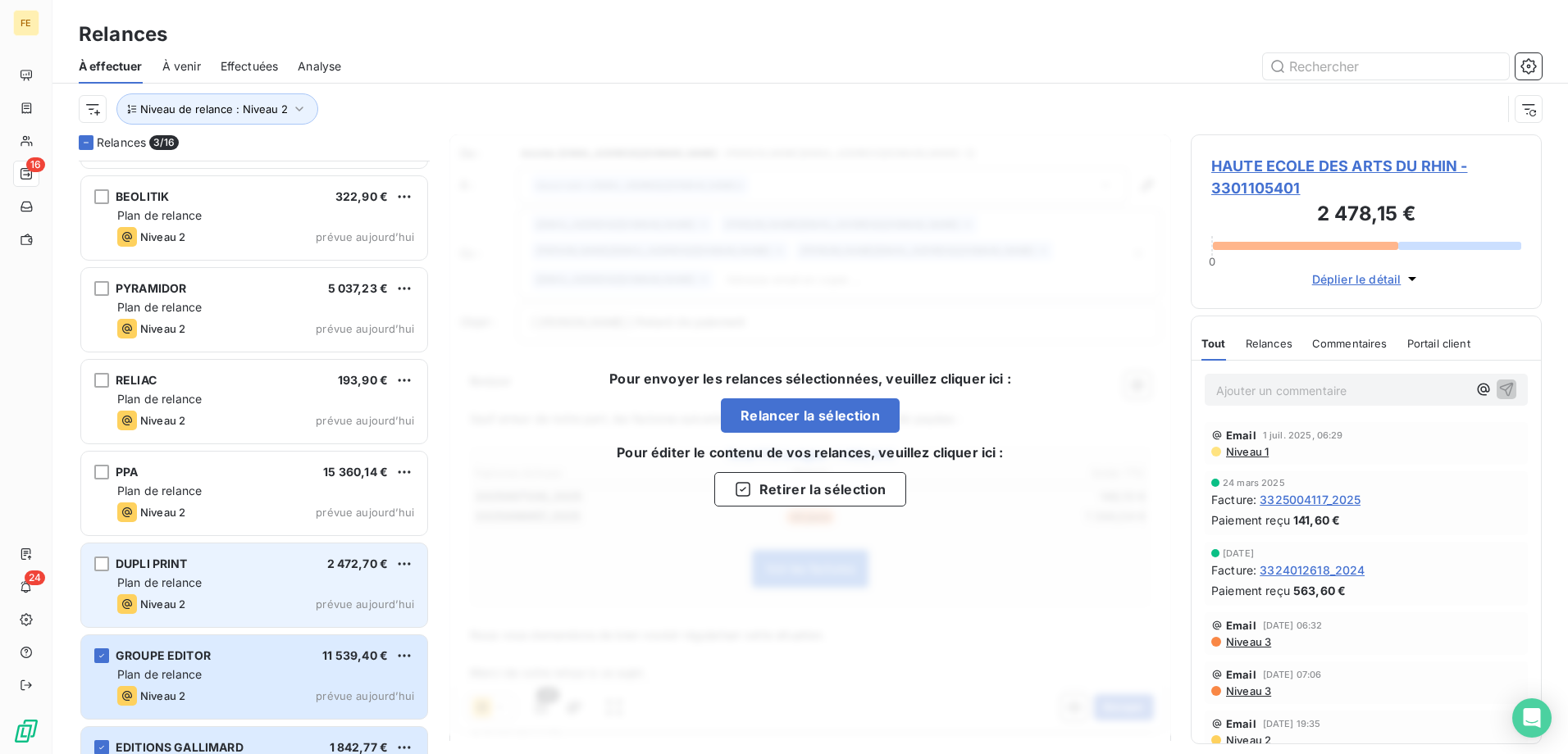 click on "DUPLI PRINT 2 472,70 € Plan de relance Niveau 2 prévue aujourd’hui" at bounding box center [254, 585] 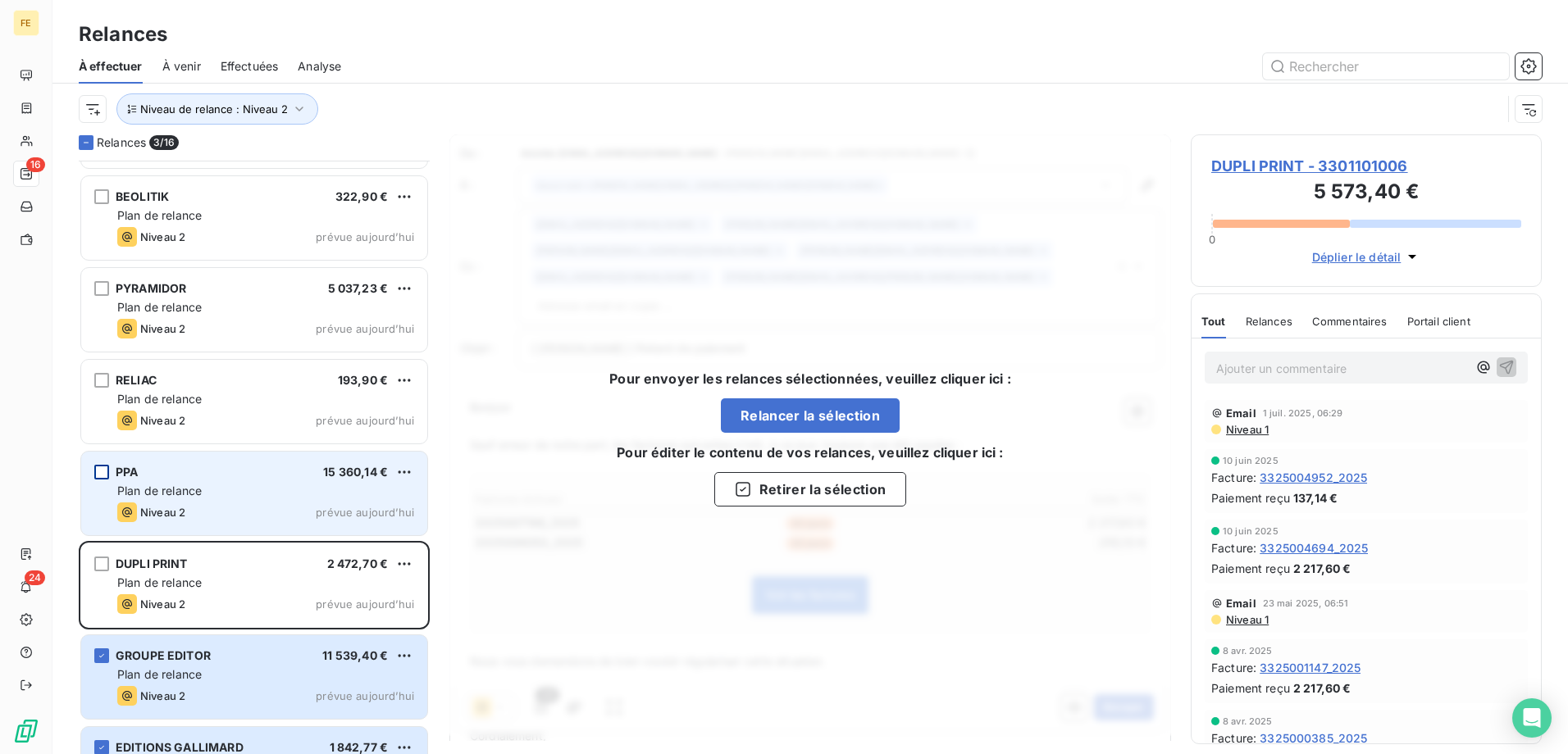 click at bounding box center [102, 472] 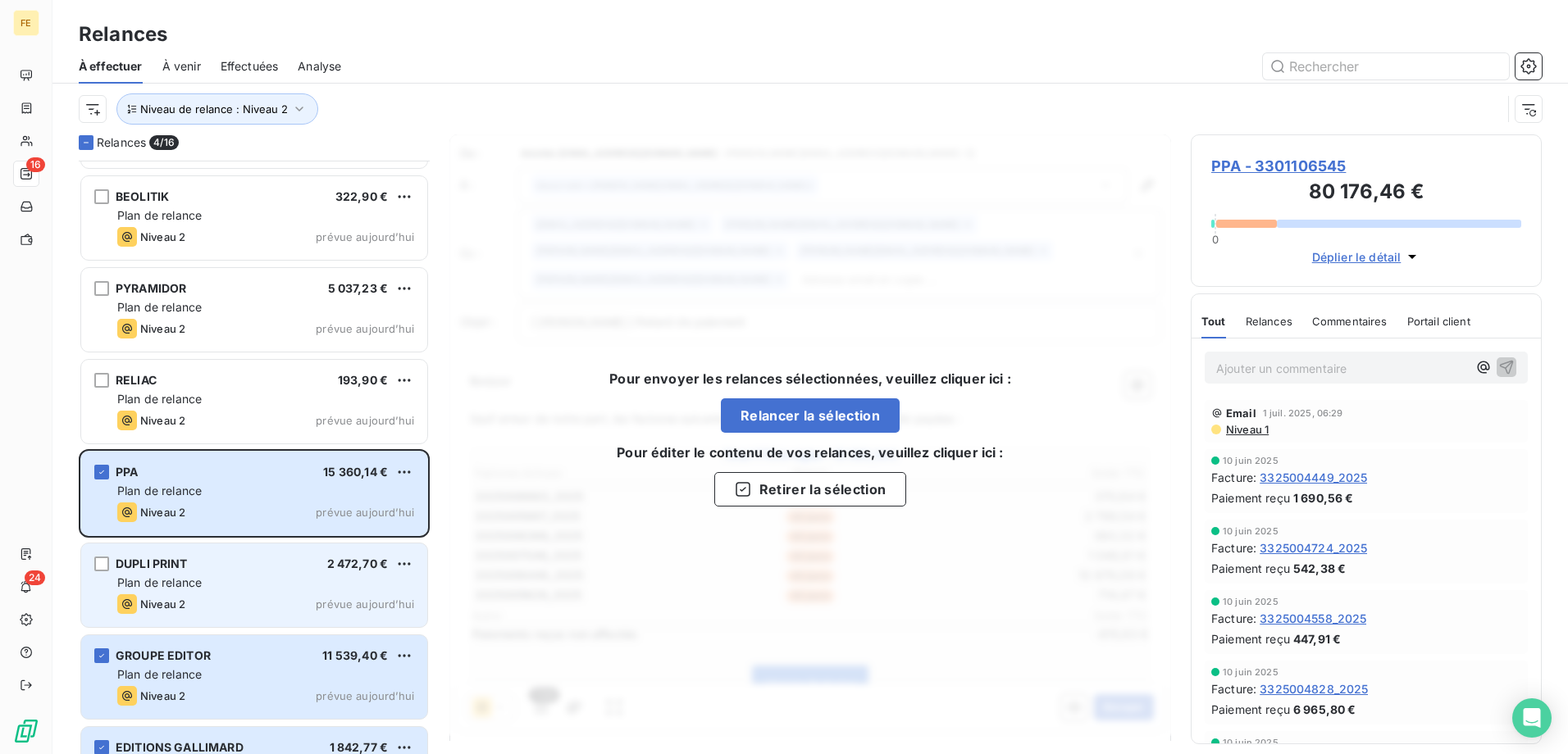 drag, startPoint x: 98, startPoint y: 566, endPoint x: 125, endPoint y: 584, distance: 32.449961 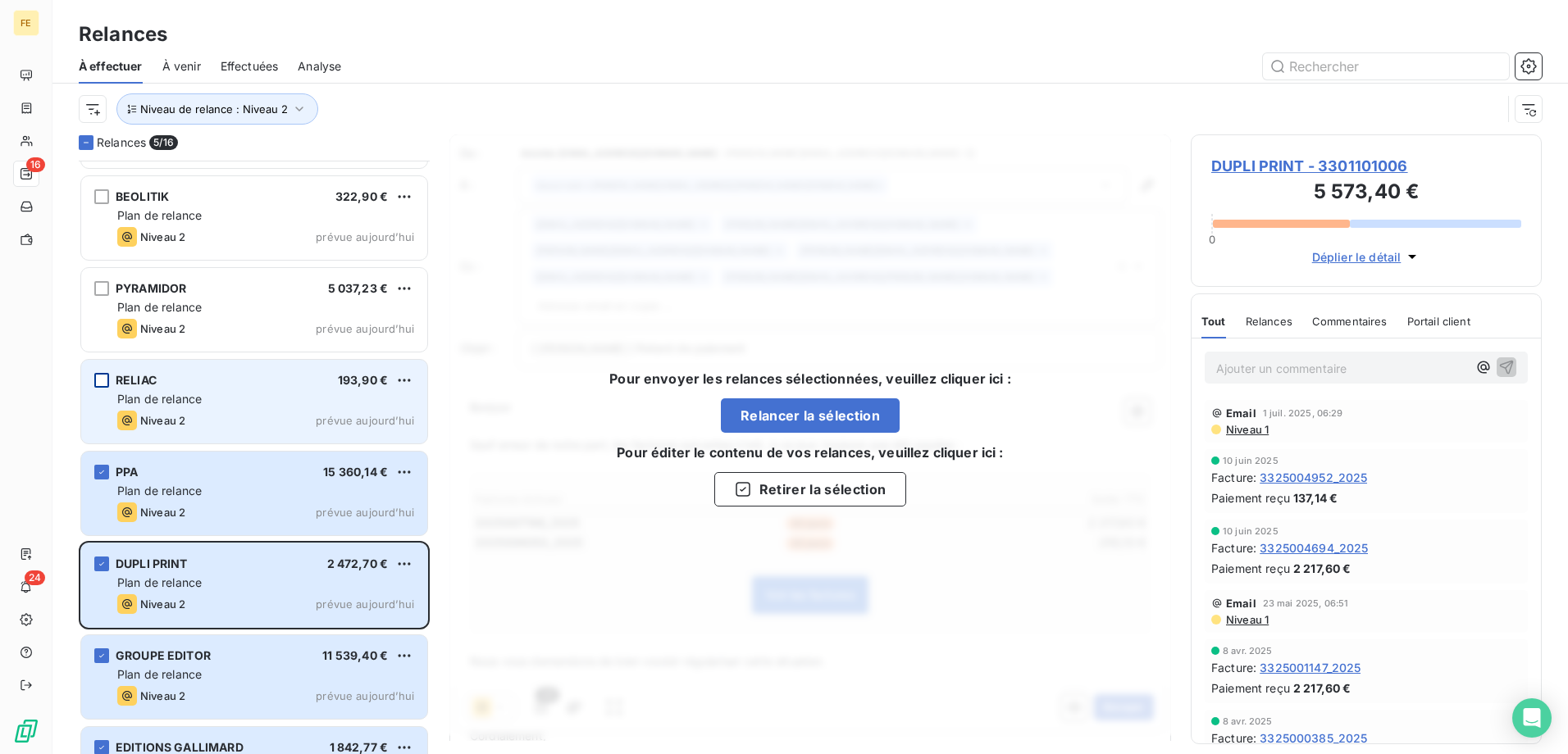 click at bounding box center [102, 380] 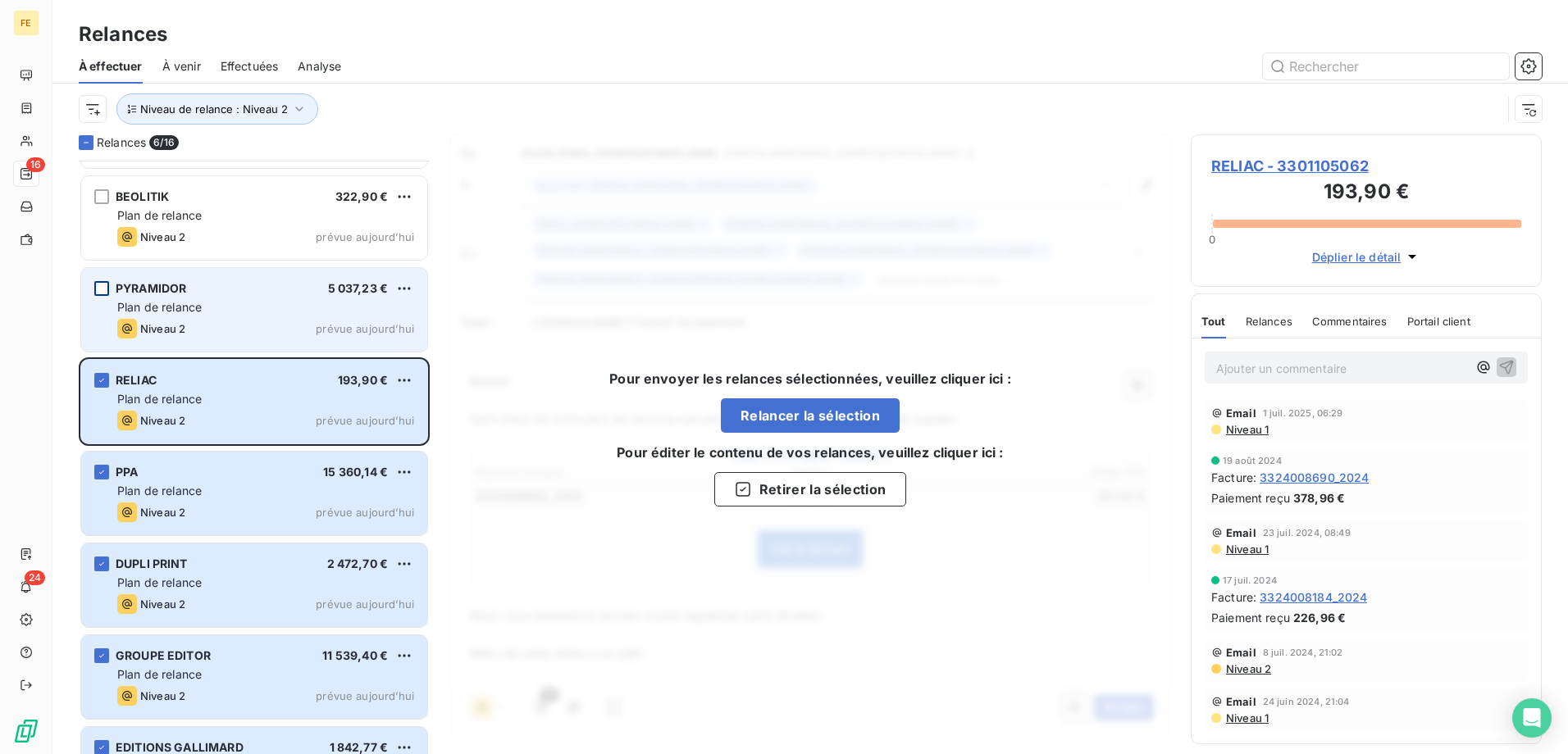click at bounding box center (102, 288) 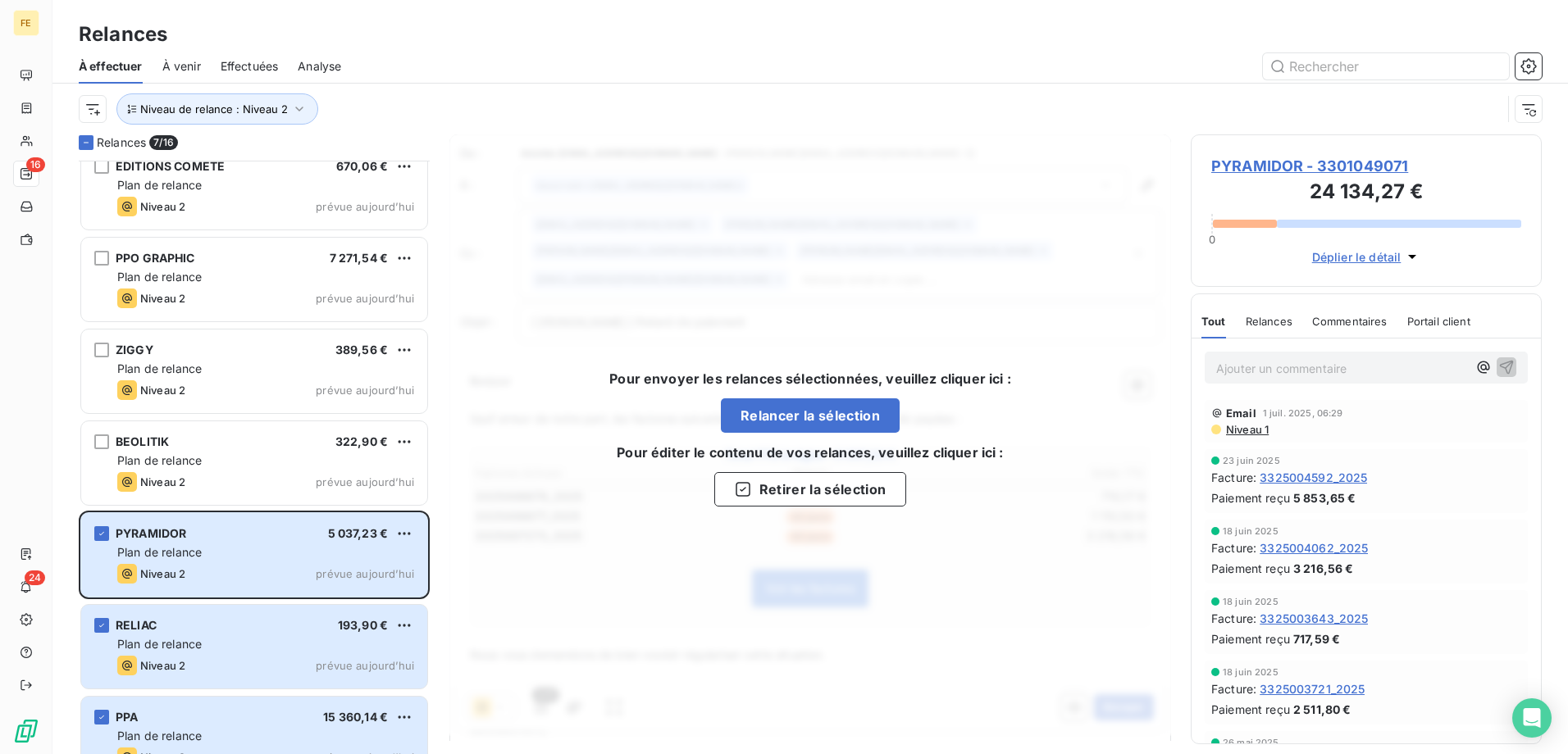 scroll, scrollTop: 384, scrollLeft: 0, axis: vertical 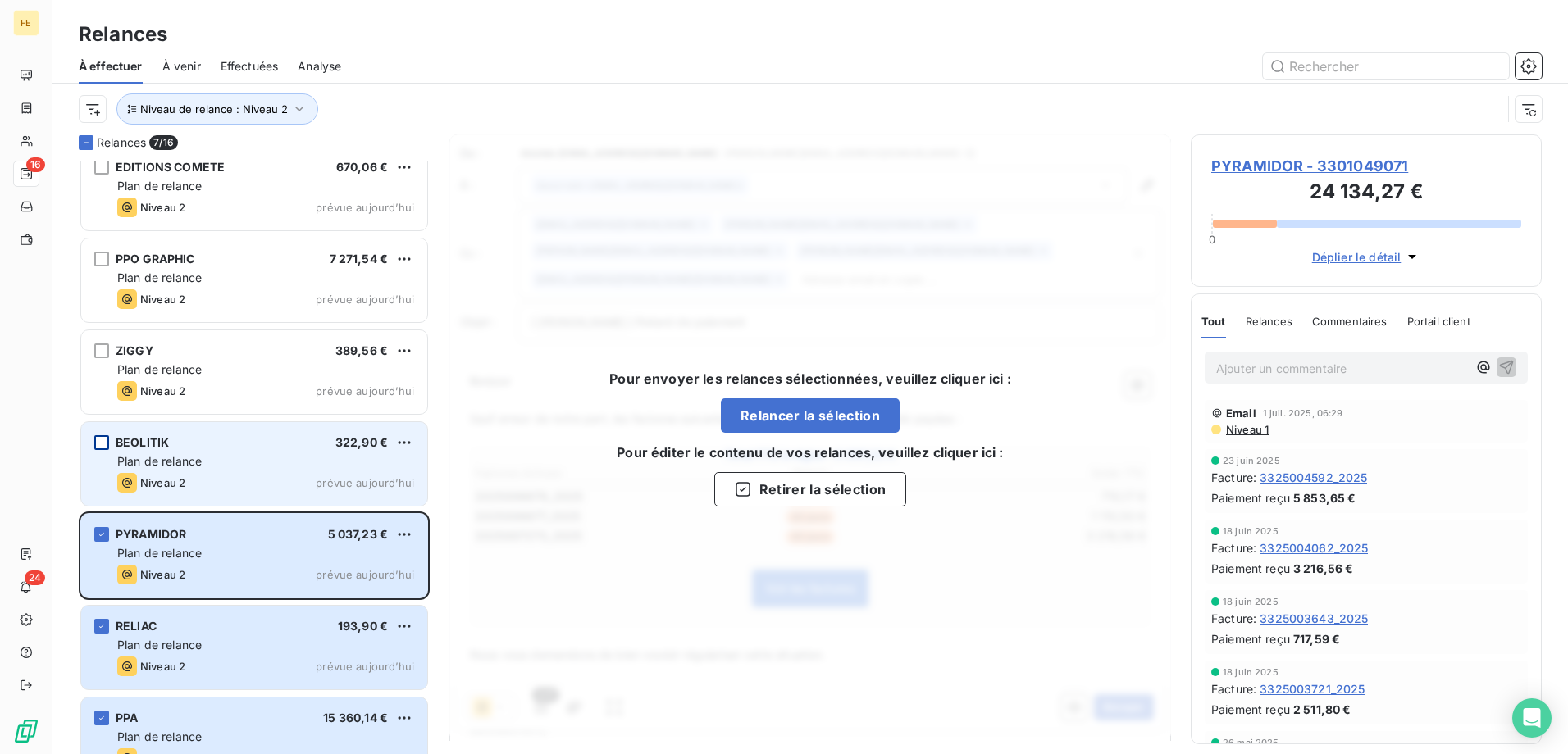 click at bounding box center [102, 443] 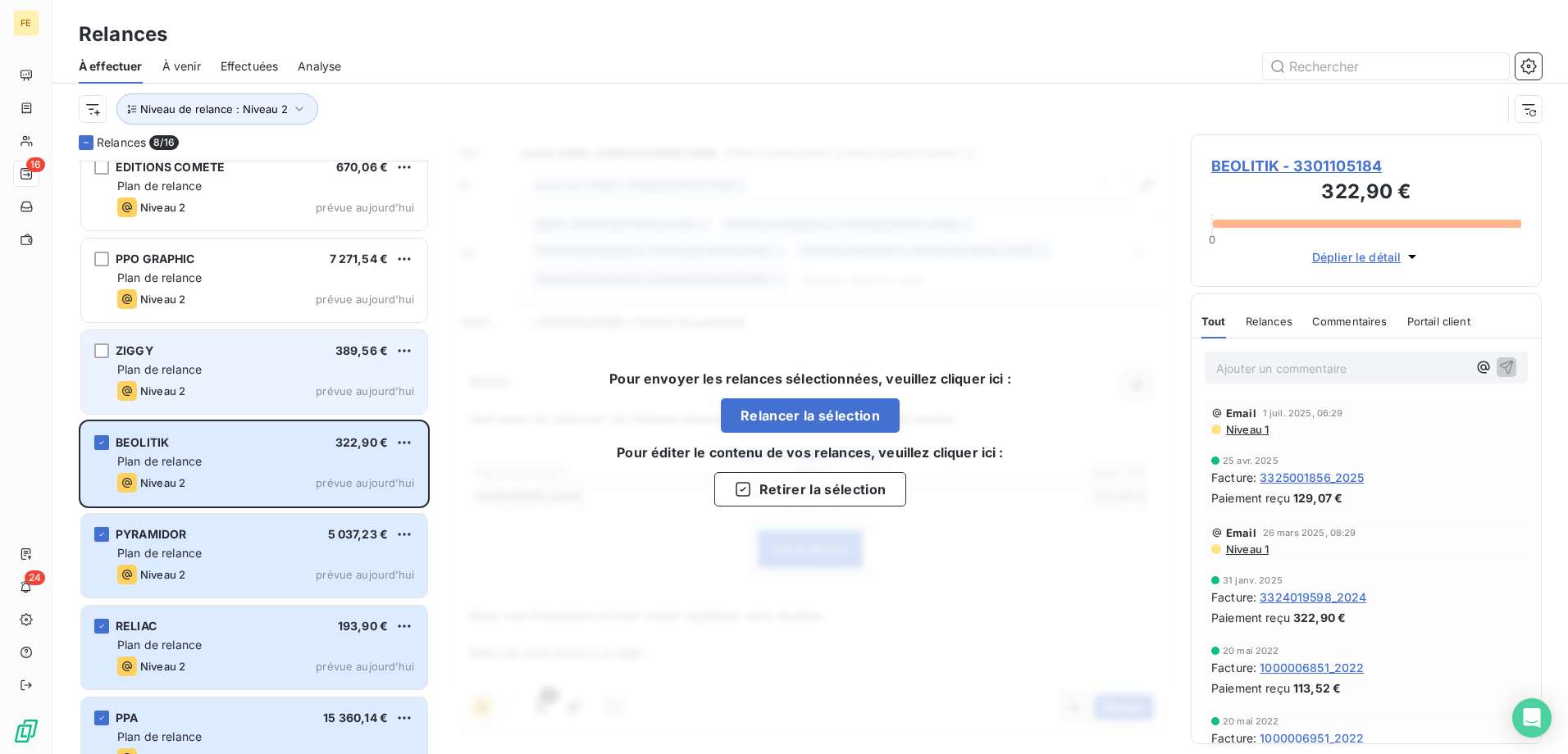 drag, startPoint x: 103, startPoint y: 354, endPoint x: 108, endPoint y: 332, distance: 22.56103 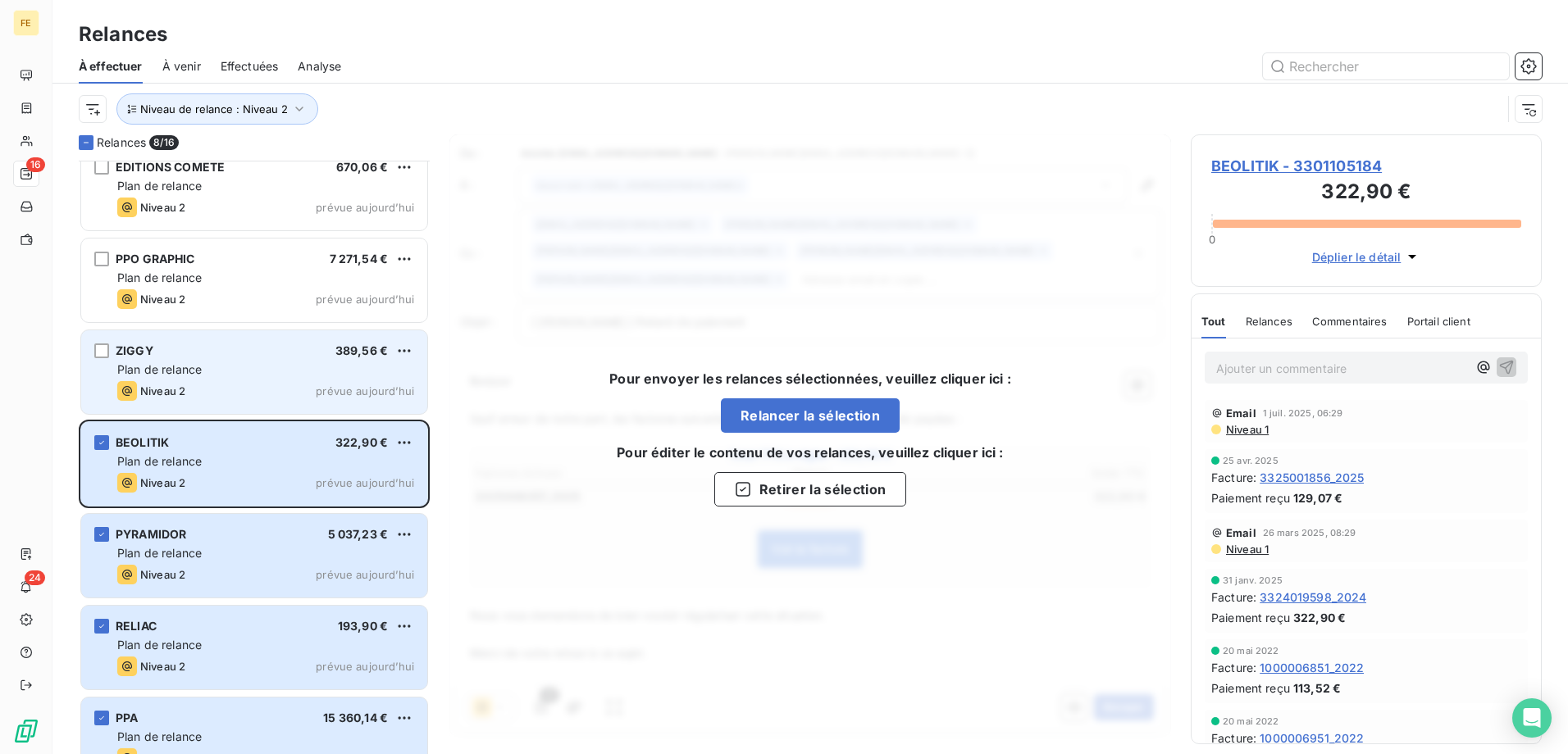 click at bounding box center (102, 351) 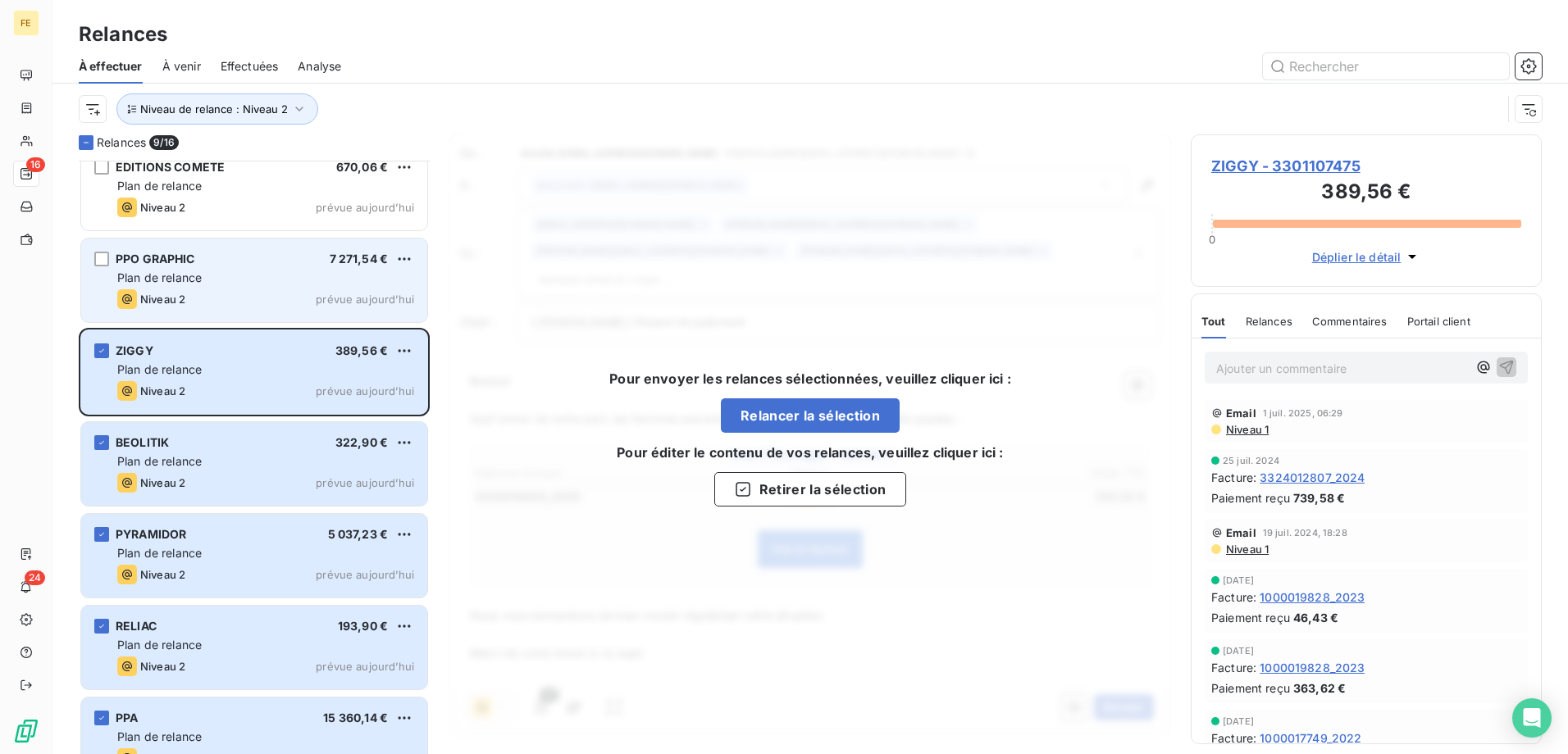 click on "PPO GRAPHIC 7 271,54 € Plan de relance Niveau 2 prévue aujourd’hui" at bounding box center (254, 280) 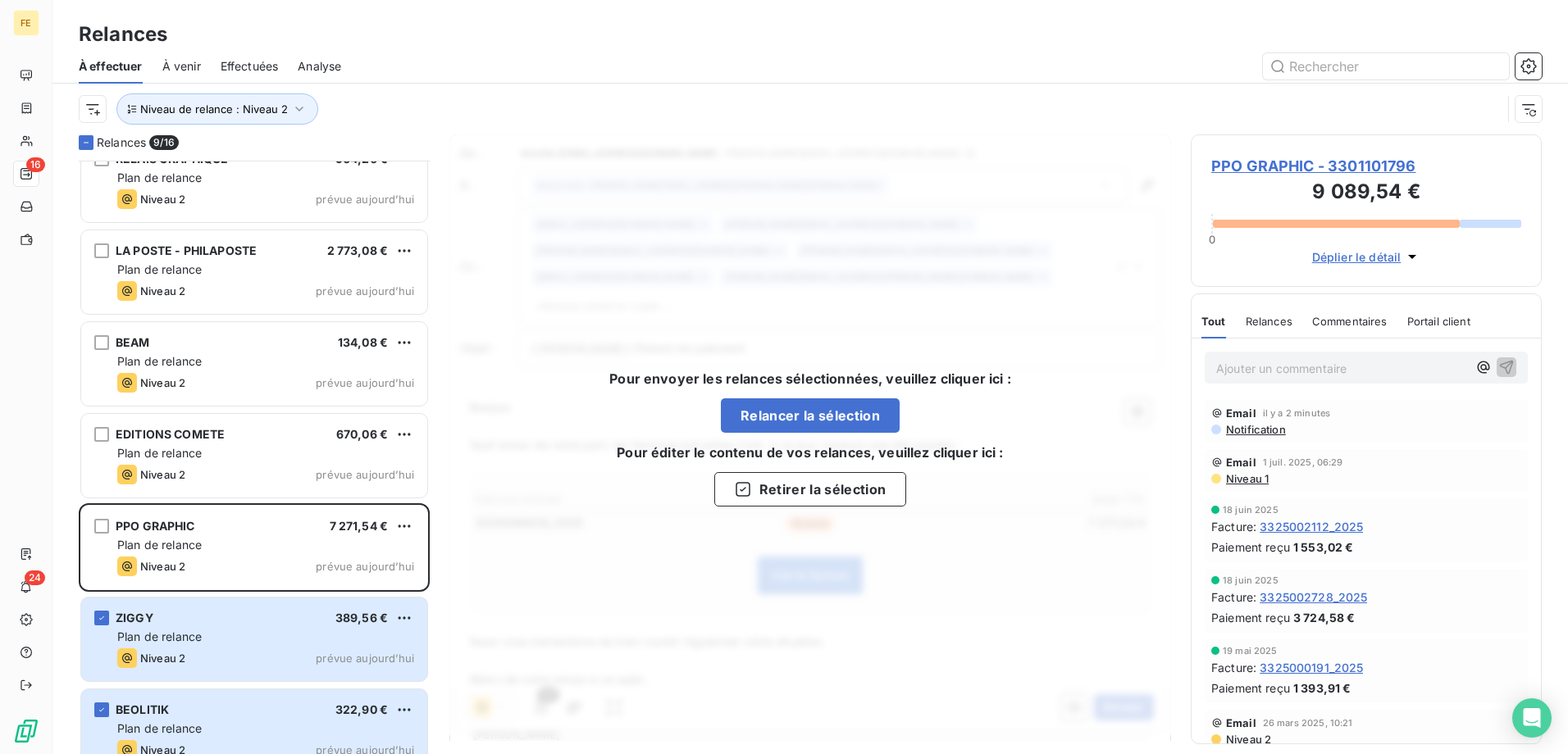 scroll, scrollTop: 57, scrollLeft: 0, axis: vertical 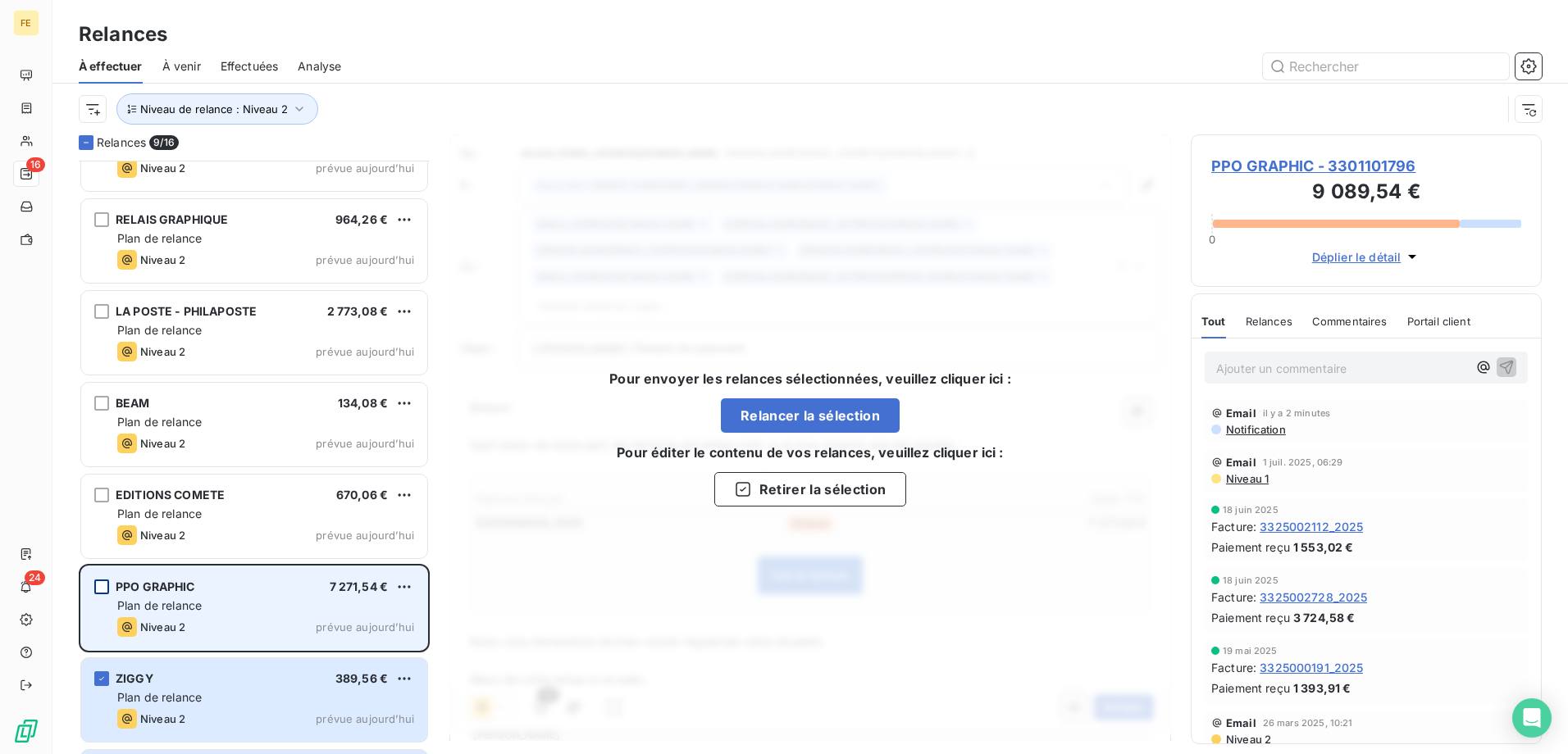 click at bounding box center [102, 587] 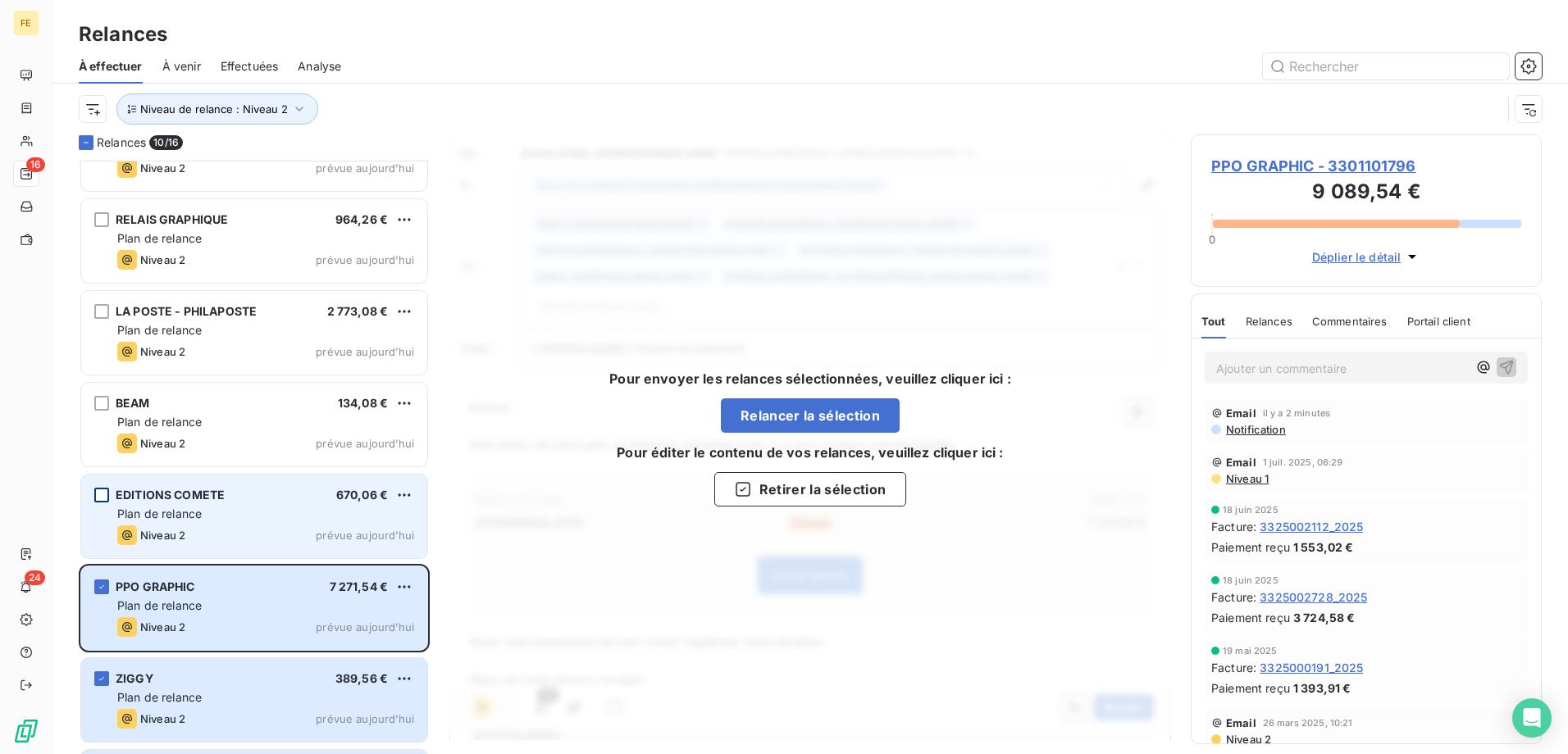 click at bounding box center (102, 495) 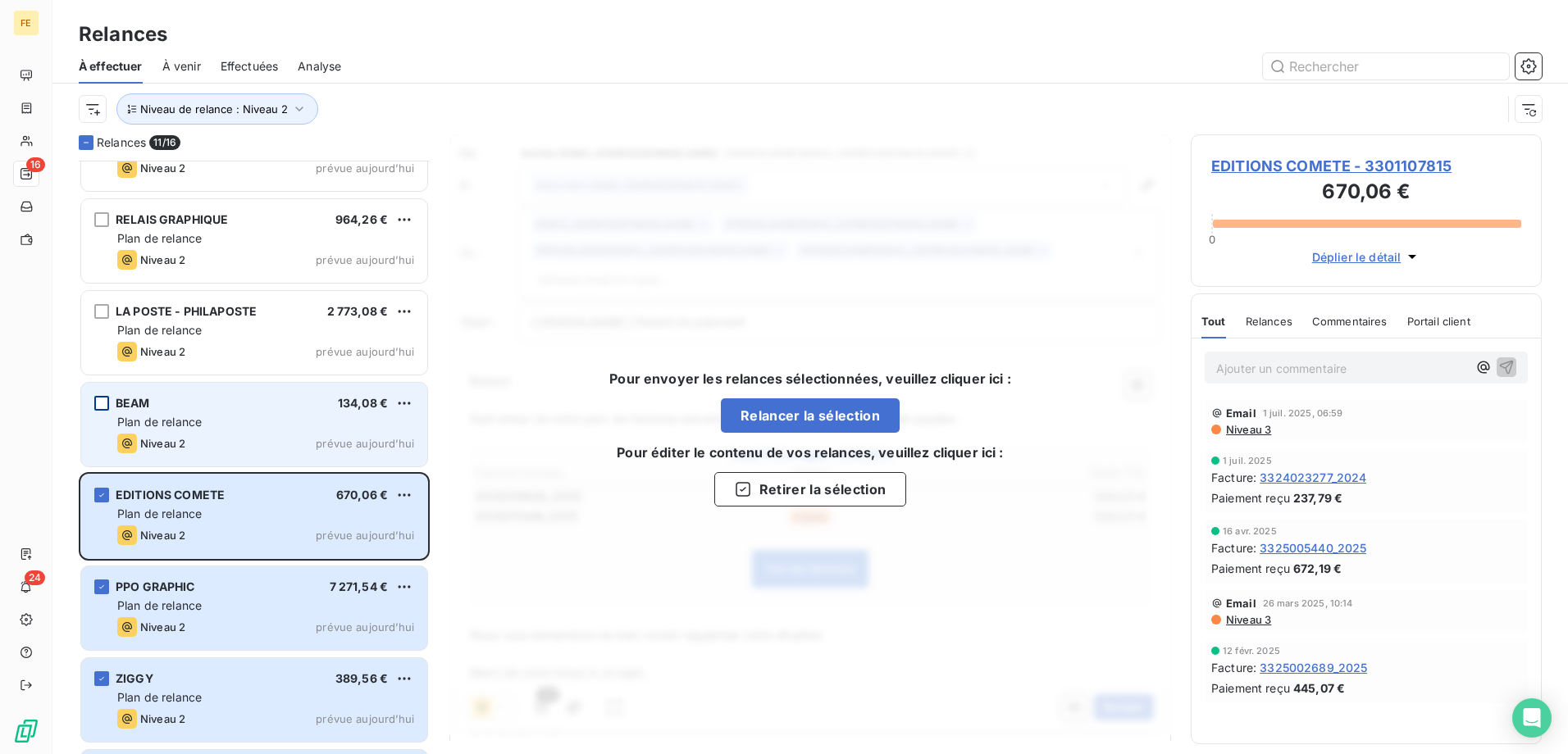 click at bounding box center (102, 403) 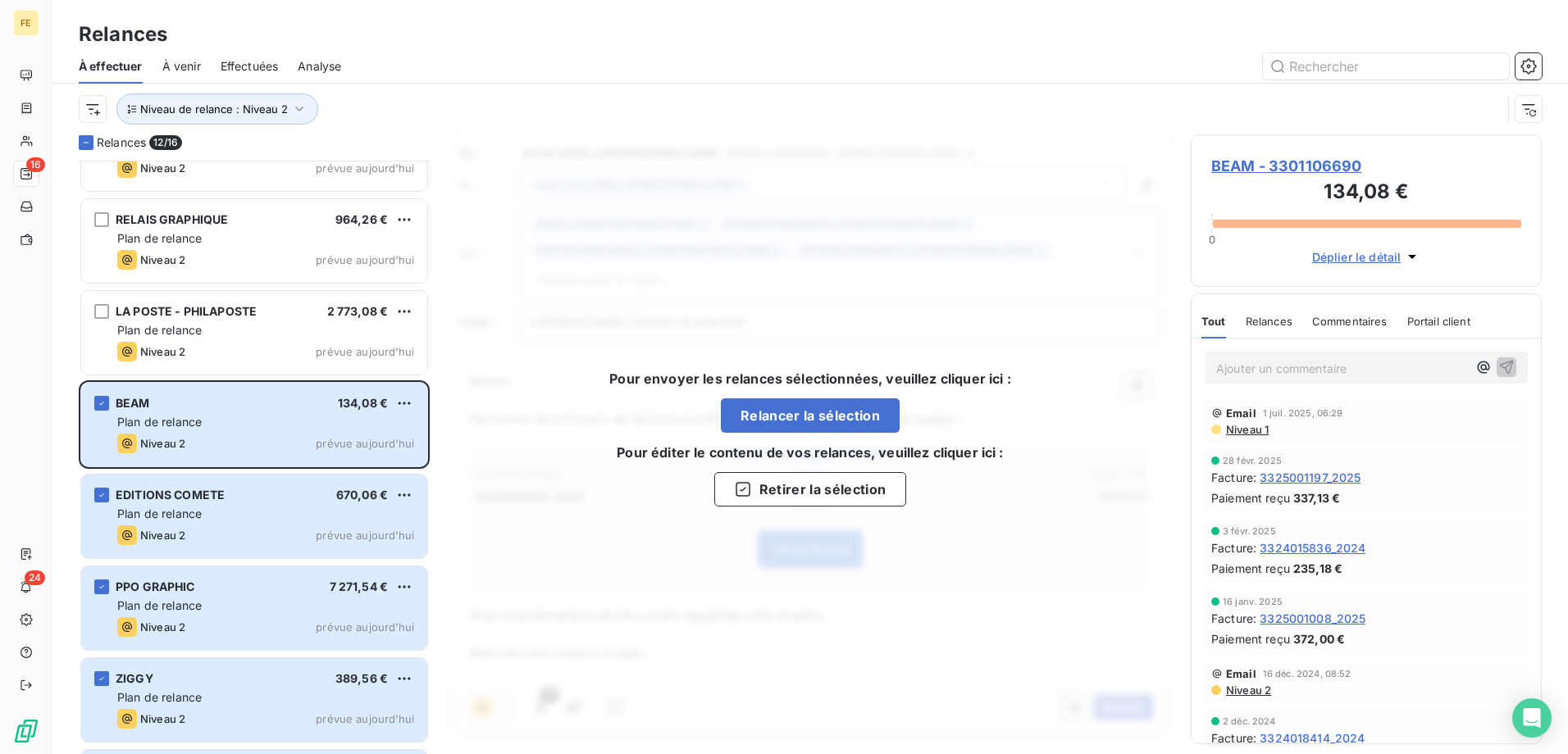 scroll, scrollTop: 0, scrollLeft: 0, axis: both 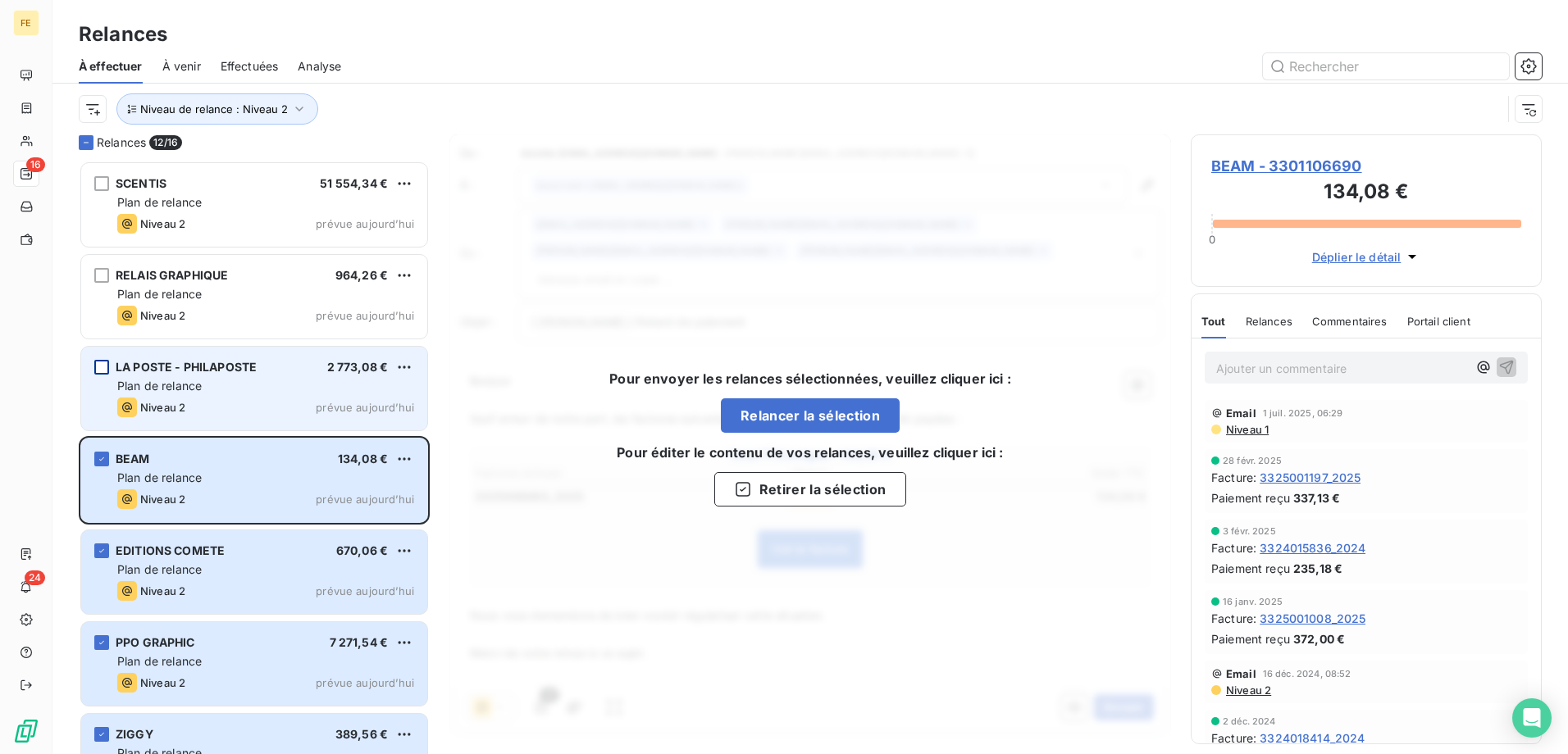 click at bounding box center (102, 367) 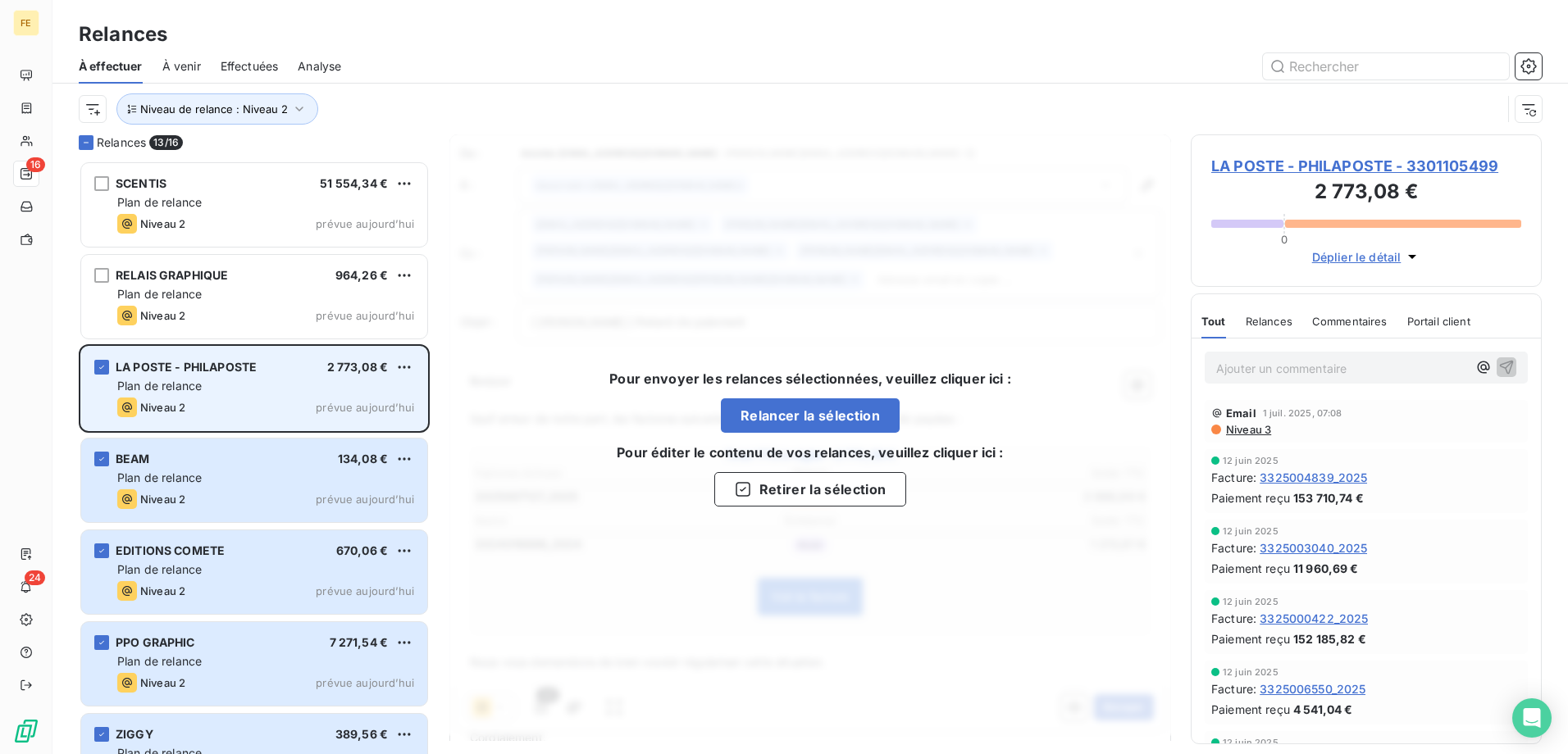 click on "LA POSTE - PHILAPOSTE 2 773,08 € Plan de relance Niveau 2 prévue aujourd’hui" at bounding box center (254, 388) 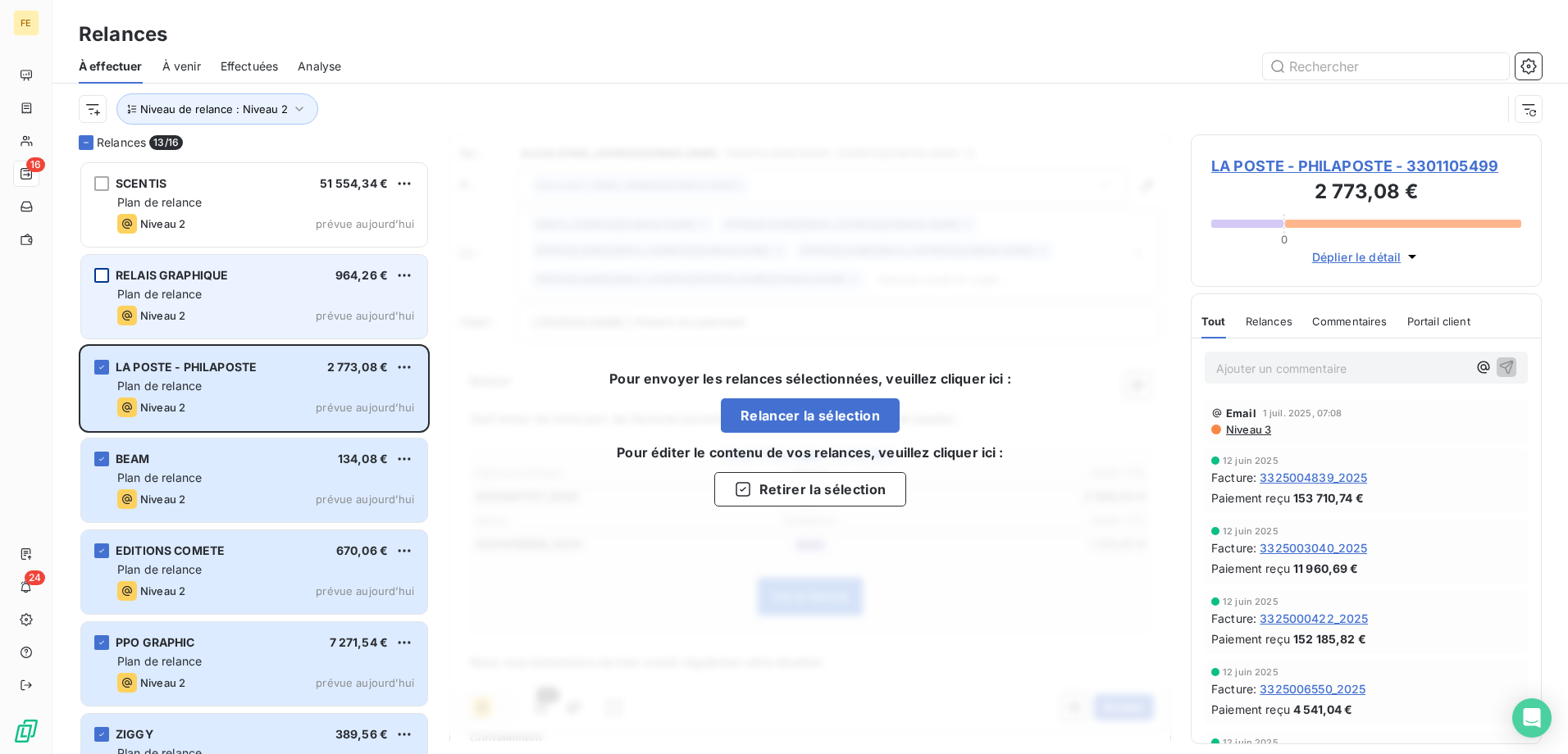 click at bounding box center [102, 275] 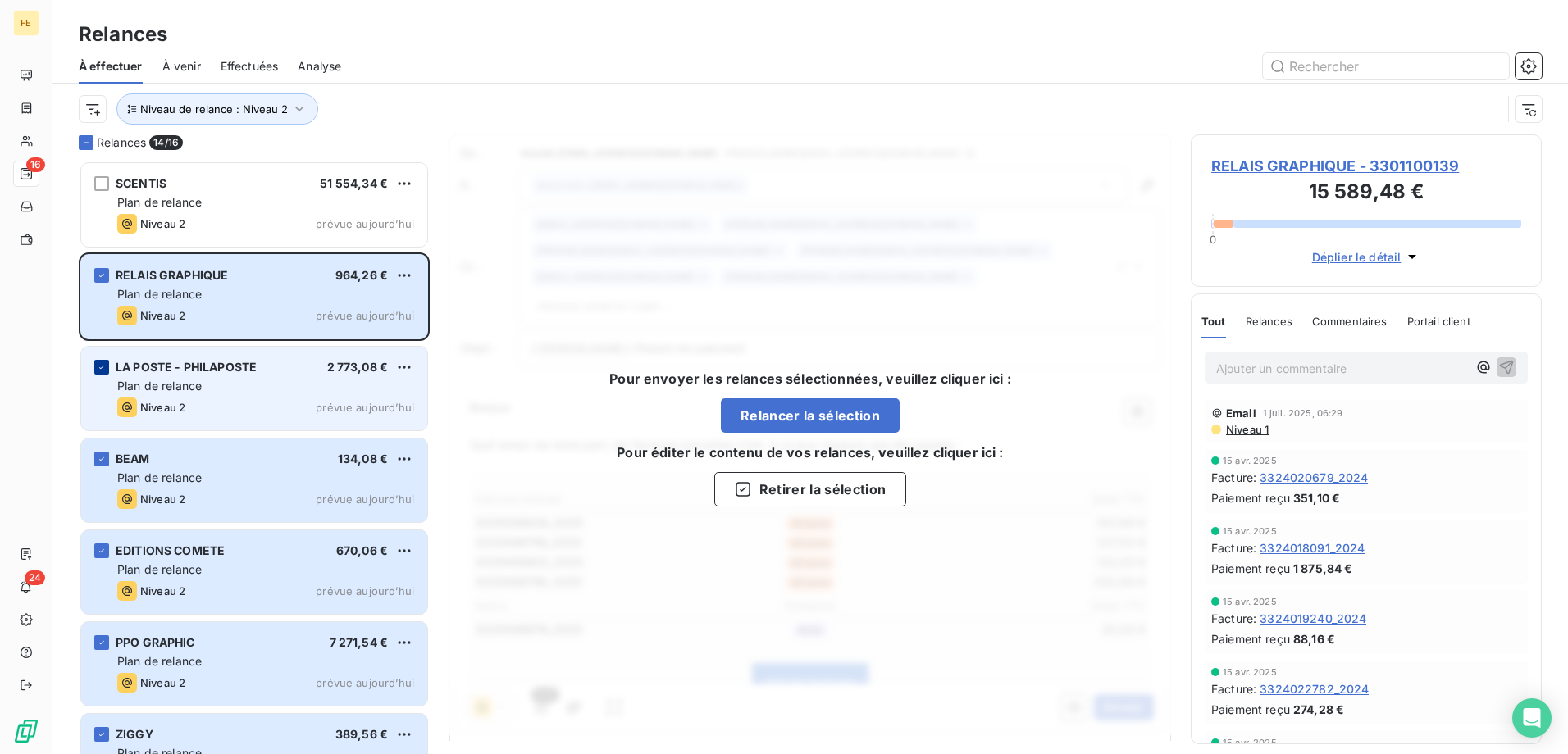 click at bounding box center (102, 367) 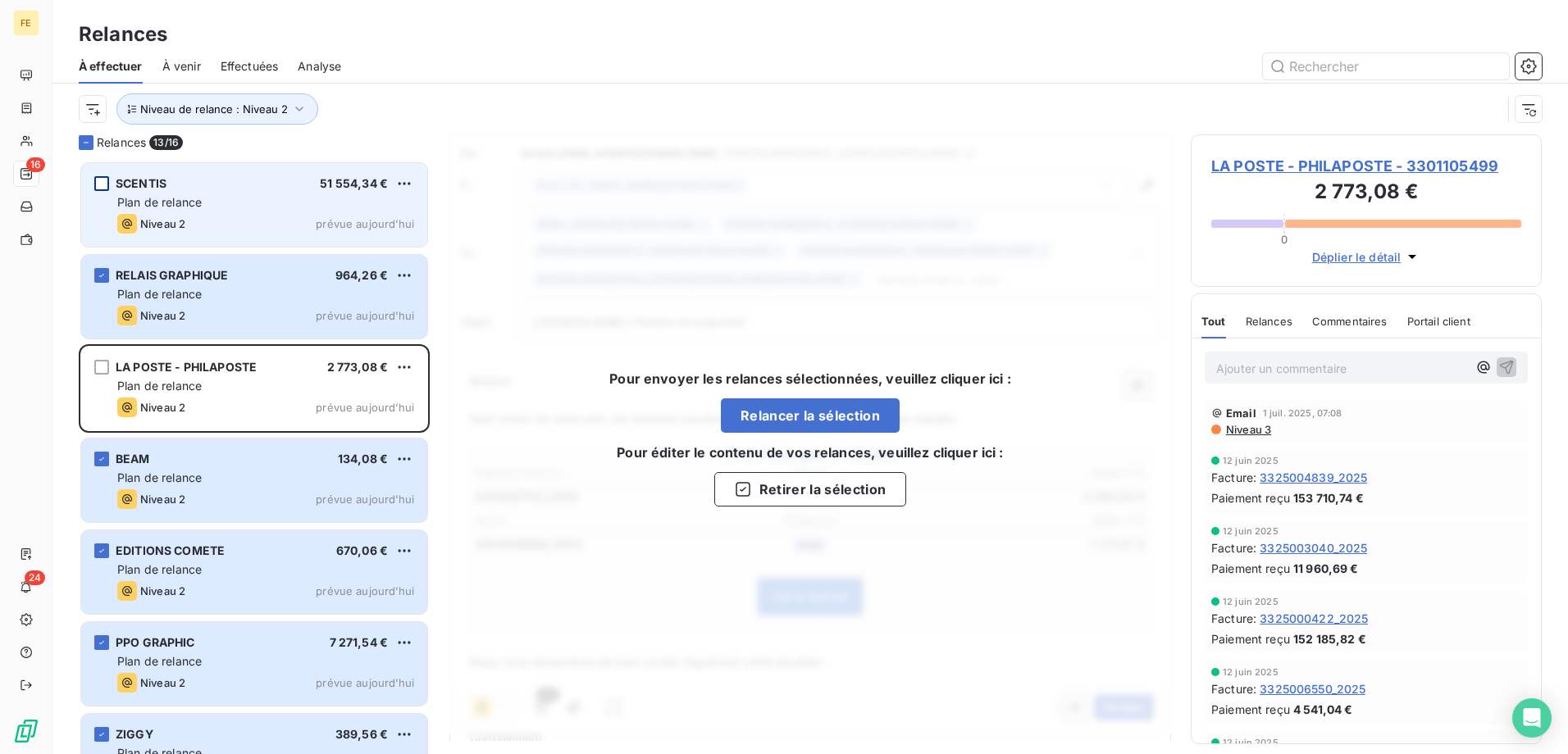click at bounding box center (102, 184) 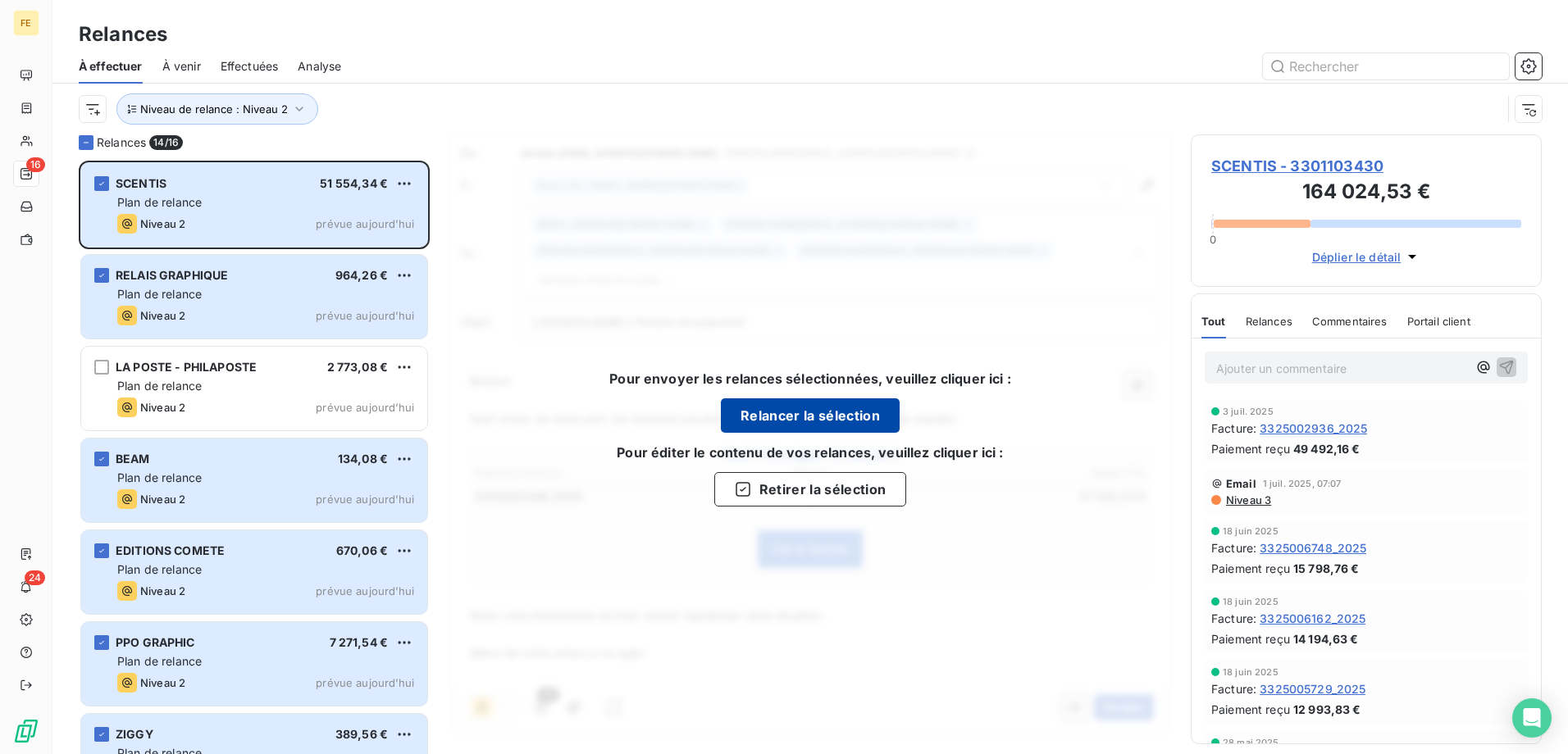 click on "Relancer la sélection" at bounding box center [810, 416] 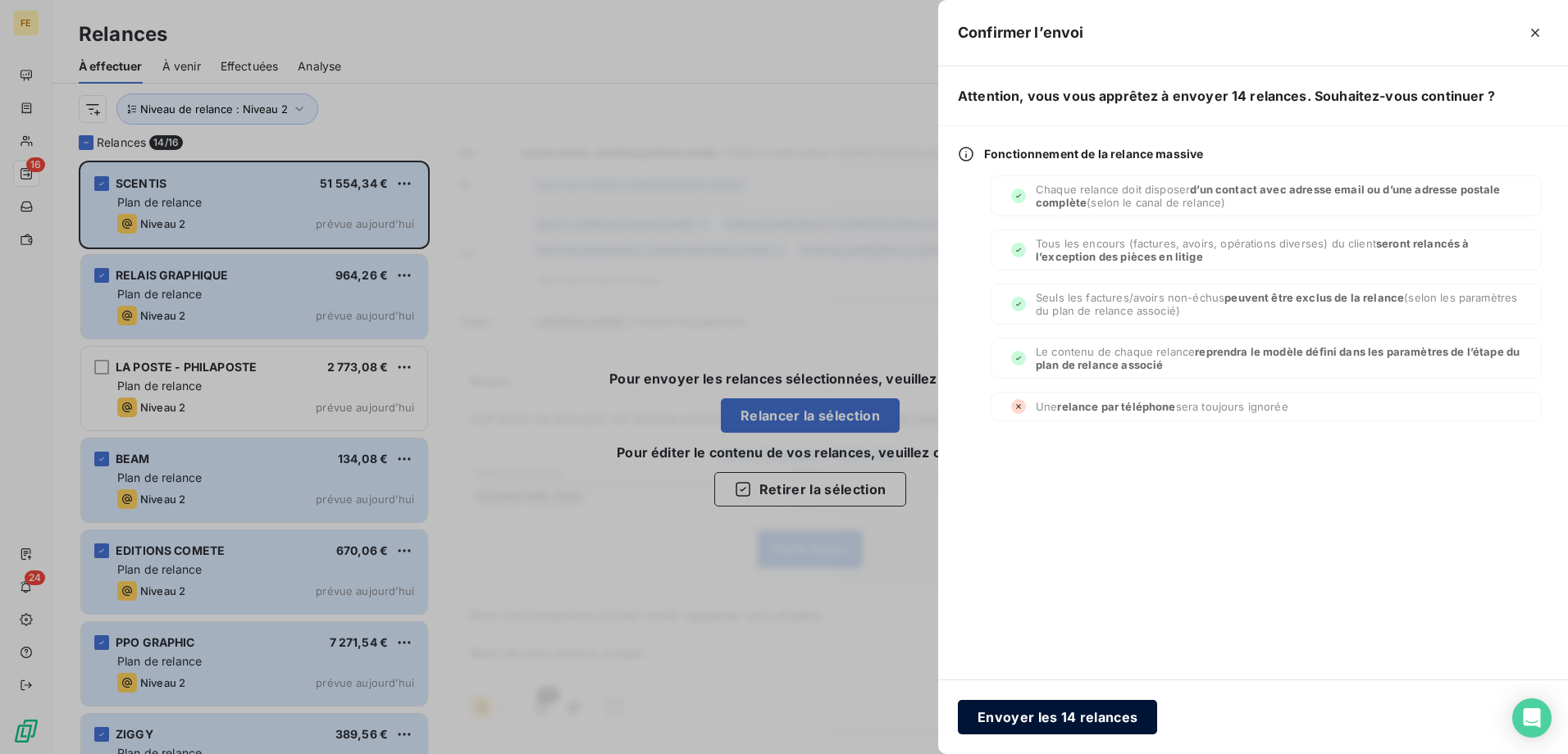 click on "Envoyer les 14 relances" at bounding box center (1057, 717) 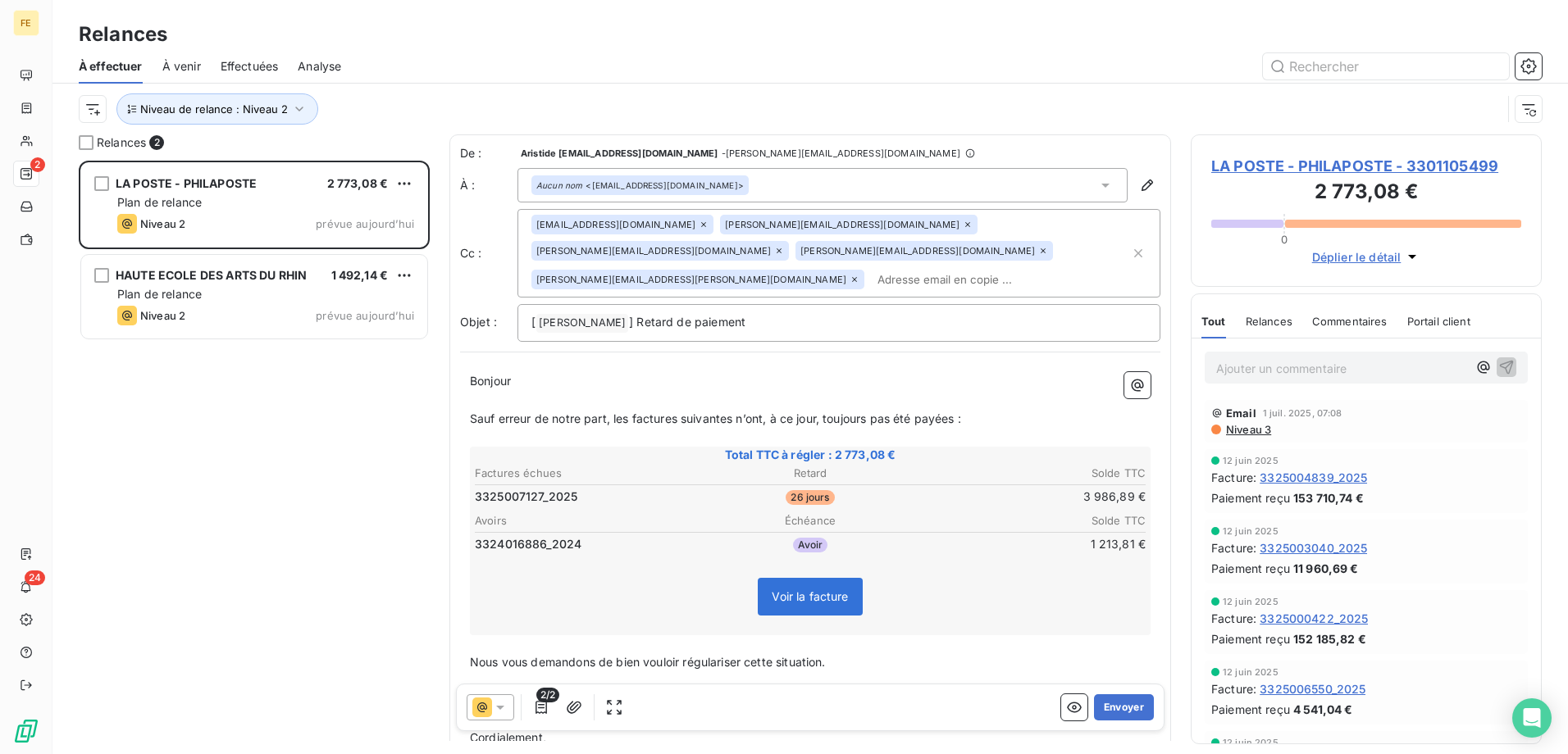 drag, startPoint x: 668, startPoint y: 182, endPoint x: 581, endPoint y: 191, distance: 87.46428 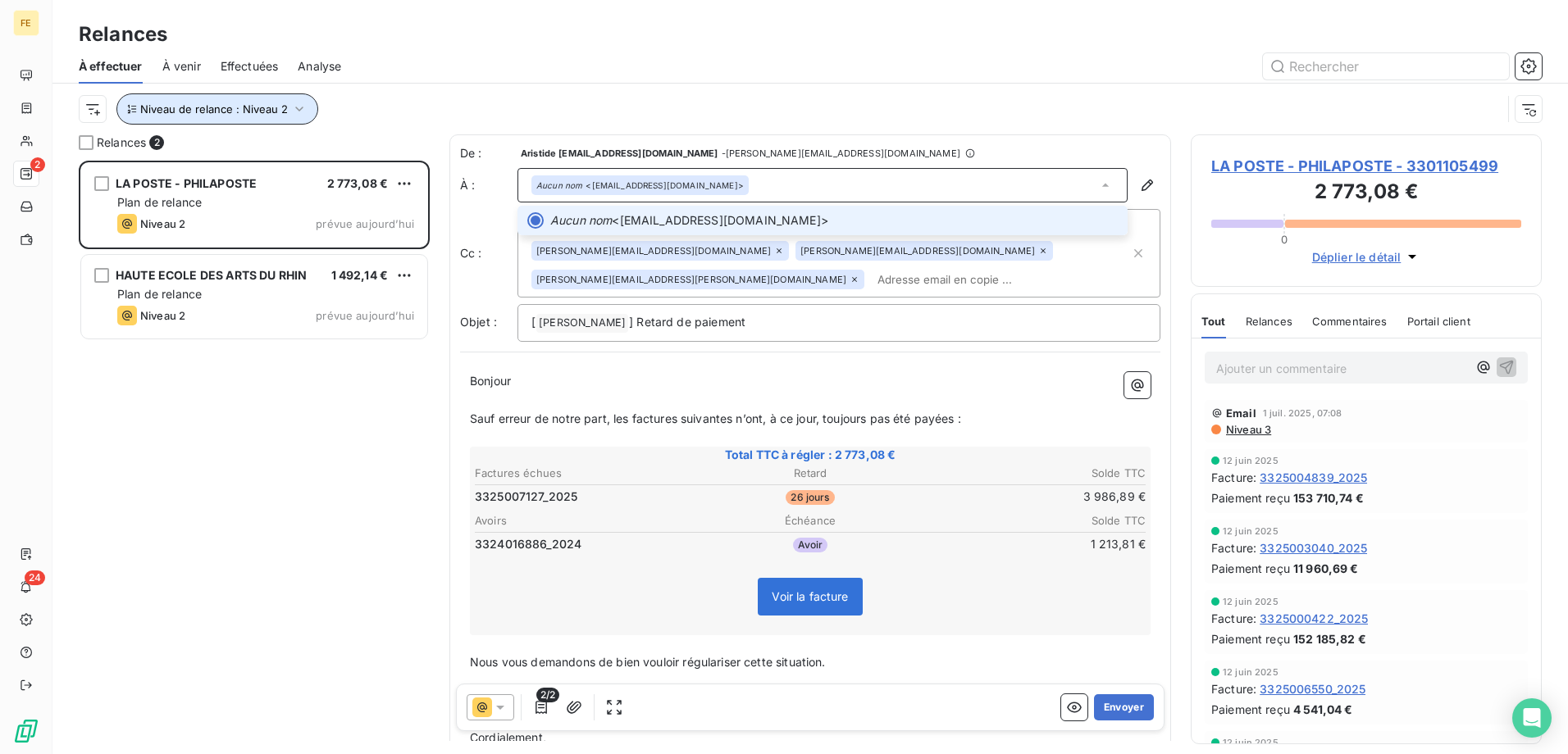 click on "Niveau de relance  : Niveau 2" at bounding box center (214, 109) 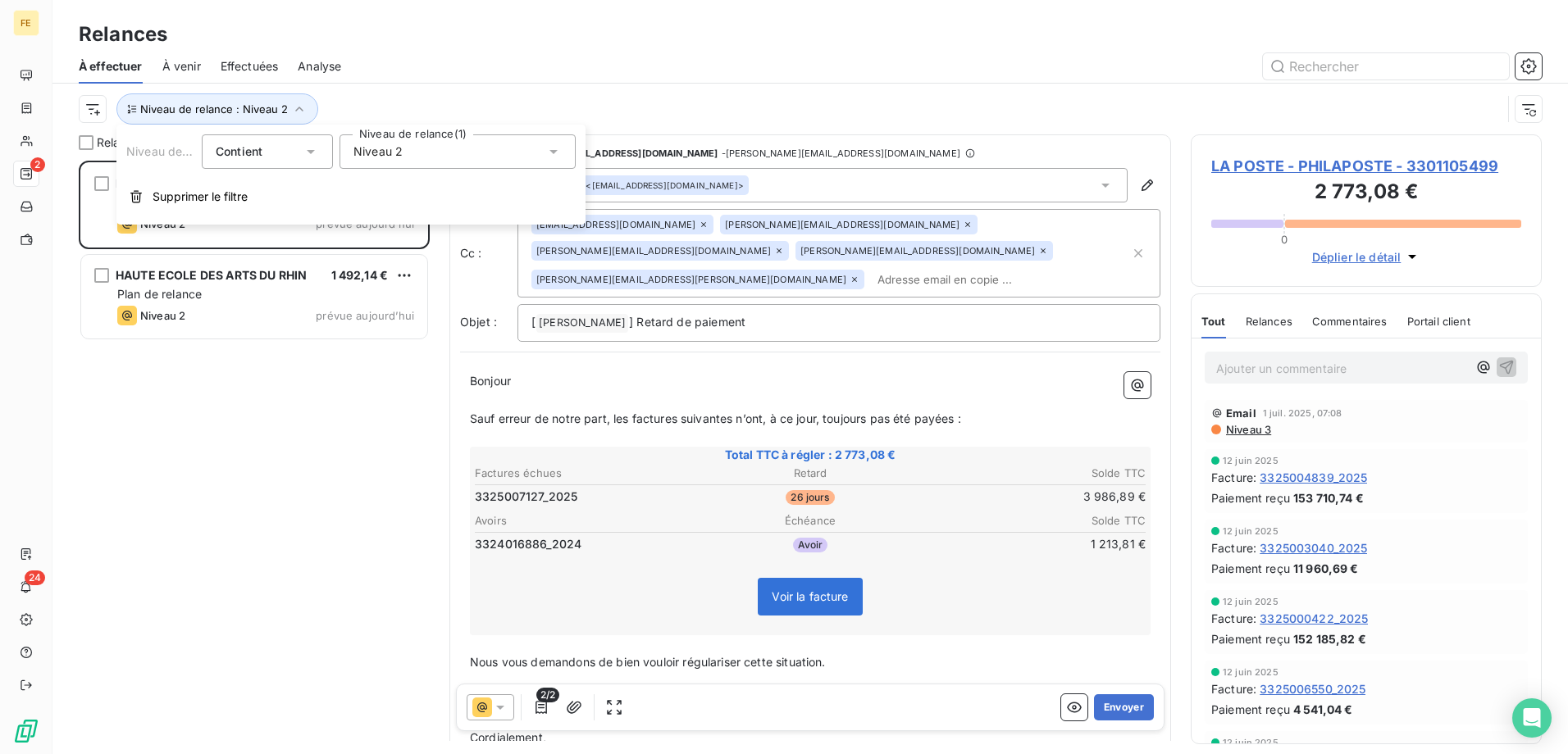 click on "Niveau 2" at bounding box center (458, 152) 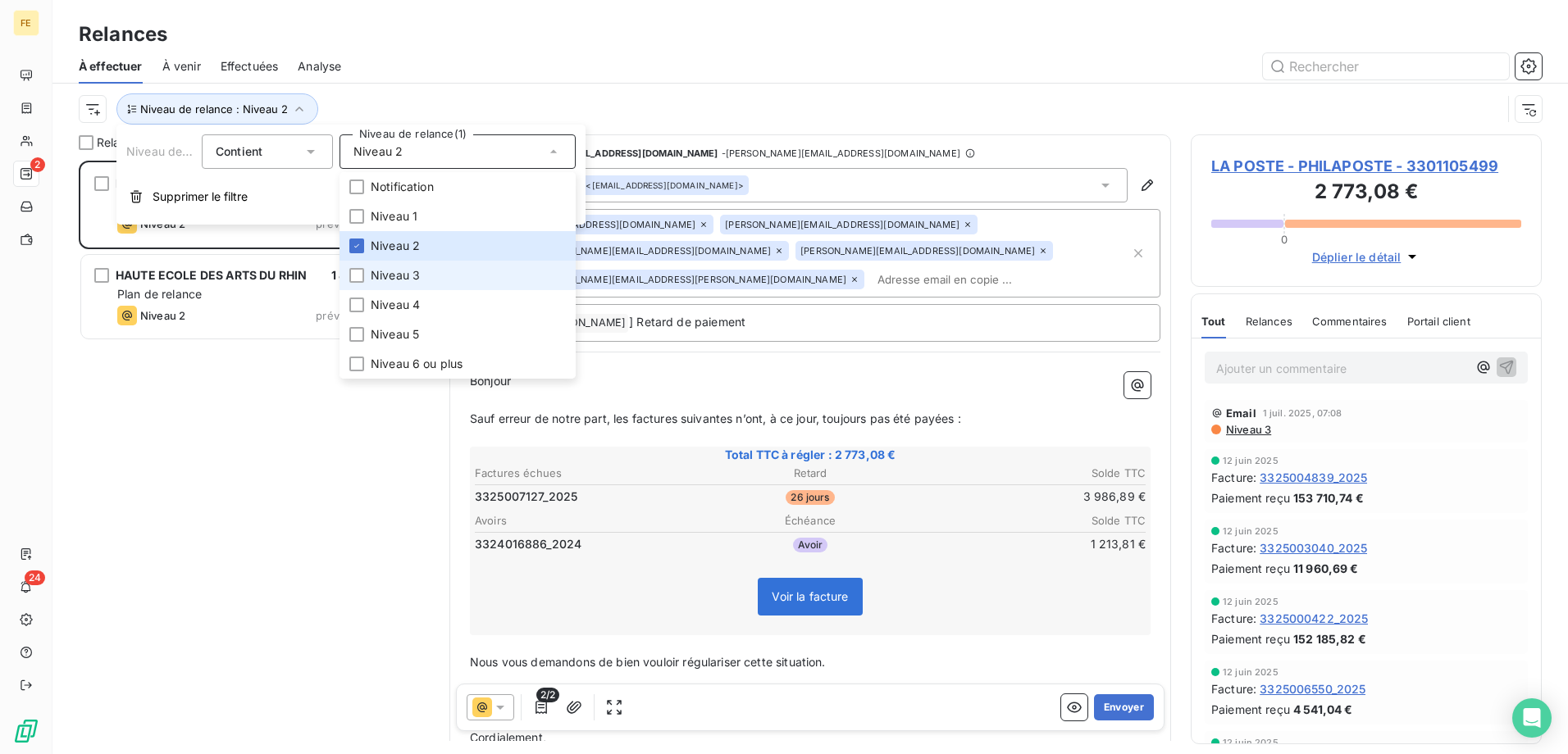 click on "Niveau 3" at bounding box center [458, 275] 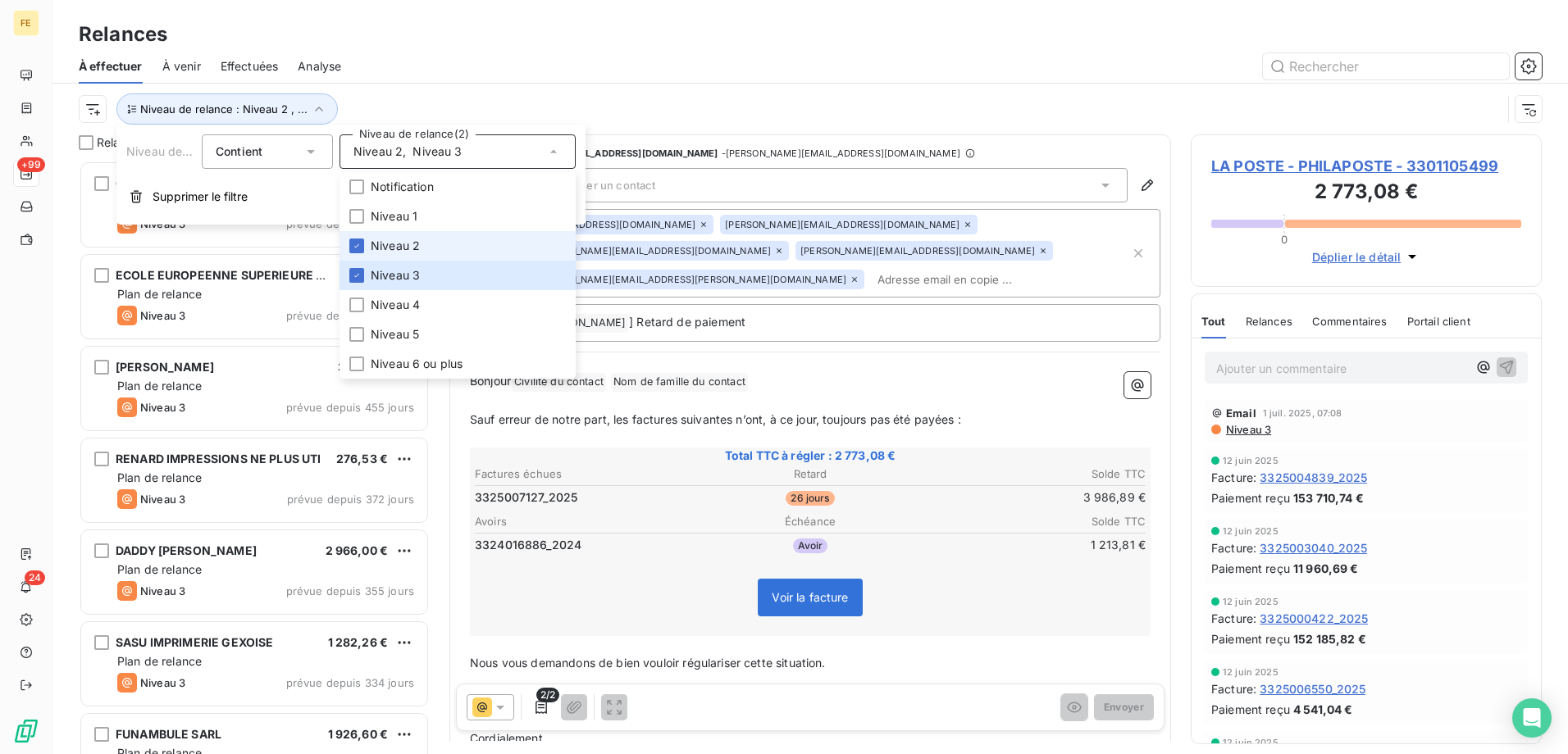 scroll, scrollTop: 13, scrollLeft: 13, axis: both 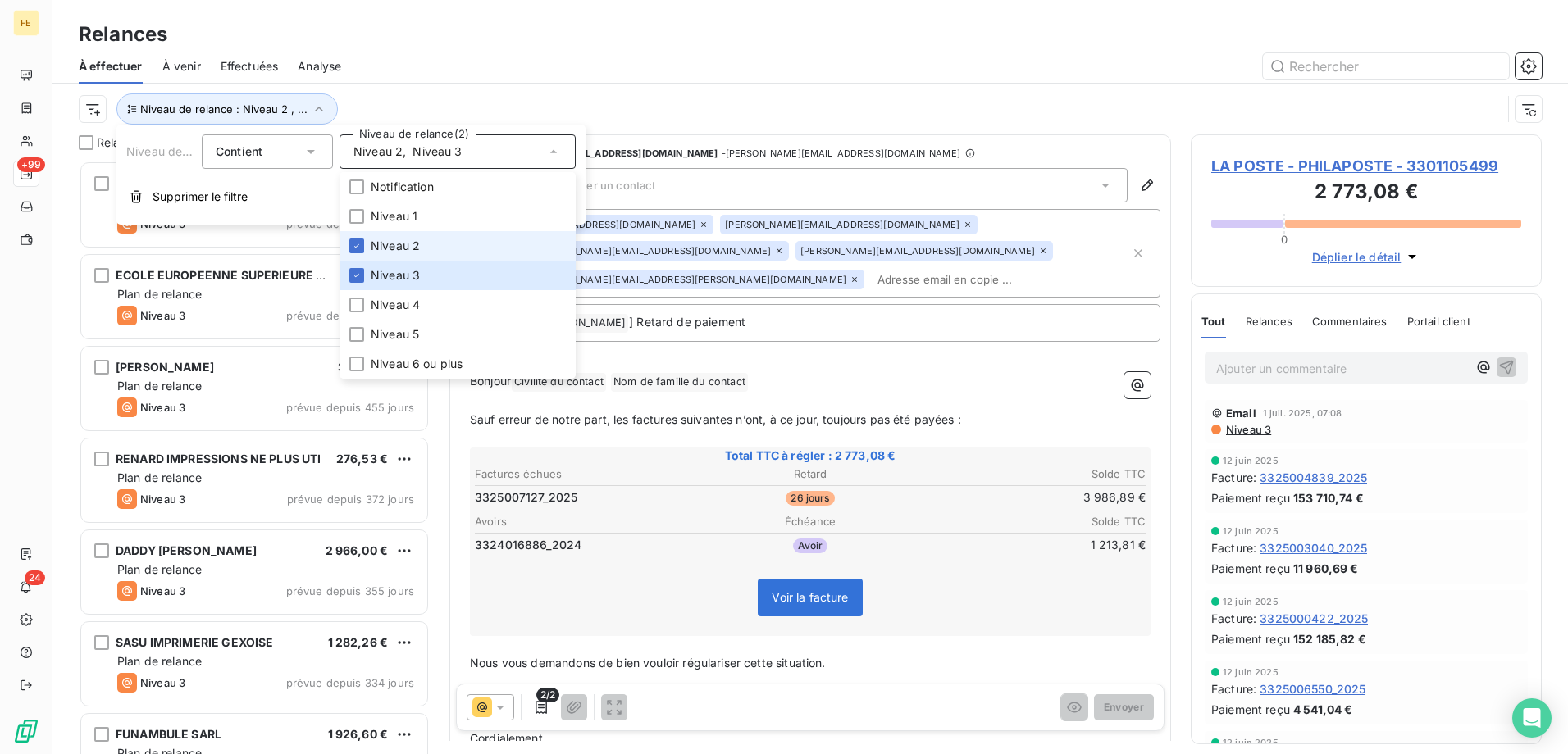 click on "Niveau 2" at bounding box center (395, 246) 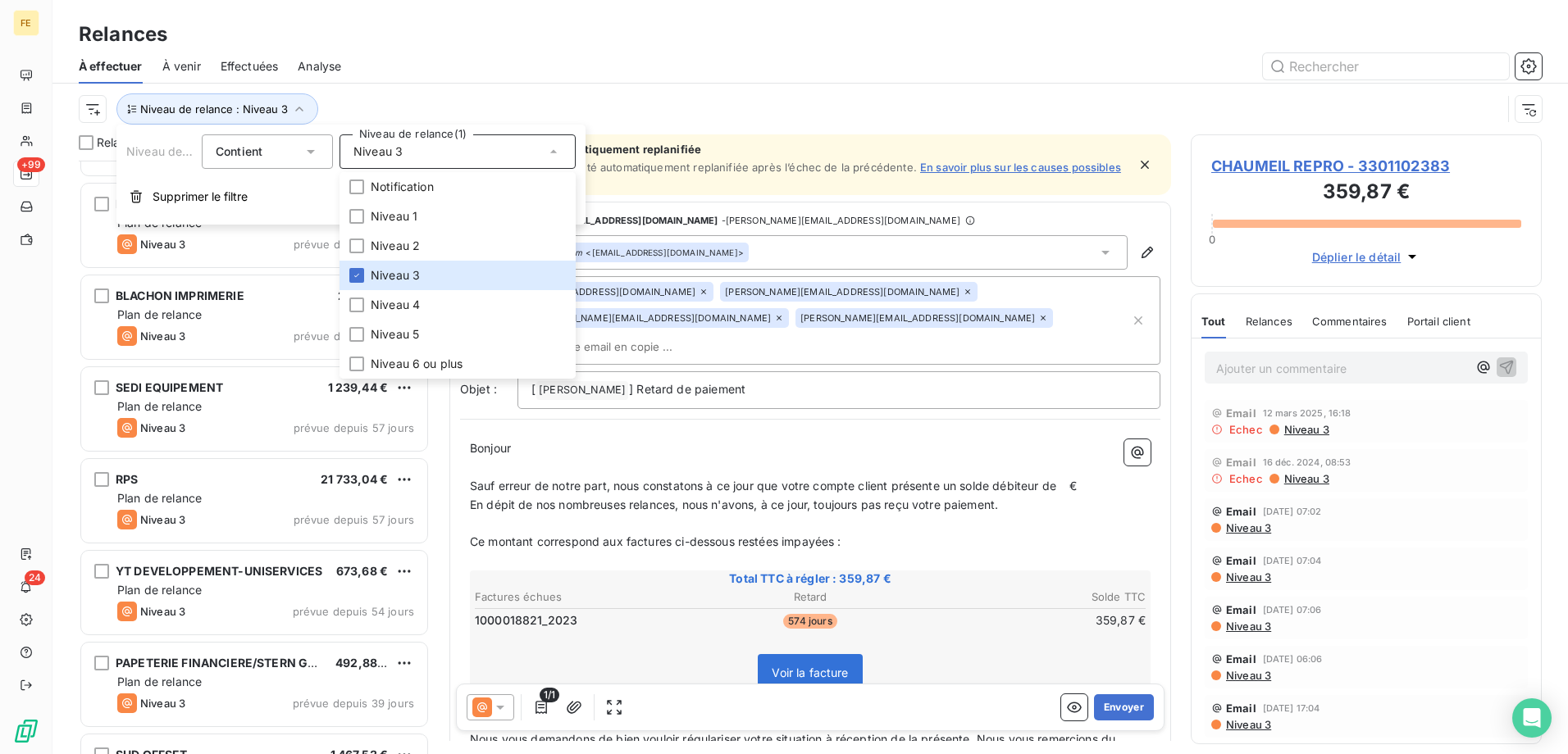 scroll, scrollTop: 6066, scrollLeft: 0, axis: vertical 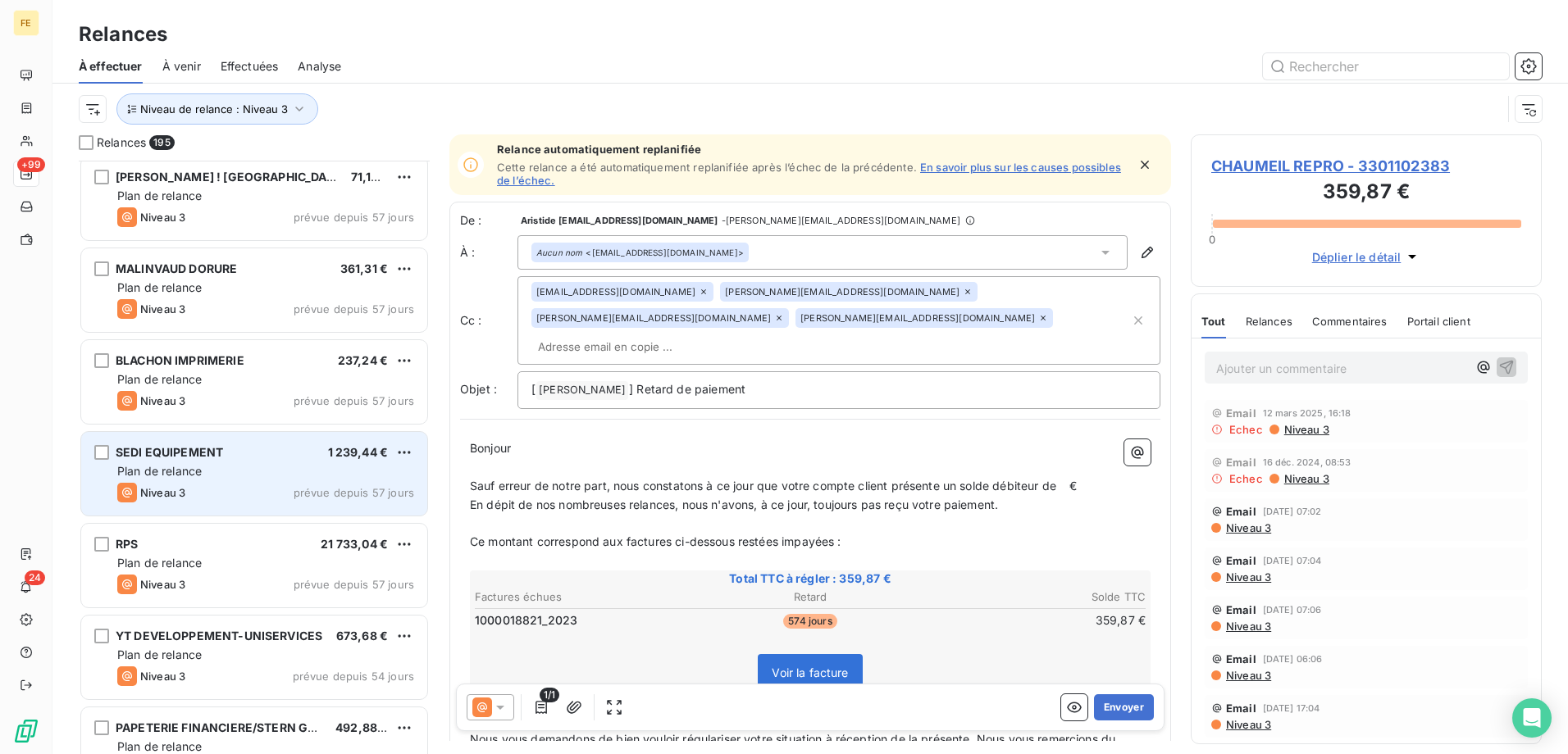 click on "SEDI EQUIPEMENT 1 239,44 € Plan de relance Niveau 3 prévue depuis 57 jours" at bounding box center [254, 474] 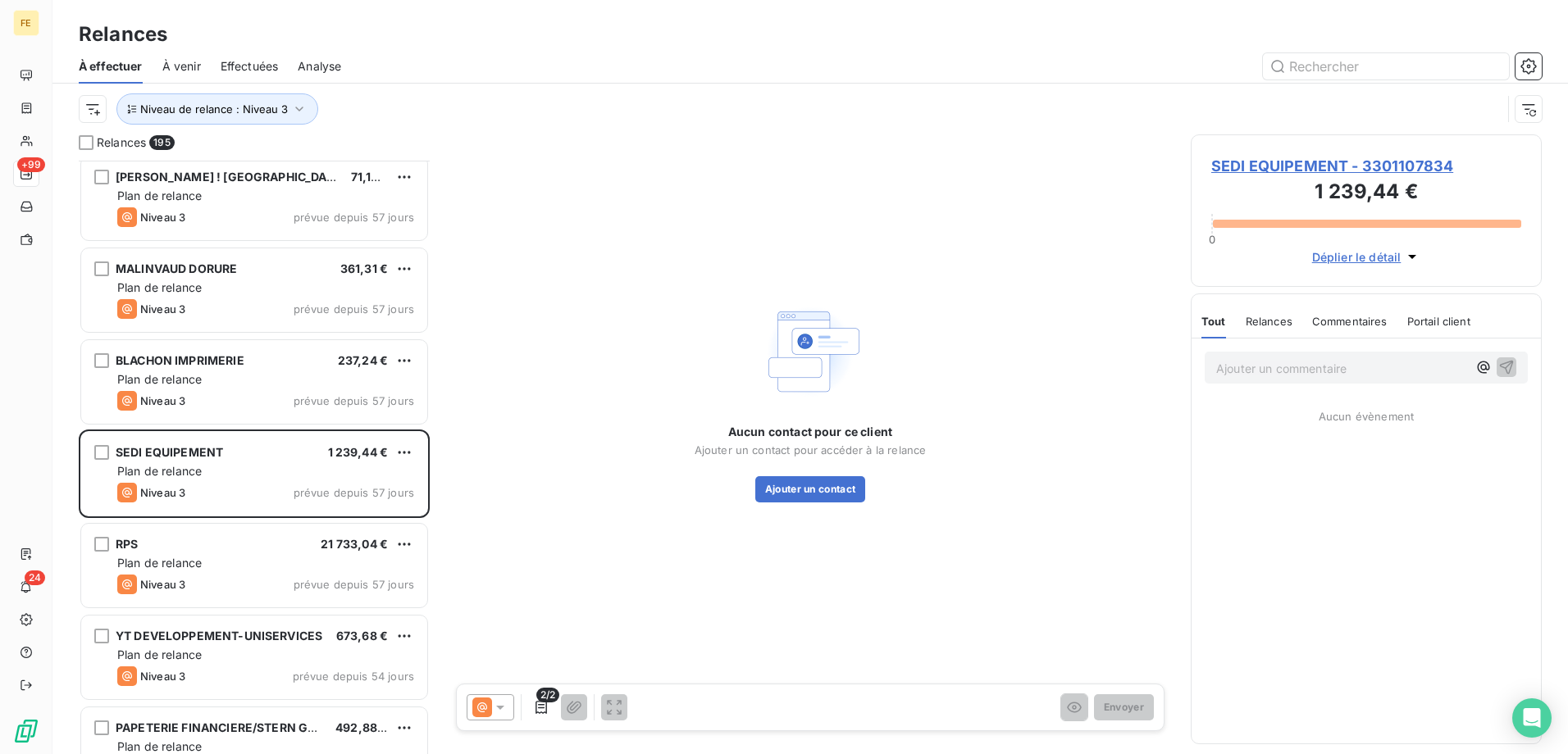 click on "SEDI EQUIPEMENT - 3301107834" at bounding box center (1366, 166) 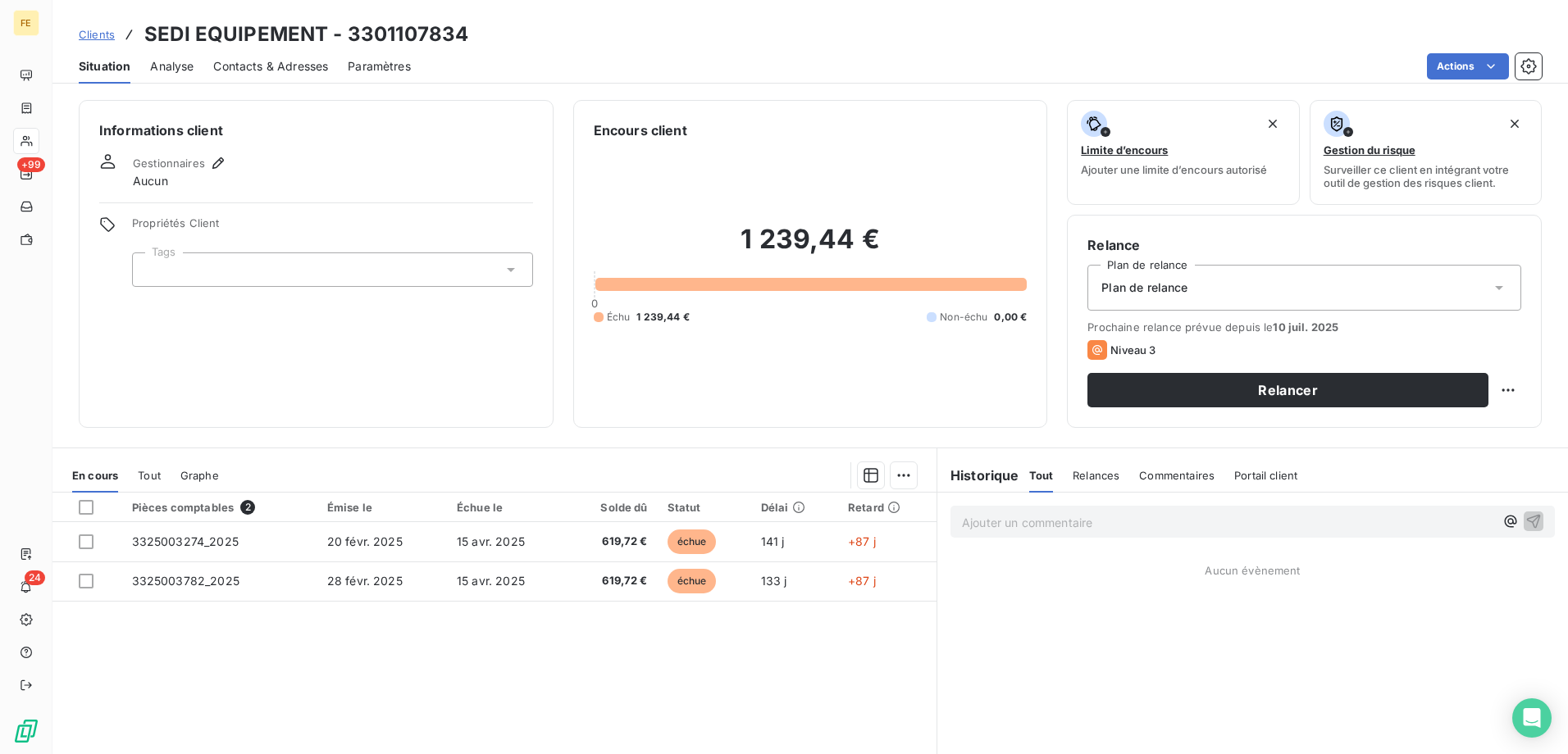 click on "Contacts & Adresses" at bounding box center (271, 66) 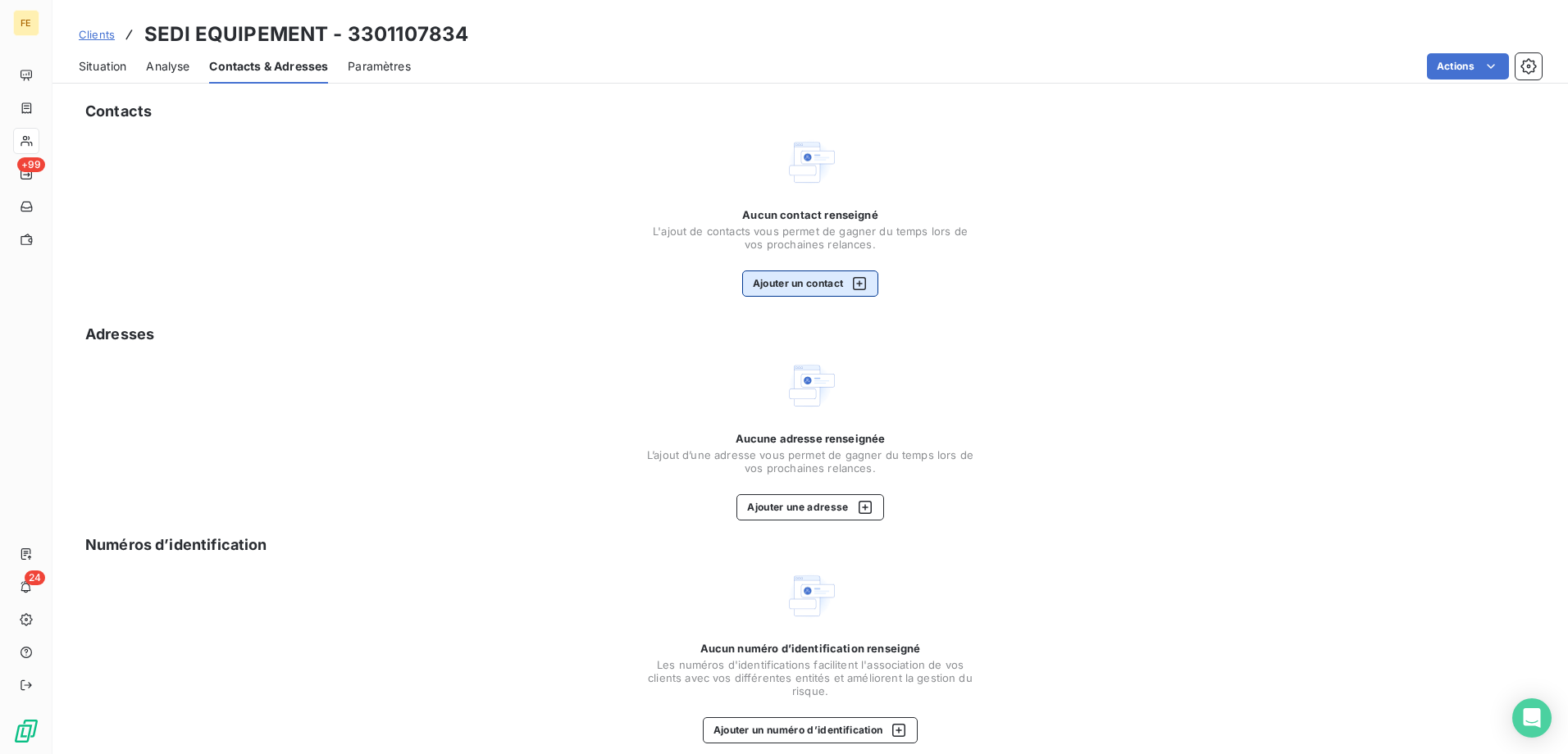 drag, startPoint x: 852, startPoint y: 269, endPoint x: 853, endPoint y: 279, distance: 10.049876 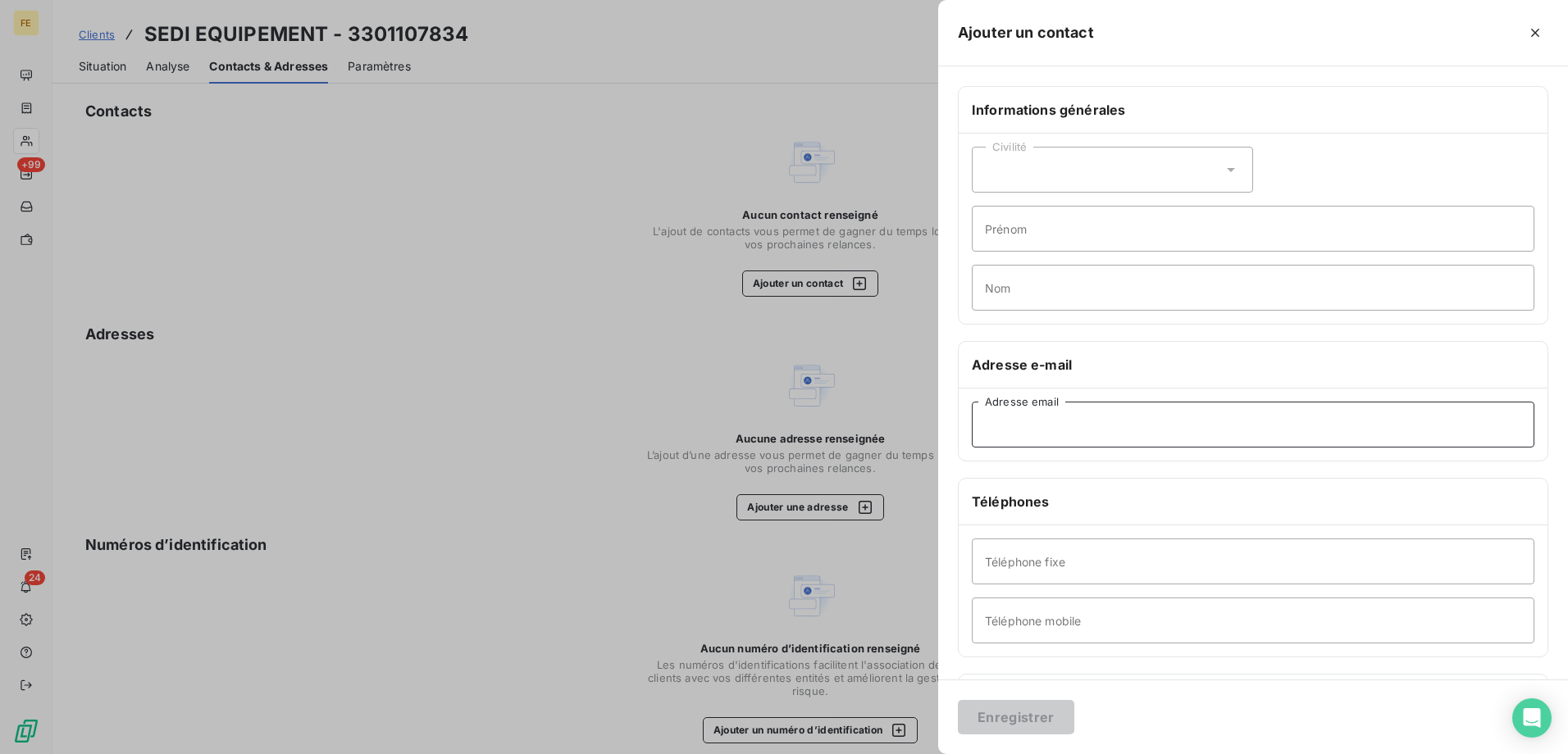 click on "Adresse email" at bounding box center (1253, 425) 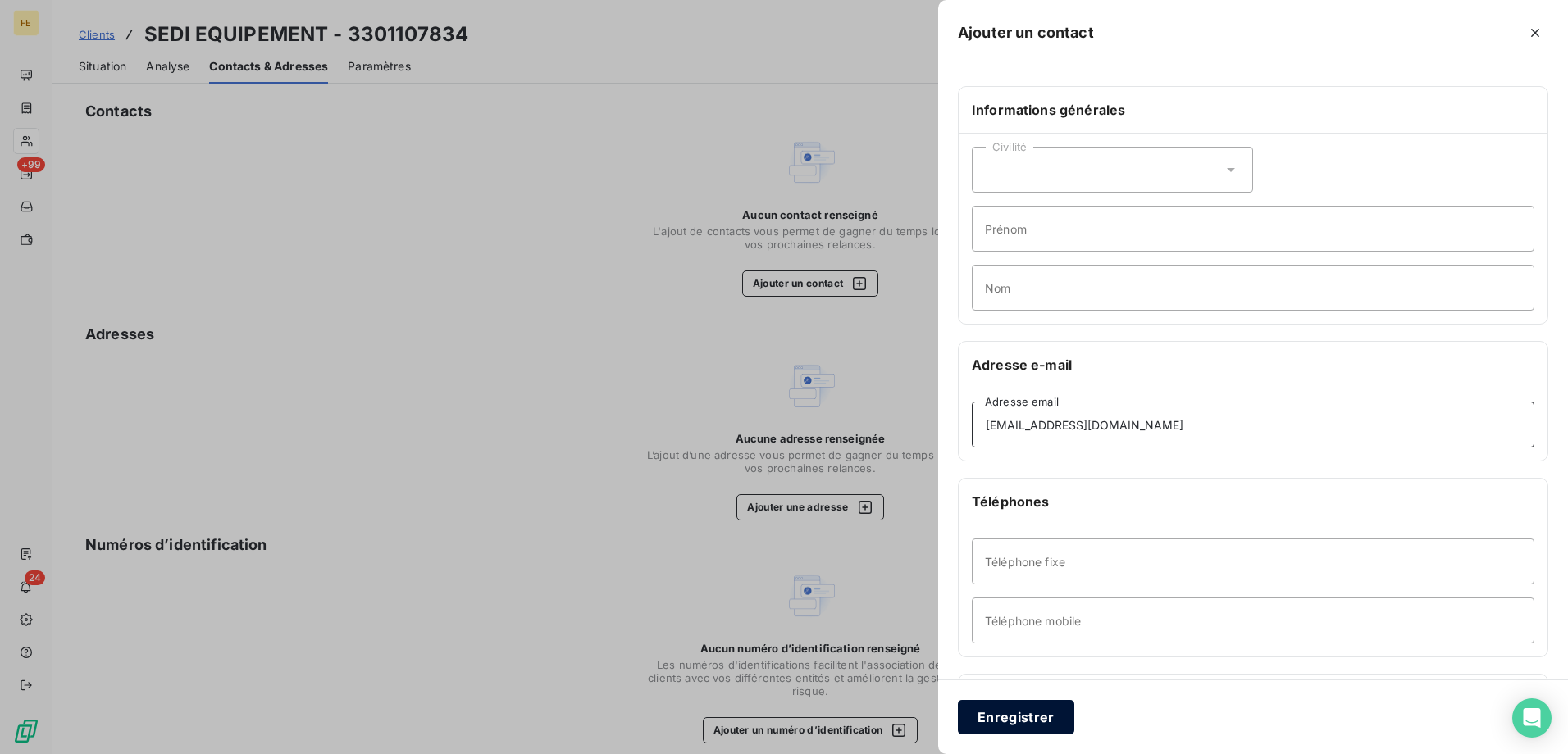 type on "[EMAIL_ADDRESS][DOMAIN_NAME]" 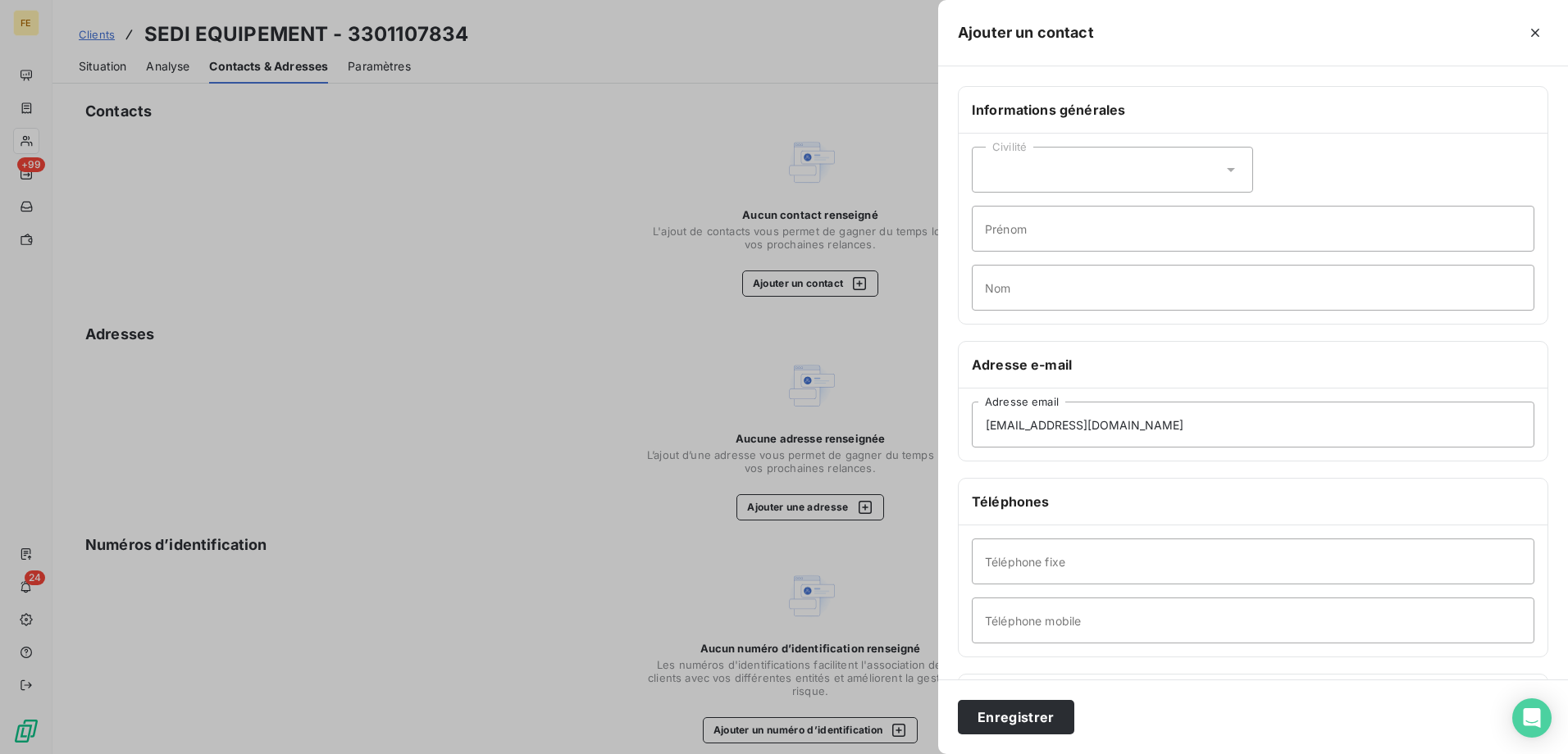 drag, startPoint x: 1036, startPoint y: 716, endPoint x: 603, endPoint y: 536, distance: 469 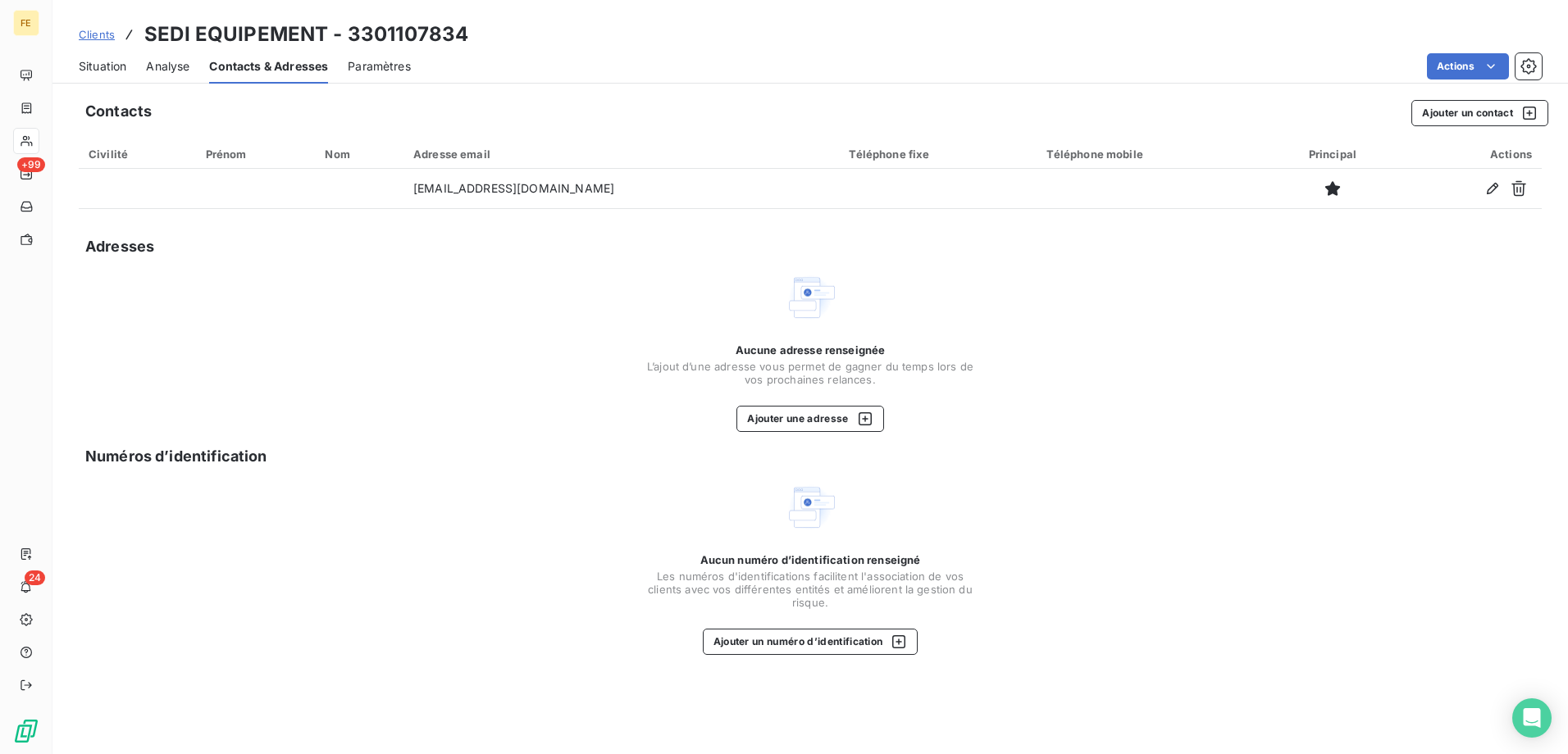 click on "Situation" at bounding box center [103, 66] 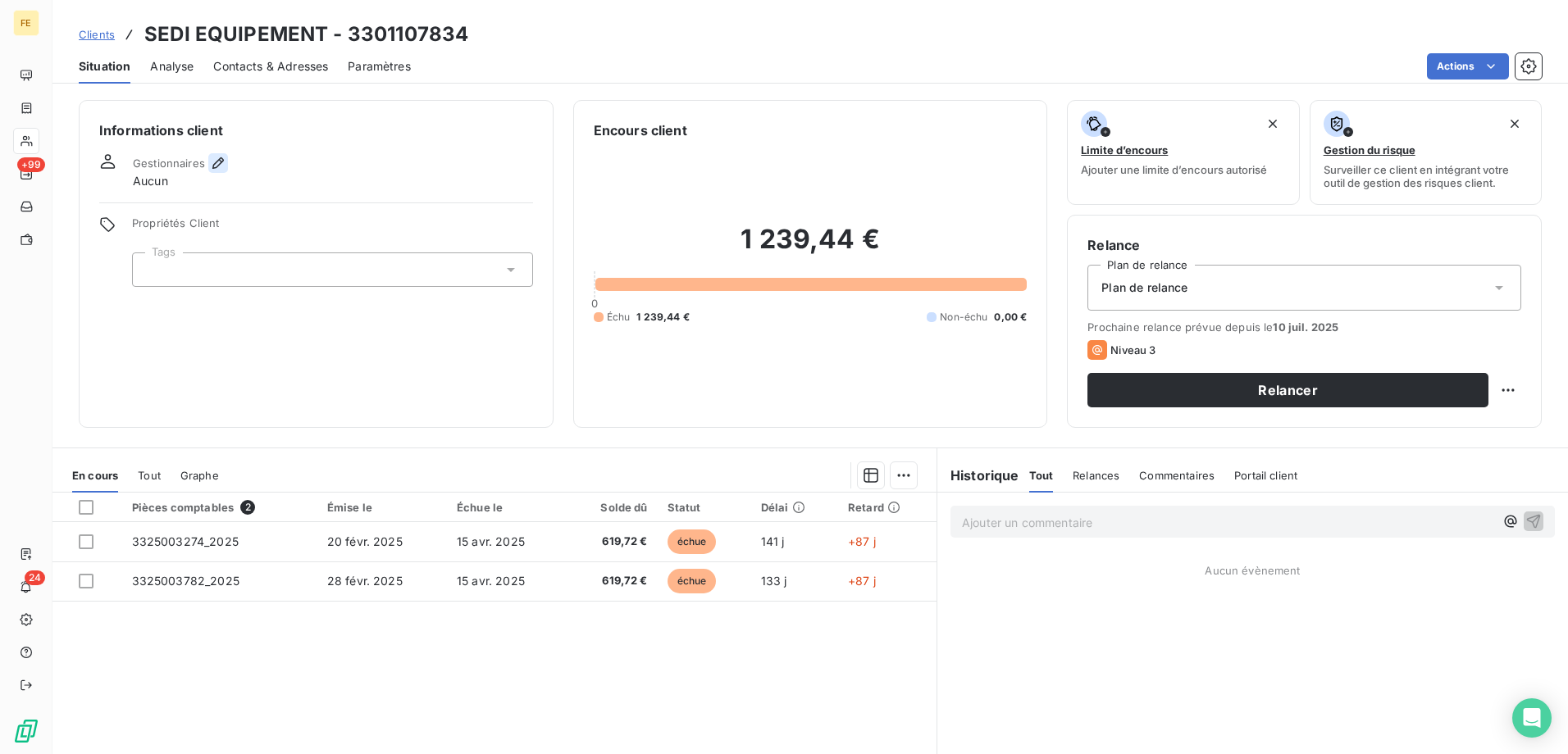 click 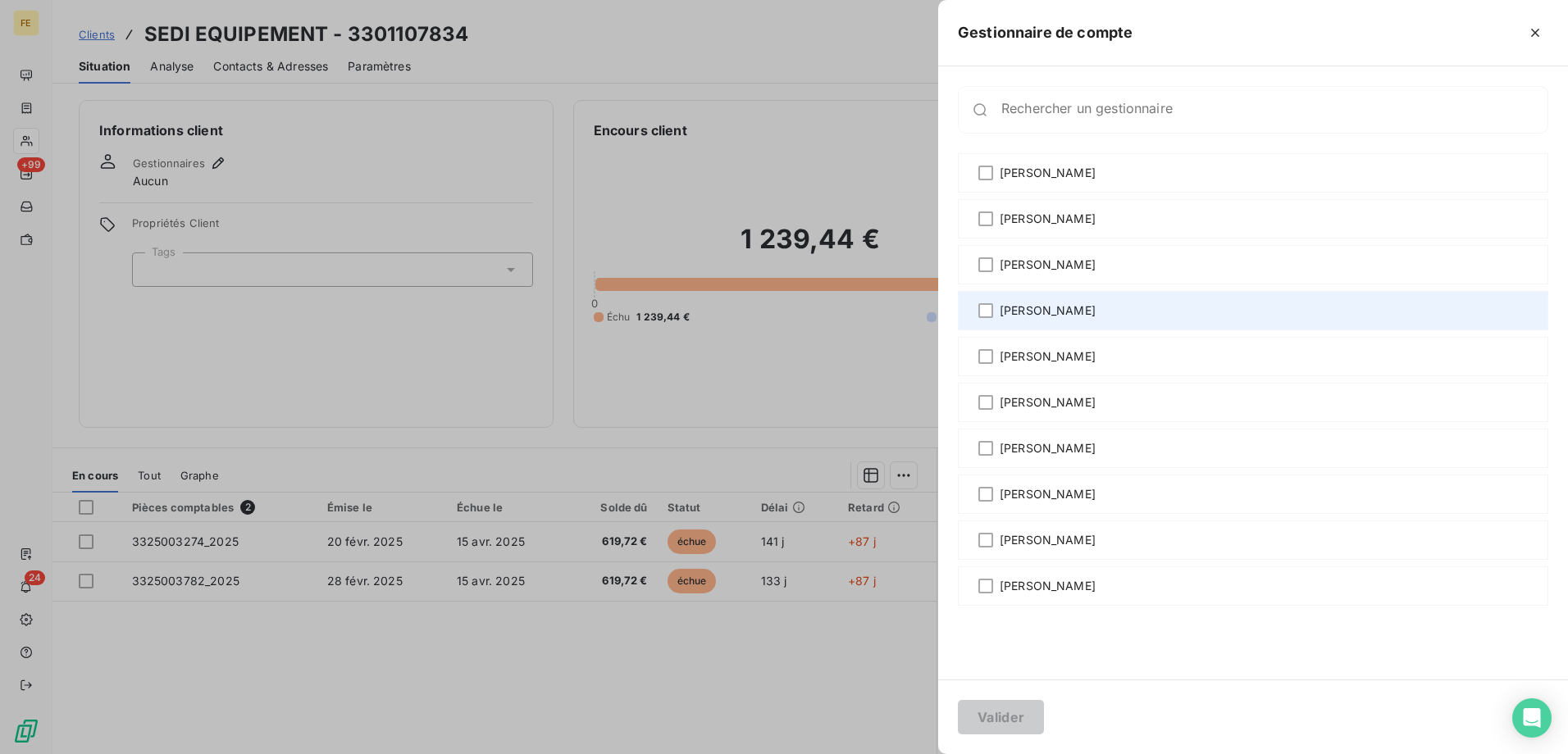 drag, startPoint x: 987, startPoint y: 216, endPoint x: 974, endPoint y: 323, distance: 107.78683 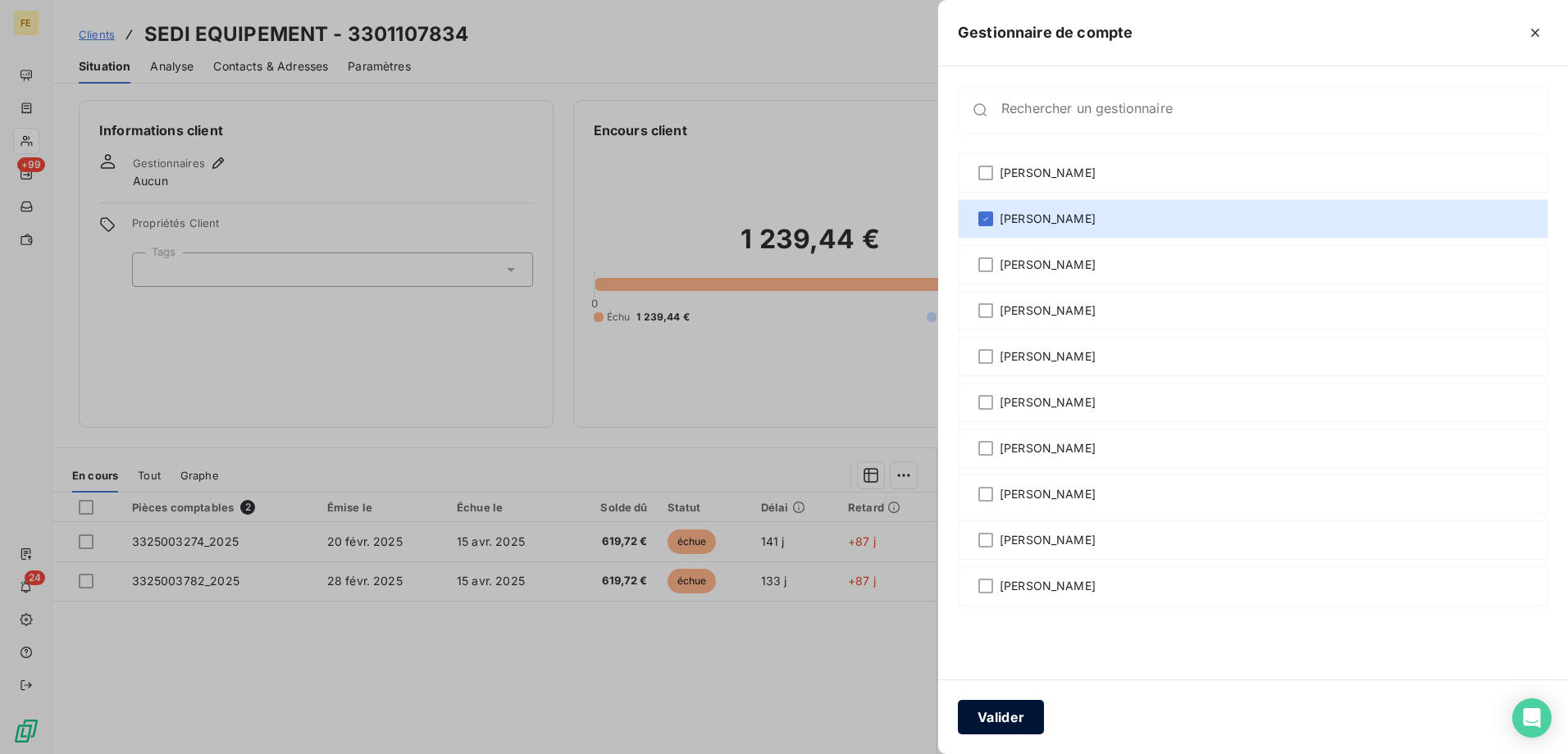 click on "Valider" at bounding box center [1001, 717] 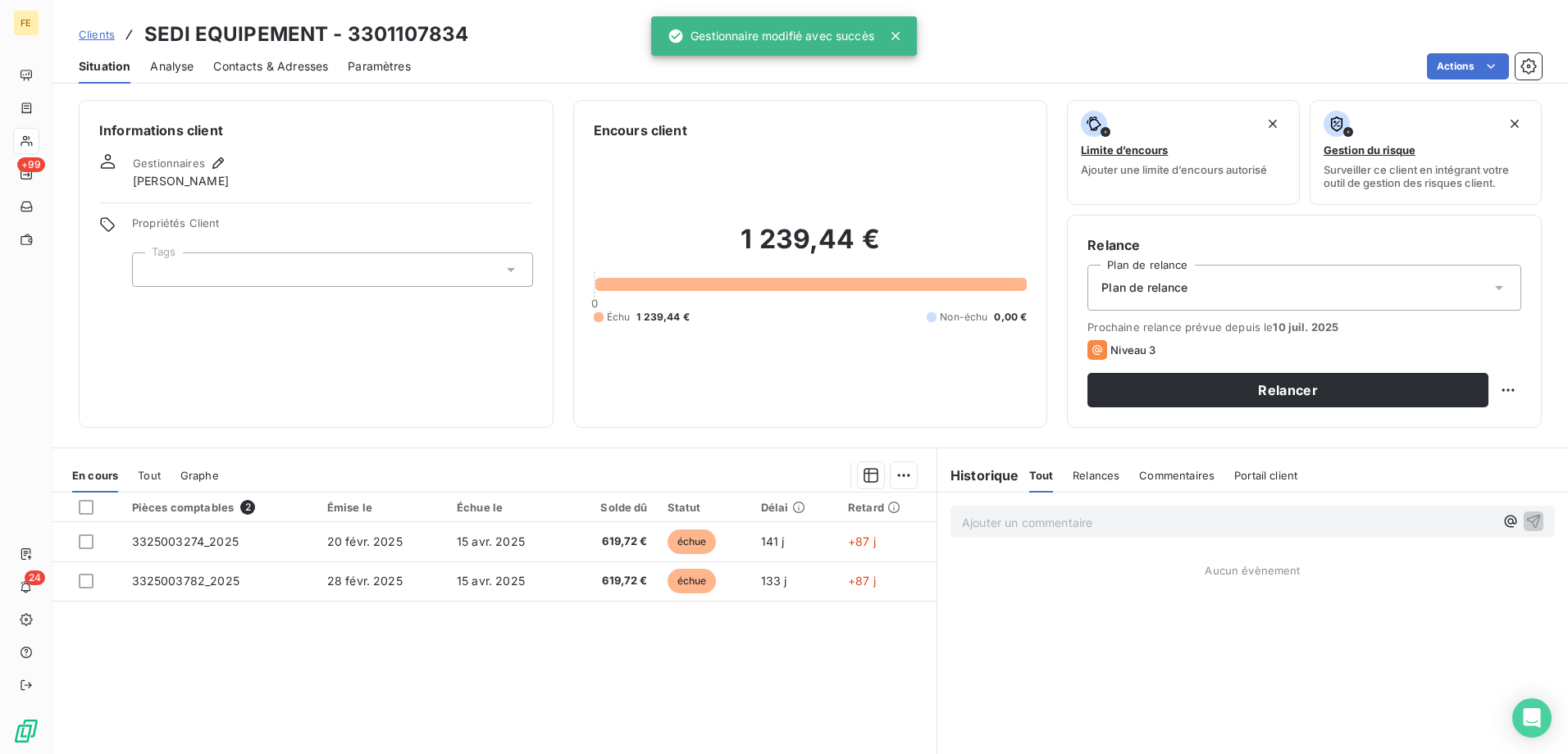click at bounding box center (332, 270) 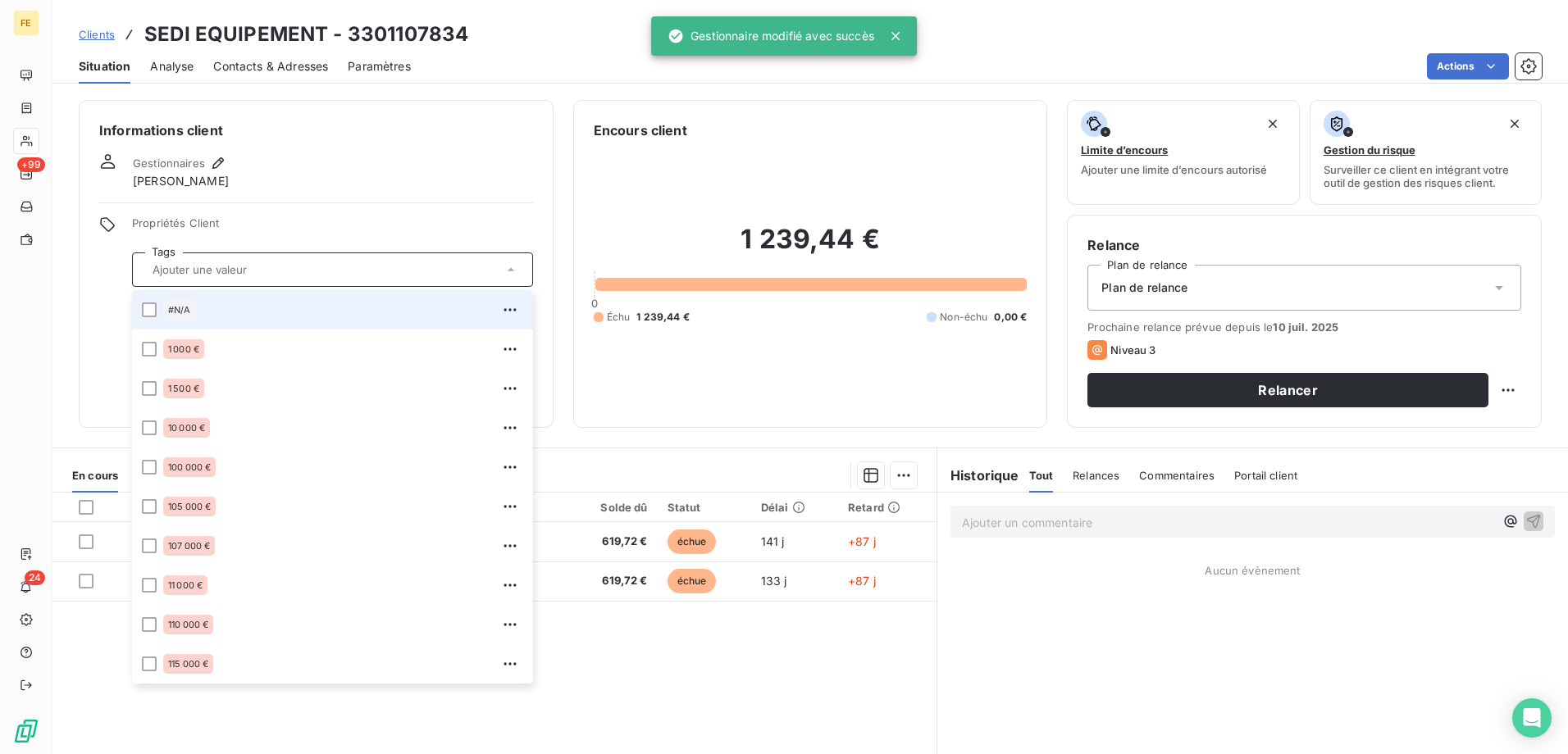 click at bounding box center (332, 270) 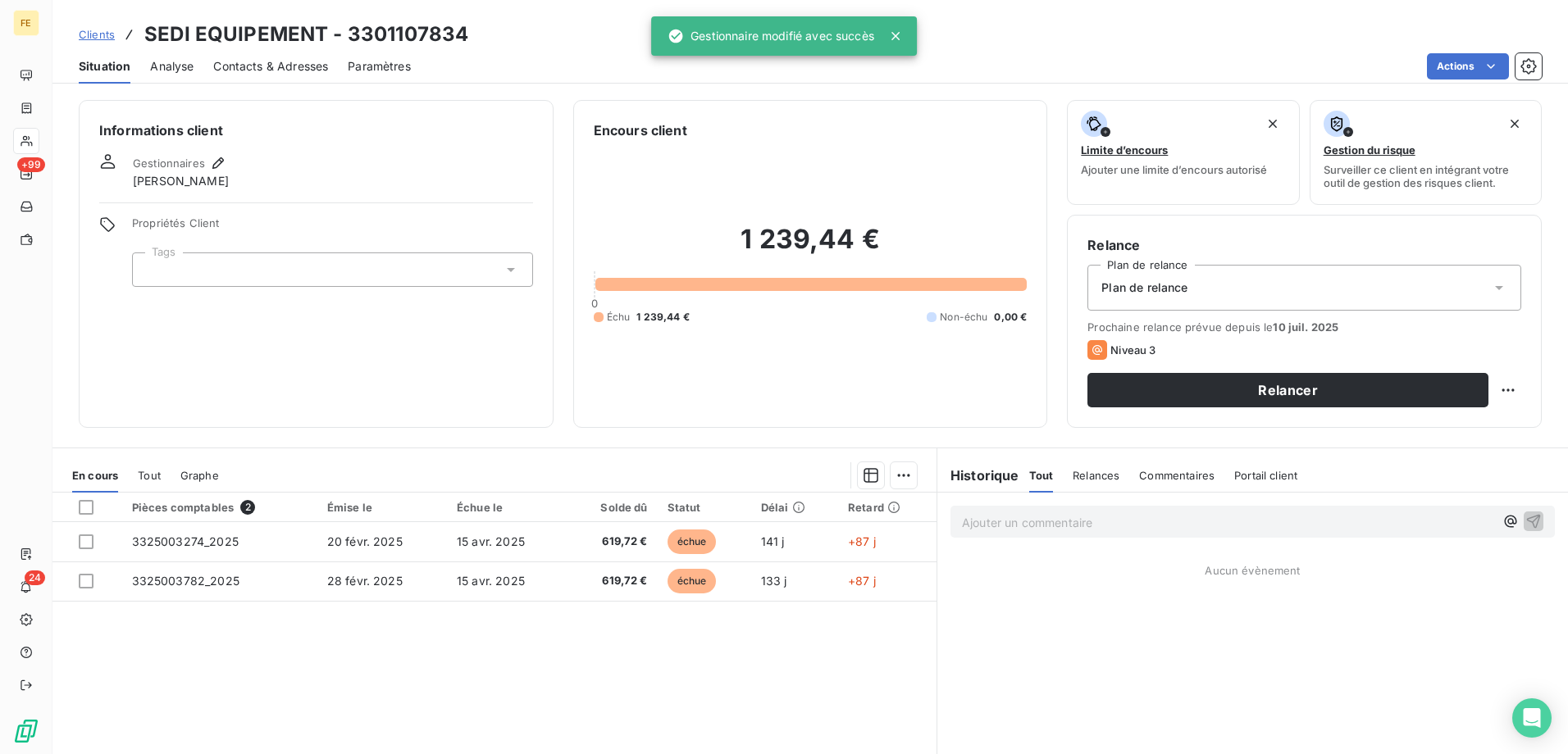 click at bounding box center [332, 270] 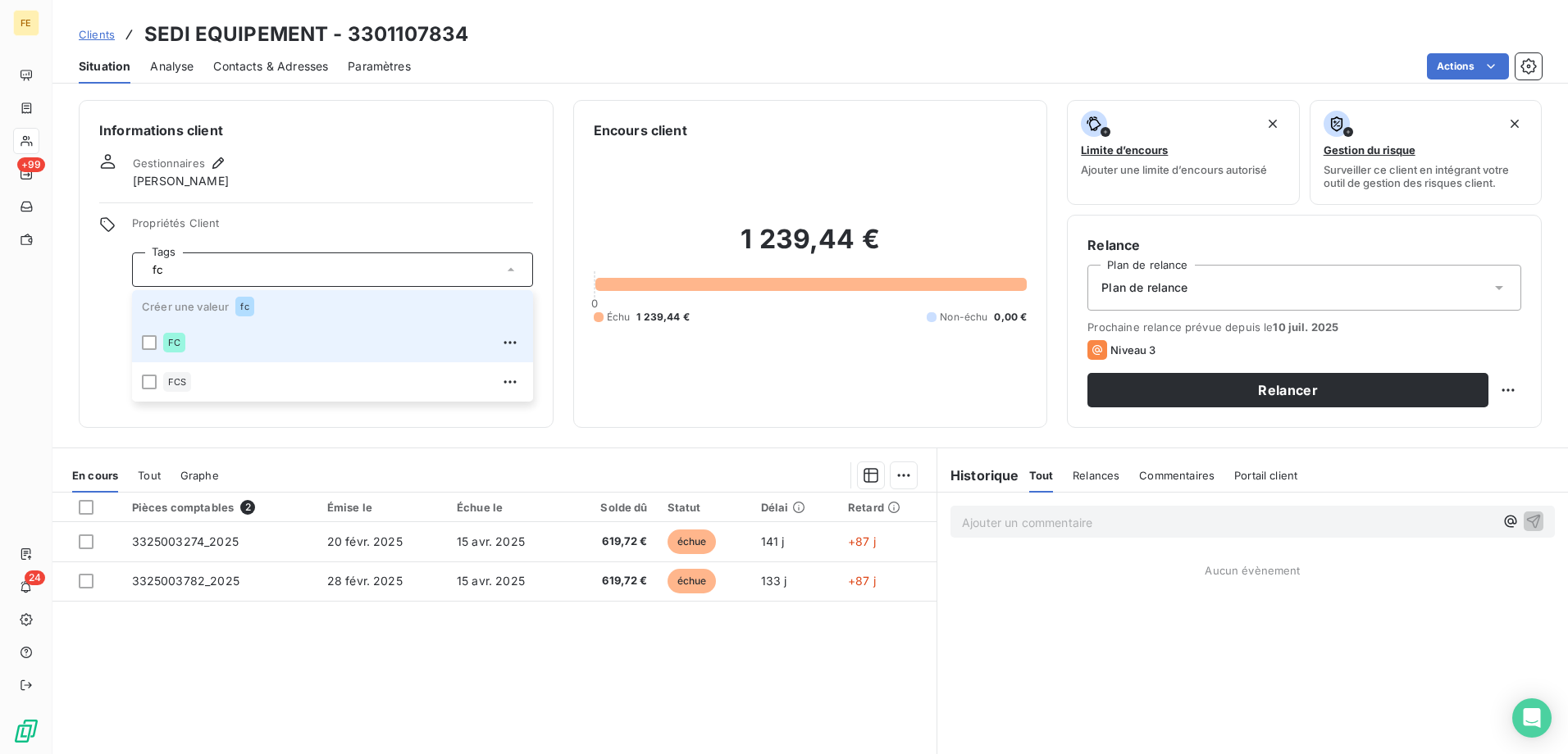 drag, startPoint x: 149, startPoint y: 340, endPoint x: 412, endPoint y: 319, distance: 263.8371 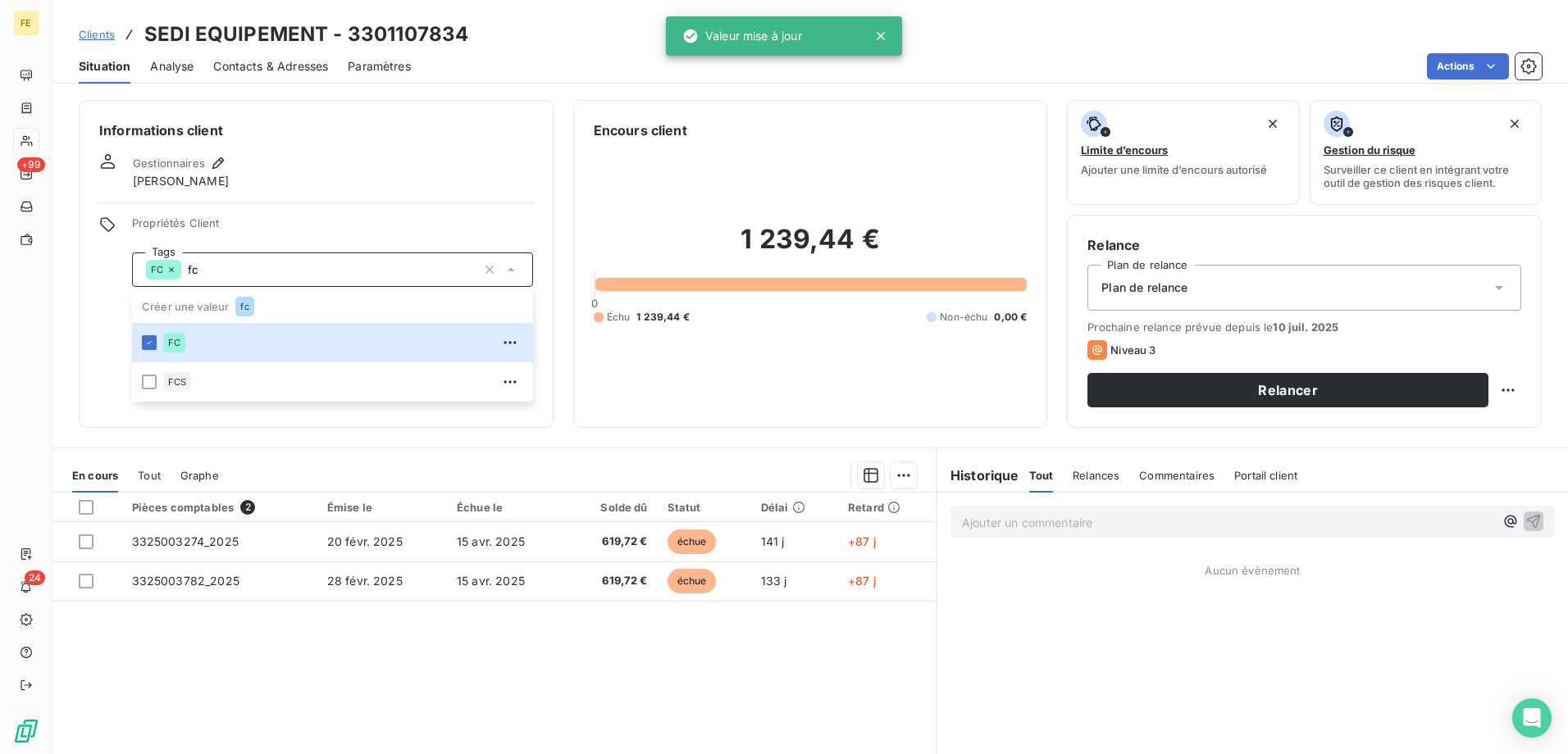 type on "f" 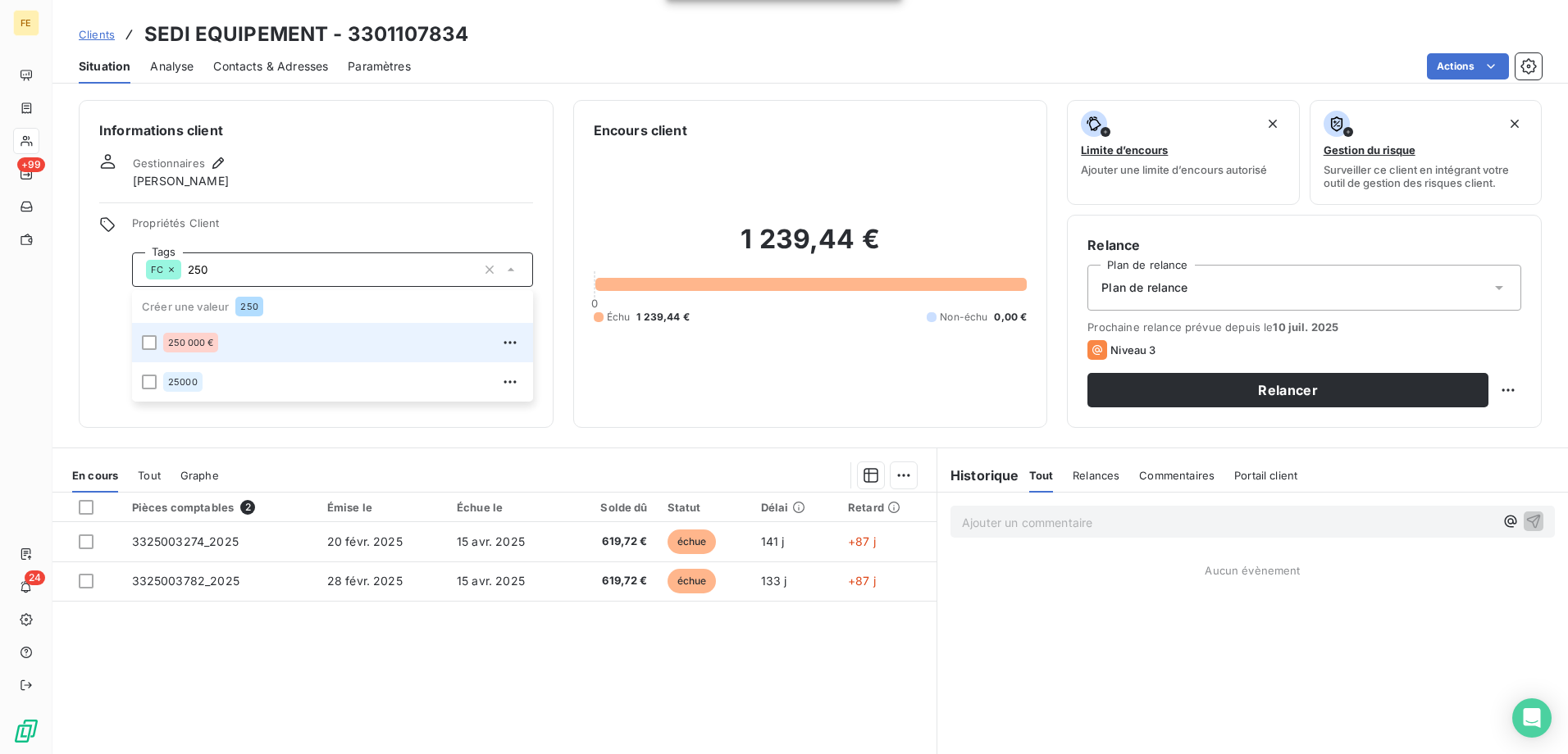 click on "250 000 €" at bounding box center (332, 343) 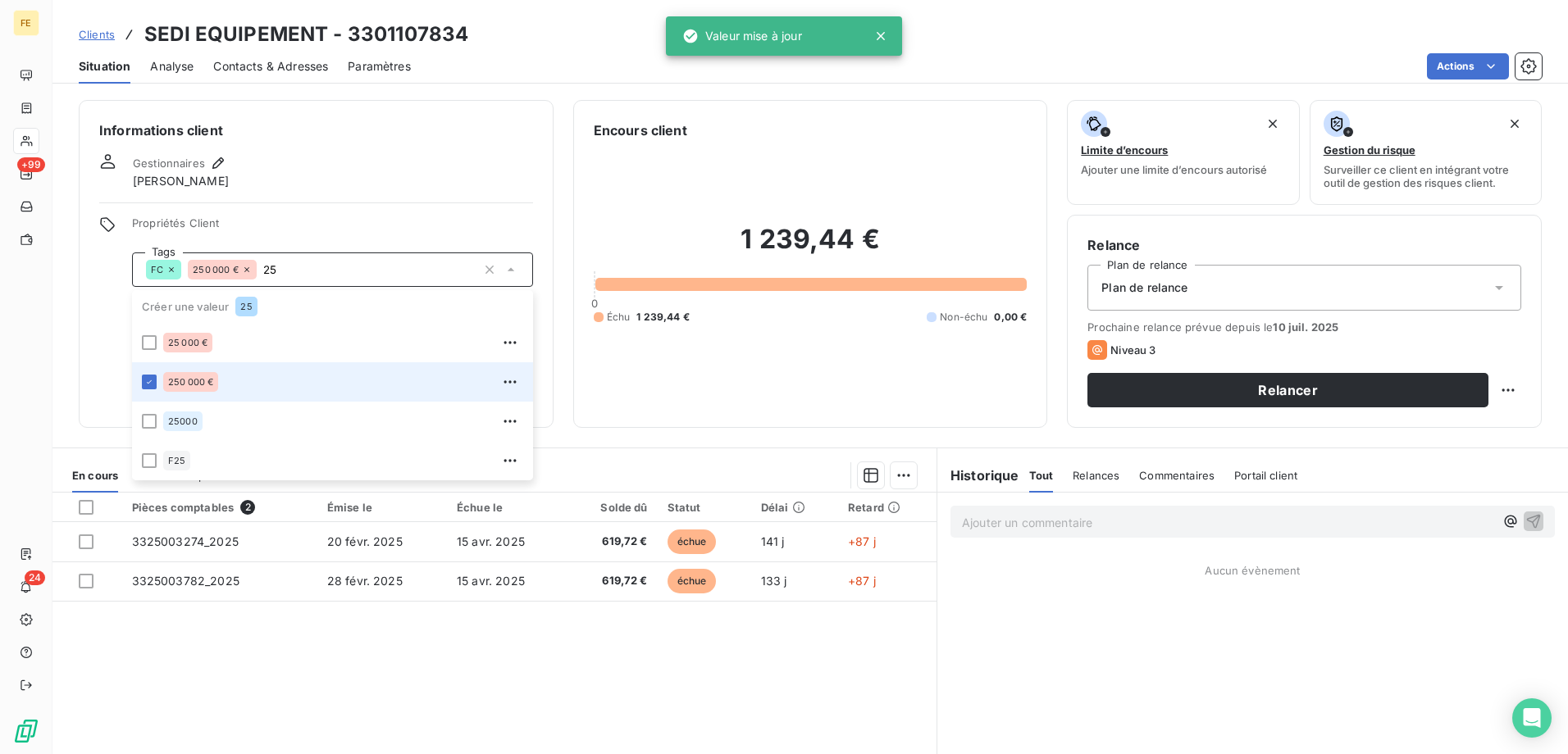 type on "2" 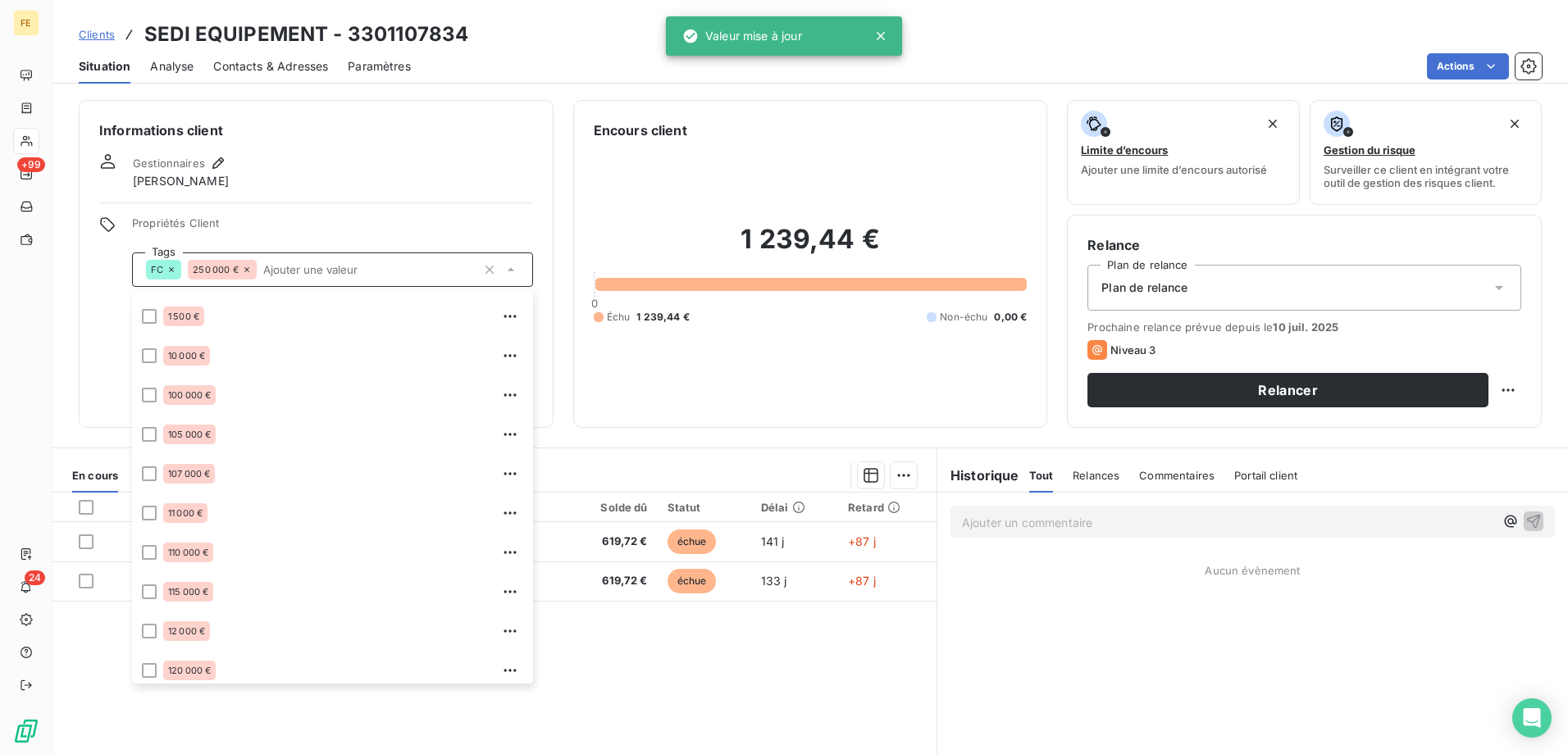 scroll, scrollTop: 826, scrollLeft: 0, axis: vertical 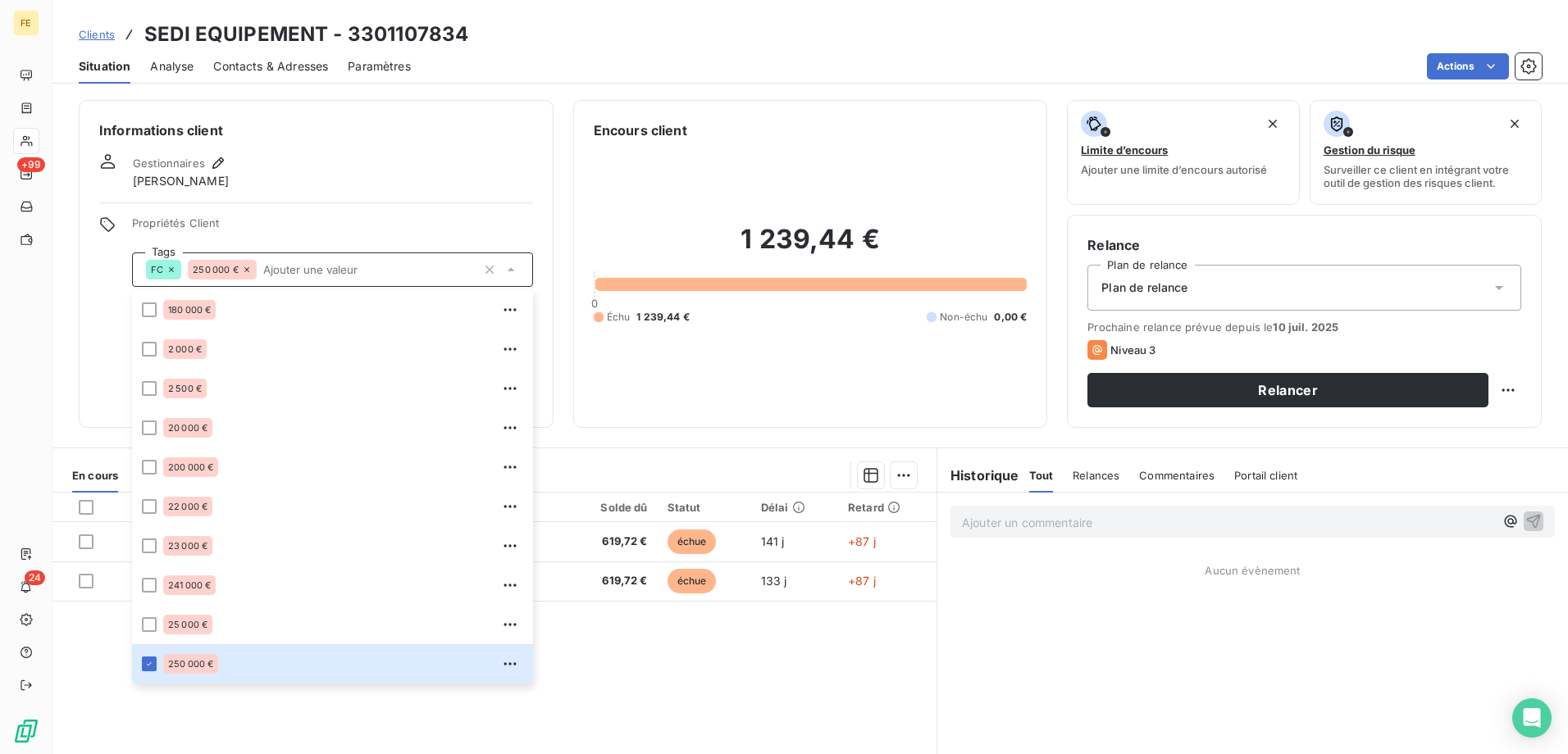 click 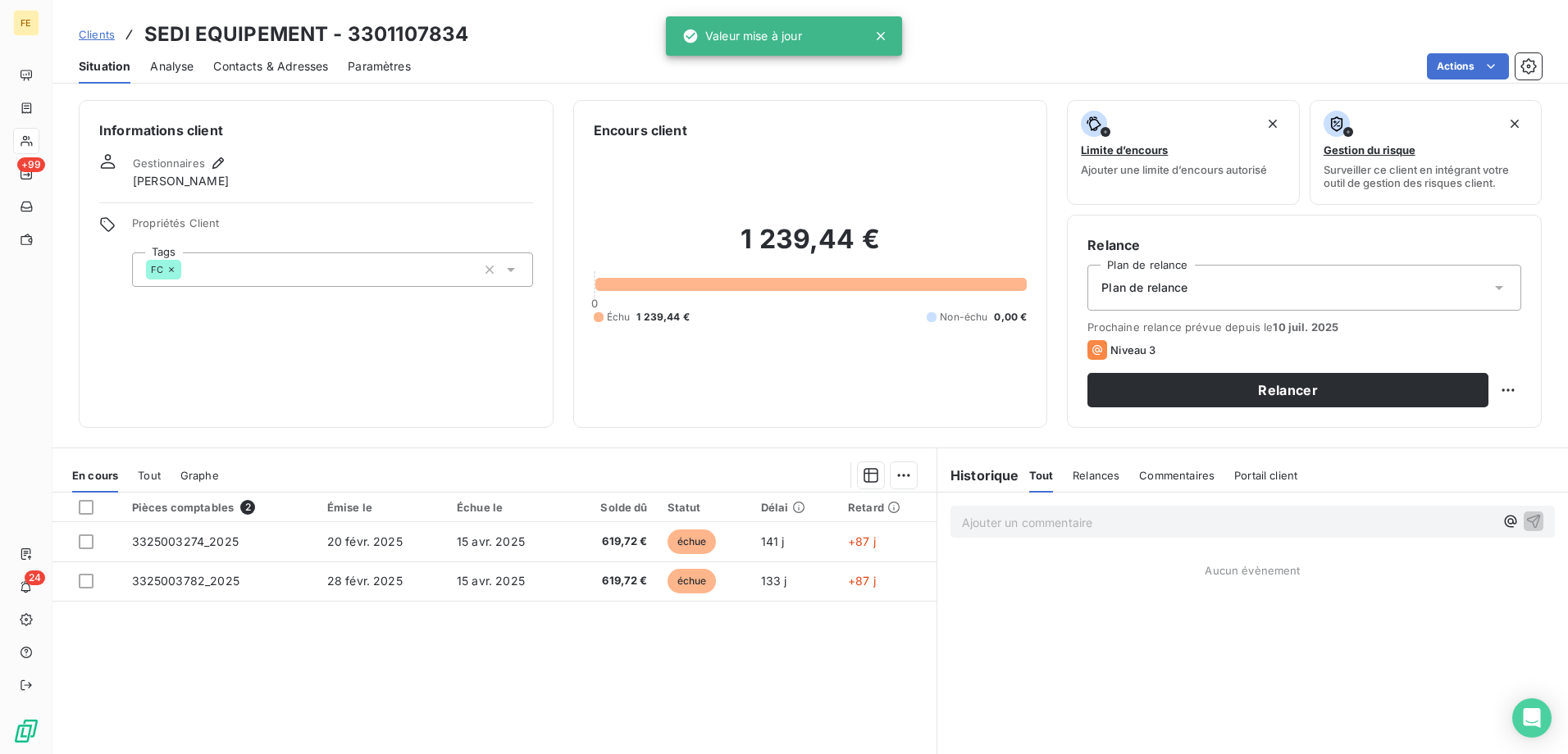 click on "FC" at bounding box center (332, 270) 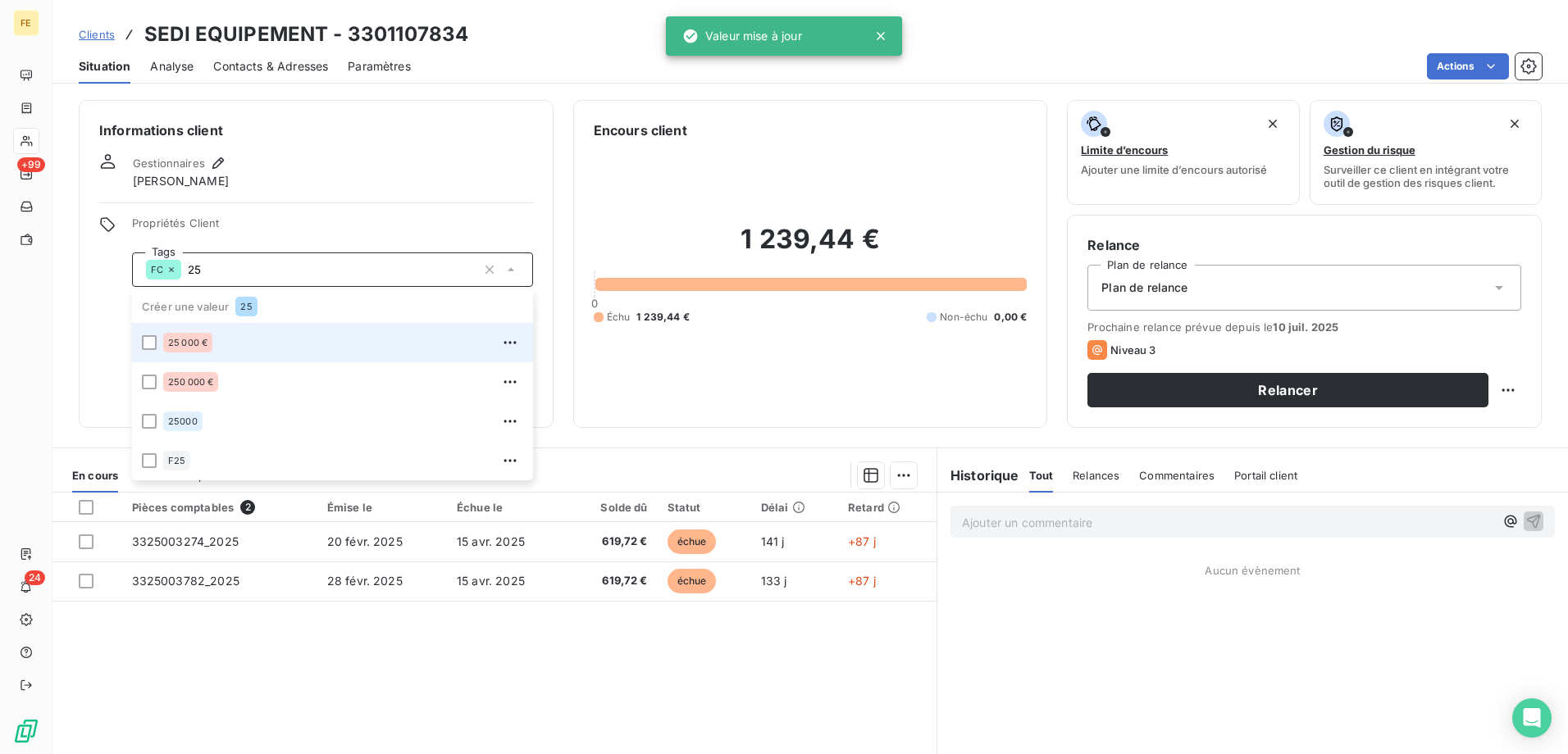scroll, scrollTop: 0, scrollLeft: 0, axis: both 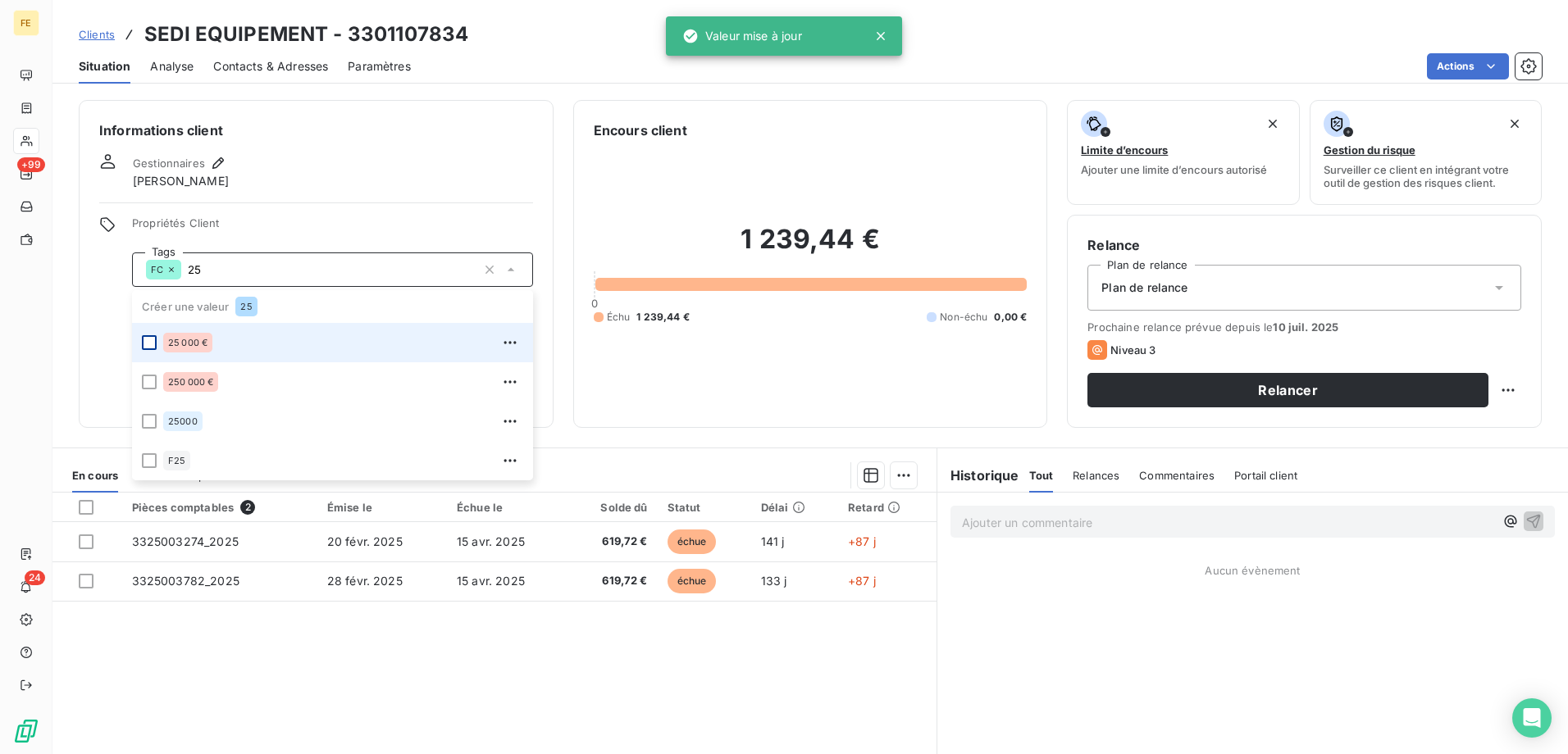 click at bounding box center [149, 343] 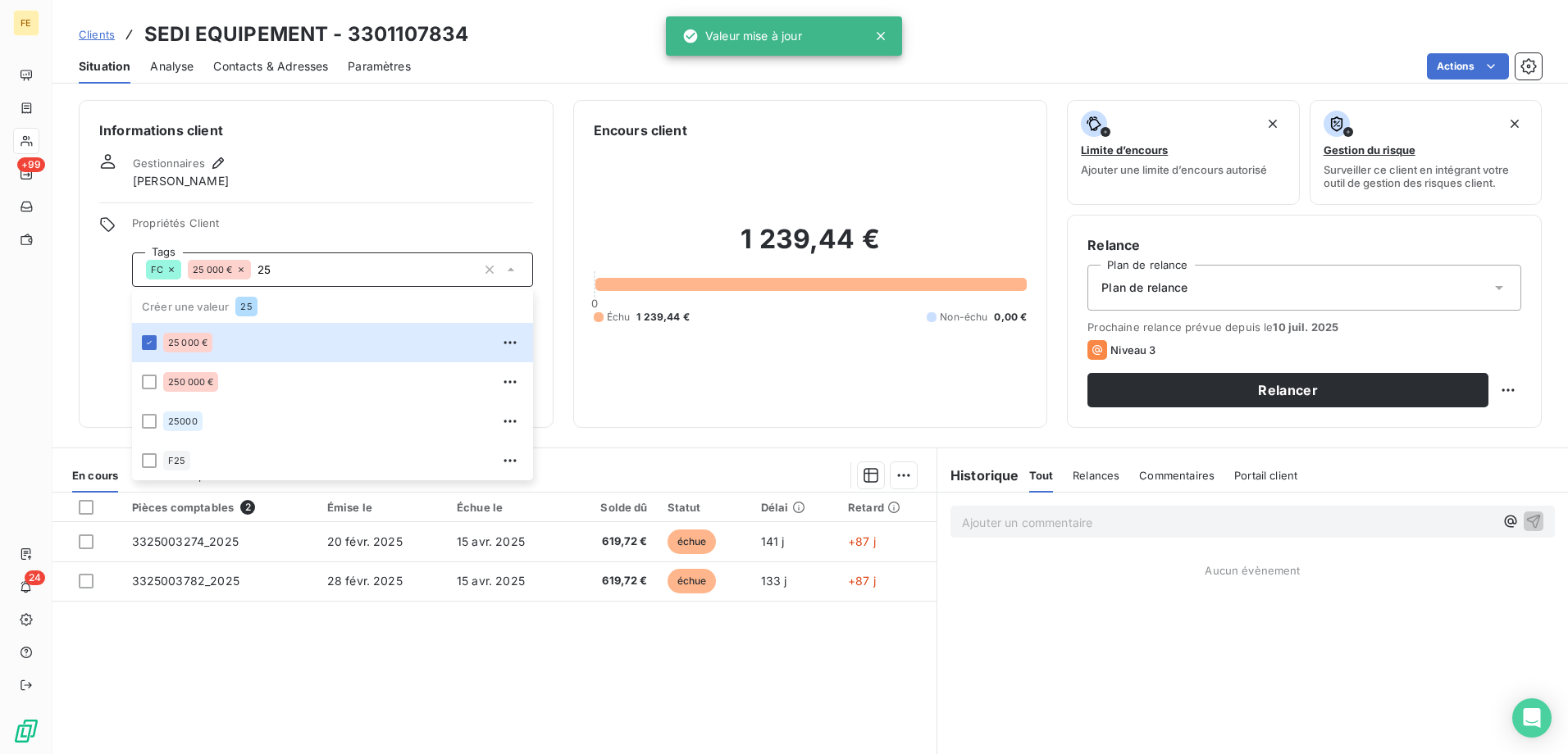 click on "FC 25 000 € 25" at bounding box center [332, 270] 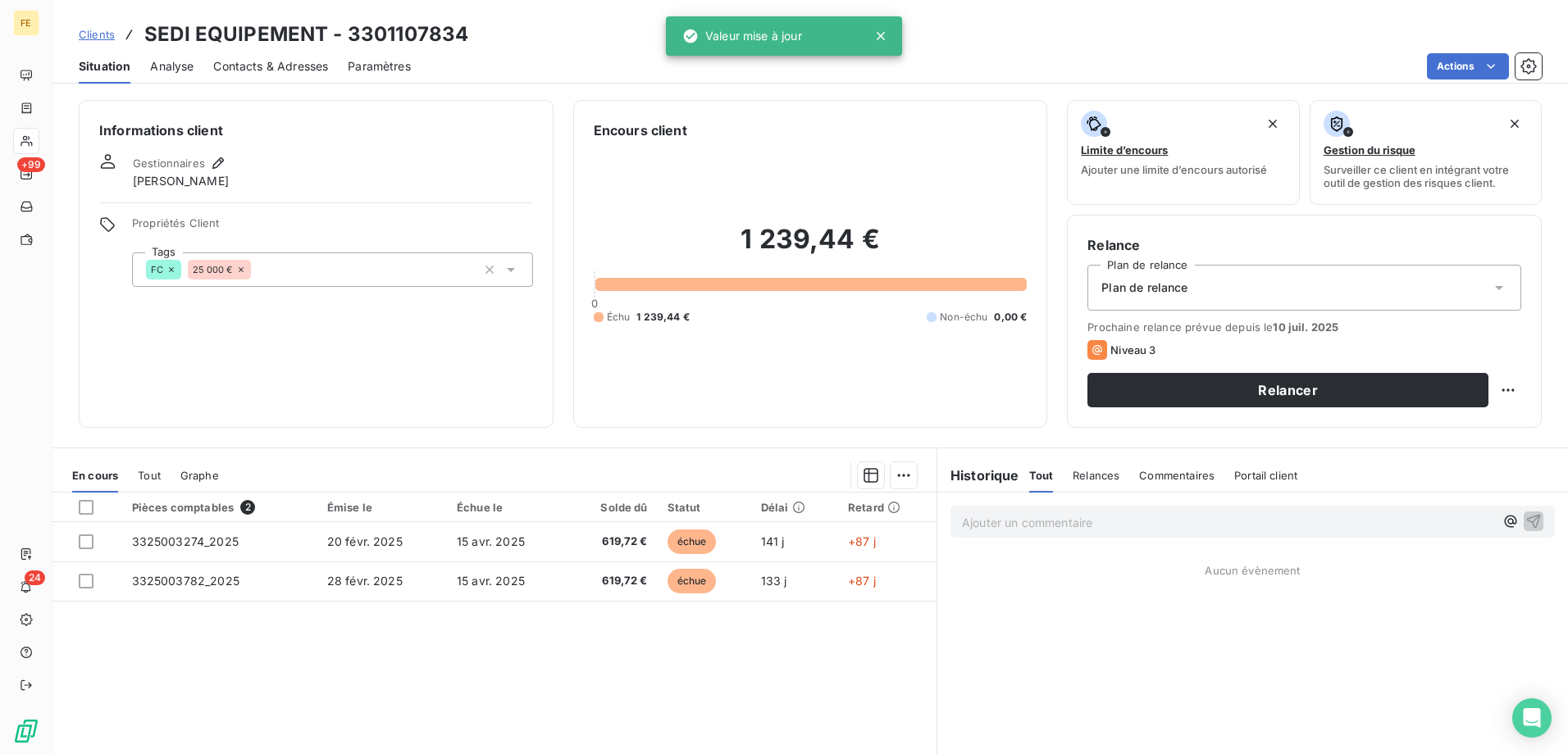 type on "2" 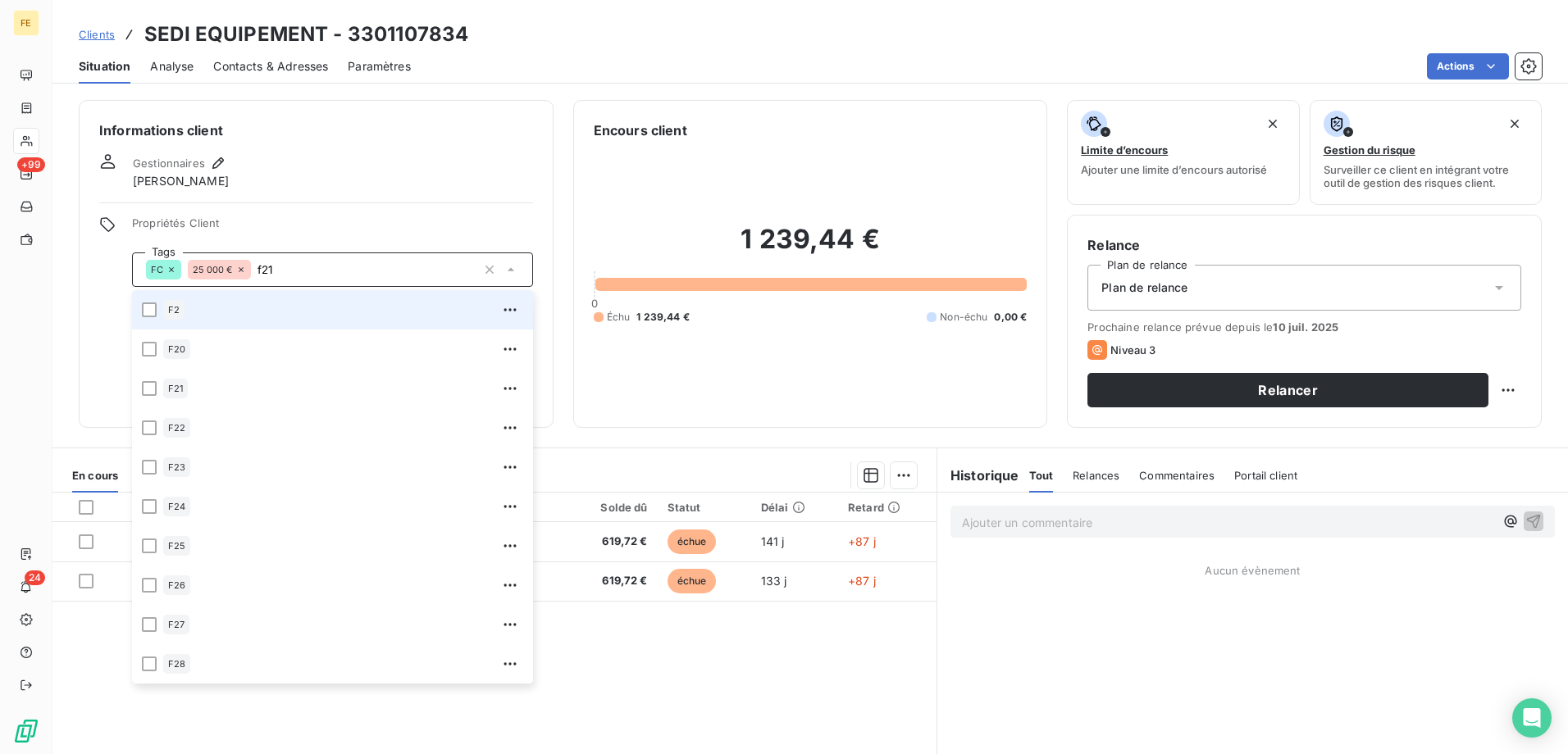 scroll, scrollTop: 0, scrollLeft: 0, axis: both 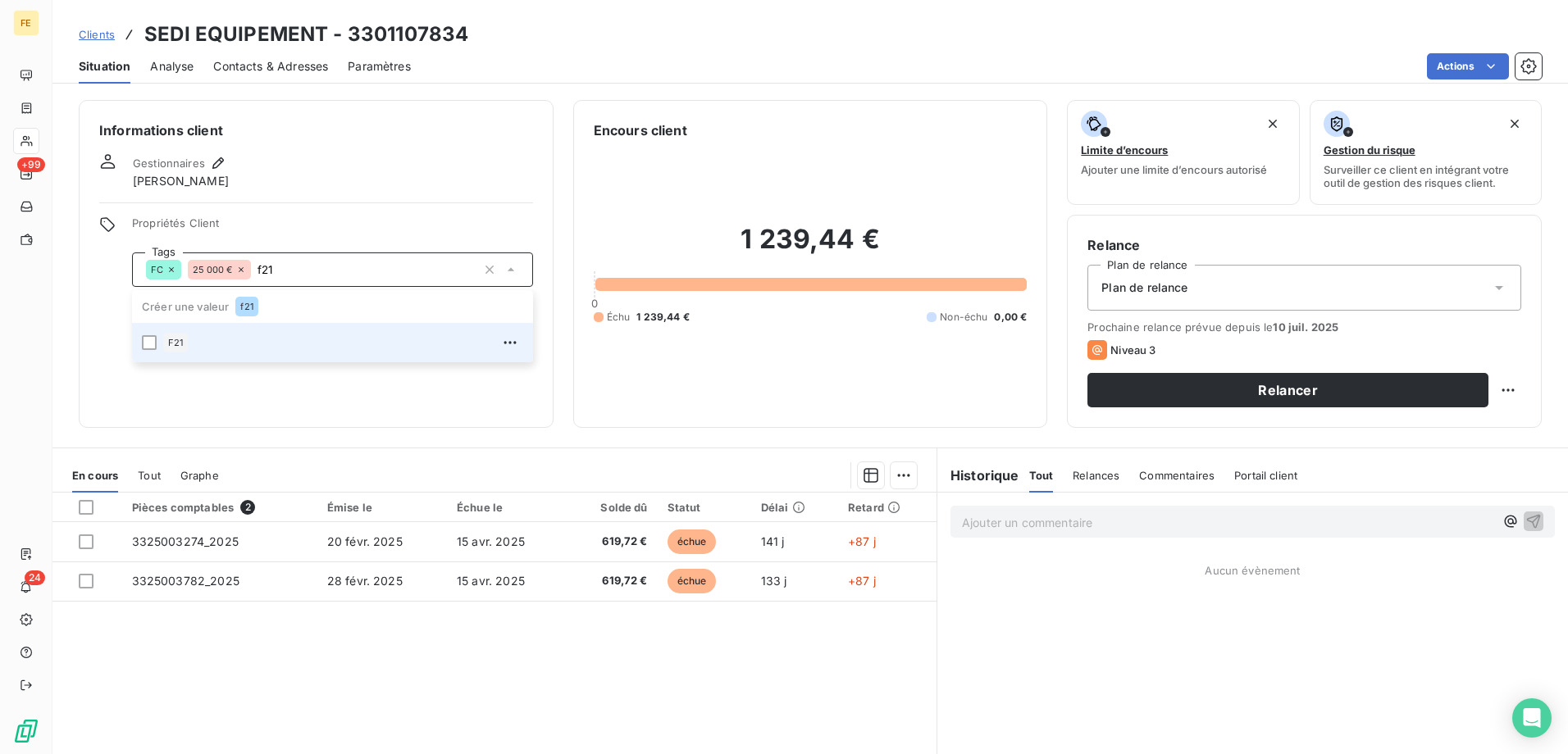 click on "F21" at bounding box center [332, 343] 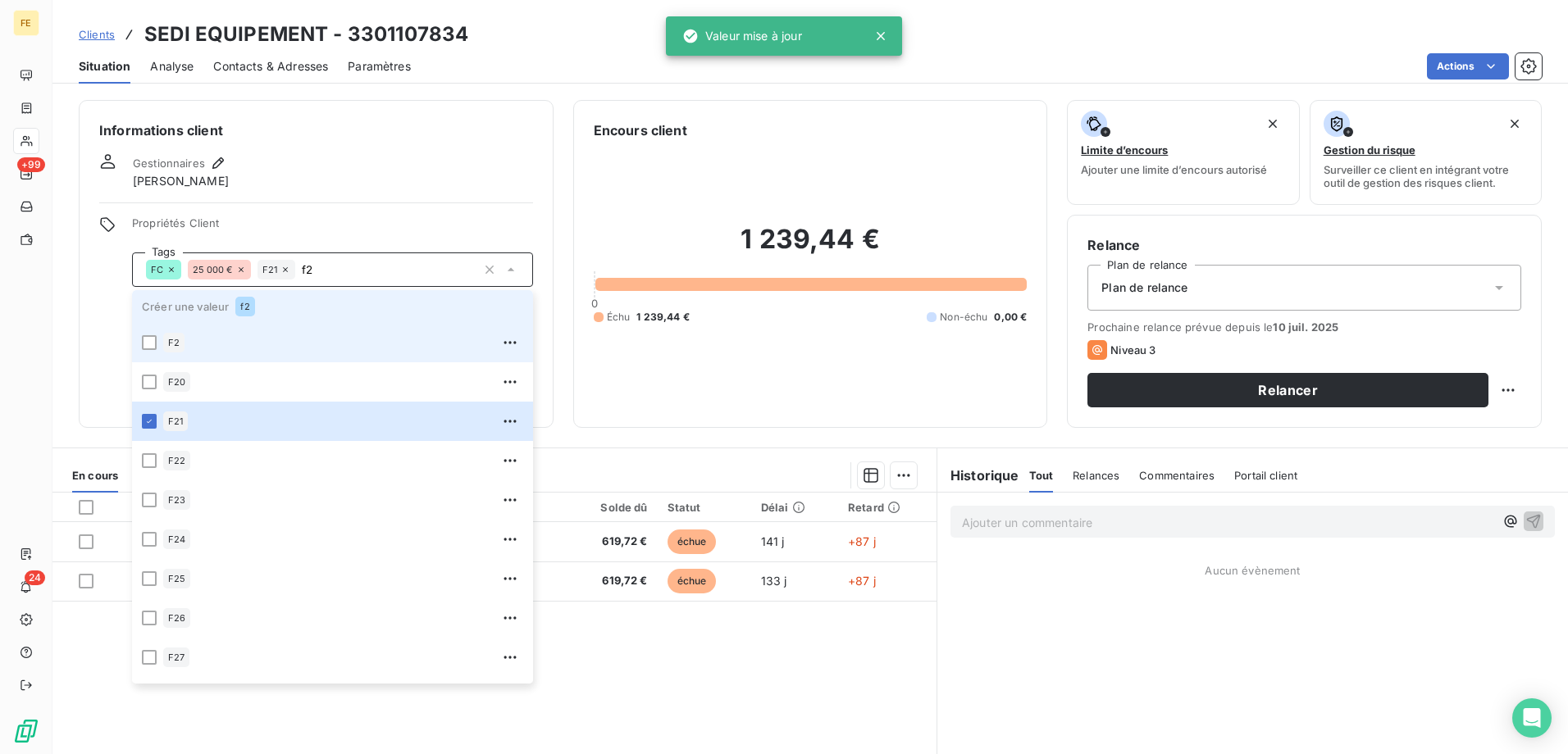 type on "f" 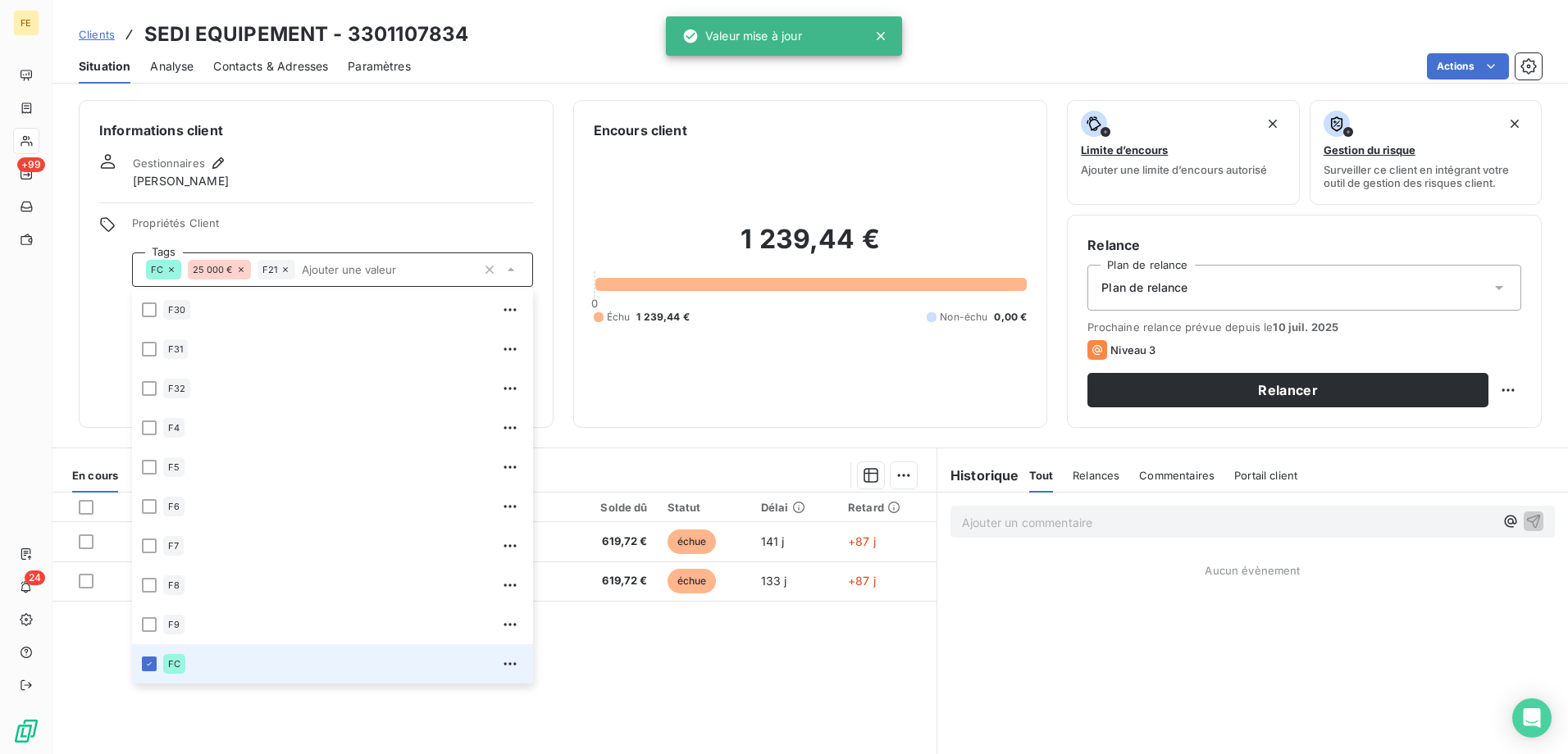 scroll, scrollTop: 4131, scrollLeft: 0, axis: vertical 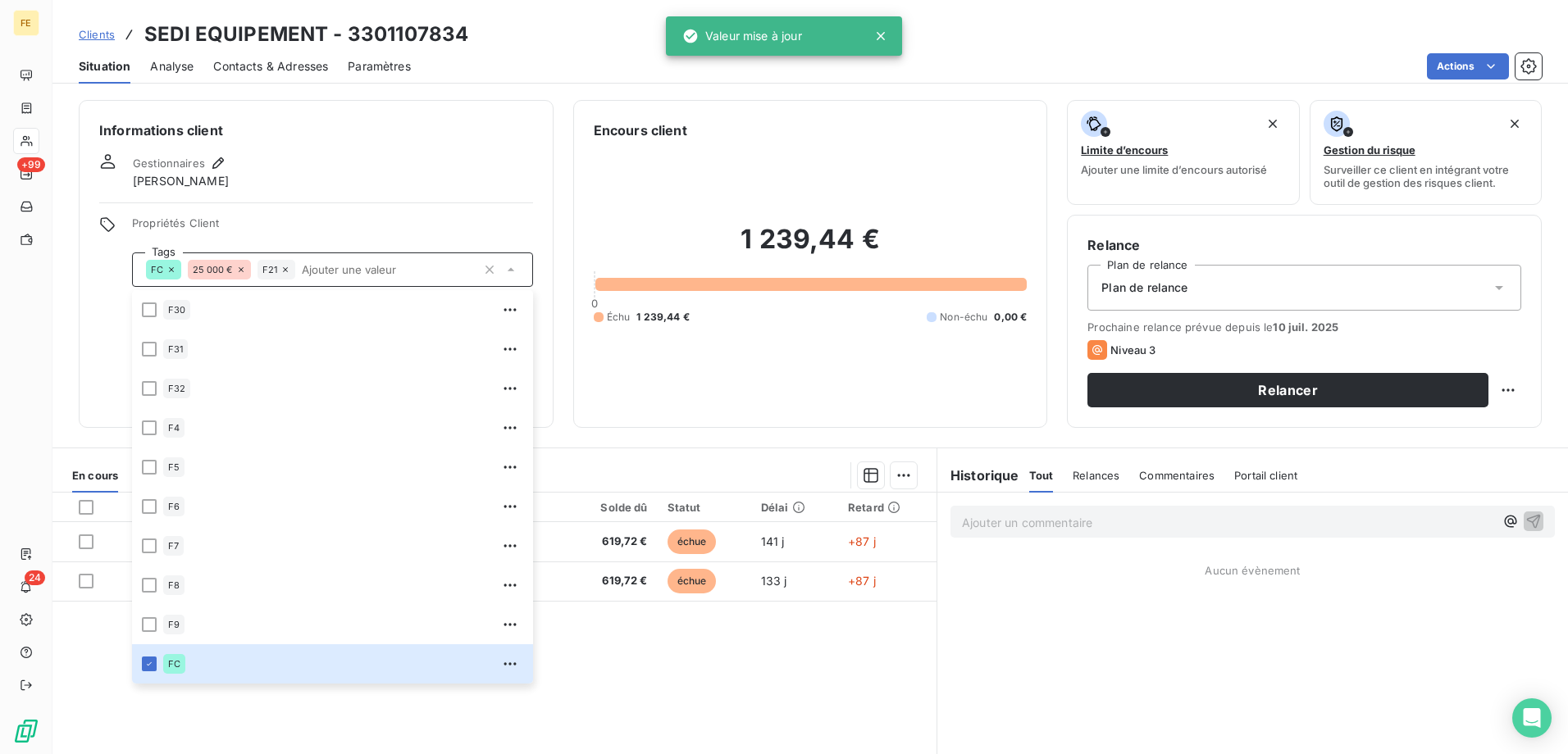 type 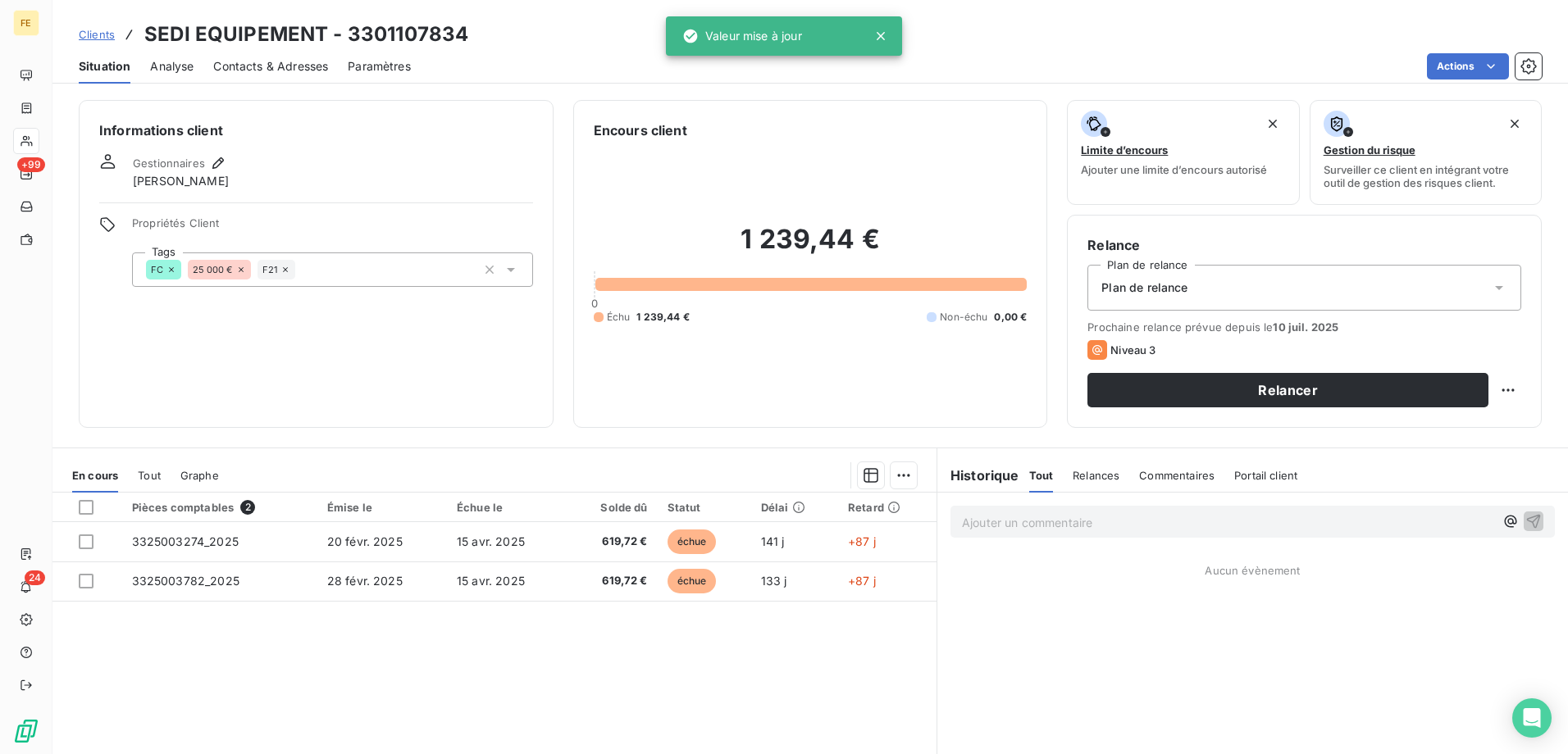 click on "Gestionnaires [PERSON_NAME]" at bounding box center (316, 171) 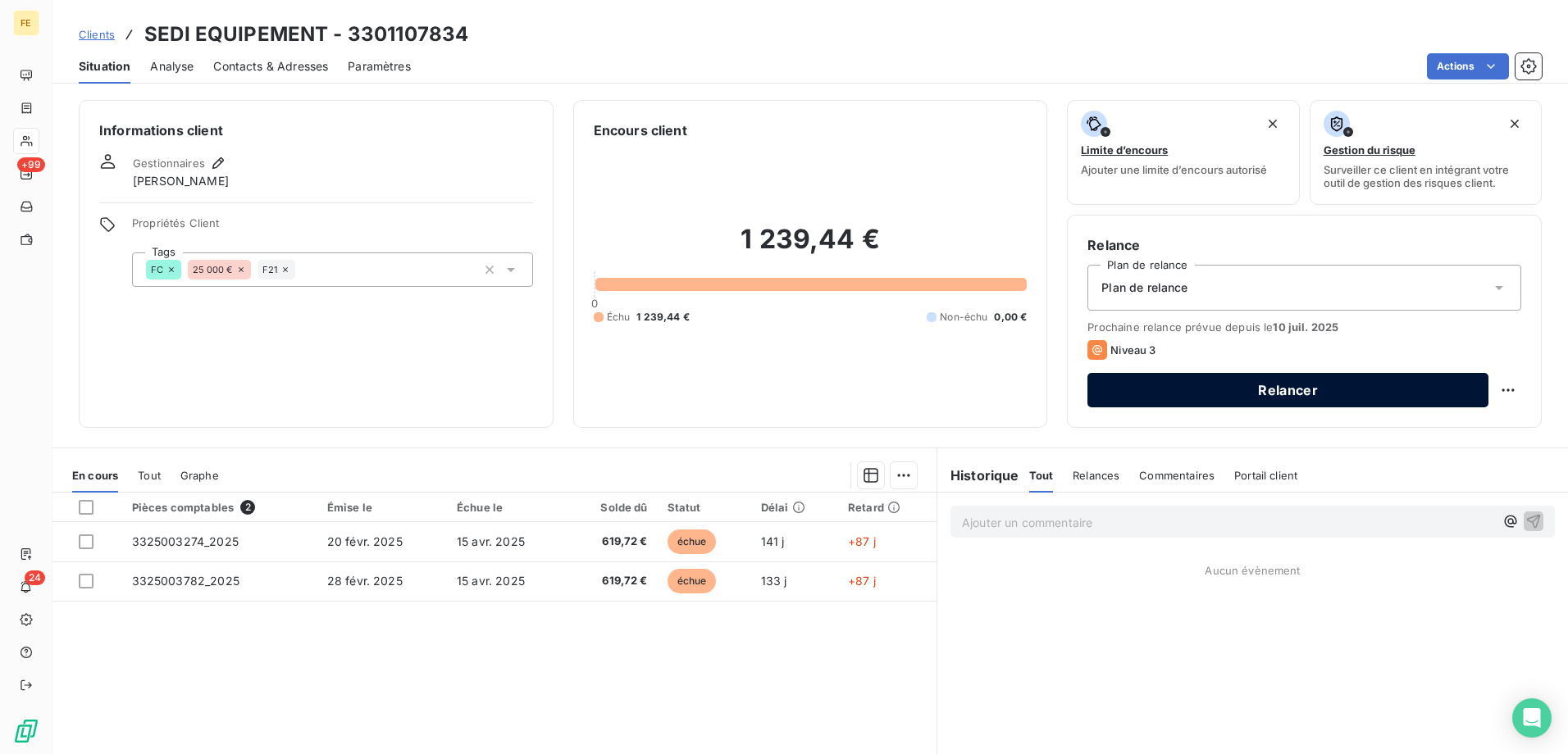 click on "Relancer" at bounding box center [1288, 390] 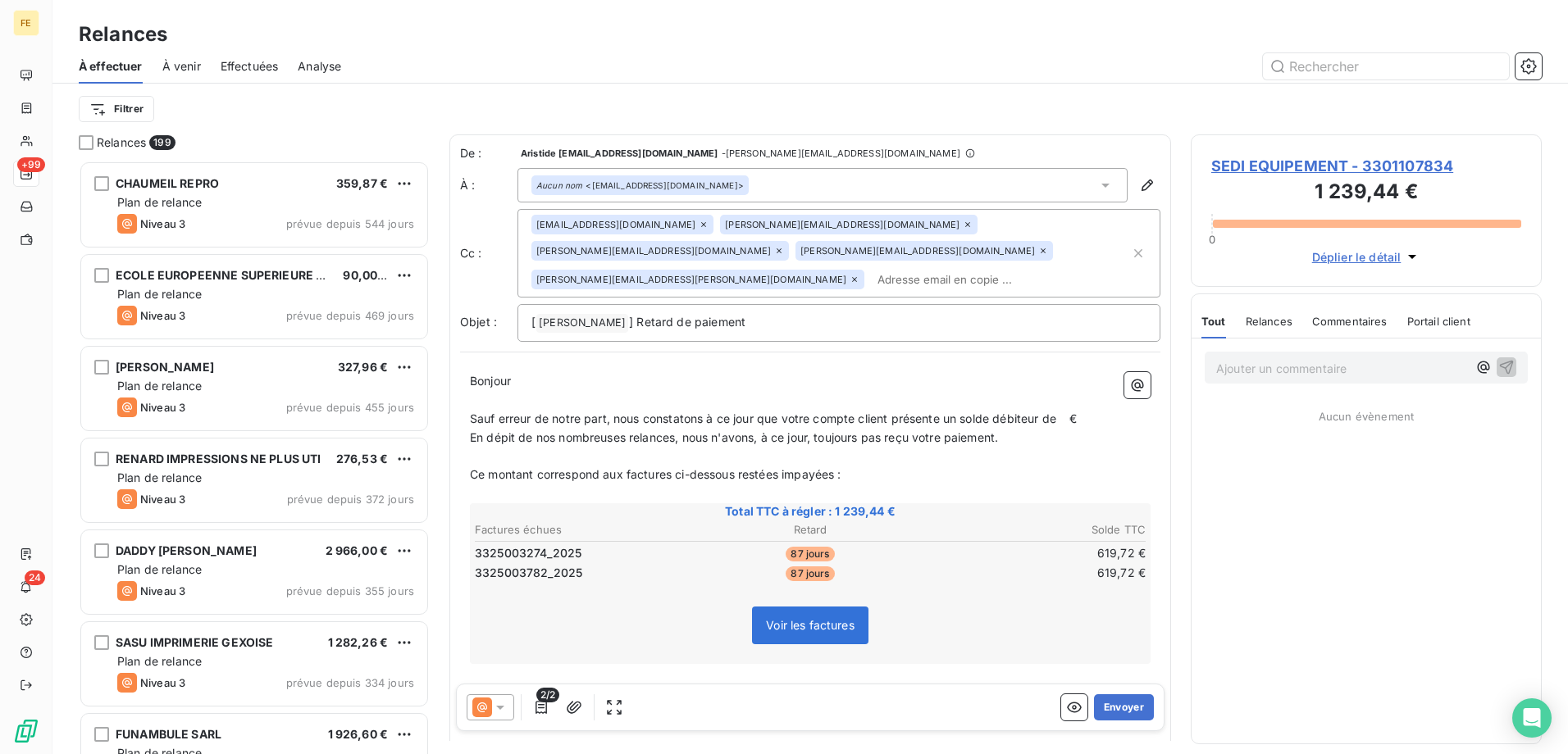 scroll, scrollTop: 13, scrollLeft: 13, axis: both 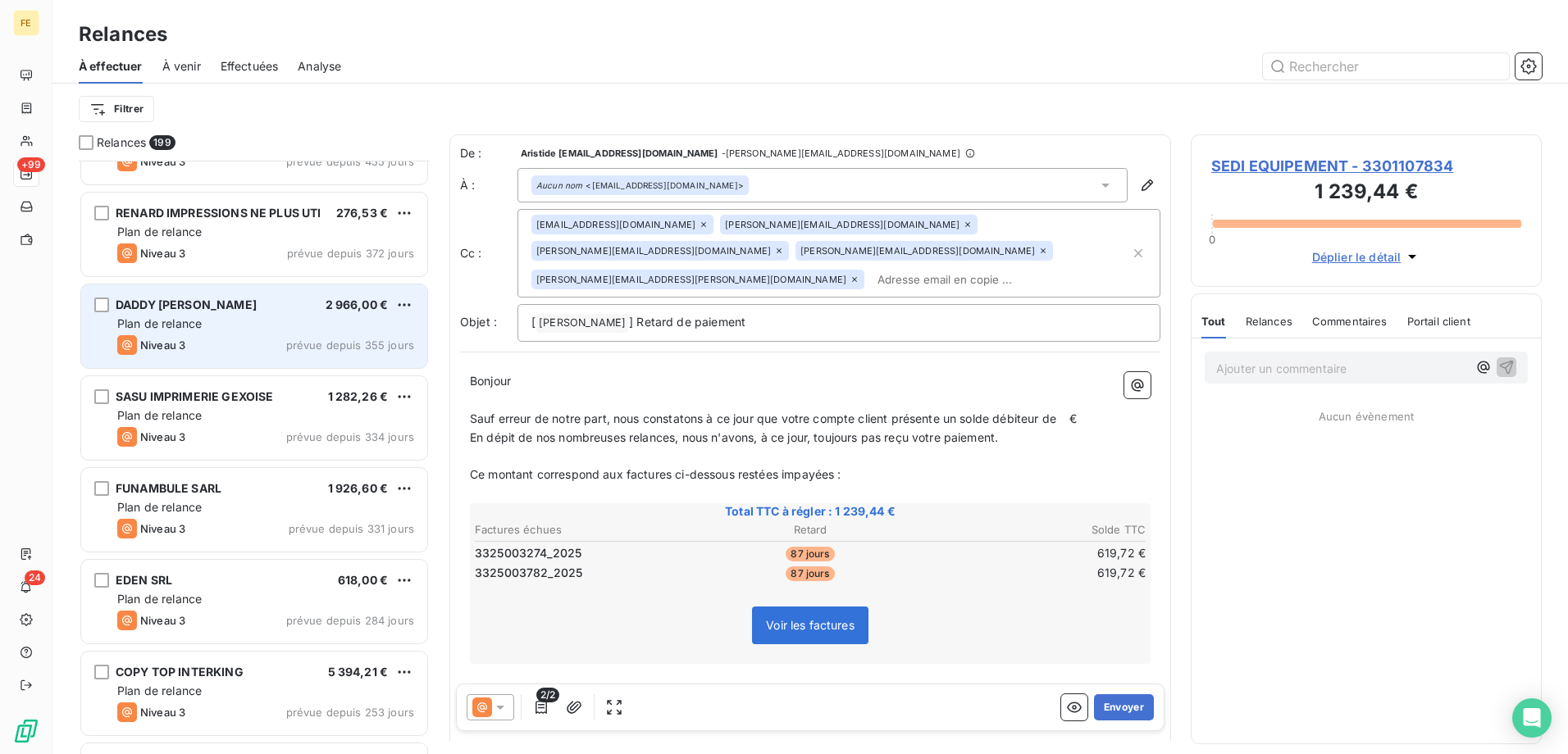 click on "DADDY [PERSON_NAME] 2 966,00 € Plan de relance Niveau 3 prévue depuis 355 jours" at bounding box center (254, 326) 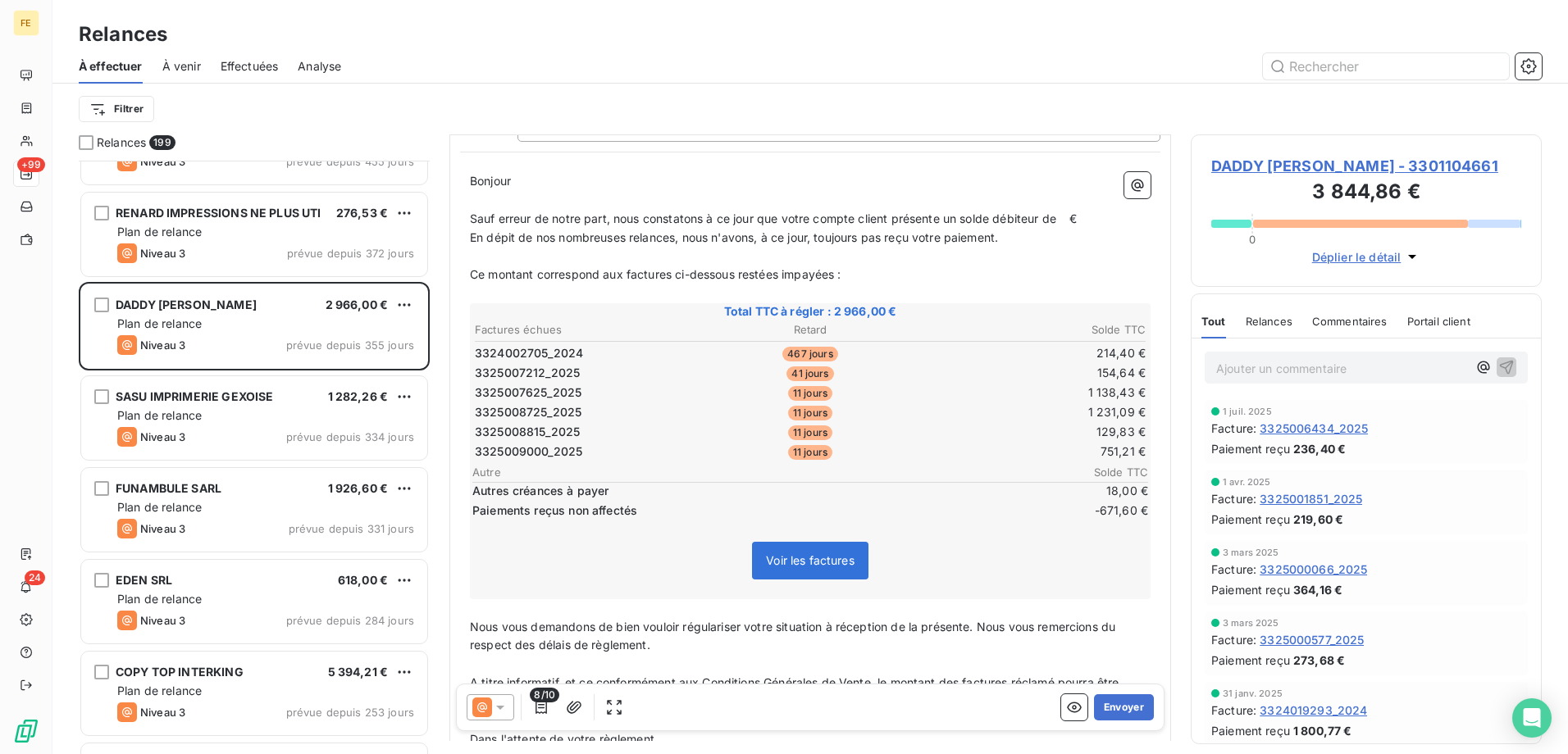 scroll, scrollTop: 247, scrollLeft: 0, axis: vertical 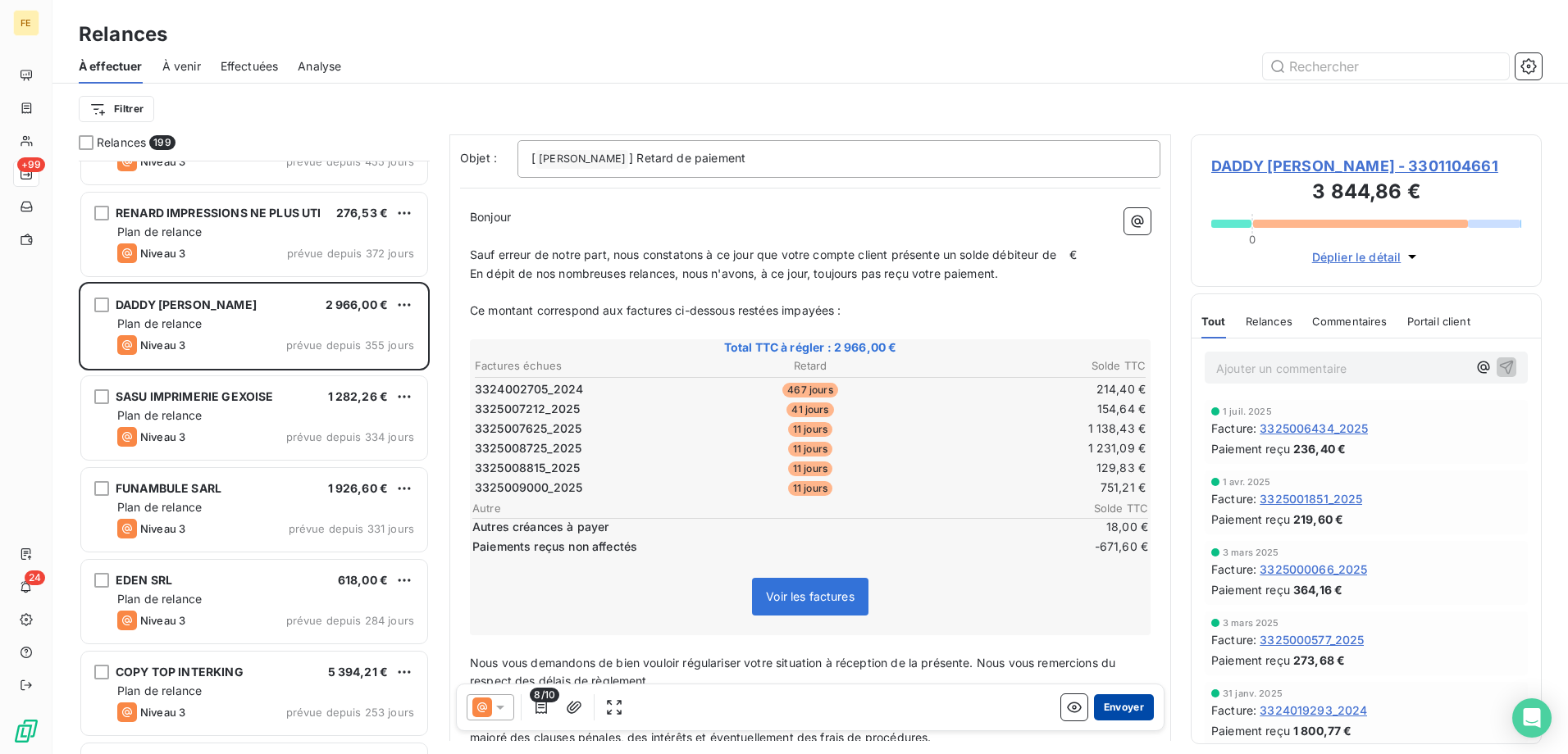 click on "Envoyer" at bounding box center [1124, 707] 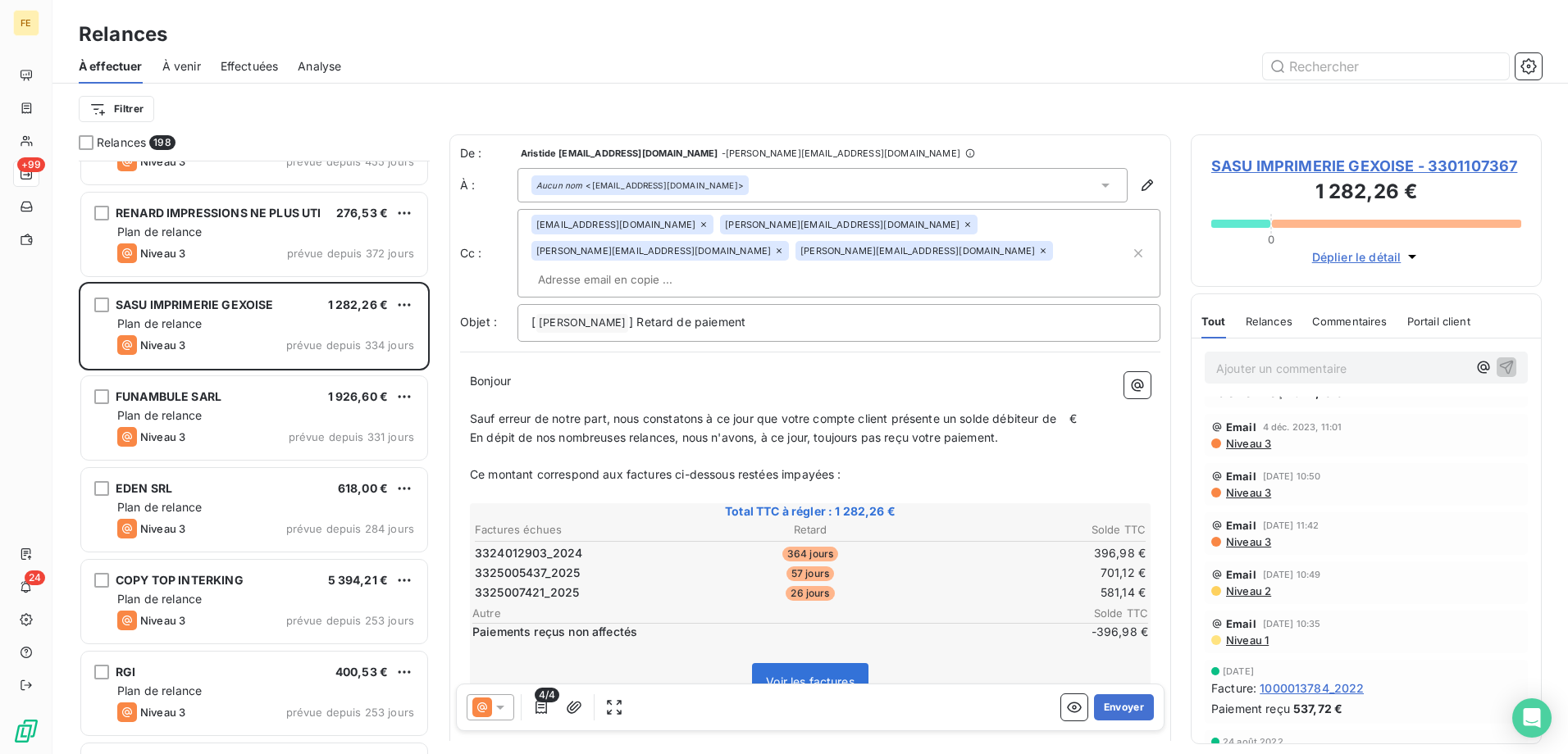 scroll, scrollTop: 0, scrollLeft: 0, axis: both 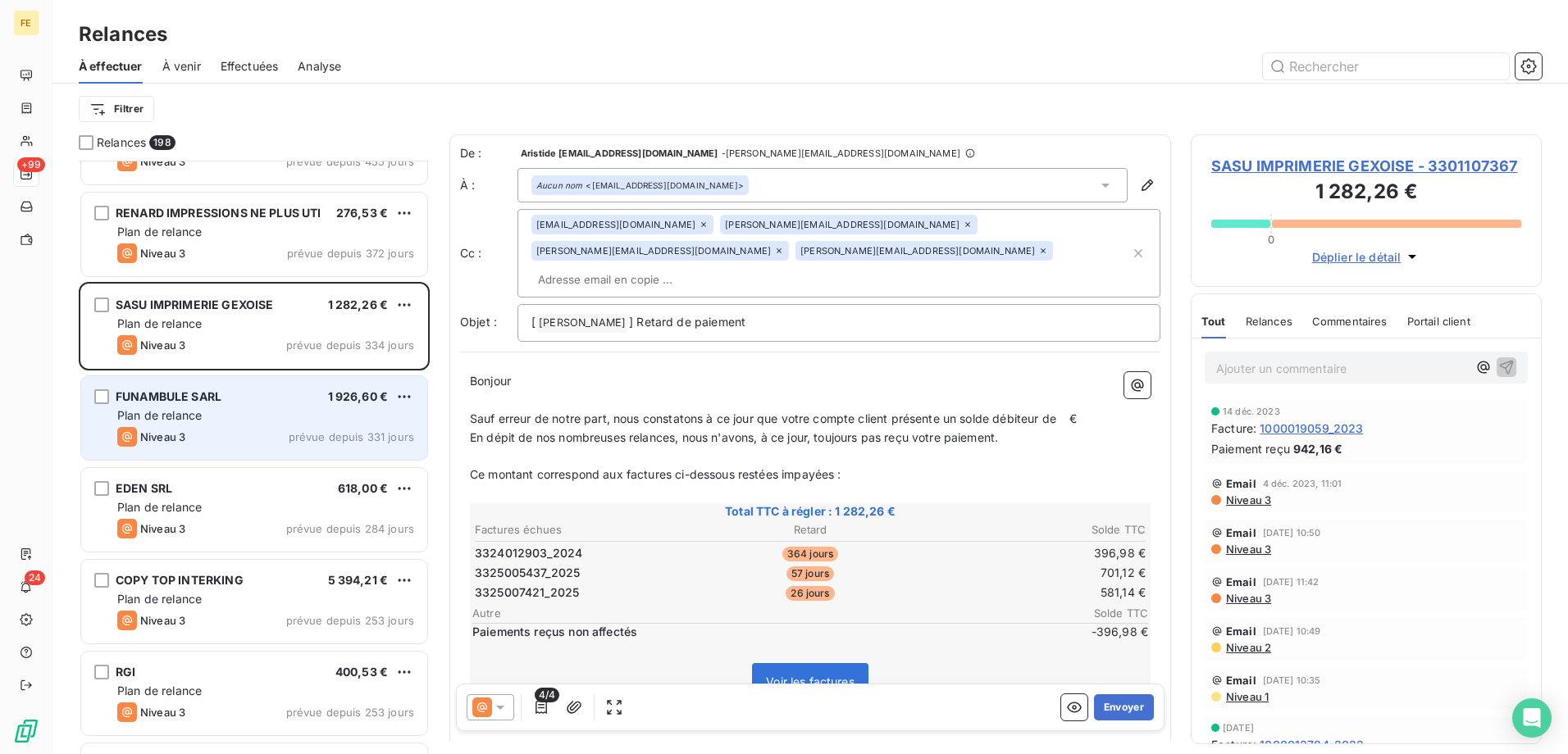 click on "Niveau 3 prévue depuis 331 jours" at bounding box center [266, 437] 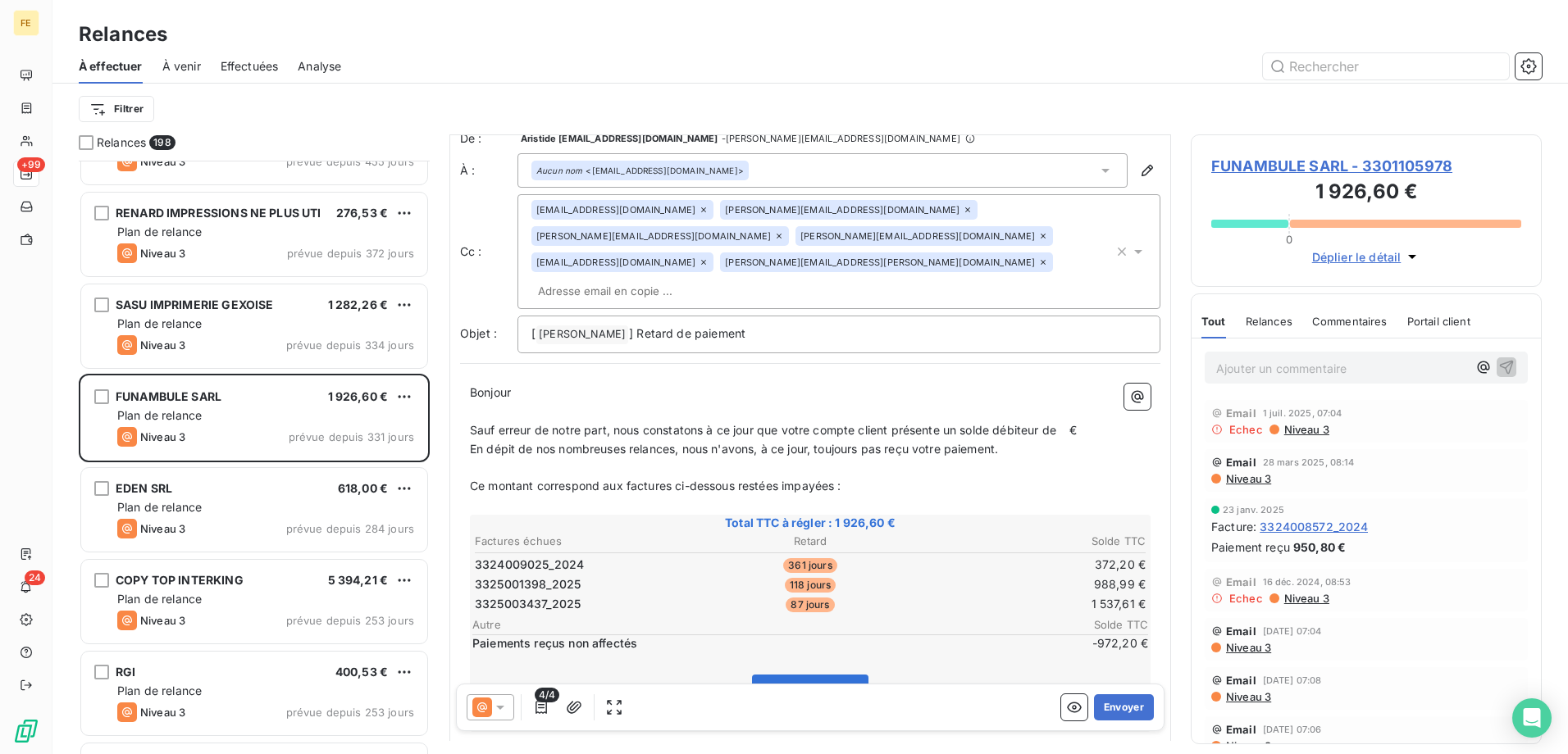 scroll, scrollTop: 0, scrollLeft: 0, axis: both 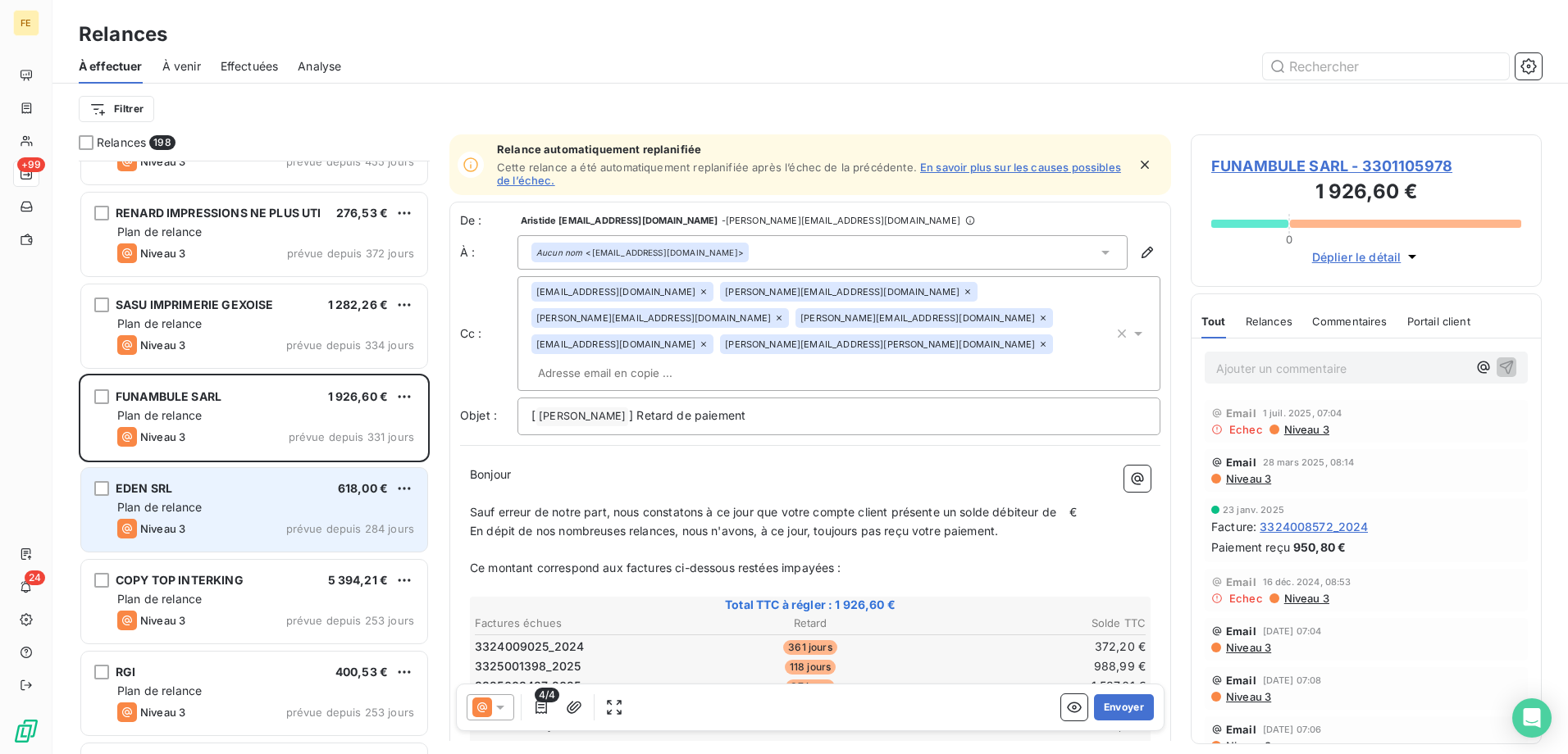 click on "Plan de relance" at bounding box center [266, 507] 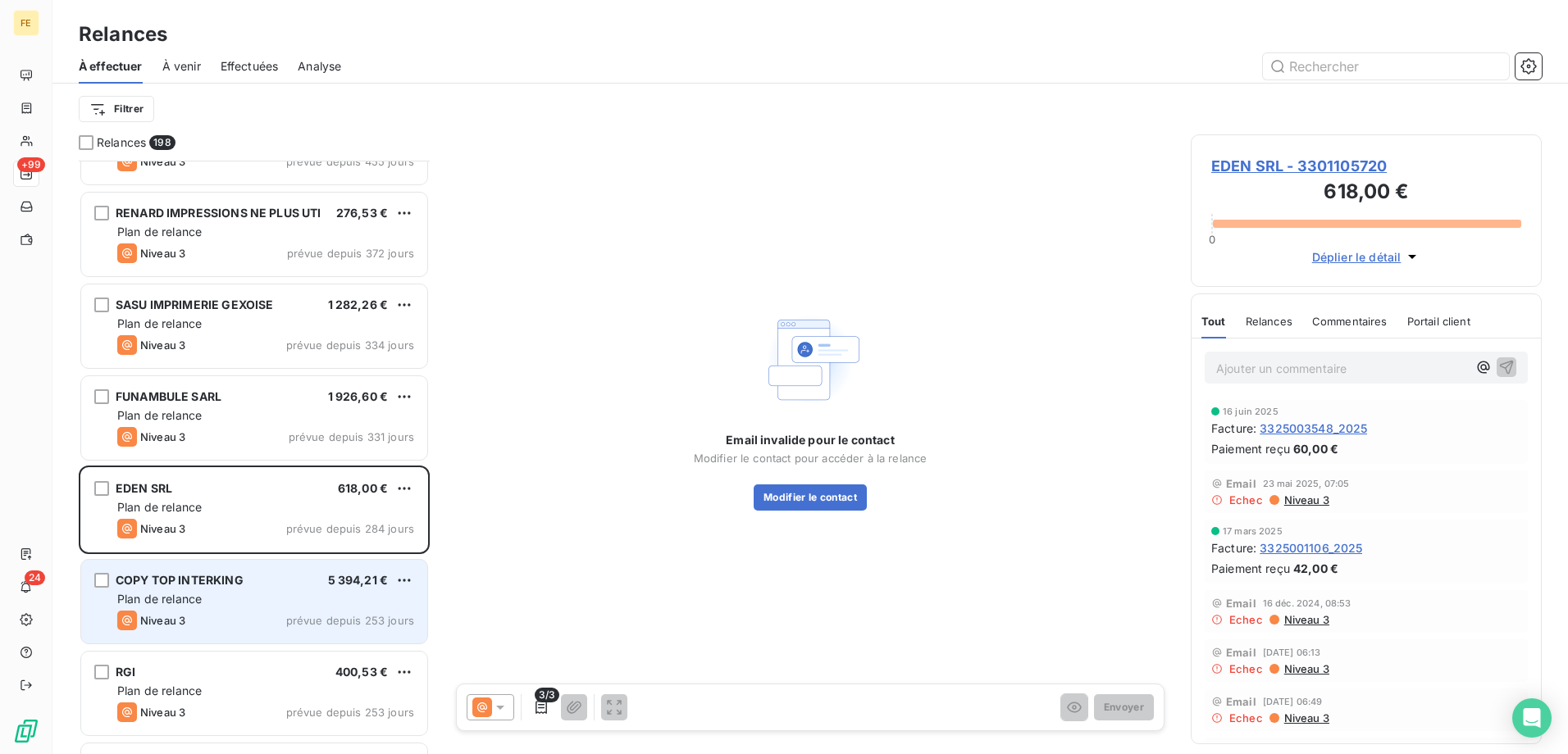 click on "Plan de relance" at bounding box center [266, 599] 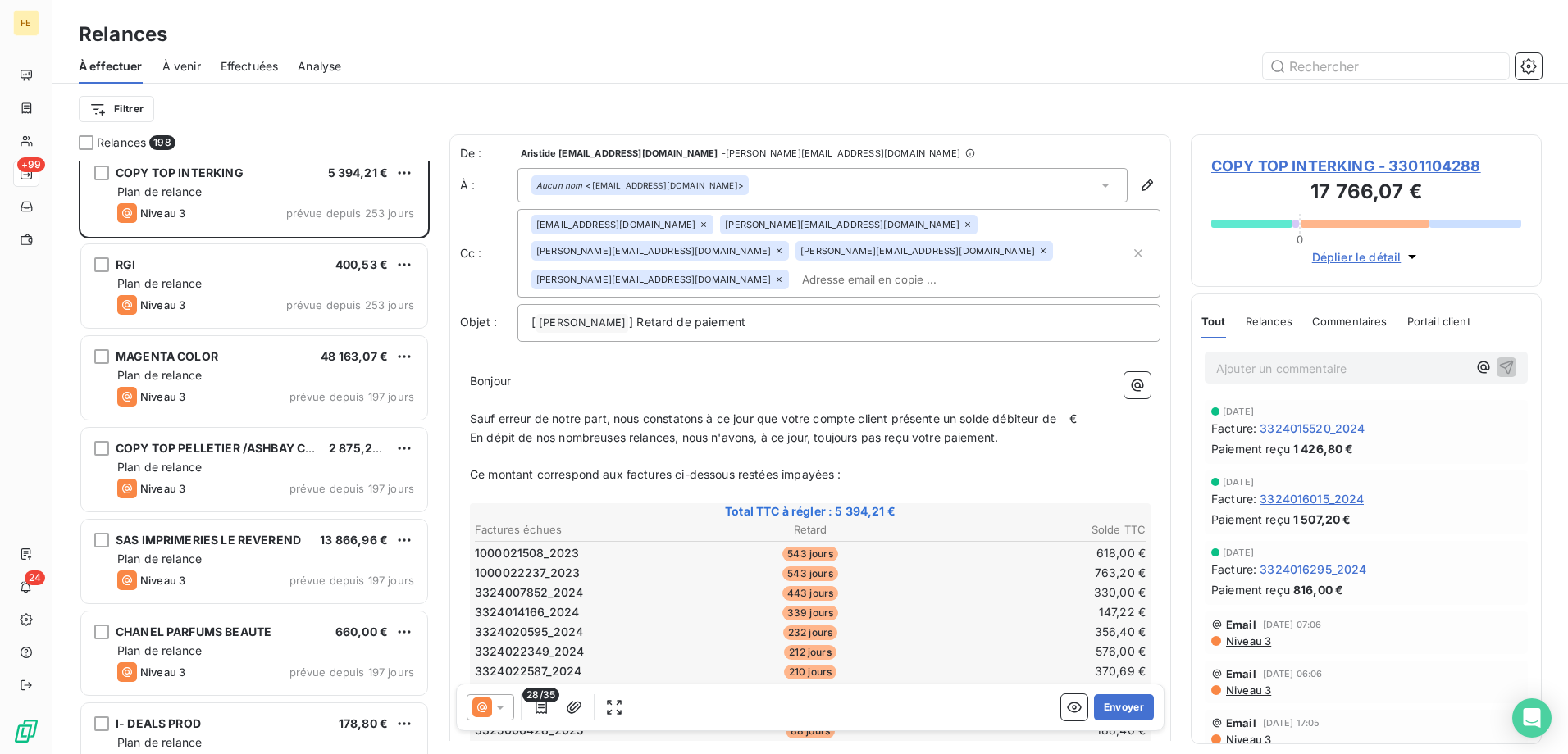 scroll, scrollTop: 656, scrollLeft: 0, axis: vertical 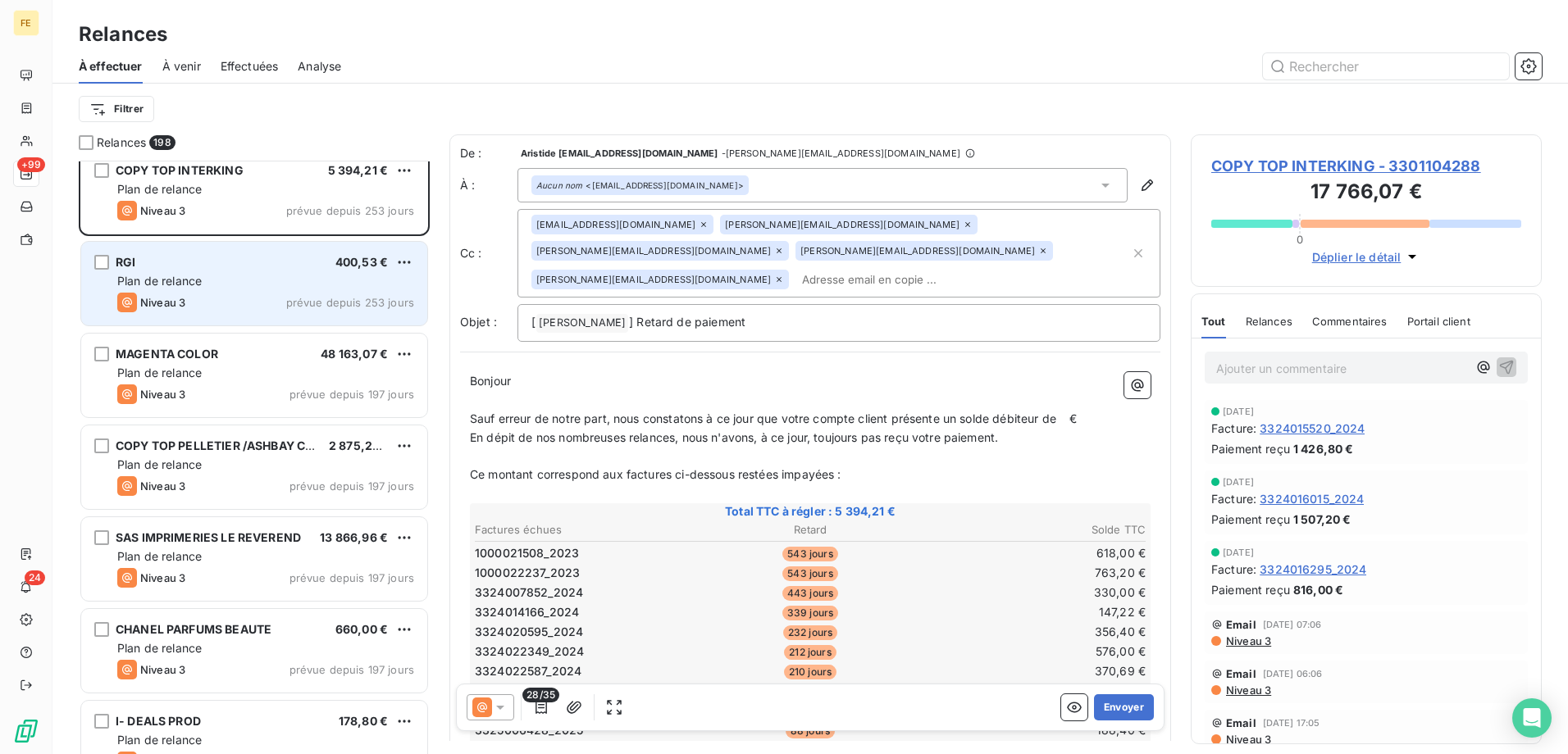click on "RGI 400,53 €" at bounding box center (266, 262) 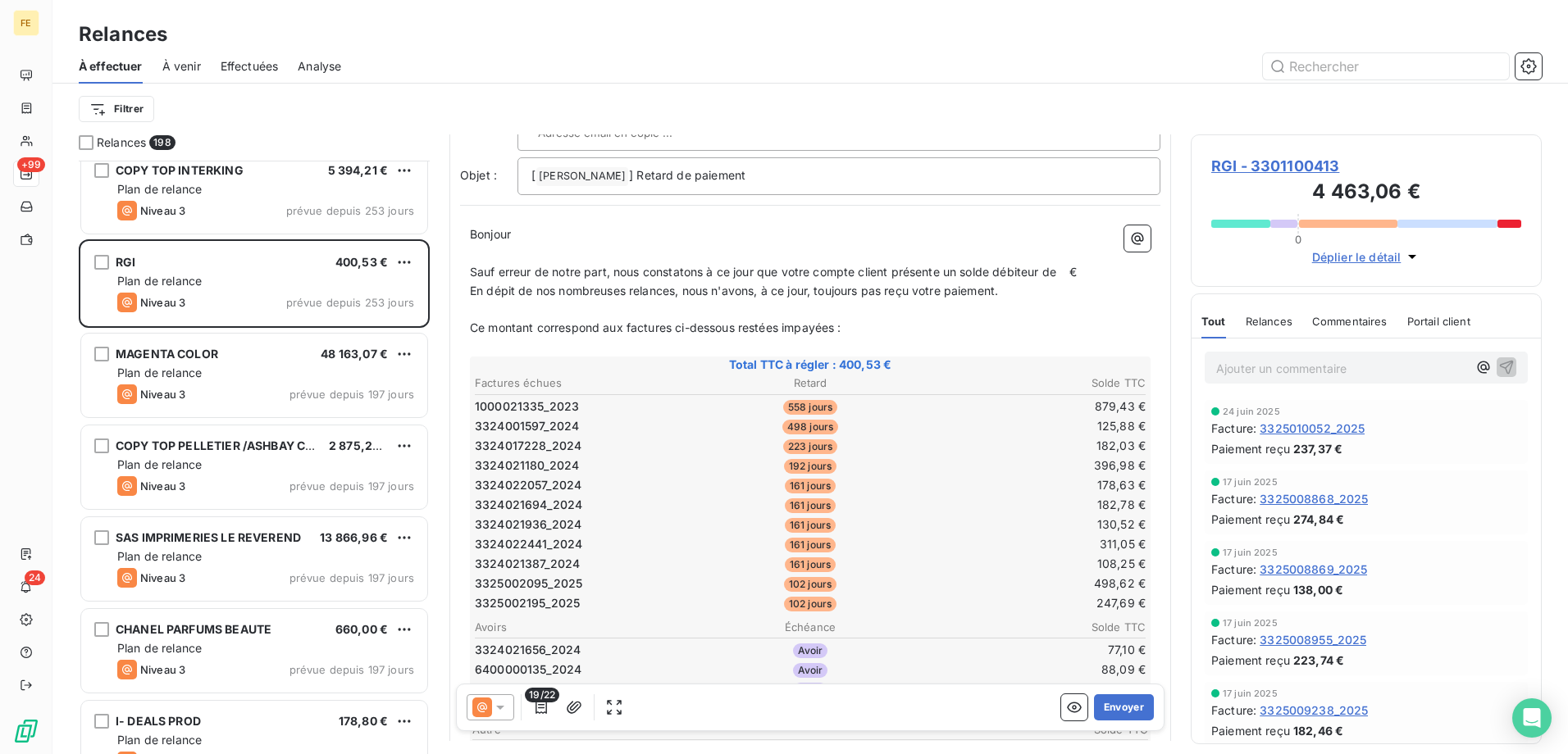 scroll, scrollTop: 0, scrollLeft: 0, axis: both 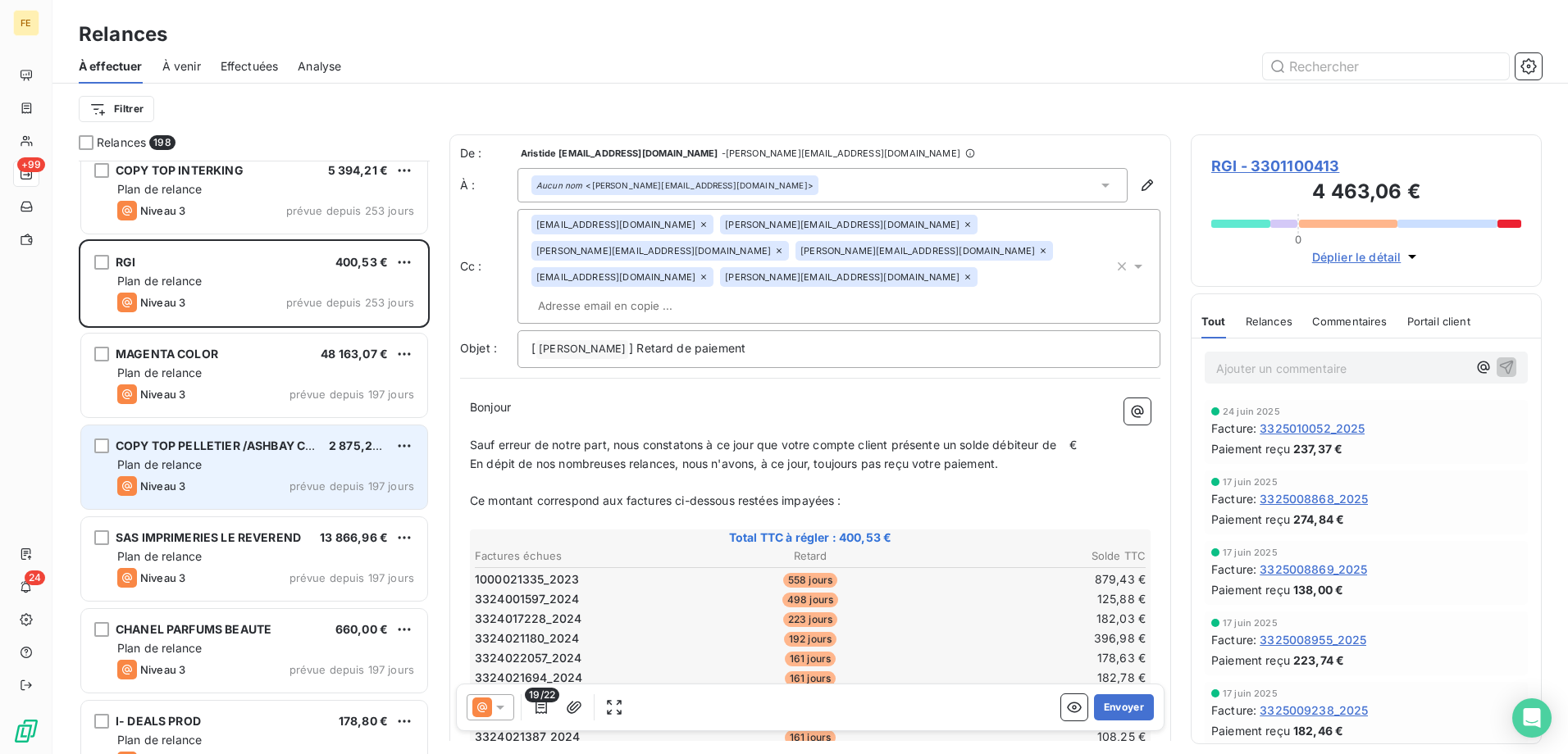 click on "COPY TOP [PERSON_NAME] /[PERSON_NAME] COM 2 875,20 € Plan de relance Niveau 3 prévue depuis 197 jours" at bounding box center [254, 467] 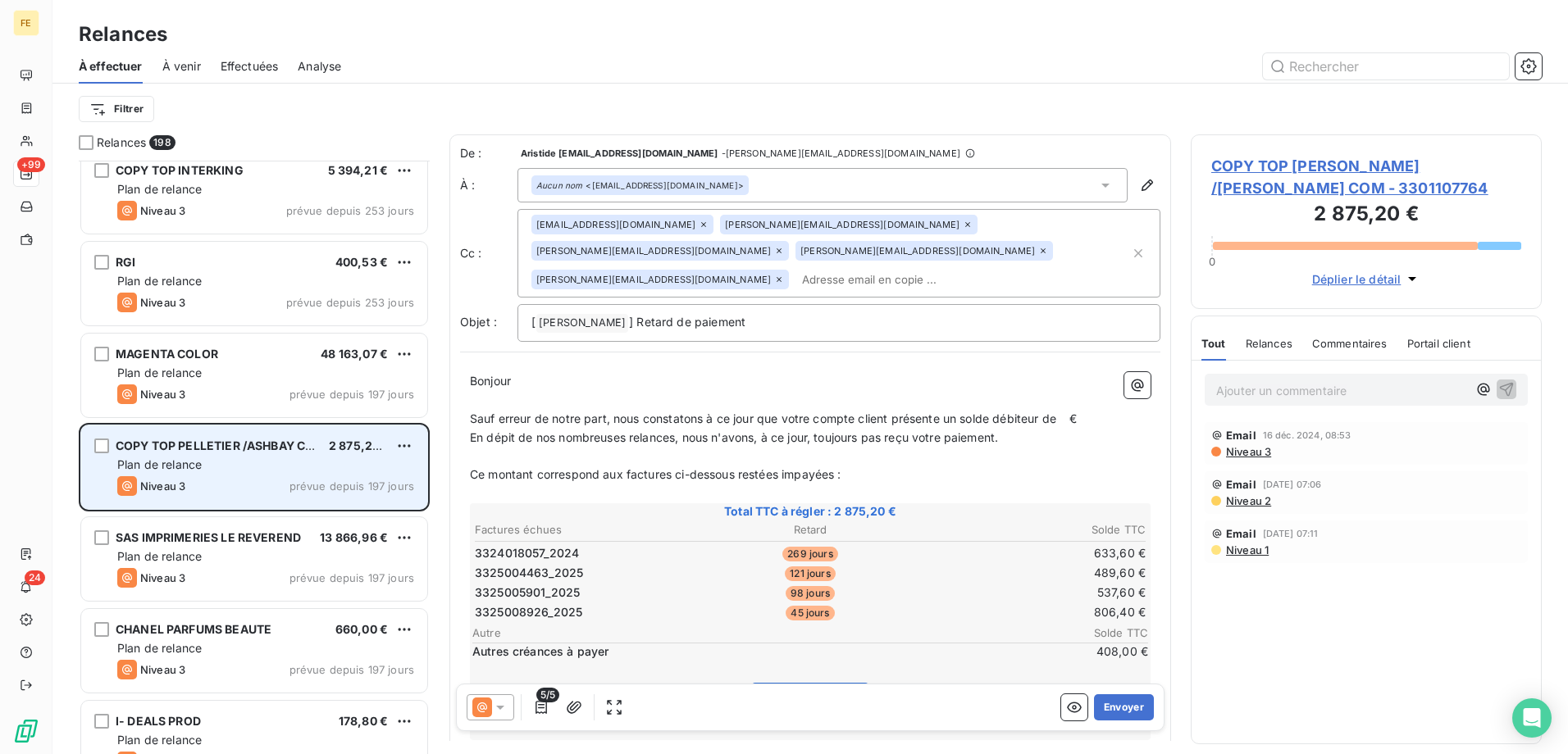 drag, startPoint x: 239, startPoint y: 372, endPoint x: 233, endPoint y: 455, distance: 83.21658 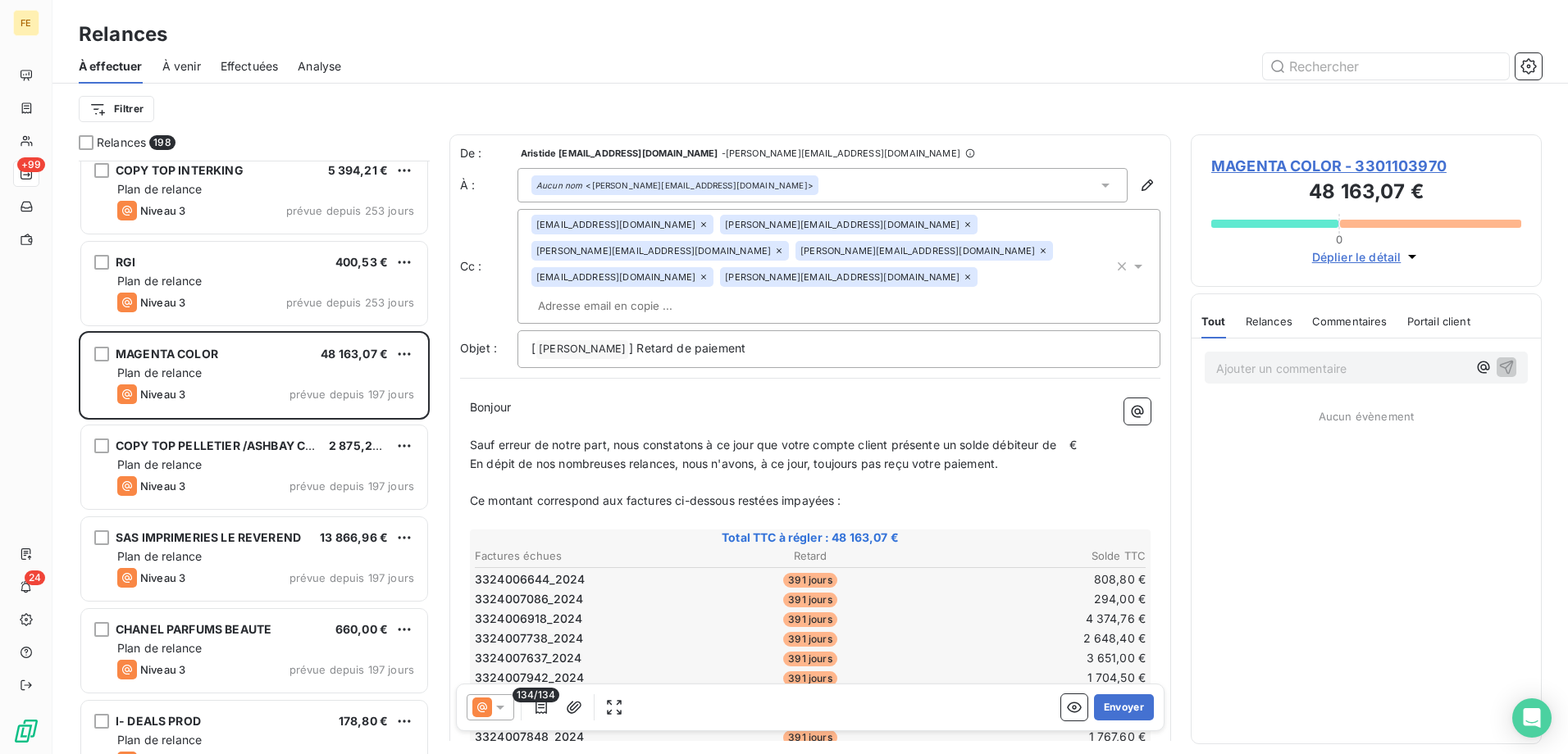 scroll, scrollTop: 1066, scrollLeft: 0, axis: vertical 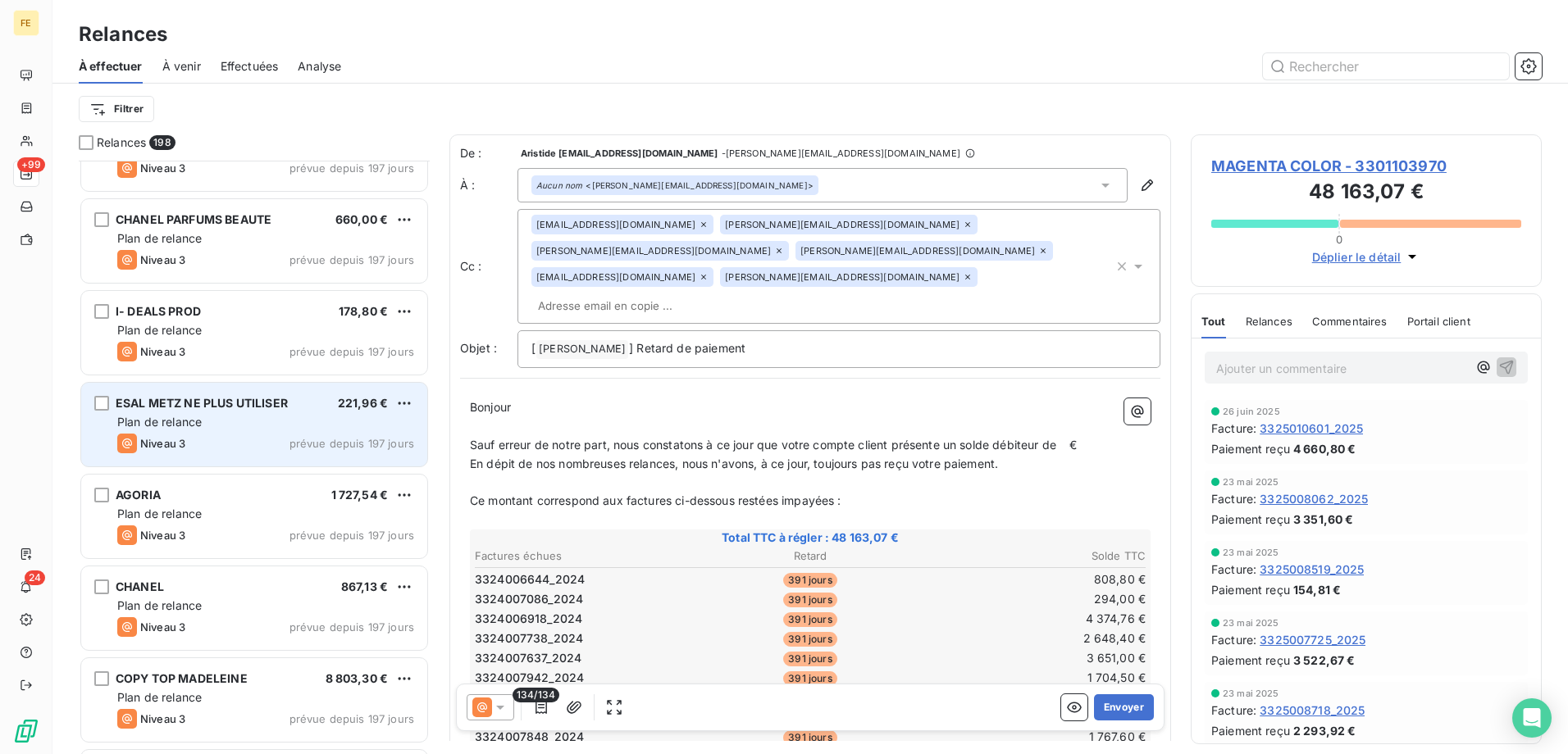 click on "Niveau 3 prévue depuis 197 jours" at bounding box center (266, 443) 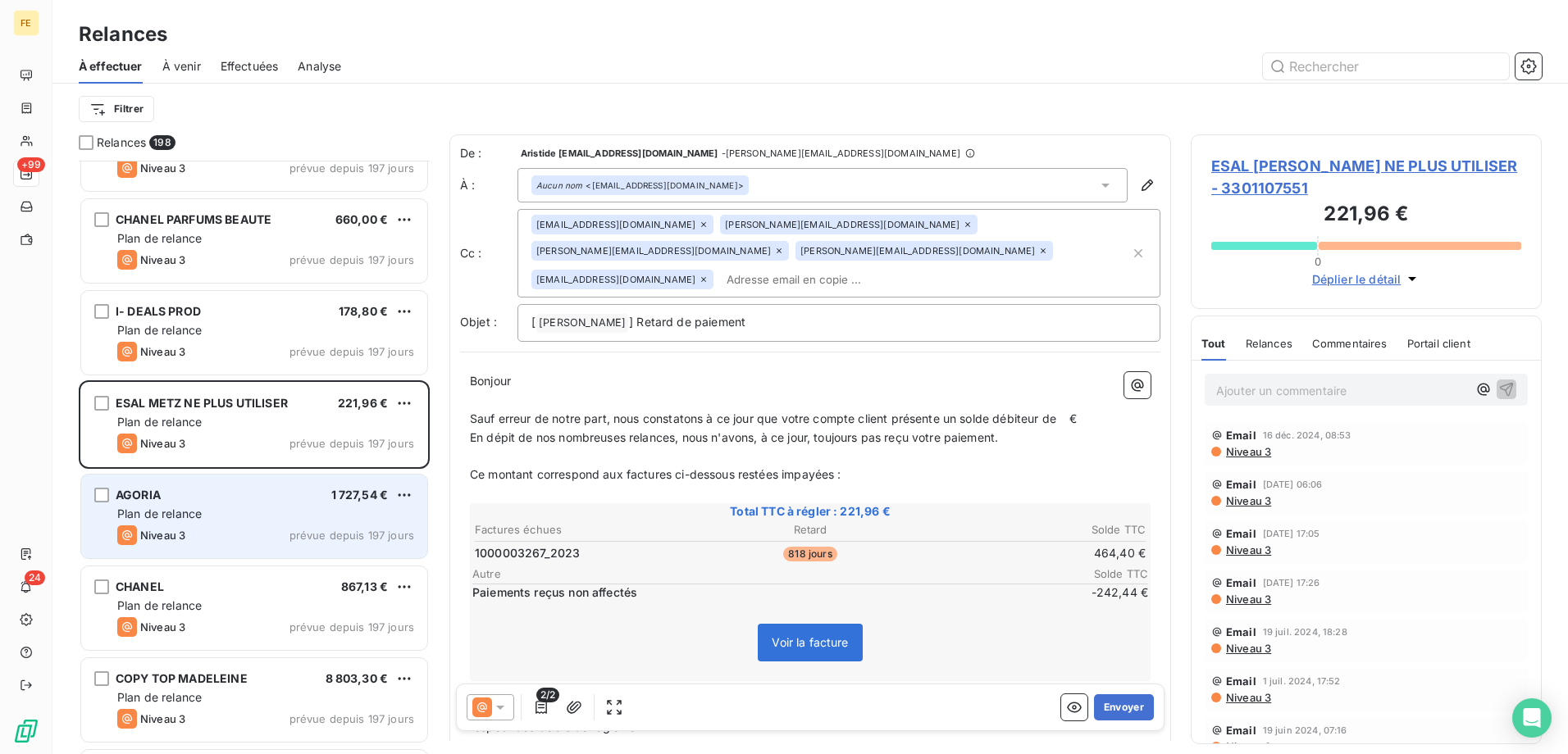 click on "Plan de relance" at bounding box center [266, 514] 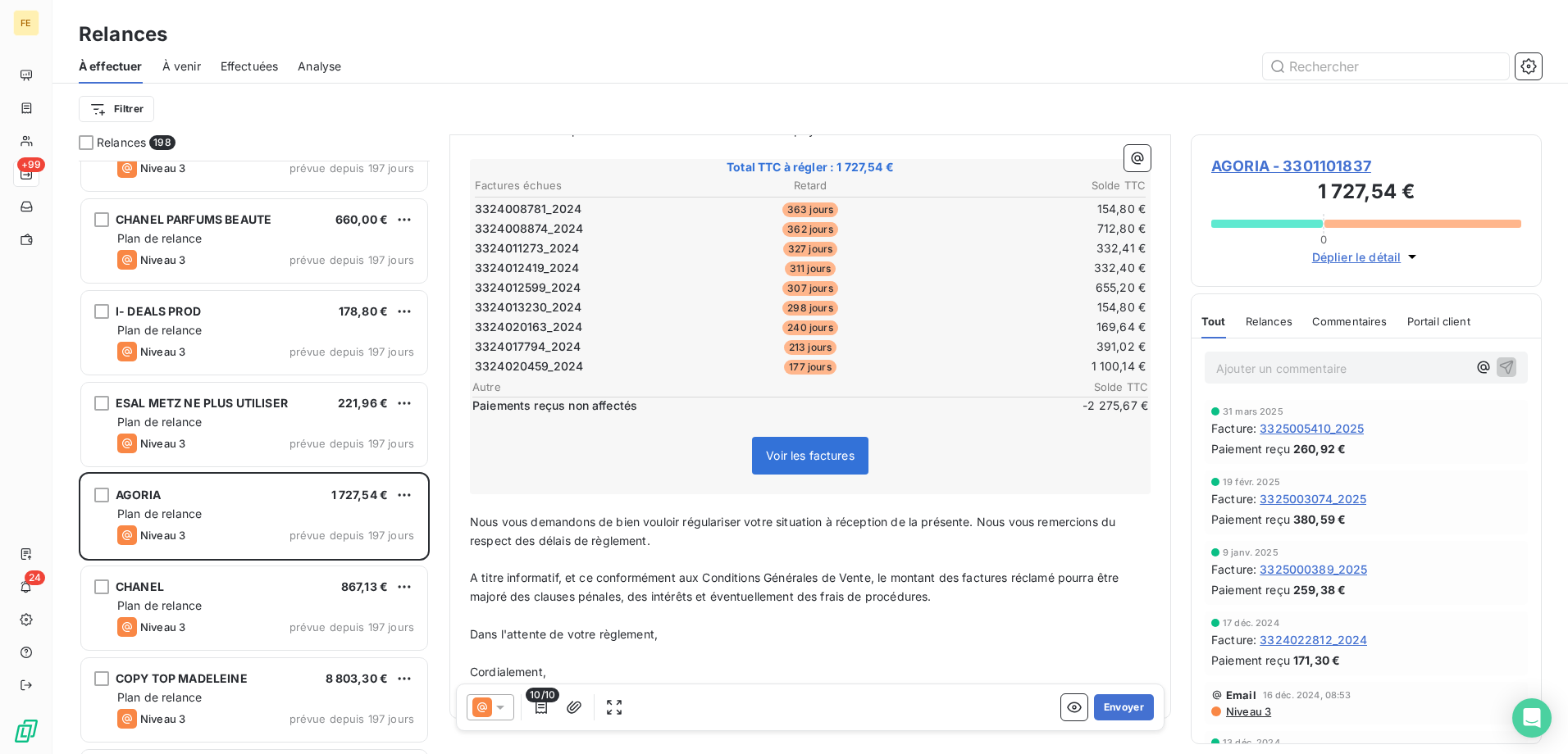 scroll, scrollTop: 364, scrollLeft: 0, axis: vertical 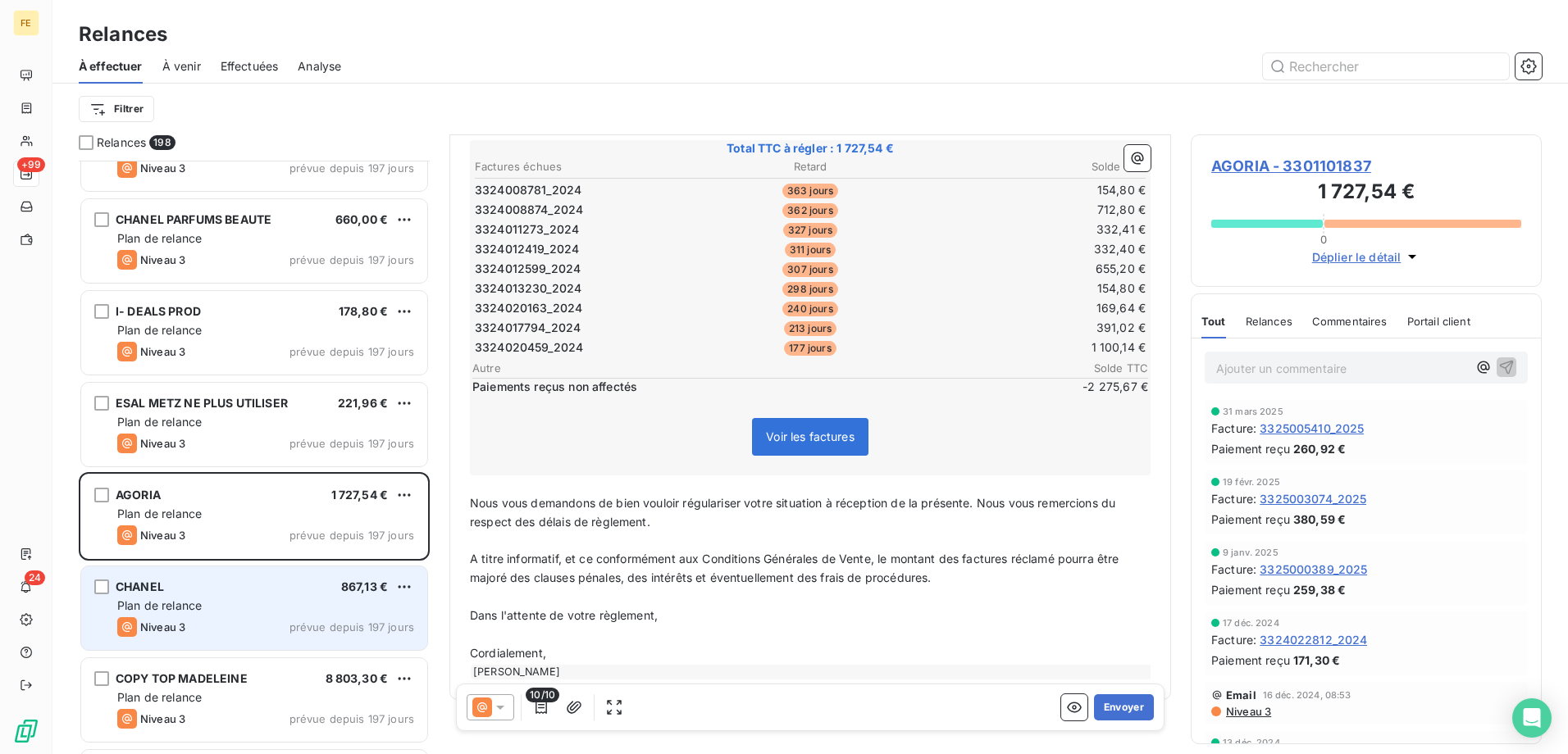 click on "CHANEL 867,13 €" at bounding box center [266, 587] 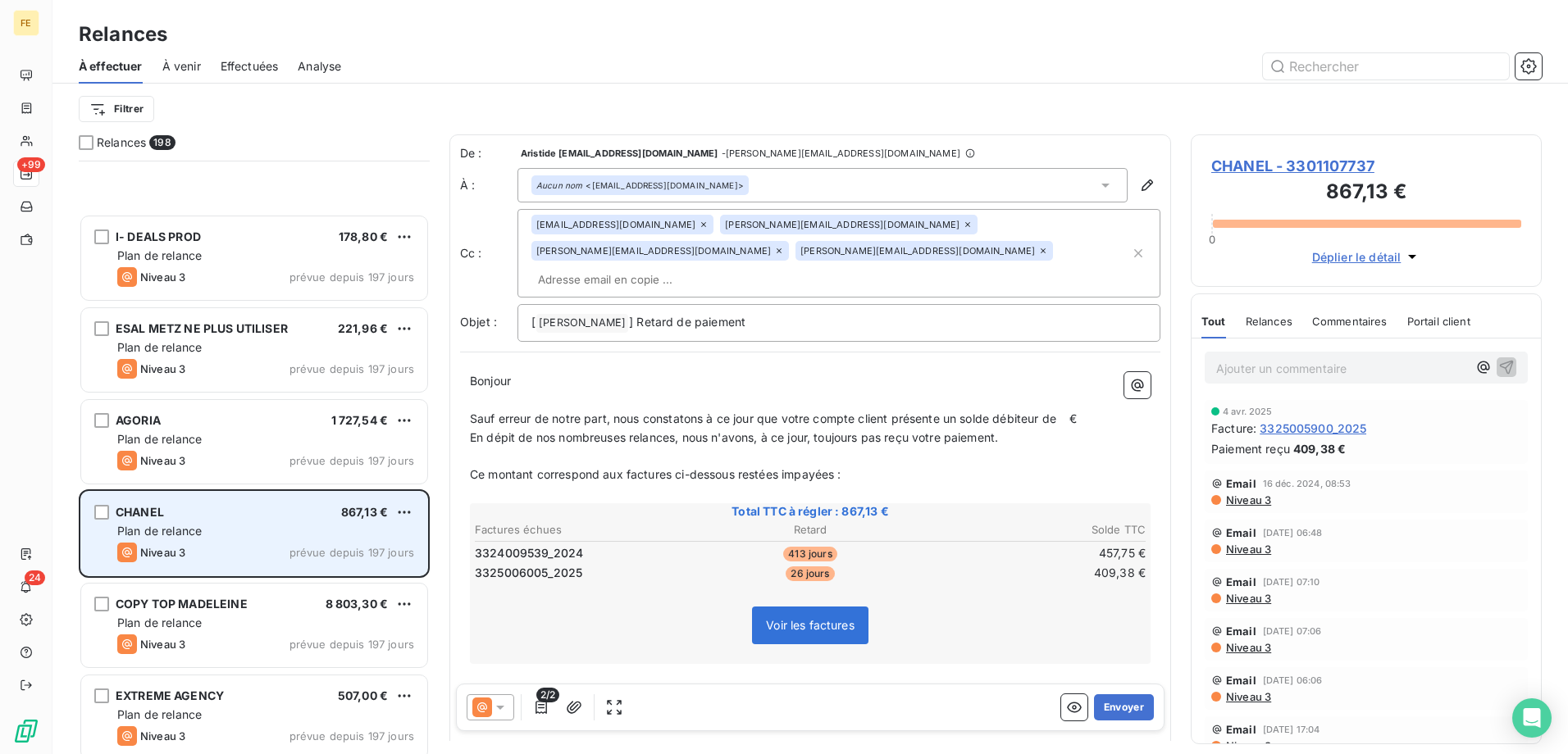 scroll, scrollTop: 1312, scrollLeft: 0, axis: vertical 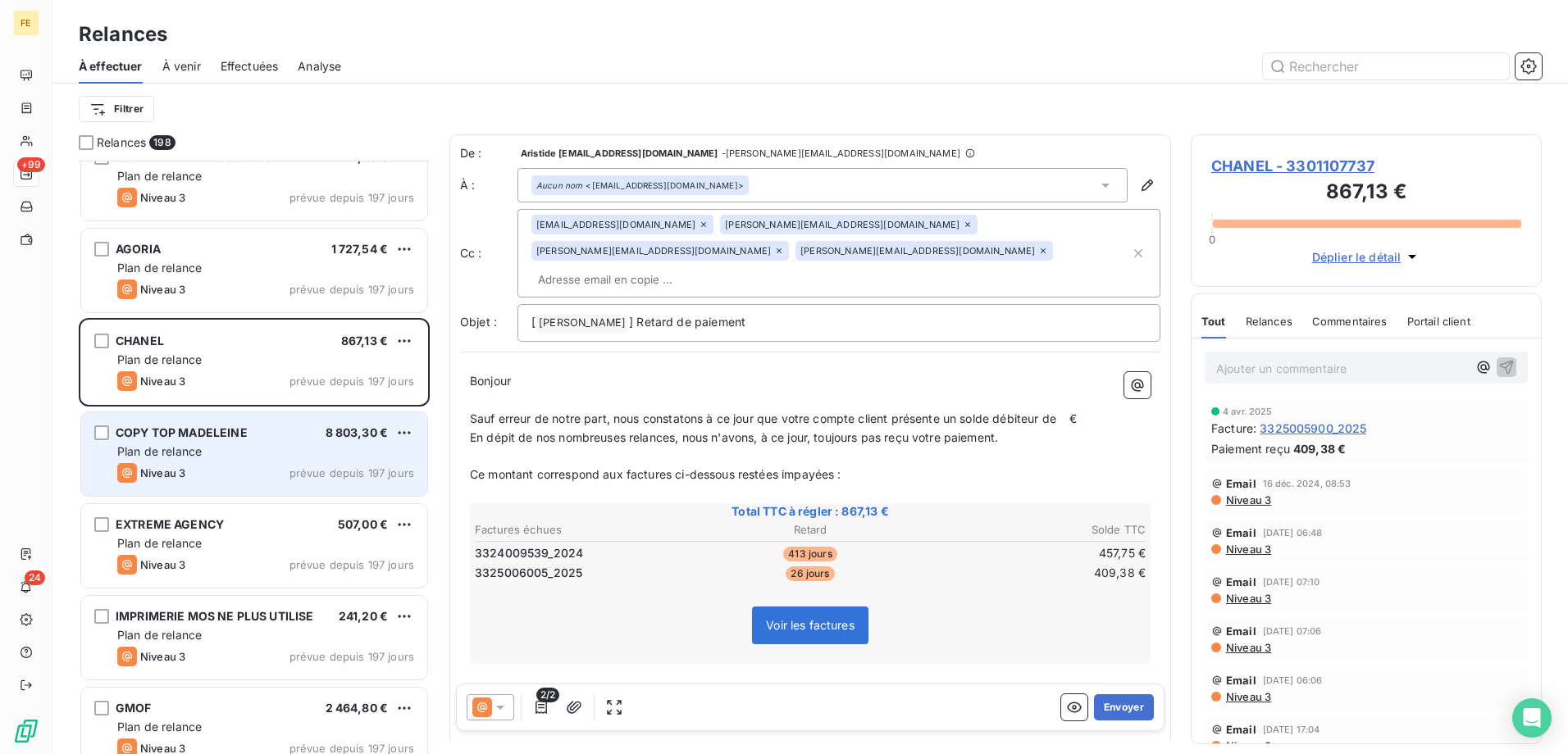 click on "prévue depuis 197 jours" at bounding box center [352, 473] 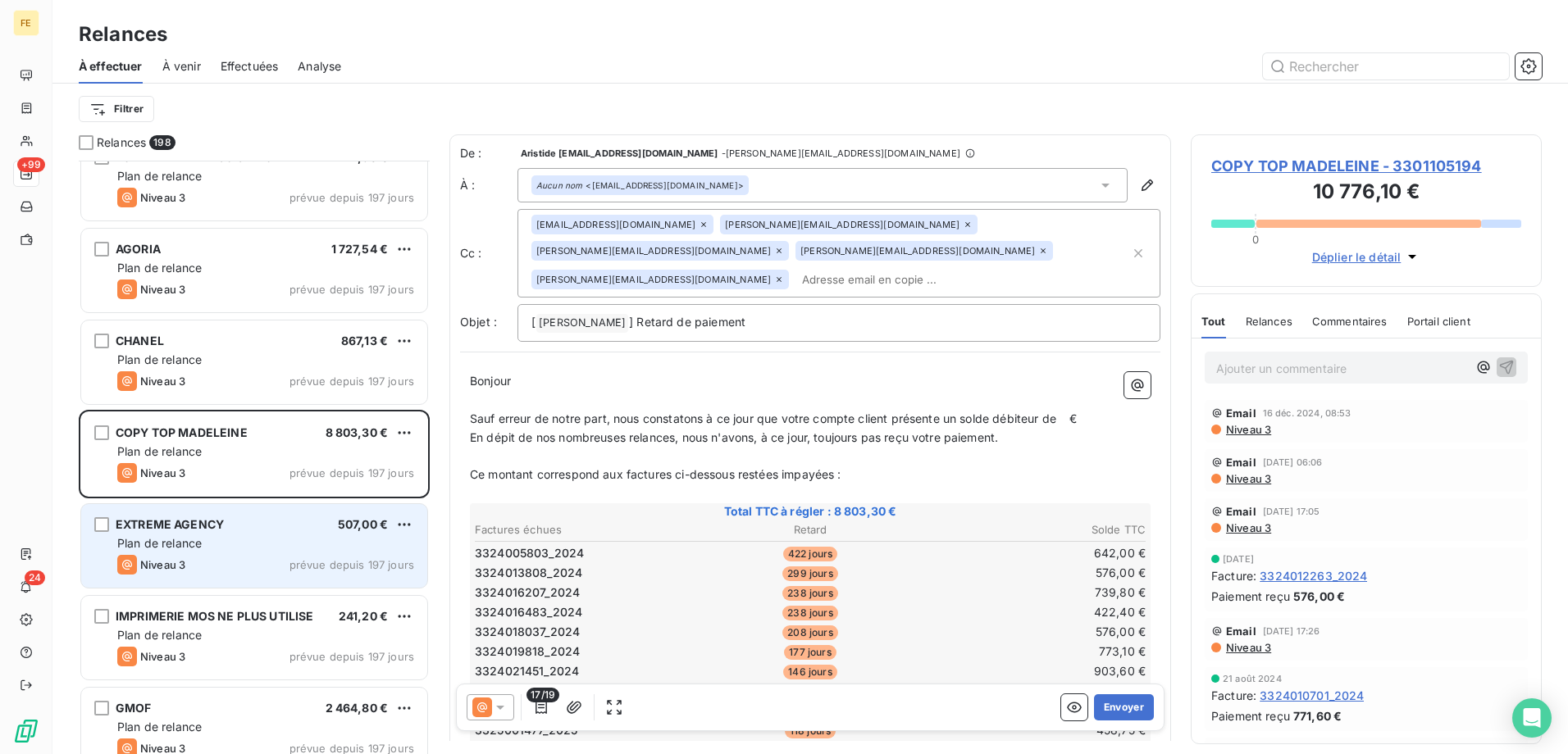 click on "Plan de relance" at bounding box center [266, 543] 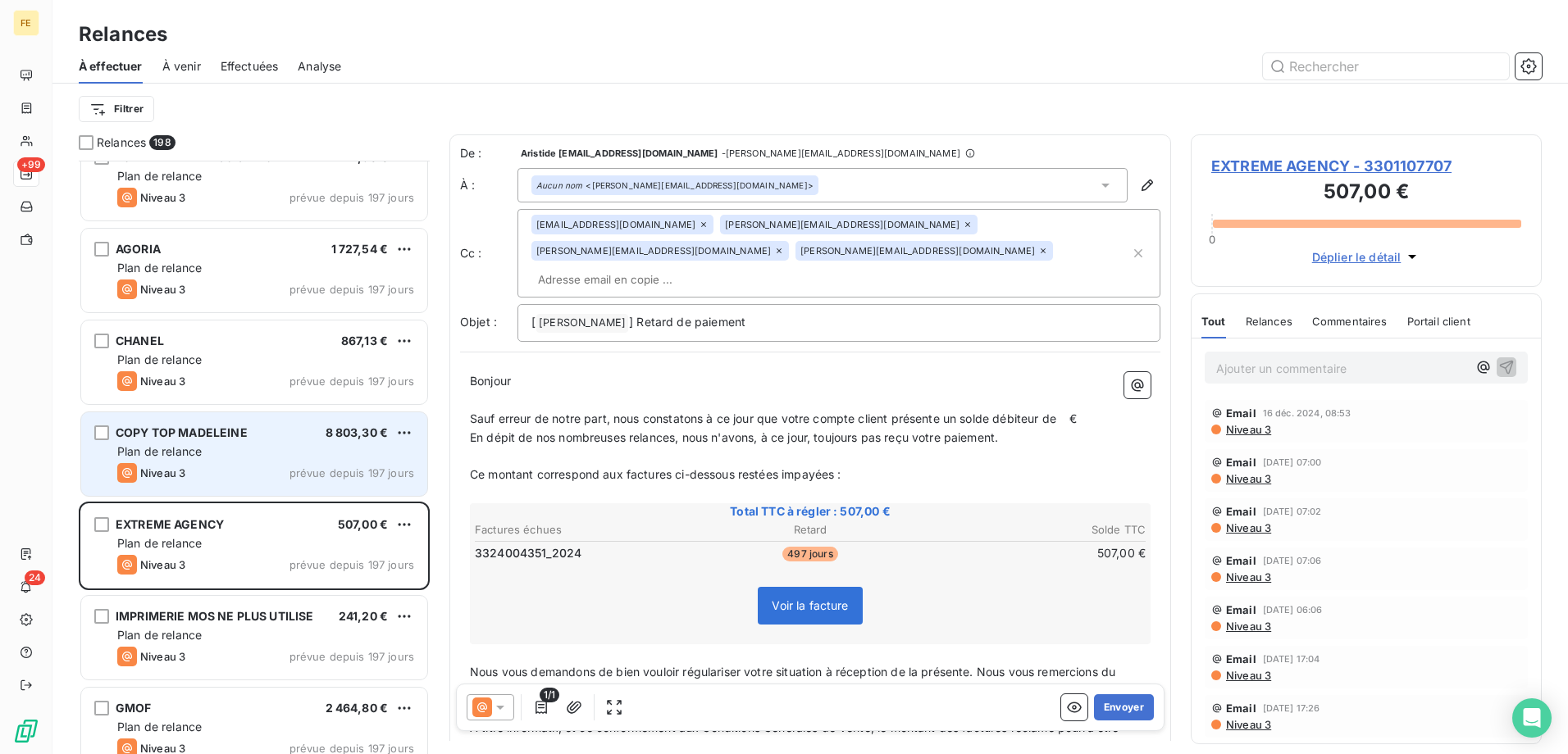 click on "COPY TOP [PERSON_NAME] 8 803,30 € Plan de relance Niveau 3 prévue depuis 197 jours" at bounding box center [254, 454] 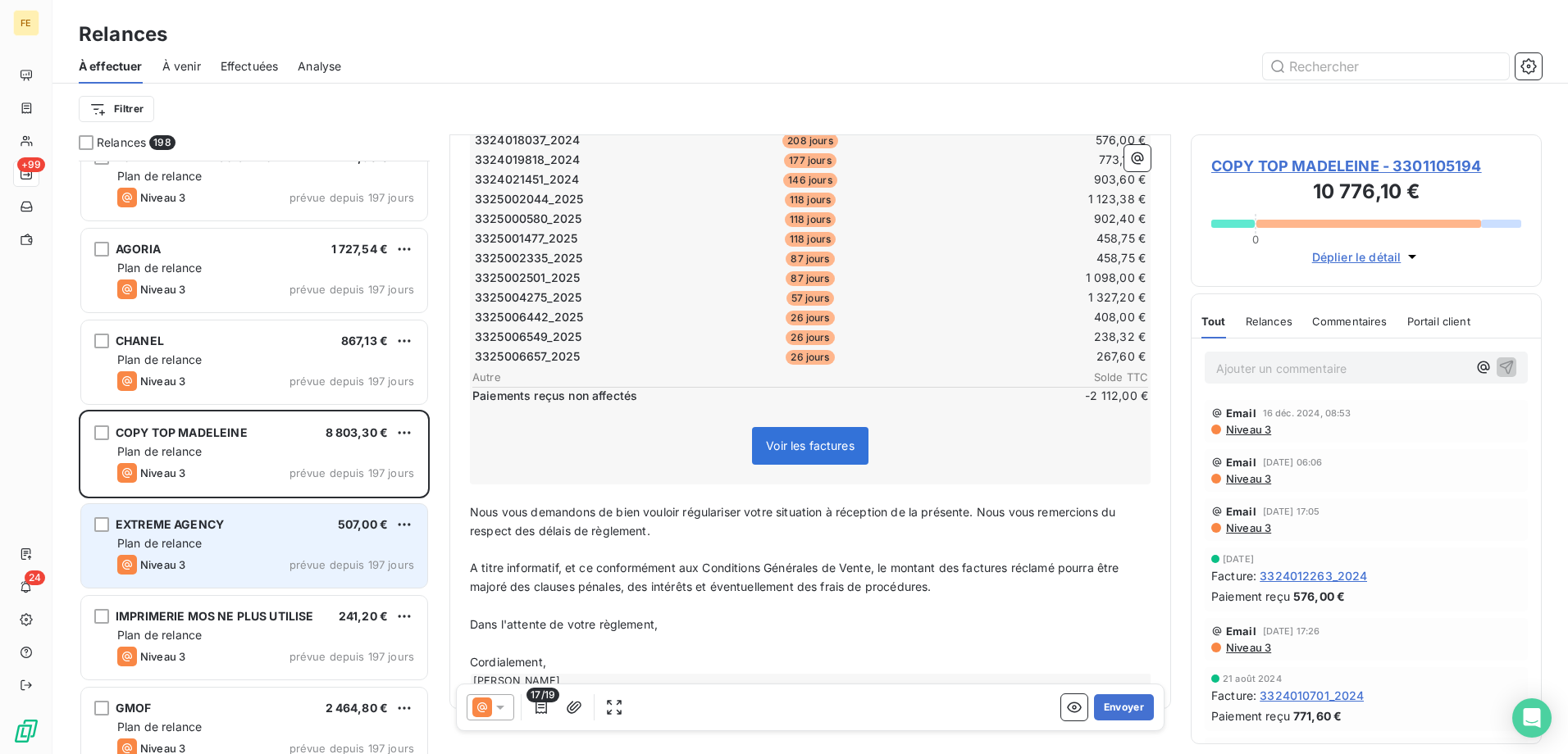 click on "EXTREME AGENCY 507,00 € Plan de relance Niveau 3 prévue depuis 197 jours" at bounding box center (254, 546) 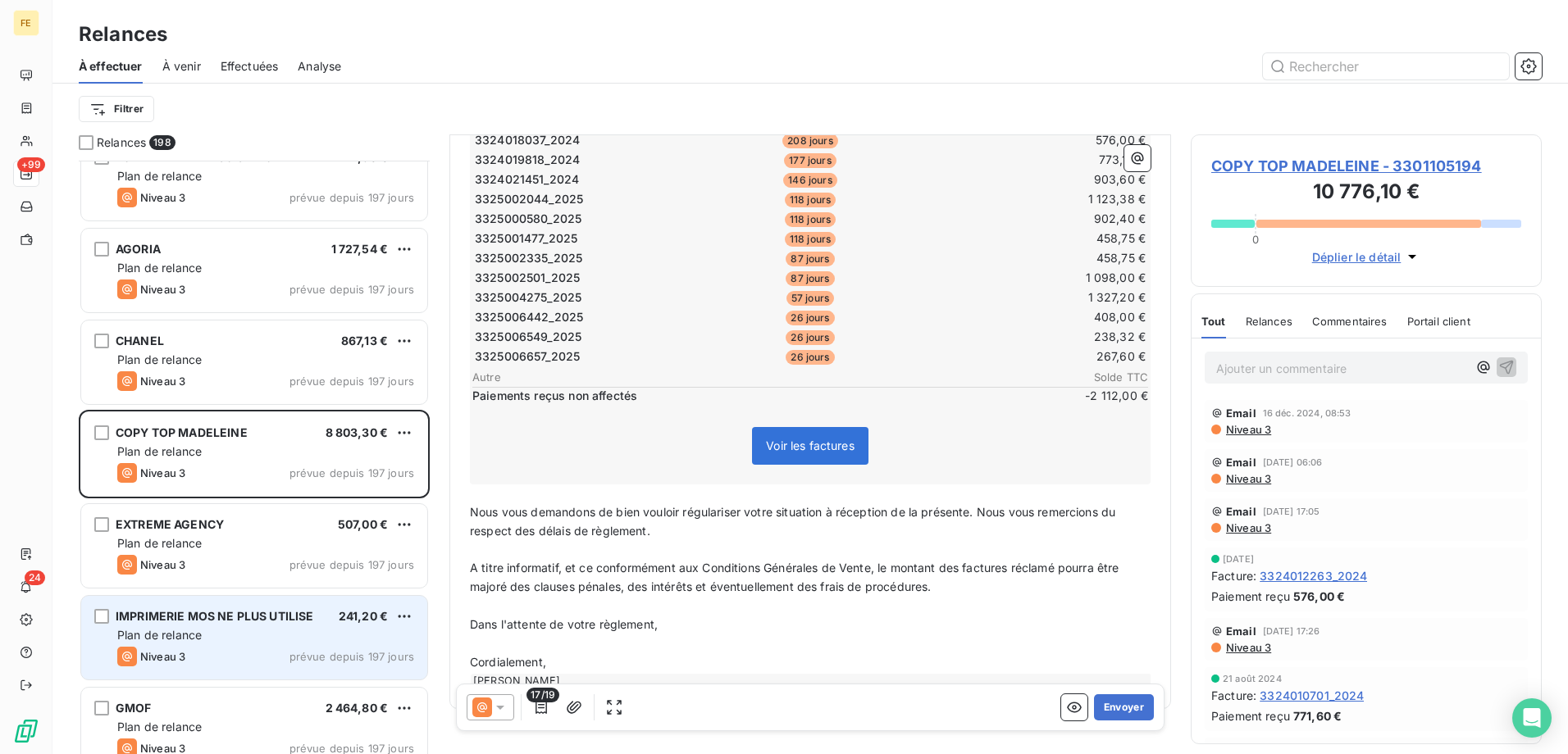 scroll, scrollTop: 169, scrollLeft: 0, axis: vertical 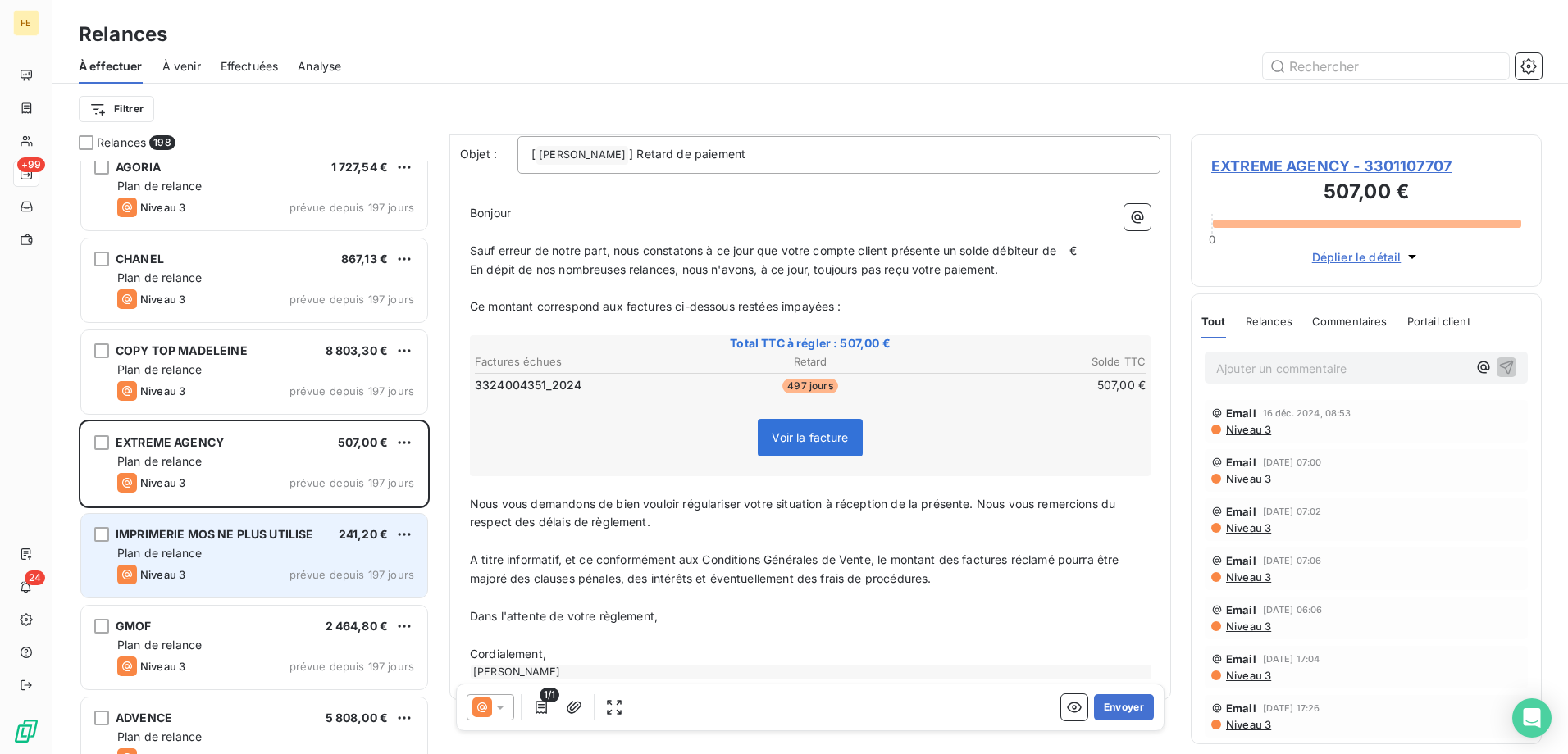 click on "Plan de relance" at bounding box center [266, 553] 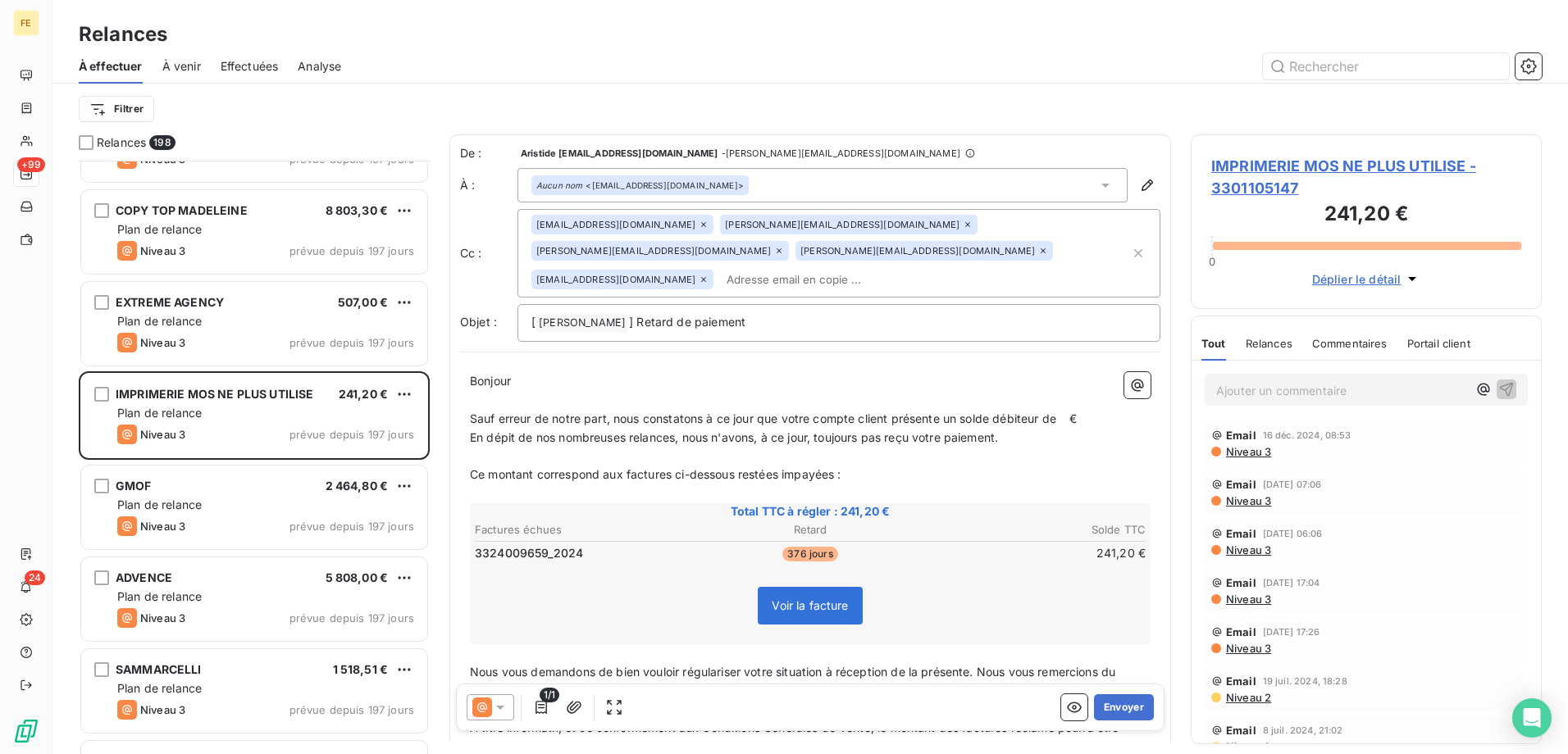scroll, scrollTop: 1804, scrollLeft: 0, axis: vertical 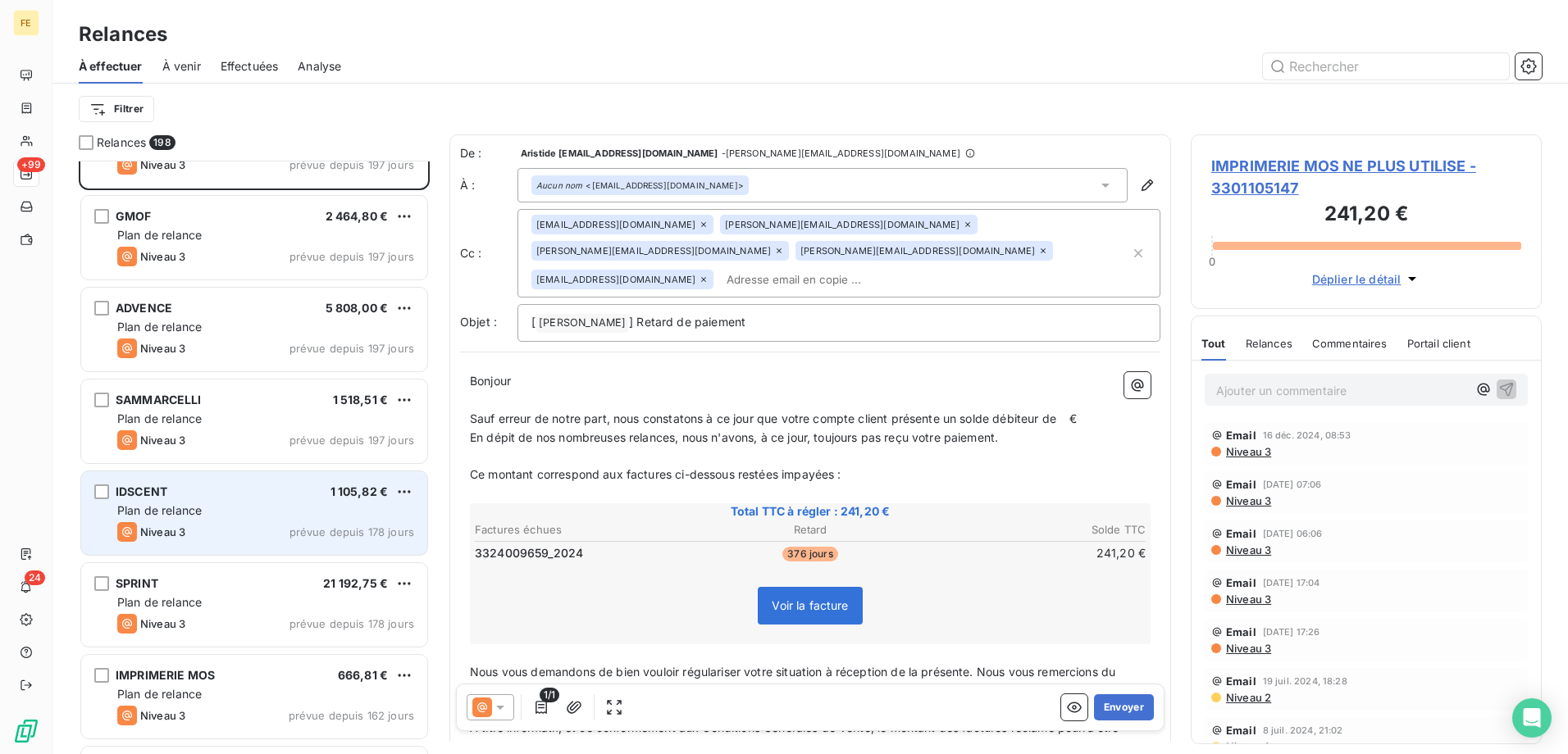 click on "IDSCENT 1 105,82 €" at bounding box center [266, 492] 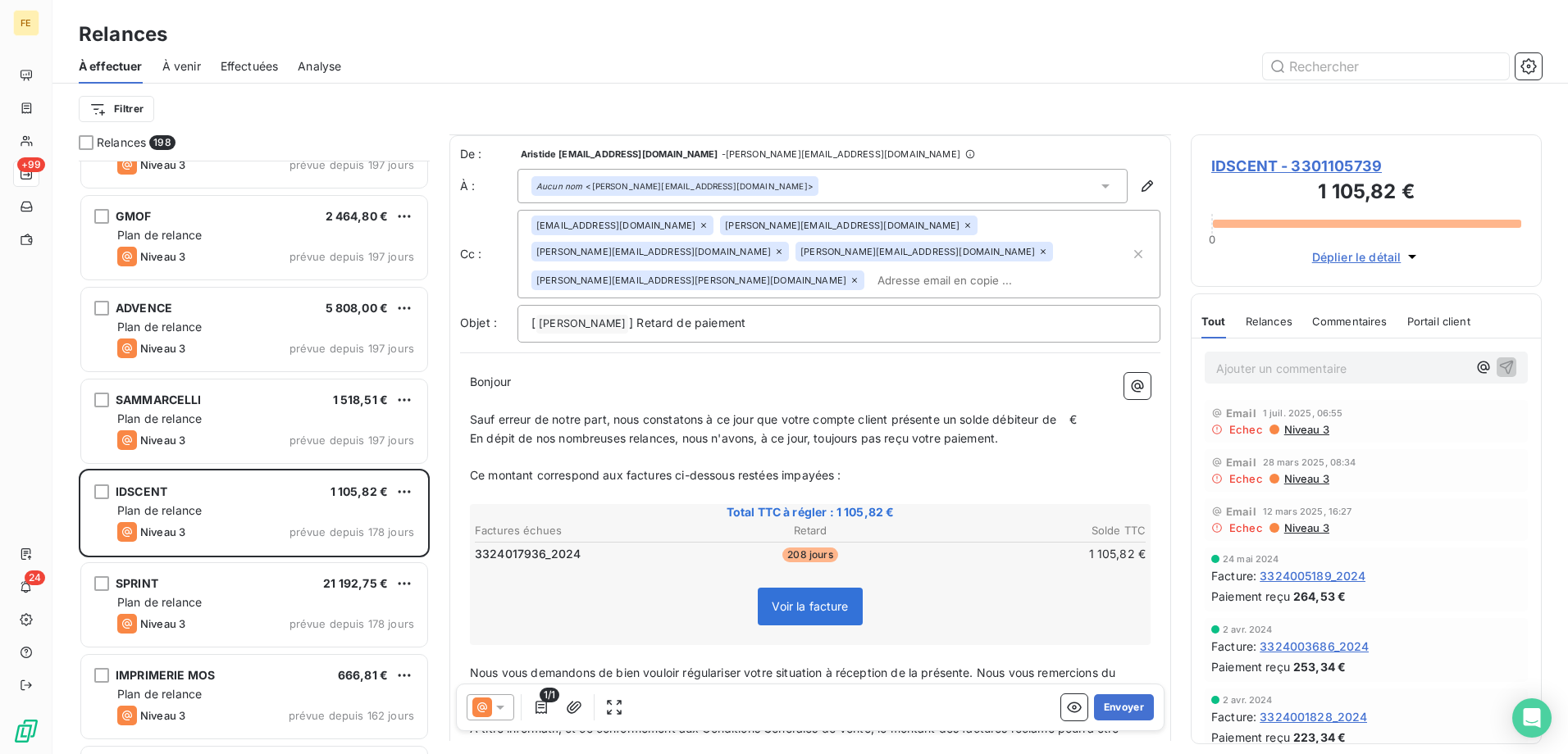 scroll, scrollTop: 165, scrollLeft: 0, axis: vertical 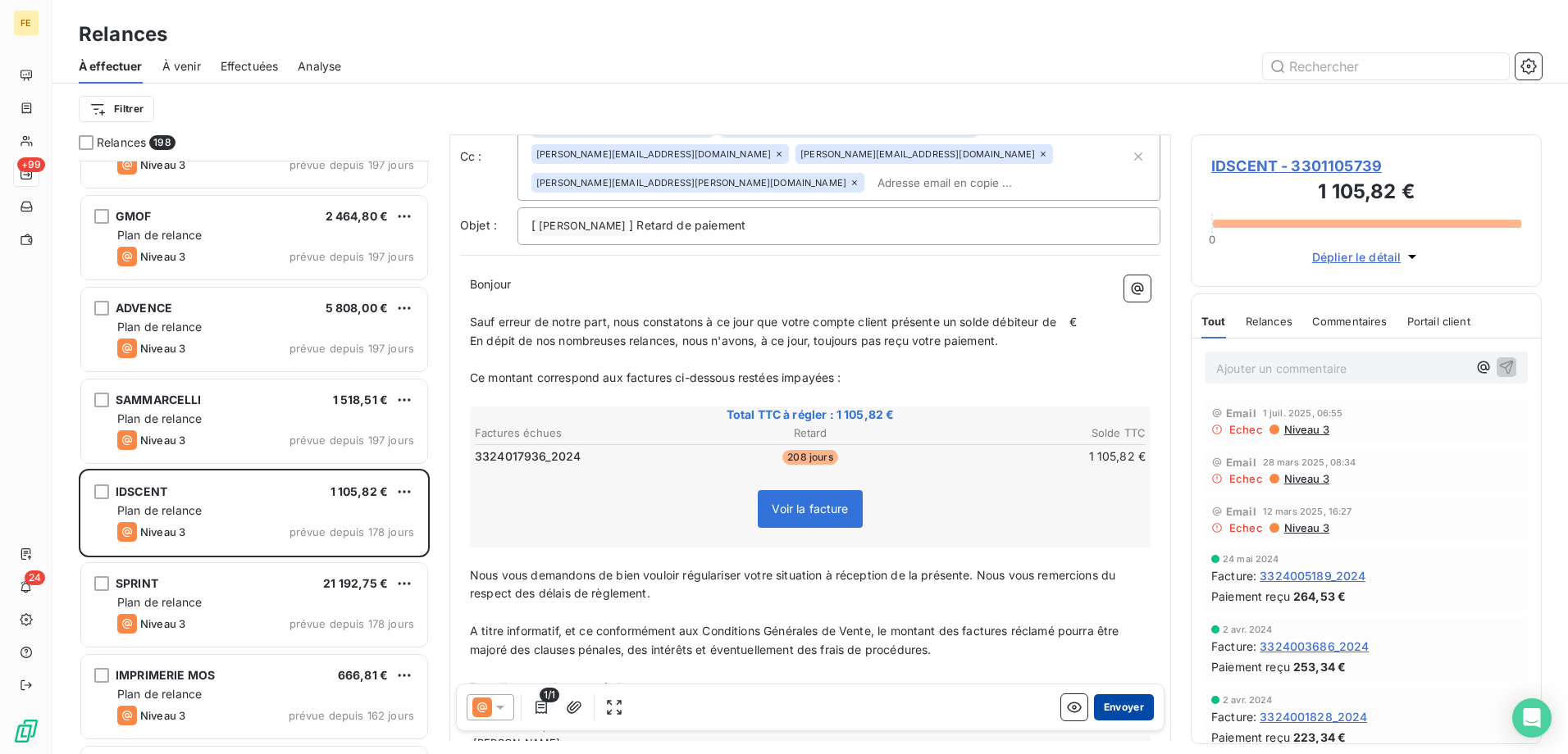 click on "Envoyer" at bounding box center [1124, 707] 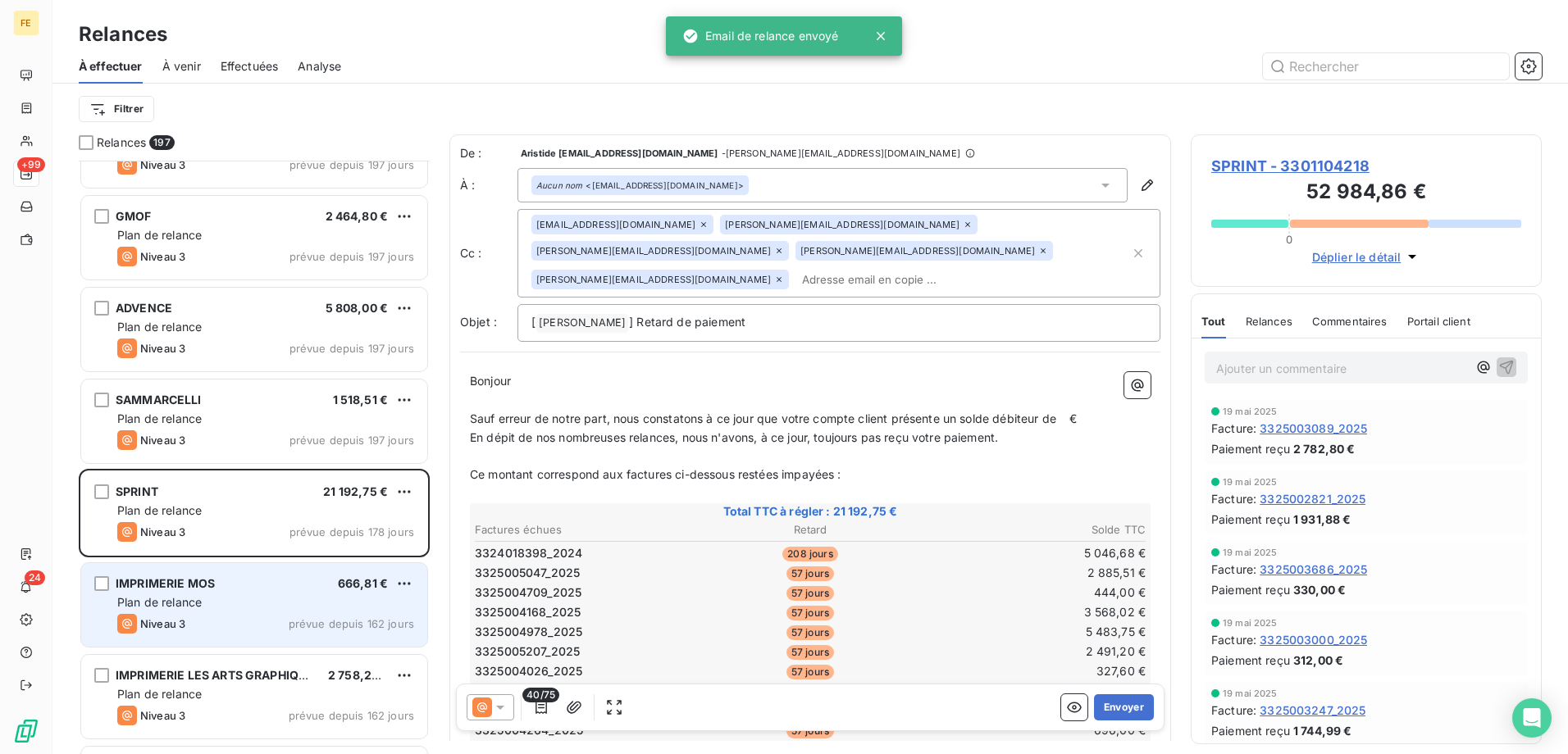 scroll, scrollTop: 1886, scrollLeft: 0, axis: vertical 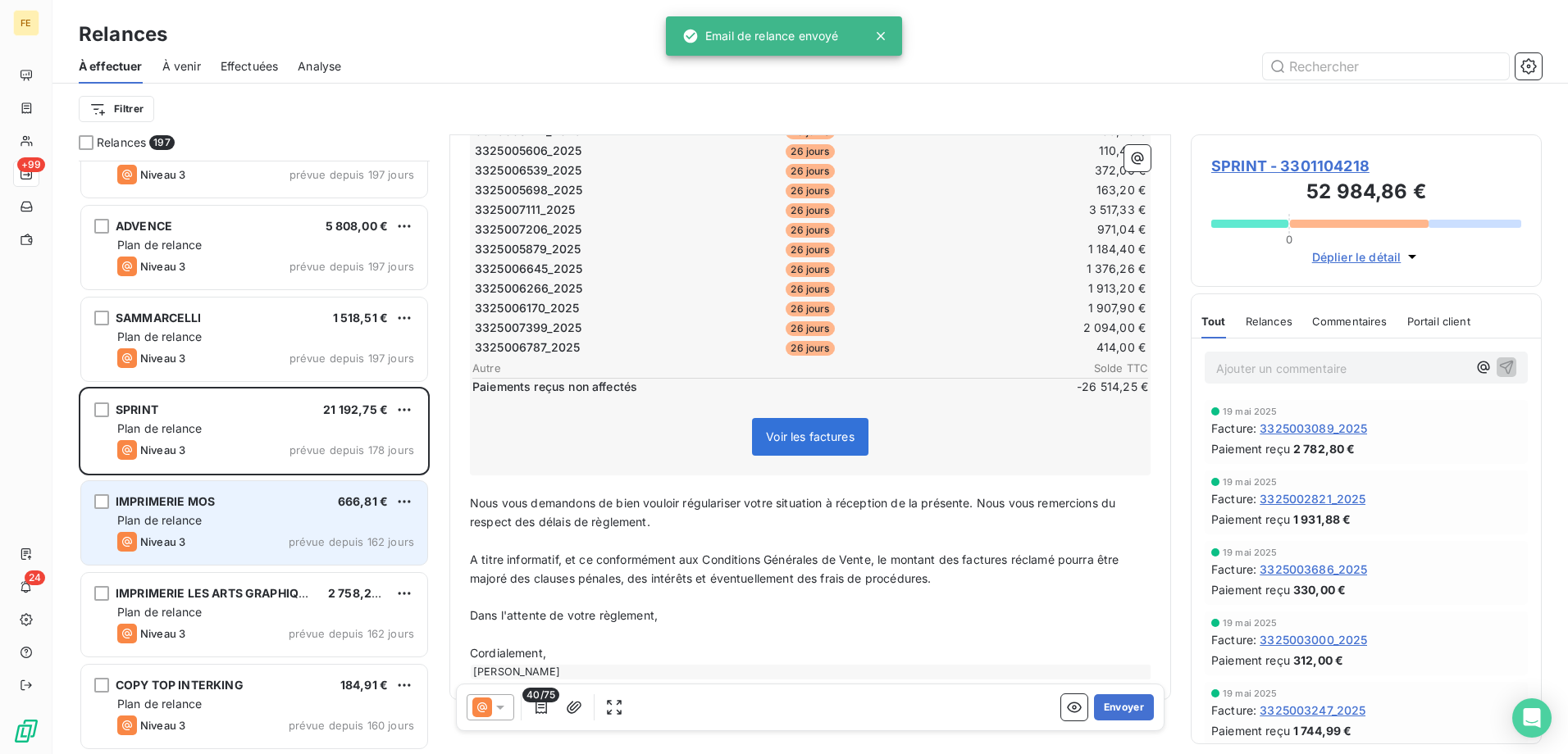 click on "prévue depuis 162 jours" at bounding box center (351, 542) 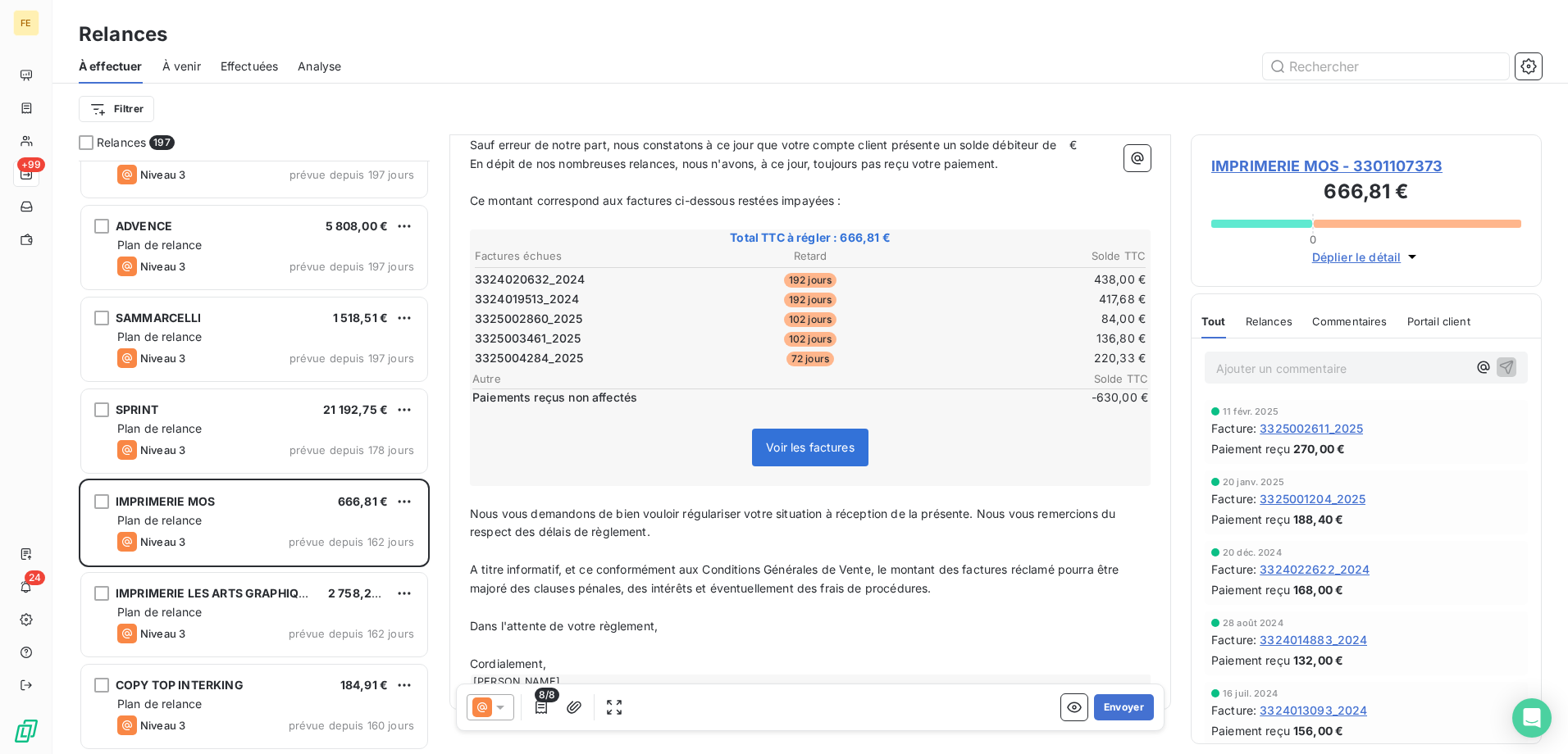 scroll, scrollTop: 284, scrollLeft: 0, axis: vertical 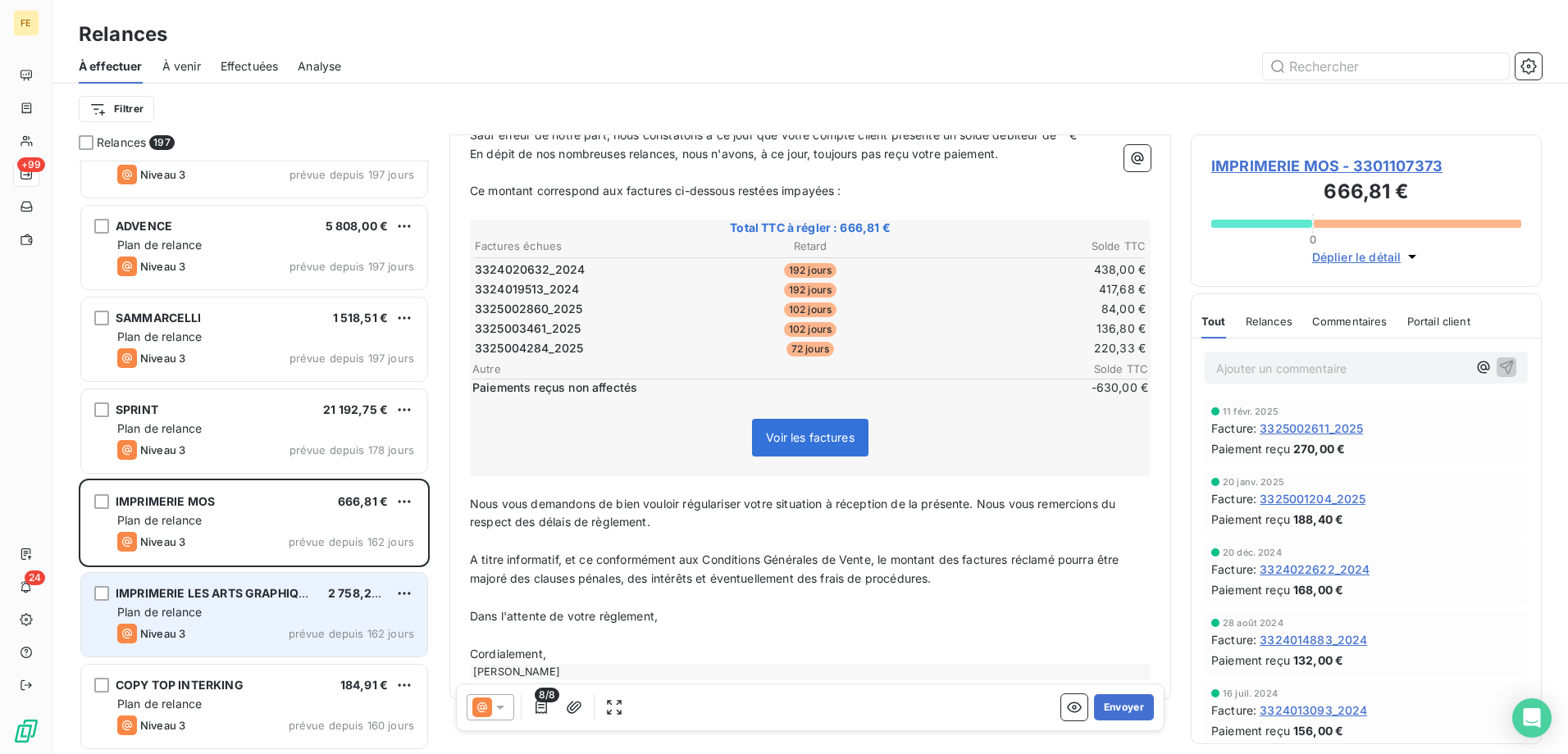 click on "Plan de relance" at bounding box center [159, 611] 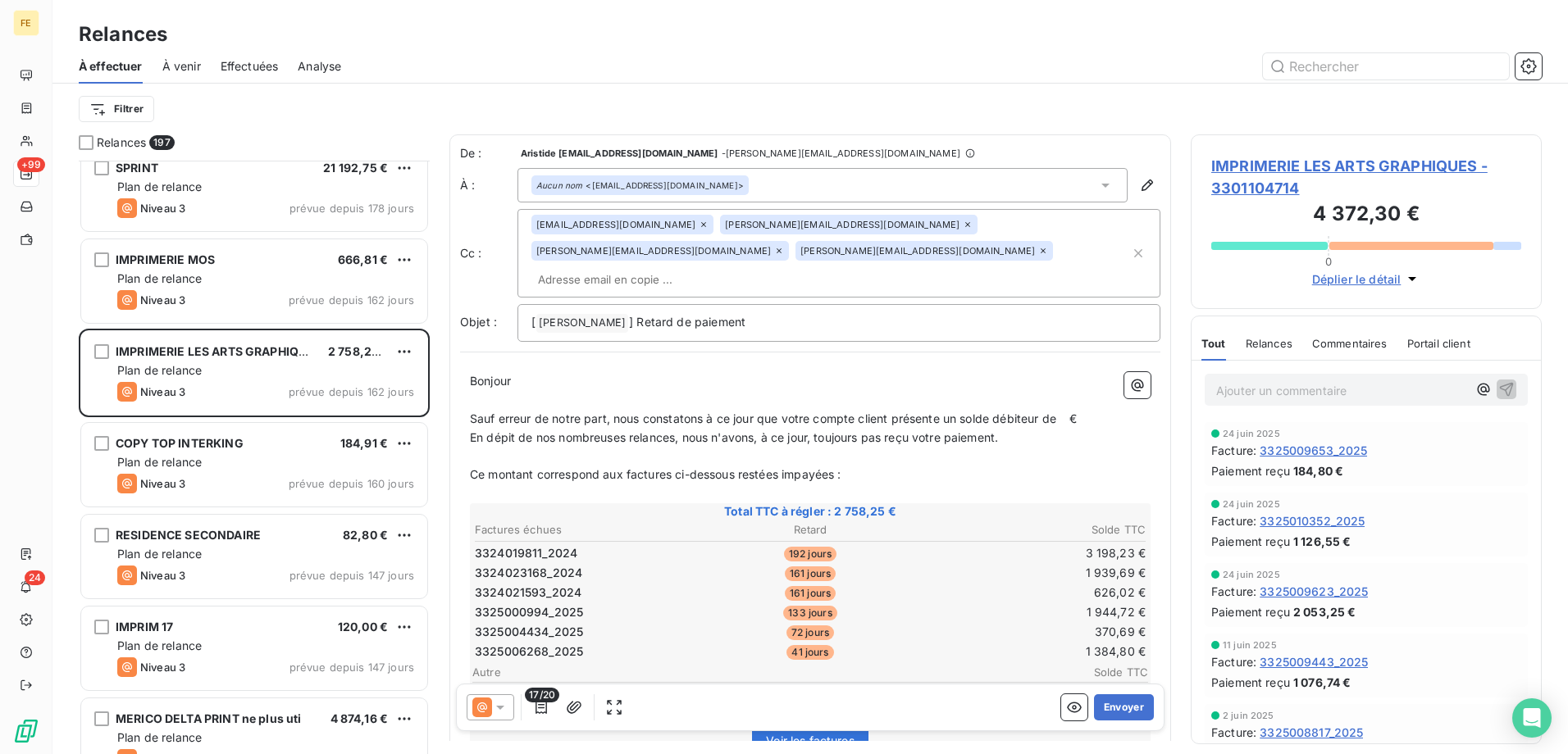 scroll, scrollTop: 2132, scrollLeft: 0, axis: vertical 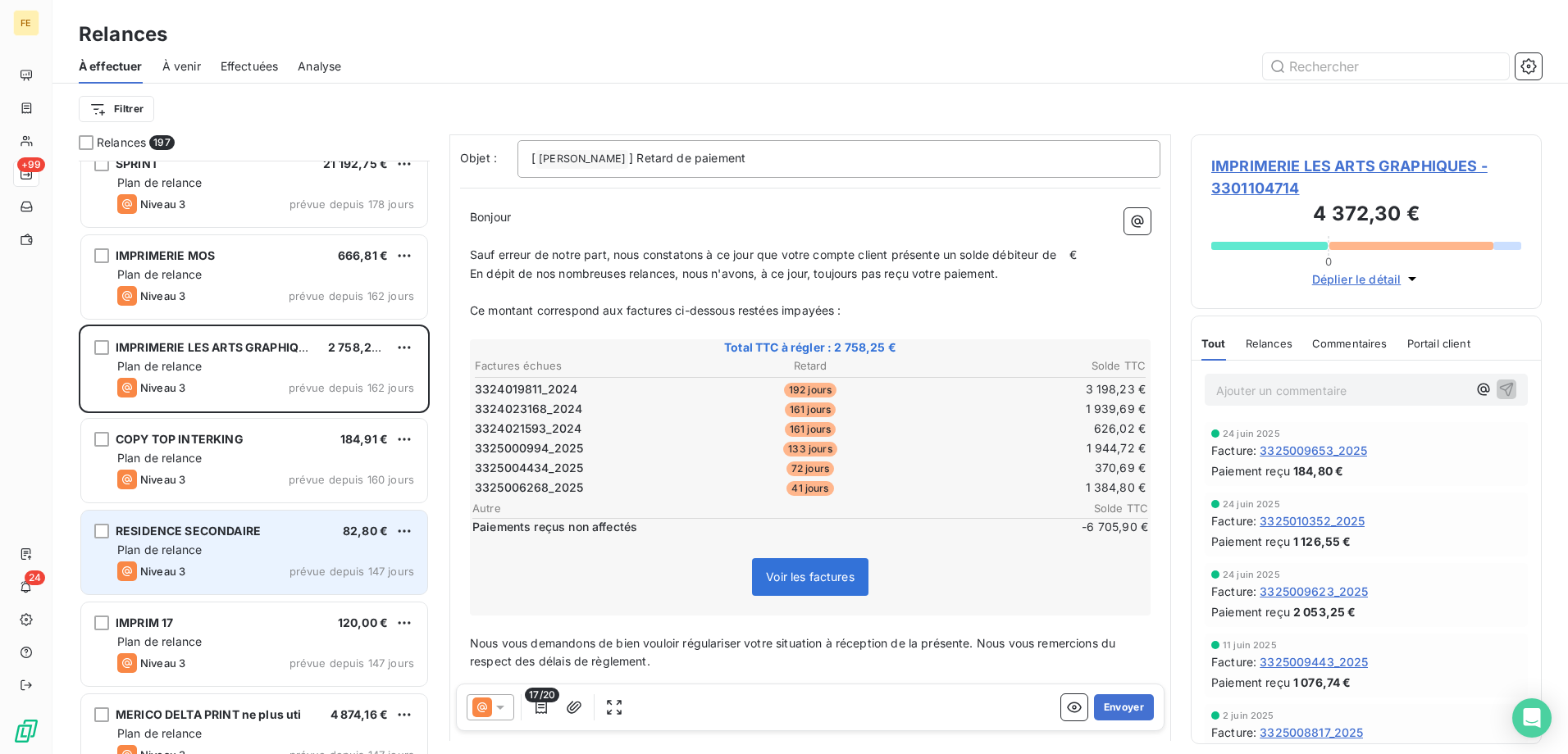 click on "prévue depuis 147 jours" at bounding box center [352, 571] 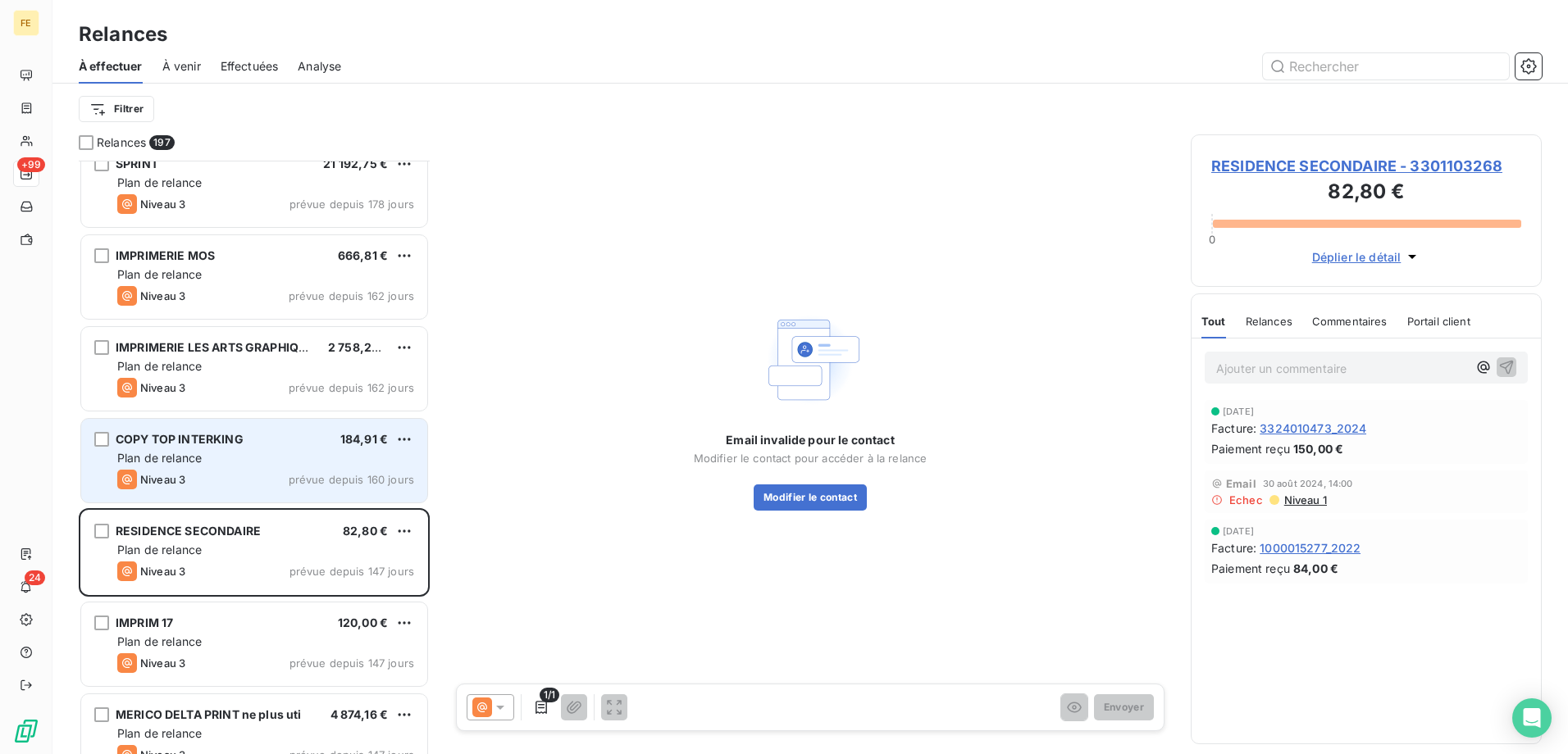 click on "Niveau 3 prévue depuis 160 jours" at bounding box center [266, 479] 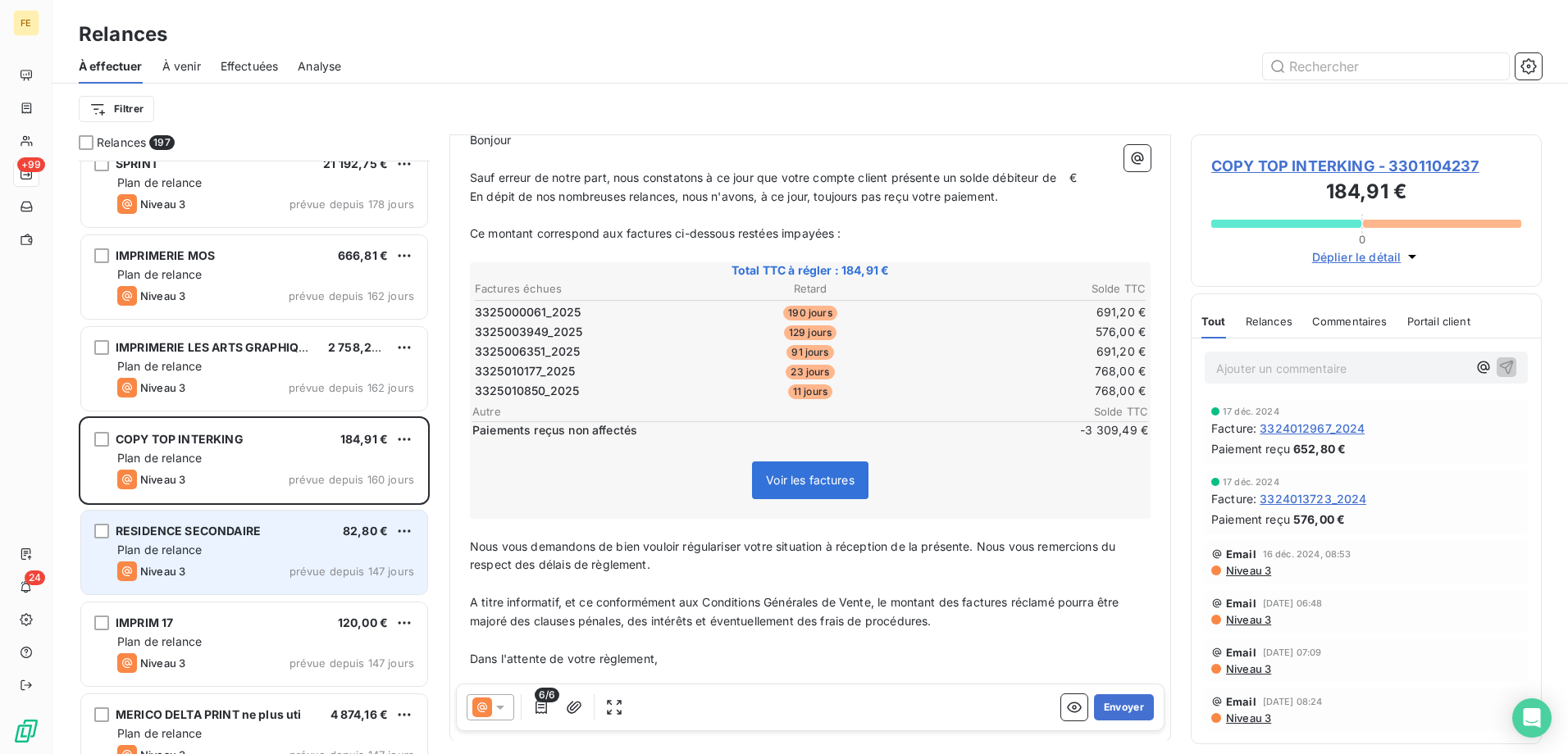 scroll, scrollTop: 284, scrollLeft: 0, axis: vertical 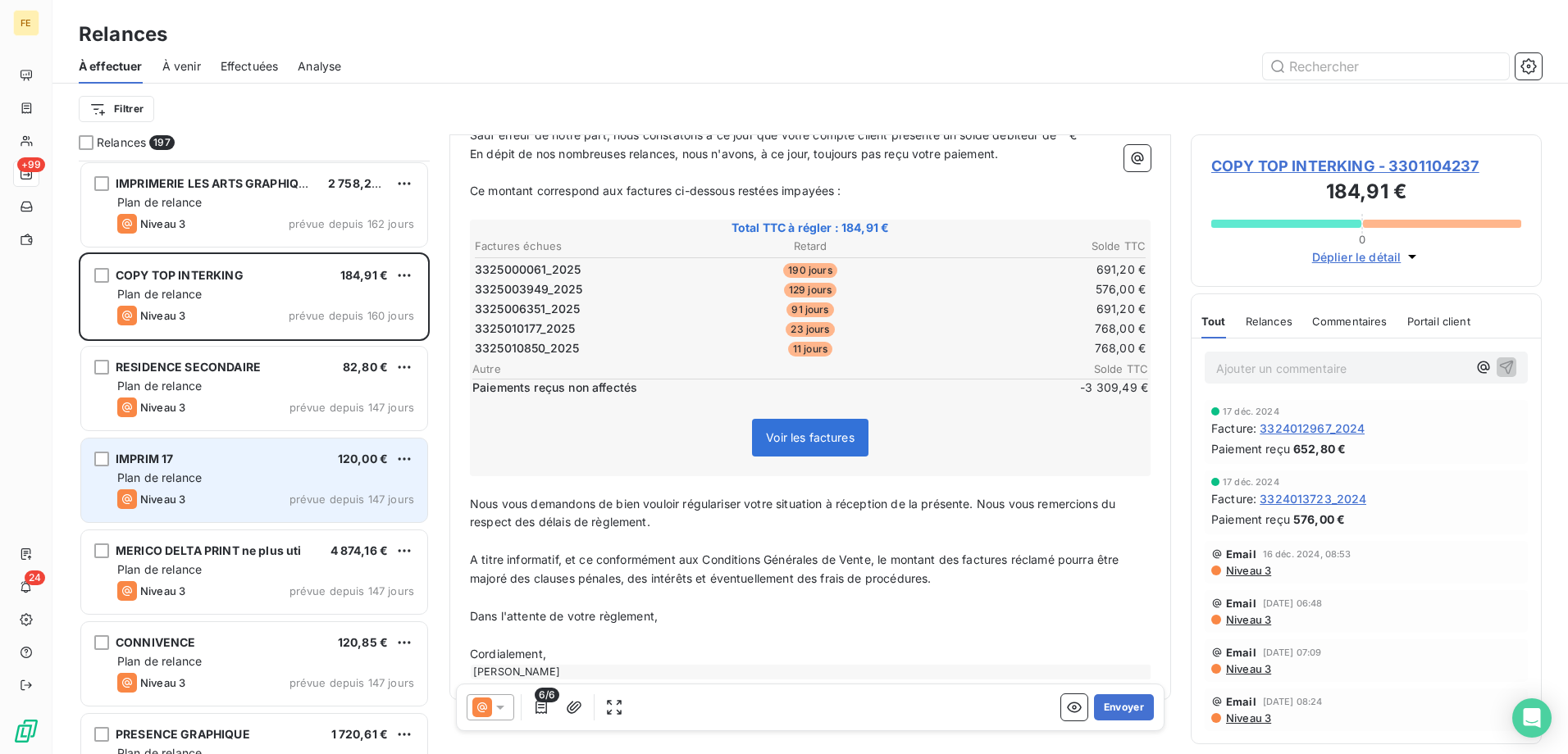 drag, startPoint x: 245, startPoint y: 487, endPoint x: 247, endPoint y: 506, distance: 19.104973 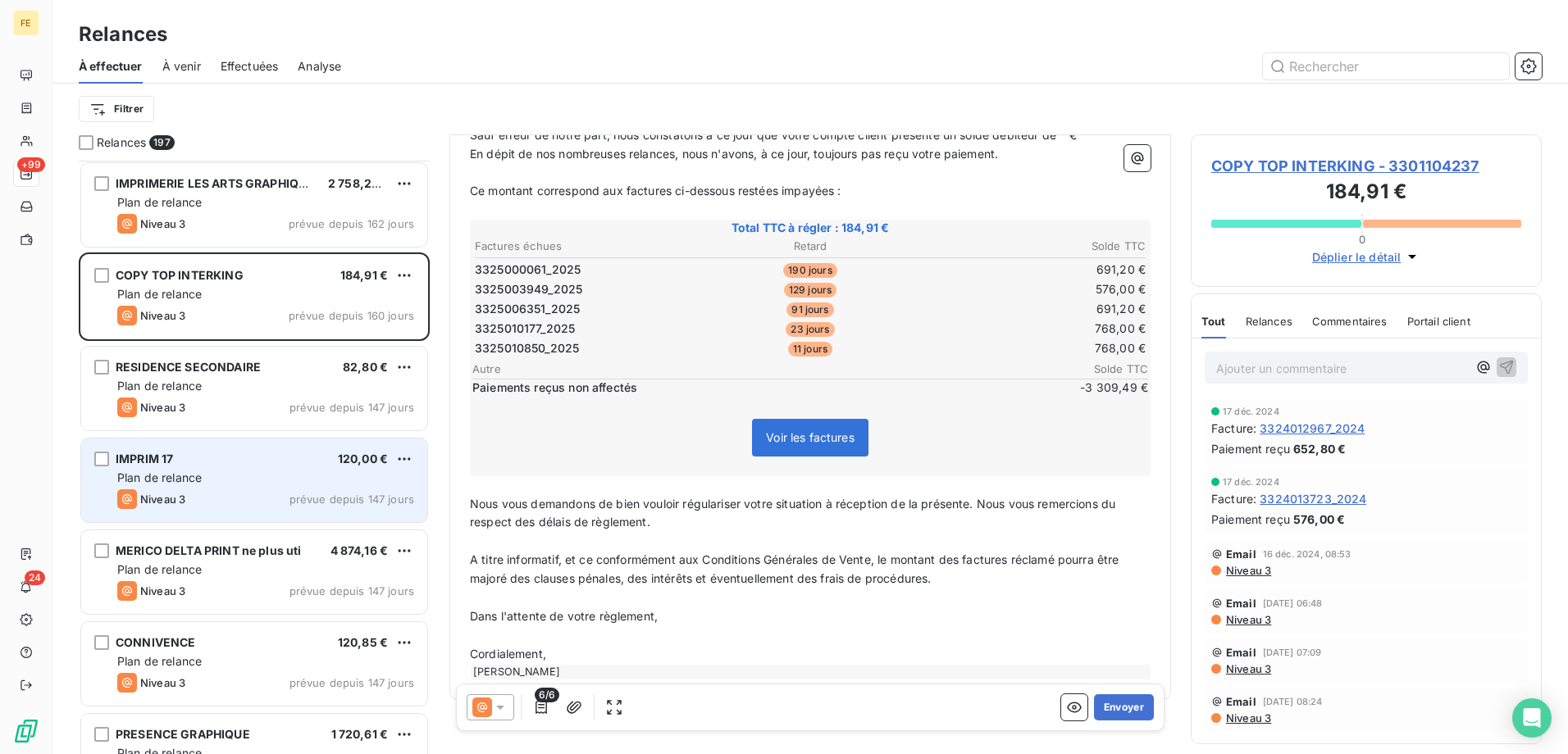 click on "IMPRIM 17 120,00 € Plan de relance Niveau 3 prévue depuis 147 jours" at bounding box center (254, 480) 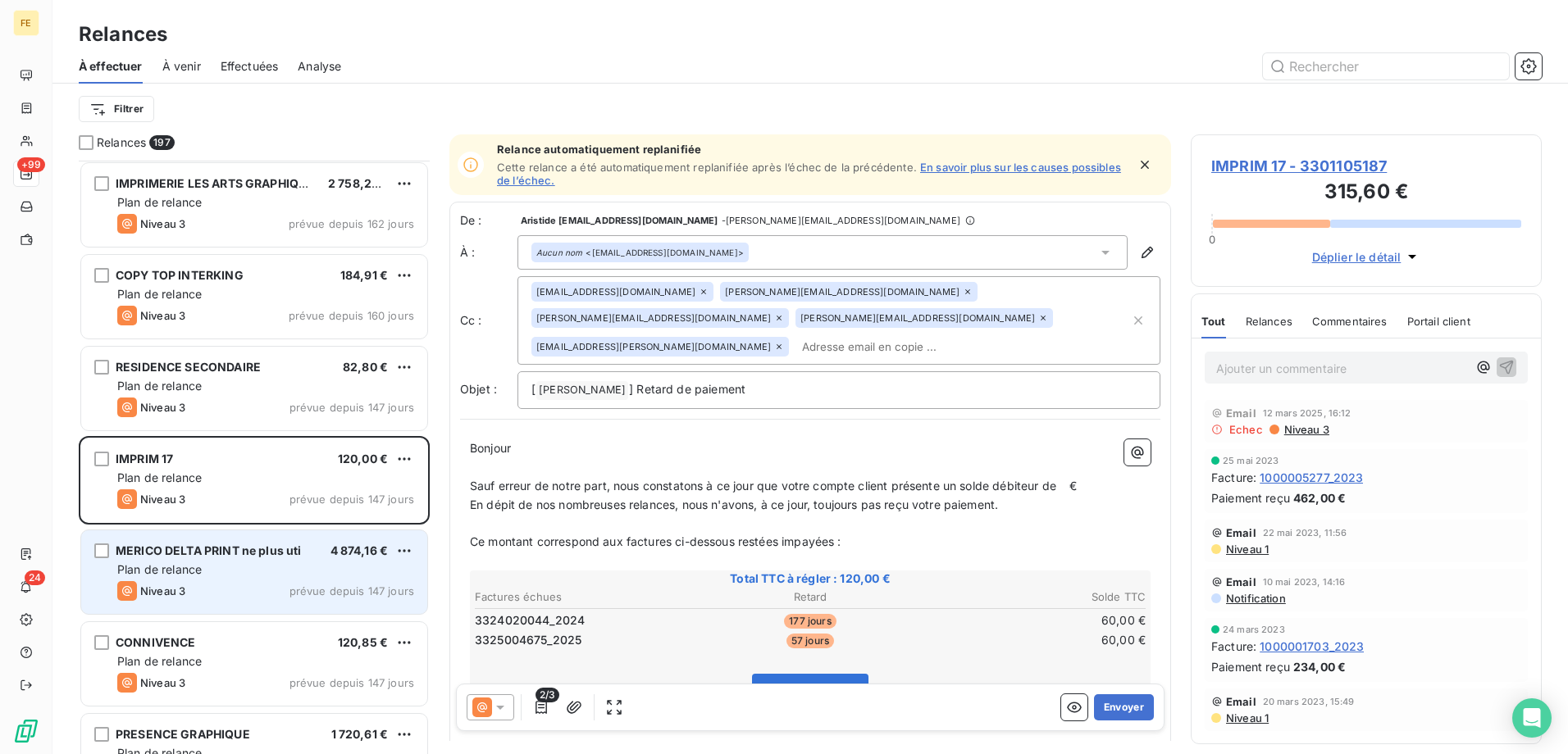 click on "MERICO DELTA PRINT ne plus uti 4 874,16 € Plan de relance Niveau 3 prévue depuis 147 jours" at bounding box center [254, 572] 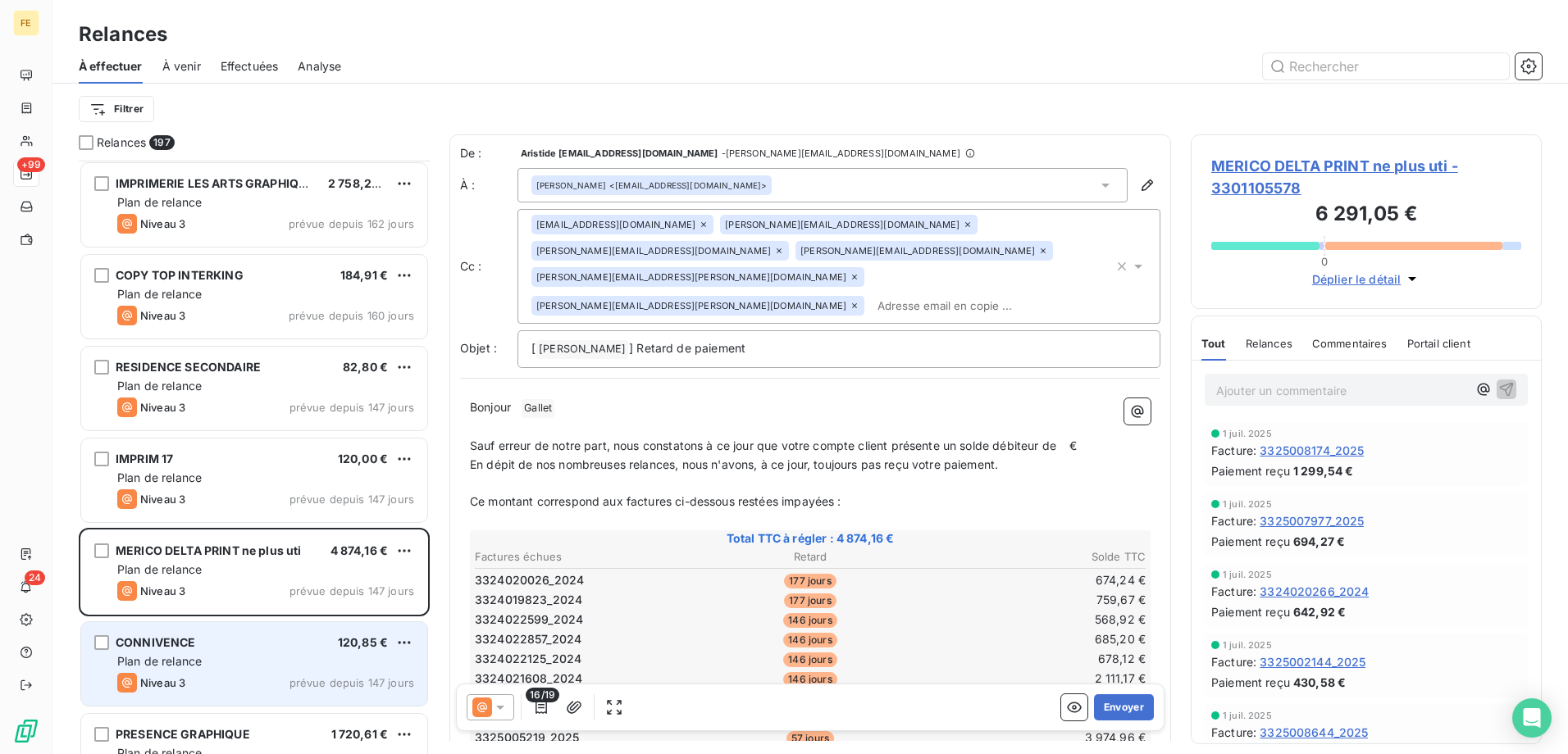 scroll, scrollTop: 2460, scrollLeft: 0, axis: vertical 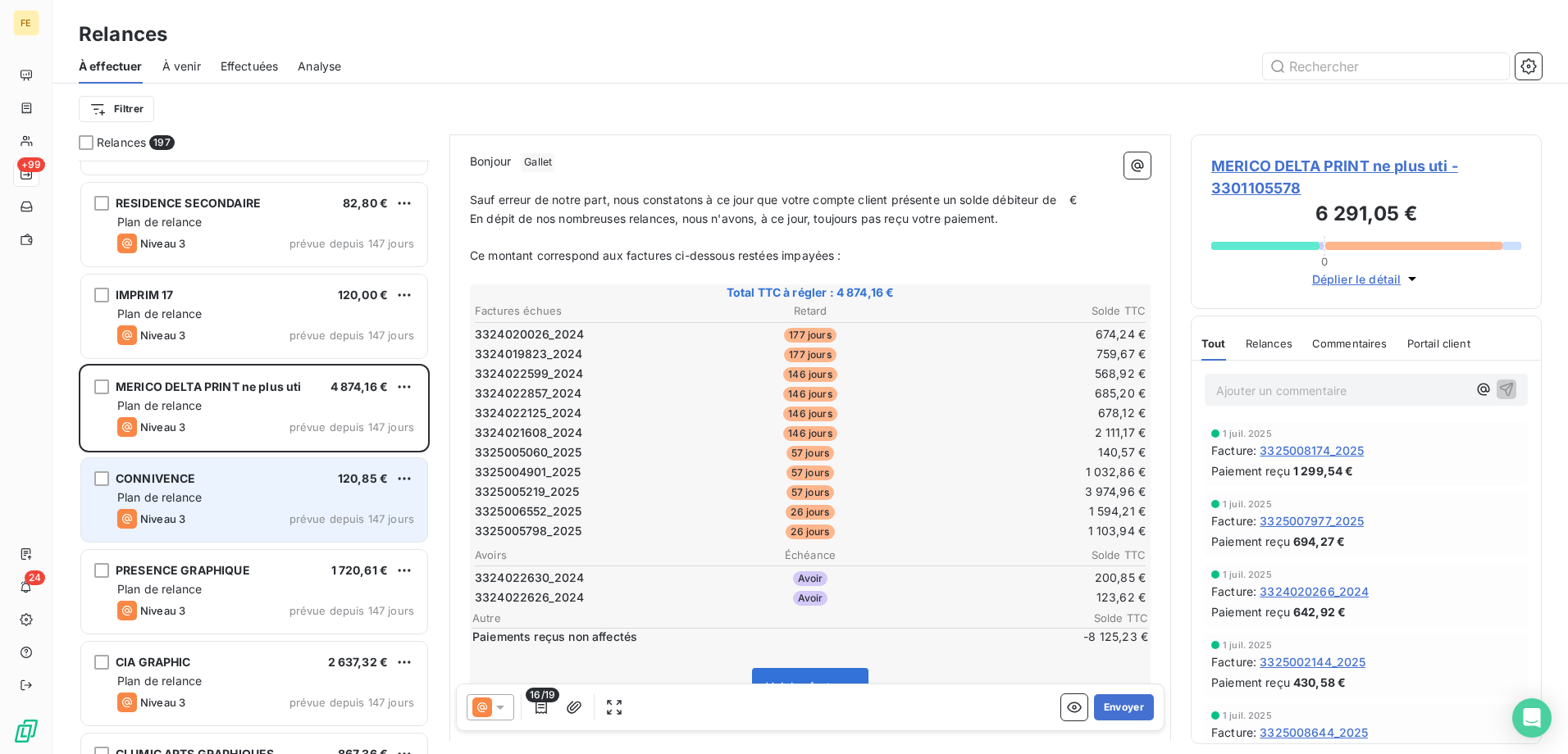 drag, startPoint x: 289, startPoint y: 556, endPoint x: 289, endPoint y: 534, distance: 22 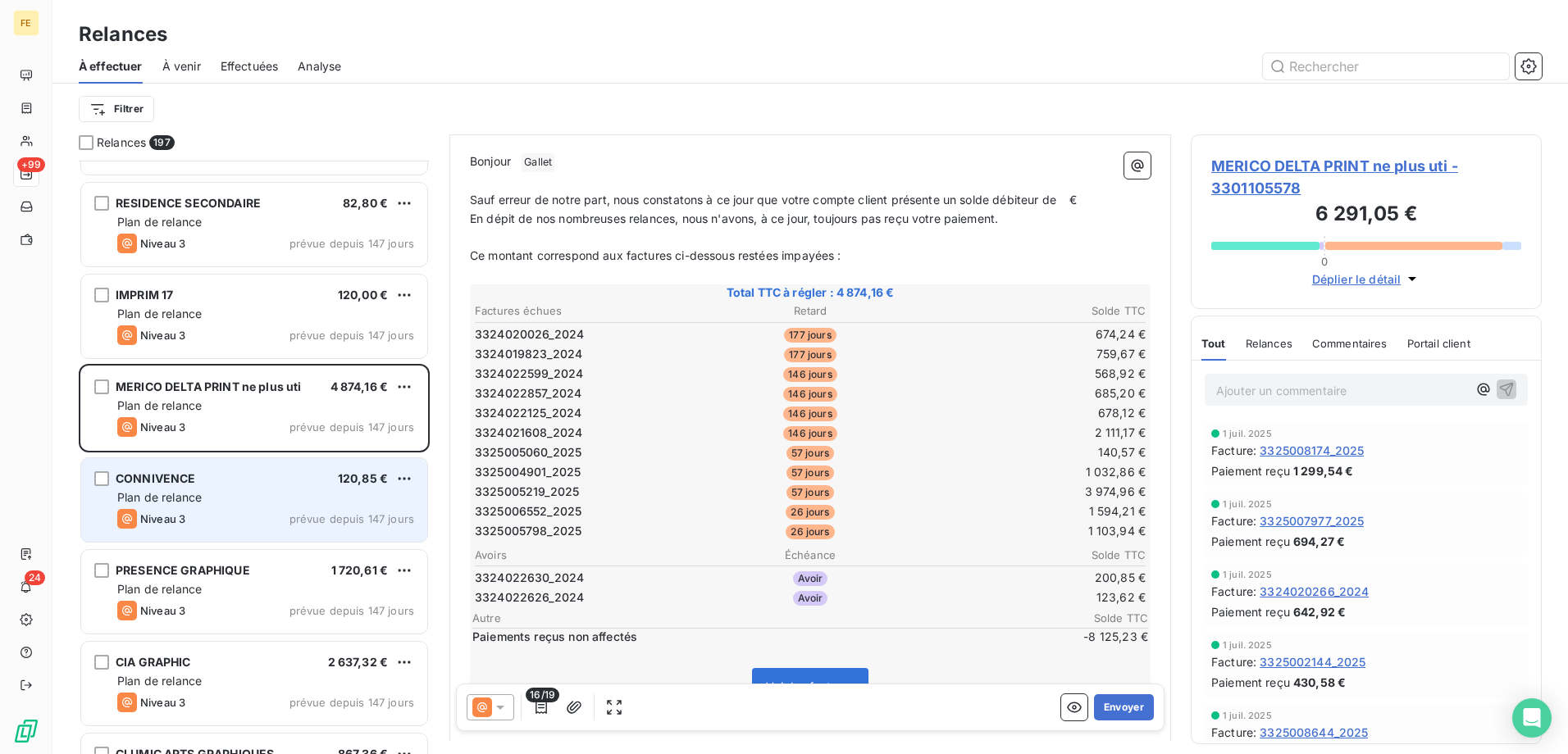 click on "PRESENCE GRAPHIQUE 1 720,61 € Plan de relance Niveau 3 prévue depuis 147 jours" at bounding box center (254, 592) 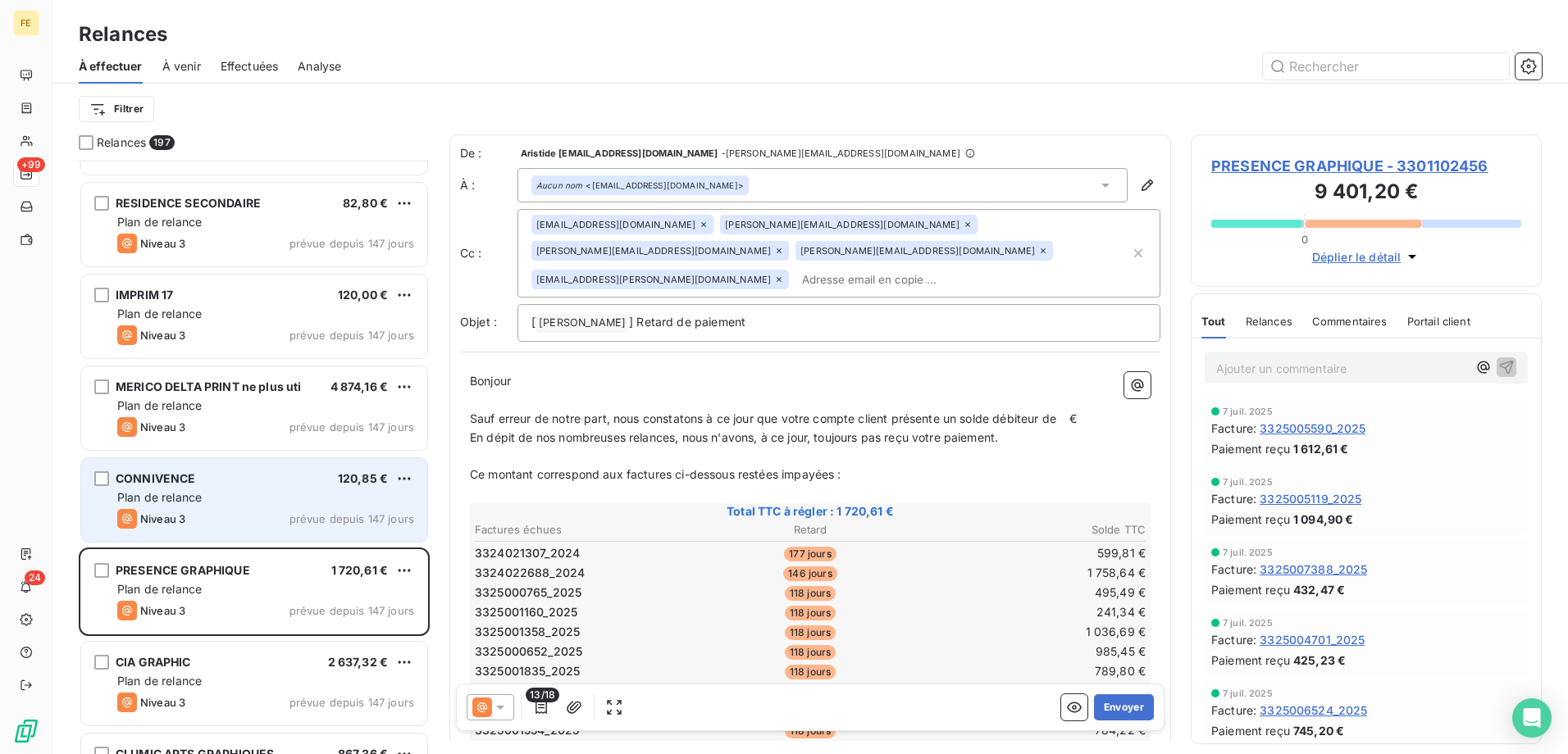 click on "Plan de relance" at bounding box center (266, 497) 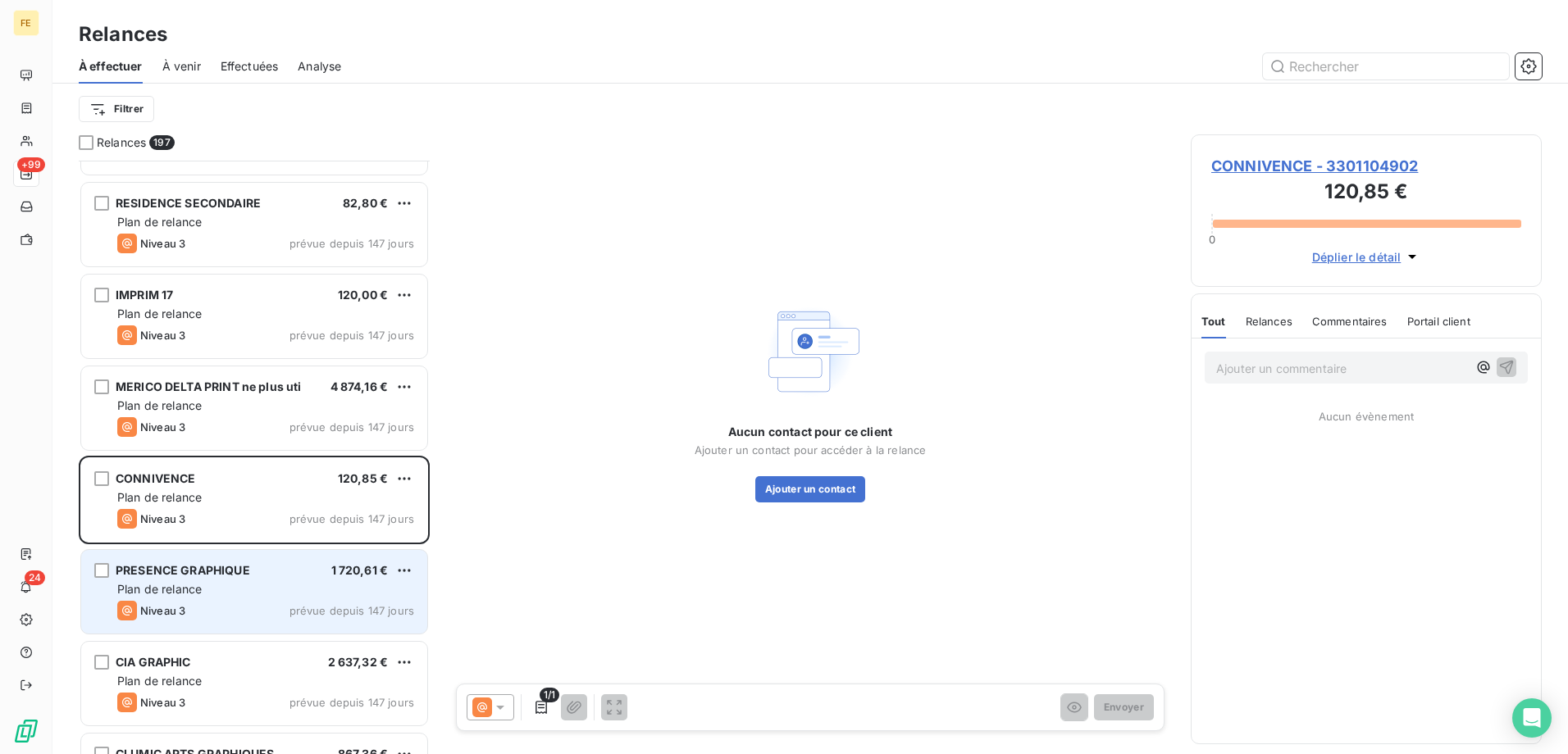 click on "Plan de relance" at bounding box center (266, 589) 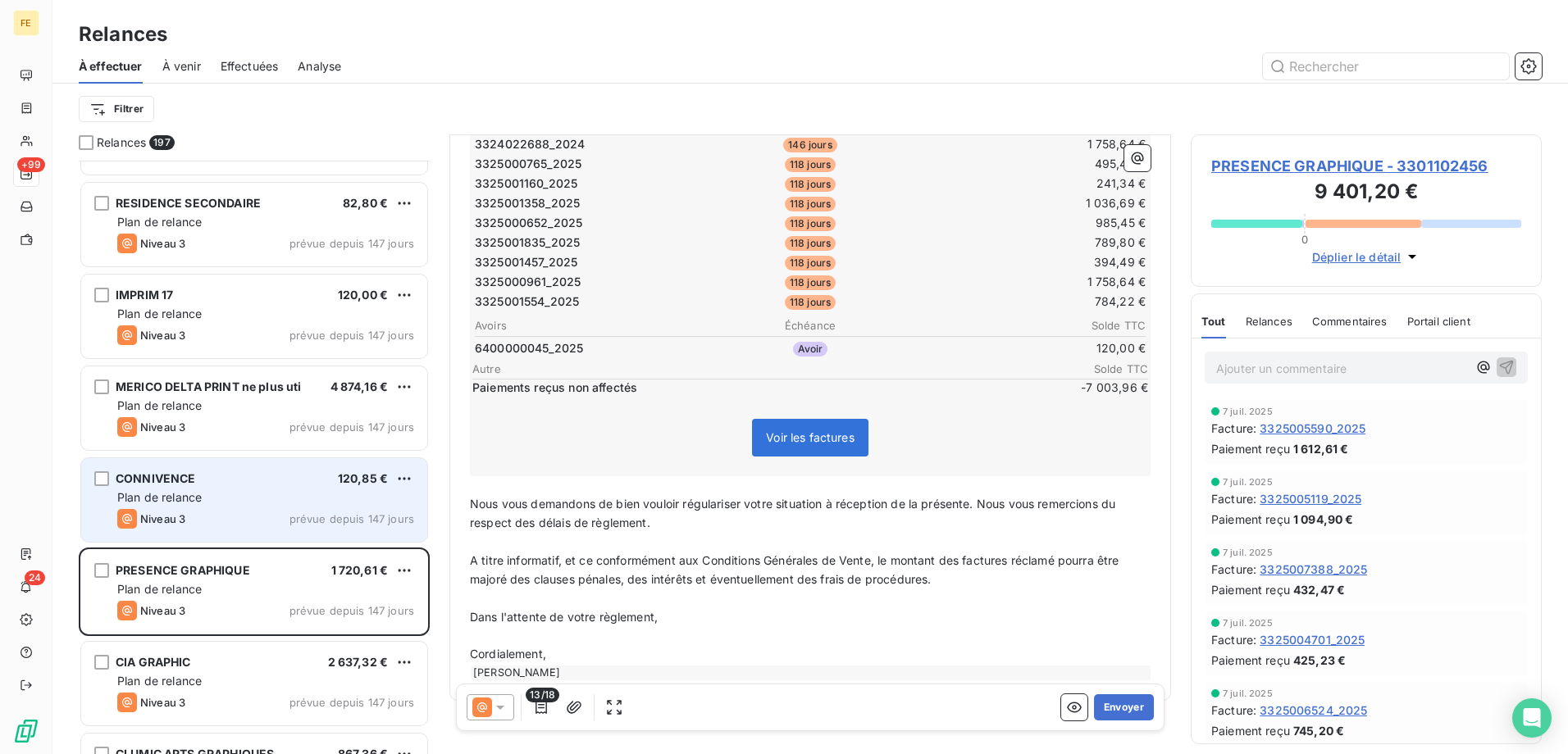 scroll, scrollTop: 430, scrollLeft: 0, axis: vertical 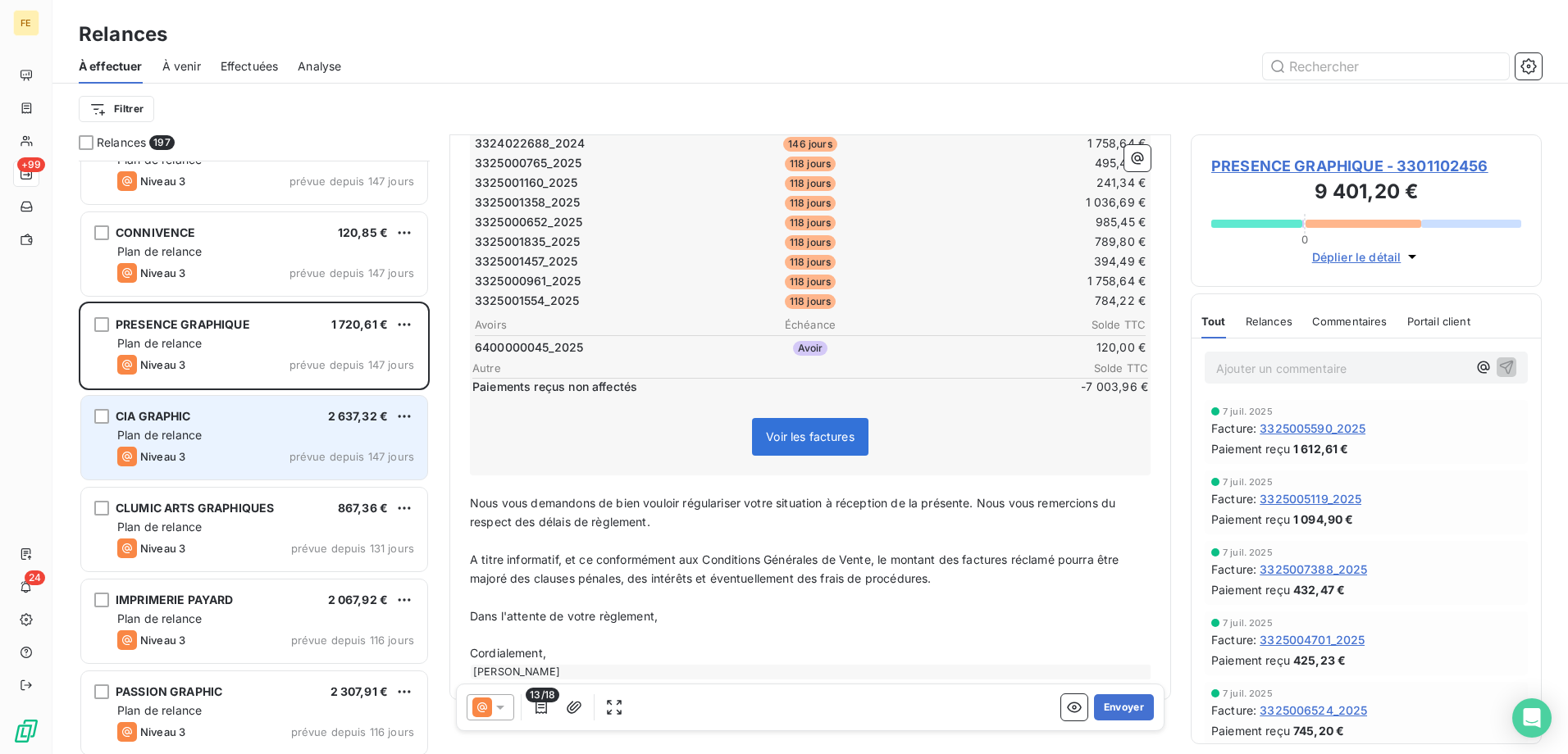 click on "Plan de relance" at bounding box center (266, 435) 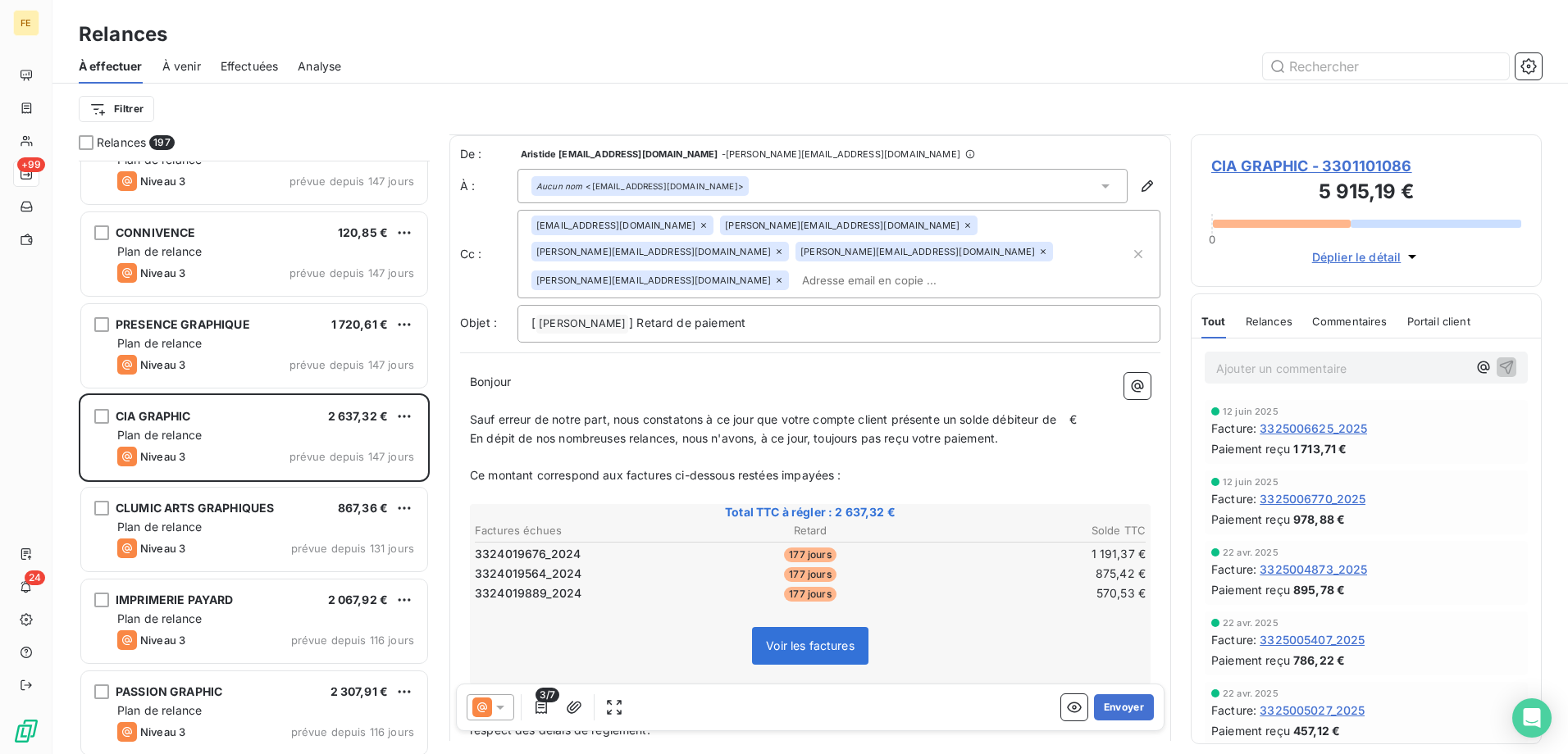 scroll, scrollTop: 83, scrollLeft: 0, axis: vertical 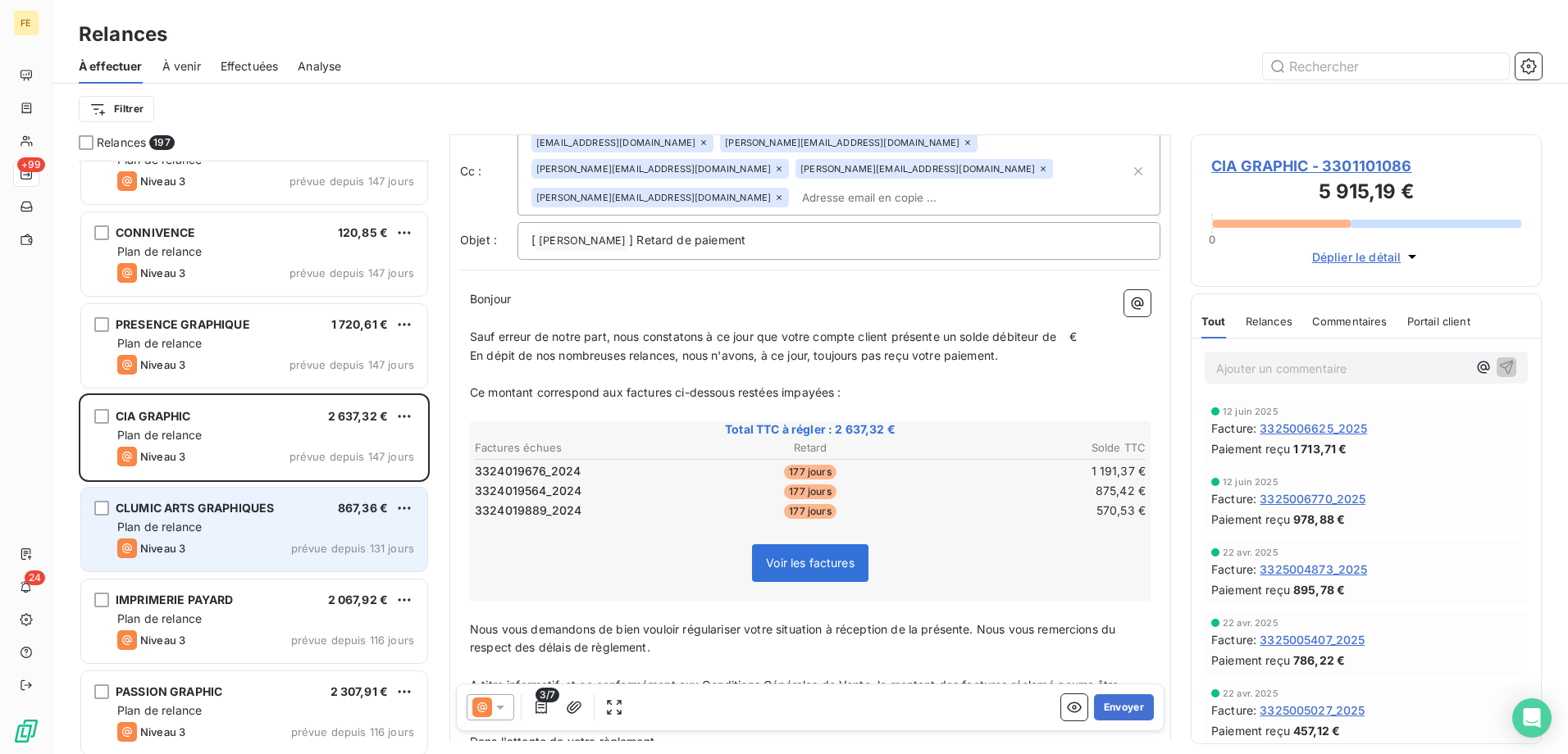 click on "Niveau 3 prévue depuis 131 jours" at bounding box center (266, 548) 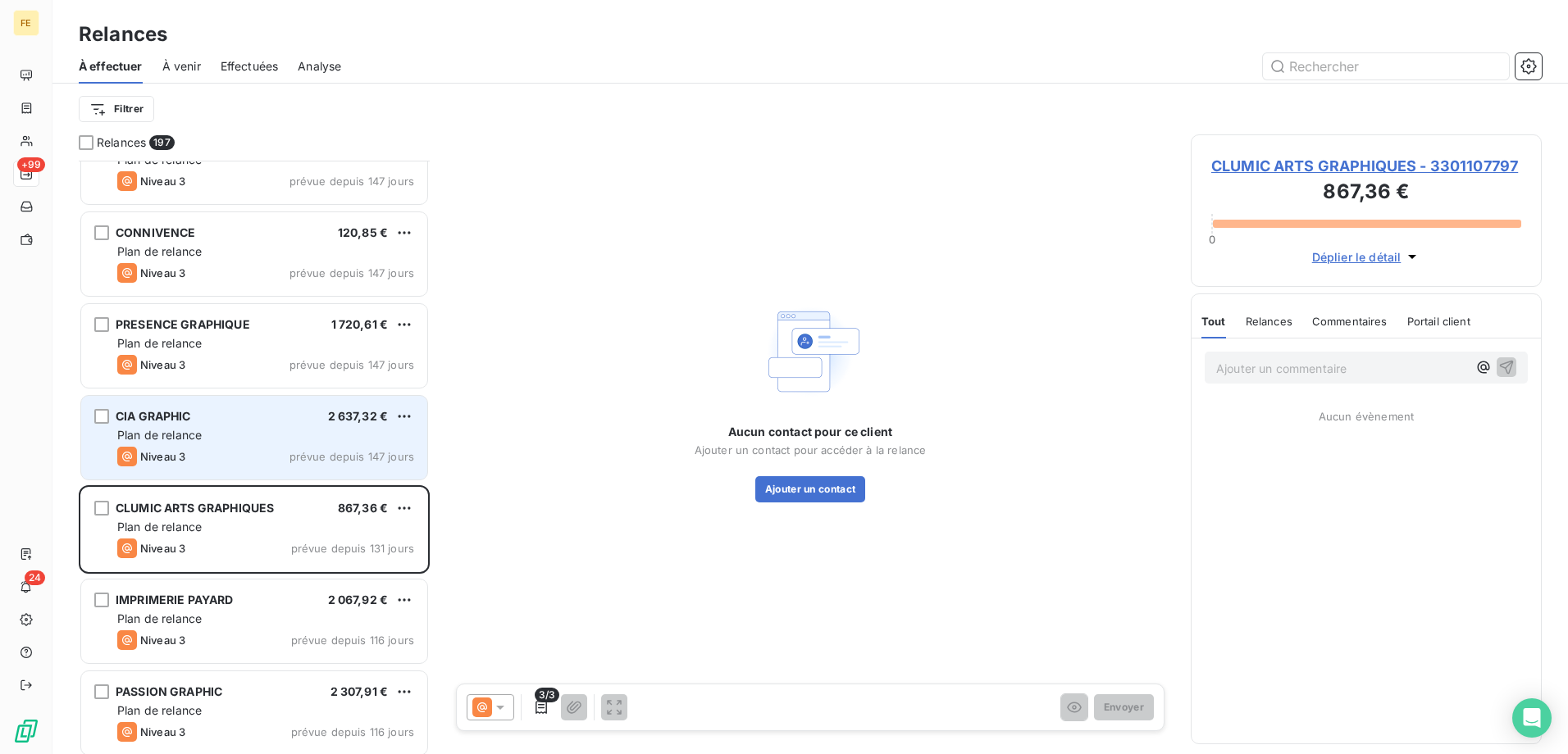 click on "Plan de relance" at bounding box center [266, 435] 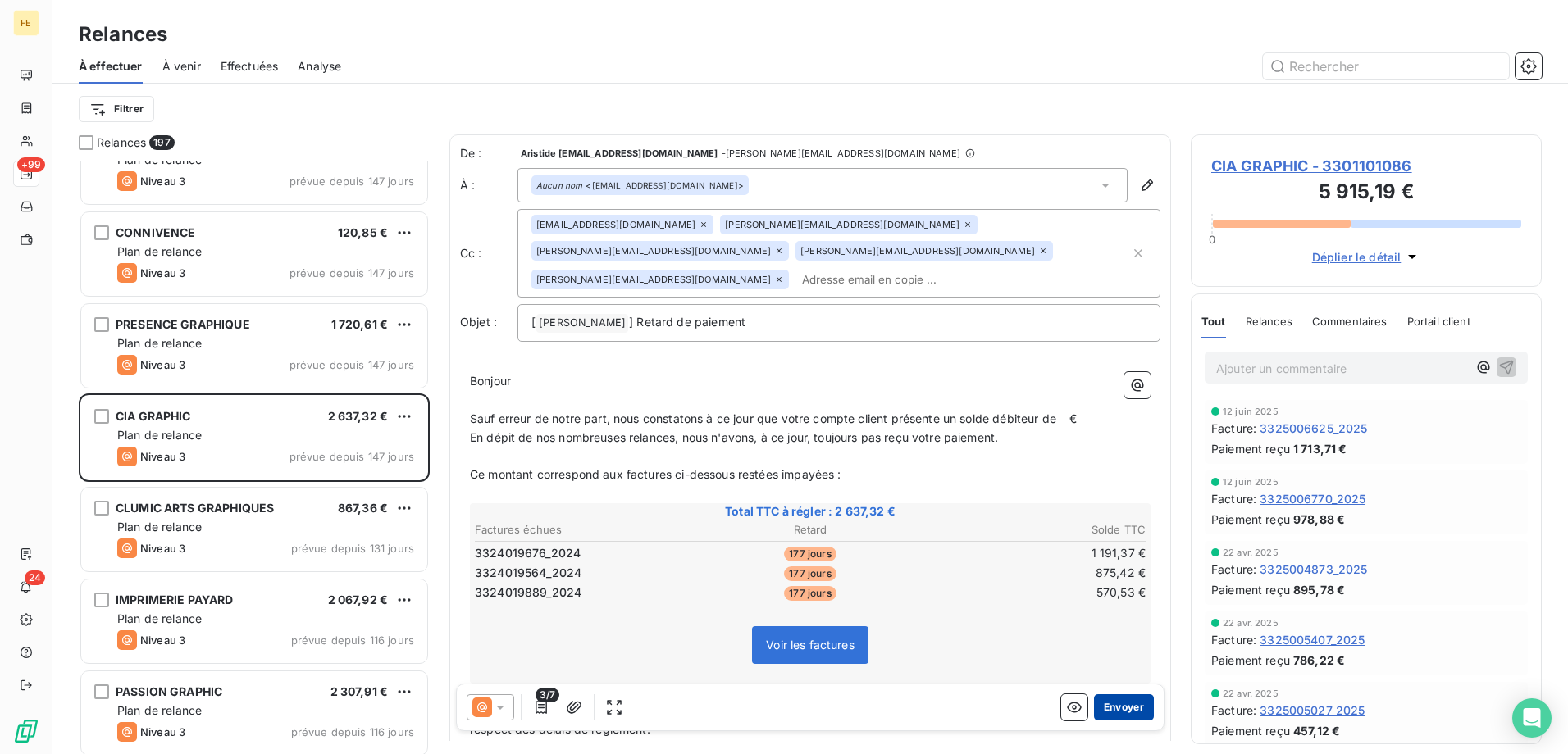 click on "Envoyer" at bounding box center (1124, 707) 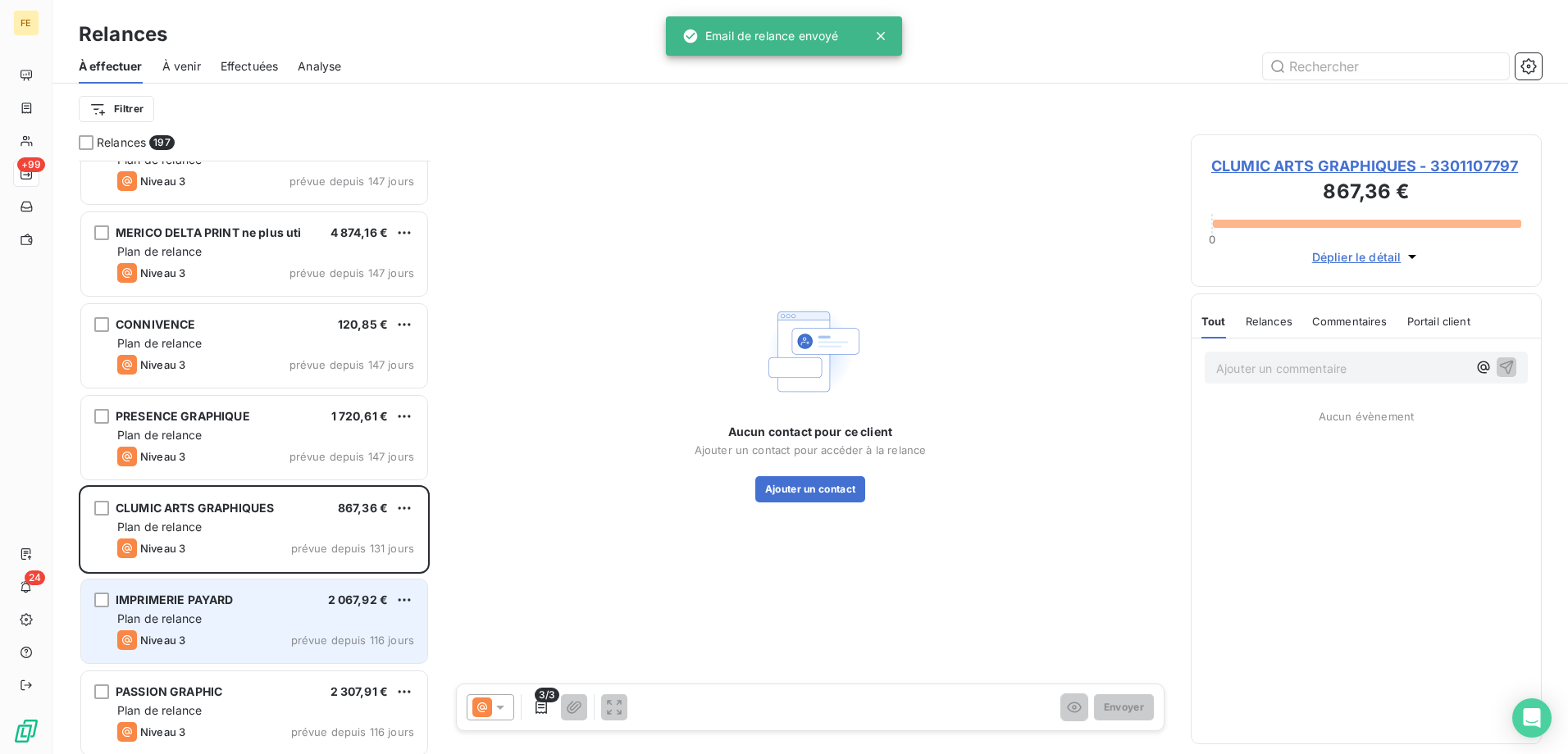 click on "Plan de relance" at bounding box center [266, 619] 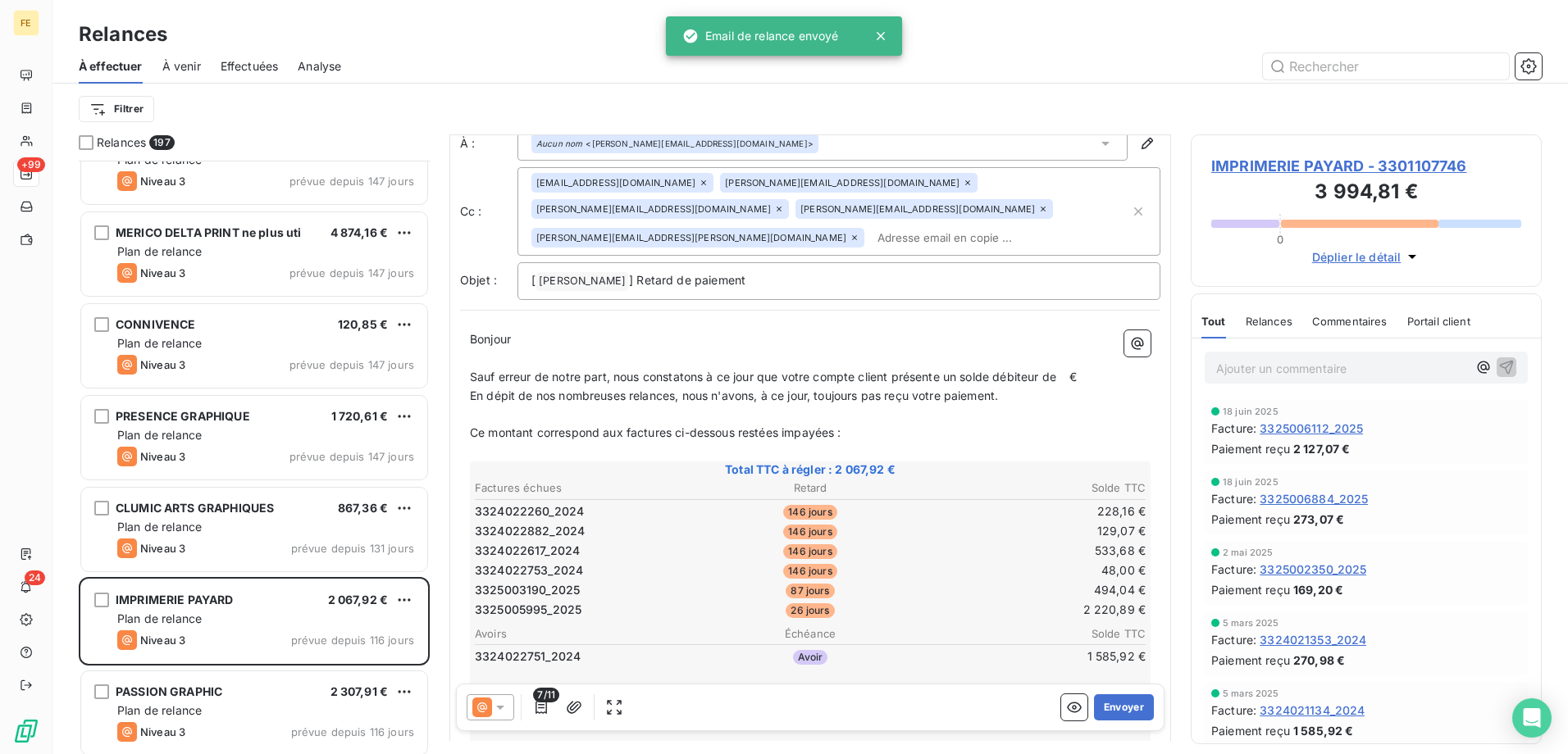 scroll, scrollTop: 83, scrollLeft: 0, axis: vertical 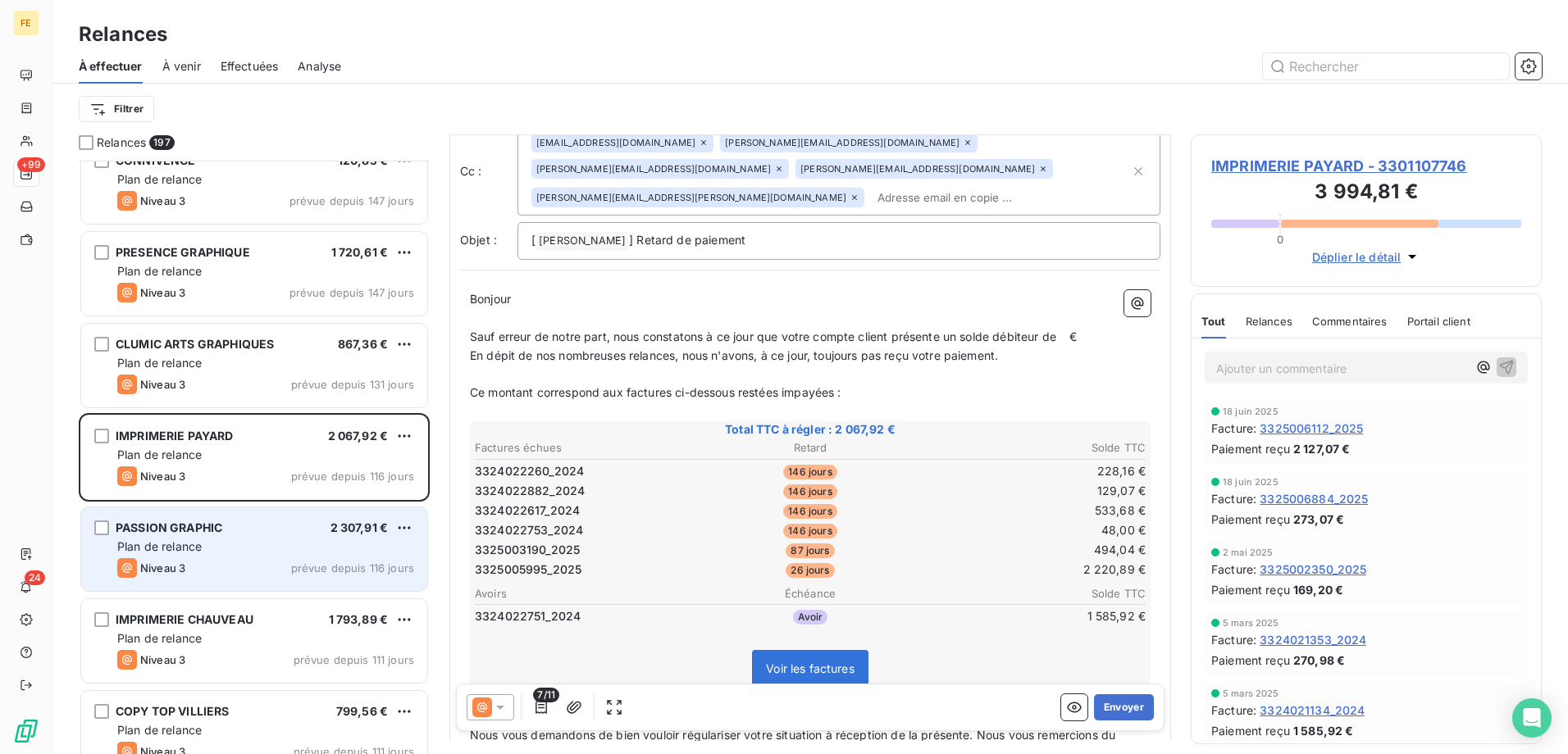 click on "Niveau 3" at bounding box center (151, 568) 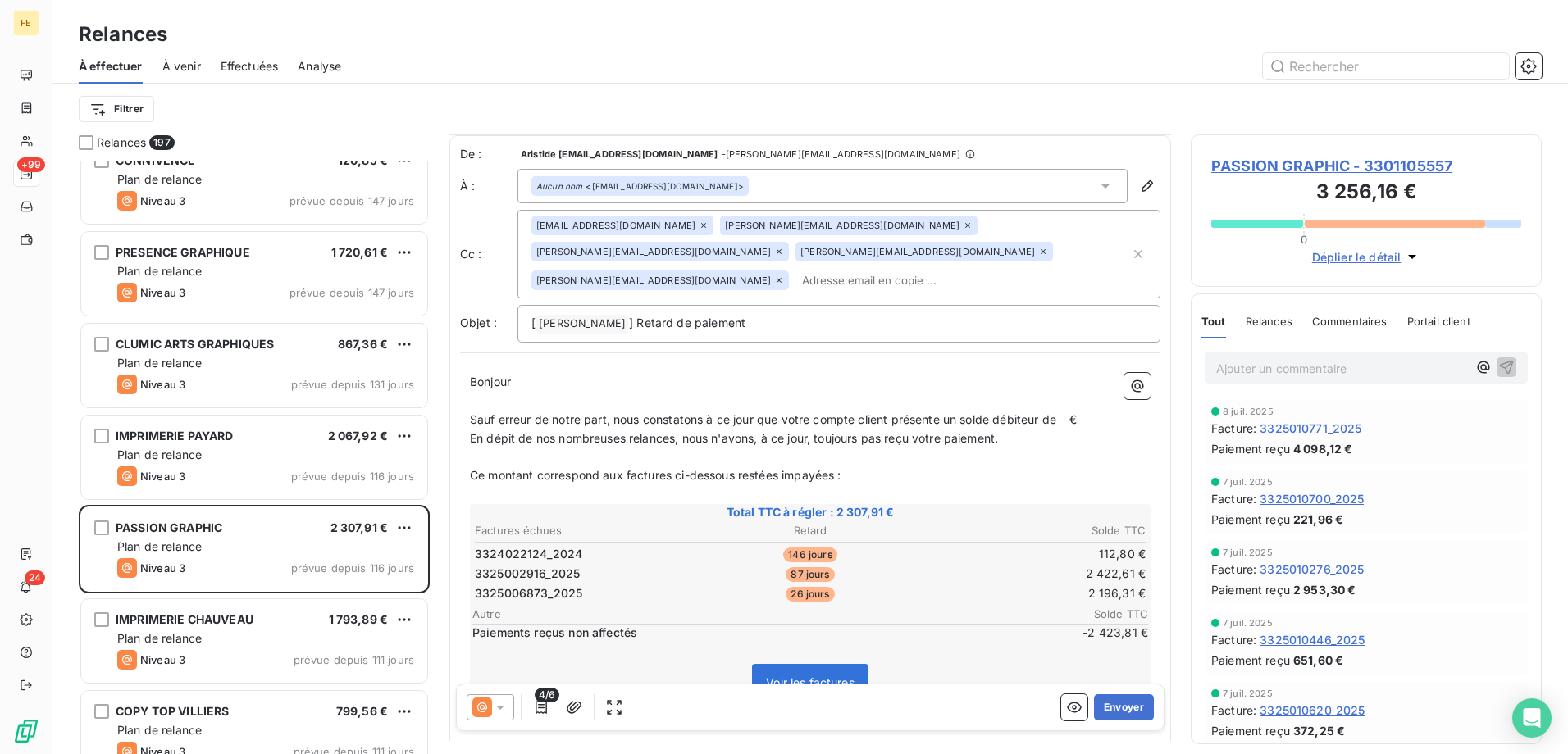 scroll, scrollTop: 83, scrollLeft: 0, axis: vertical 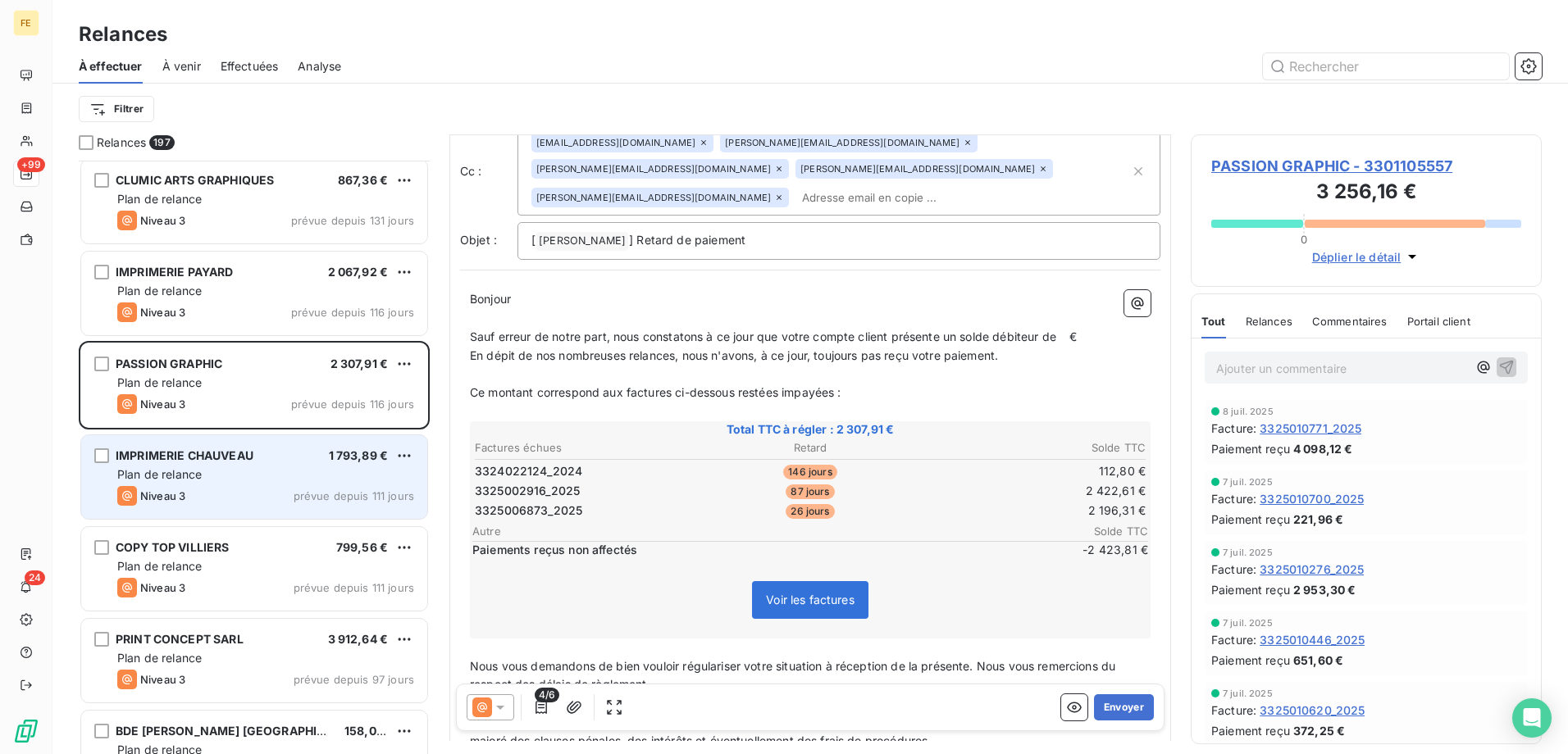 click on "Niveau 3 prévue depuis 111 jours" at bounding box center (266, 496) 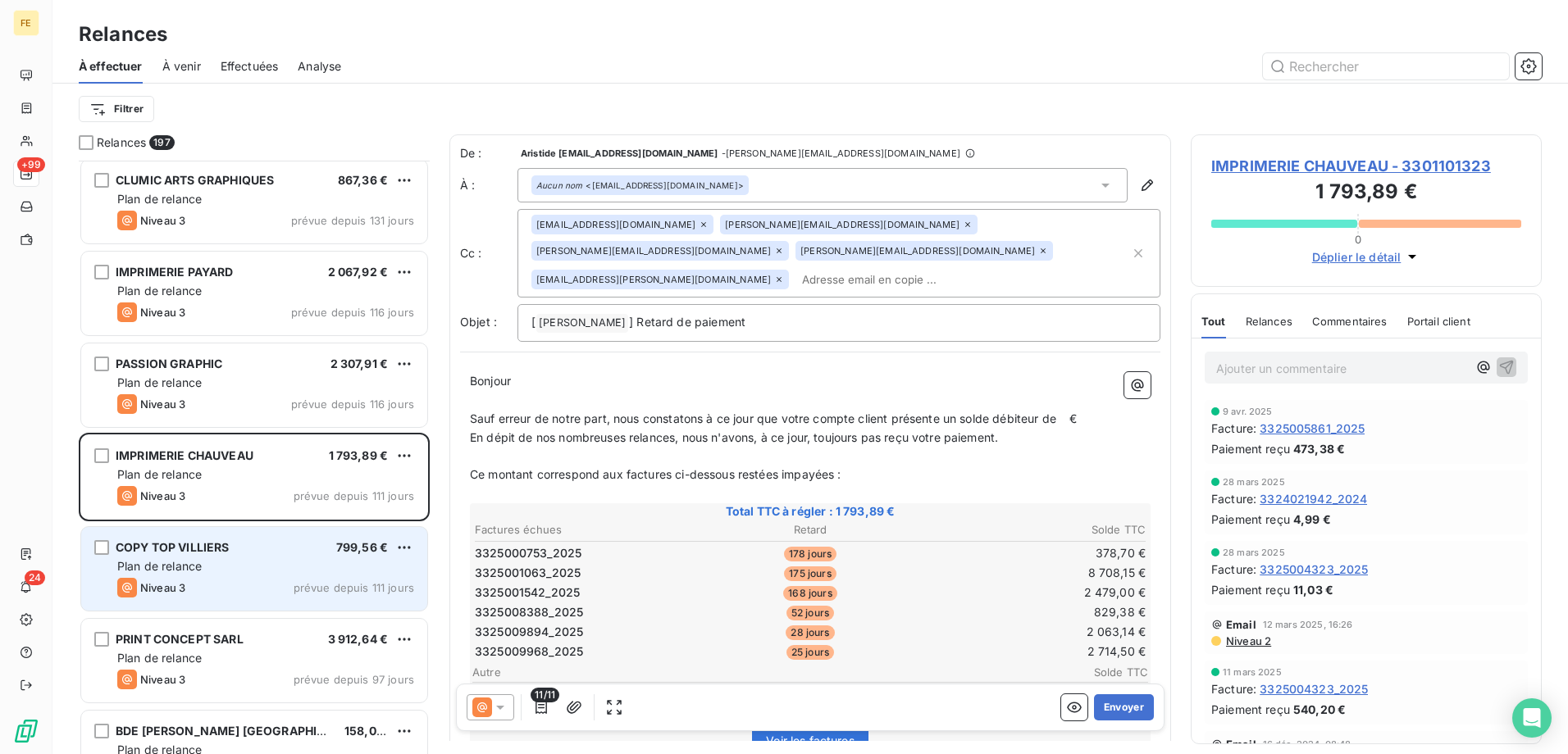 click on "Plan de relance" at bounding box center (266, 566) 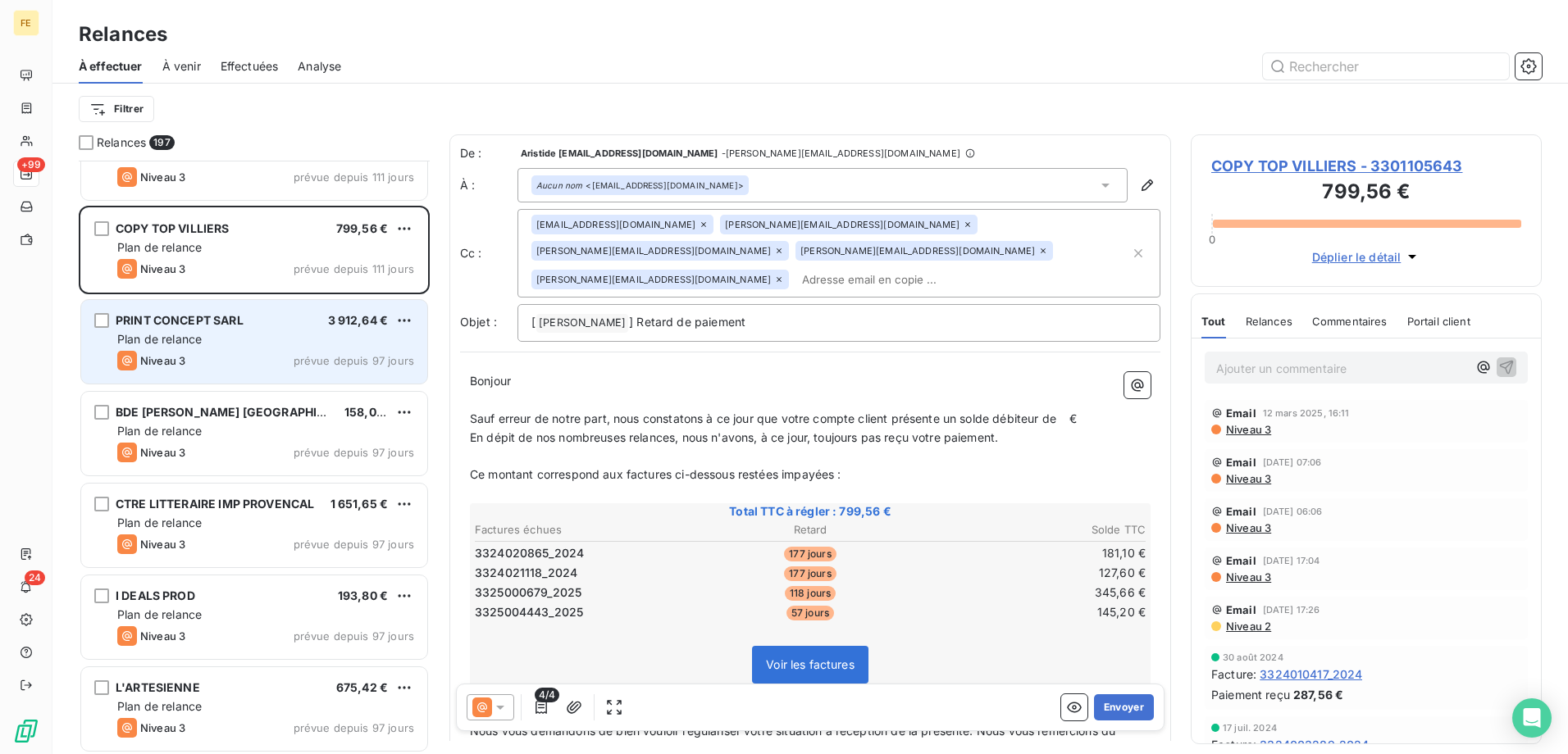 scroll, scrollTop: 3361, scrollLeft: 0, axis: vertical 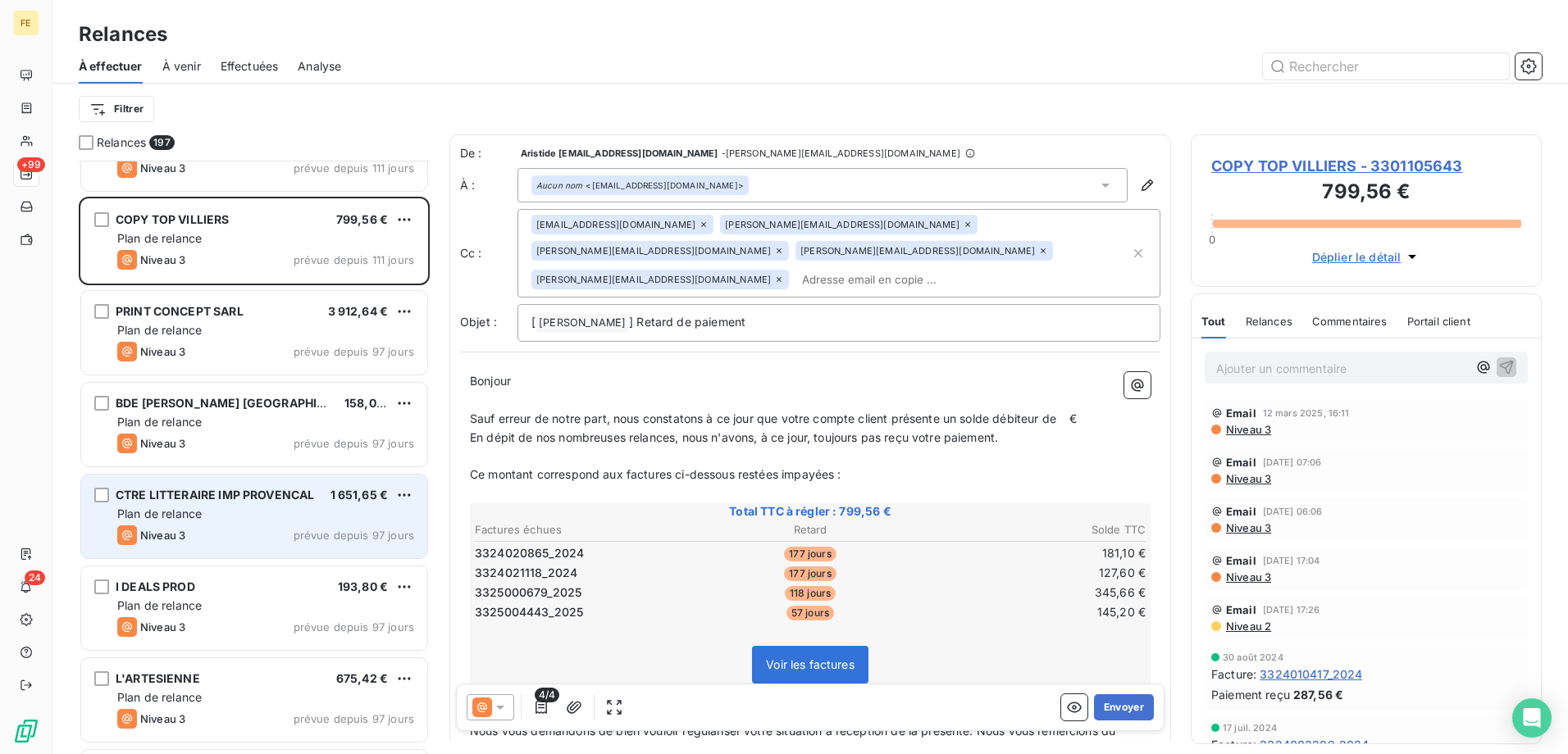 click on "CTRE LITTERAIRE IMP PROVENCAL 1 651,65 € Plan de relance Niveau 3 prévue depuis 97 jours" at bounding box center [254, 516] 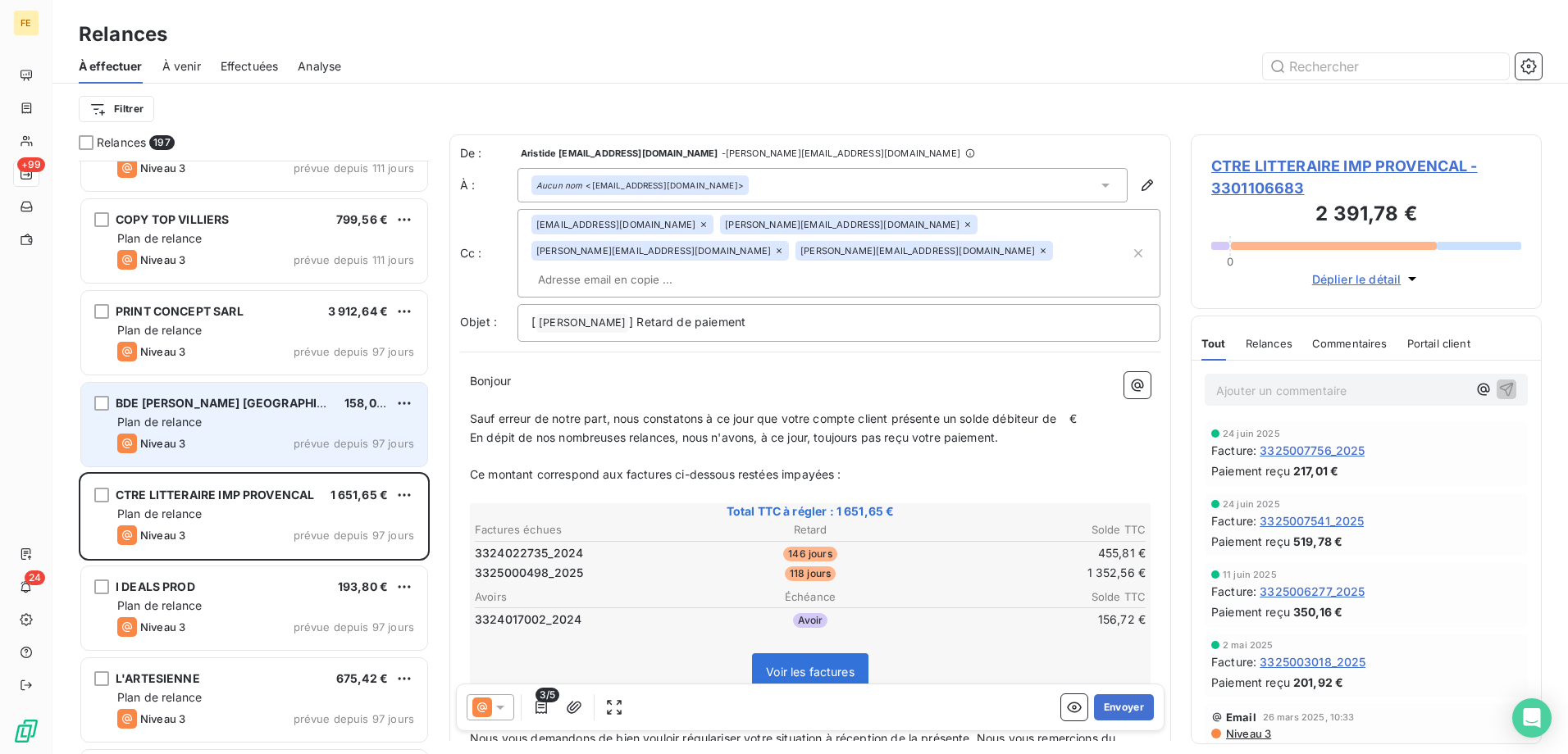 click on "BDE [PERSON_NAME] AMIENS 158,00 € Plan de relance Niveau 3 prévue depuis 97 jours" at bounding box center (254, 425) 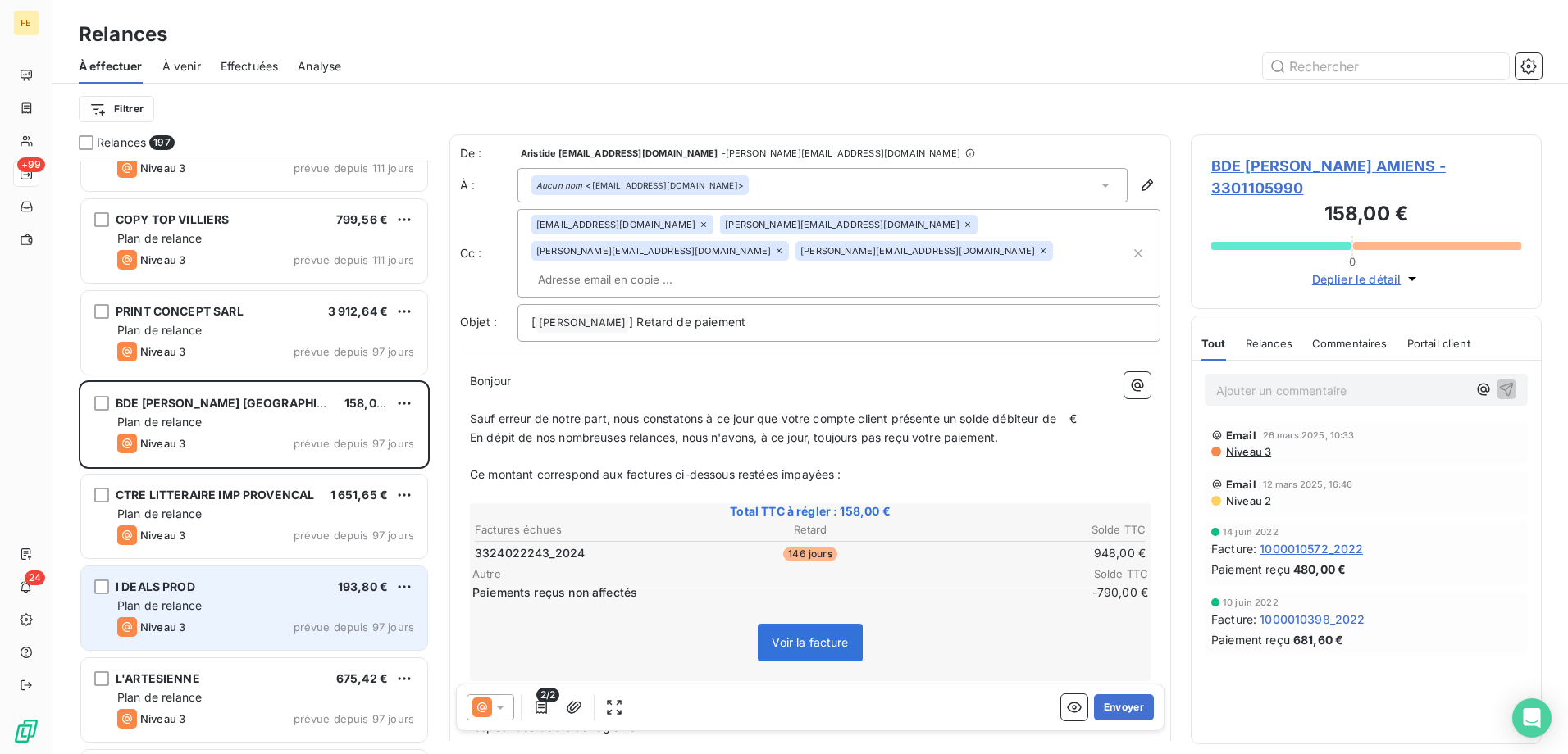 scroll, scrollTop: 3853, scrollLeft: 0, axis: vertical 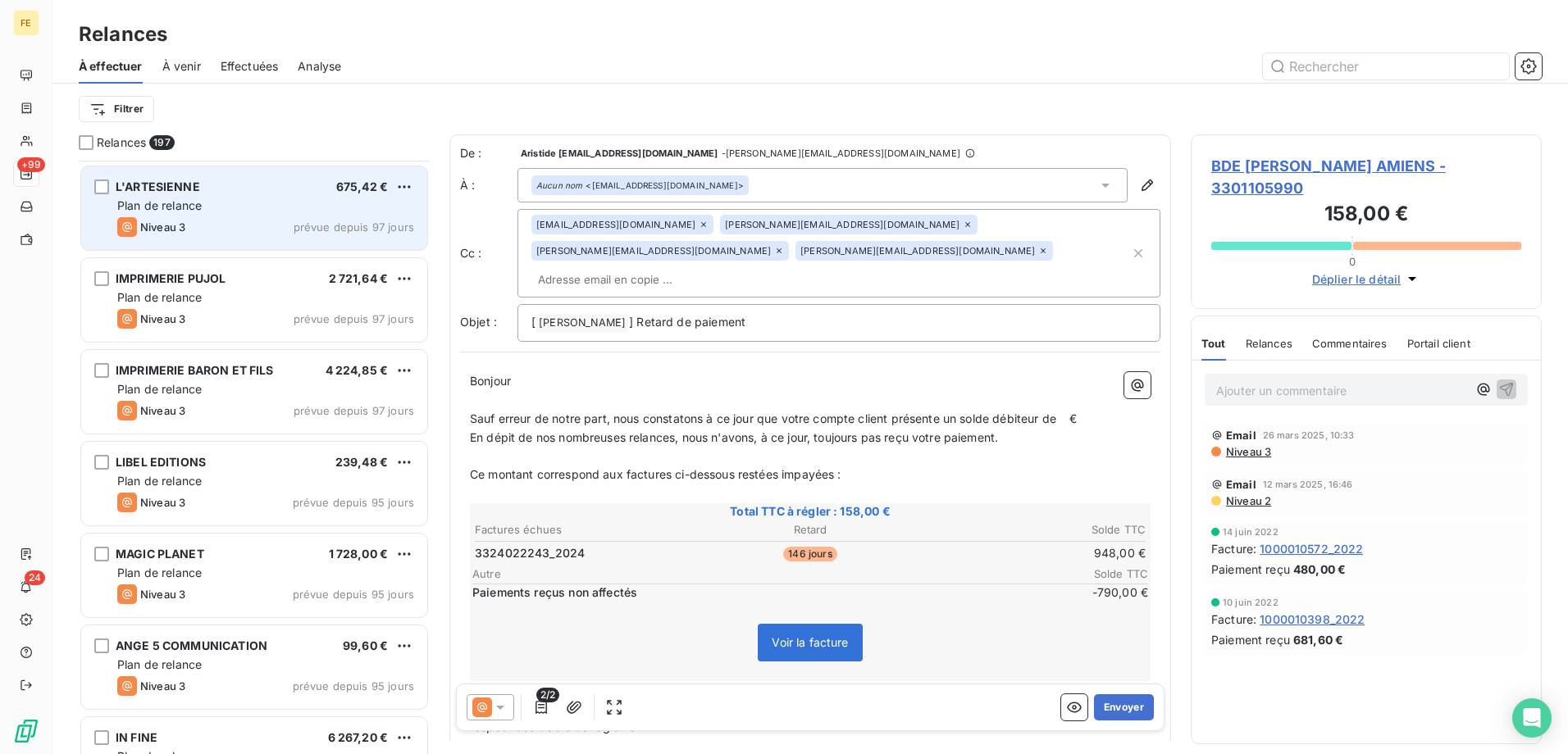 click on "Niveau 3 prévue depuis 97 jours" at bounding box center (266, 227) 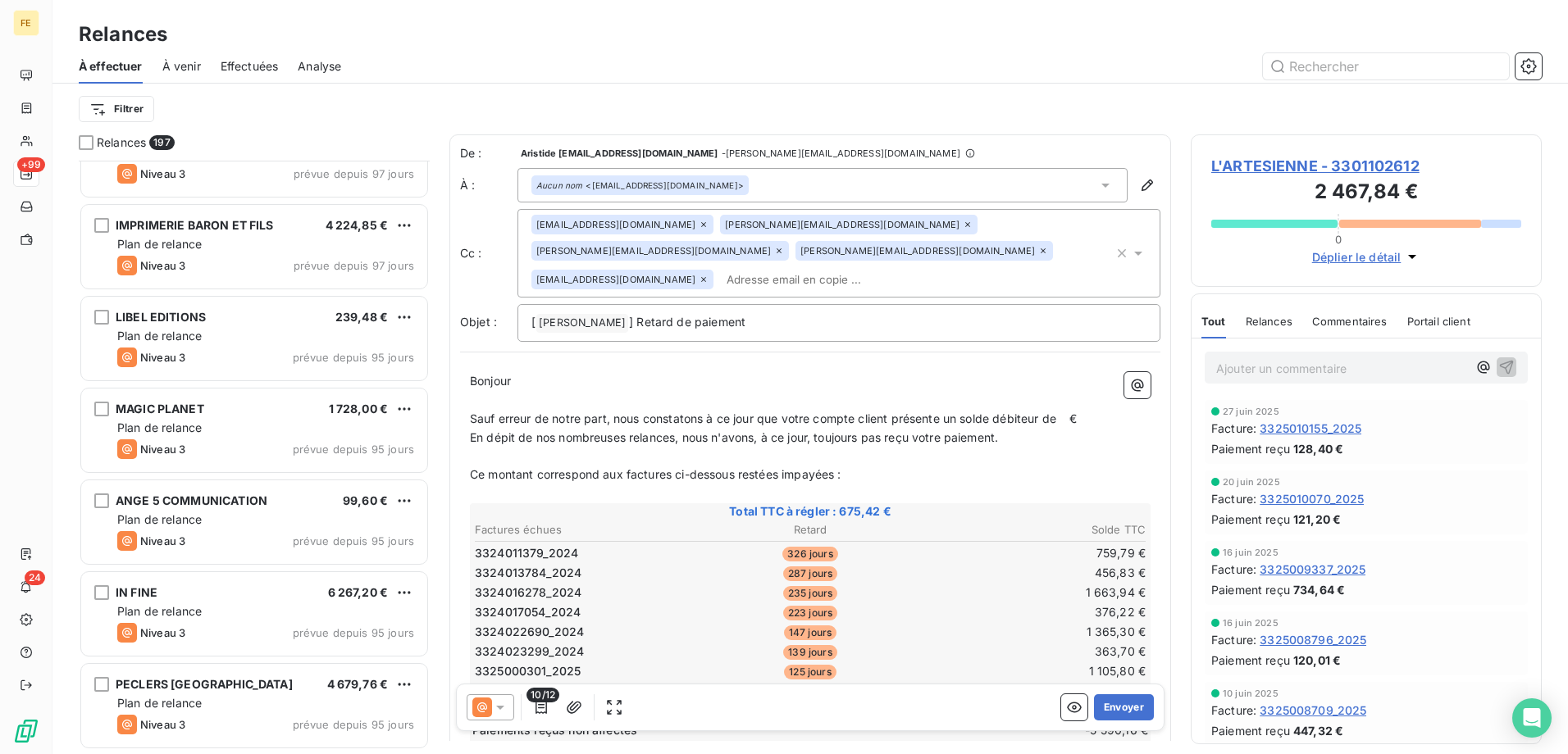 scroll, scrollTop: 4017, scrollLeft: 0, axis: vertical 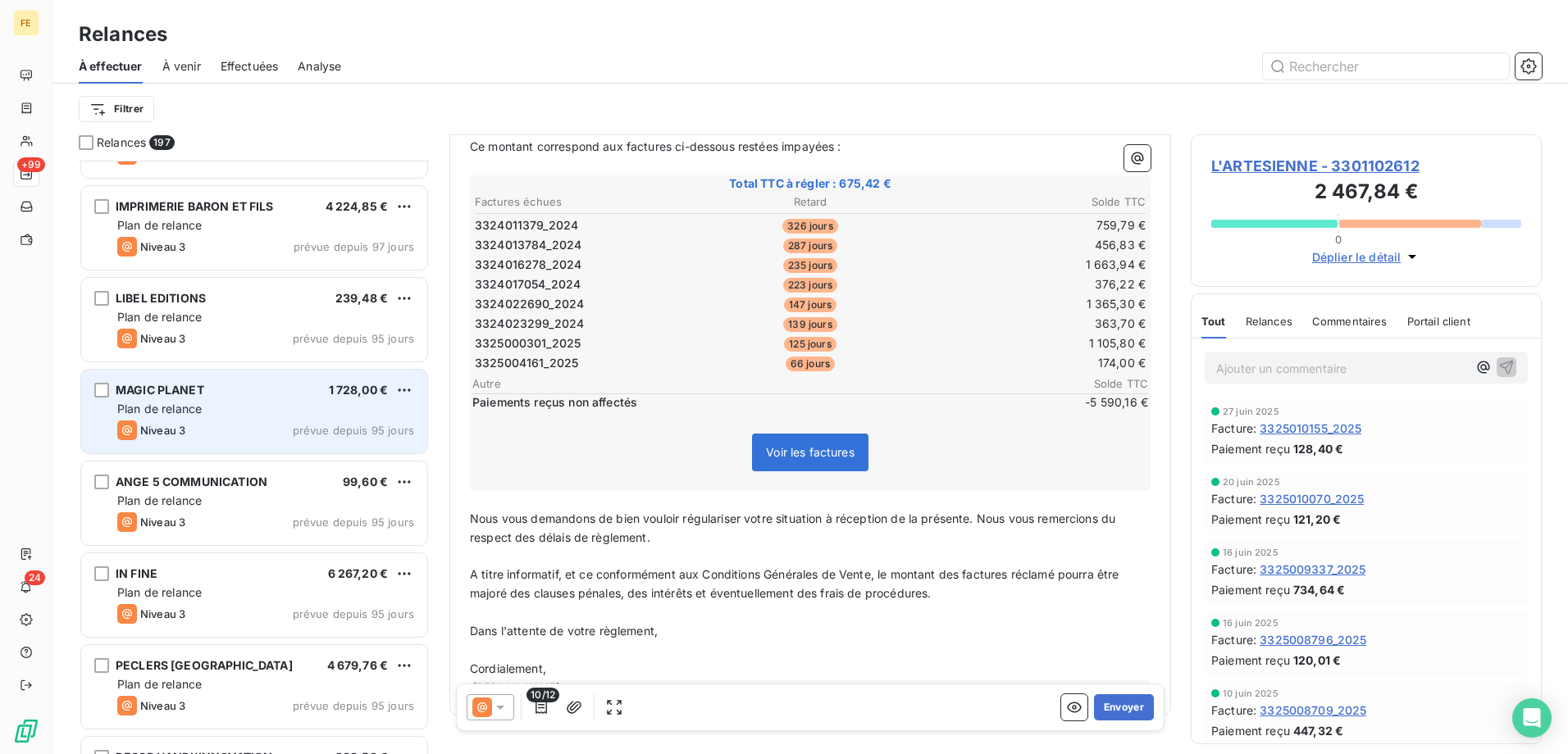 click on "MAGIC PLANET 1 728,00 €" at bounding box center (266, 390) 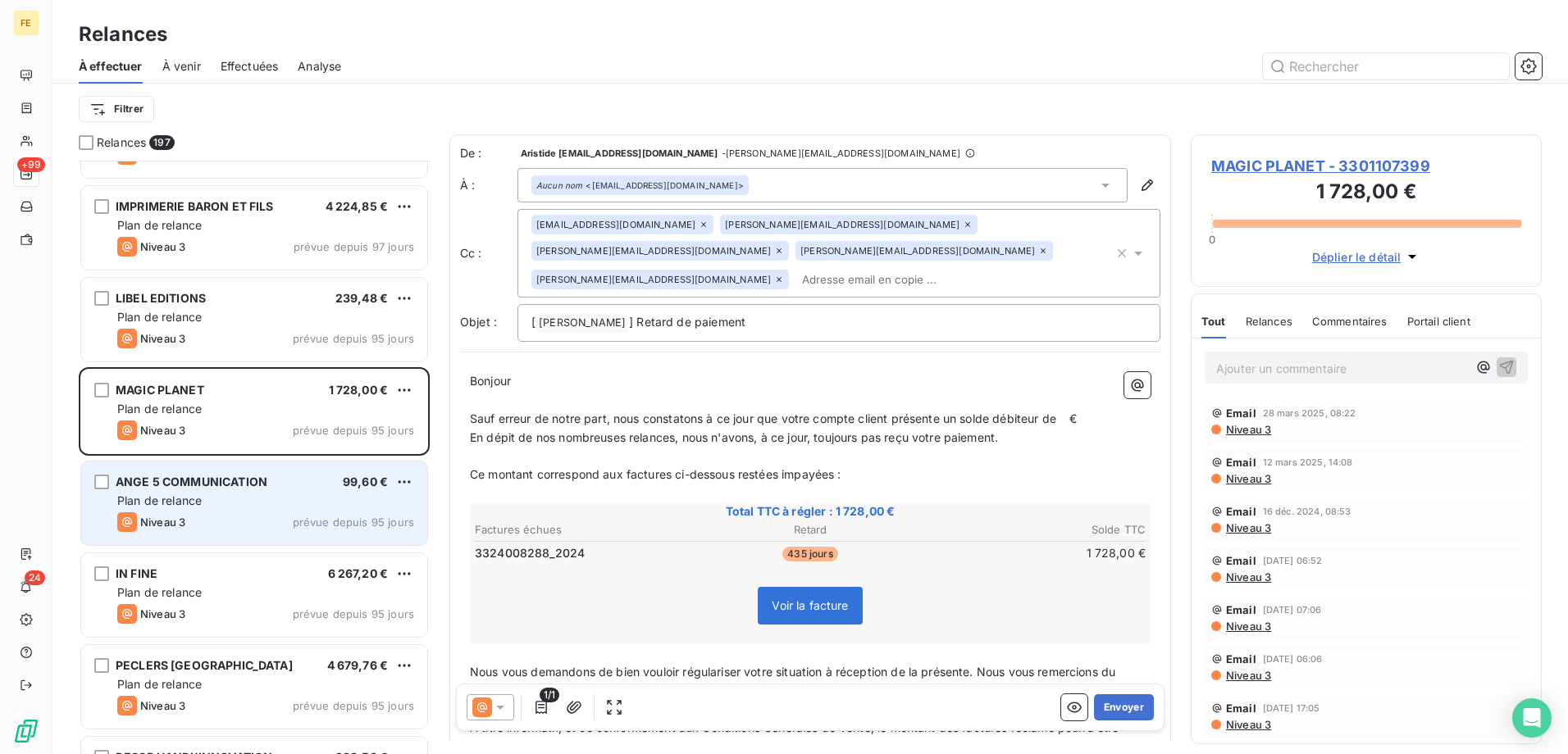 click on "ANGE 5 COMMUNICATION 99,60 €" at bounding box center [266, 482] 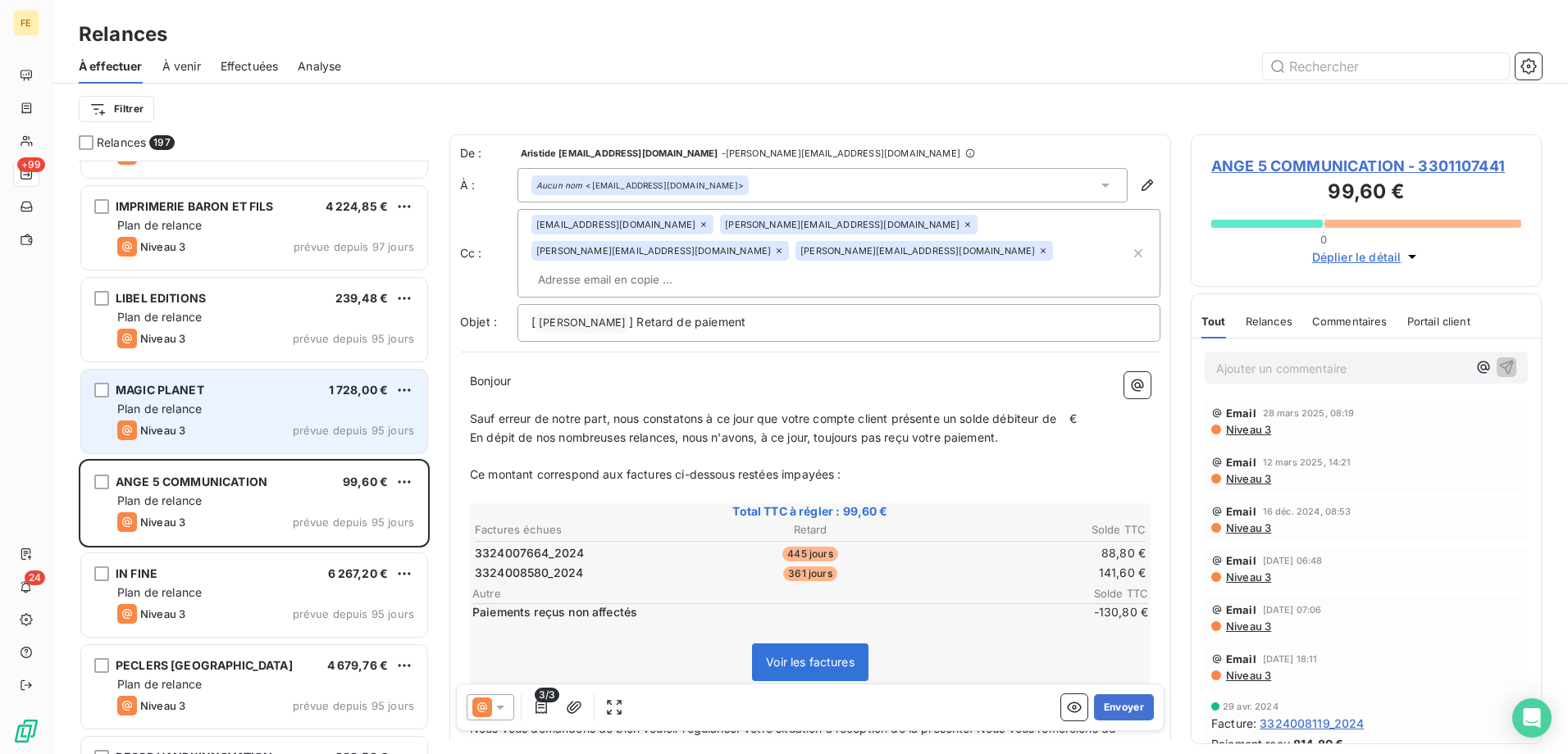 click on "MAGIC PLANET 1 728,00 € Plan de relance Niveau 3 prévue depuis 95 jours" at bounding box center [254, 411] 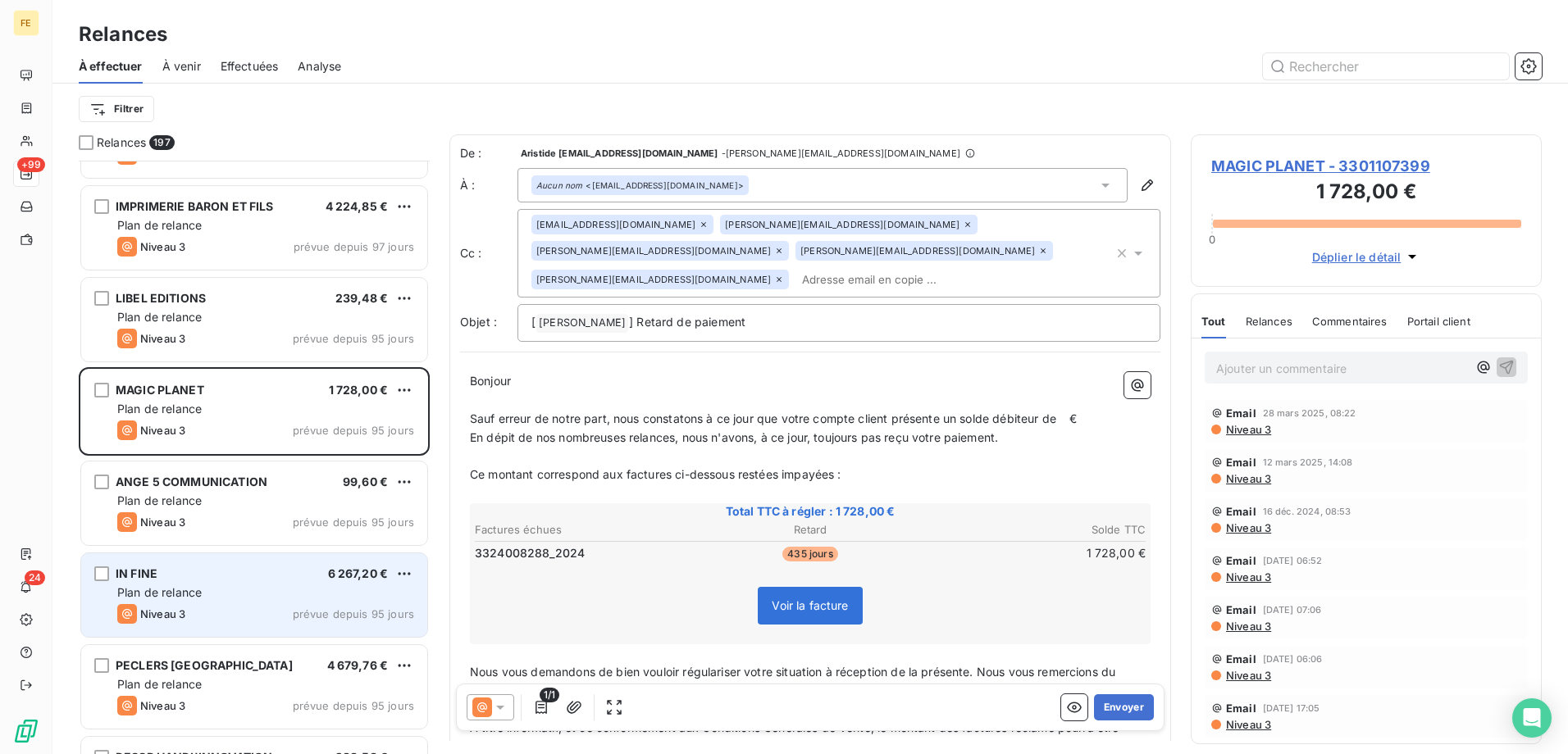 click on "IN FINE 6 267,20 € Plan de relance Niveau 3 prévue depuis 95 jours" at bounding box center (254, 595) 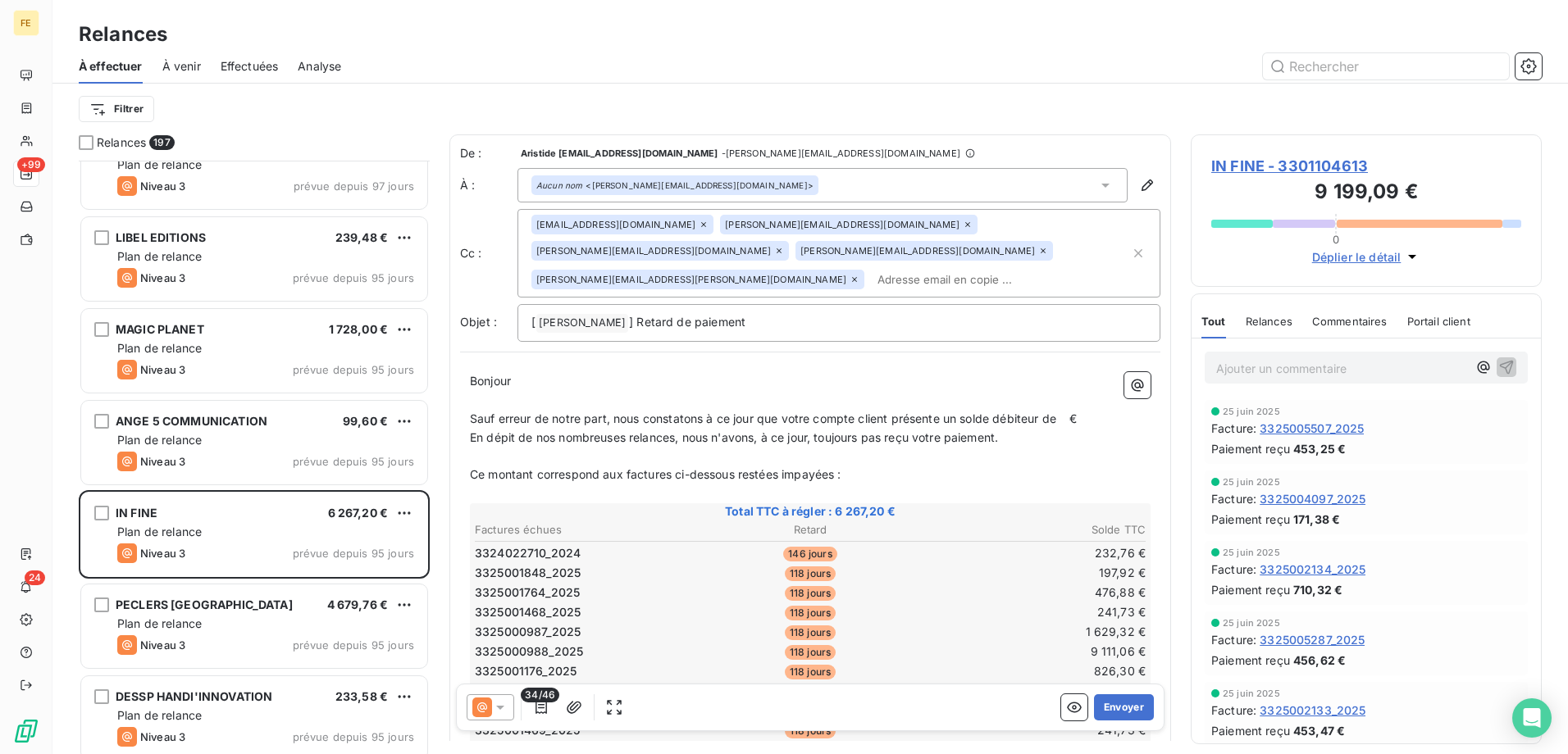 scroll, scrollTop: 4181, scrollLeft: 0, axis: vertical 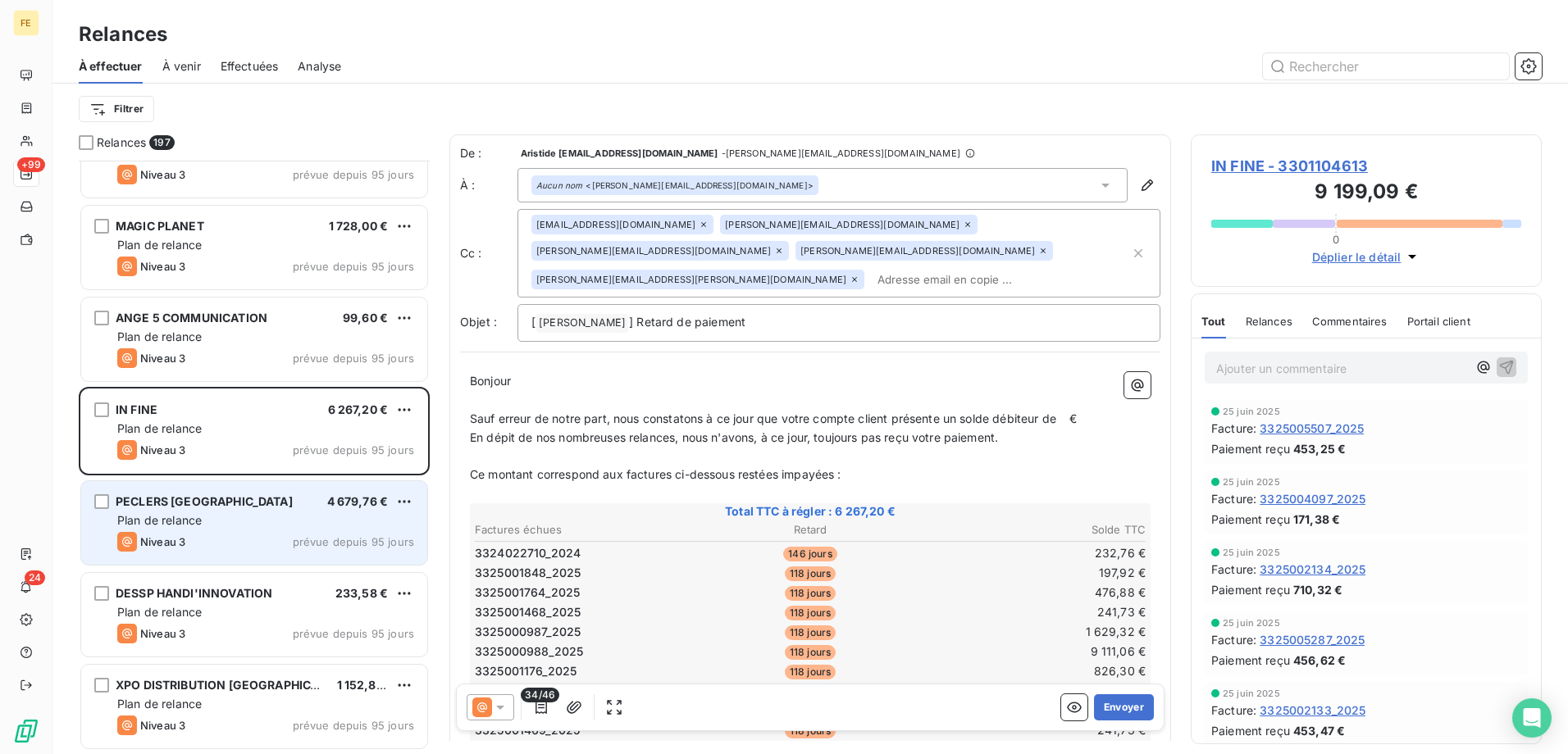 click on "Niveau 3 prévue depuis 95 jours" at bounding box center (266, 542) 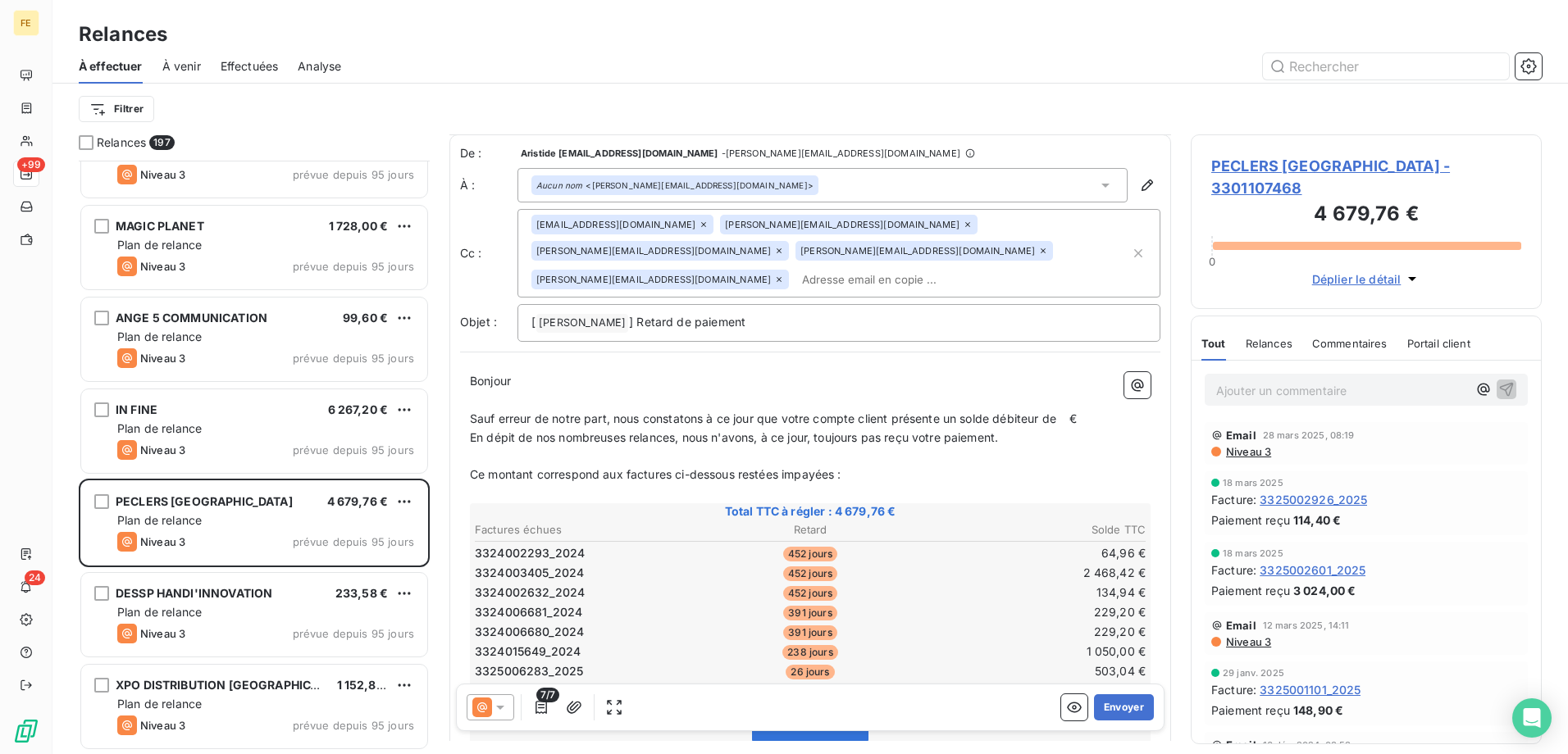 scroll, scrollTop: 0, scrollLeft: 0, axis: both 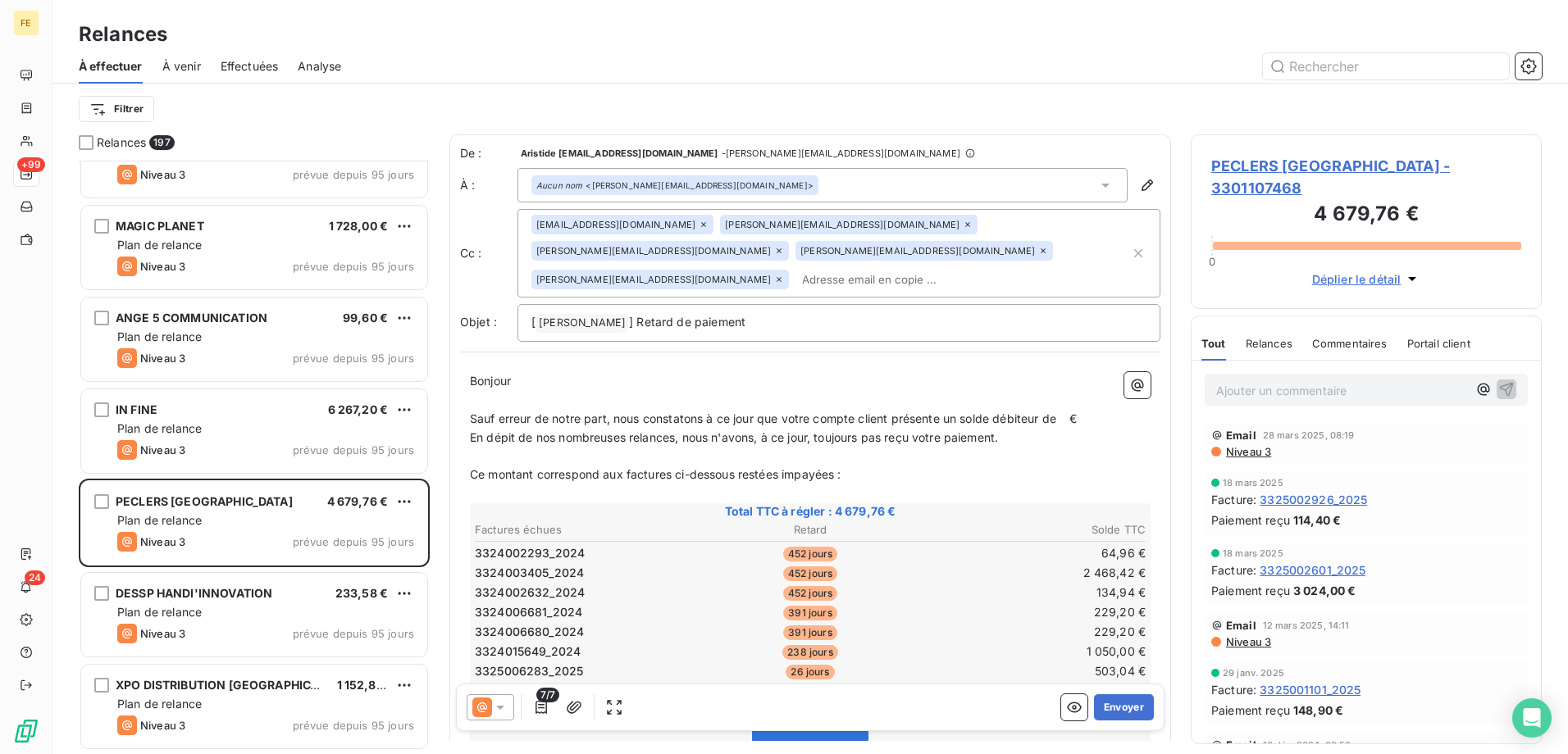 click 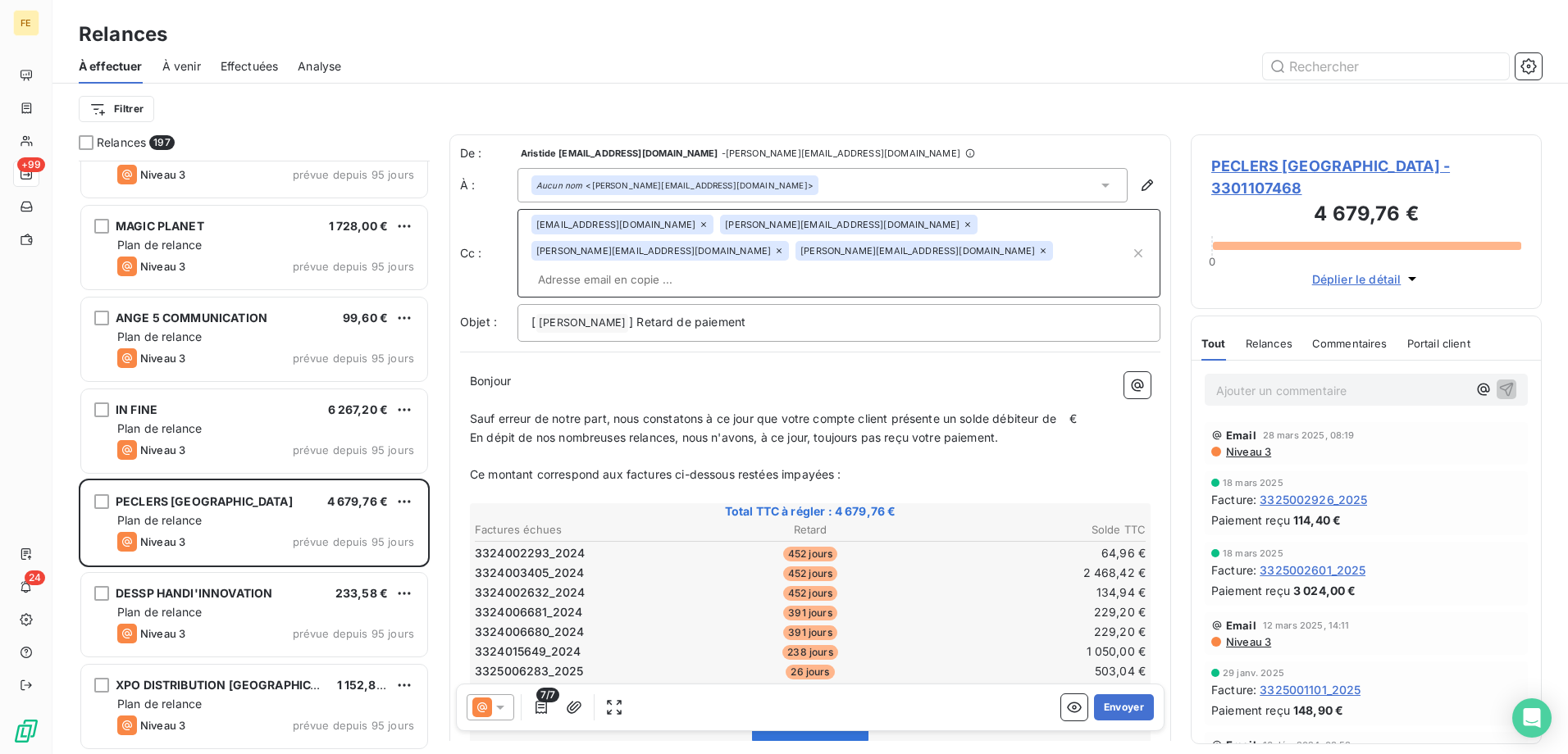 click 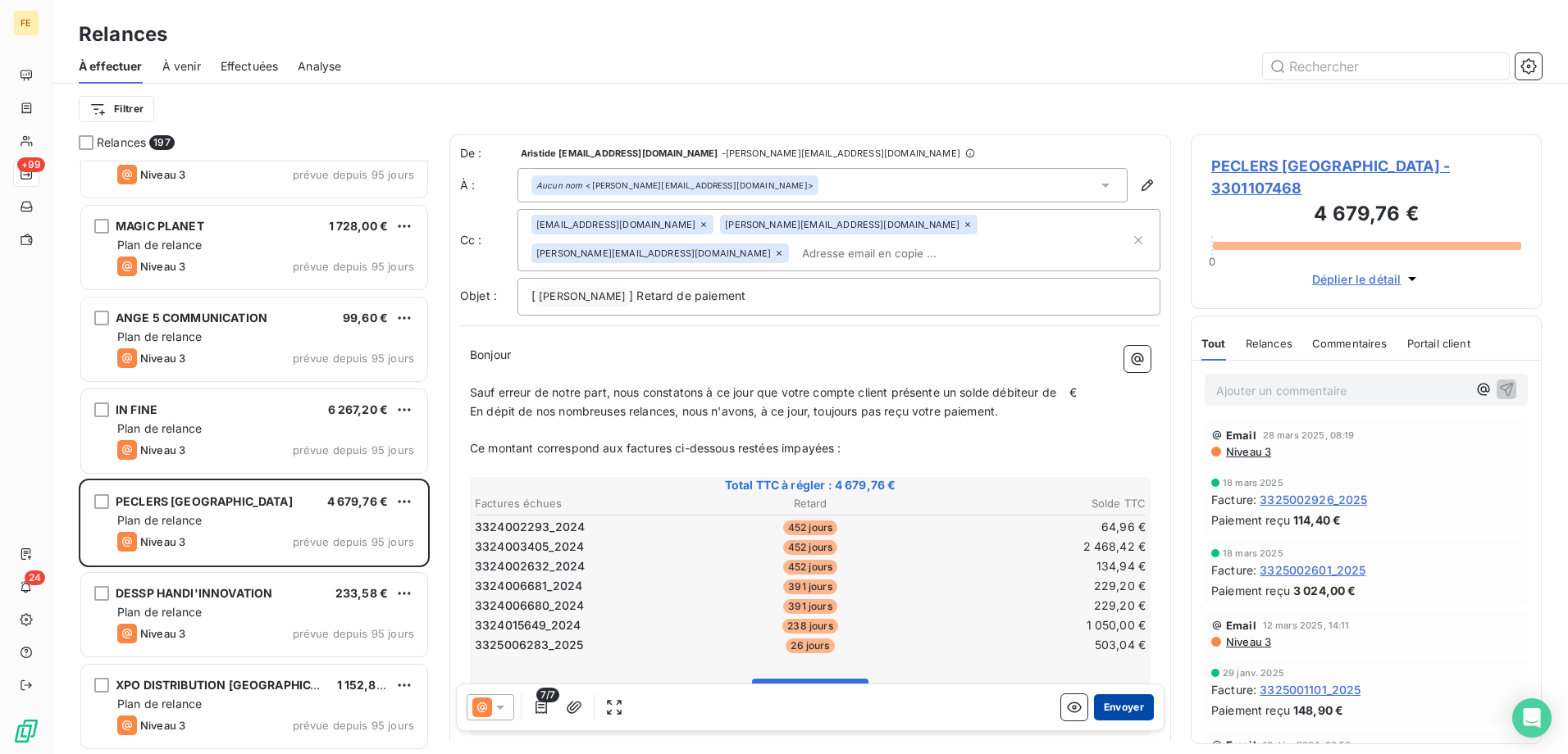 click on "Envoyer" at bounding box center [1124, 707] 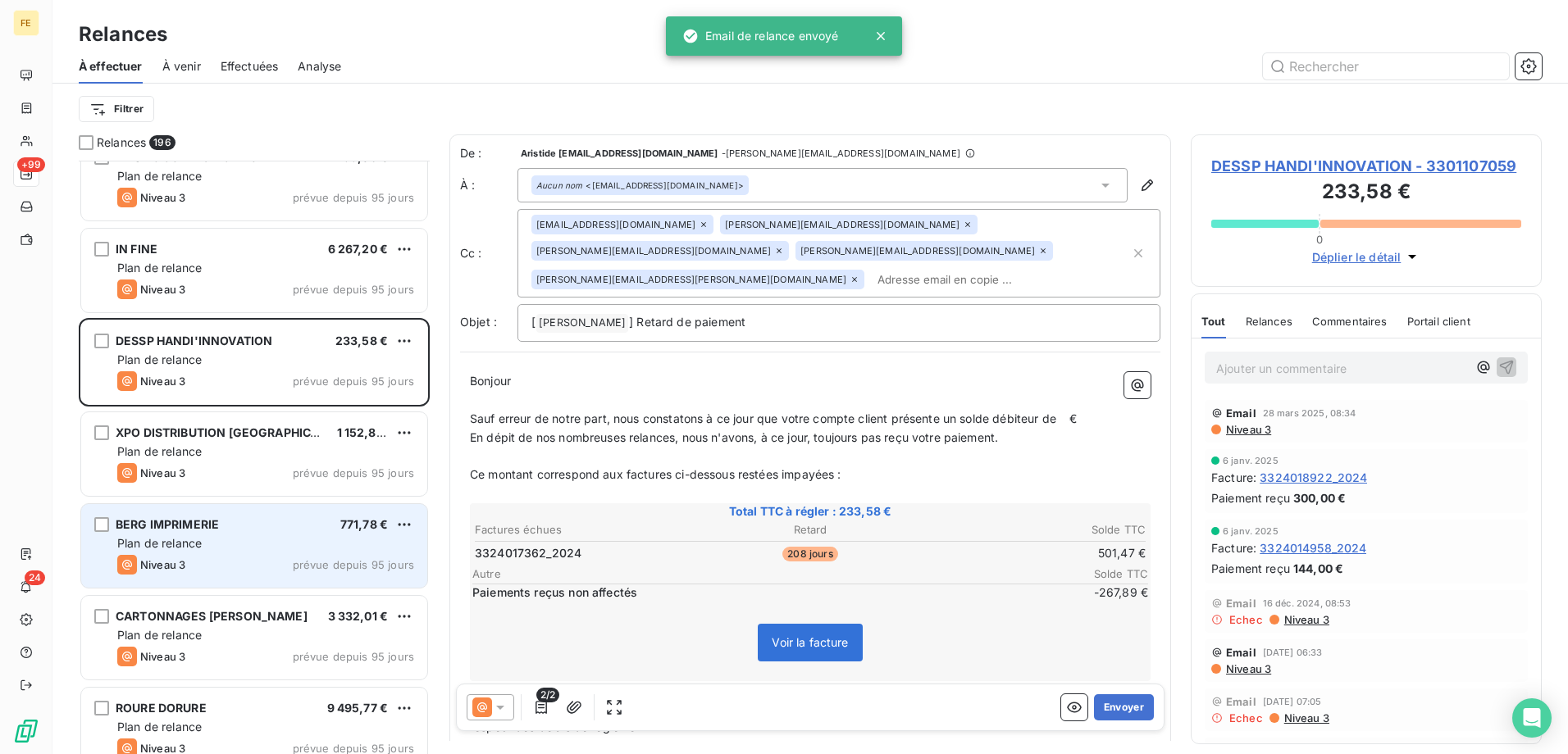 scroll, scrollTop: 4345, scrollLeft: 0, axis: vertical 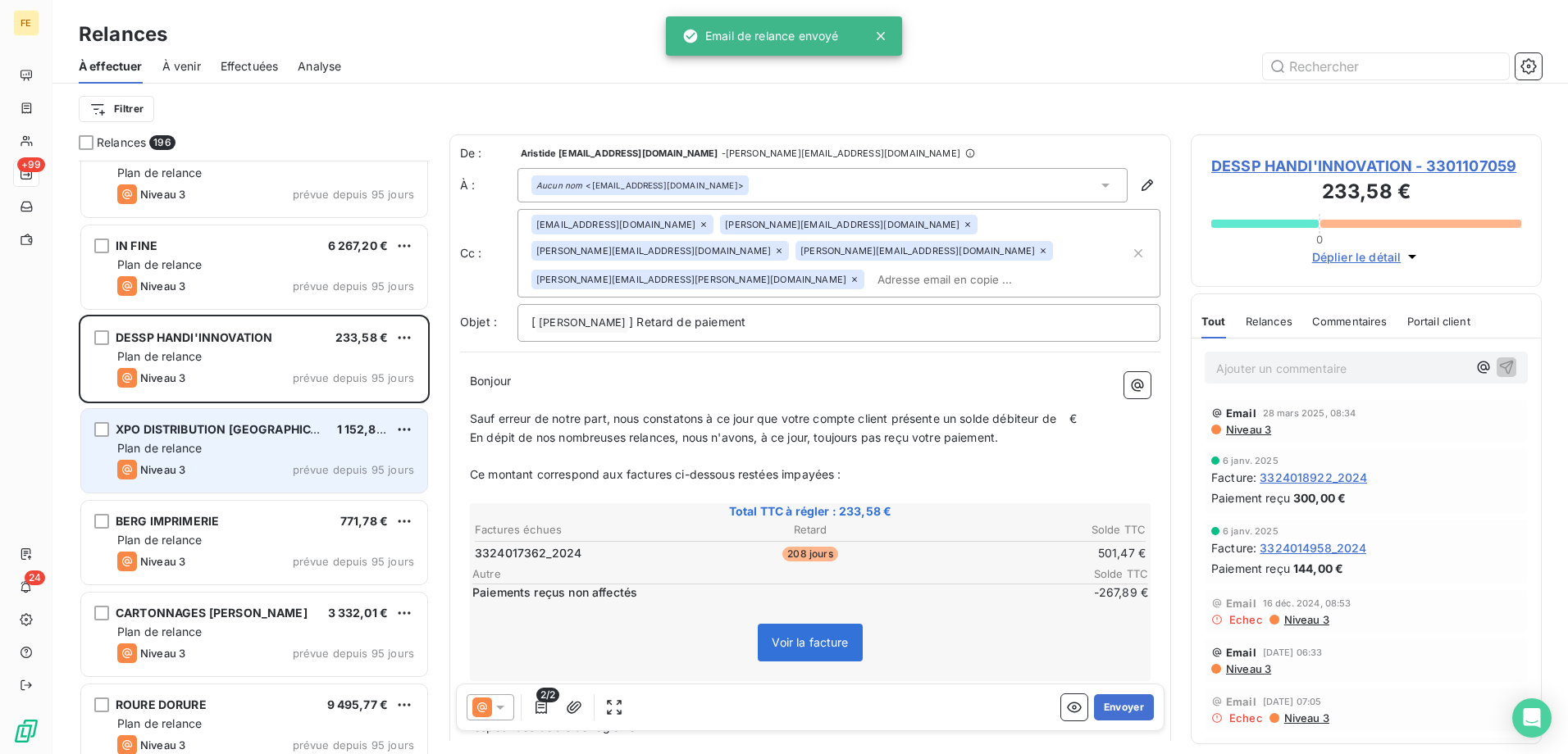 click on "Niveau 3 prévue depuis 95 jours" at bounding box center (266, 470) 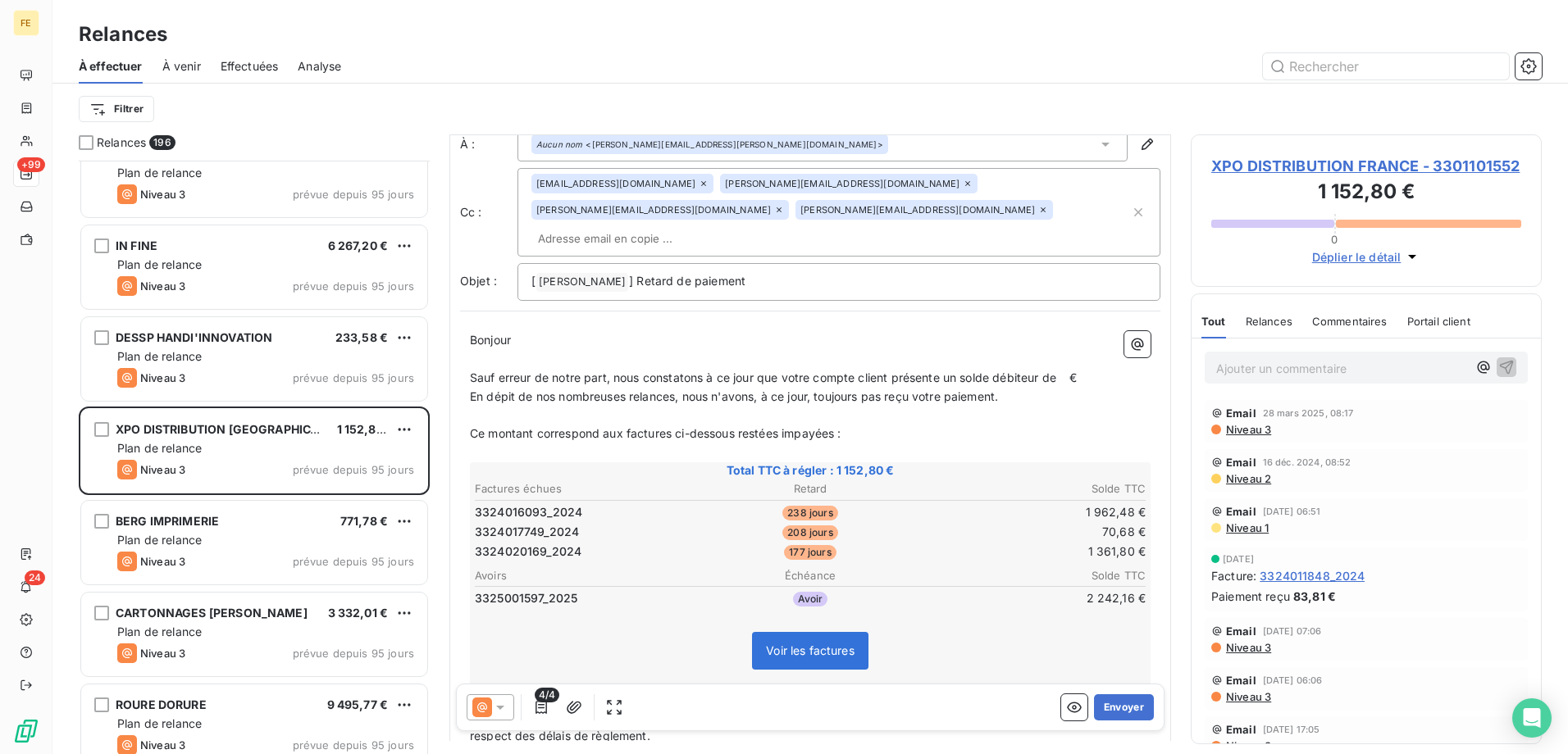 scroll, scrollTop: 83, scrollLeft: 0, axis: vertical 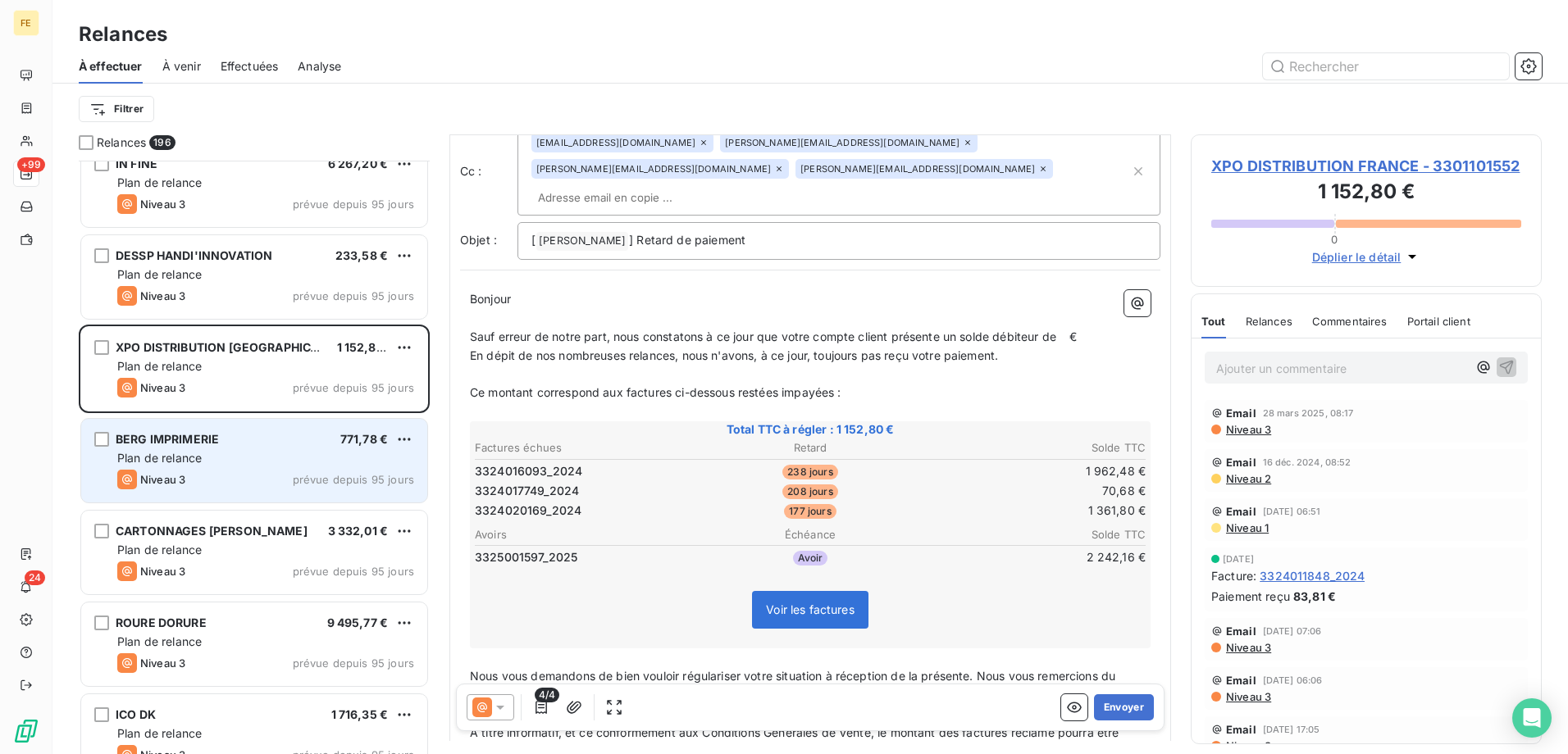 click on "Plan de relance" at bounding box center [266, 458] 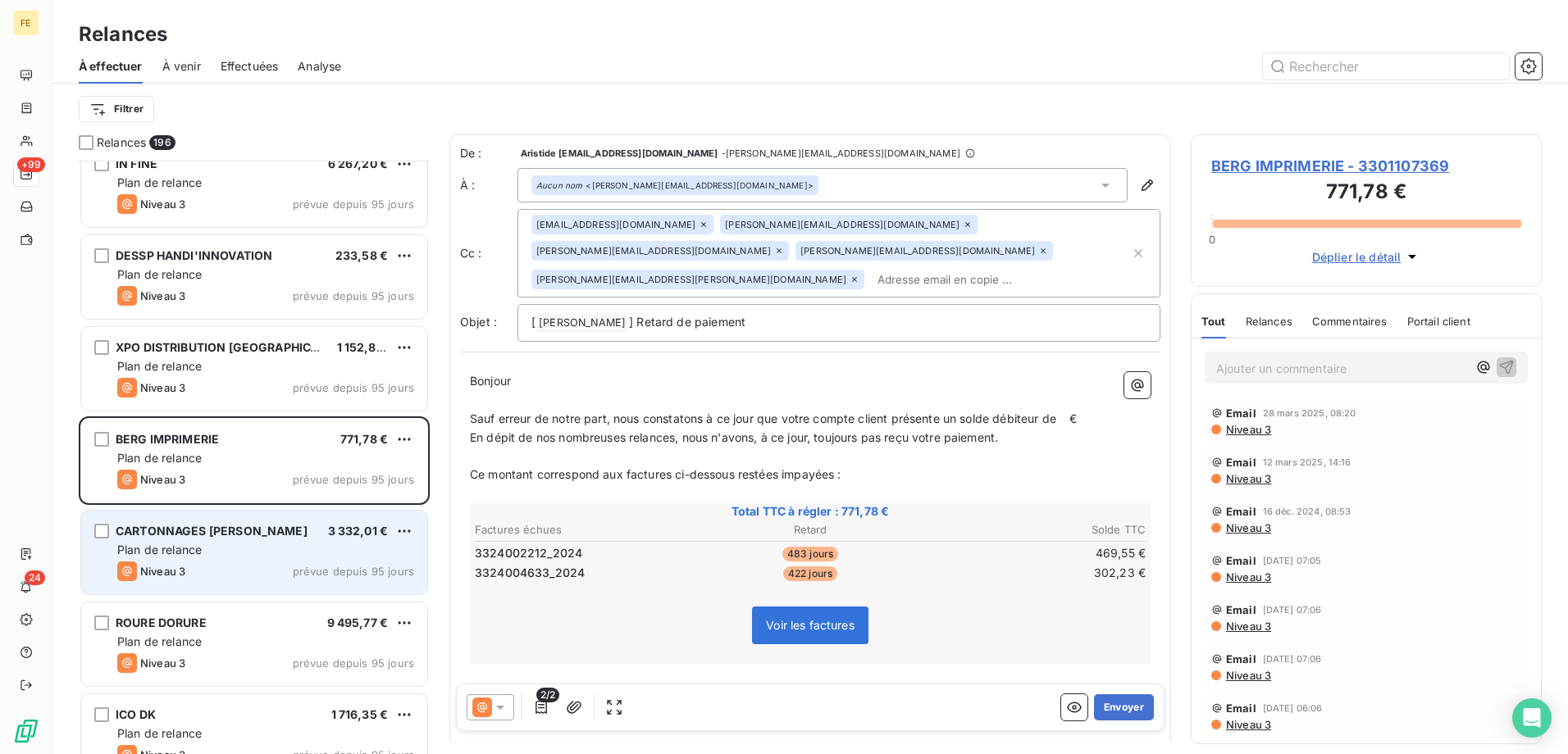 click on "Plan de relance" at bounding box center (266, 550) 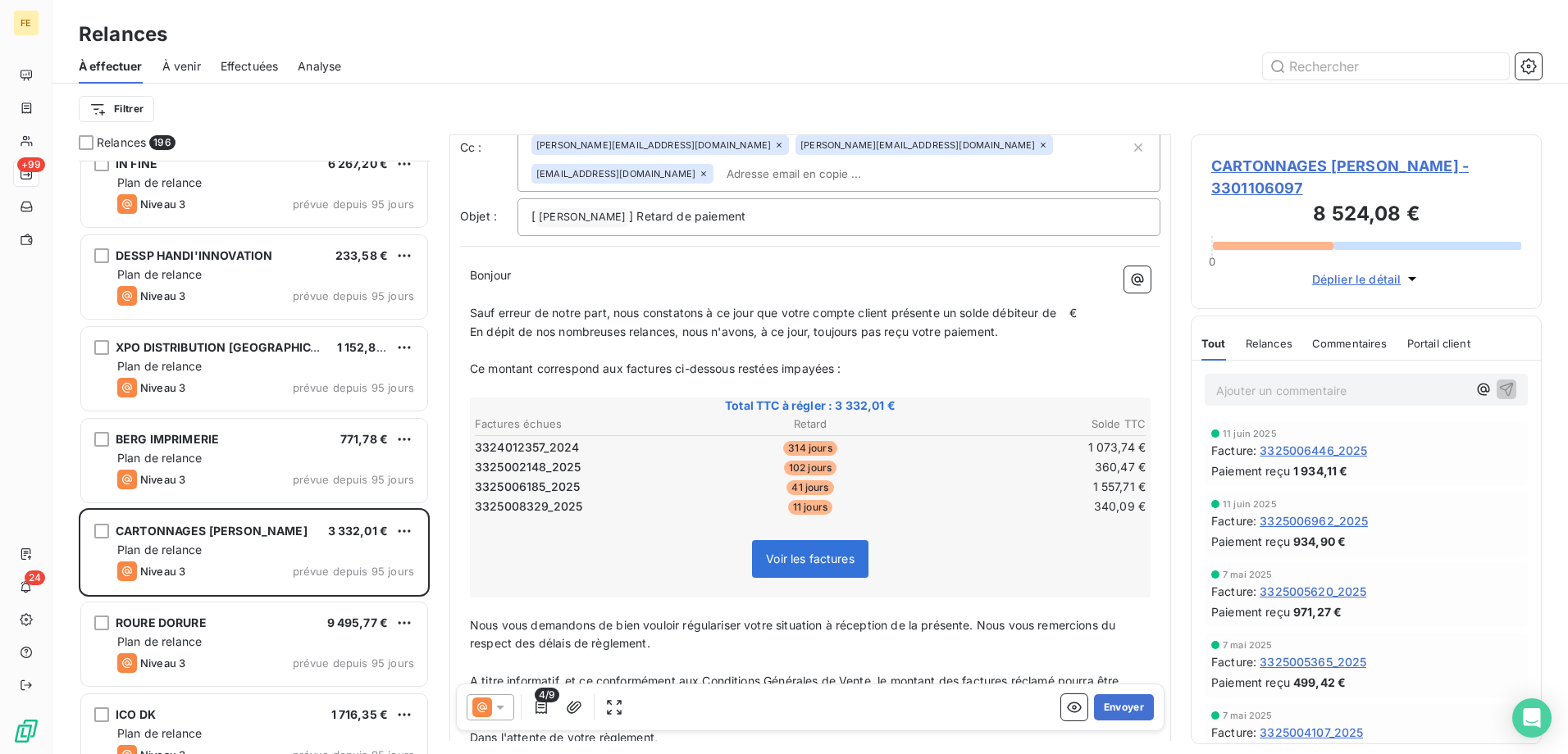 scroll, scrollTop: 0, scrollLeft: 0, axis: both 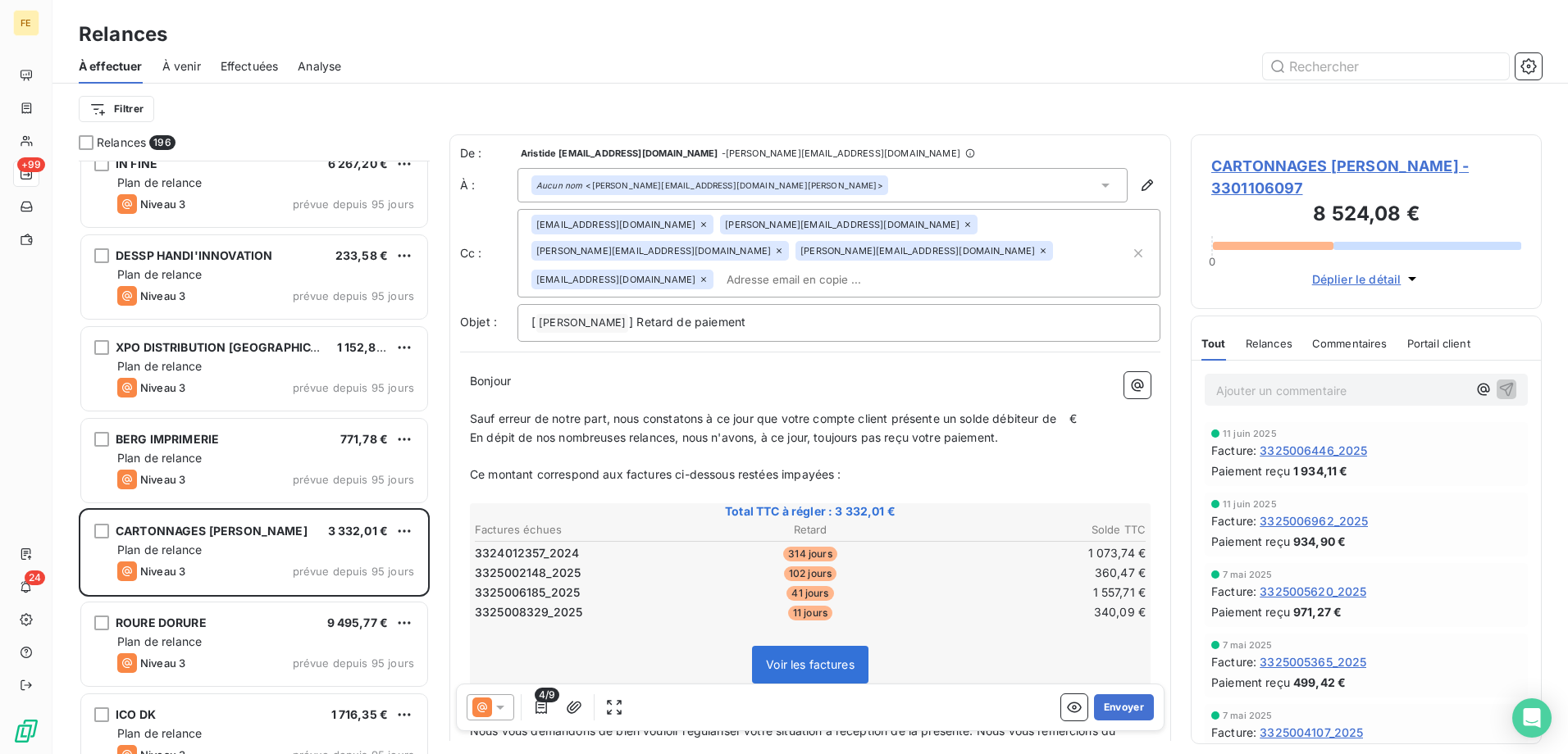 click 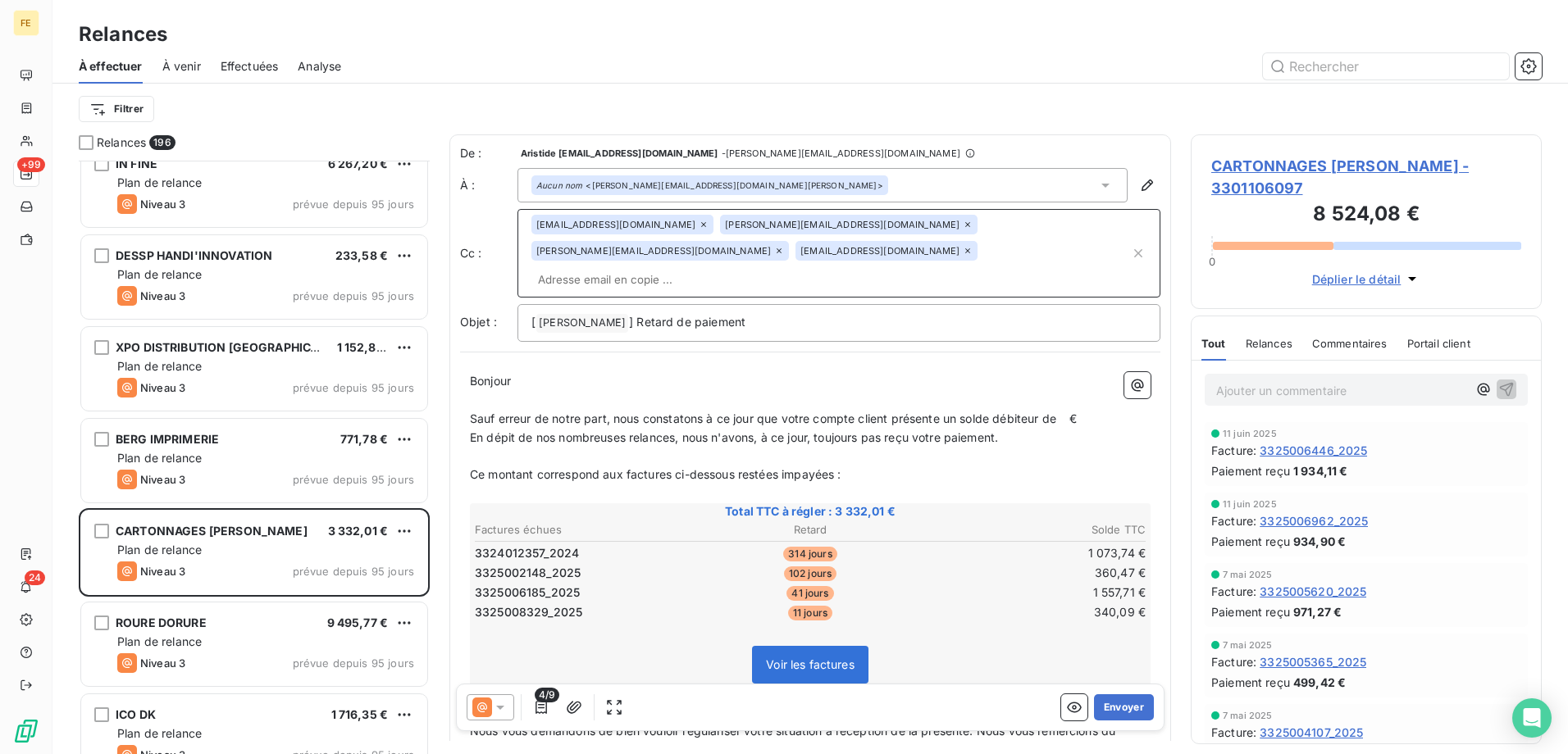 drag, startPoint x: 673, startPoint y: 250, endPoint x: 733, endPoint y: 366, distance: 130.59862 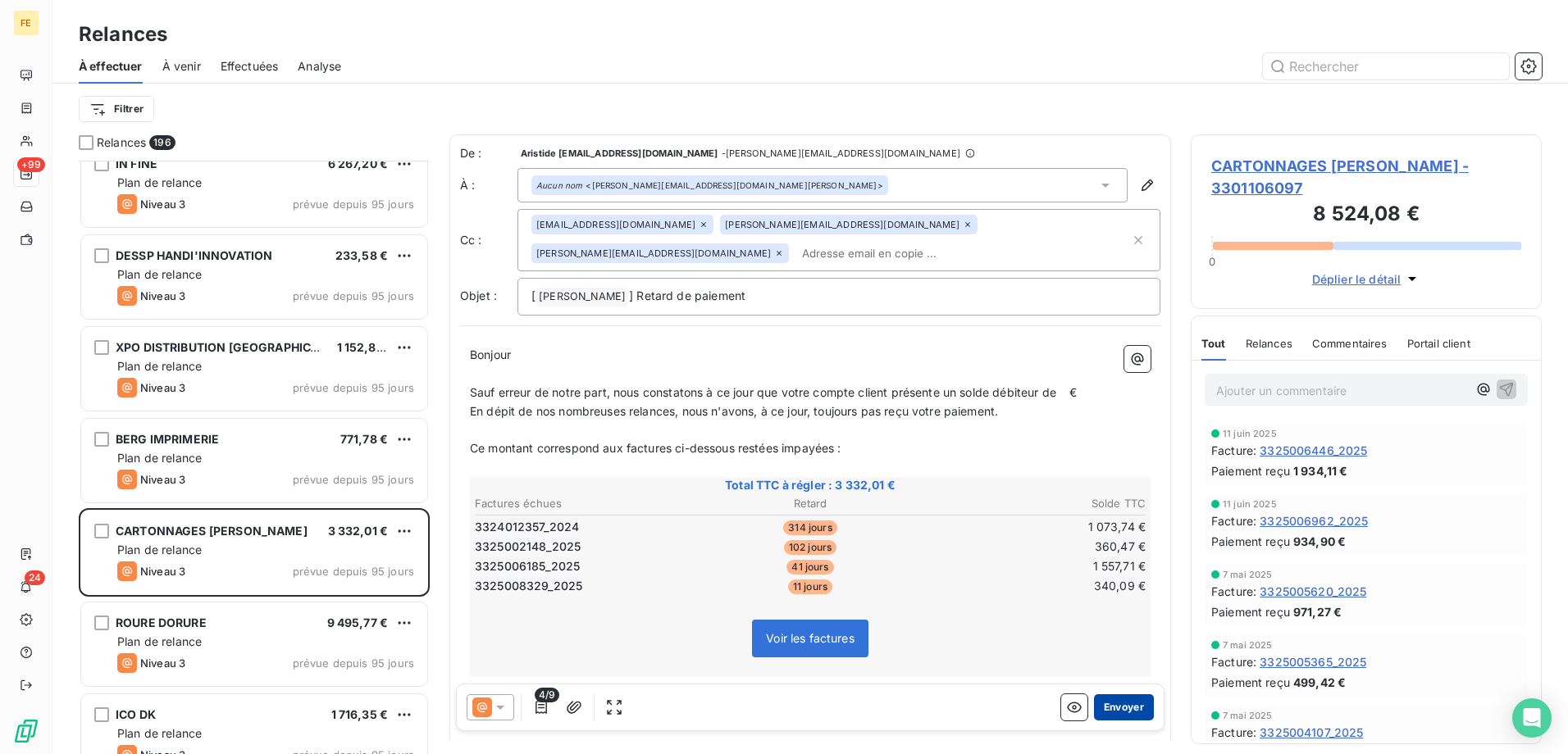 click on "Envoyer" at bounding box center (1124, 707) 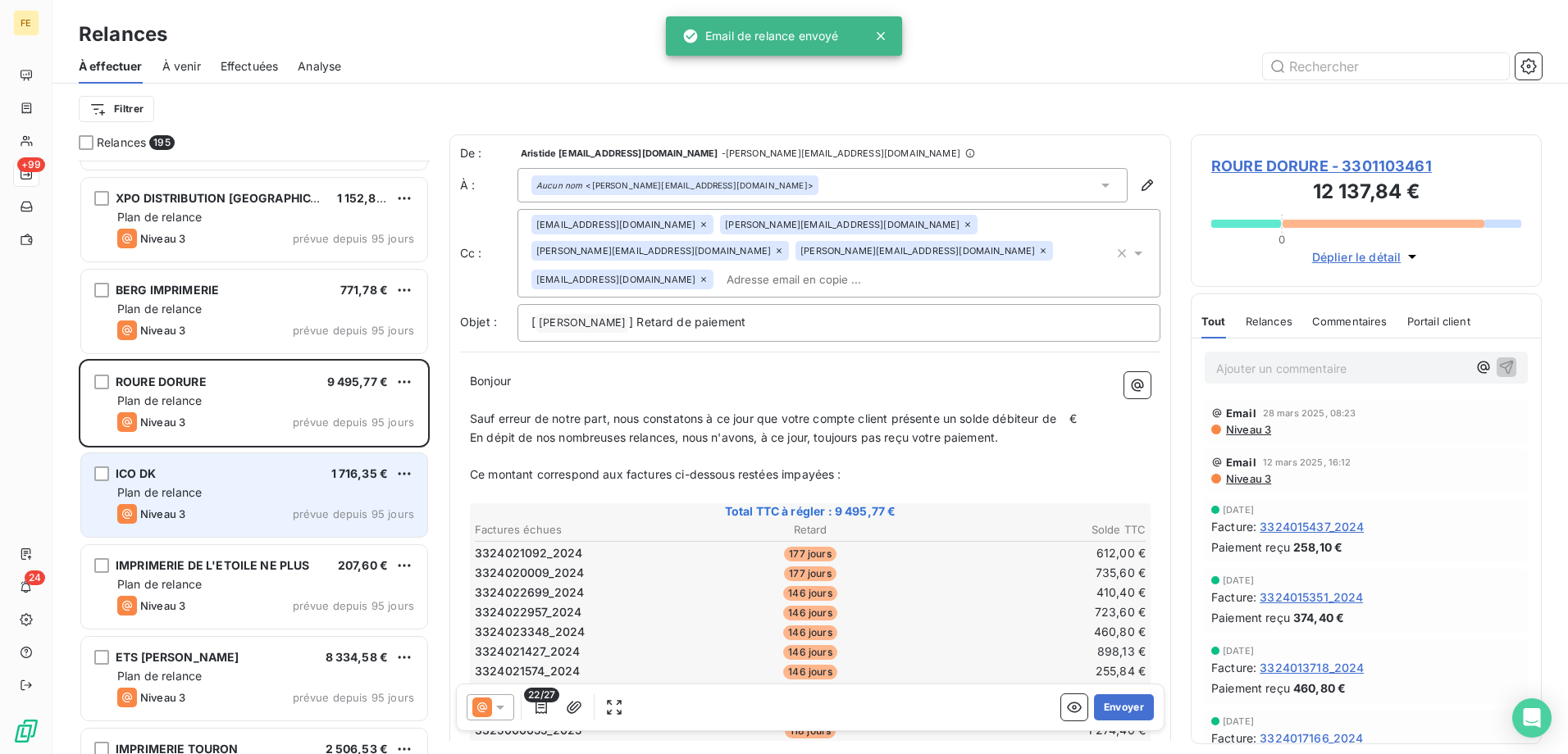 scroll, scrollTop: 4590, scrollLeft: 0, axis: vertical 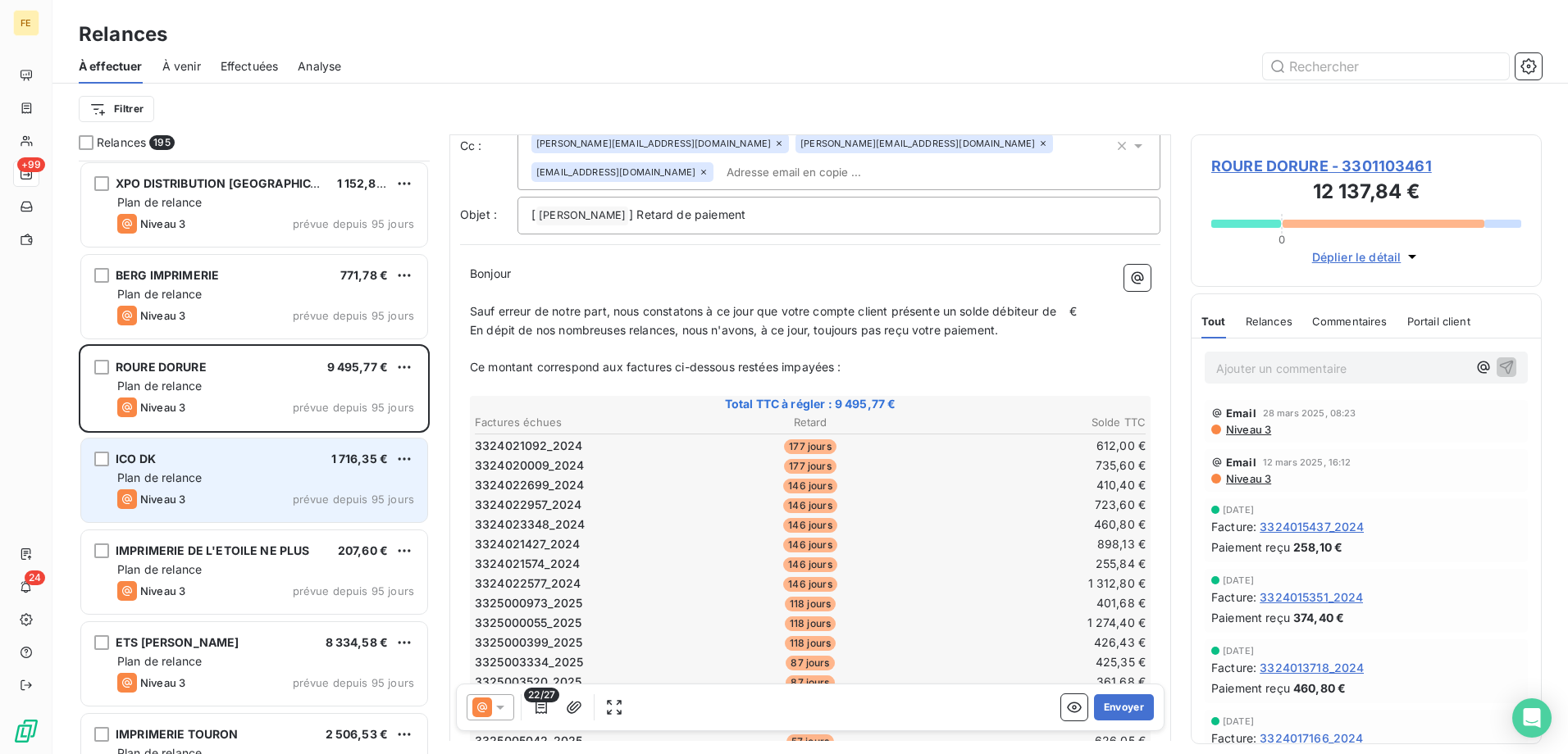 click on "prévue depuis 95 jours" at bounding box center [353, 499] 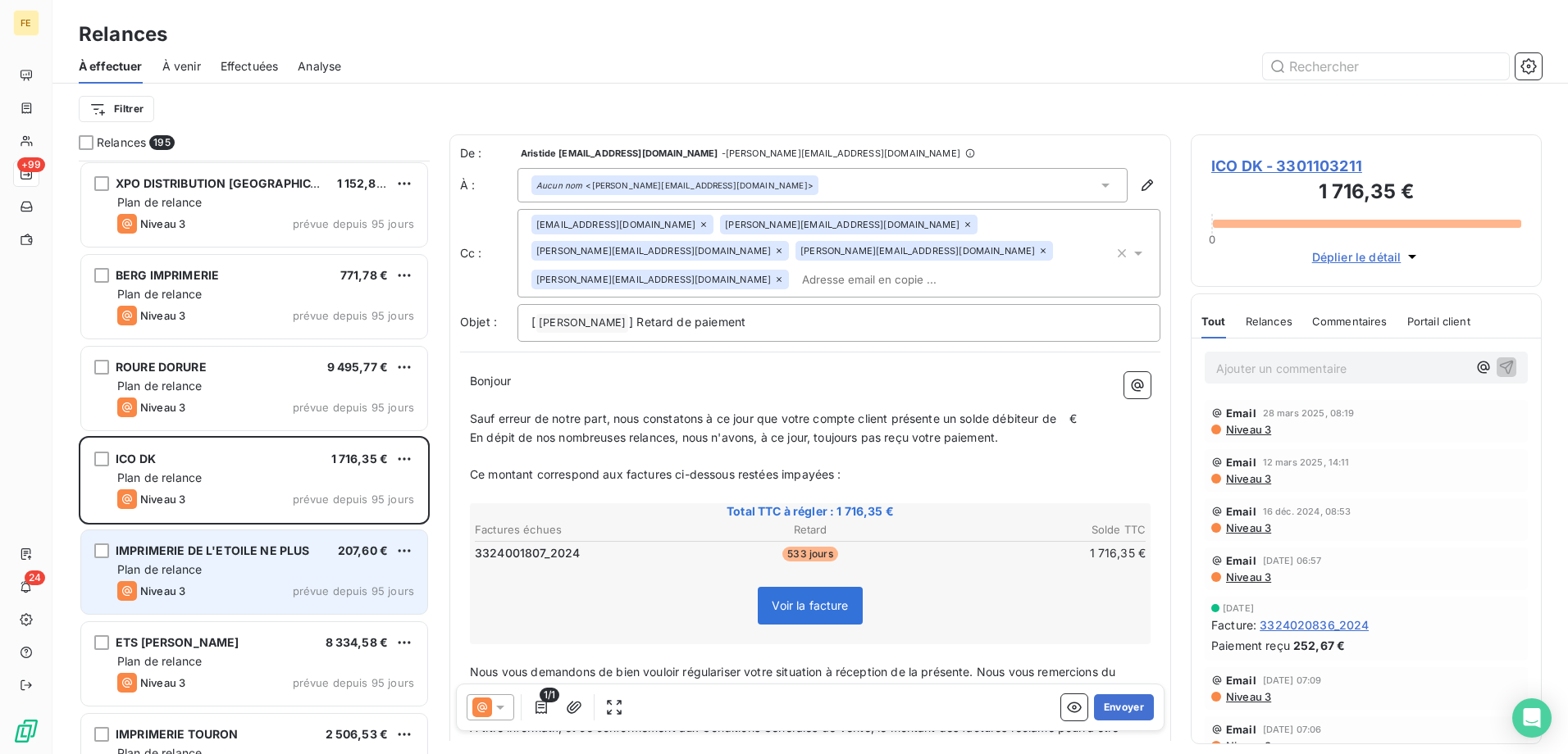 click on "Plan de relance" at bounding box center (266, 570) 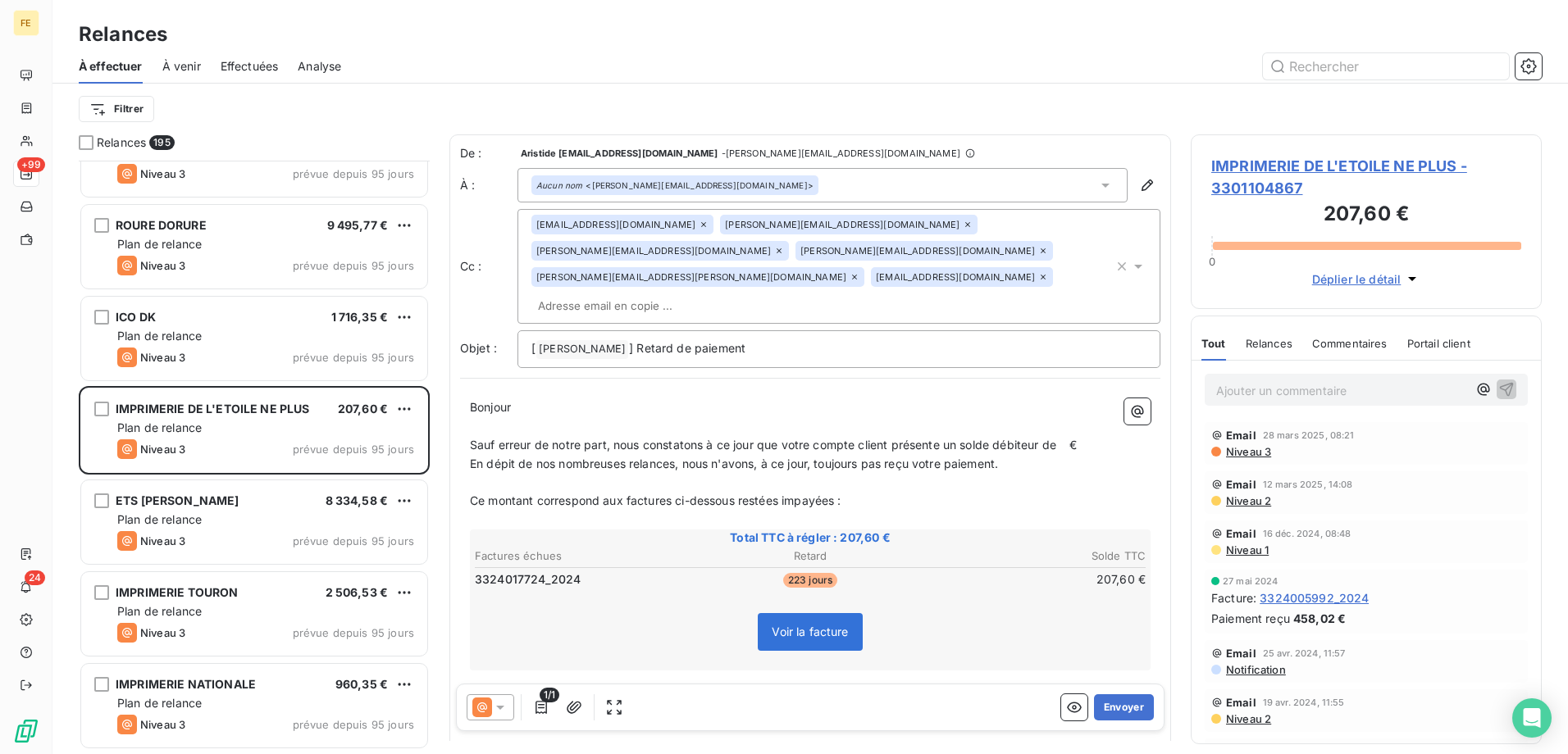 scroll, scrollTop: 4754, scrollLeft: 0, axis: vertical 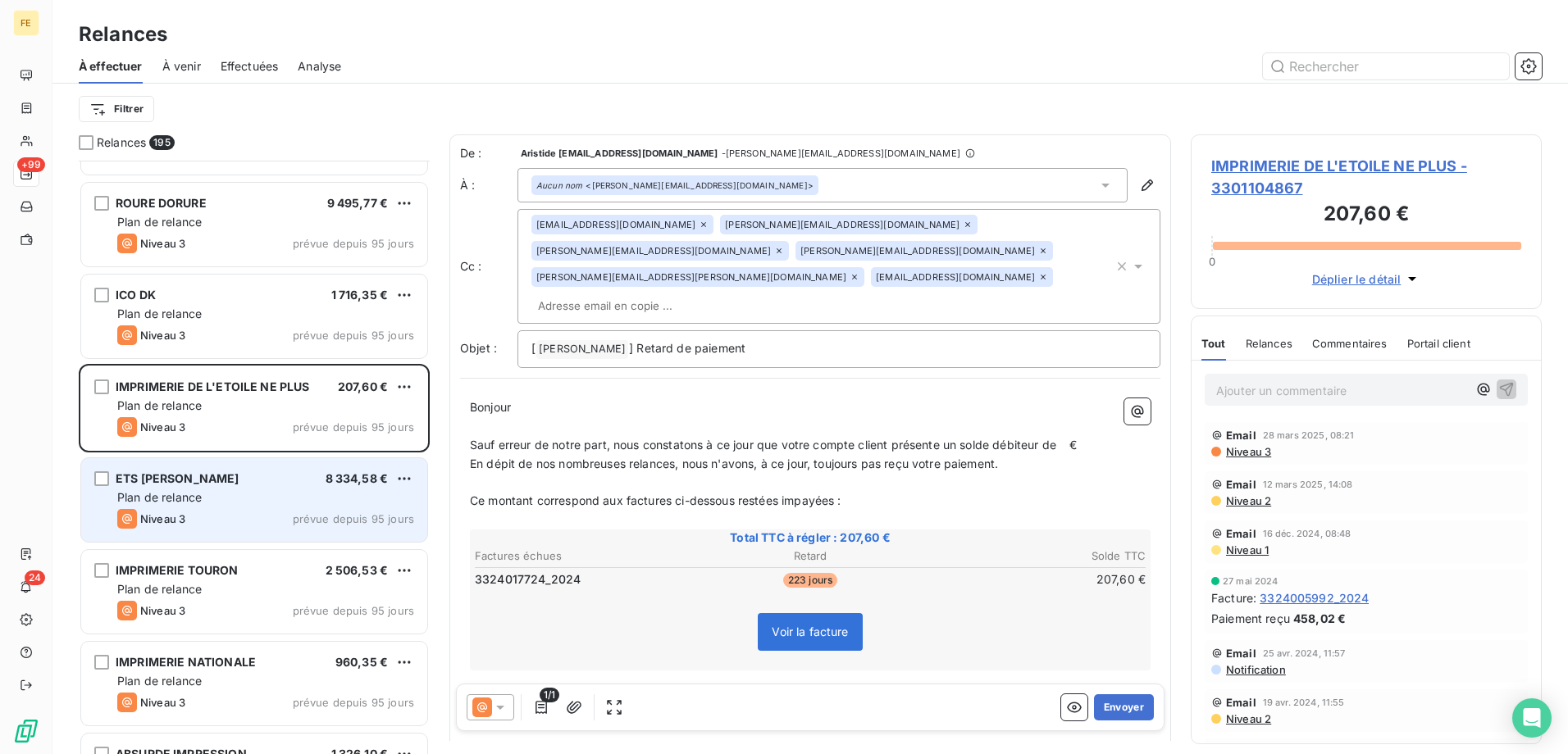 click on "Plan de relance" at bounding box center (266, 497) 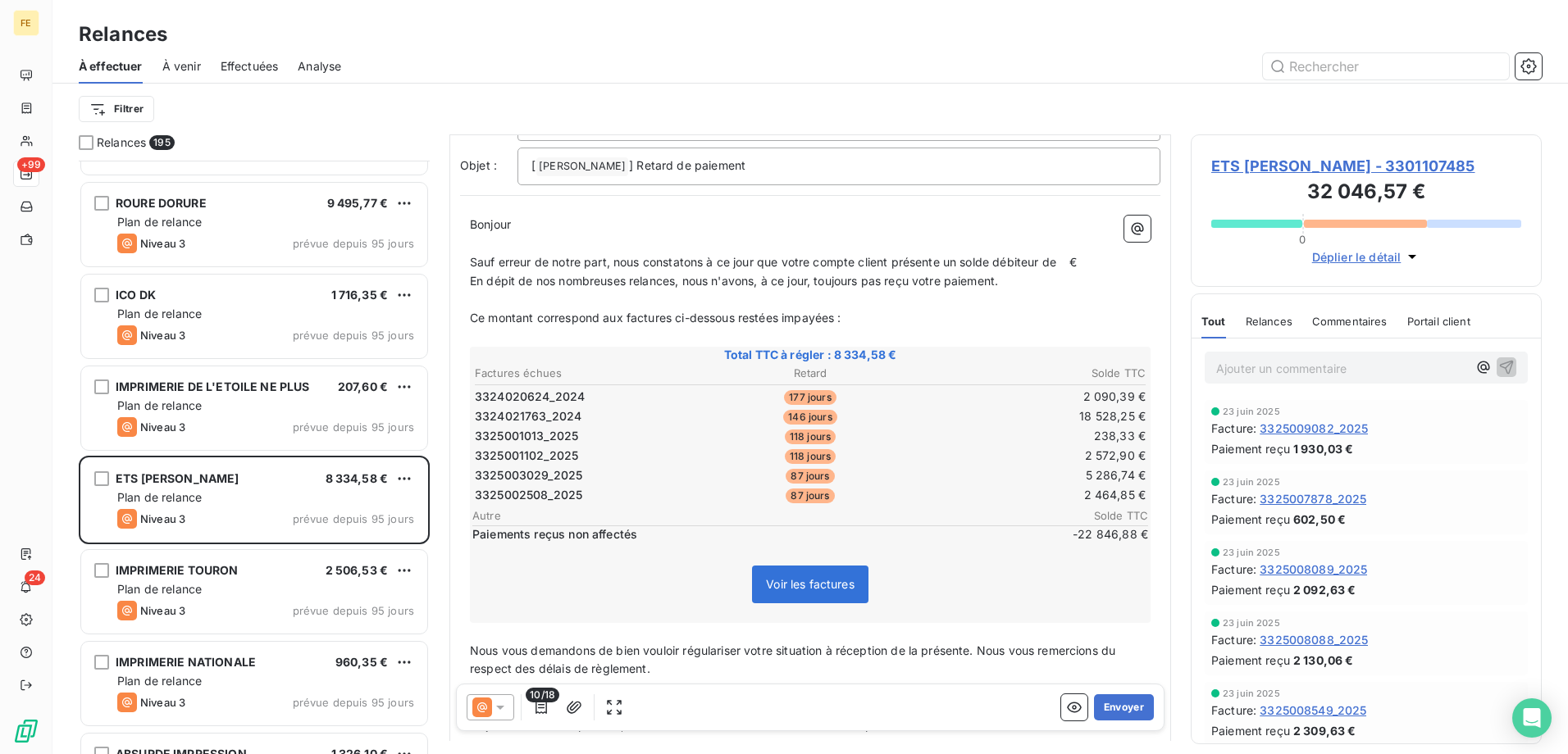 scroll, scrollTop: 165, scrollLeft: 0, axis: vertical 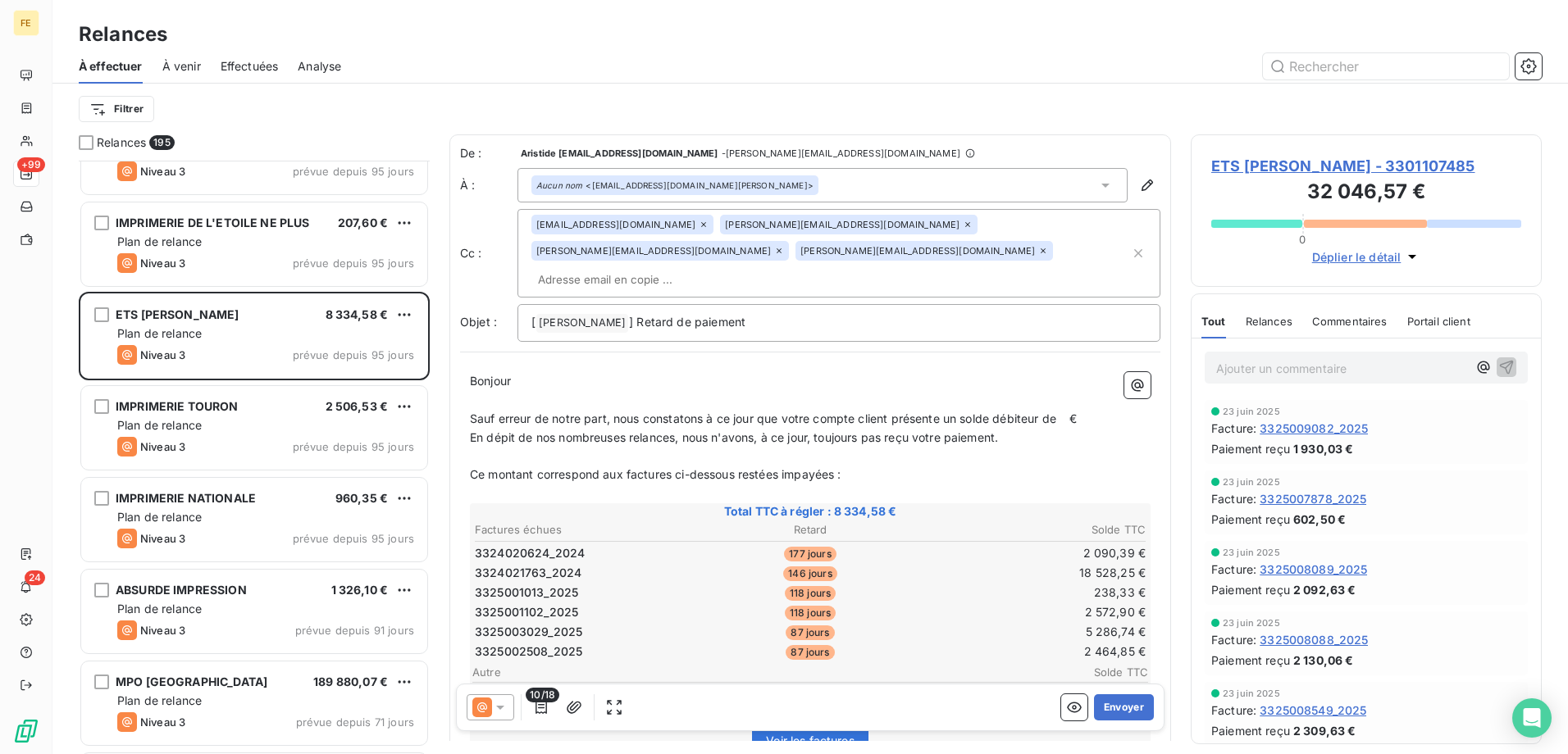 click 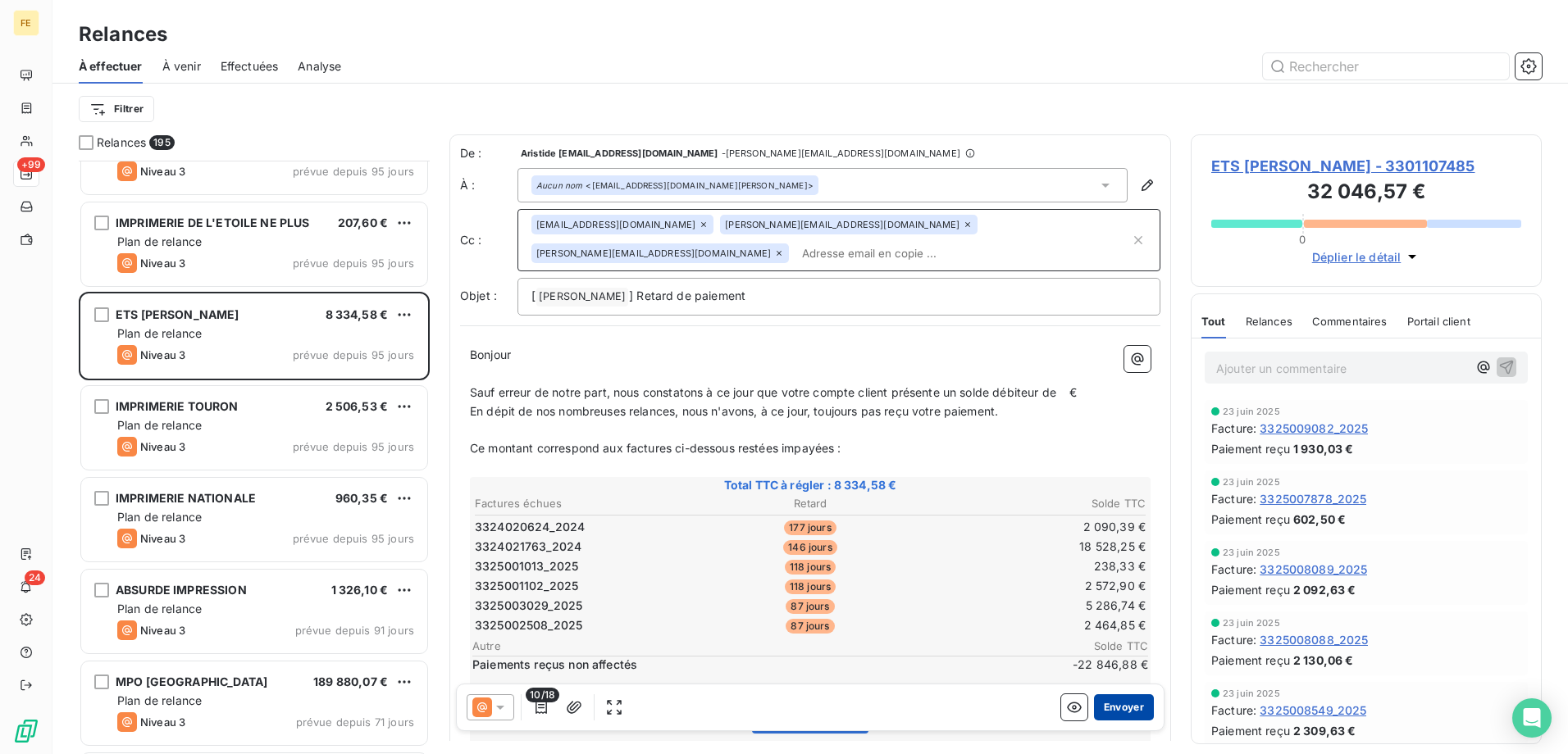 click on "Envoyer" at bounding box center [1124, 707] 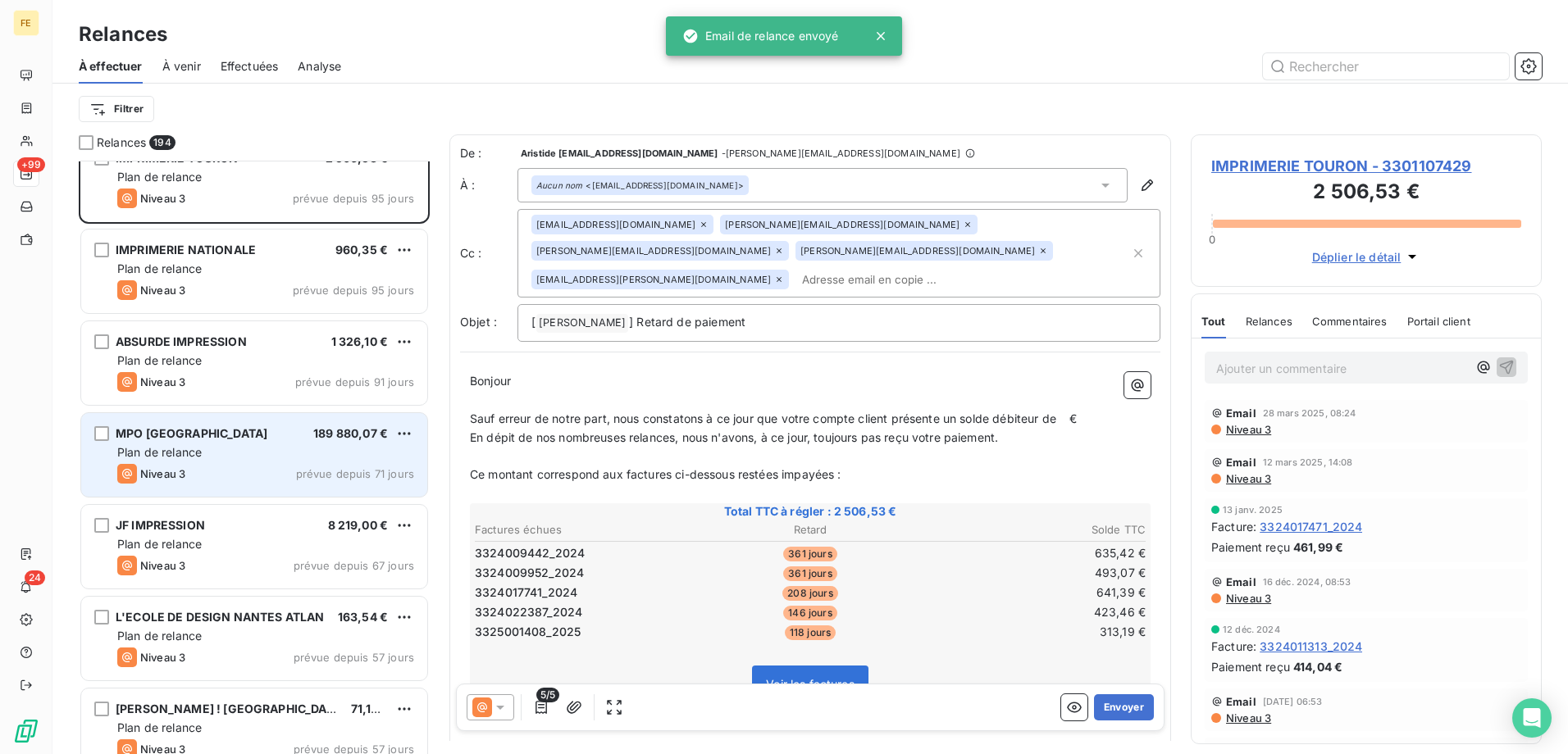 scroll, scrollTop: 5082, scrollLeft: 0, axis: vertical 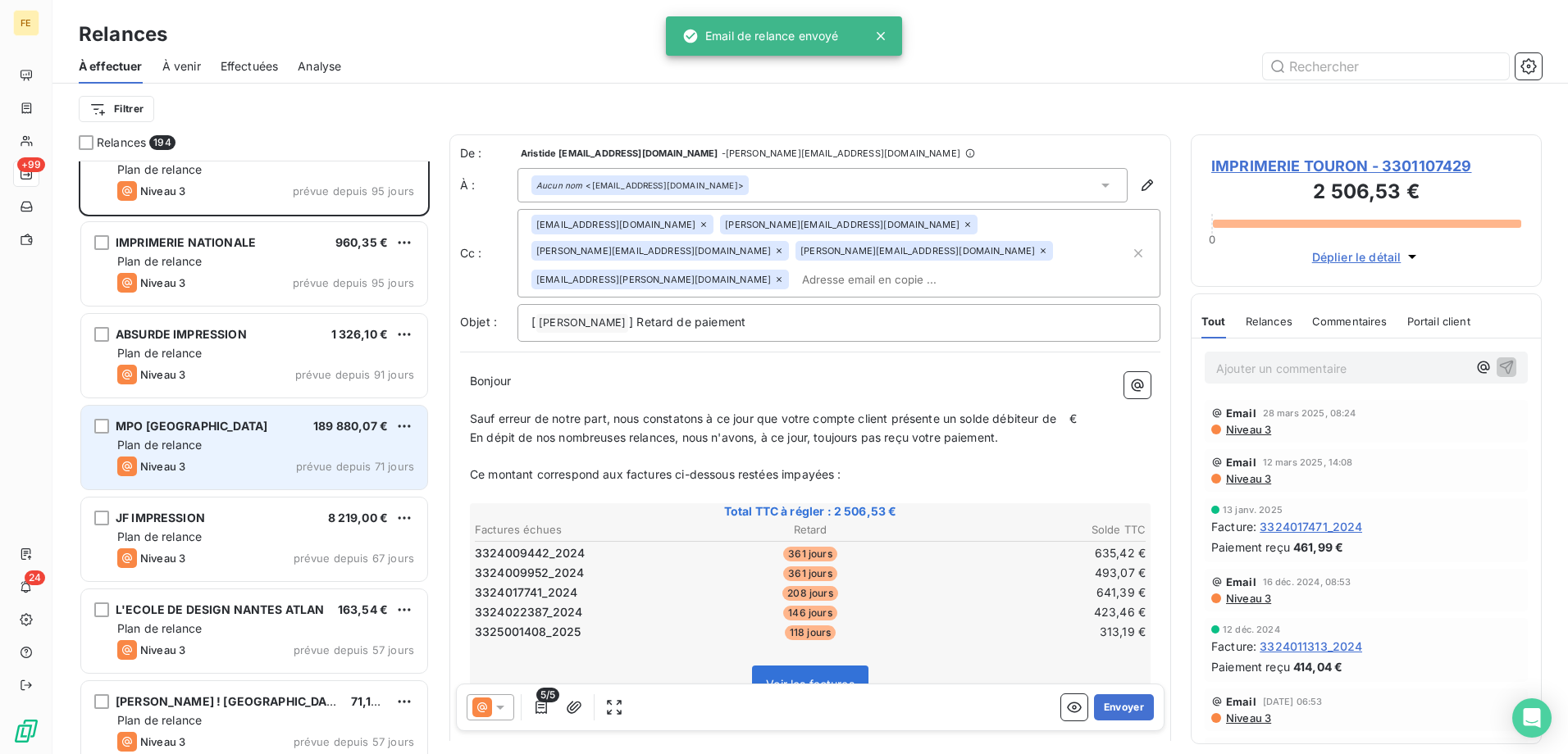 click on "Niveau 3 prévue depuis 71 jours" at bounding box center [266, 466] 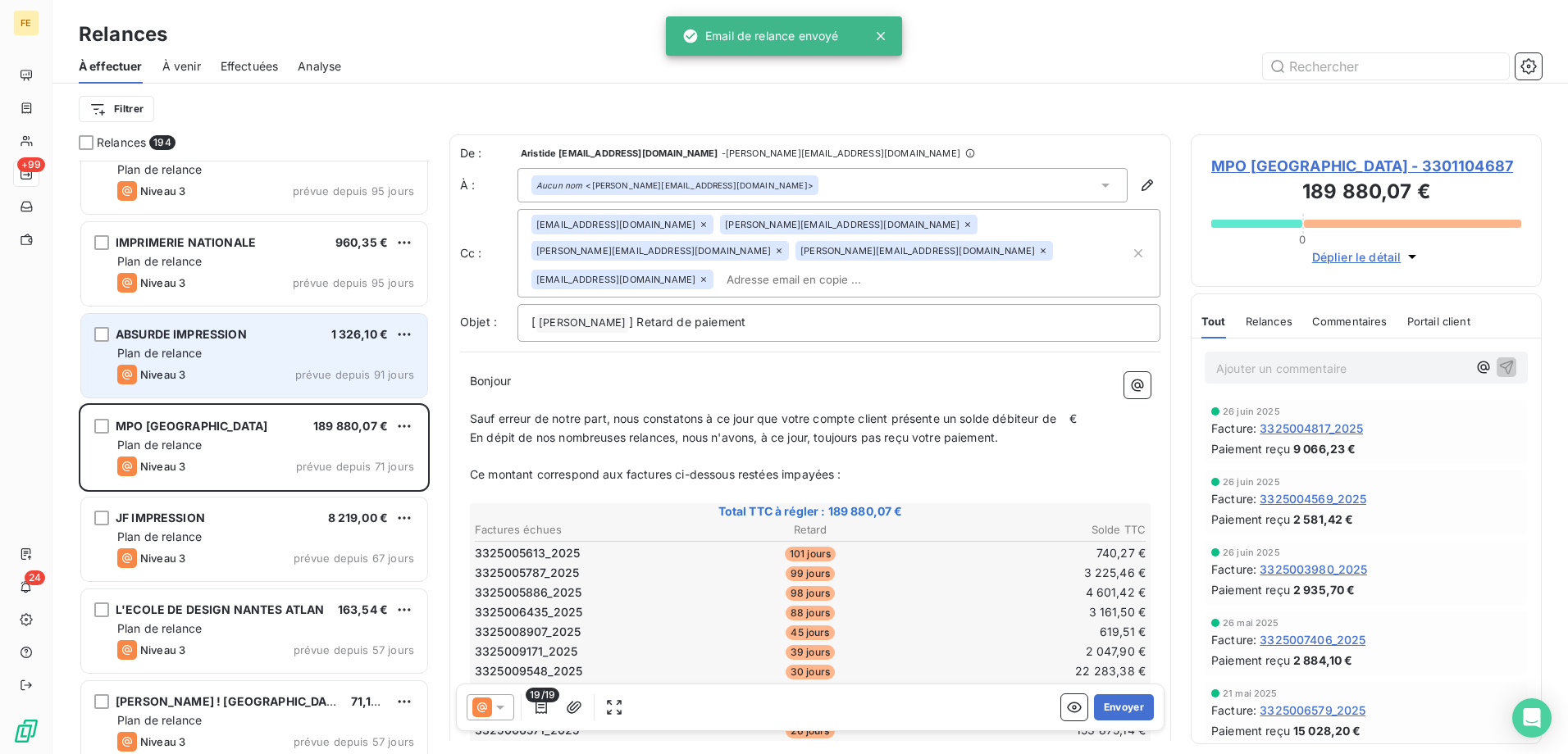 click on "Niveau 3 prévue depuis 91 jours" at bounding box center [266, 375] 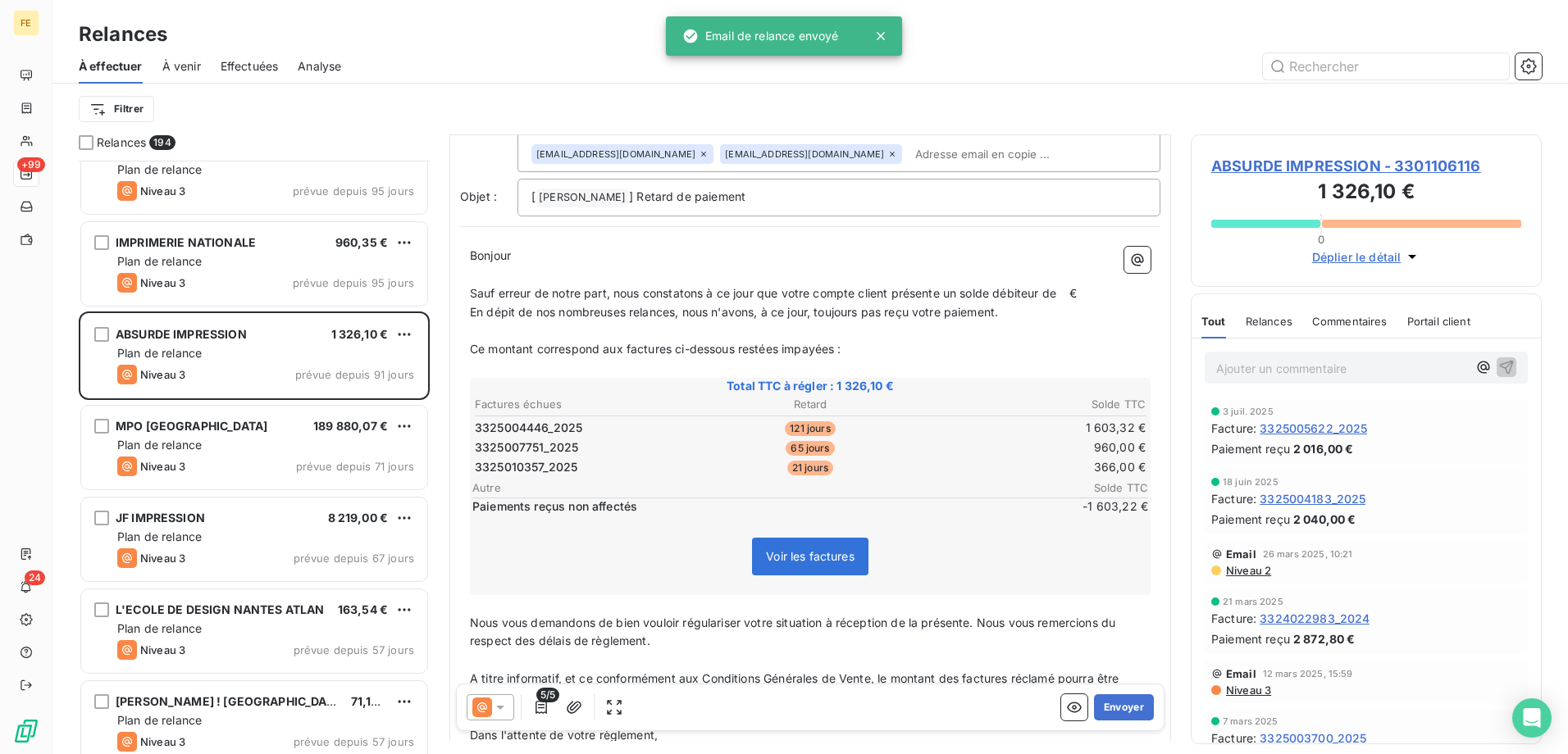scroll, scrollTop: 165, scrollLeft: 0, axis: vertical 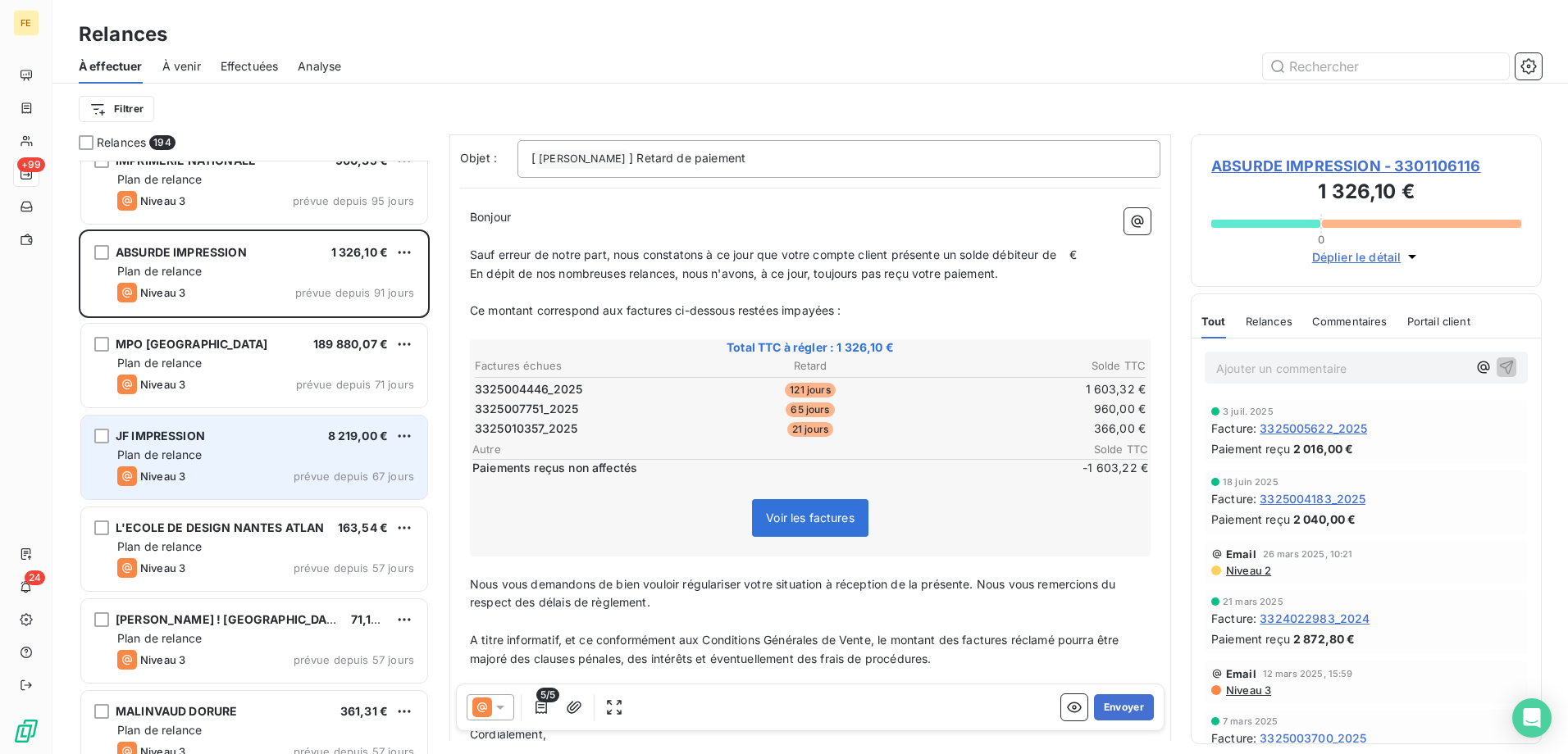 drag, startPoint x: 287, startPoint y: 466, endPoint x: 306, endPoint y: 458, distance: 20.615528 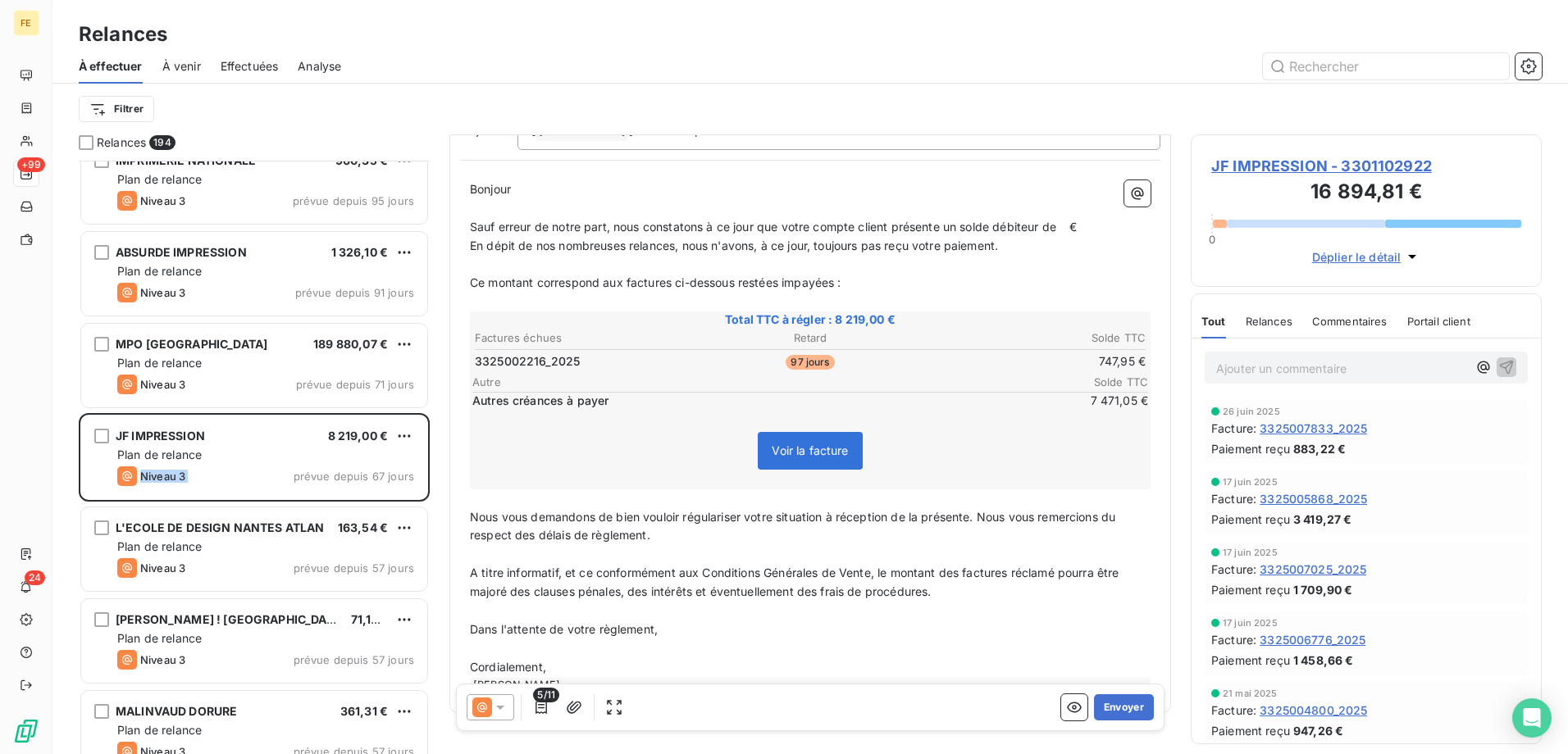 scroll, scrollTop: 206, scrollLeft: 0, axis: vertical 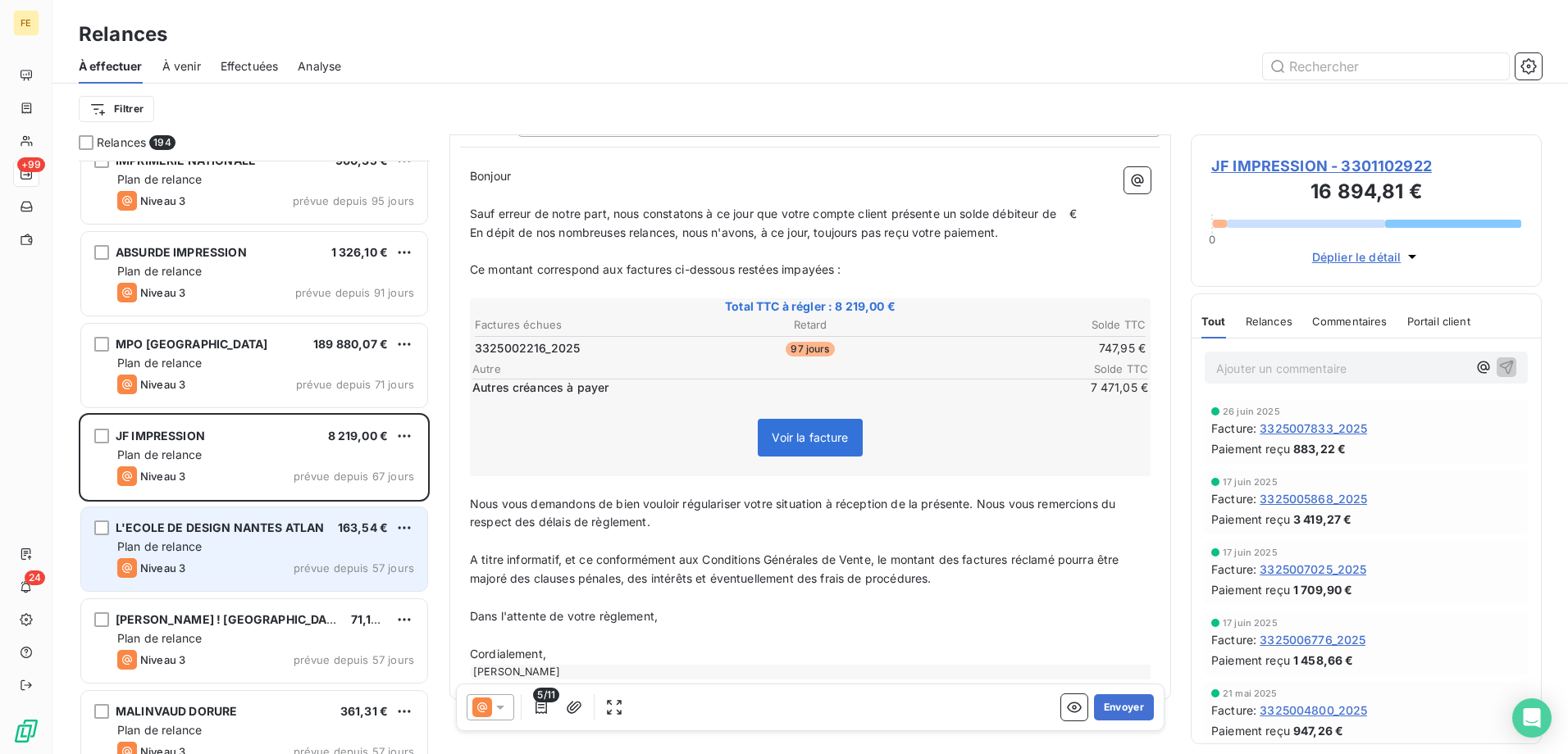 click on "L'ECOLE DE DESIGN NANTES ATLAN" at bounding box center (220, 527) 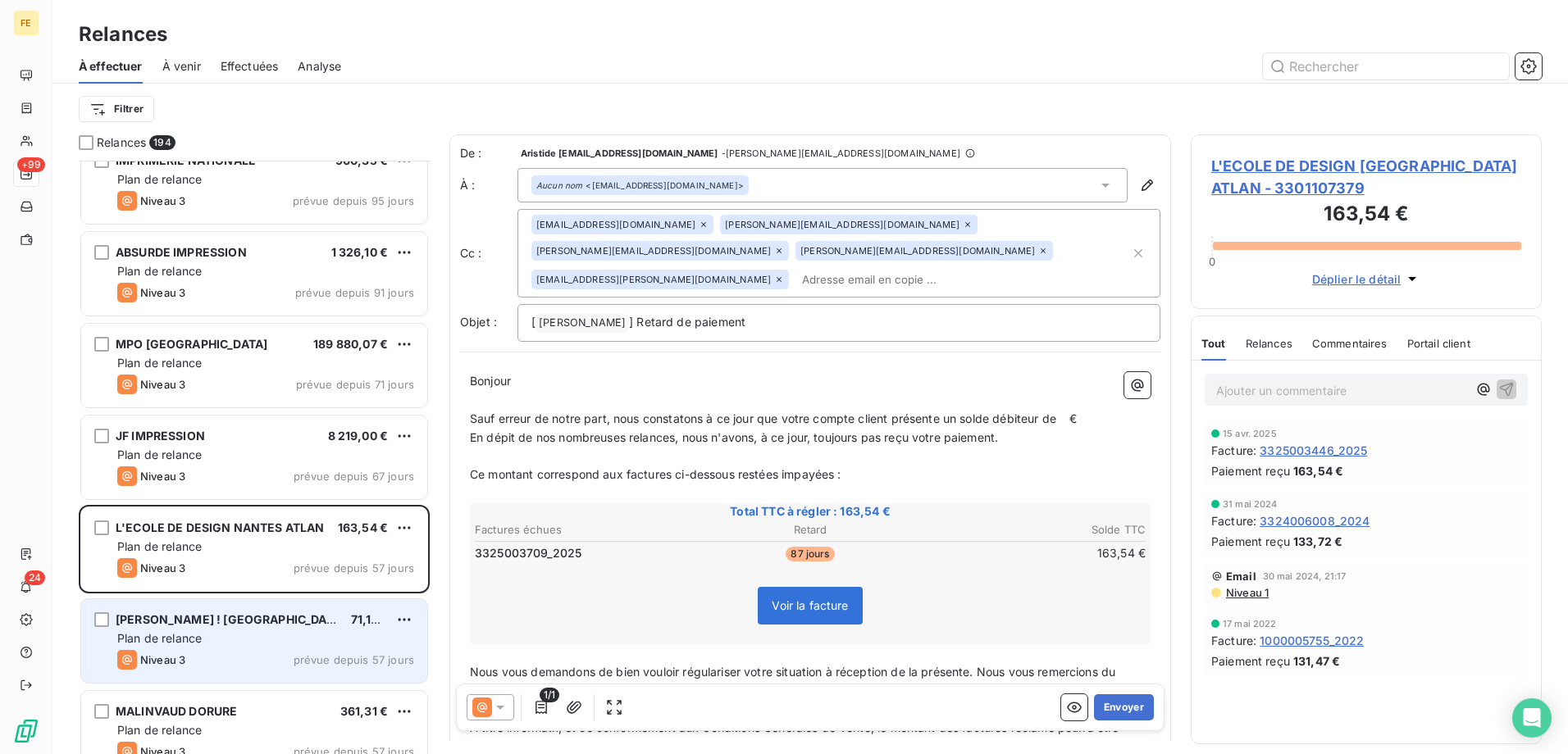 click on "[PERSON_NAME] ! [GEOGRAPHIC_DATA] 71,10 € Plan de relance Niveau 3 prévue depuis 57 jours" at bounding box center [254, 641] 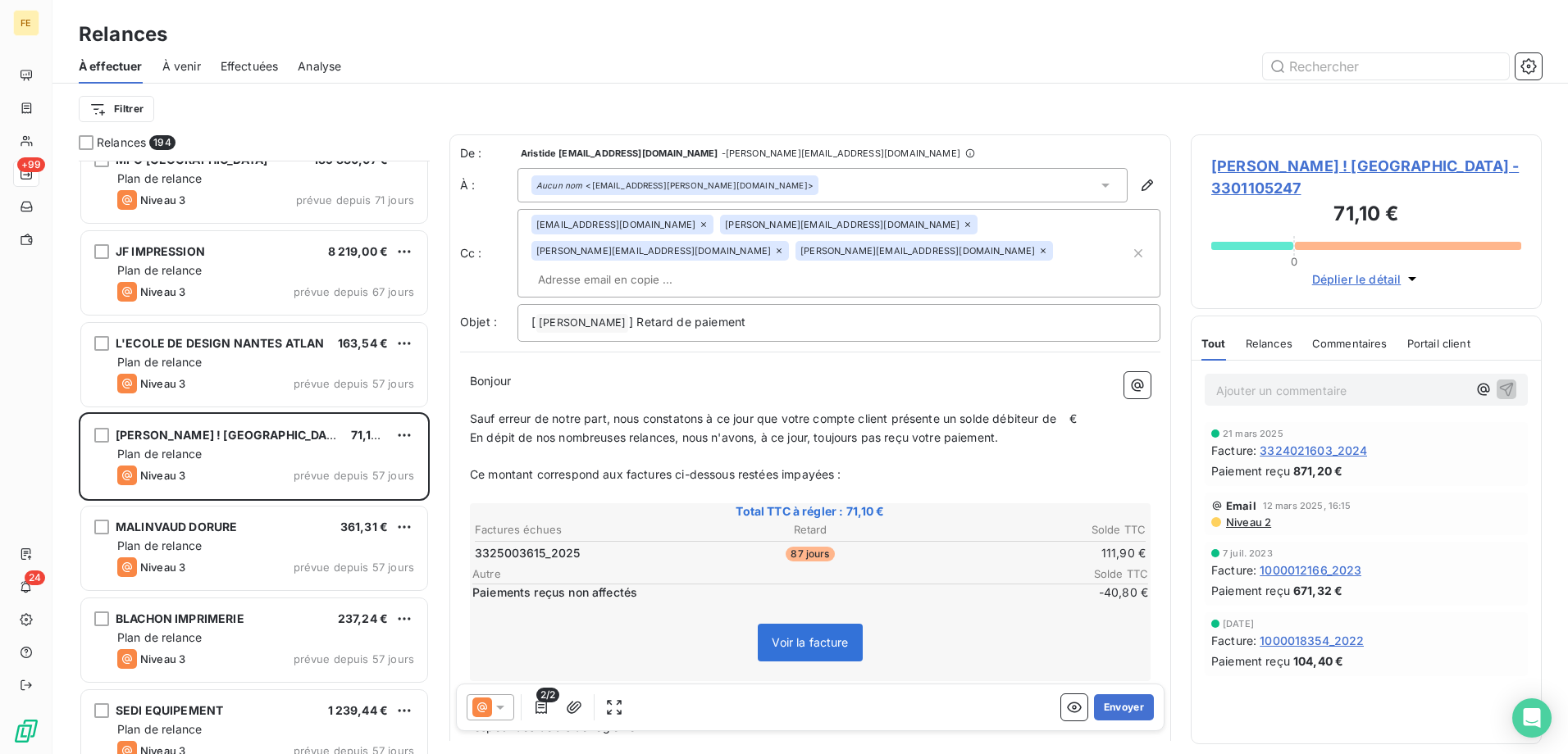 scroll, scrollTop: 5410, scrollLeft: 0, axis: vertical 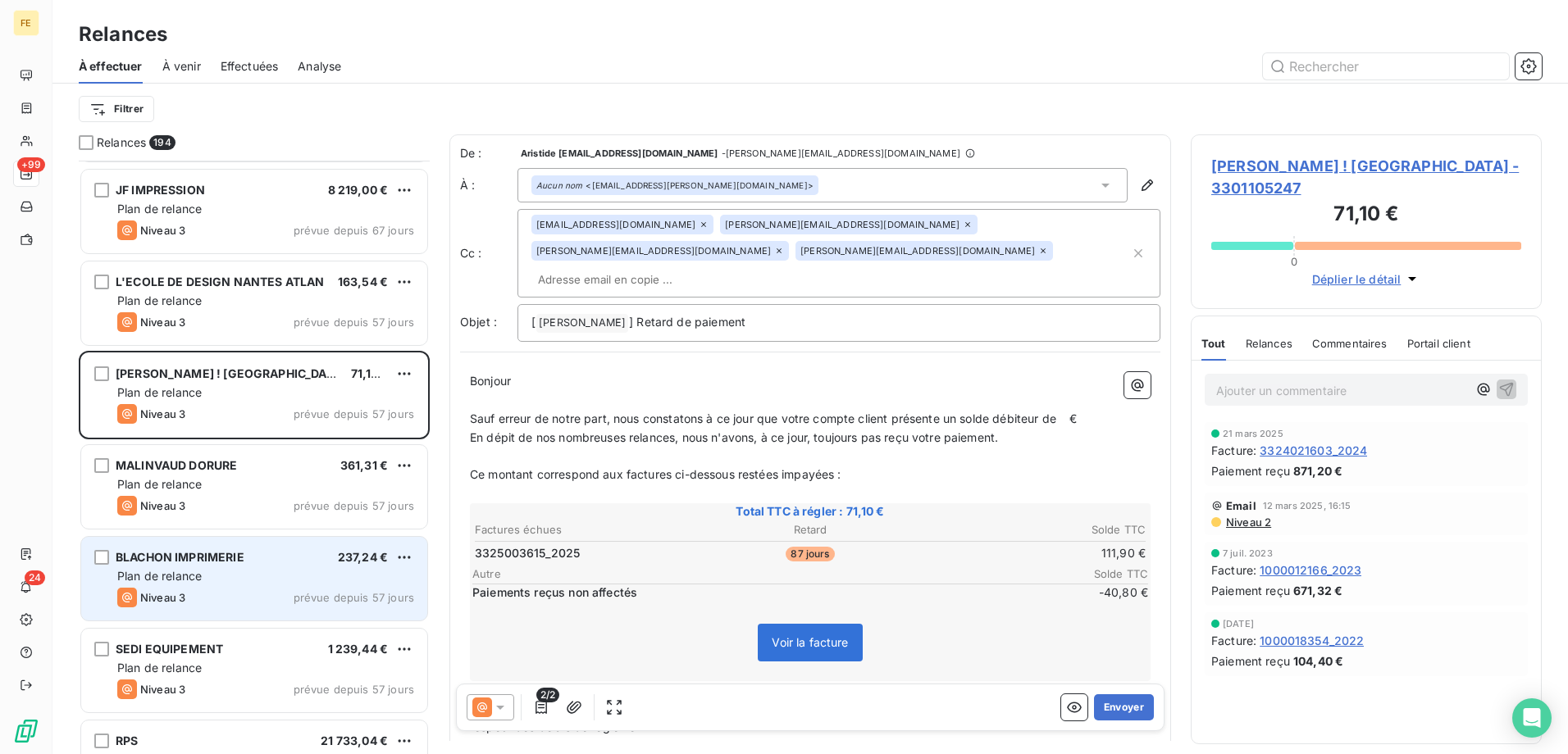 click on "BLACHON IMPRIMERIE" at bounding box center [180, 556] 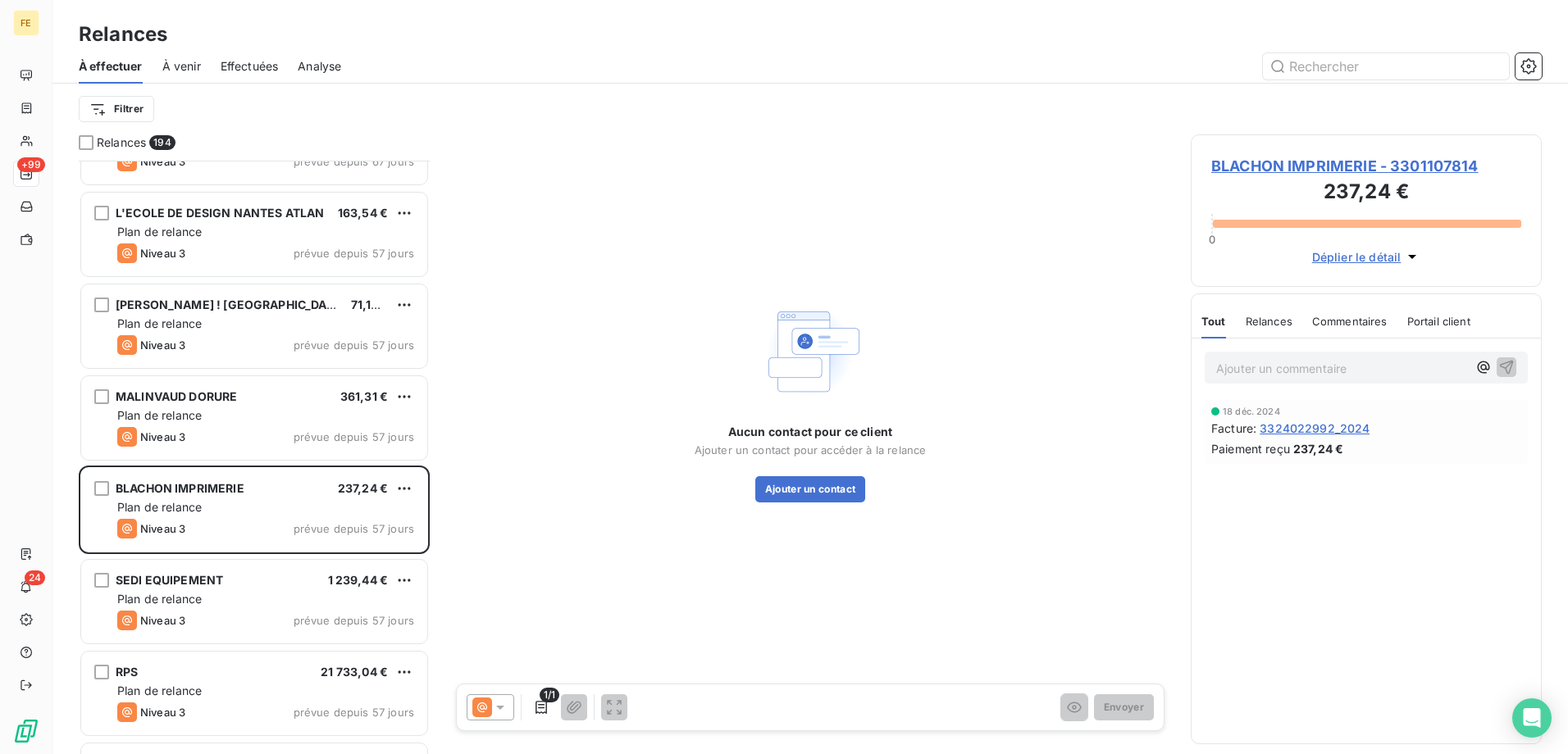 scroll, scrollTop: 5574, scrollLeft: 0, axis: vertical 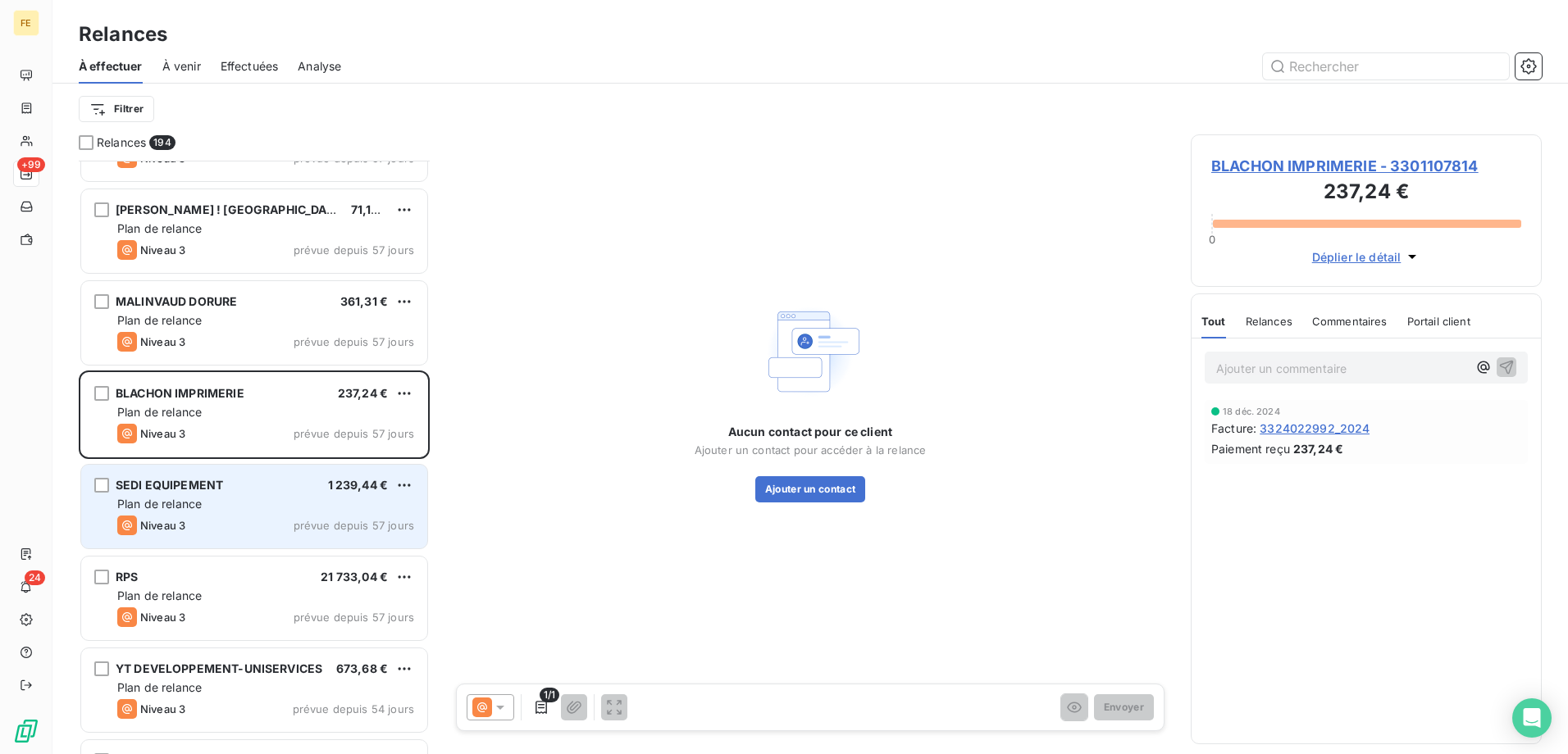 click on "SEDI EQUIPEMENT 1 239,44 € Plan de relance Niveau 3 prévue depuis 57 jours" at bounding box center [254, 506] 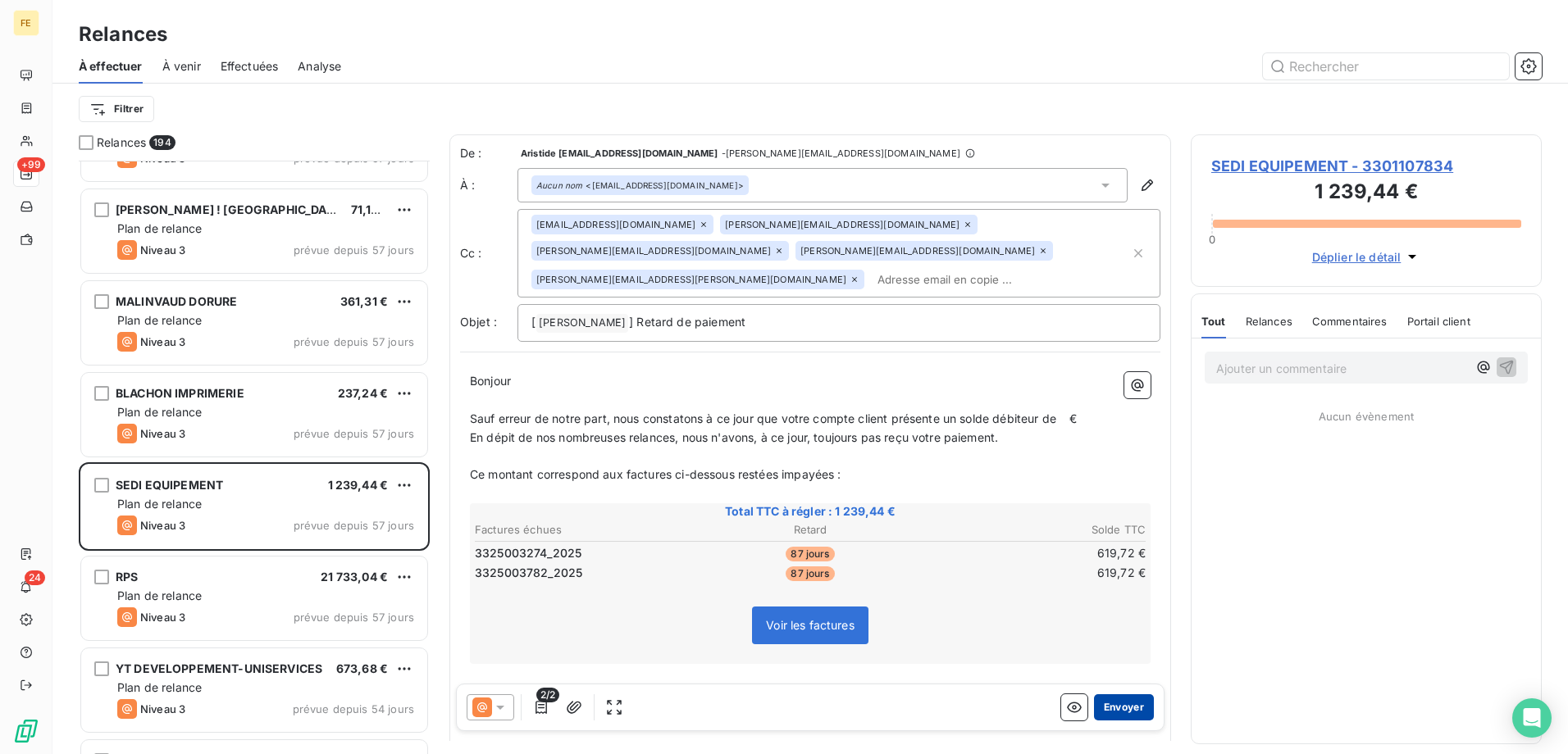 click on "Envoyer" at bounding box center [1124, 707] 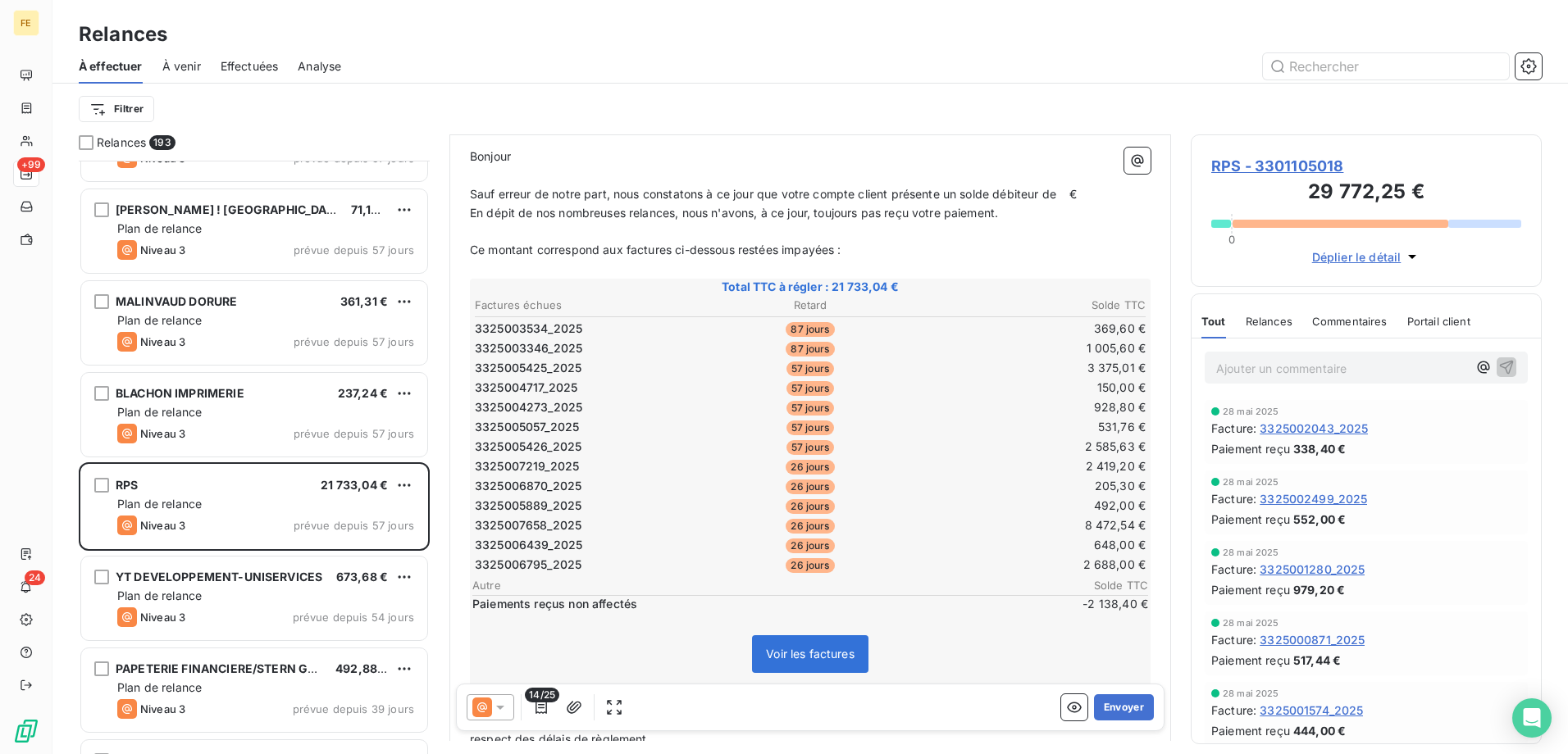 scroll, scrollTop: 247, scrollLeft: 0, axis: vertical 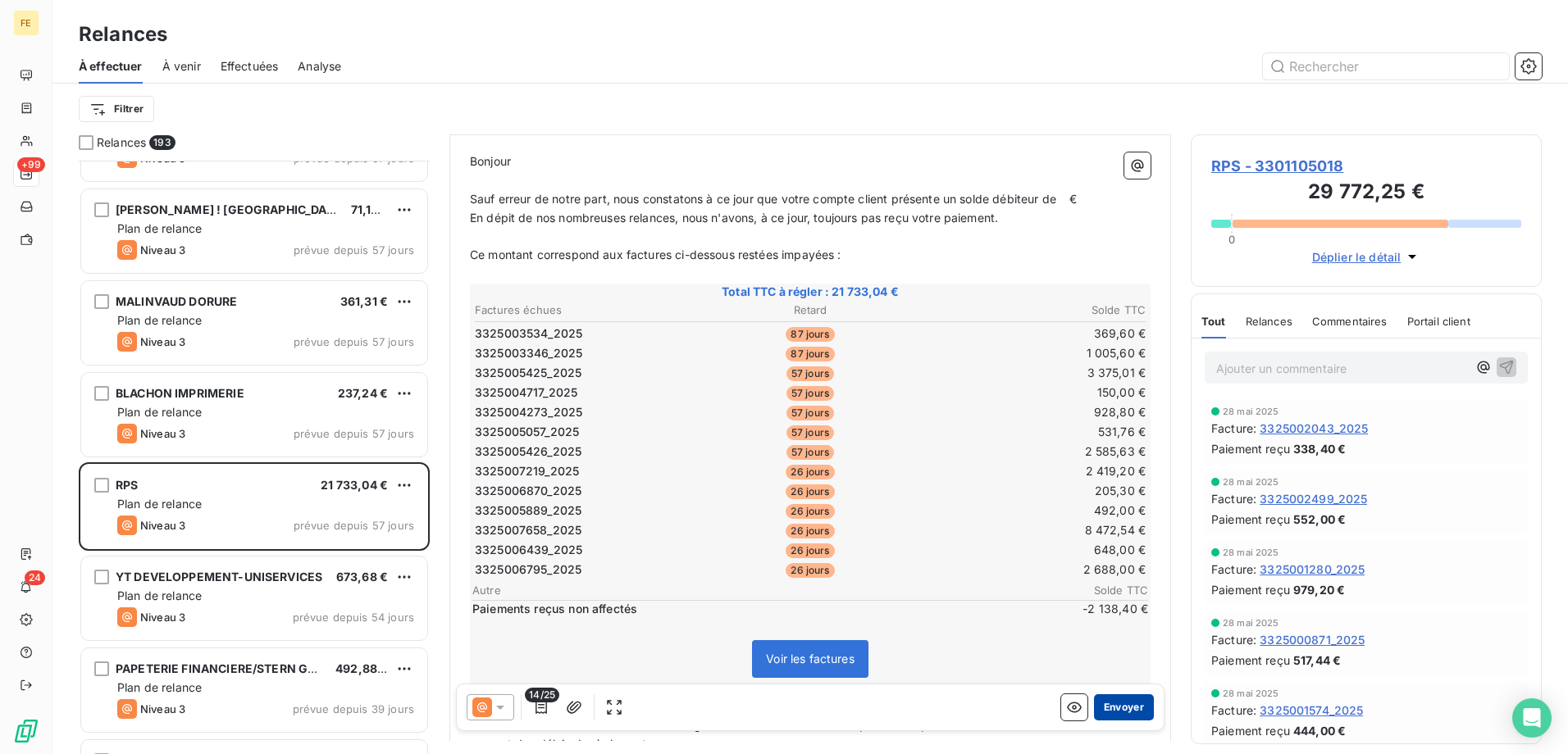 click on "Envoyer" at bounding box center [1124, 707] 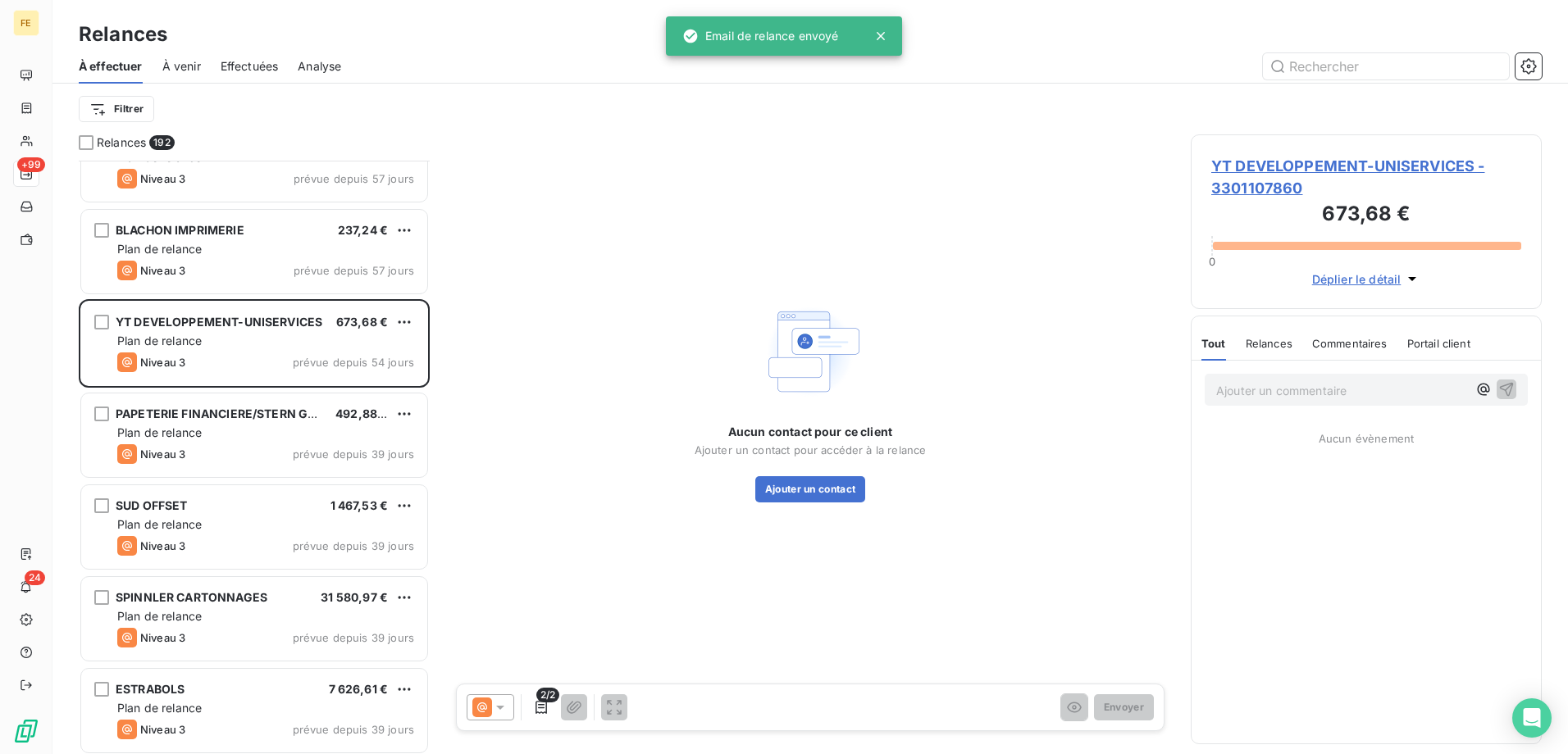 scroll, scrollTop: 5738, scrollLeft: 0, axis: vertical 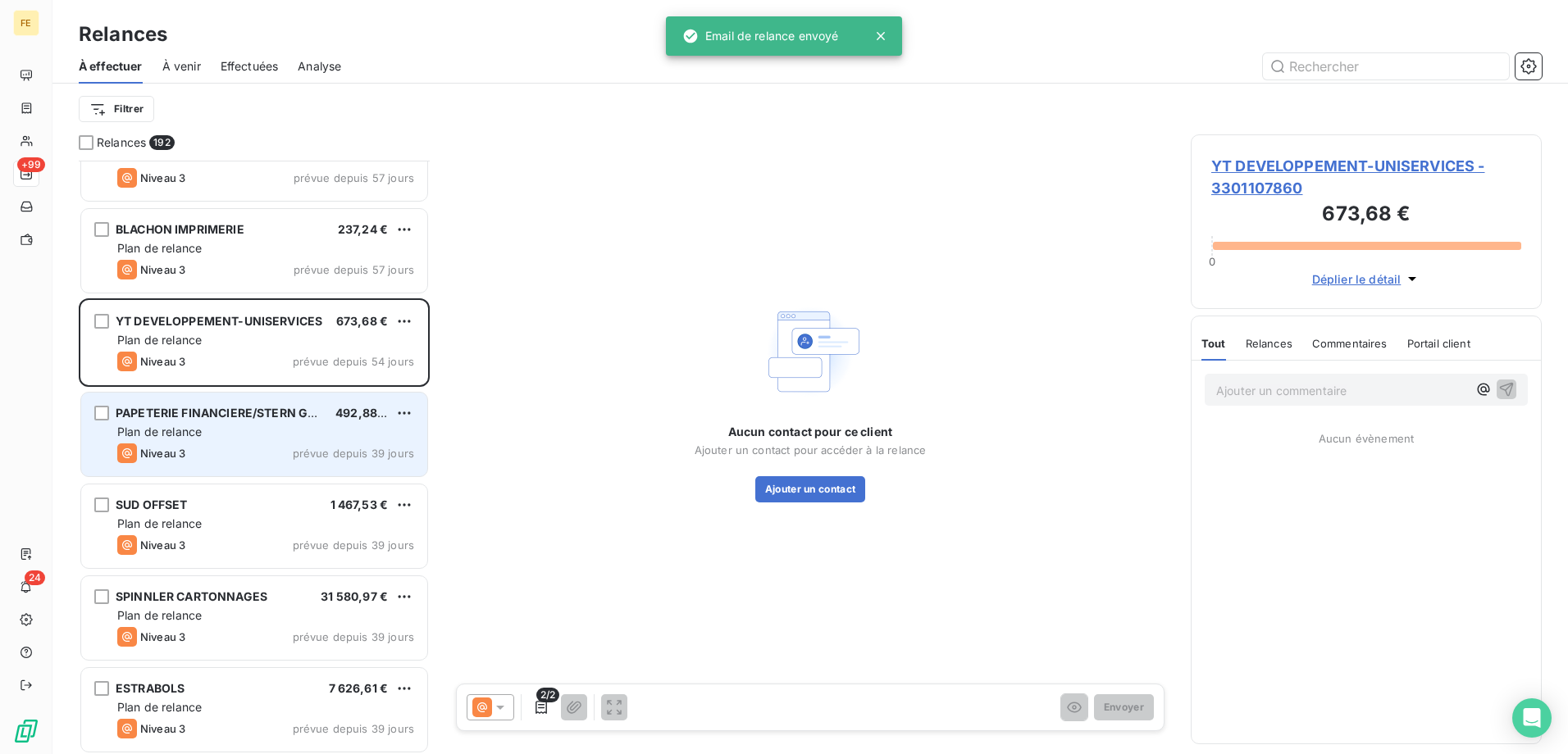 click on "Niveau 3 prévue depuis 39 jours" at bounding box center (266, 453) 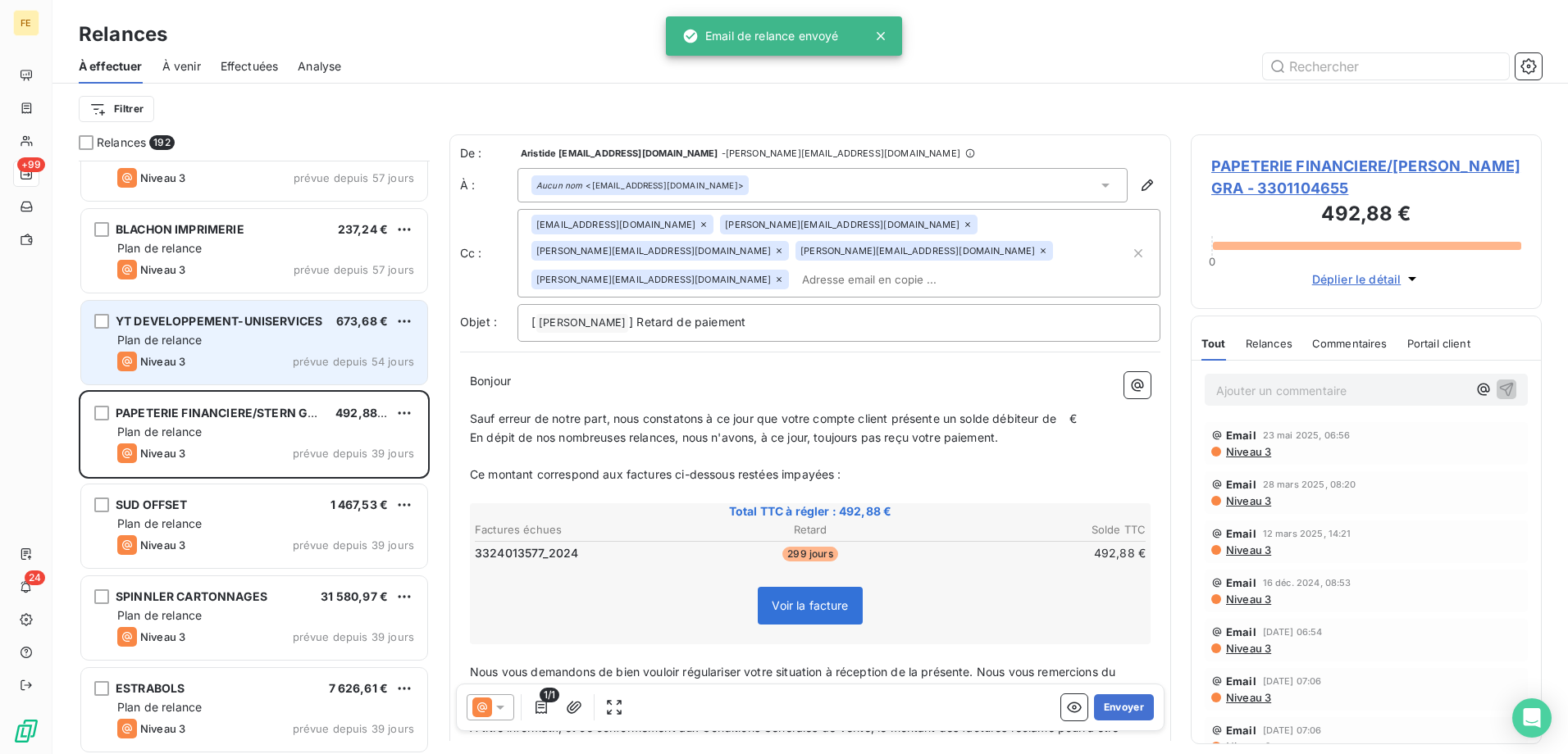 click on "YT DEVELOPPEMENT-UNISERVICES 673,68 € Plan de relance Niveau 3 prévue depuis 54 jours" at bounding box center [254, 343] 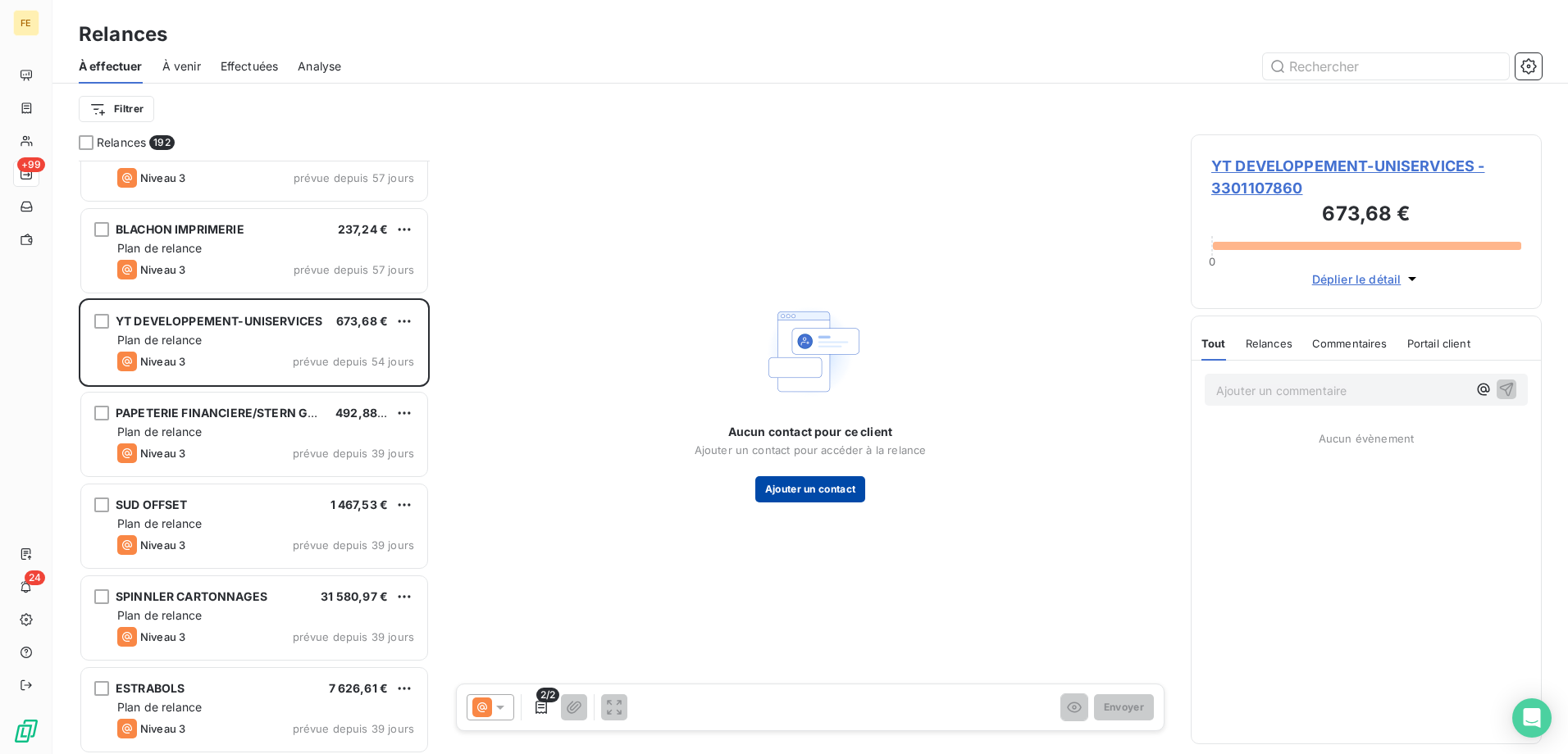 click on "Ajouter un contact" at bounding box center [810, 489] 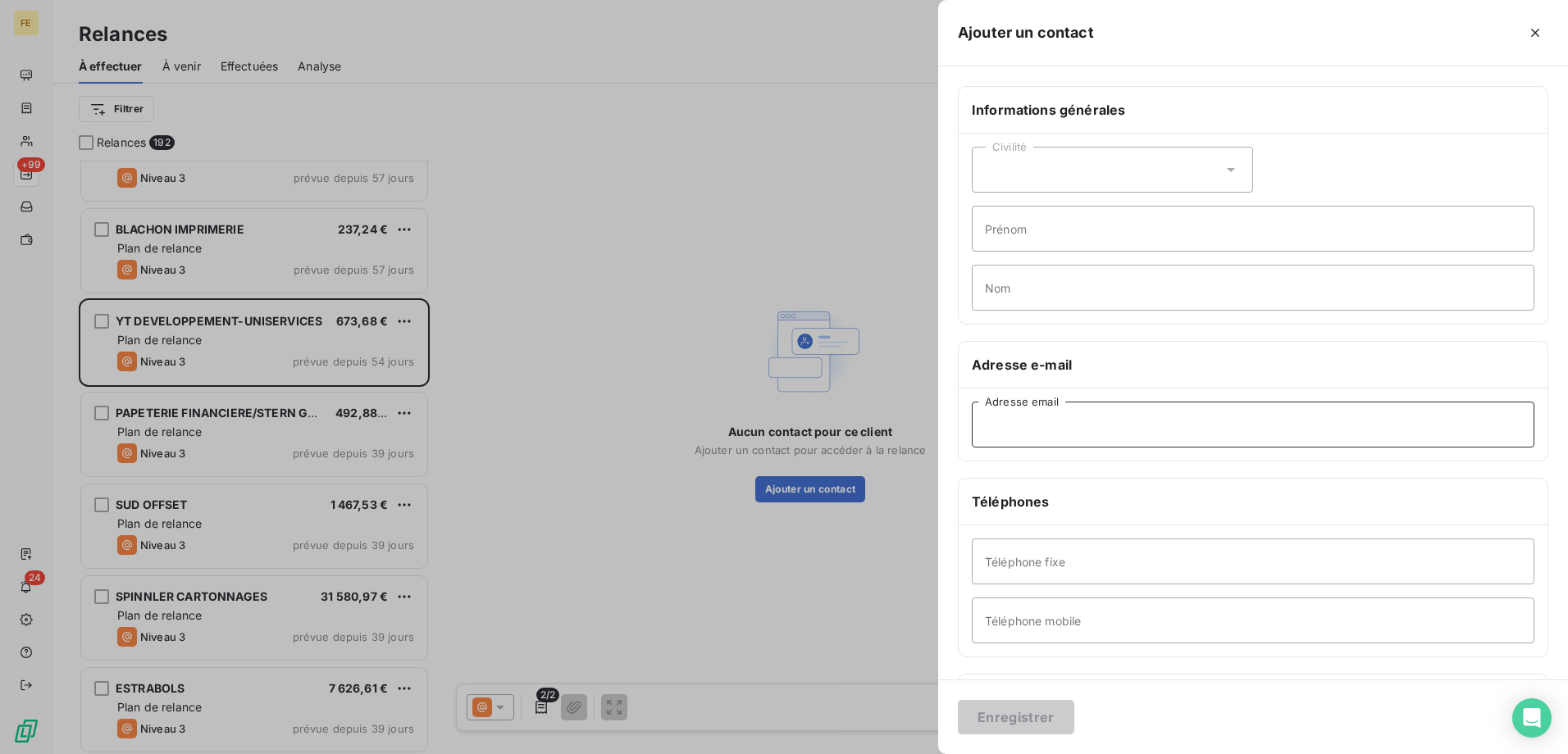 click on "Adresse email" at bounding box center [1253, 425] 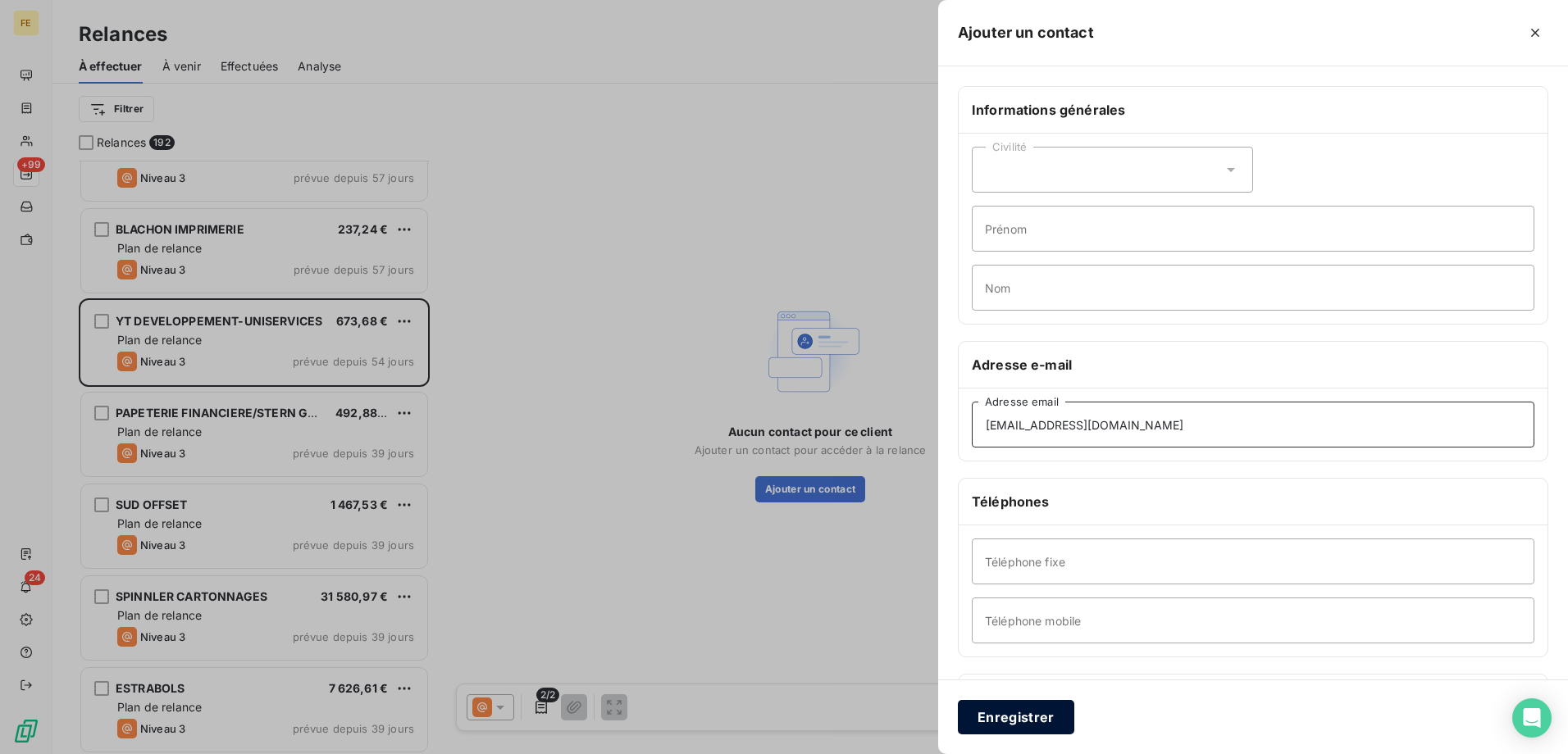 type on "[EMAIL_ADDRESS][DOMAIN_NAME]" 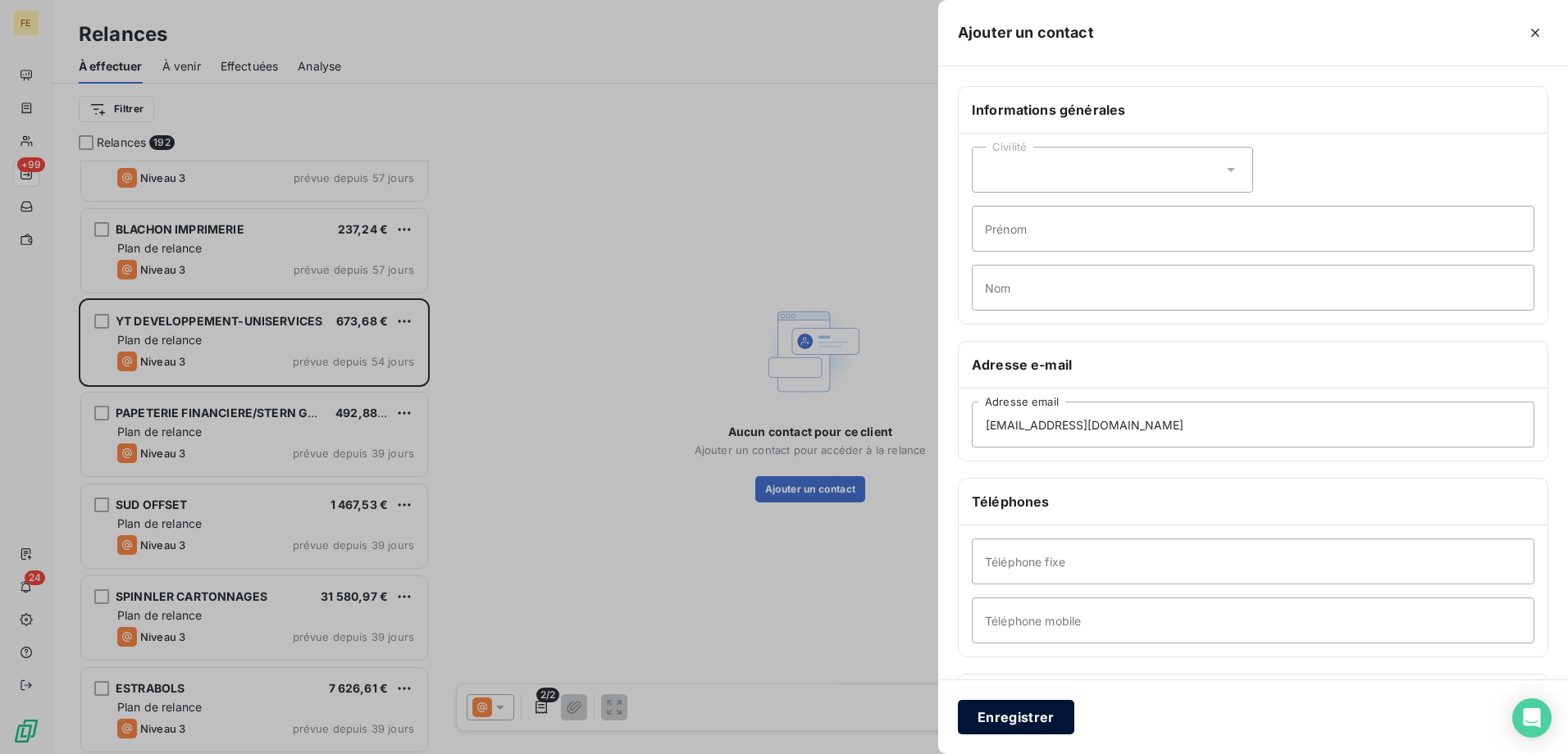 click on "Enregistrer" at bounding box center (1016, 717) 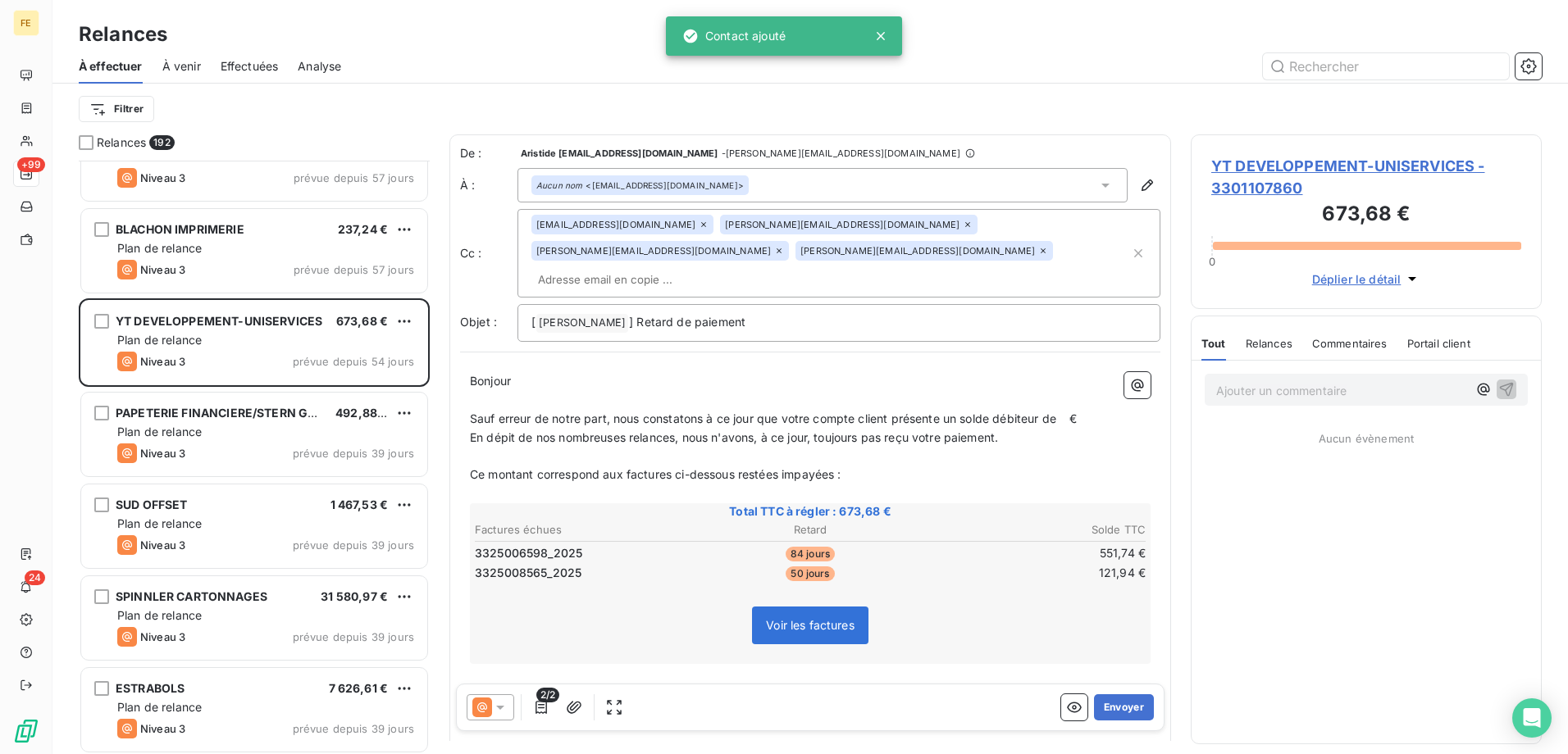 click on "YT DEVELOPPEMENT-UNISERVICES - 3301107860" at bounding box center (1366, 177) 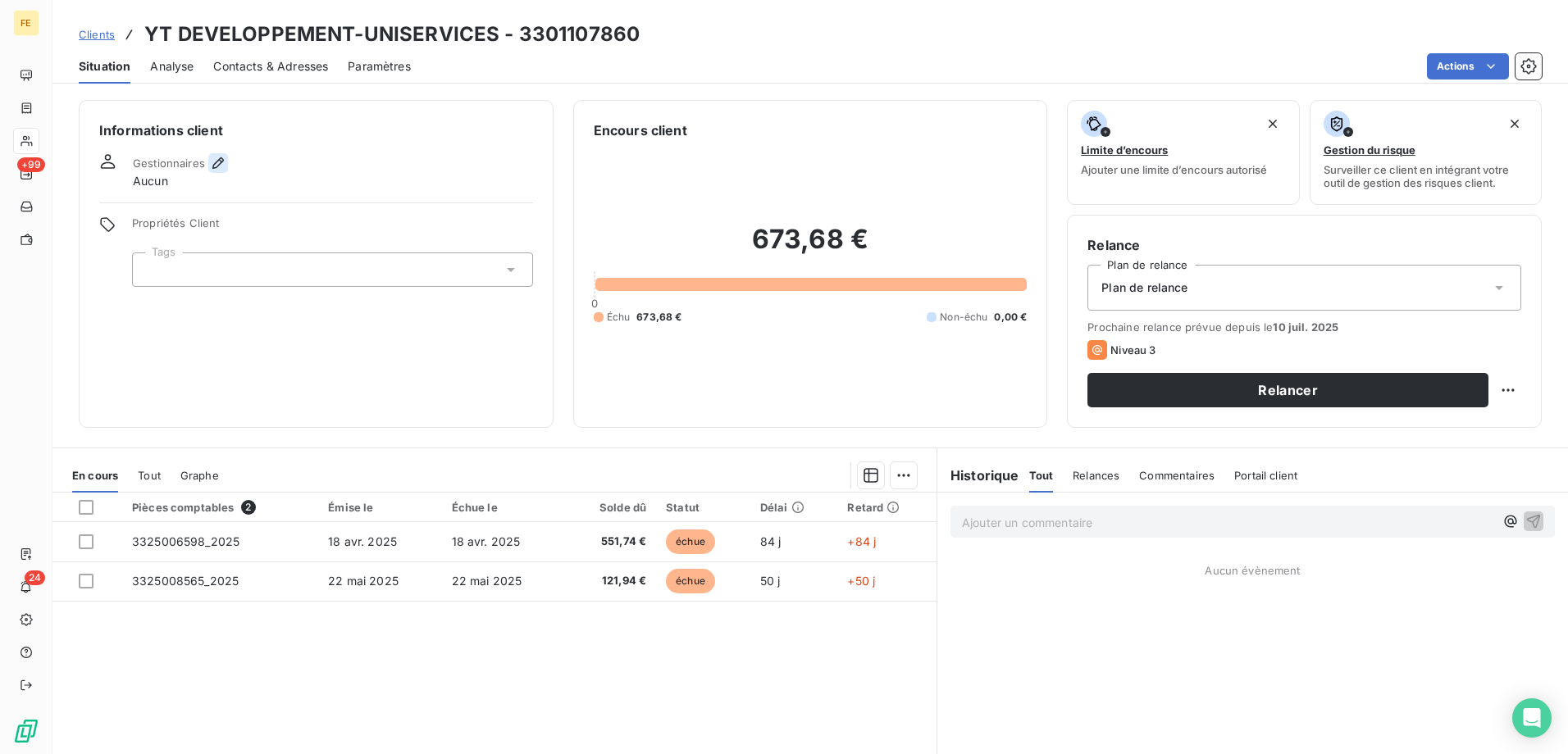 click 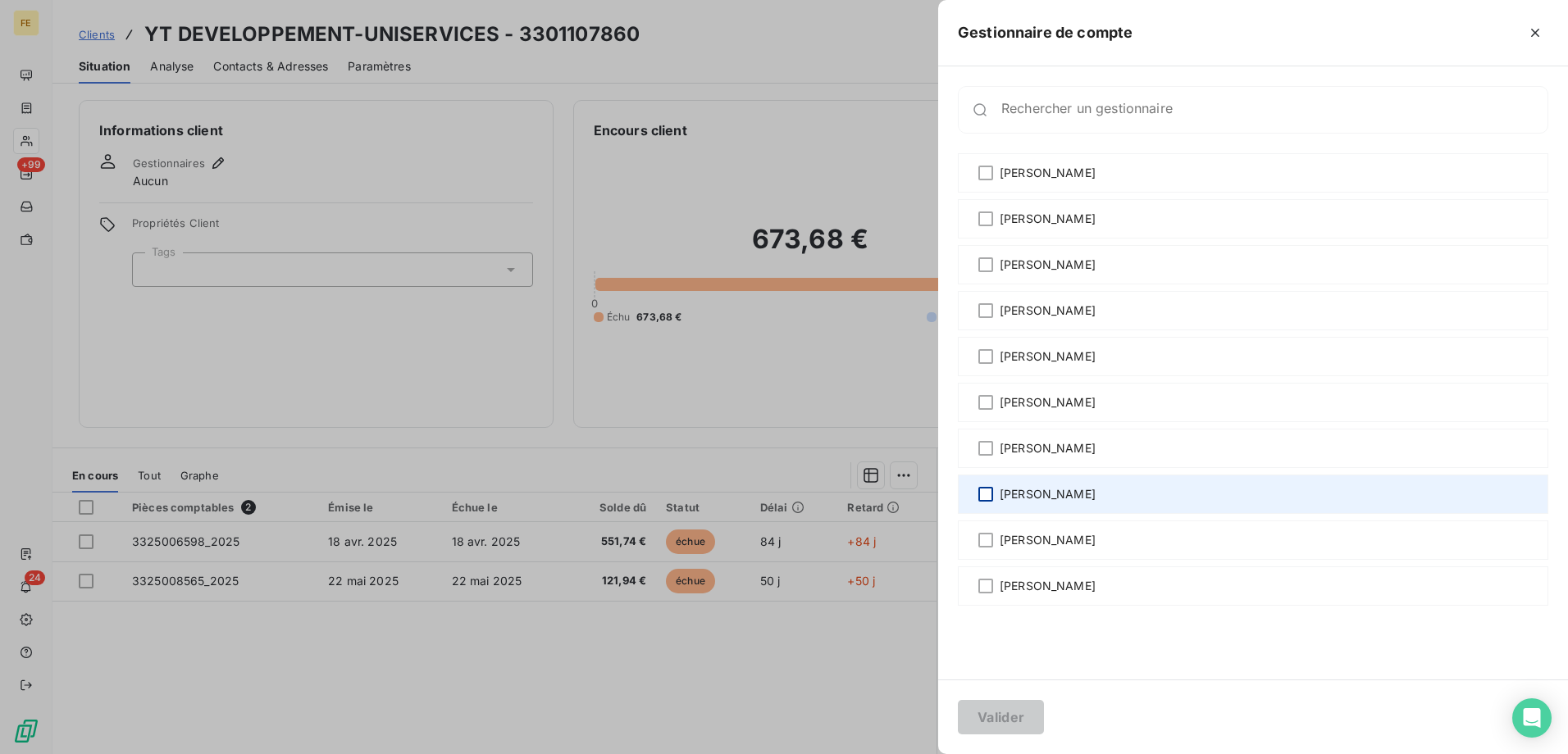 click at bounding box center [986, 494] 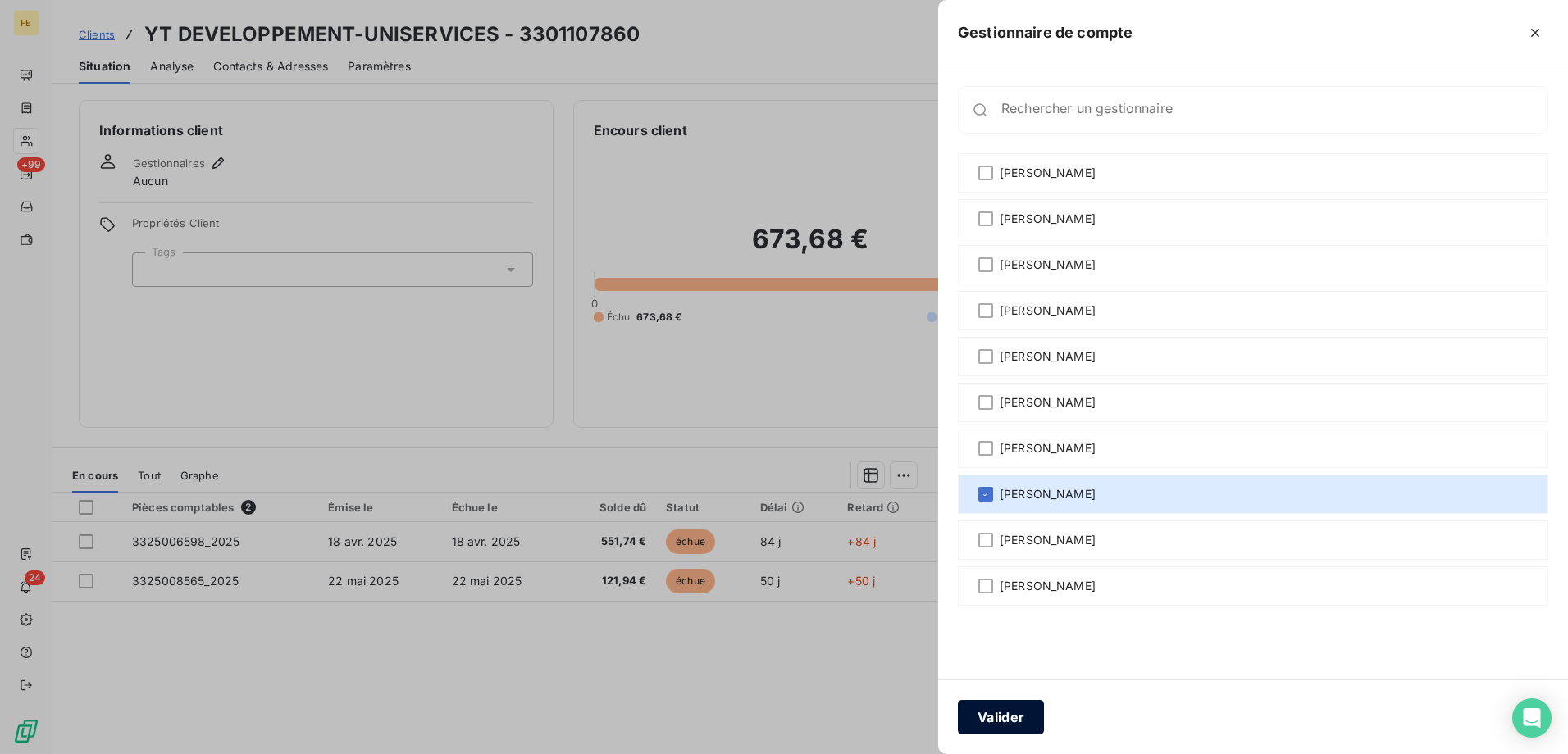 click on "Valider" at bounding box center (1001, 717) 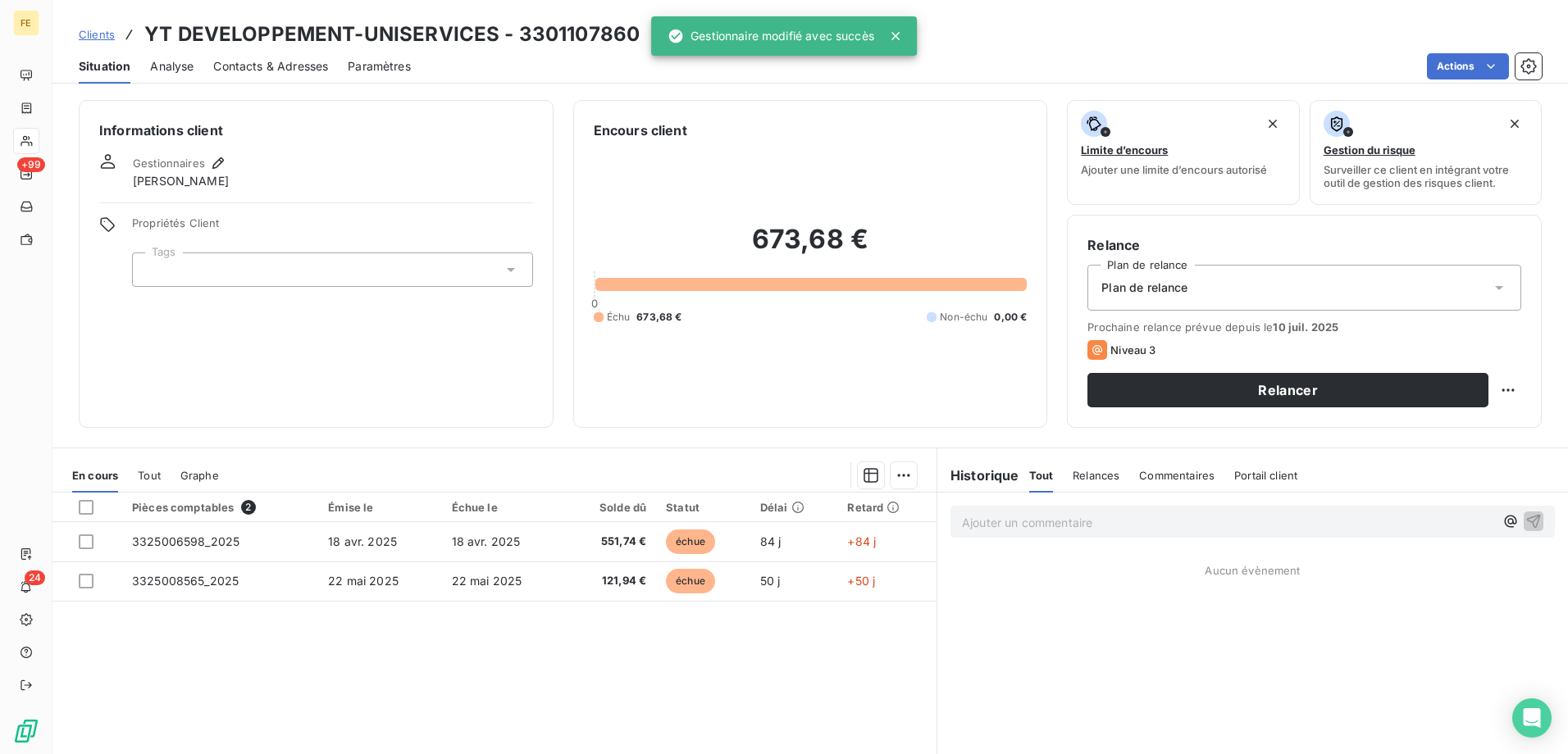 click at bounding box center [332, 270] 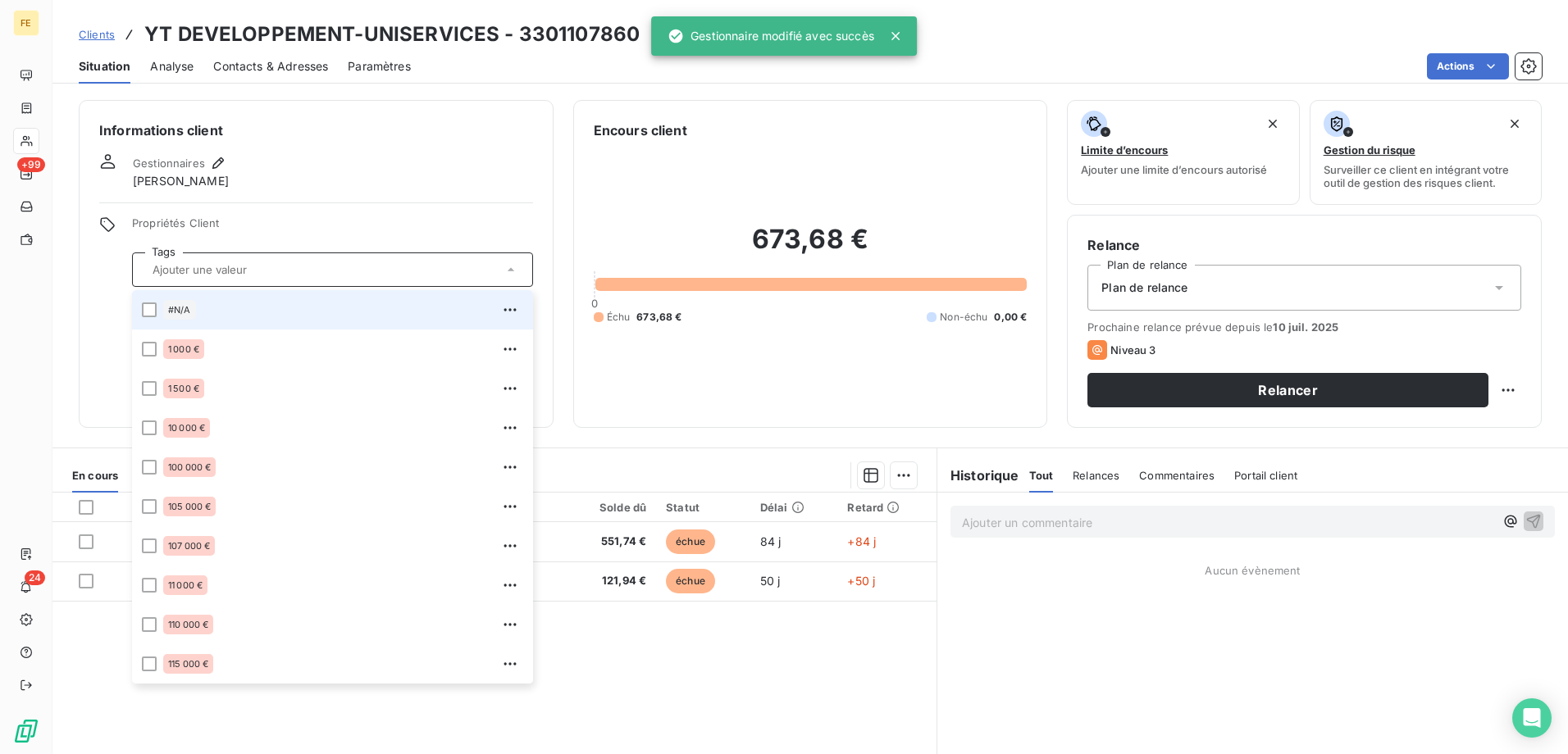 click at bounding box center (332, 270) 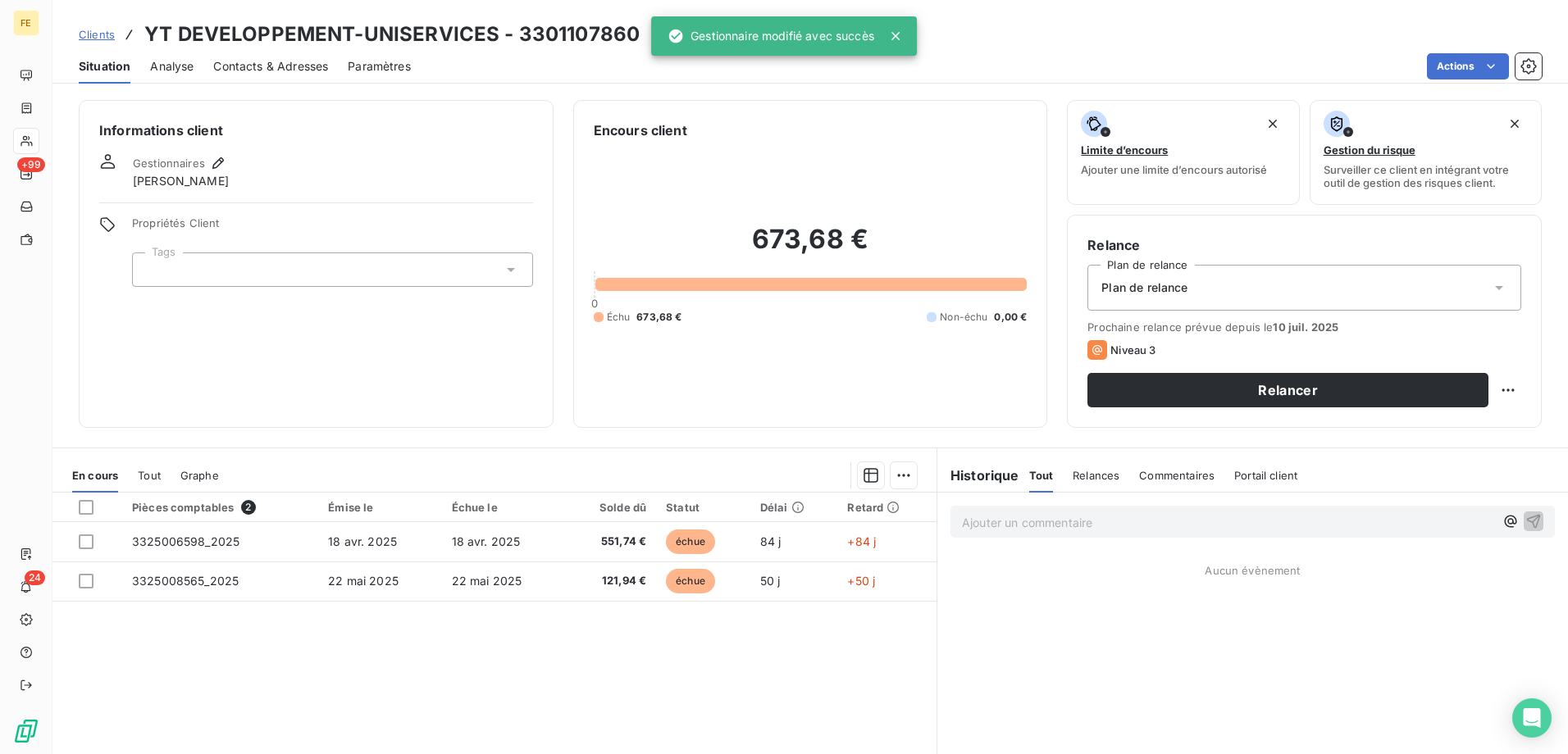 click at bounding box center [332, 270] 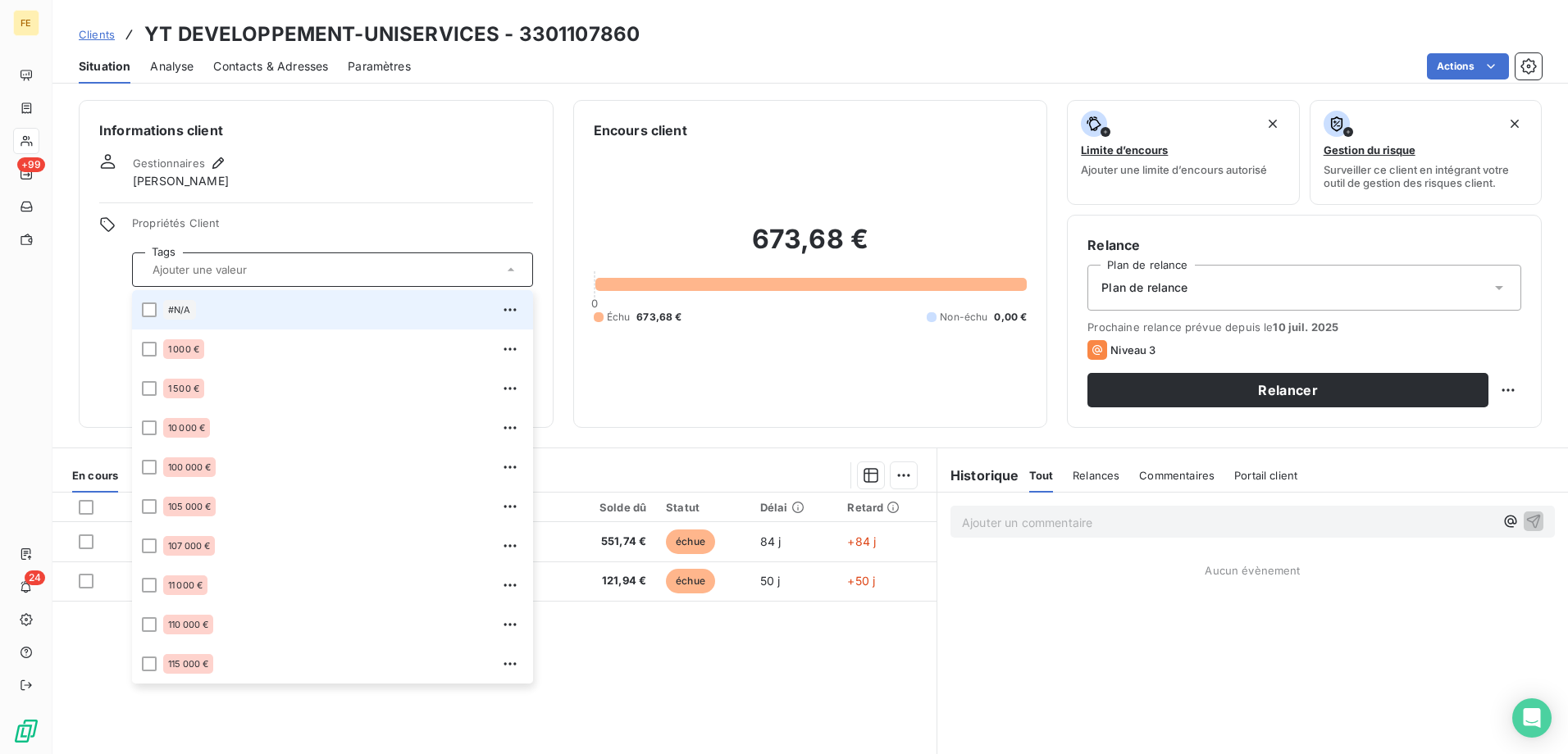 type on "f" 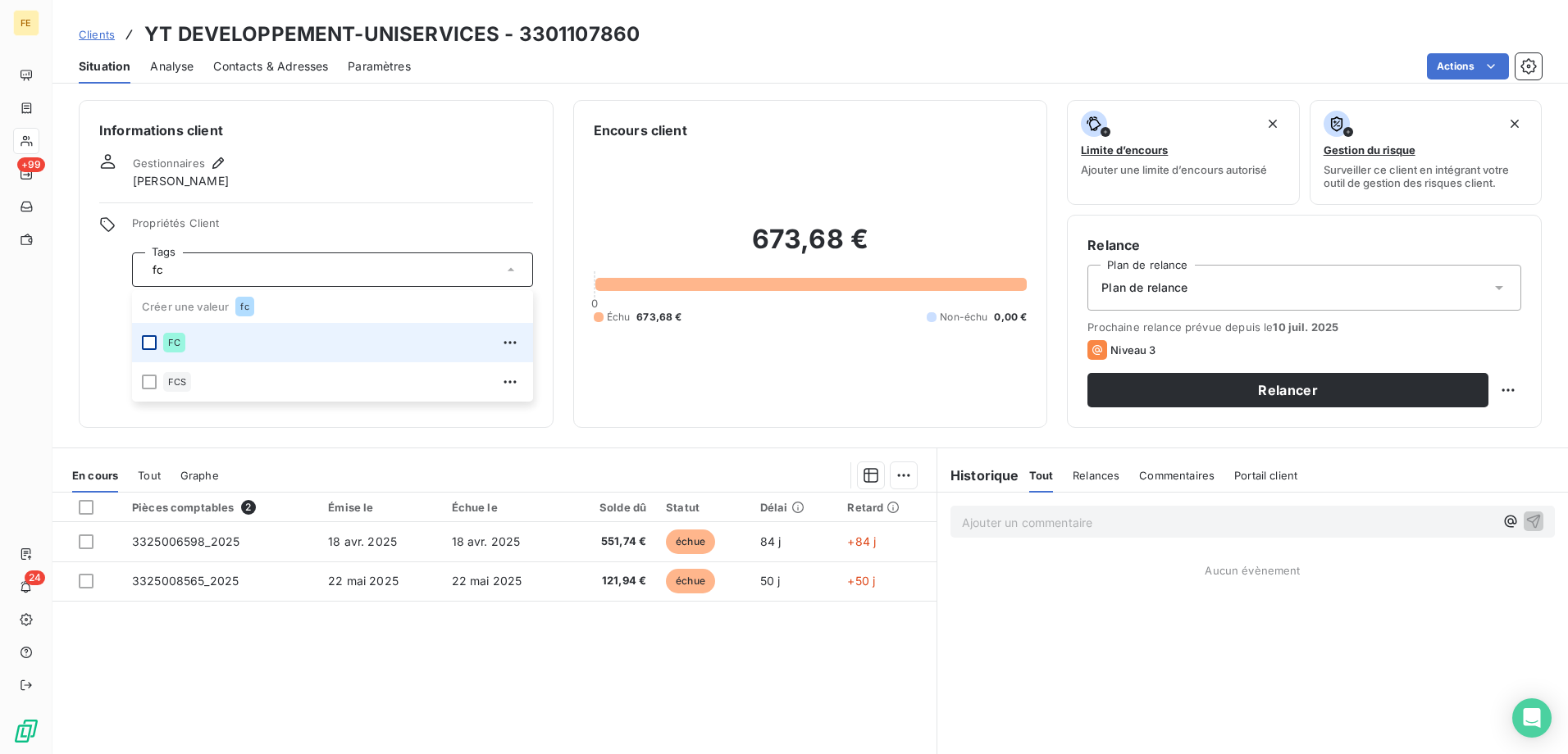 click at bounding box center (149, 343) 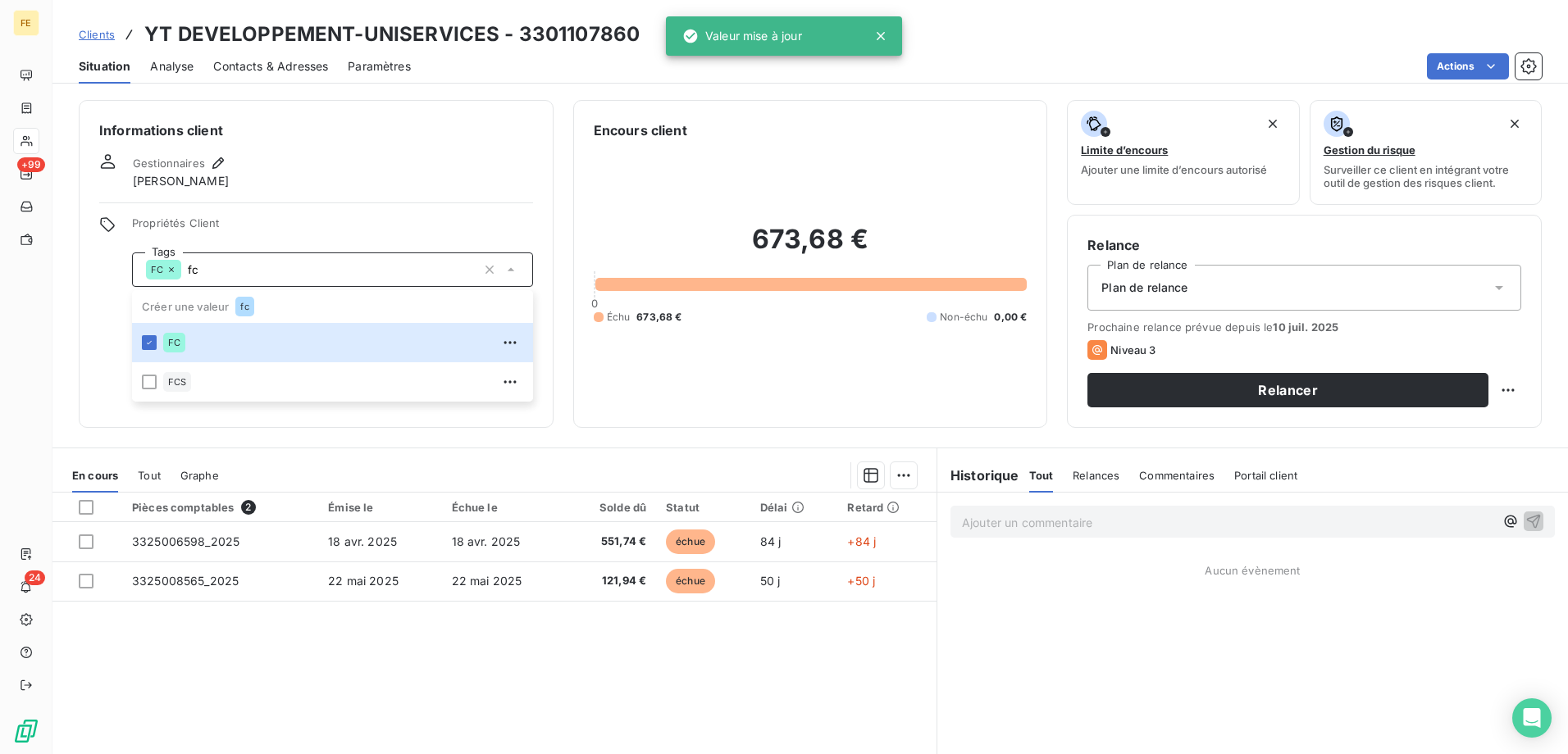 type on "f" 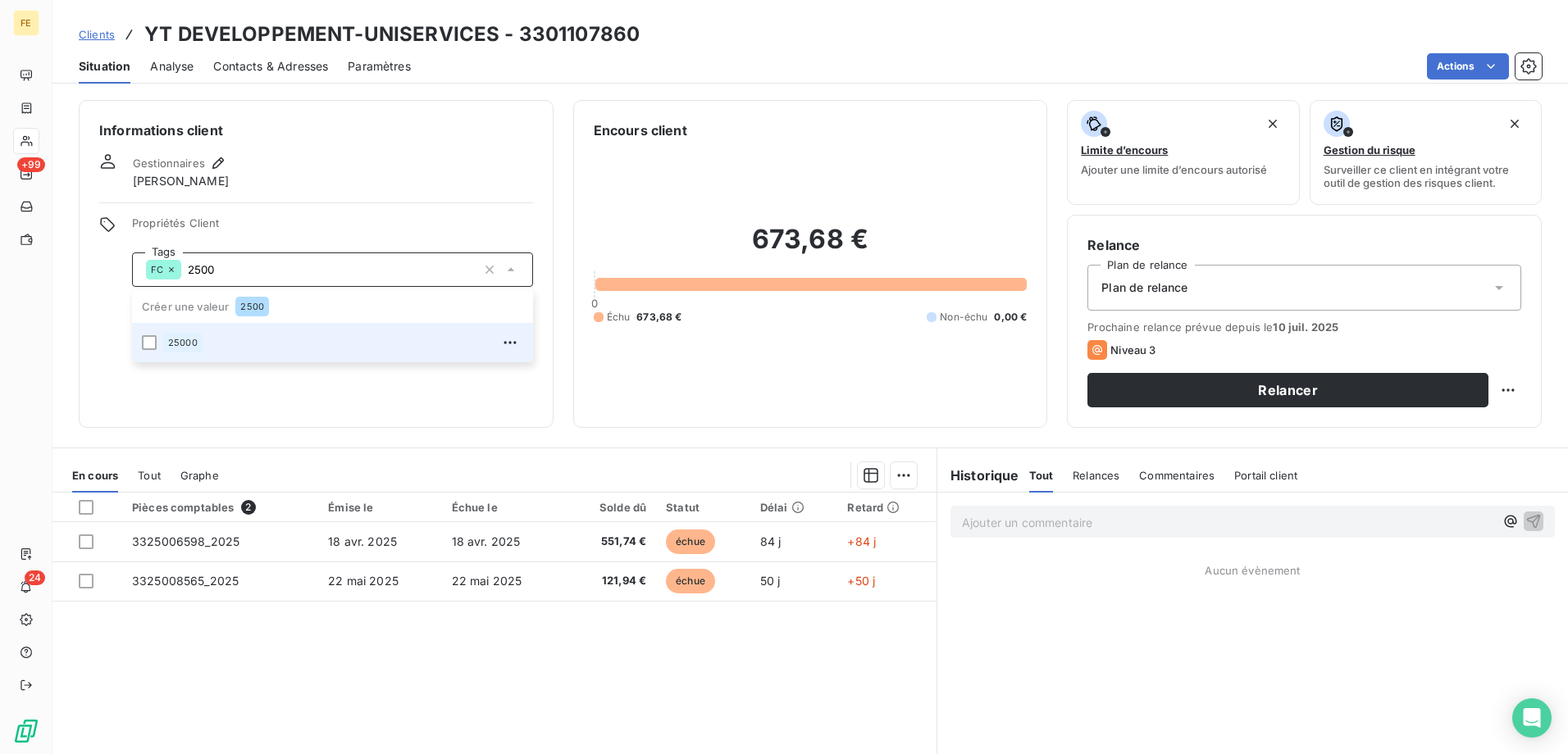 click at bounding box center (149, 343) 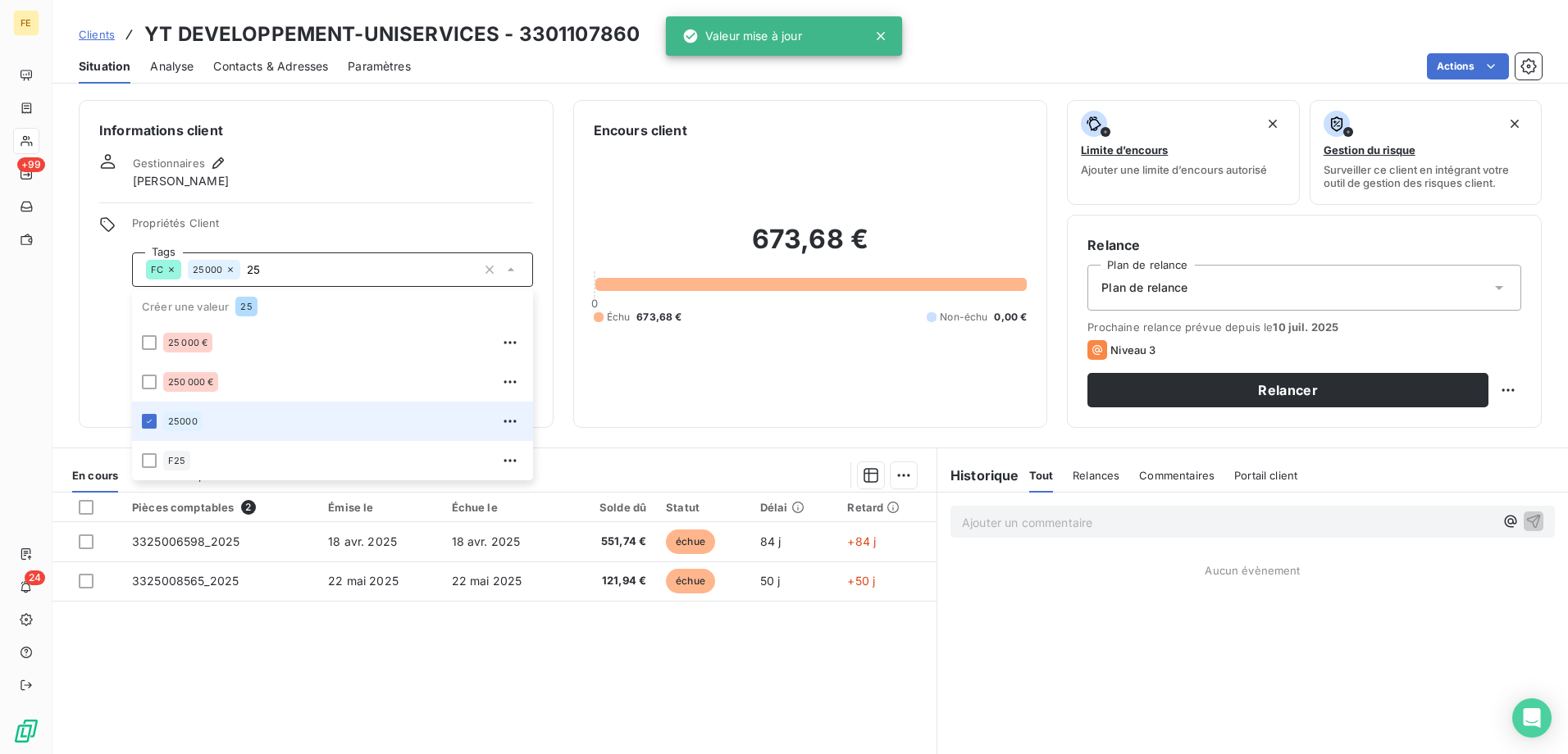 type on "2" 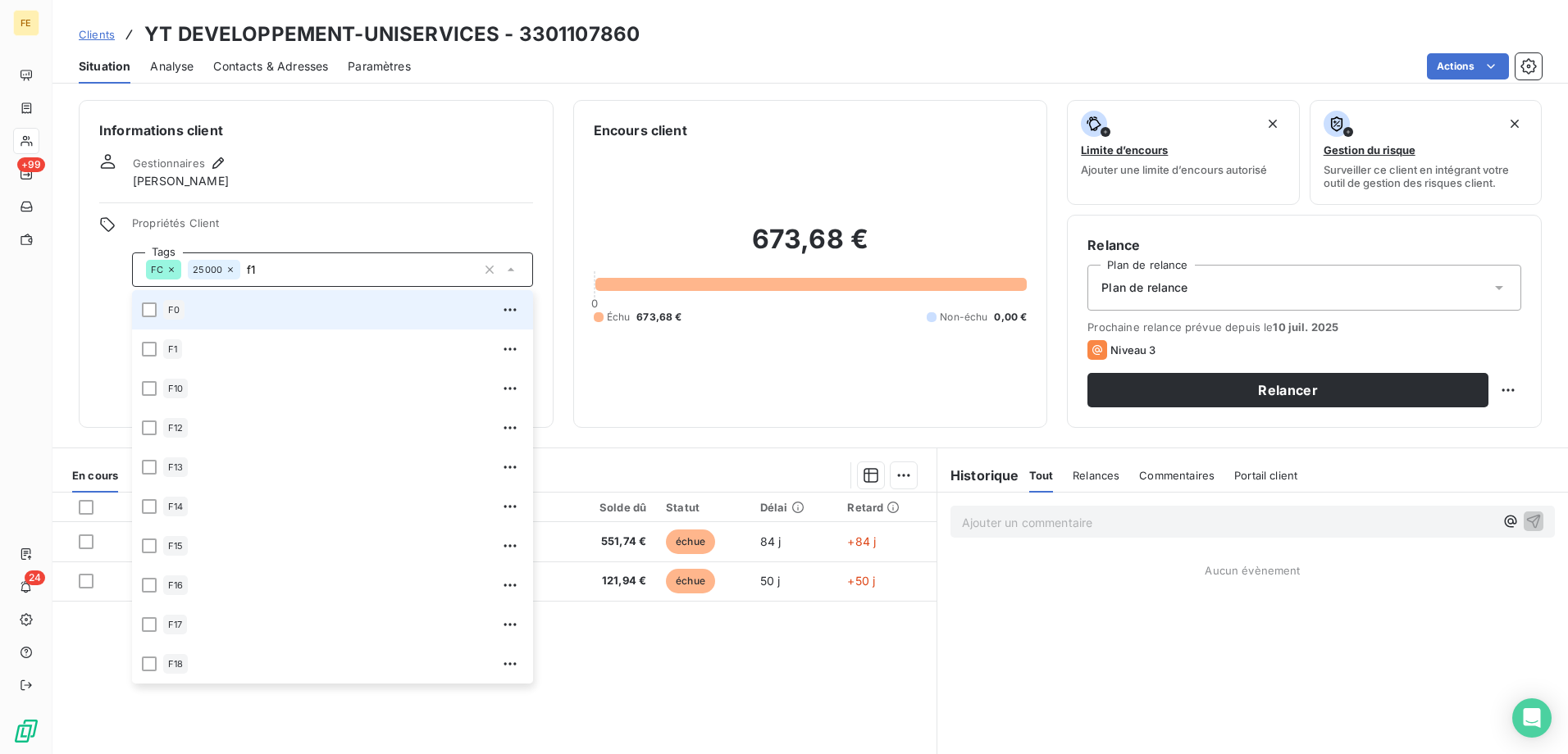 scroll, scrollTop: 0, scrollLeft: 0, axis: both 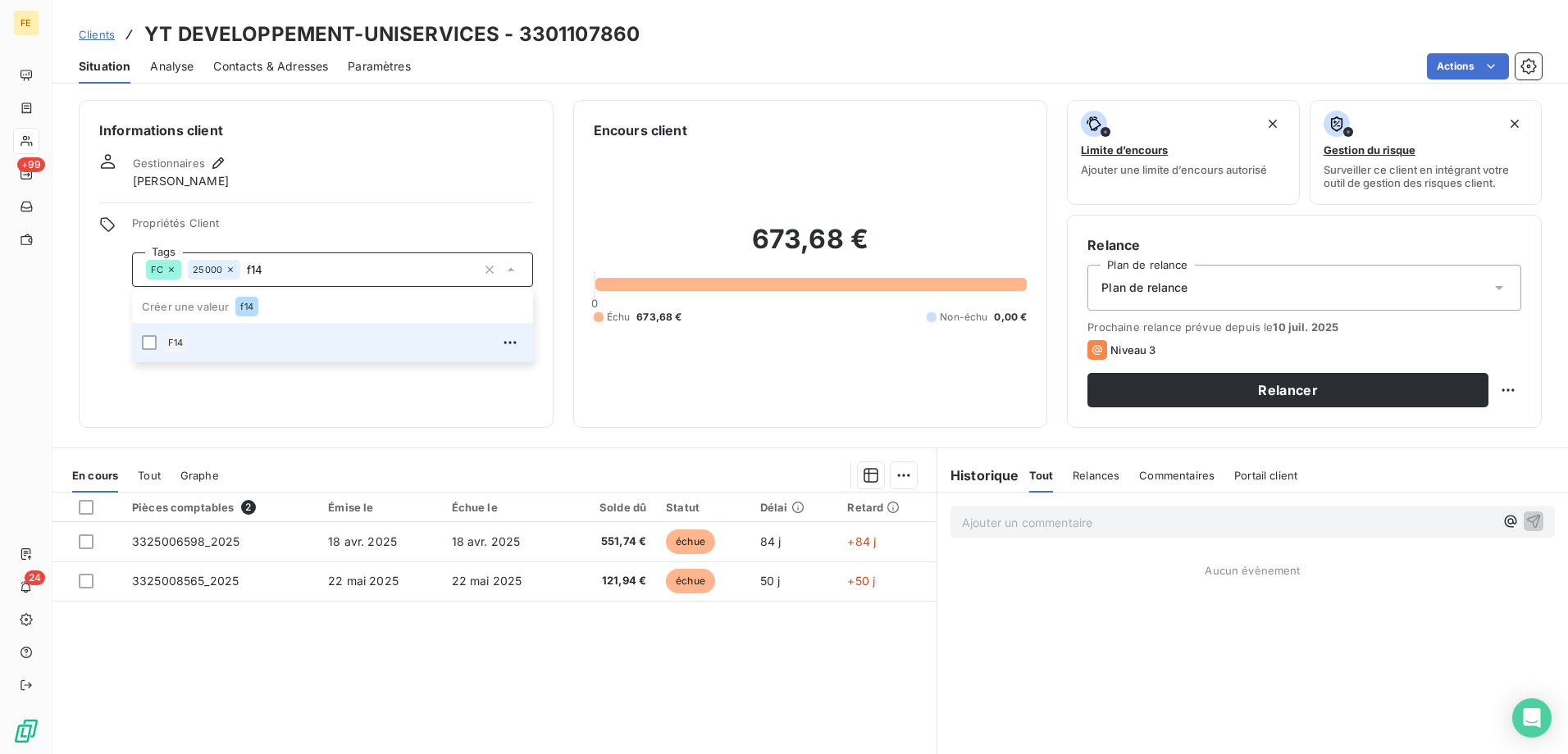 click on "F14" at bounding box center (332, 343) 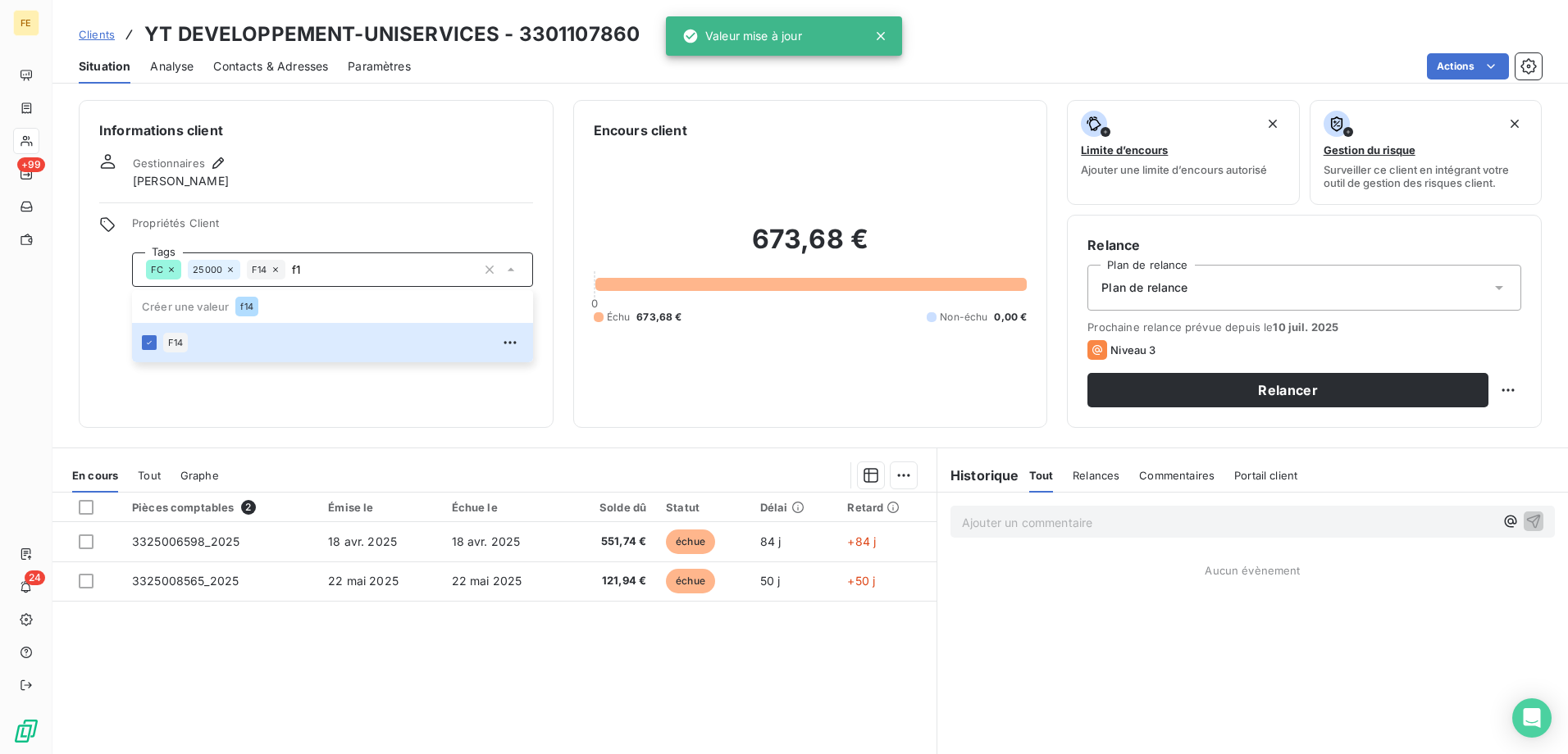 type on "f" 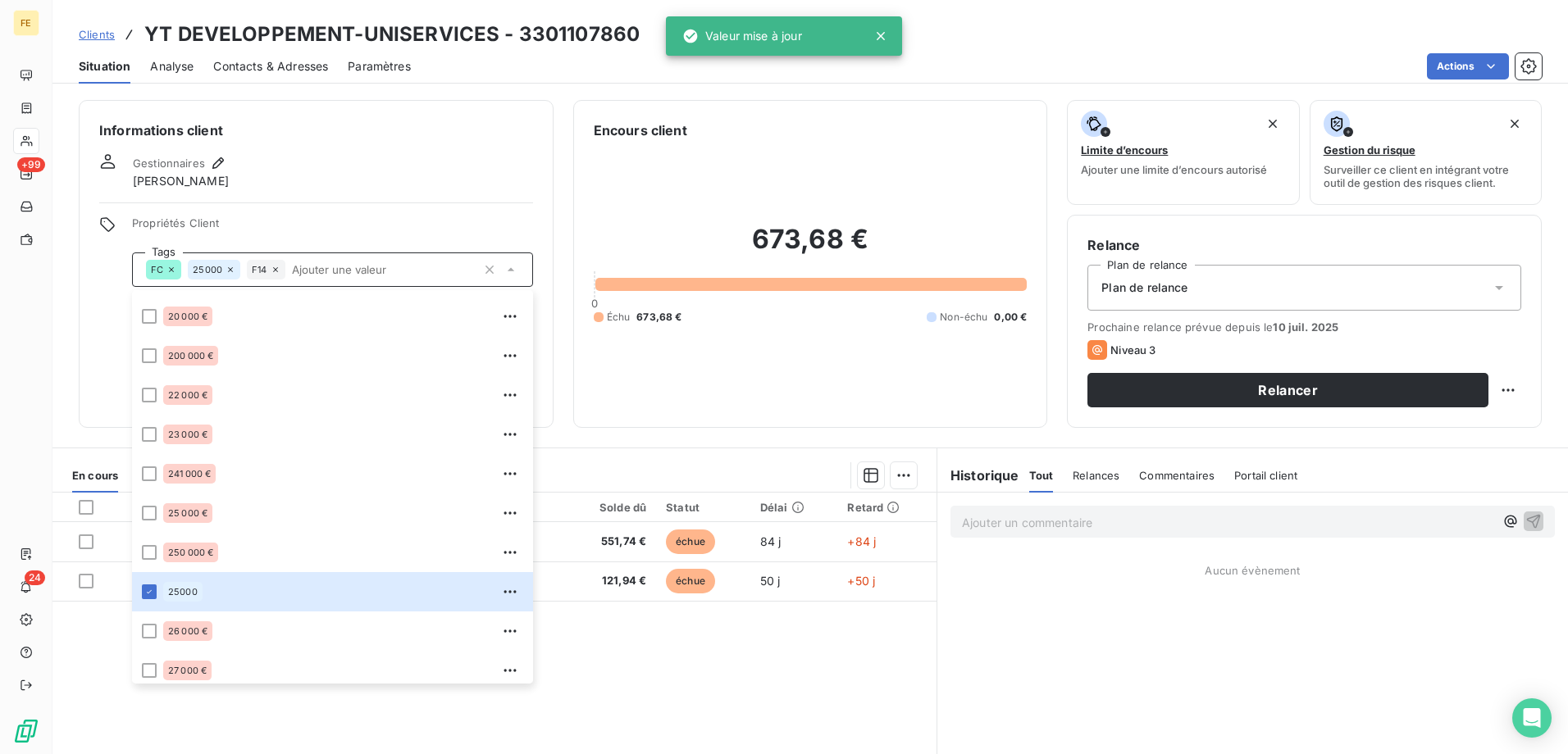 scroll, scrollTop: 4131, scrollLeft: 0, axis: vertical 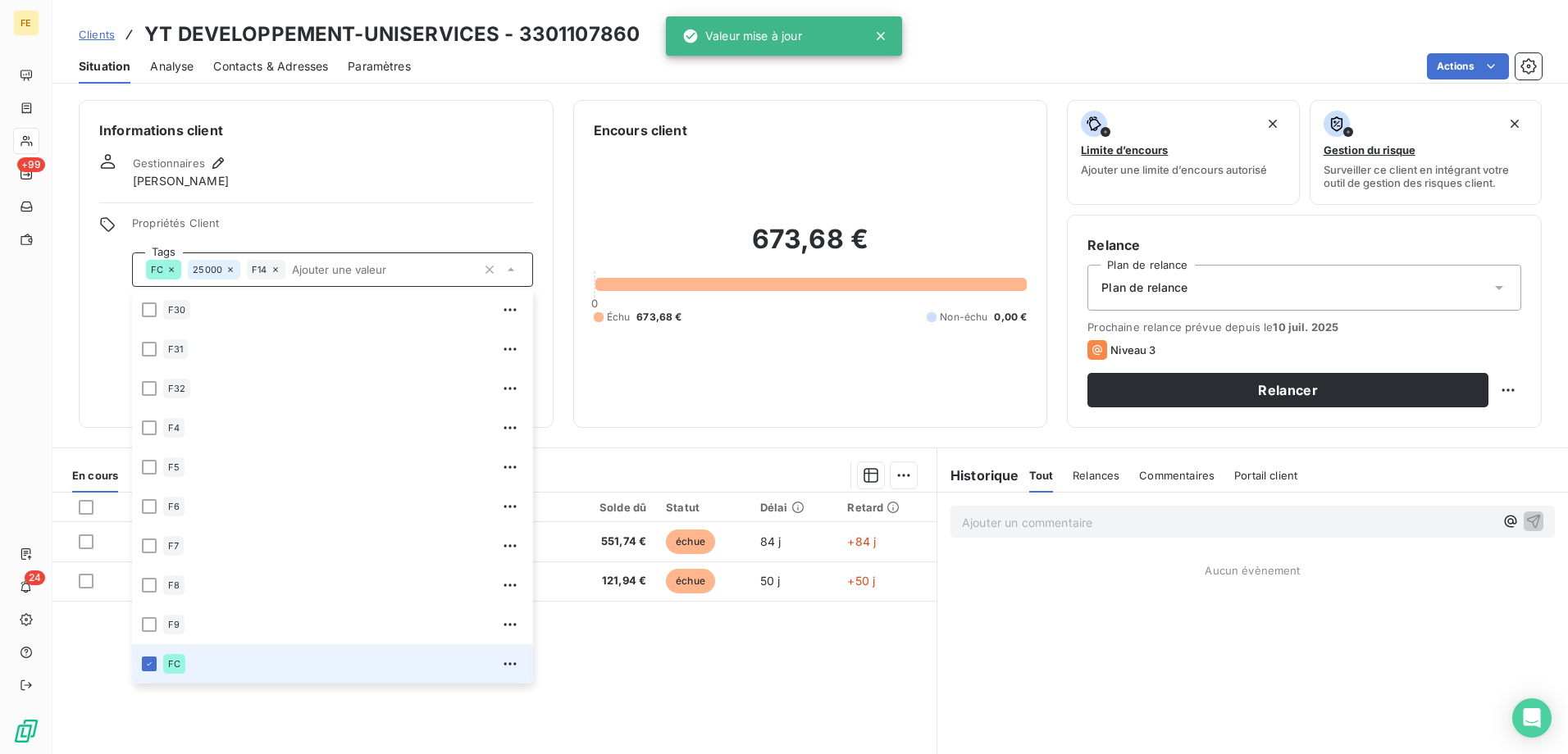 type 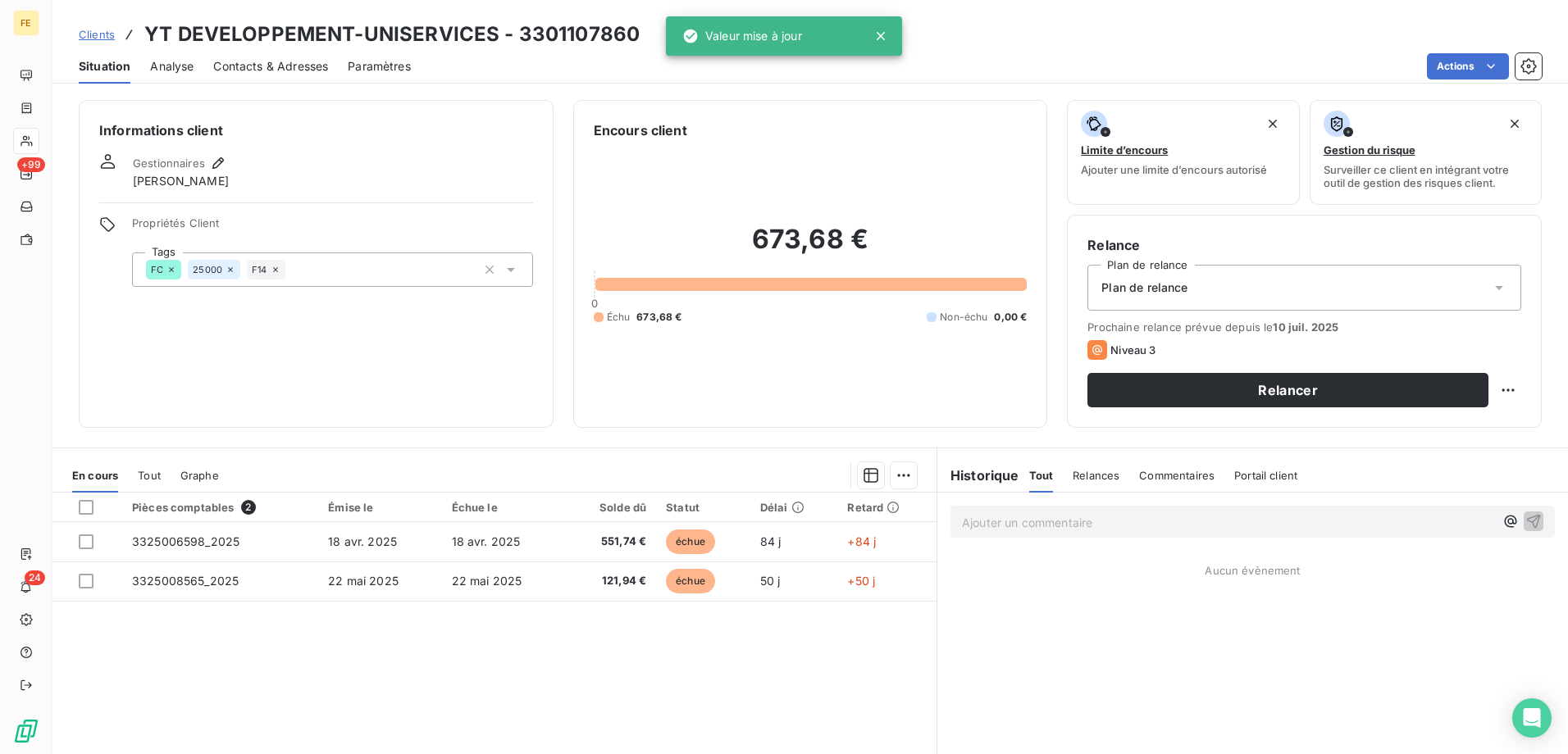 click on "Gestionnaires [PERSON_NAME]" at bounding box center [316, 171] 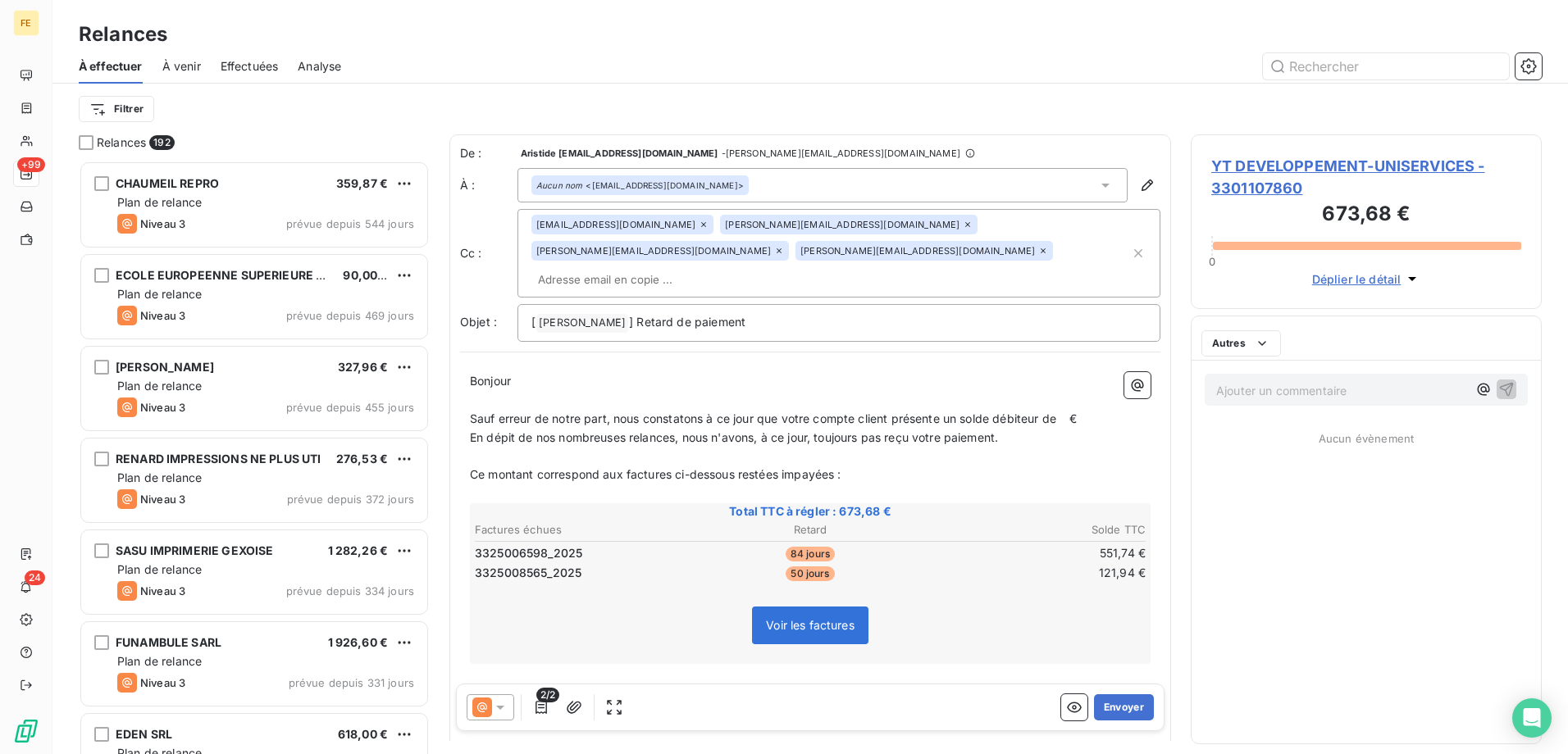 scroll, scrollTop: 13, scrollLeft: 13, axis: both 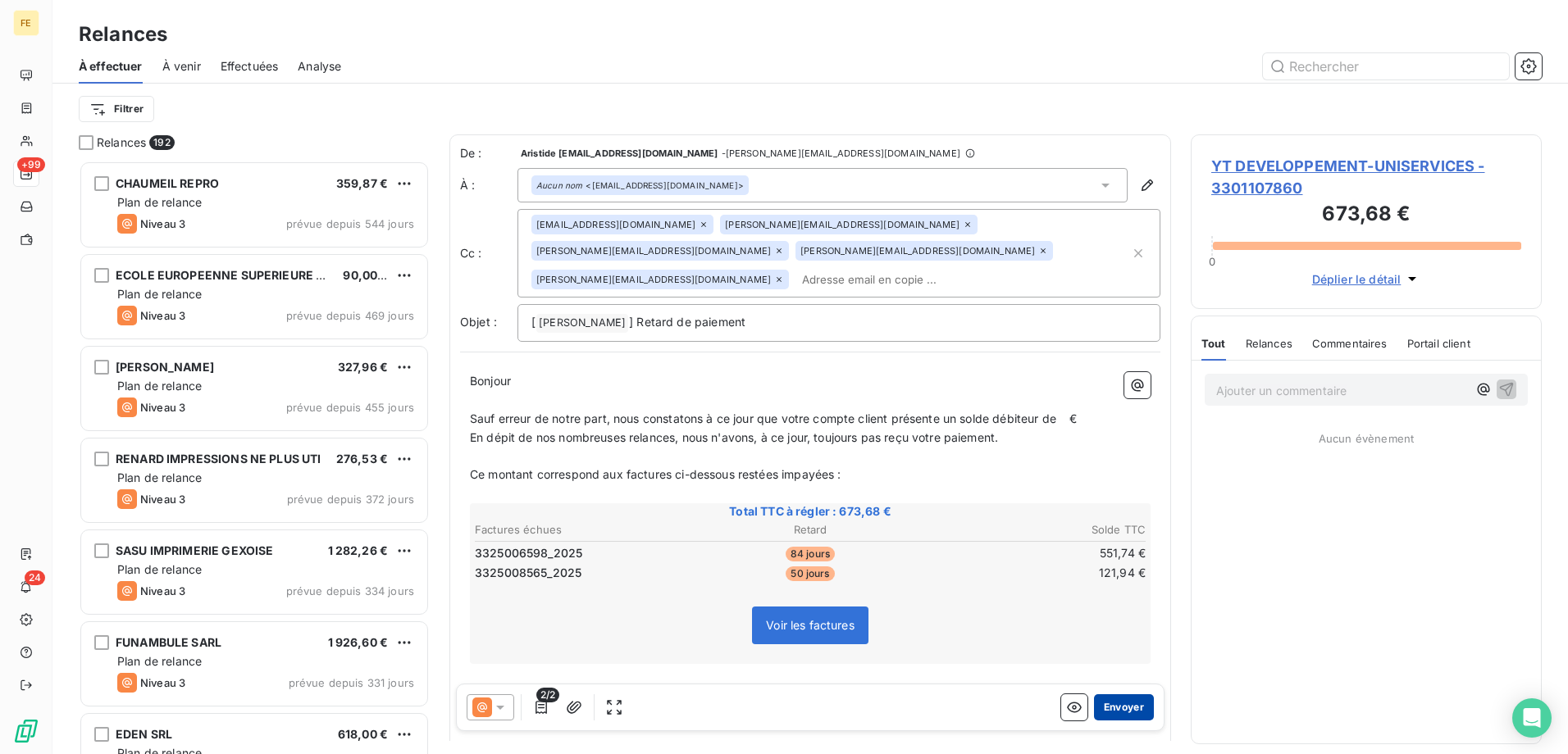 click on "Envoyer" at bounding box center [1124, 707] 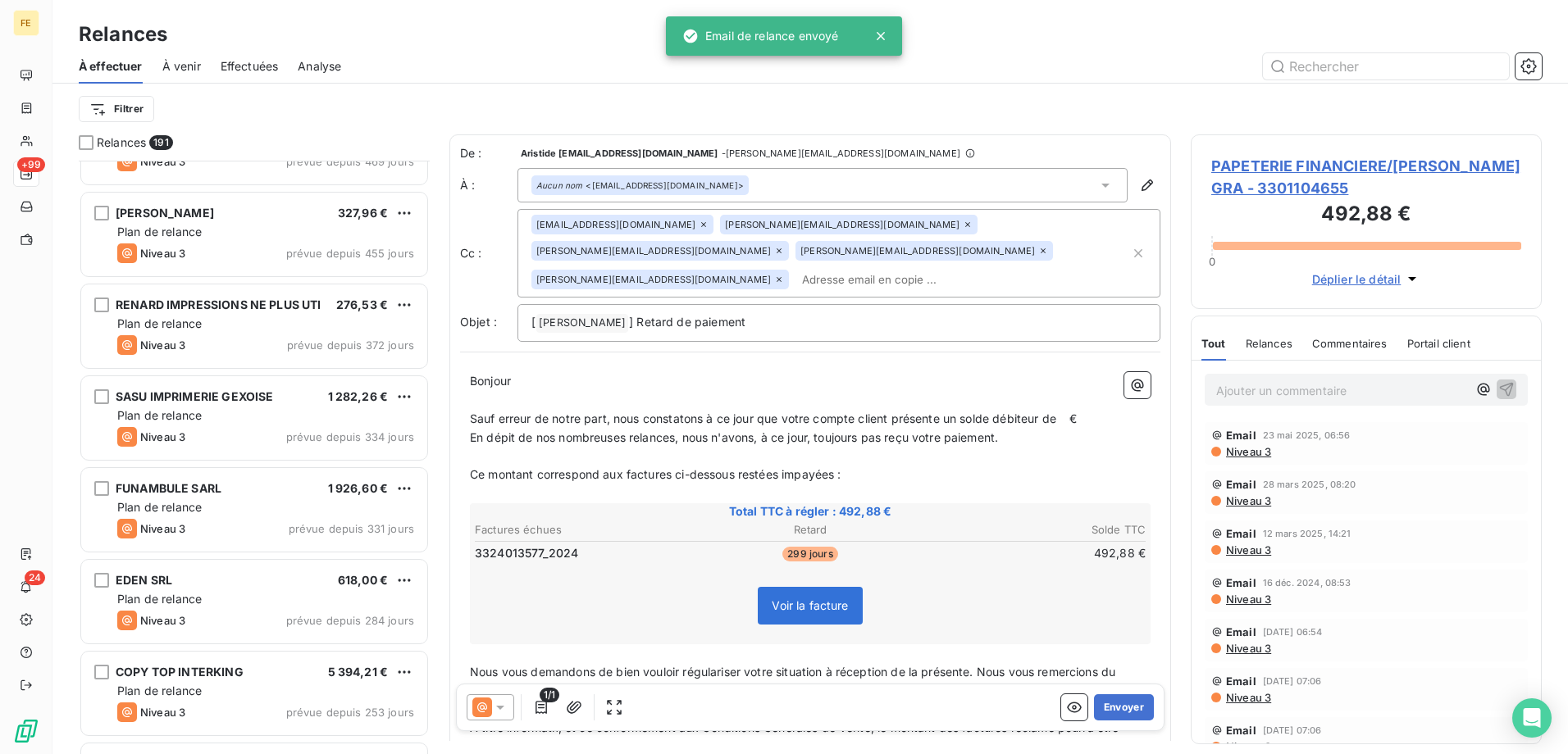 scroll, scrollTop: 165, scrollLeft: 0, axis: vertical 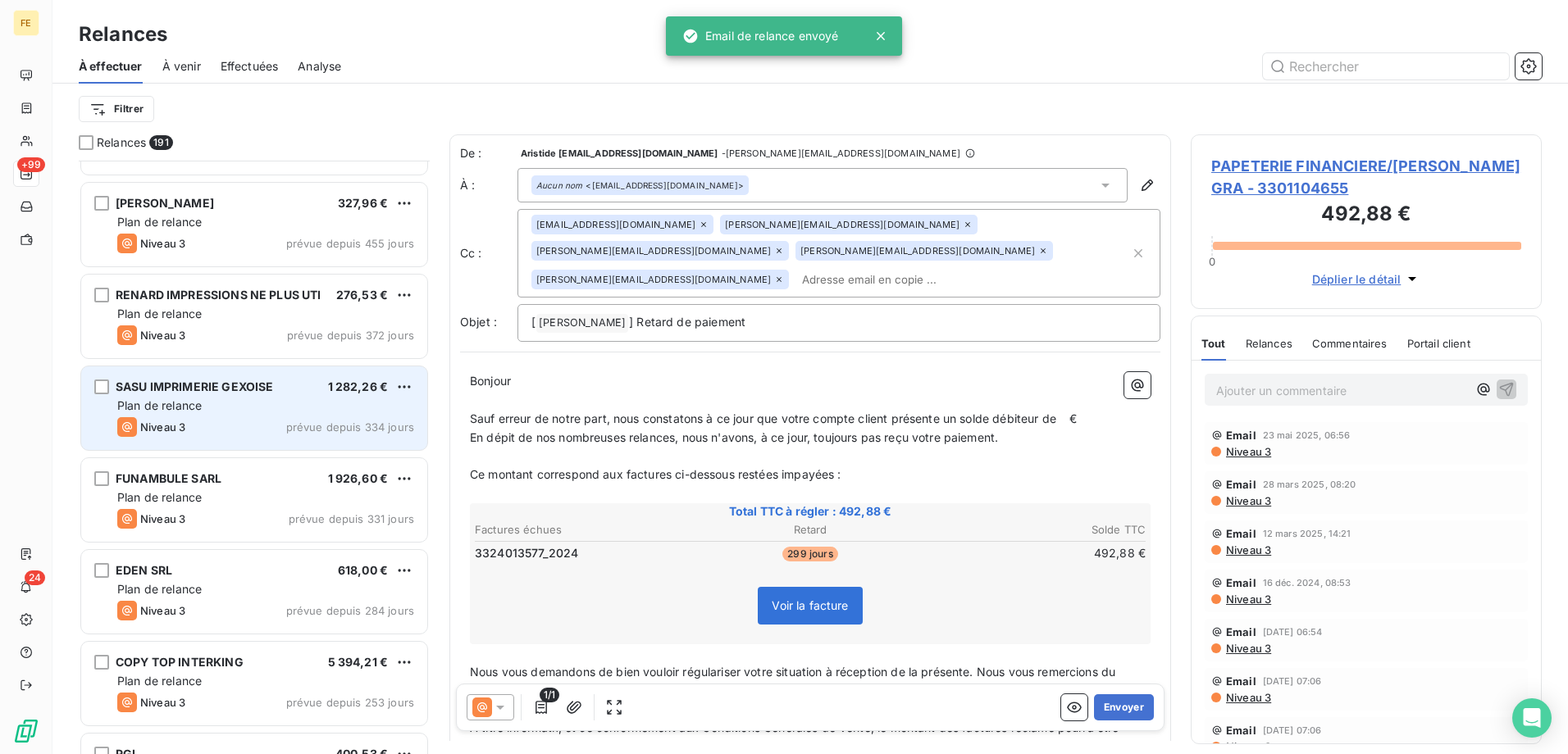 click on "Plan de relance" at bounding box center [266, 406] 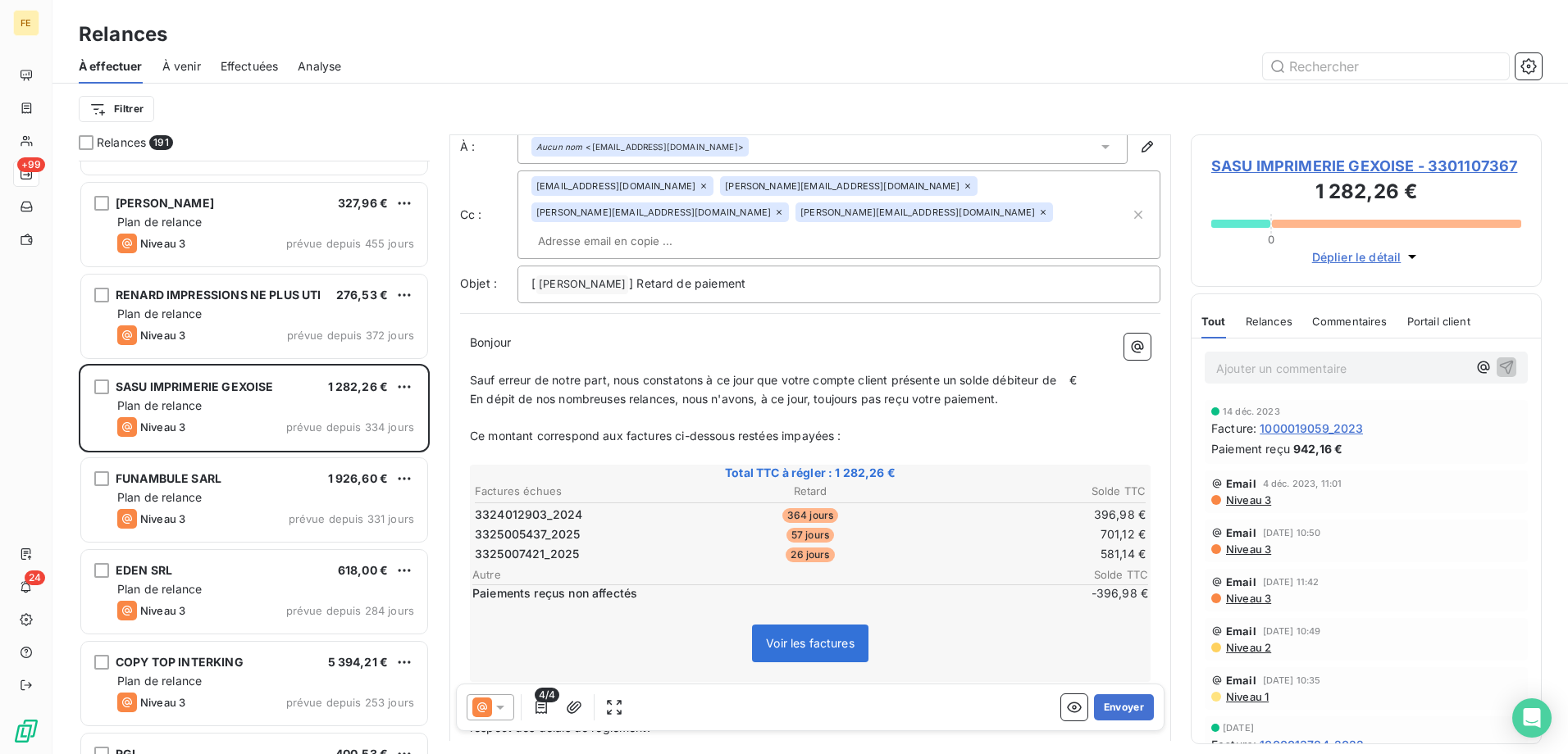 scroll, scrollTop: 0, scrollLeft: 0, axis: both 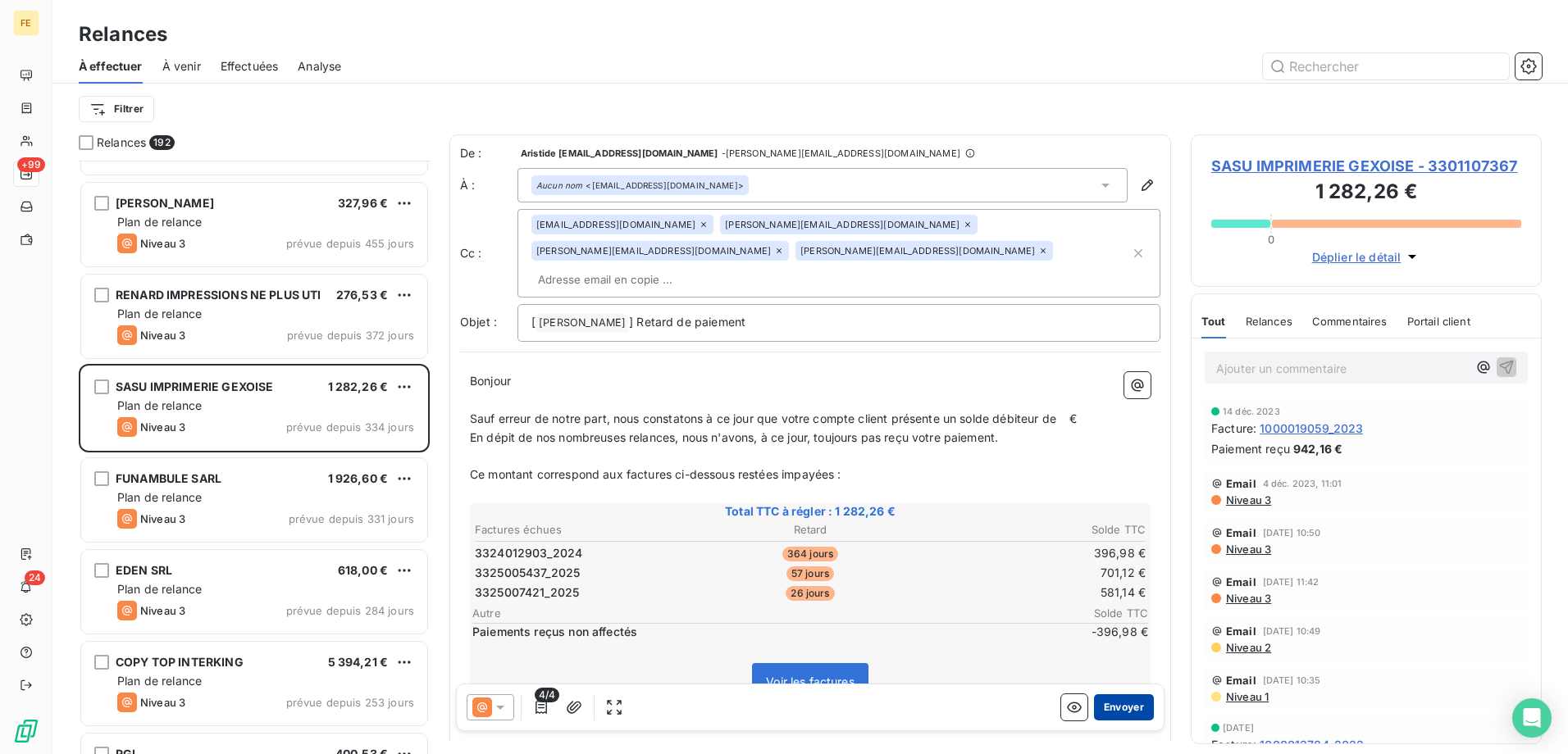 click on "Envoyer" at bounding box center (1124, 707) 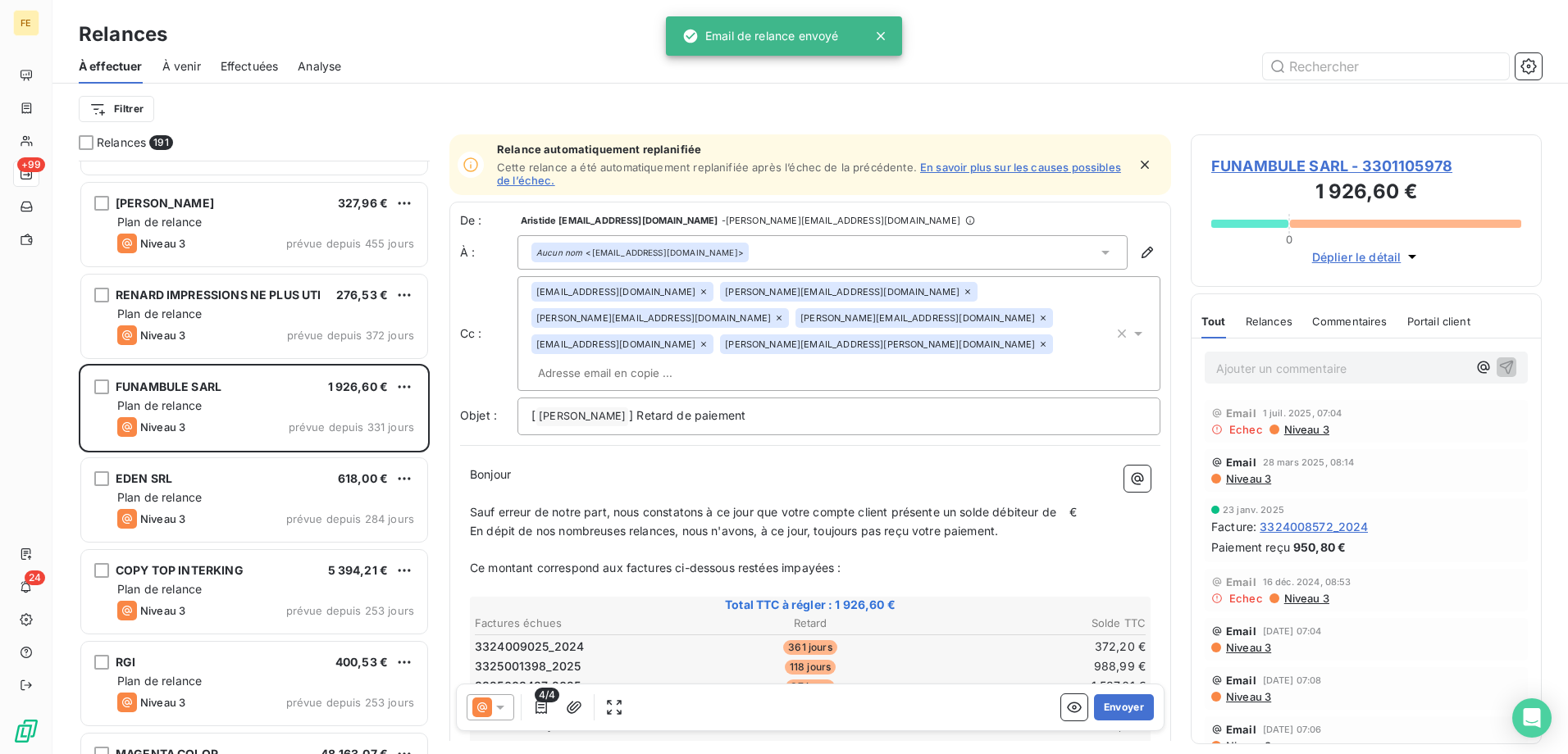 scroll, scrollTop: 0, scrollLeft: 0, axis: both 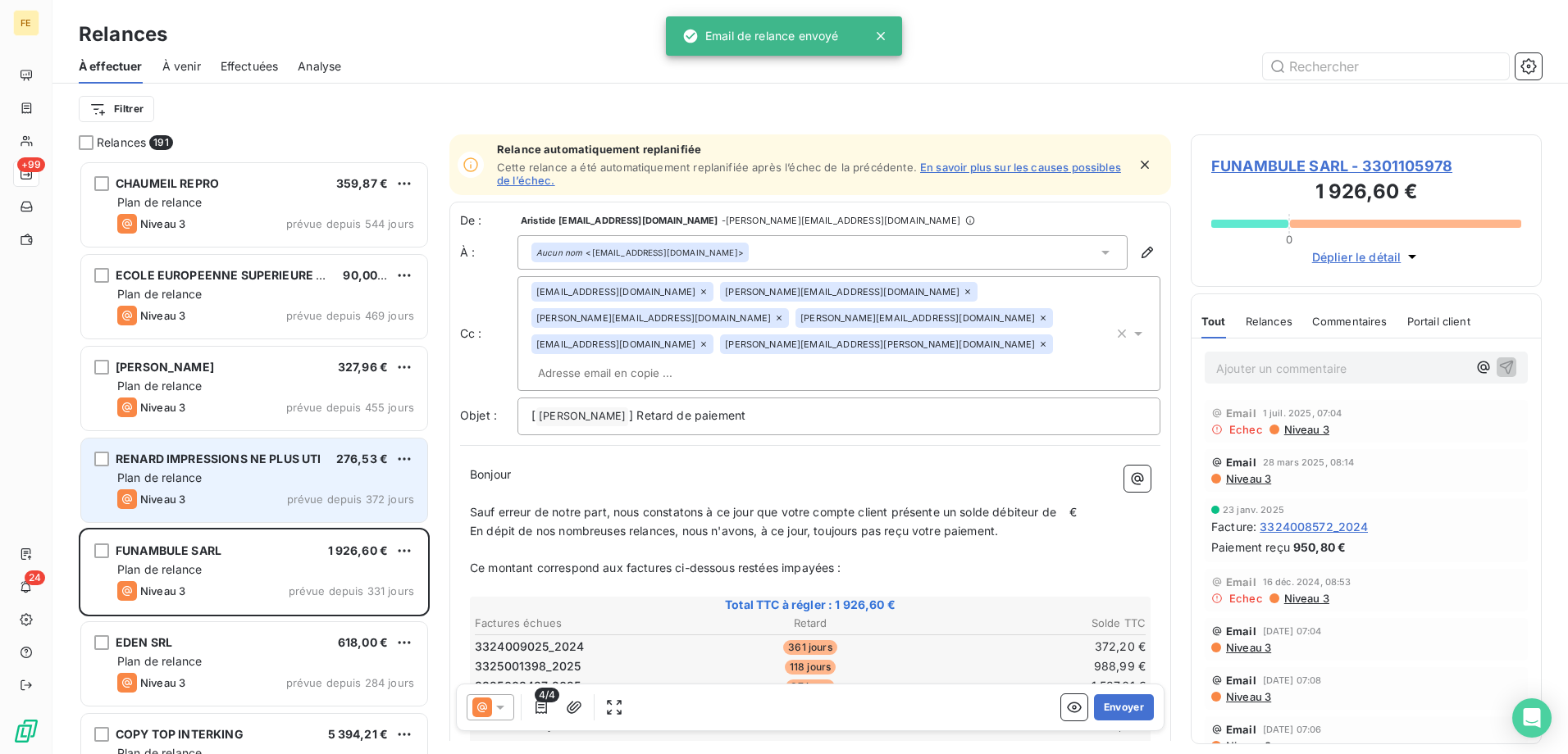 click on "RENARD IMPRESSIONS NE PLUS UTI 276,53 € Plan de relance Niveau 3 prévue depuis 372 jours" at bounding box center (254, 480) 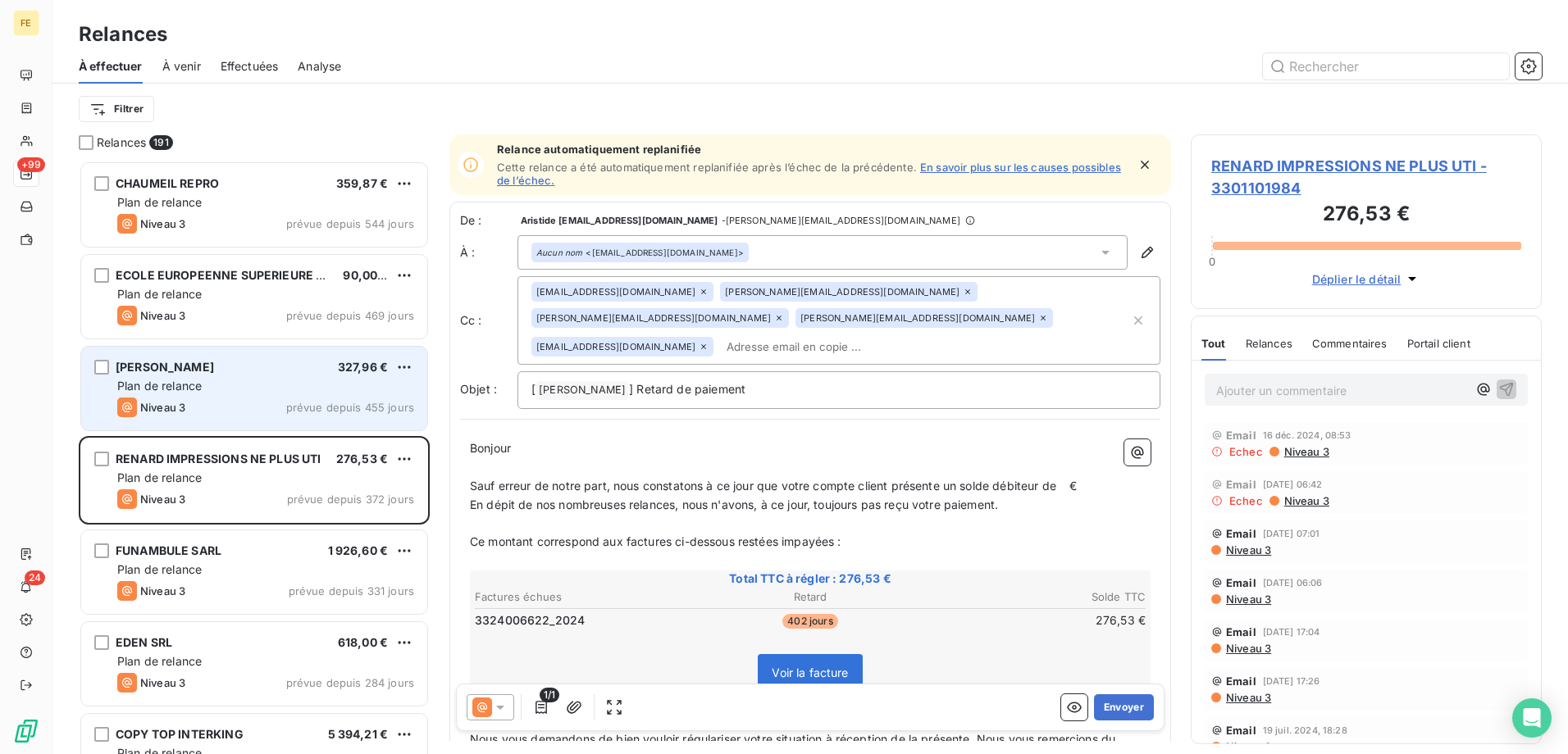 click on "Niveau 3 prévue depuis 455 jours" at bounding box center (266, 407) 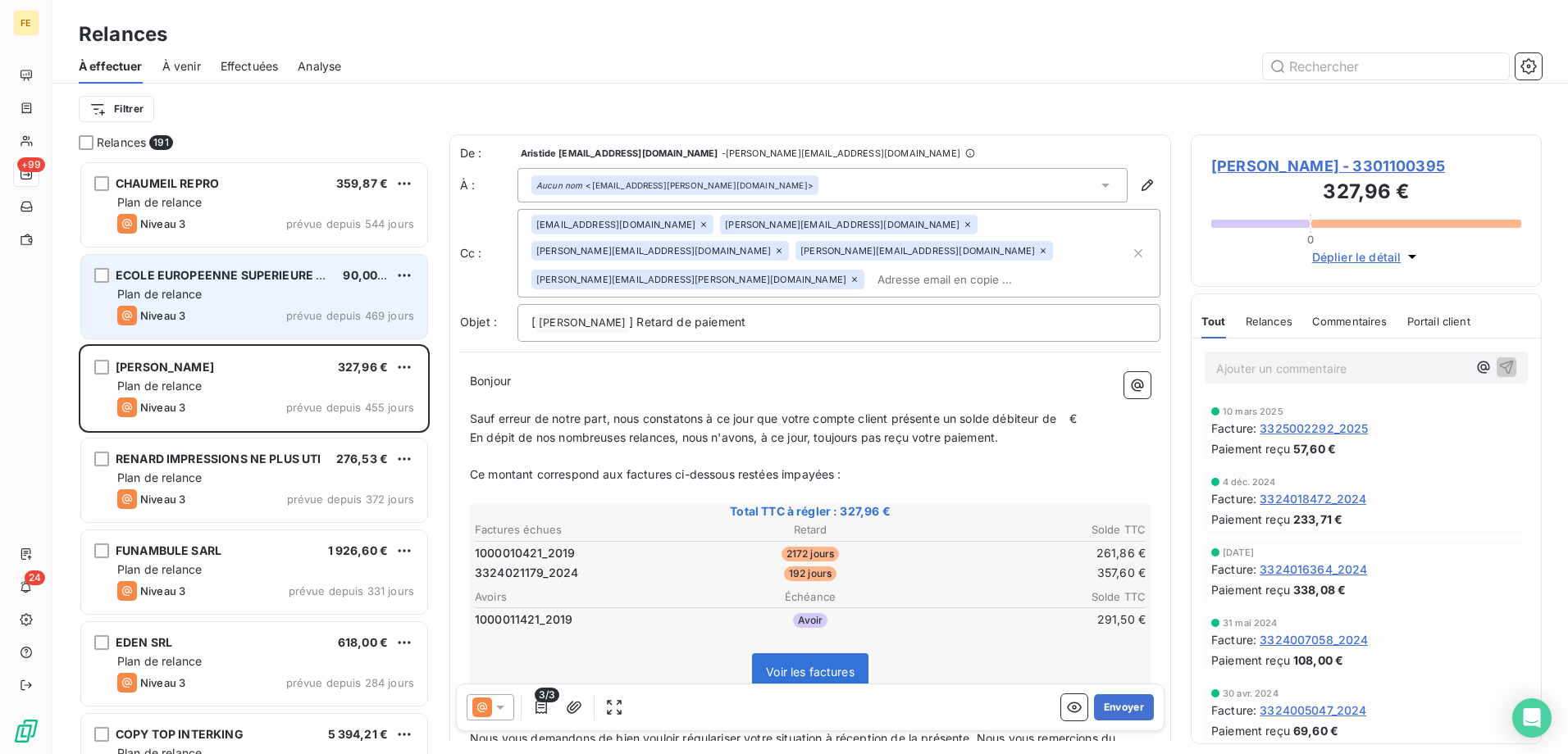 click on "Niveau 3 prévue depuis 469 jours" at bounding box center [266, 316] 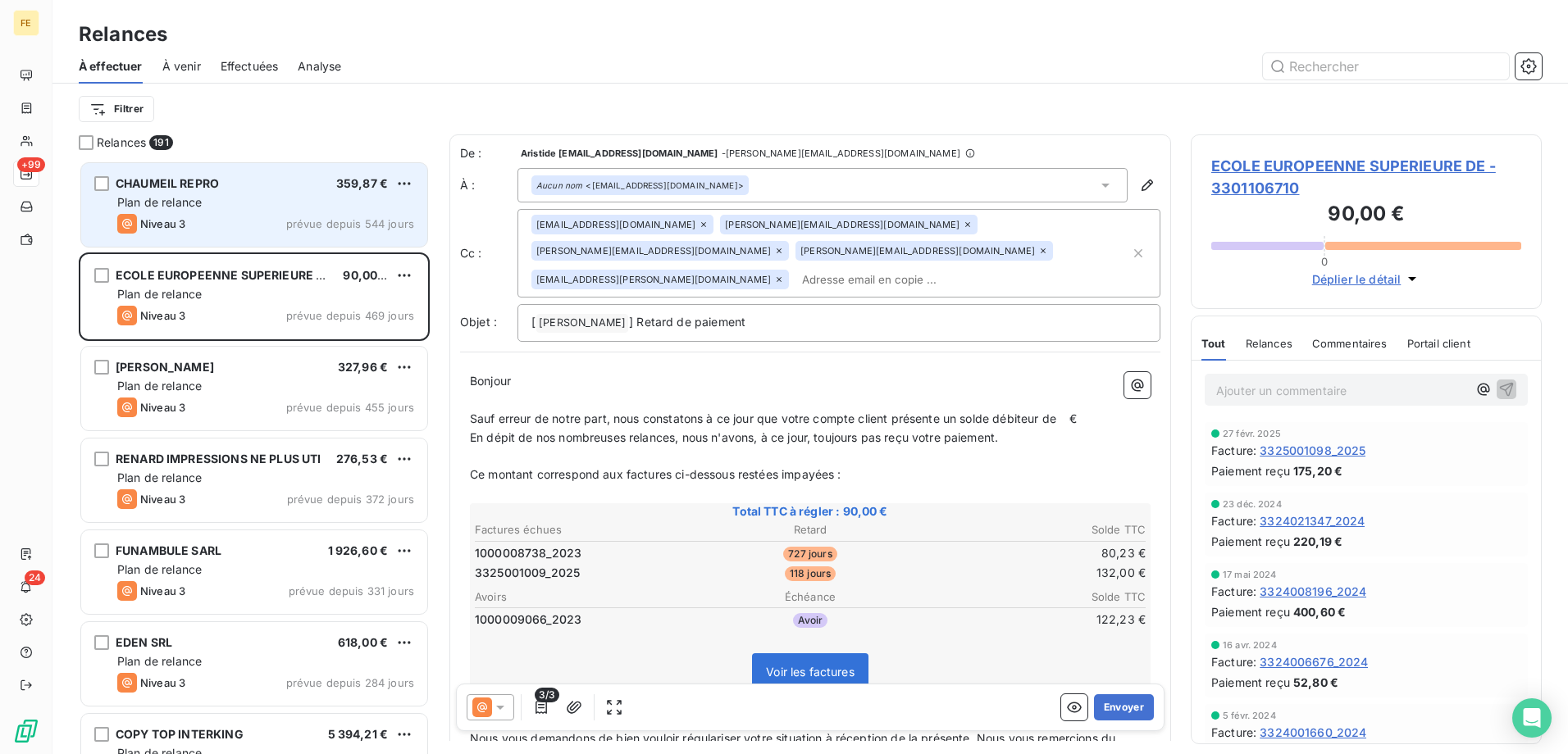 click on "Niveau 3 prévue depuis 544 jours" at bounding box center [266, 224] 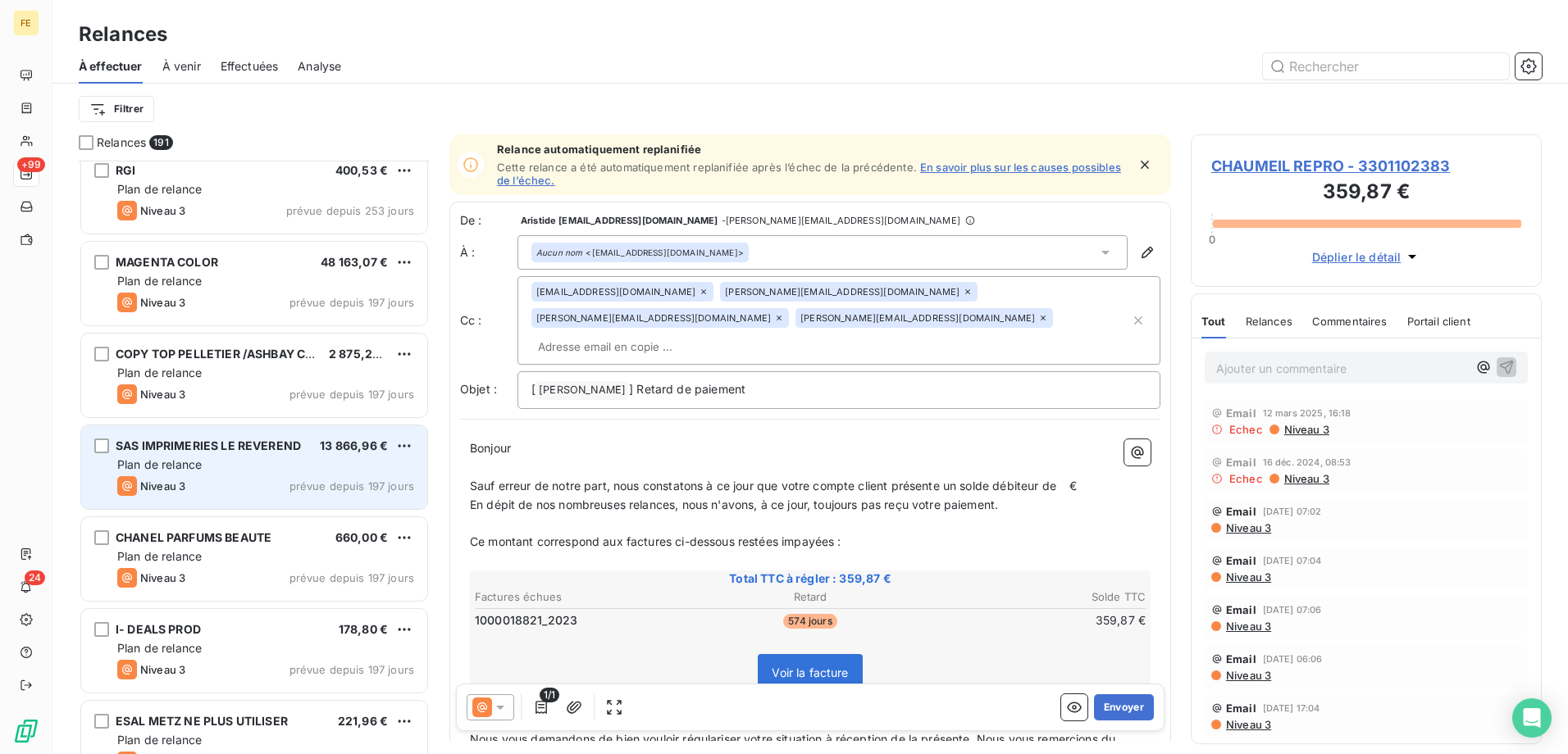 click on "SAS IMPRIMERIES LE REVEREND" at bounding box center (208, 446) 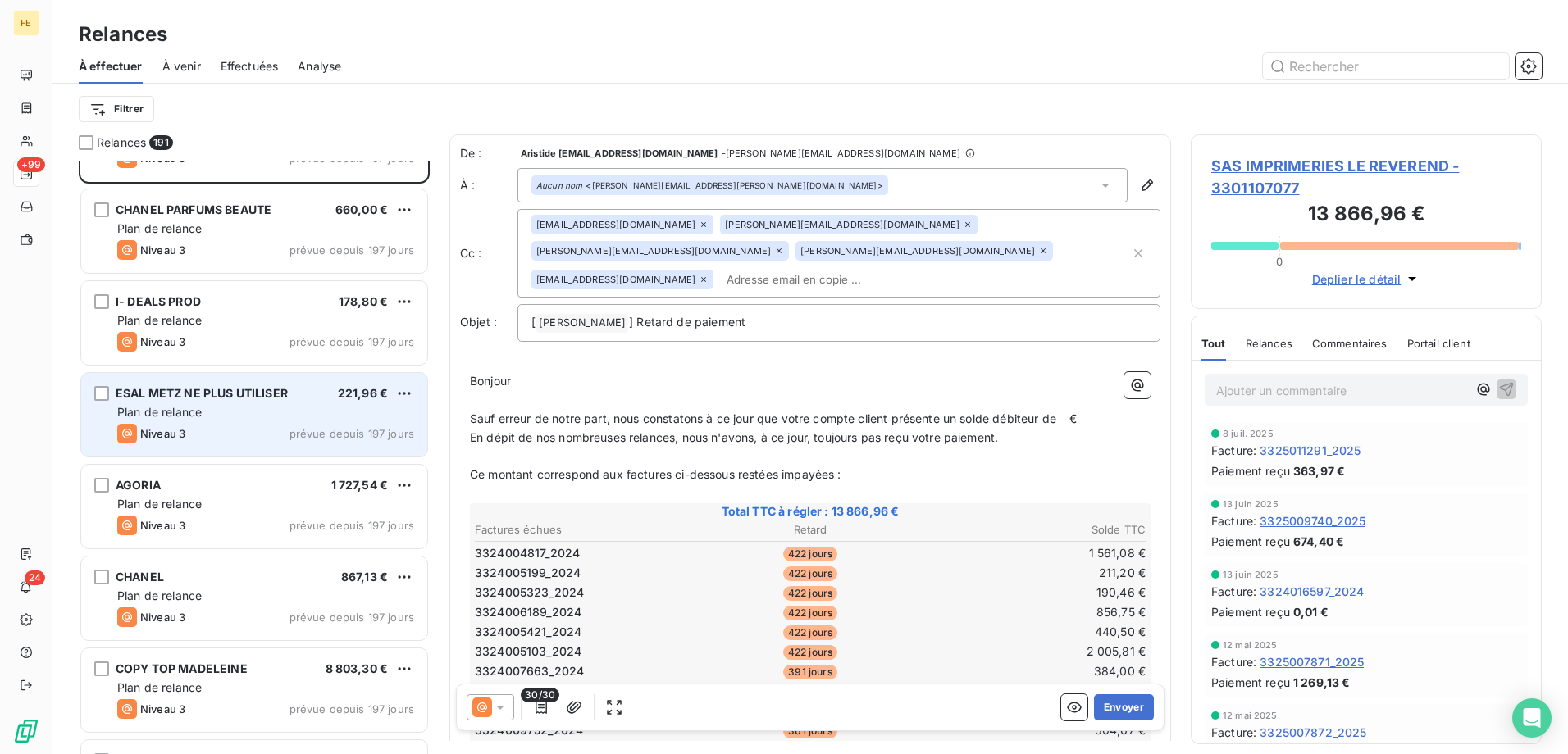 click on "Niveau 3 prévue depuis 197 jours" at bounding box center (266, 434) 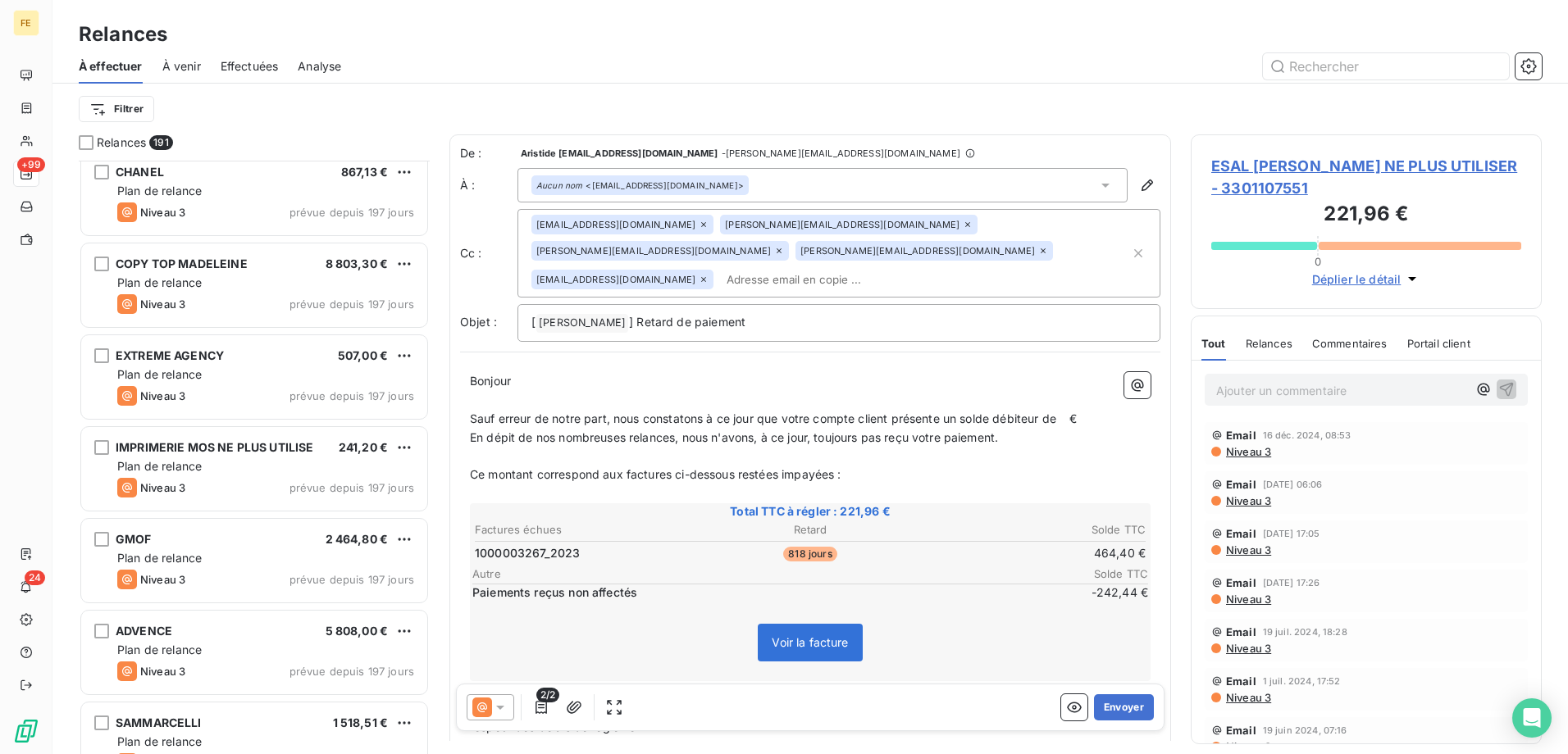 scroll, scrollTop: 1394, scrollLeft: 0, axis: vertical 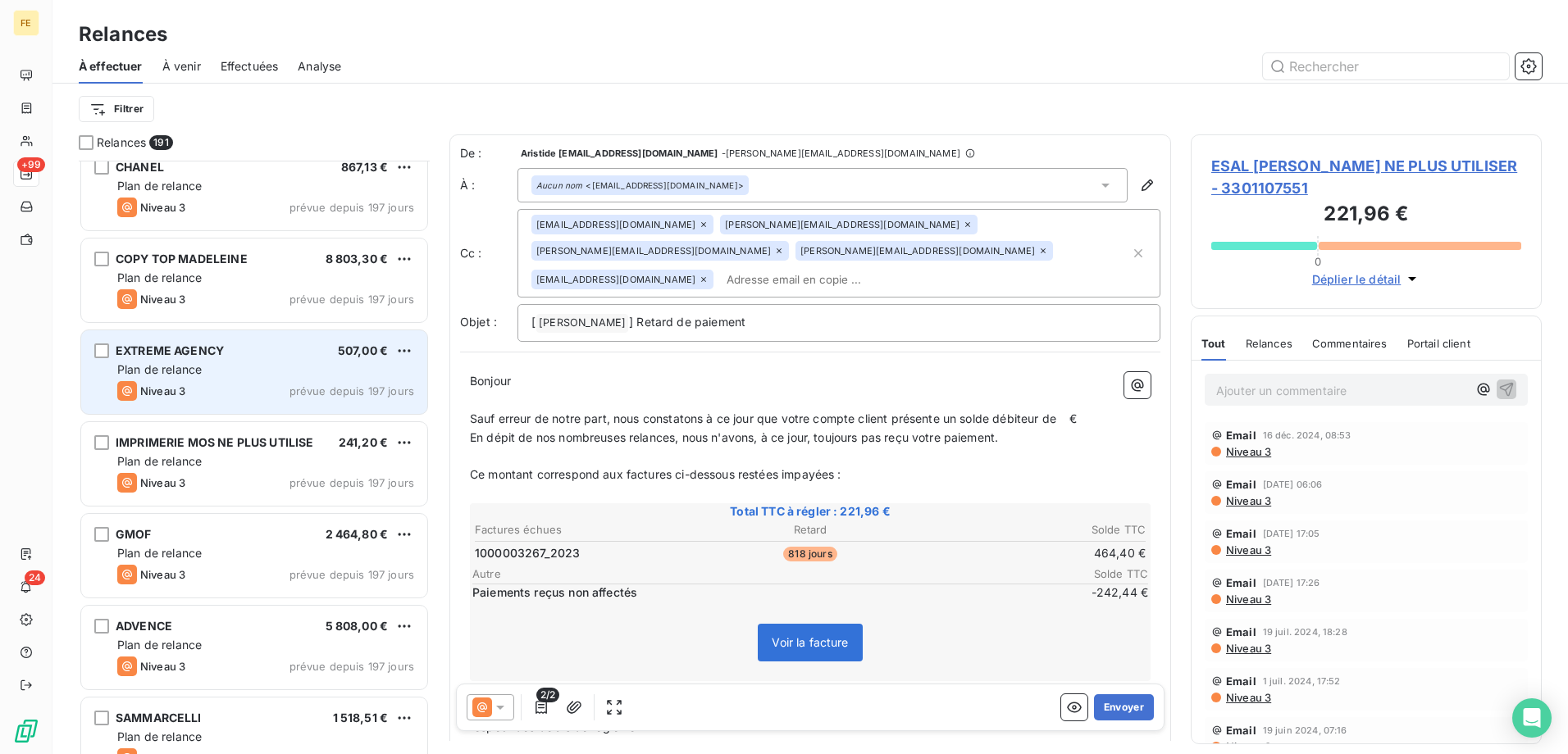 click on "Plan de relance" at bounding box center [266, 370] 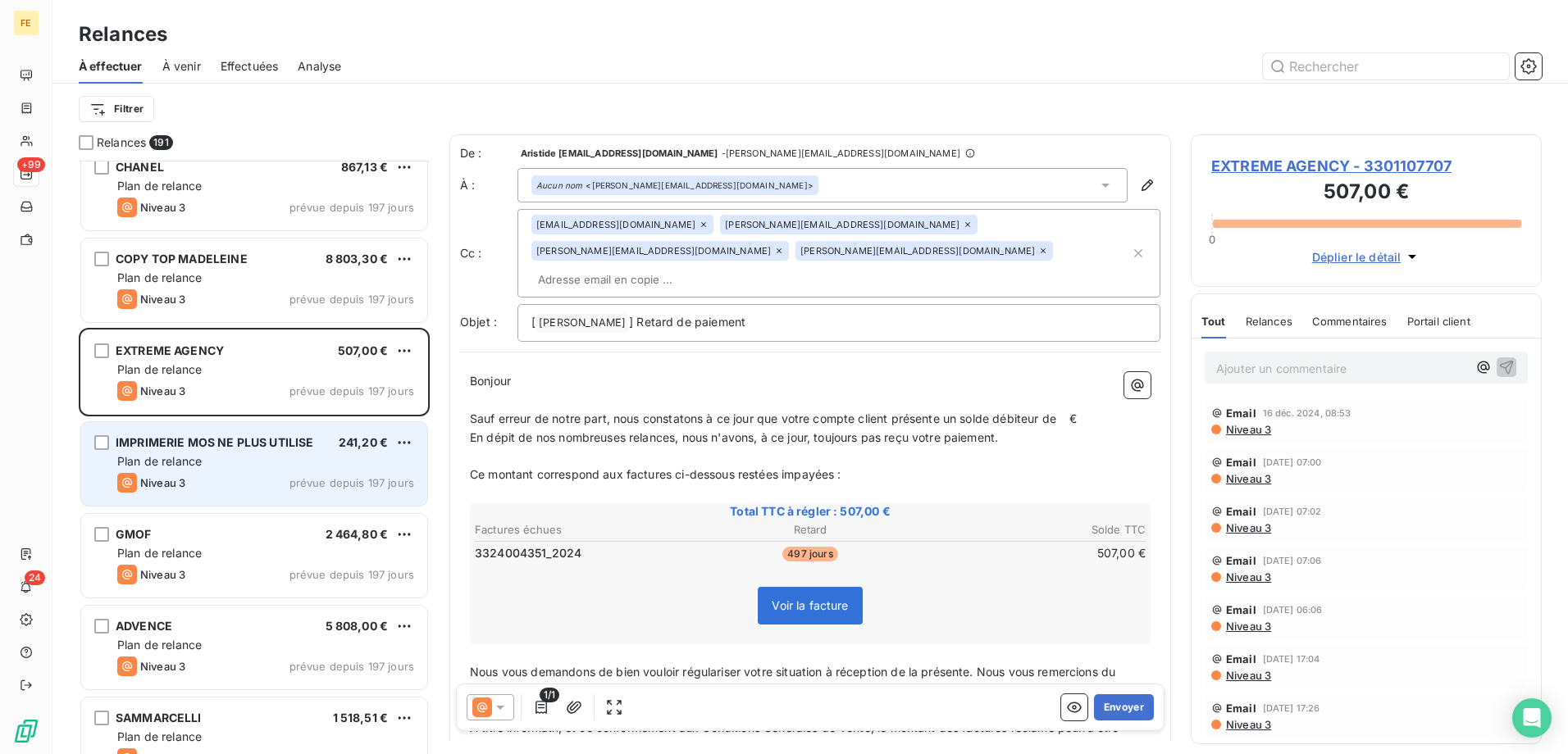 click on "Plan de relance" at bounding box center (266, 461) 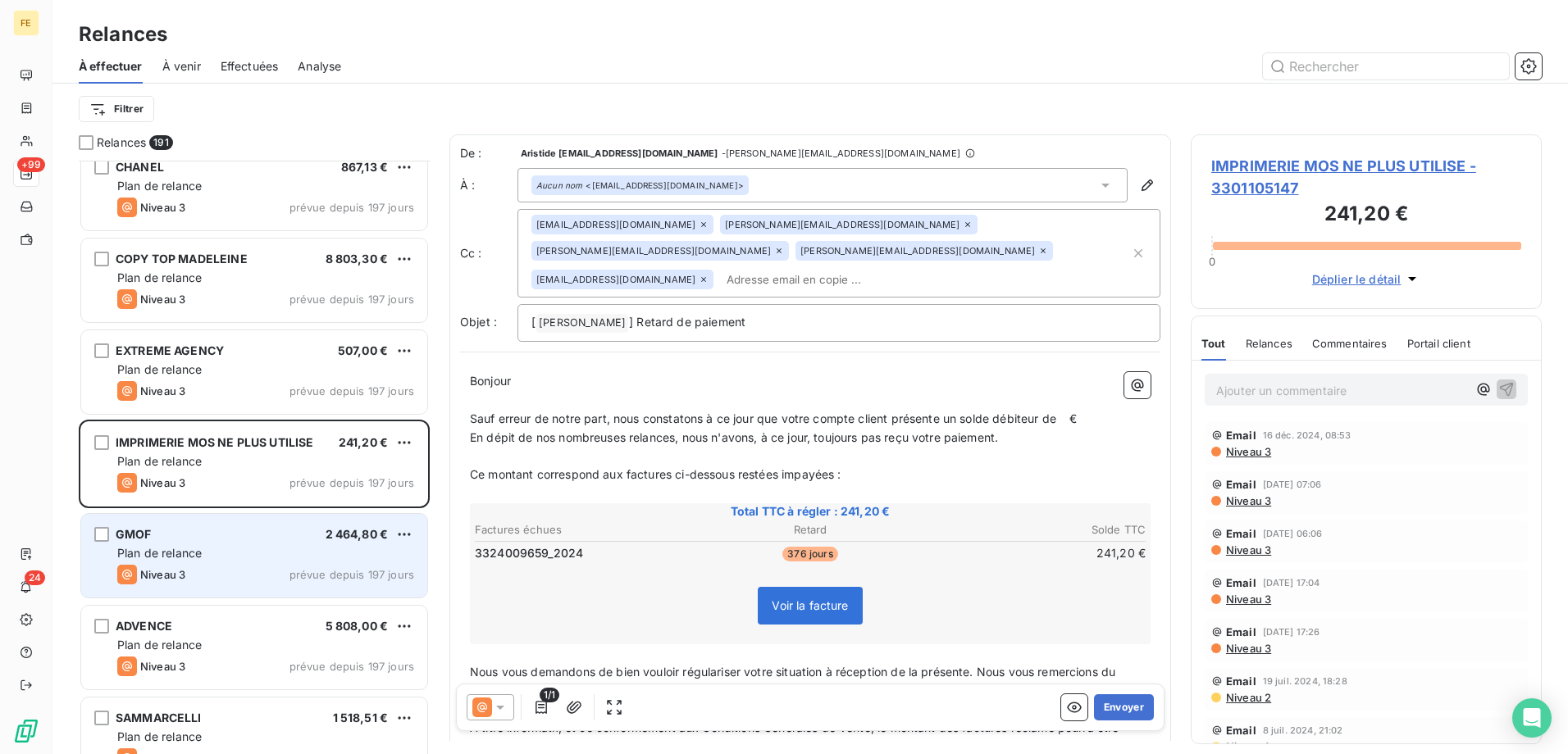 drag, startPoint x: 226, startPoint y: 547, endPoint x: 227, endPoint y: 587, distance: 40.0125 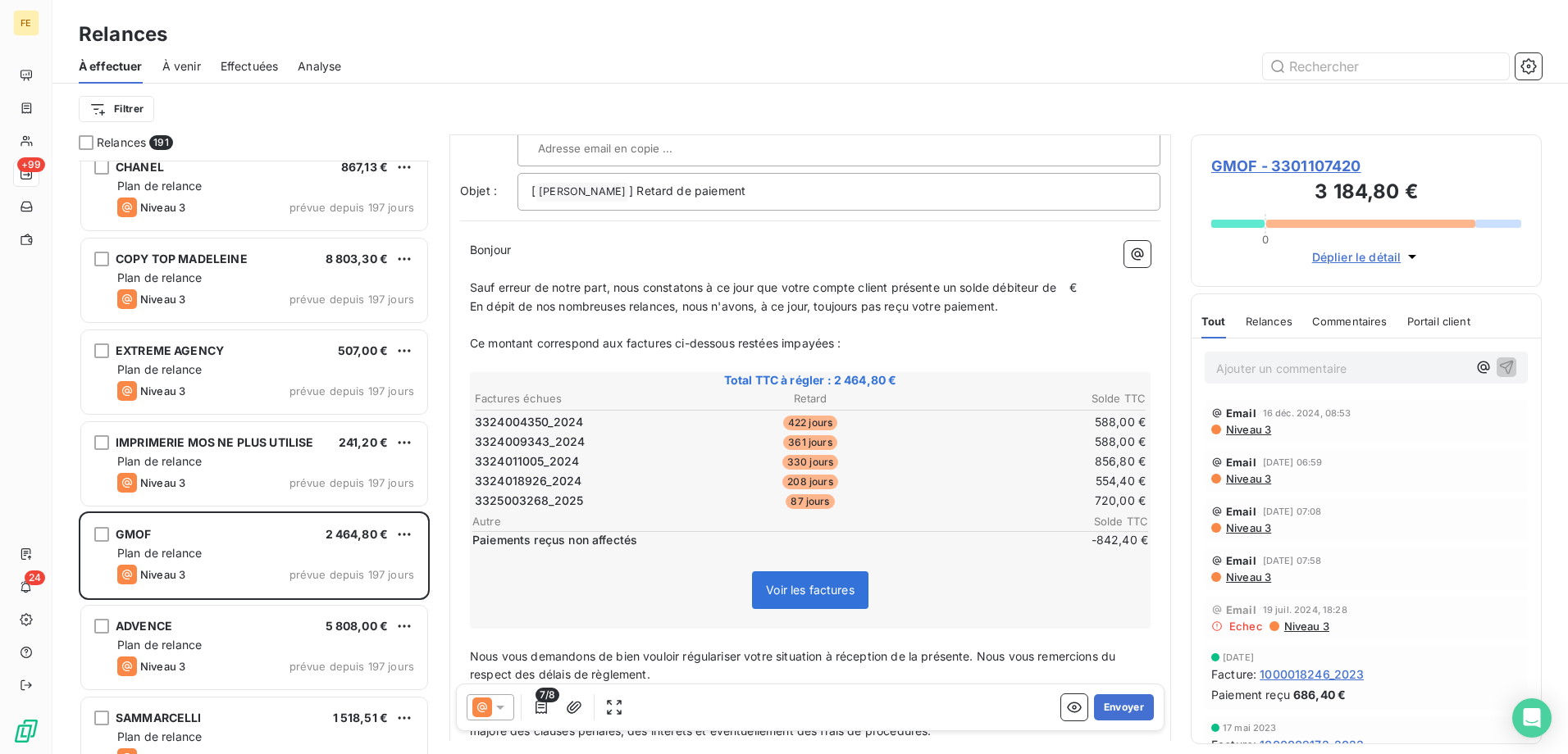 scroll, scrollTop: 165, scrollLeft: 0, axis: vertical 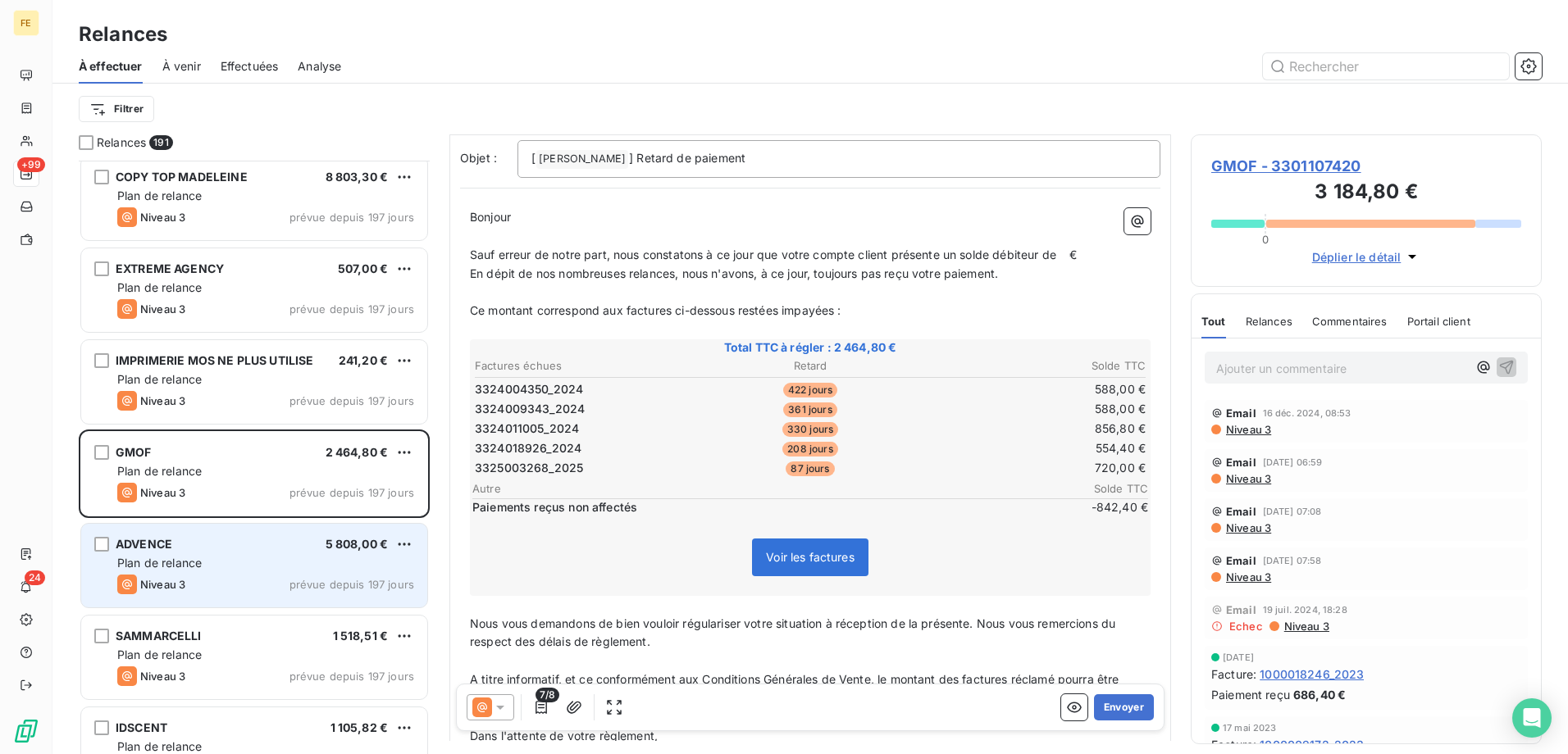 click on "Niveau 3 prévue depuis 197 jours" at bounding box center (266, 584) 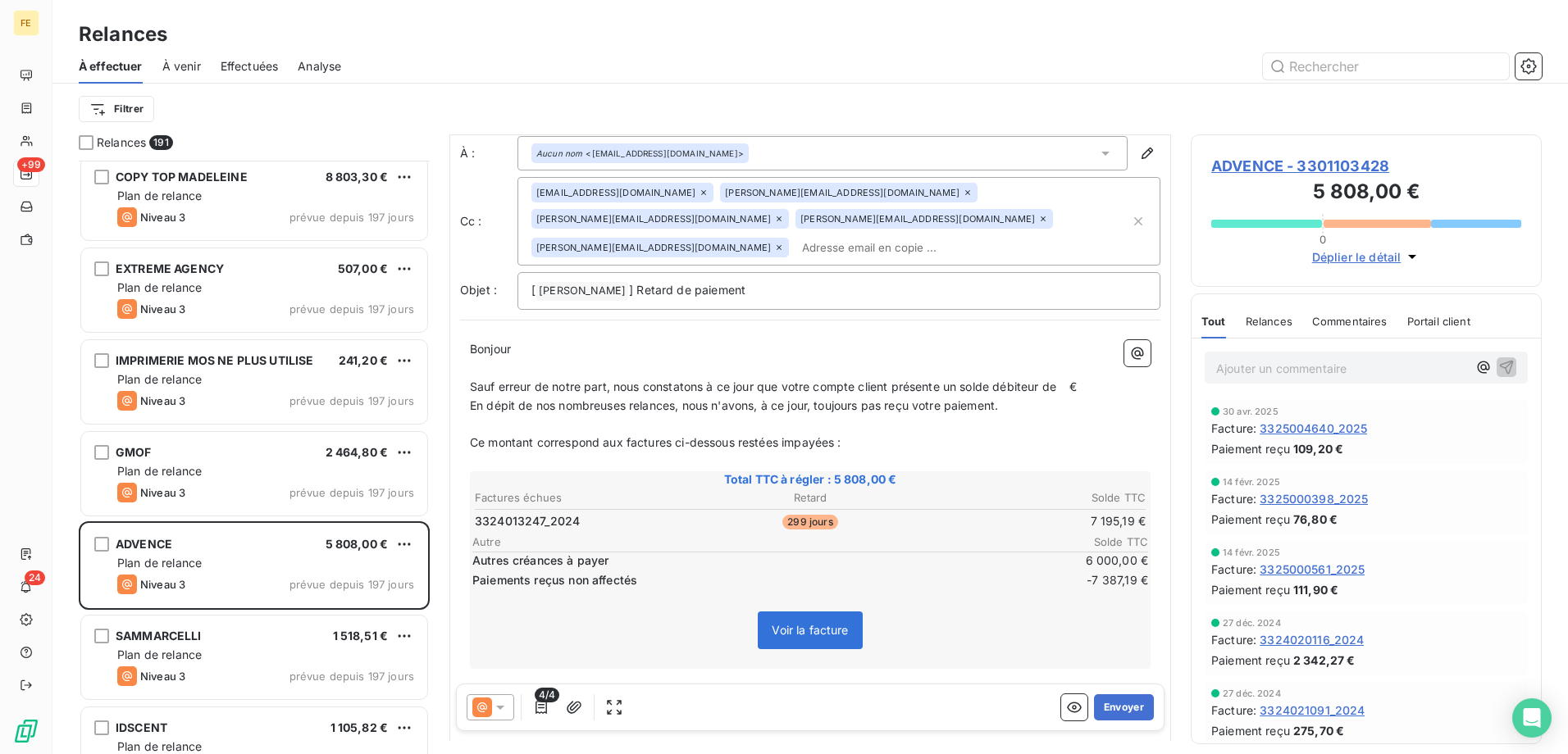 scroll, scrollTop: 83, scrollLeft: 0, axis: vertical 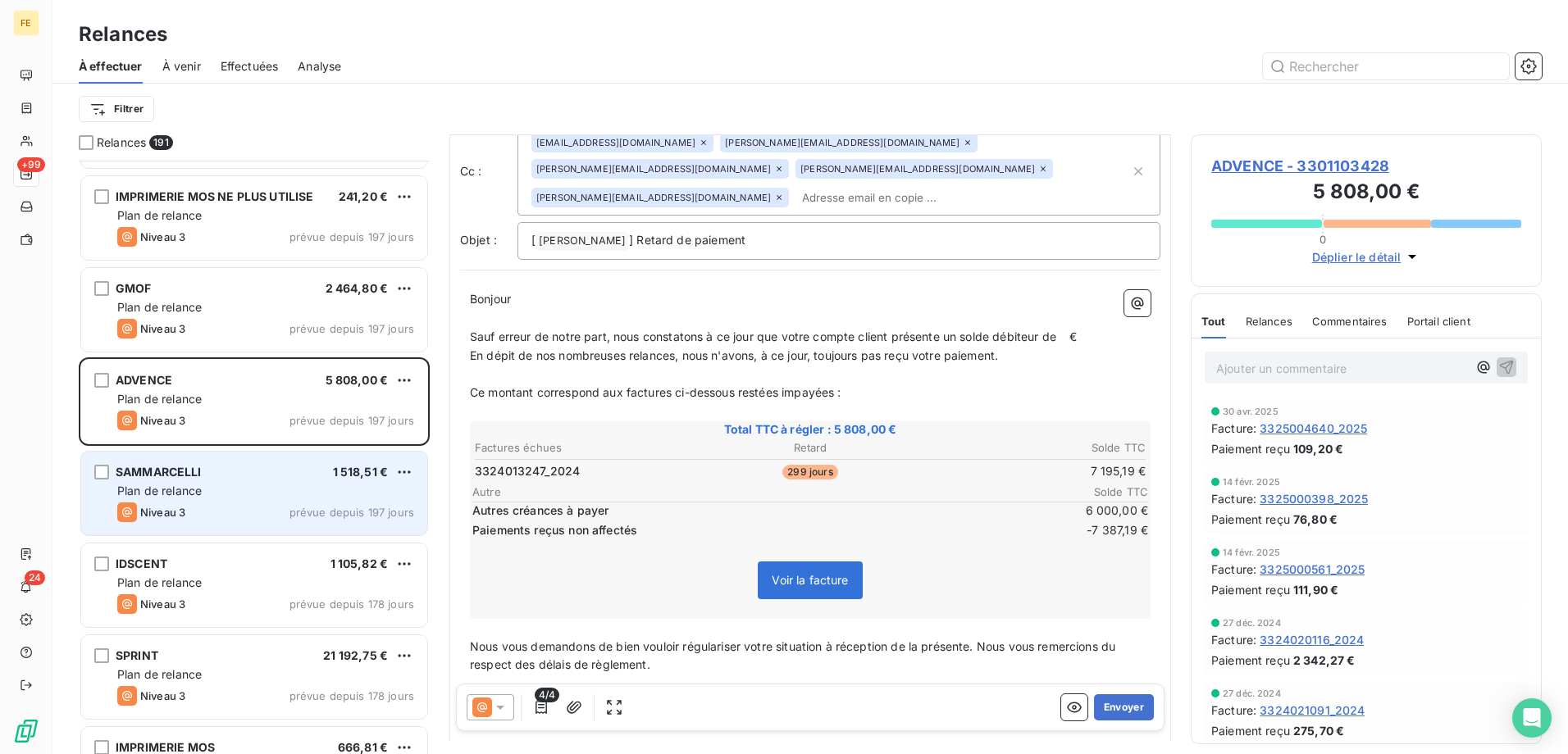 click on "Plan de relance" at bounding box center (159, 490) 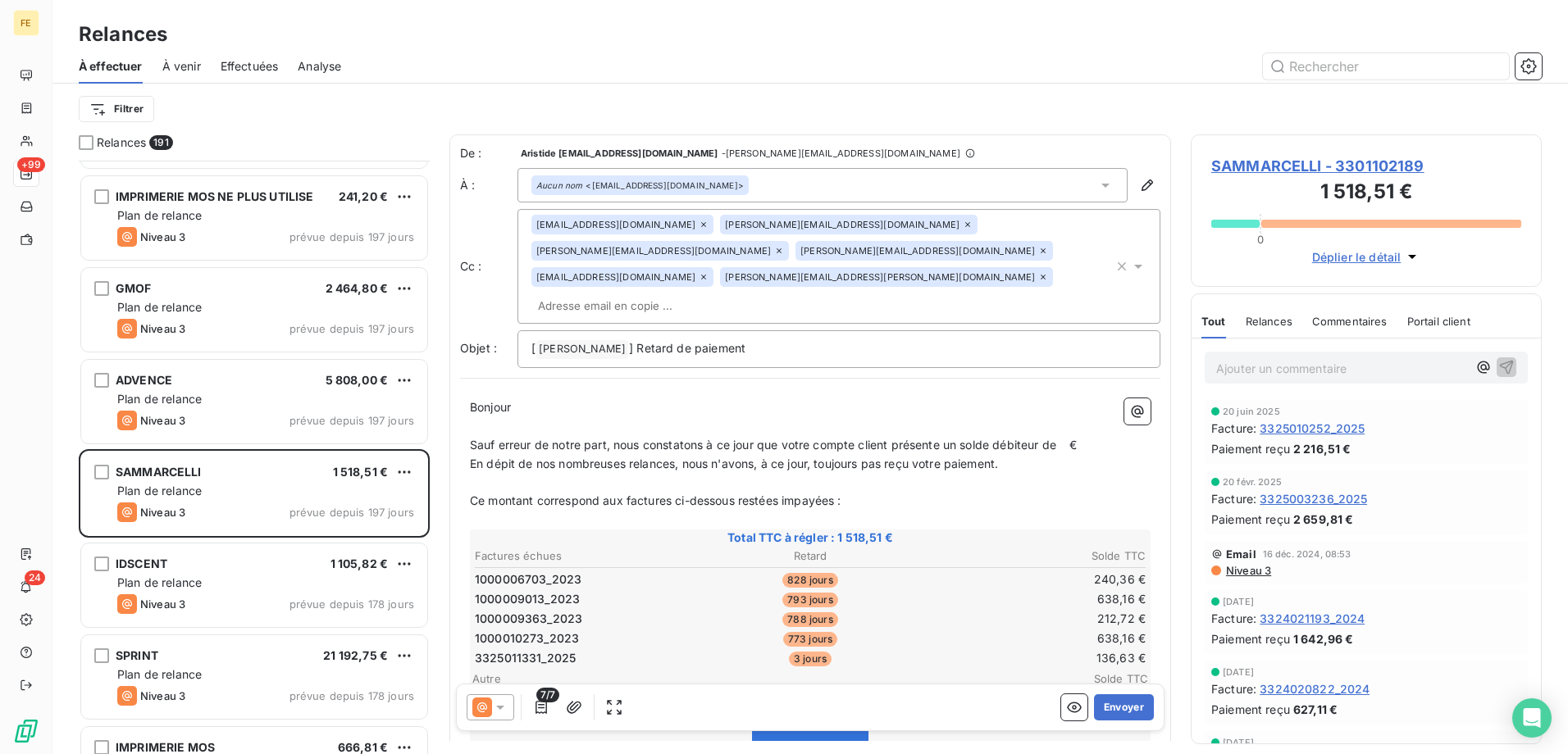 scroll, scrollTop: 165, scrollLeft: 0, axis: vertical 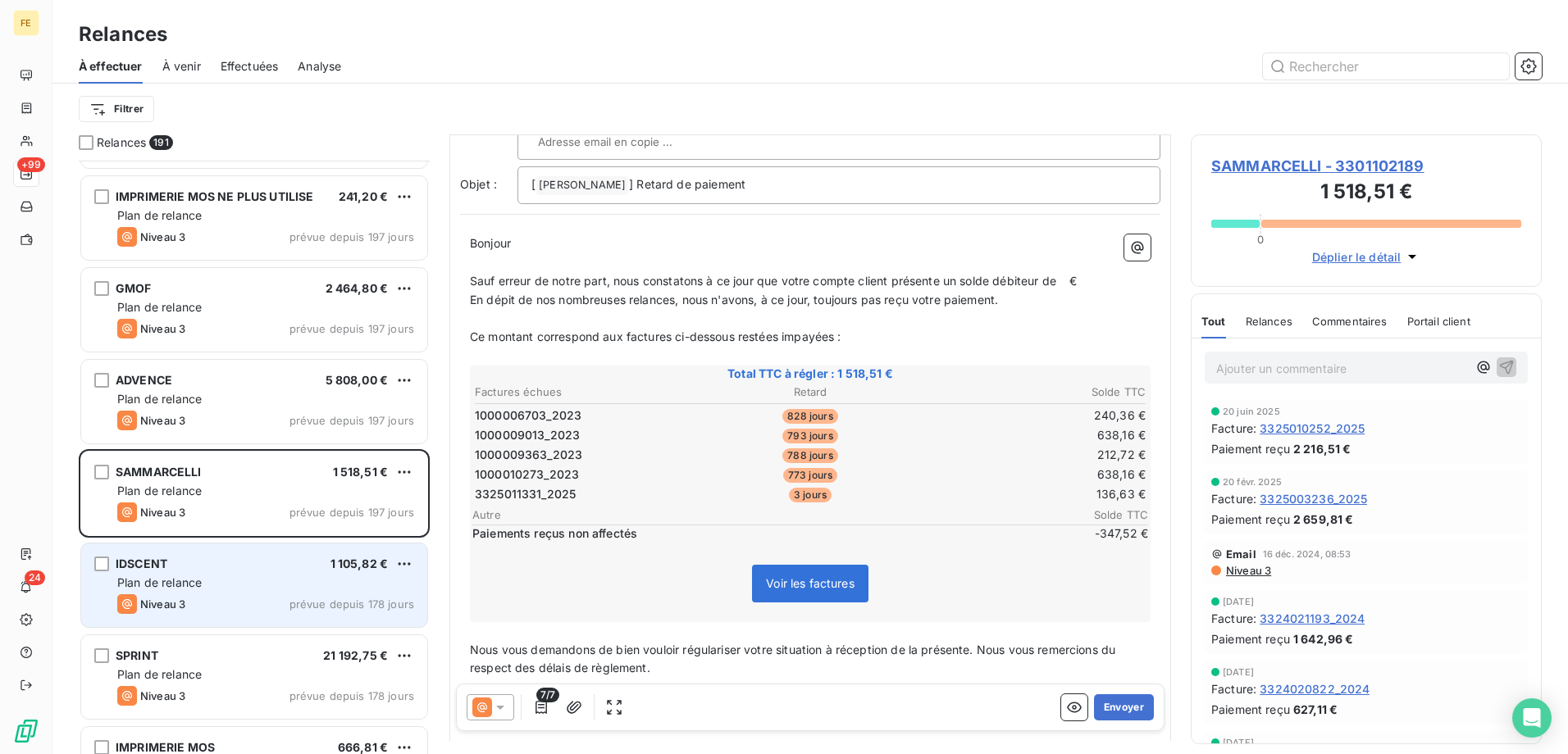 click on "IDSCENT 1 105,82 € Plan de relance Niveau 3 prévue depuis 178 jours" at bounding box center (254, 585) 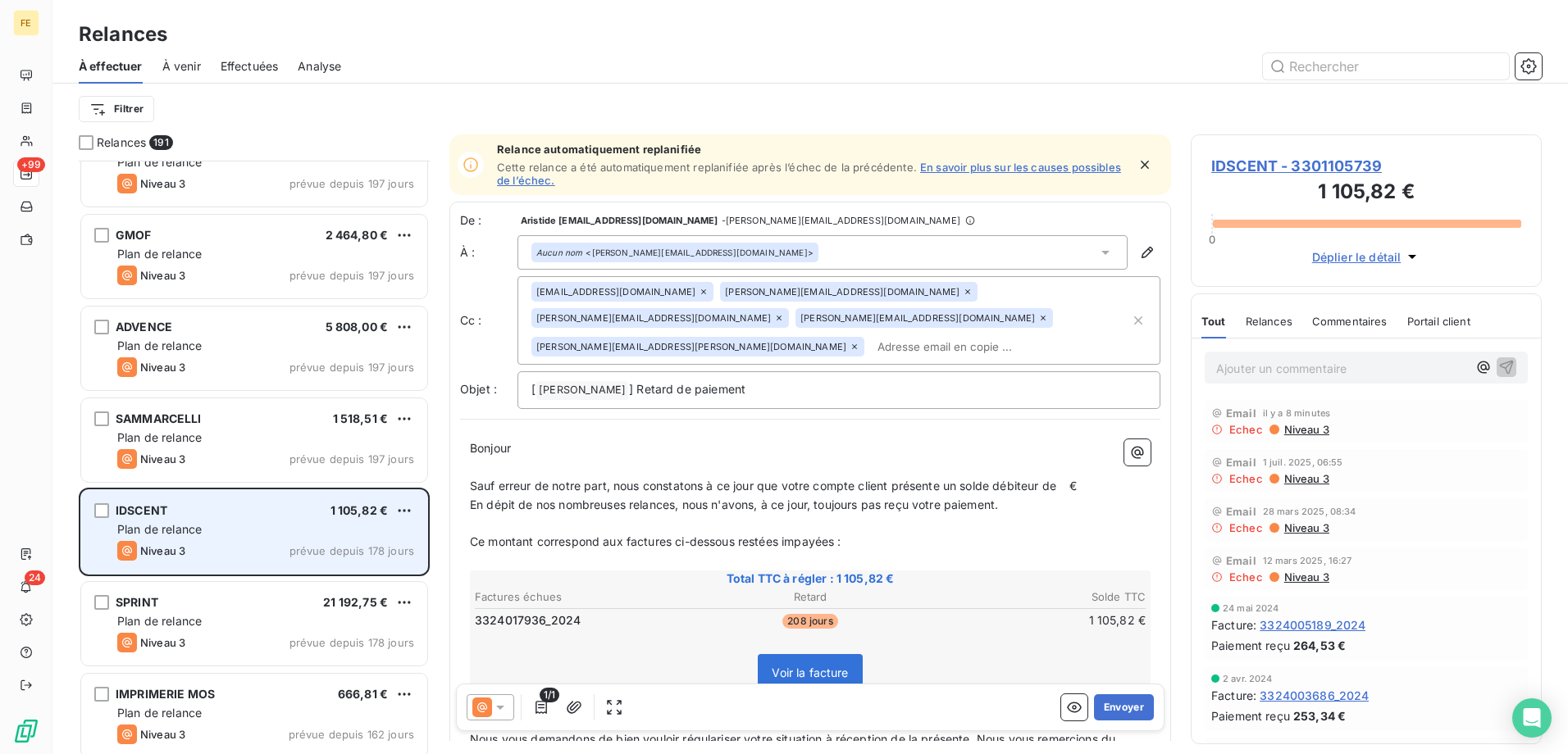 scroll, scrollTop: 1722, scrollLeft: 0, axis: vertical 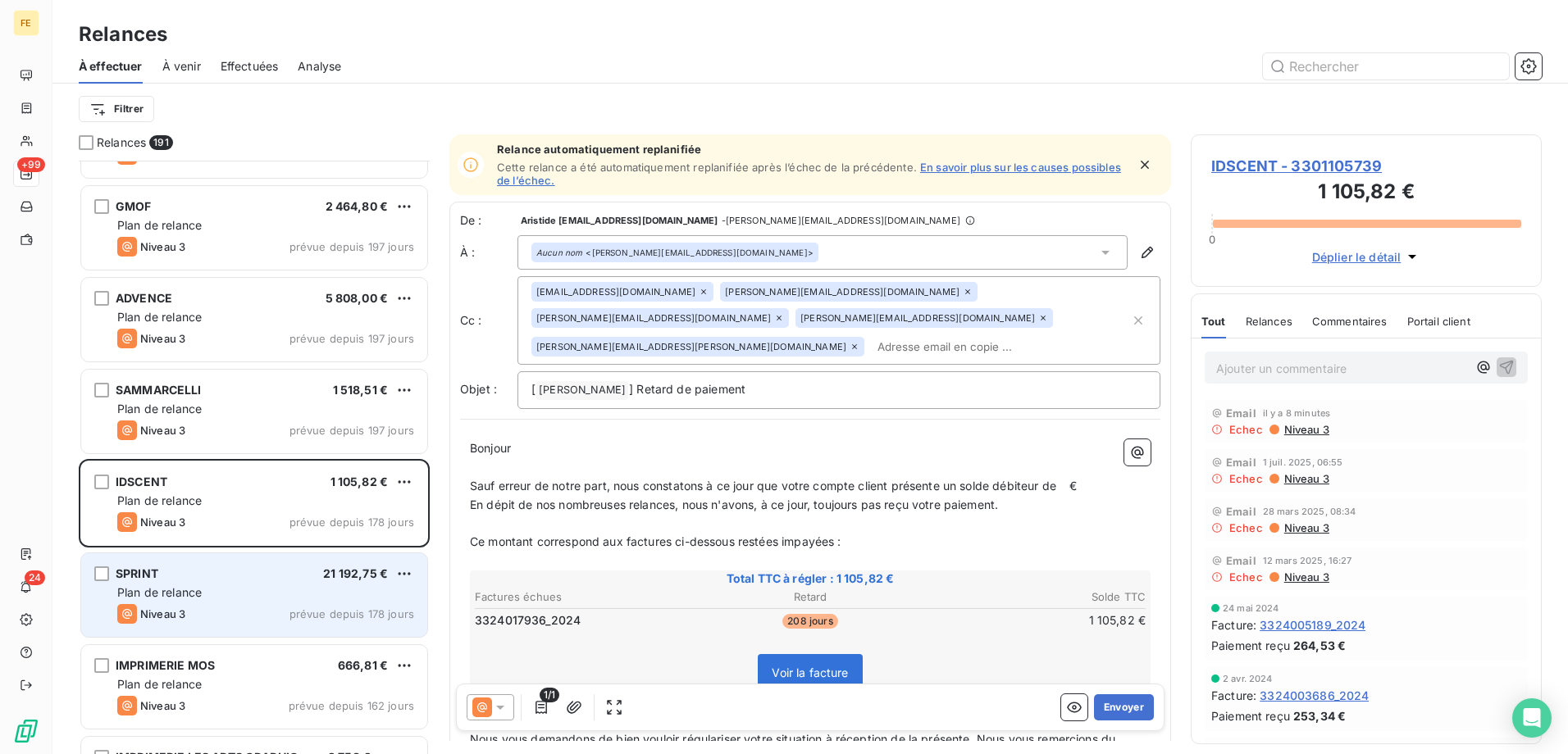click on "Plan de relance" at bounding box center [266, 593] 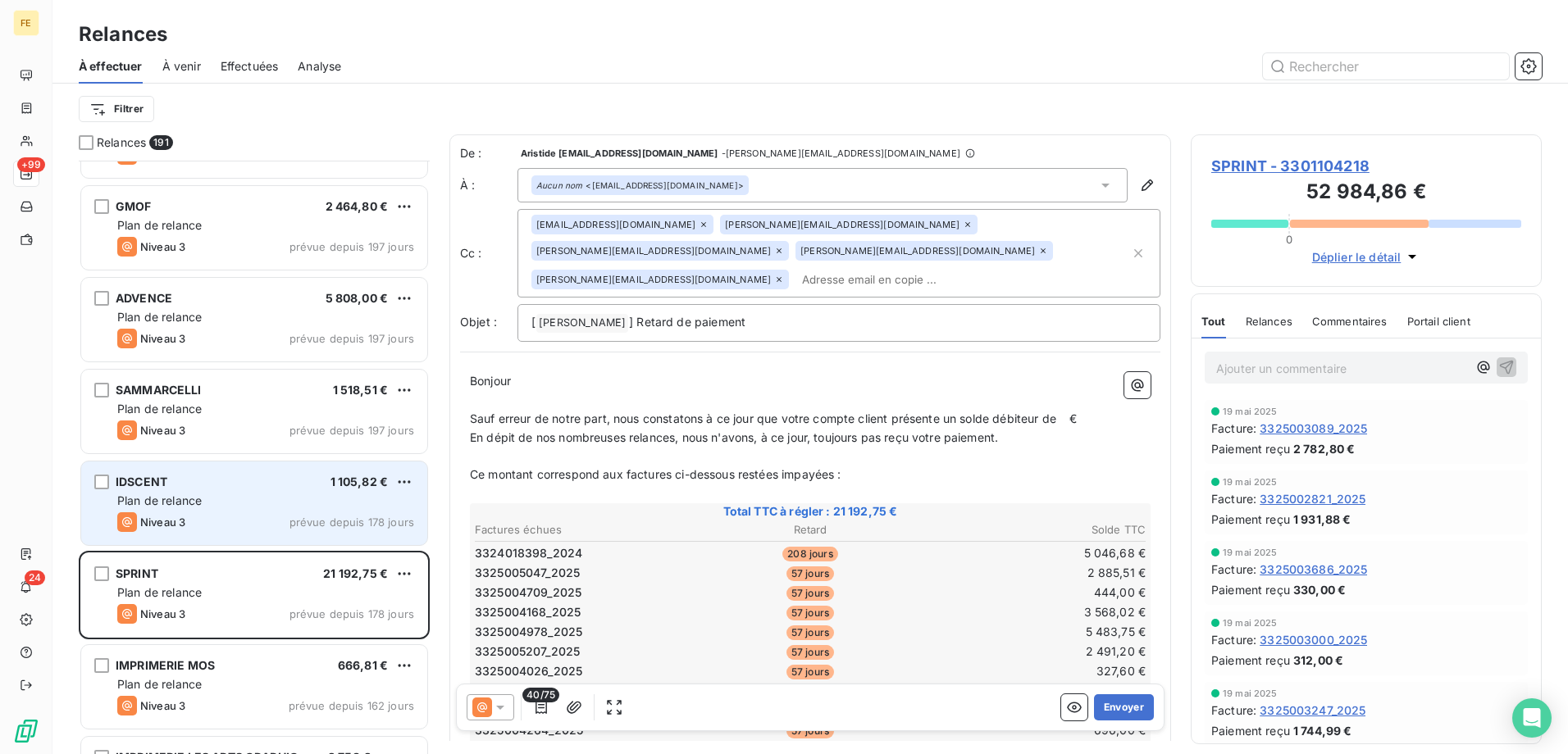 drag, startPoint x: 272, startPoint y: 520, endPoint x: 307, endPoint y: 534, distance: 37.696154 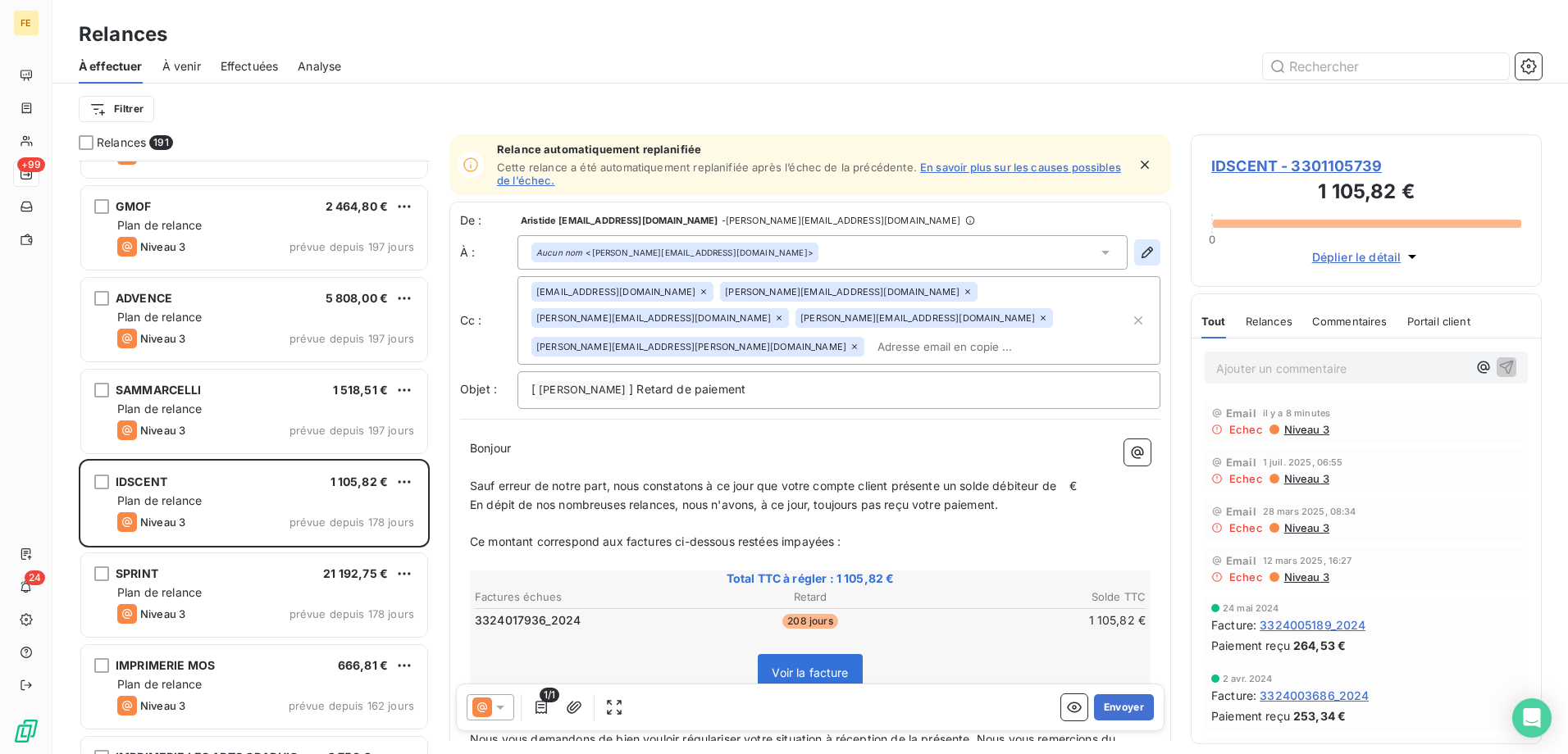 click 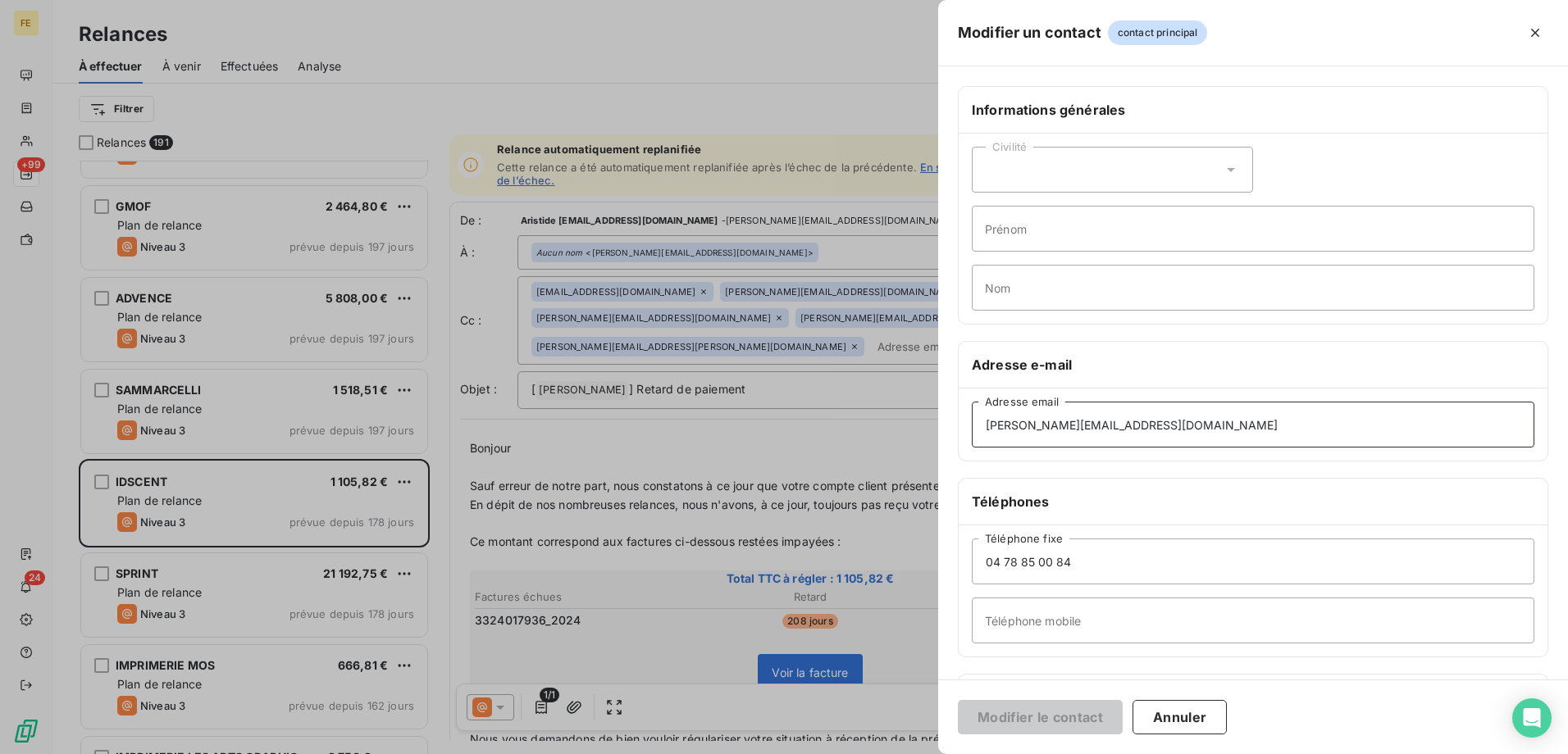 drag, startPoint x: 1230, startPoint y: 418, endPoint x: 294, endPoint y: 329, distance: 940.2218 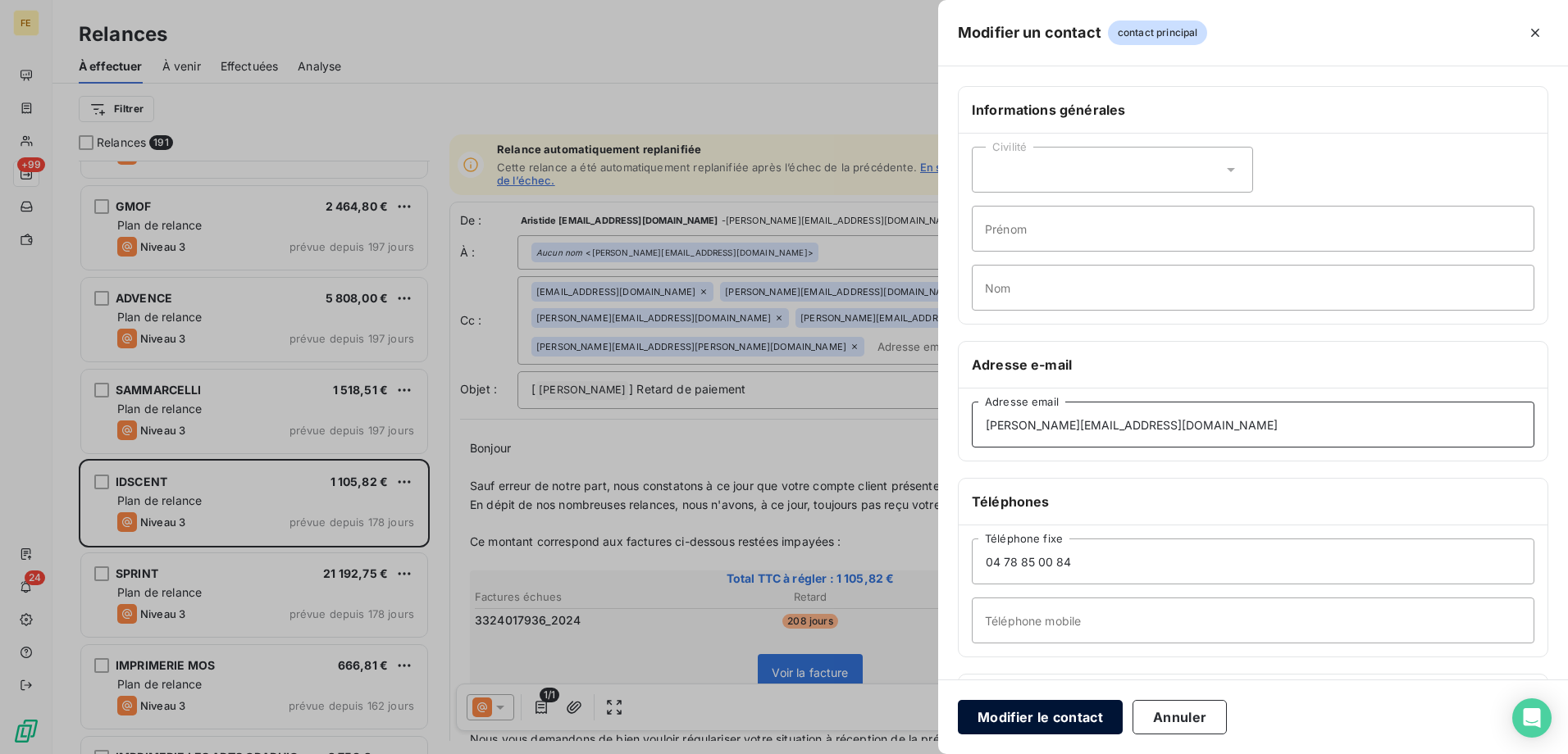type on "[PERSON_NAME][EMAIL_ADDRESS][DOMAIN_NAME]" 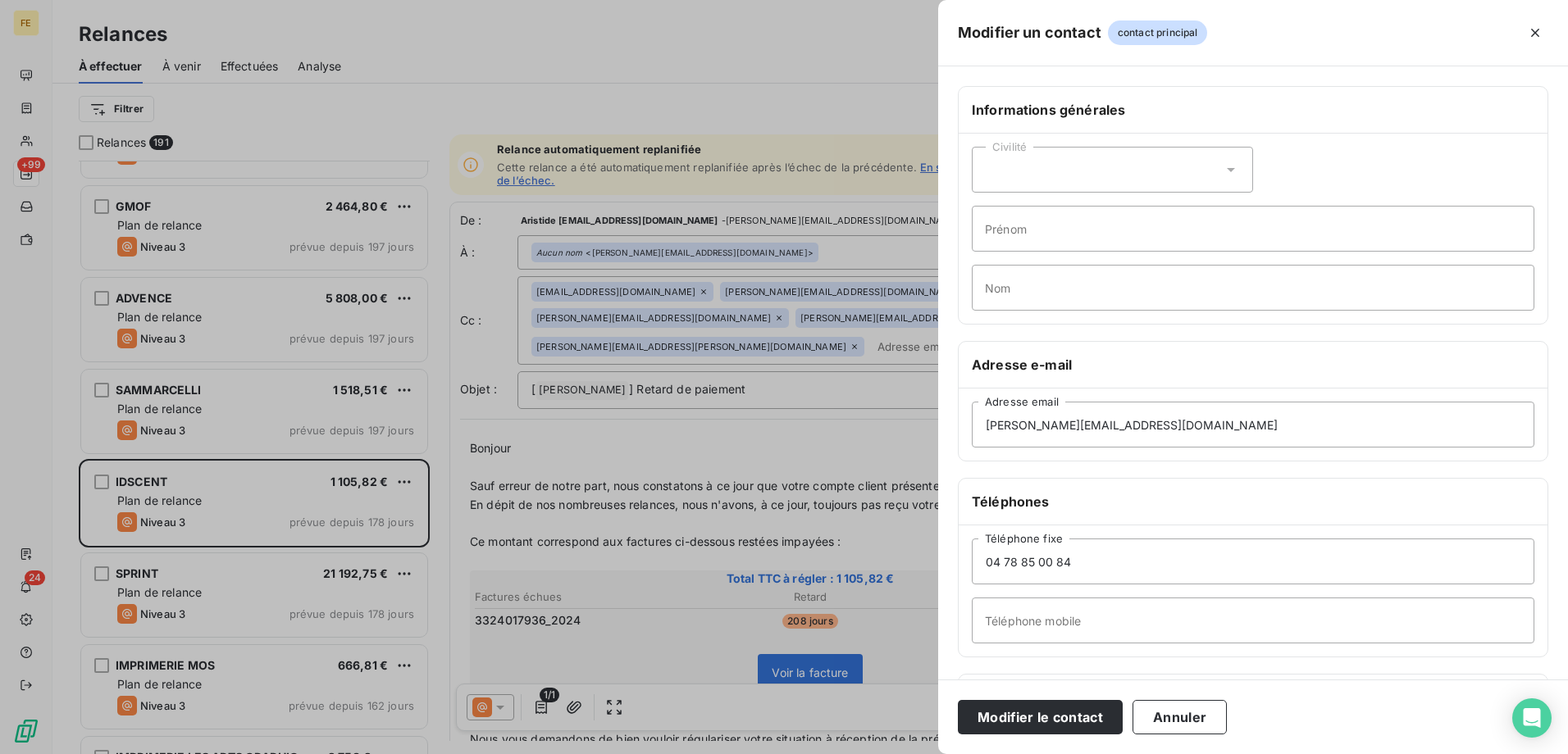 drag, startPoint x: 1064, startPoint y: 728, endPoint x: 830, endPoint y: 453, distance: 361.0831 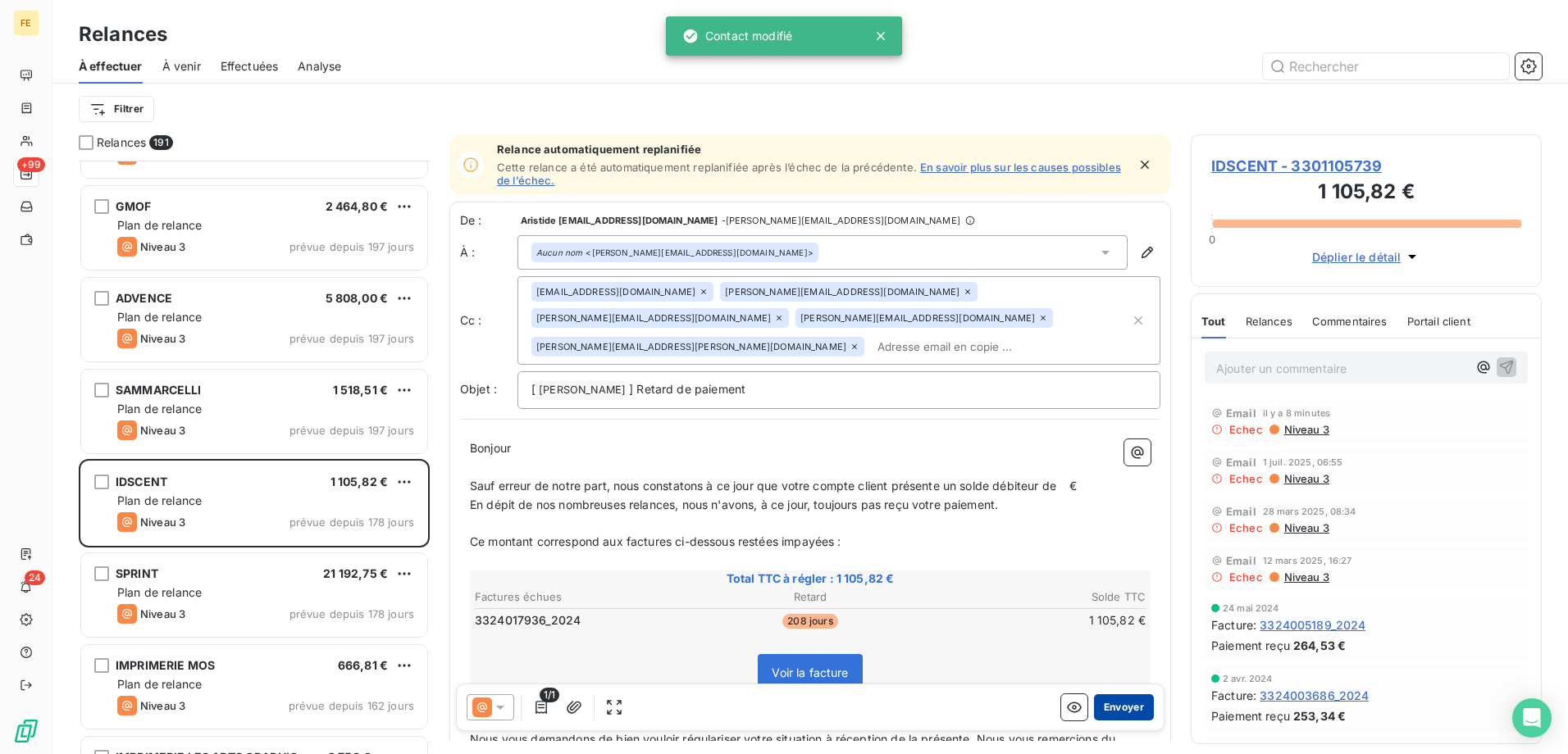 click on "Envoyer" at bounding box center (1124, 707) 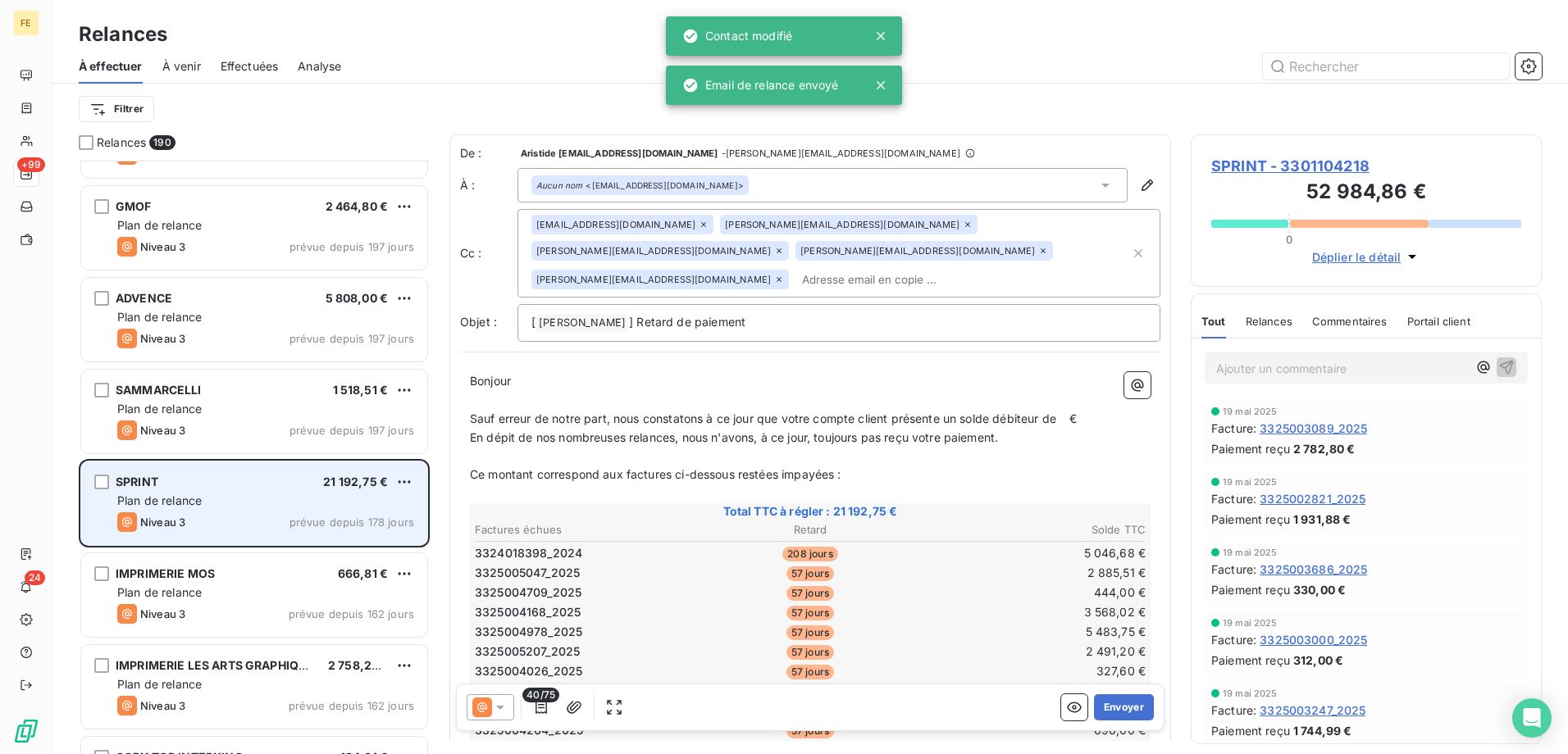 scroll, scrollTop: 1886, scrollLeft: 0, axis: vertical 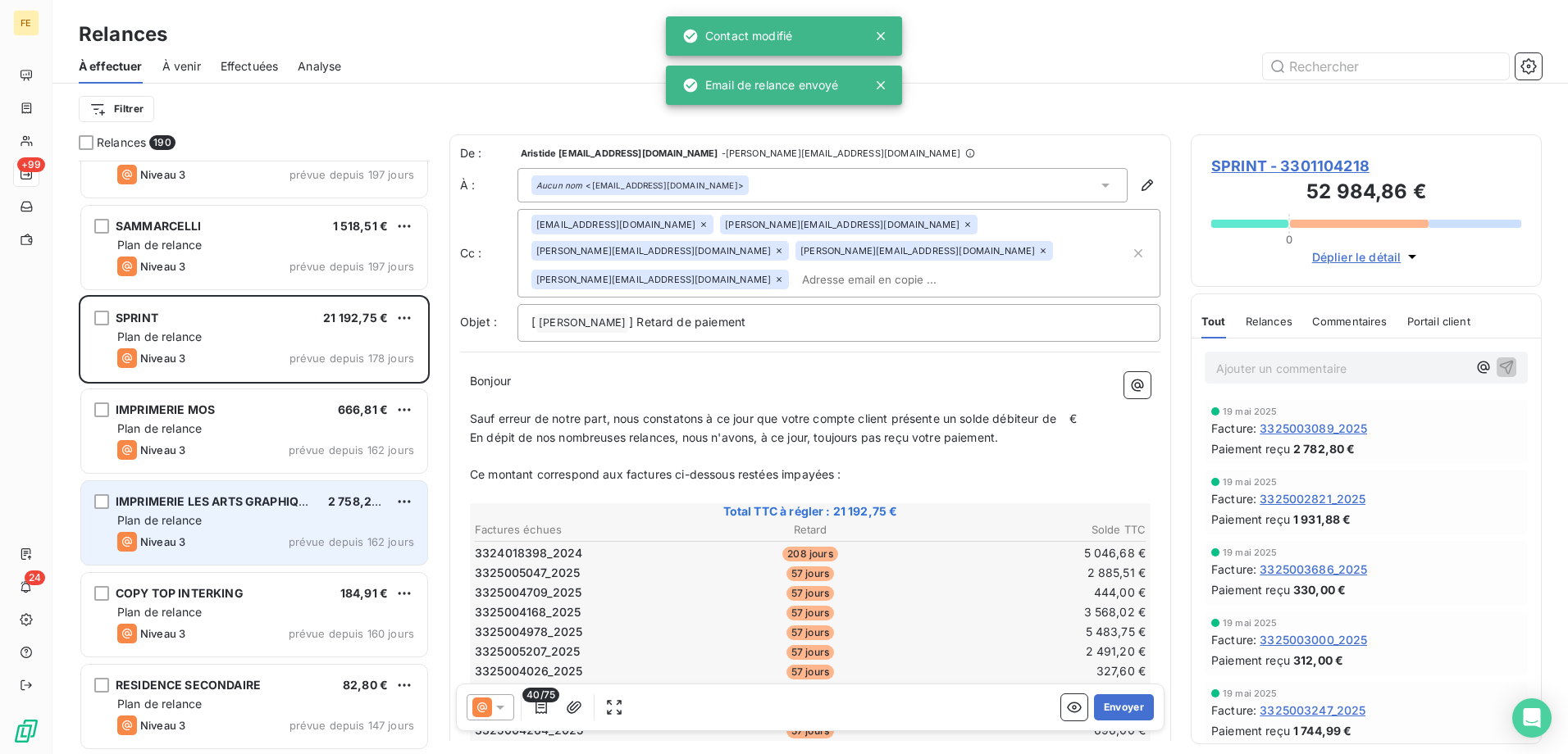 click on "Plan de relance" at bounding box center (266, 520) 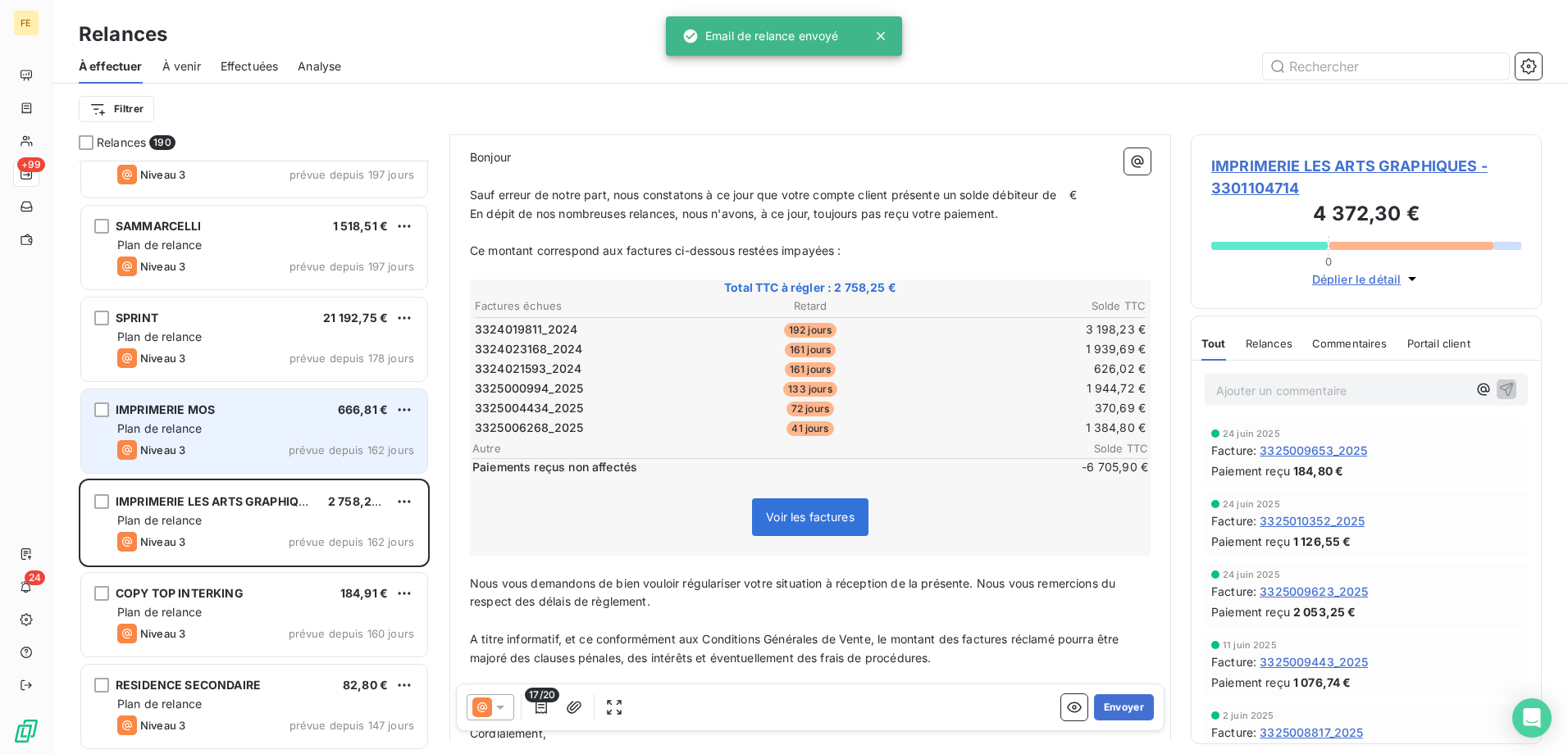 scroll, scrollTop: 247, scrollLeft: 0, axis: vertical 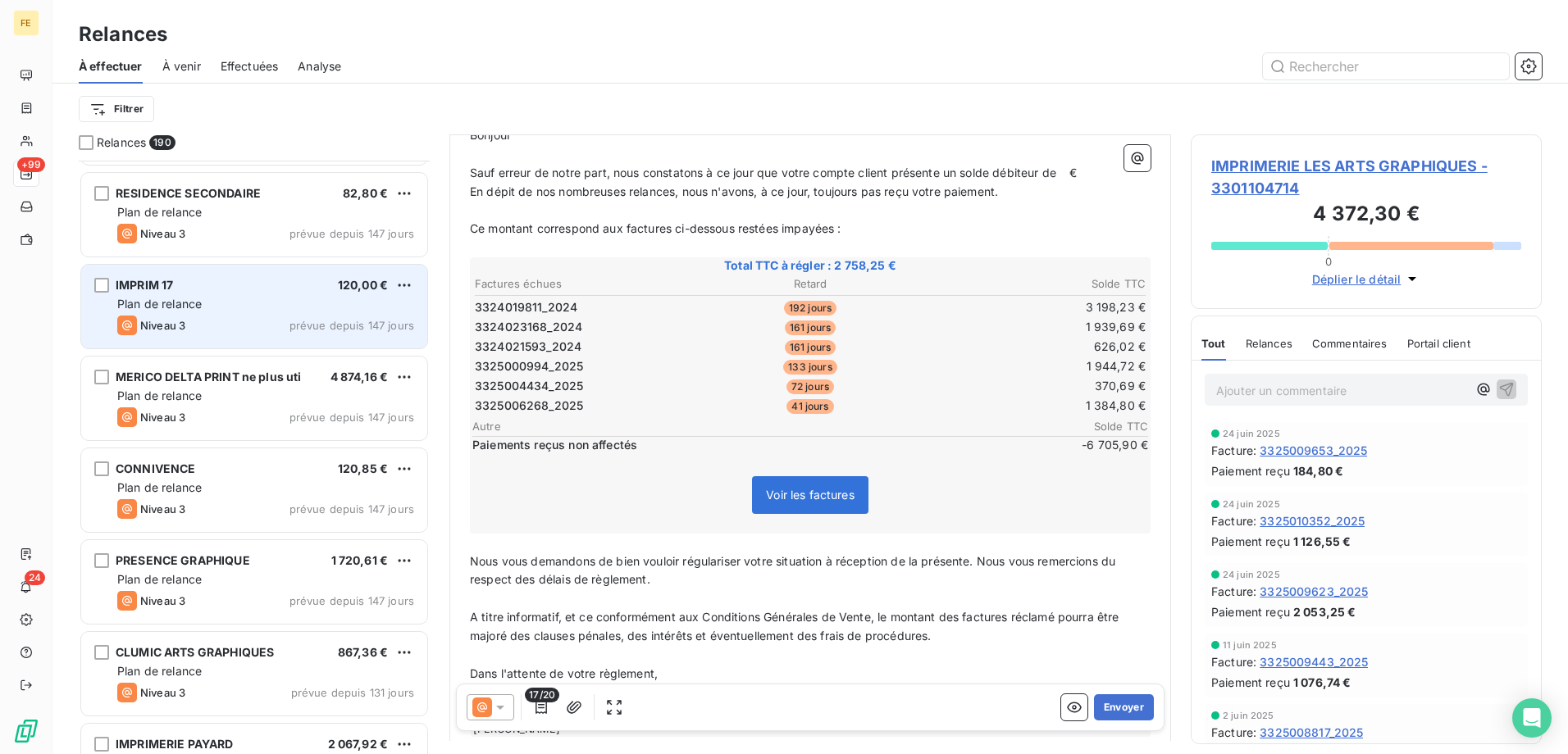click on "Plan de relance" at bounding box center (266, 304) 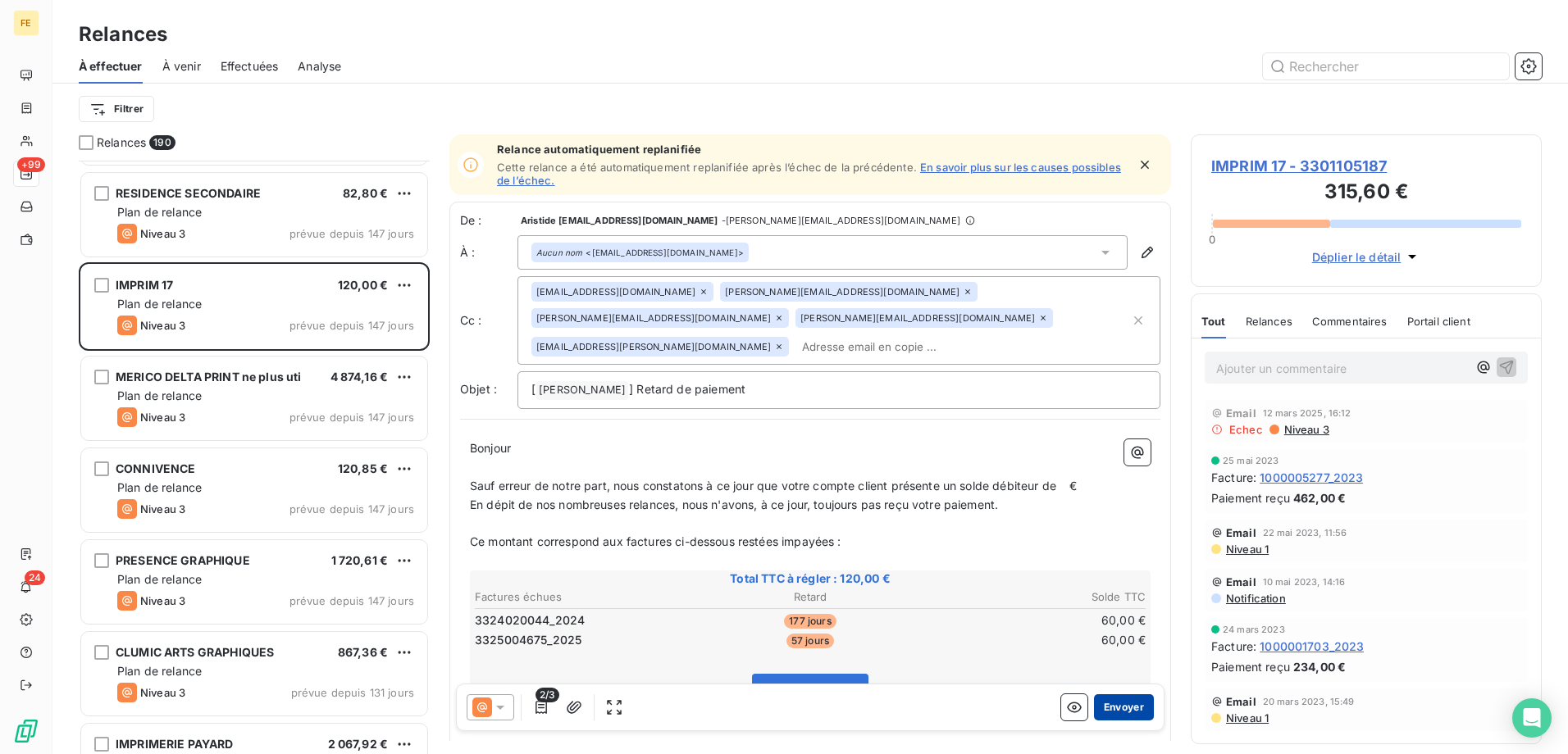 click on "Envoyer" at bounding box center (1124, 707) 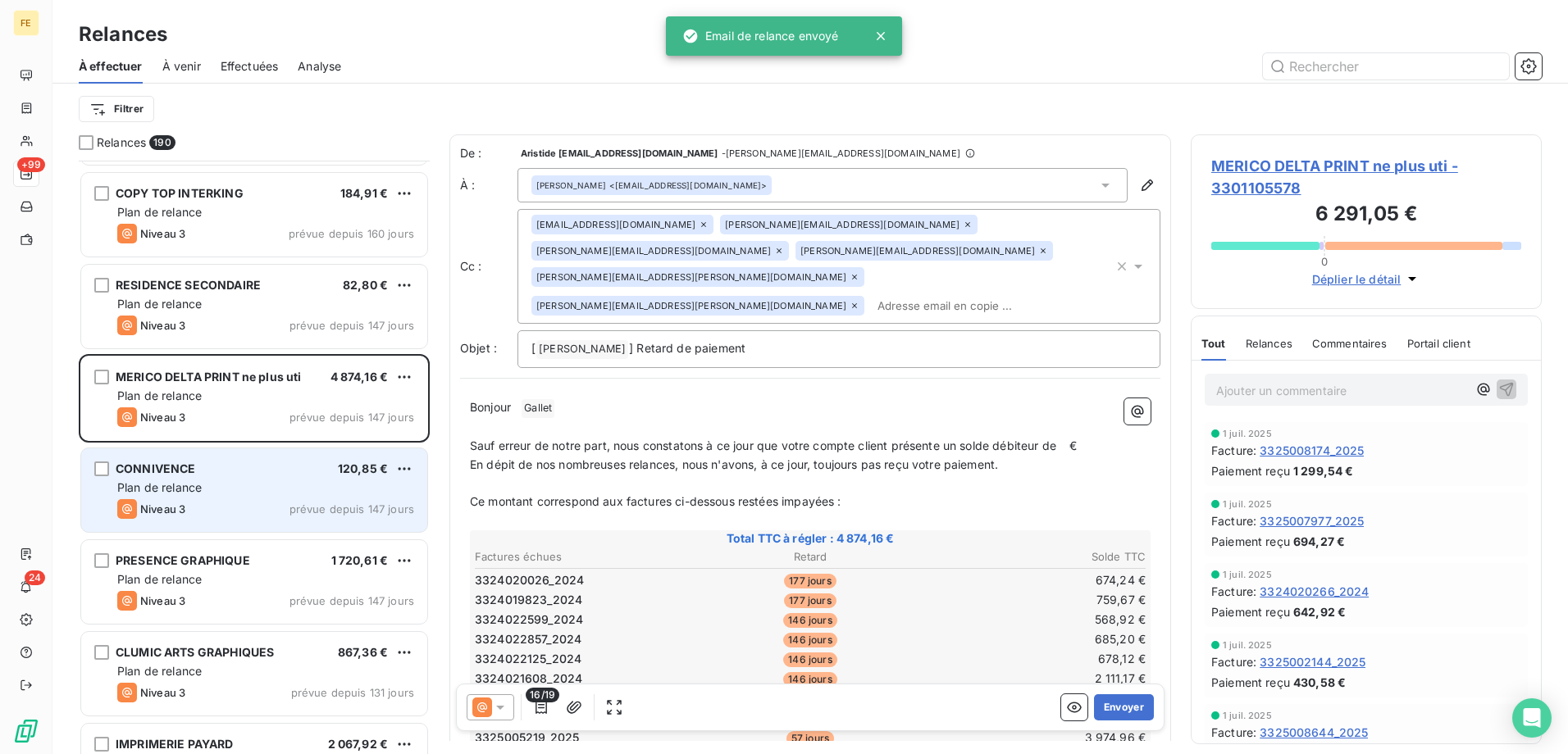 click on "Plan de relance" at bounding box center (266, 488) 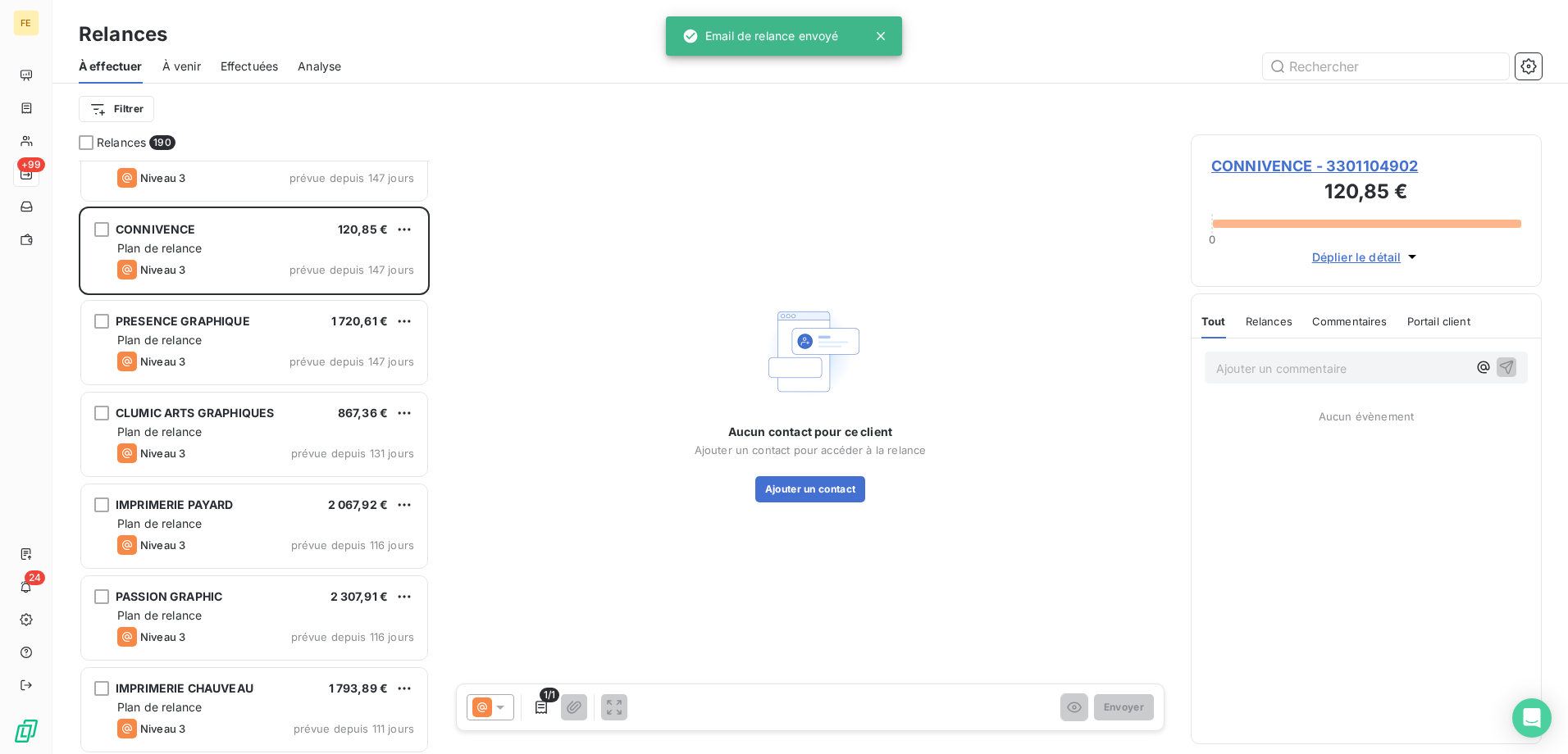 scroll, scrollTop: 2623, scrollLeft: 0, axis: vertical 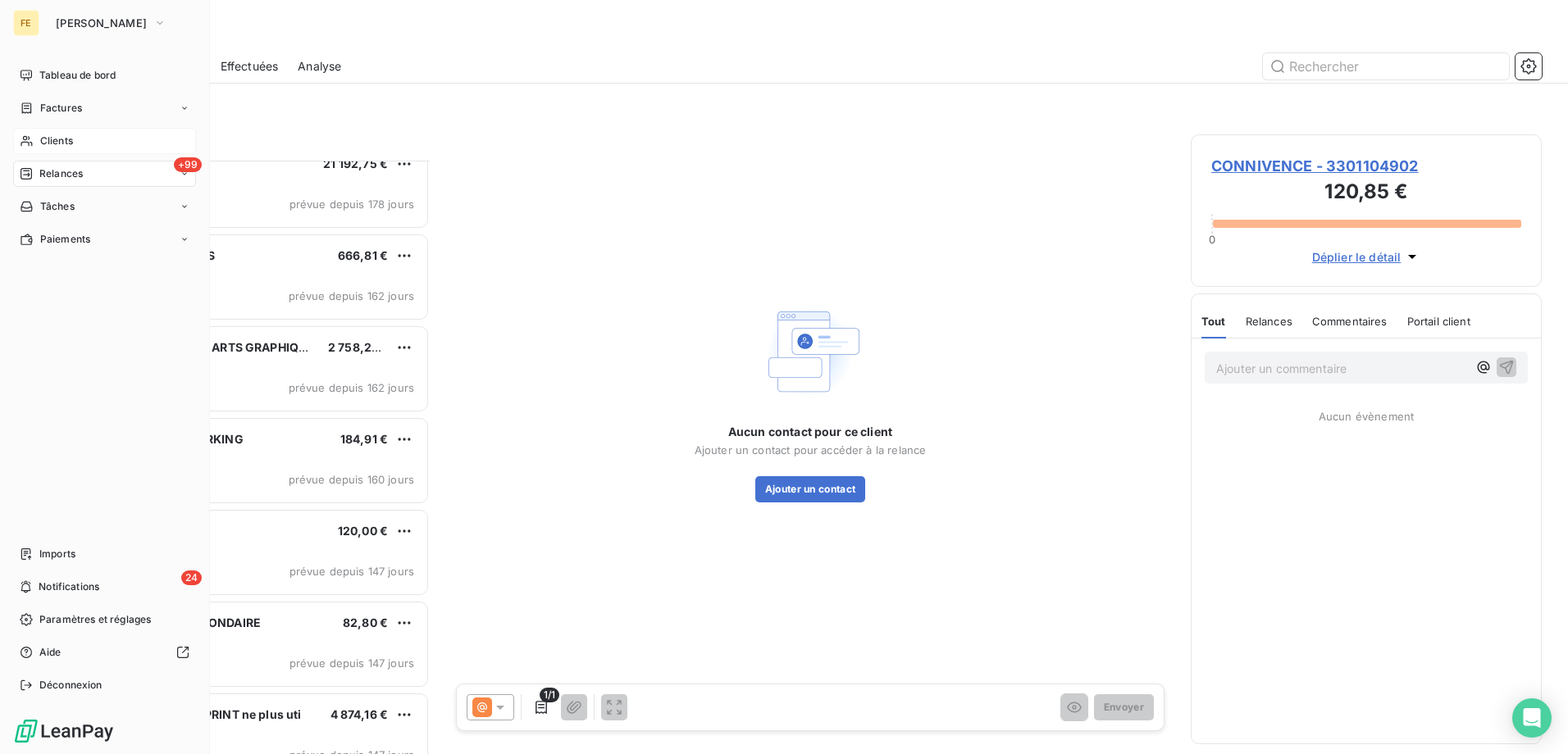 click on "Clients" at bounding box center [57, 141] 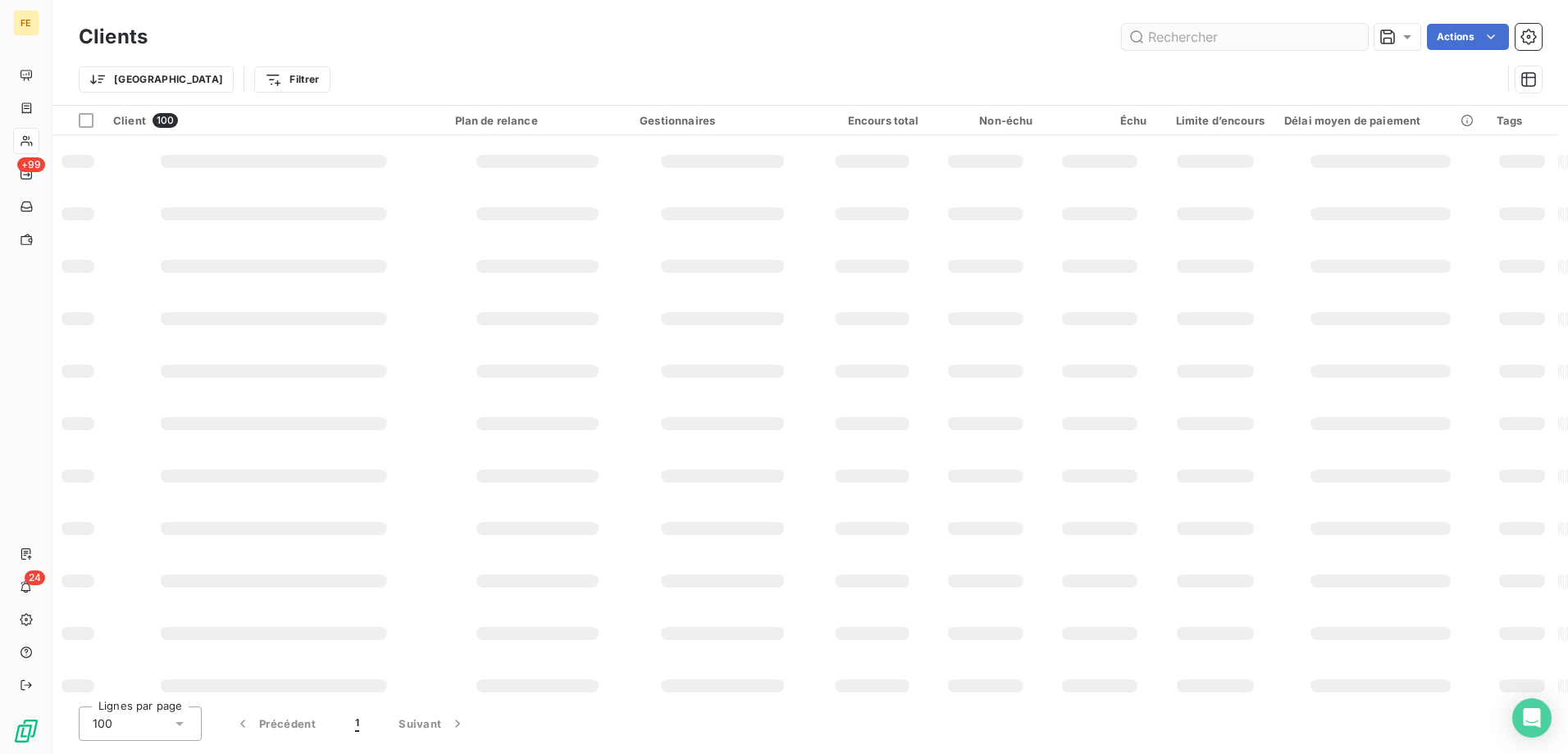 click at bounding box center (1245, 37) 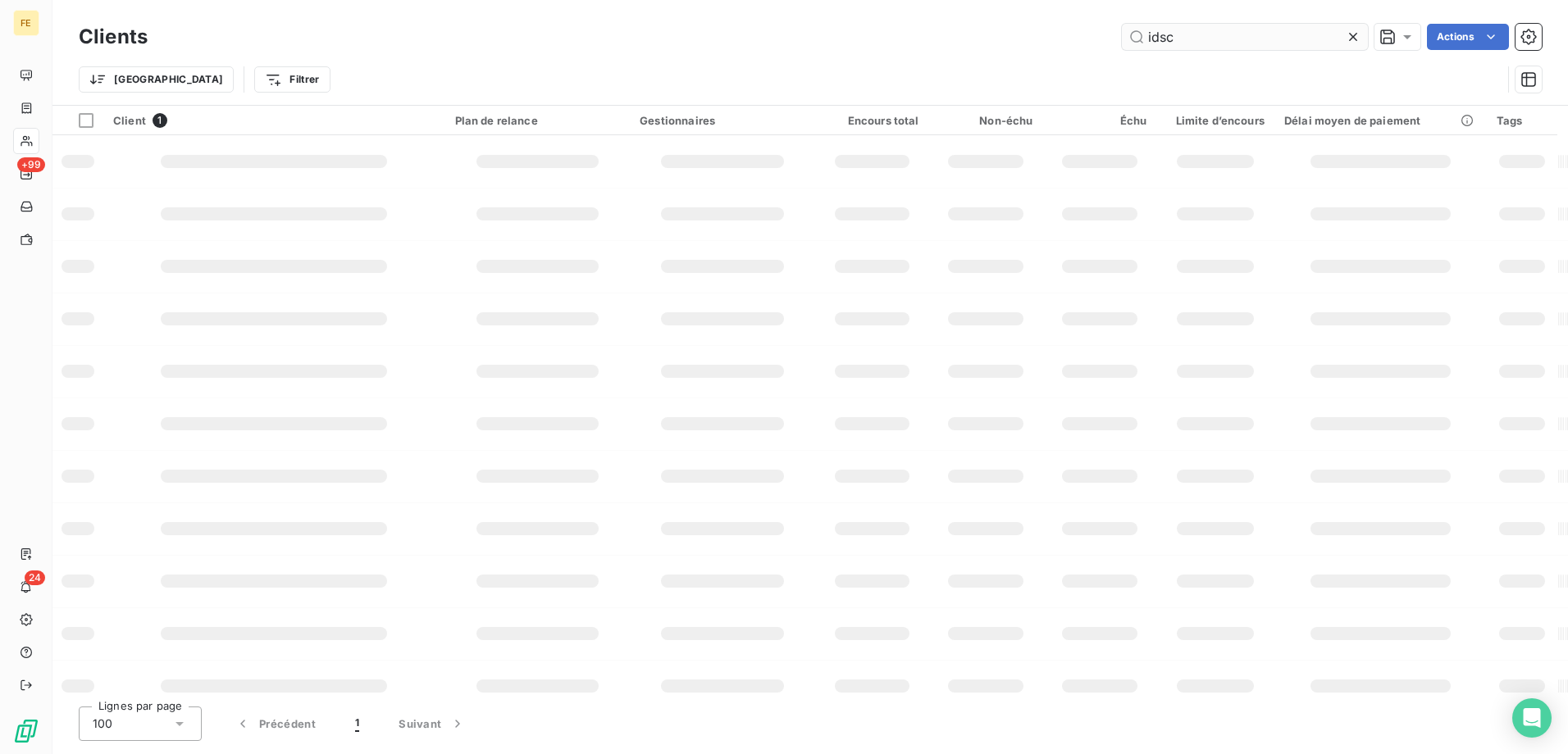 type on "idsc" 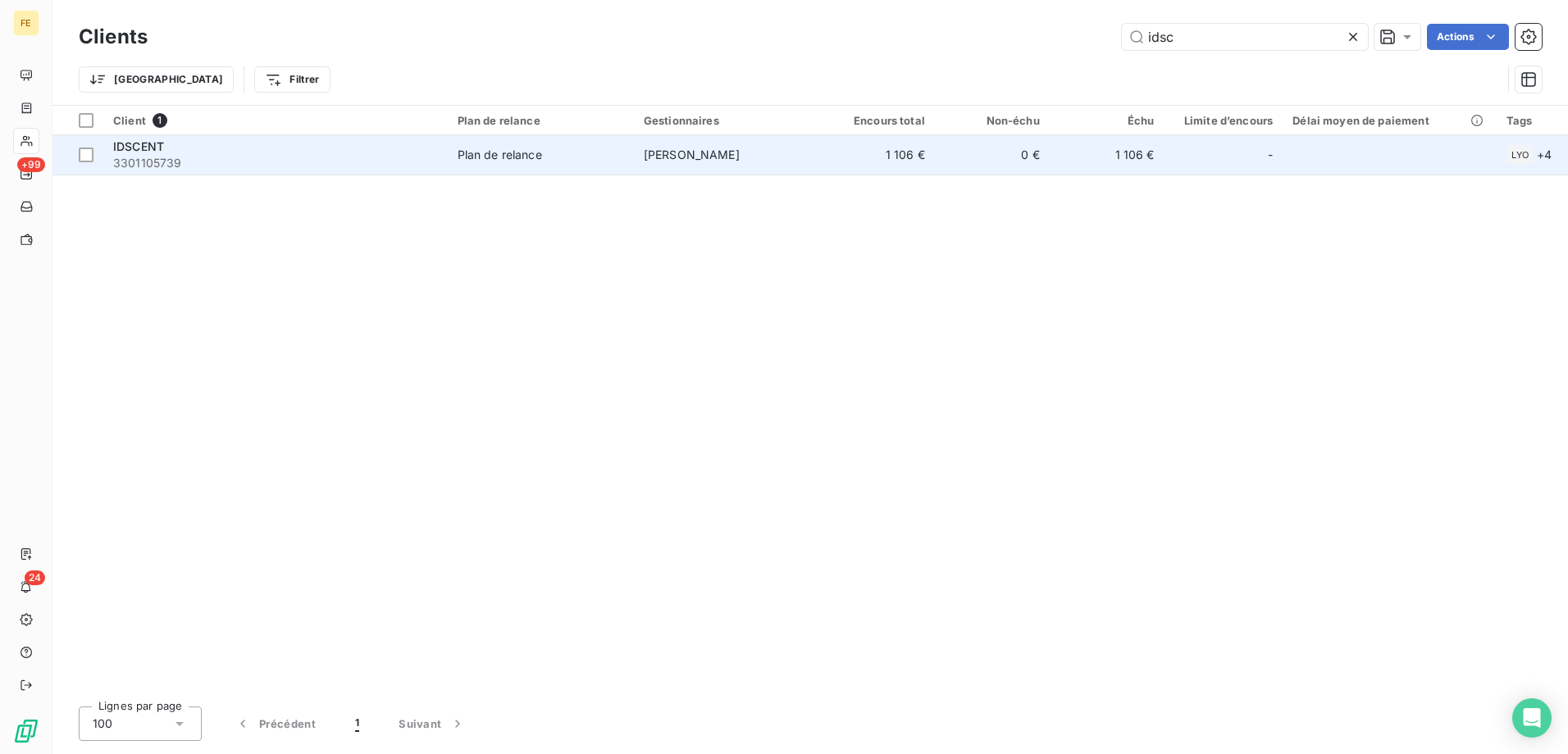 click on "[PERSON_NAME]" at bounding box center (727, 155) 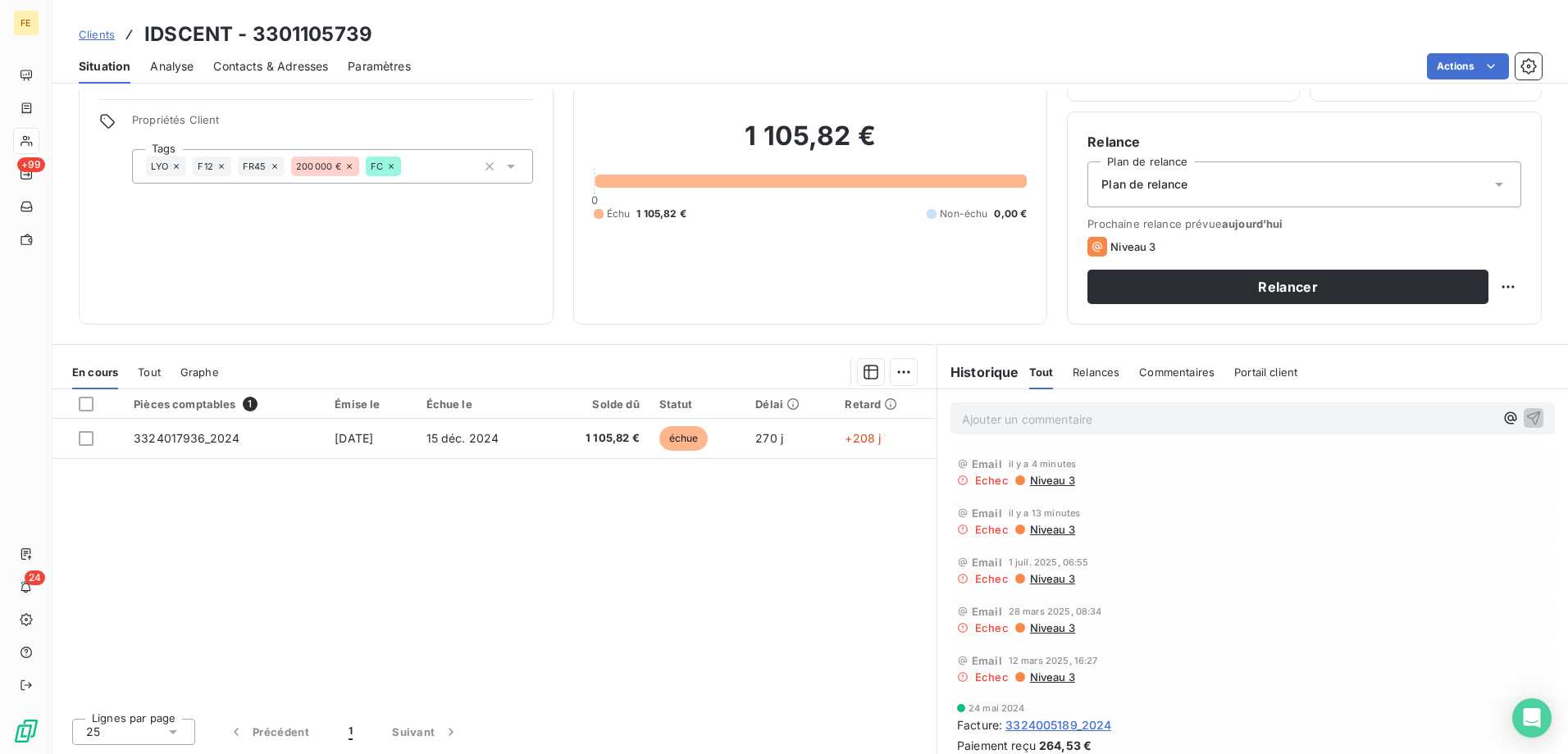 scroll, scrollTop: 0, scrollLeft: 0, axis: both 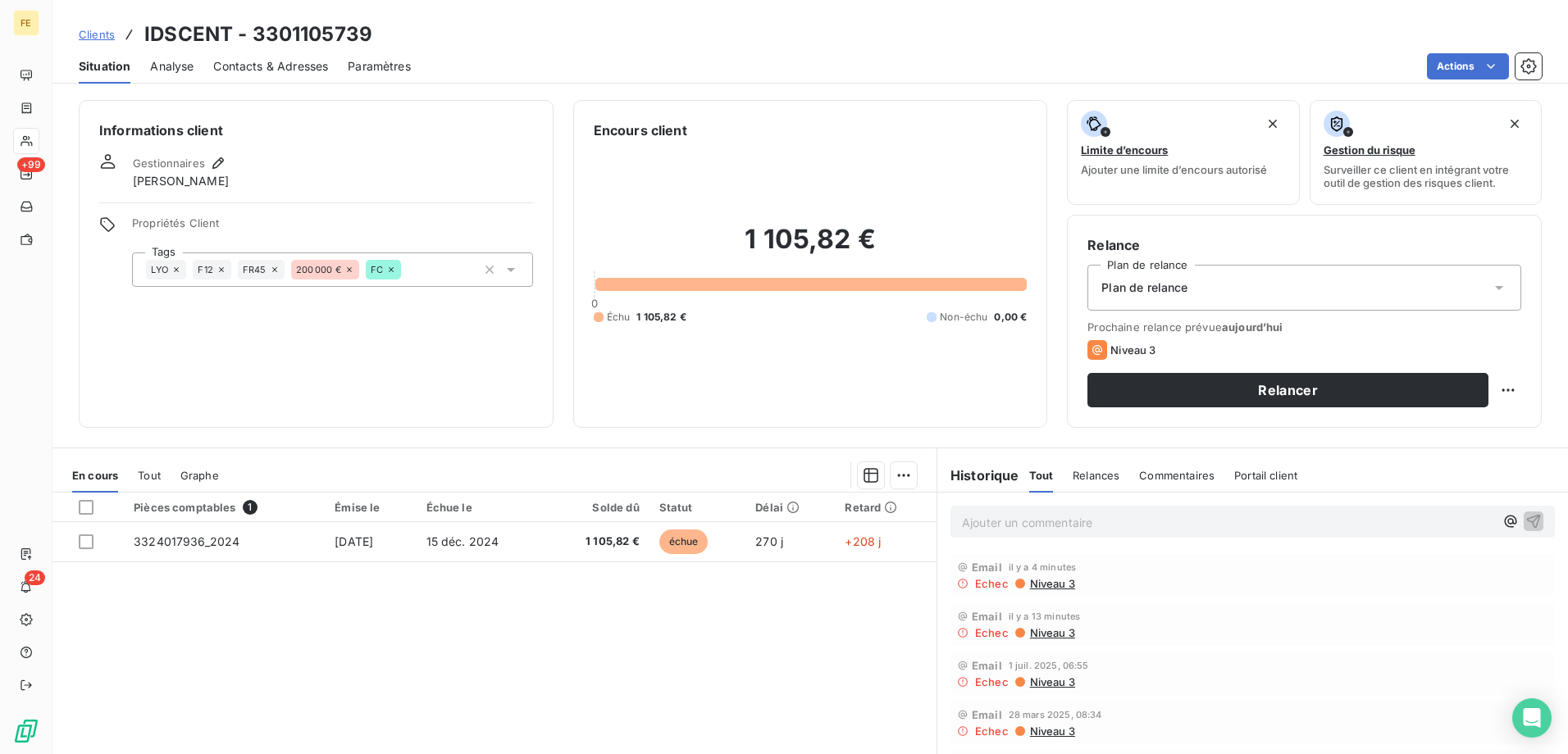 click on "Contacts & Adresses" at bounding box center (271, 66) 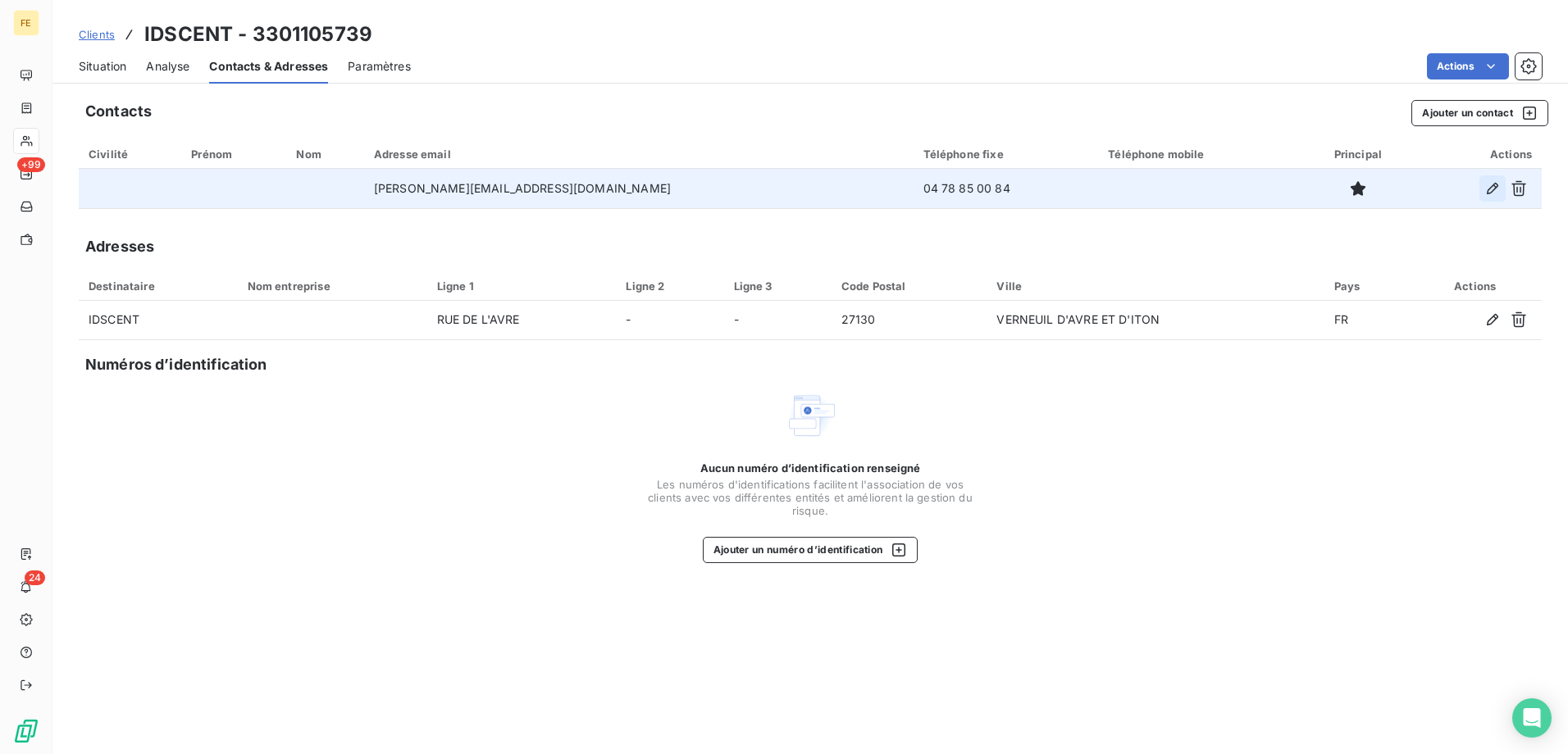 click 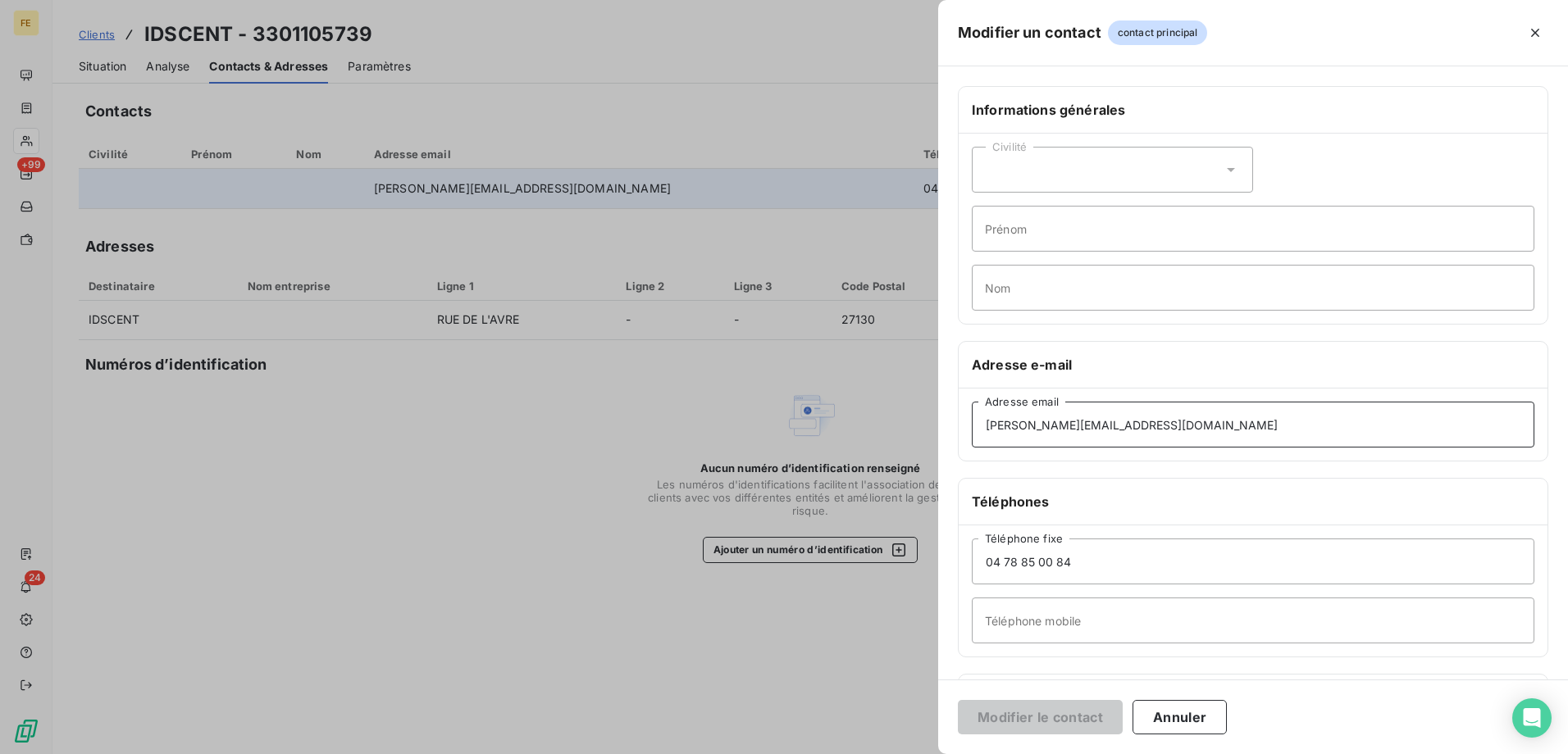drag, startPoint x: 1116, startPoint y: 424, endPoint x: 554, endPoint y: 428, distance: 562.01423 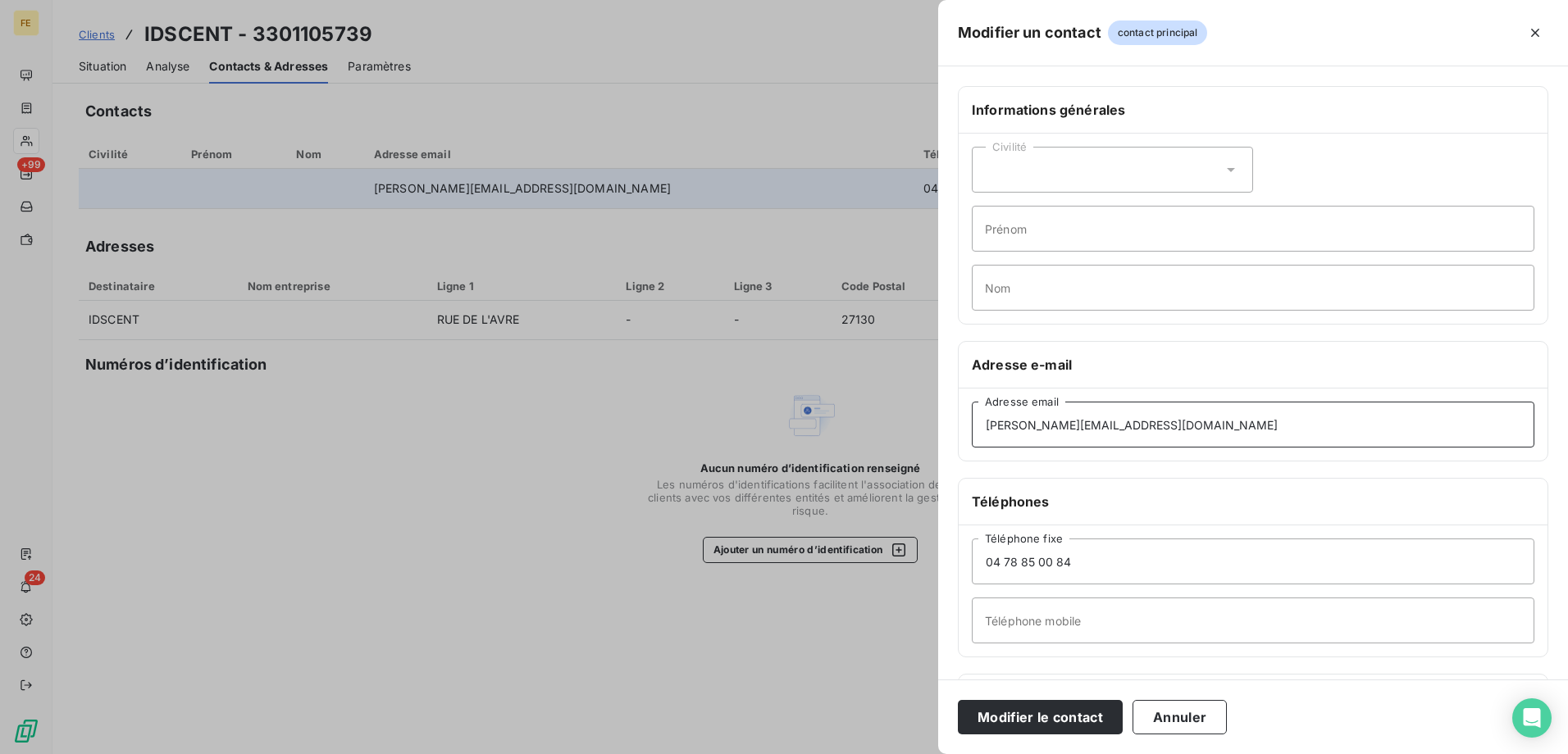 type on "[PERSON_NAME][EMAIL_ADDRESS][DOMAIN_NAME]" 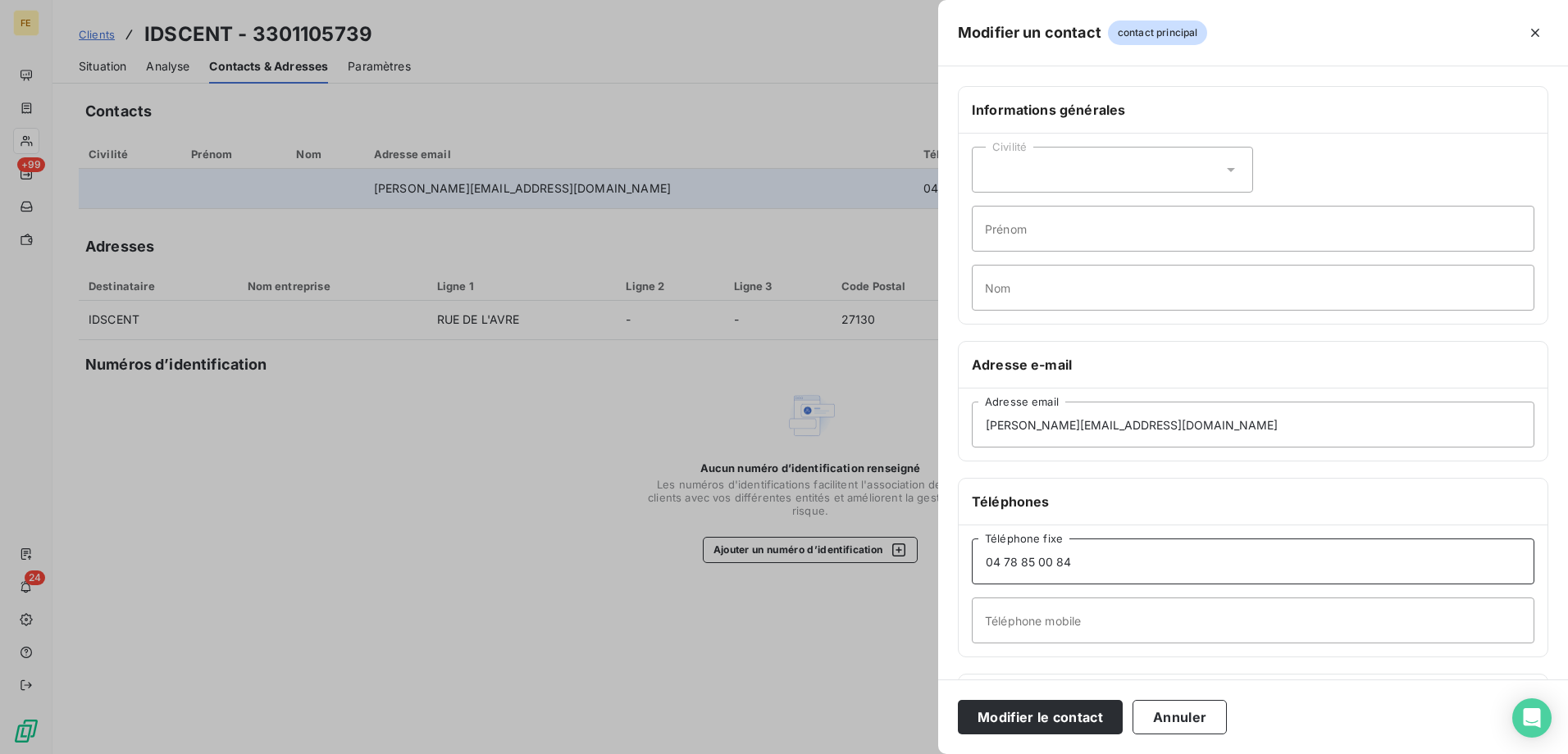 drag, startPoint x: 1092, startPoint y: 563, endPoint x: 632, endPoint y: 534, distance: 460.9132 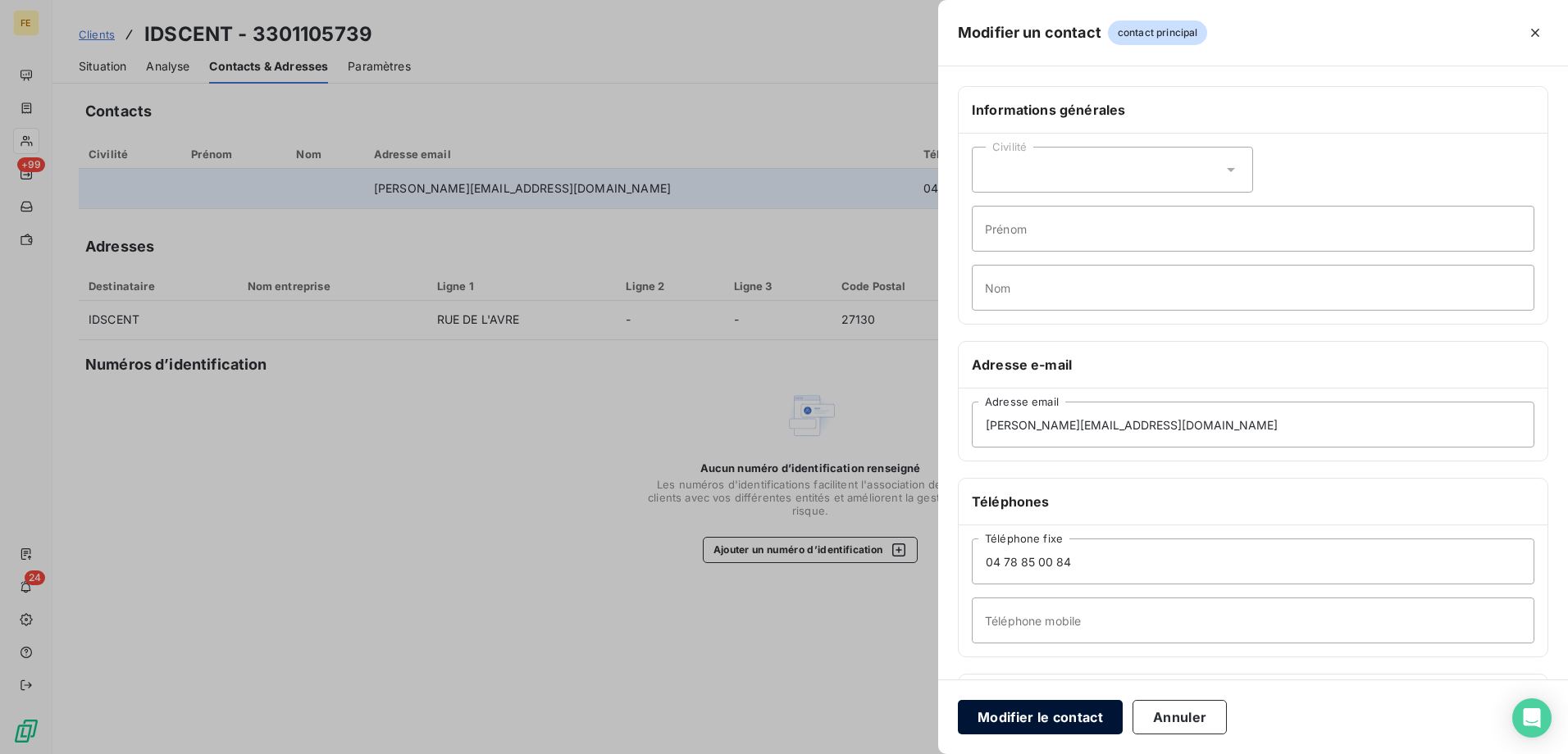 click on "Modifier le contact" at bounding box center (1040, 717) 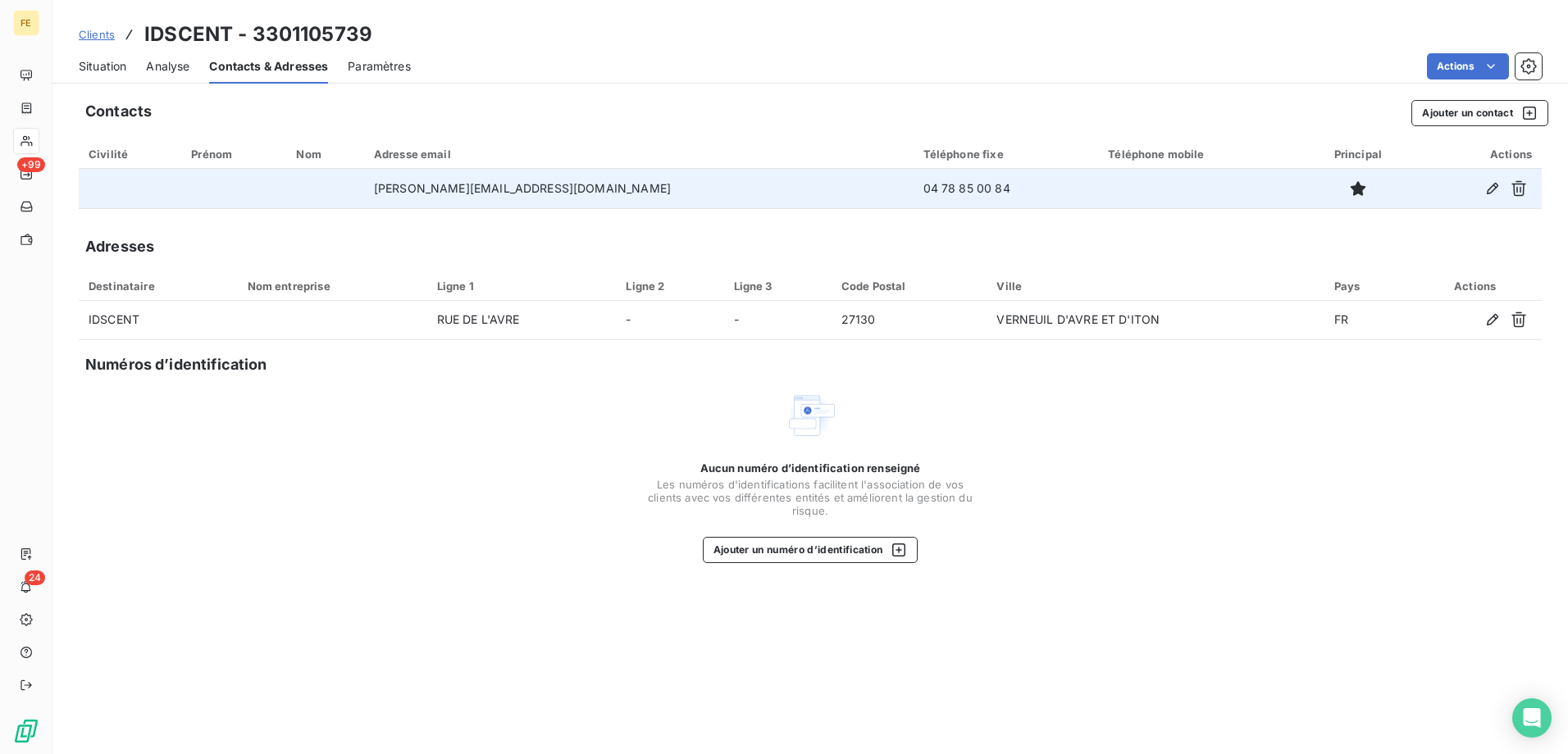 drag, startPoint x: 98, startPoint y: 64, endPoint x: 219, endPoint y: 85, distance: 122.80879 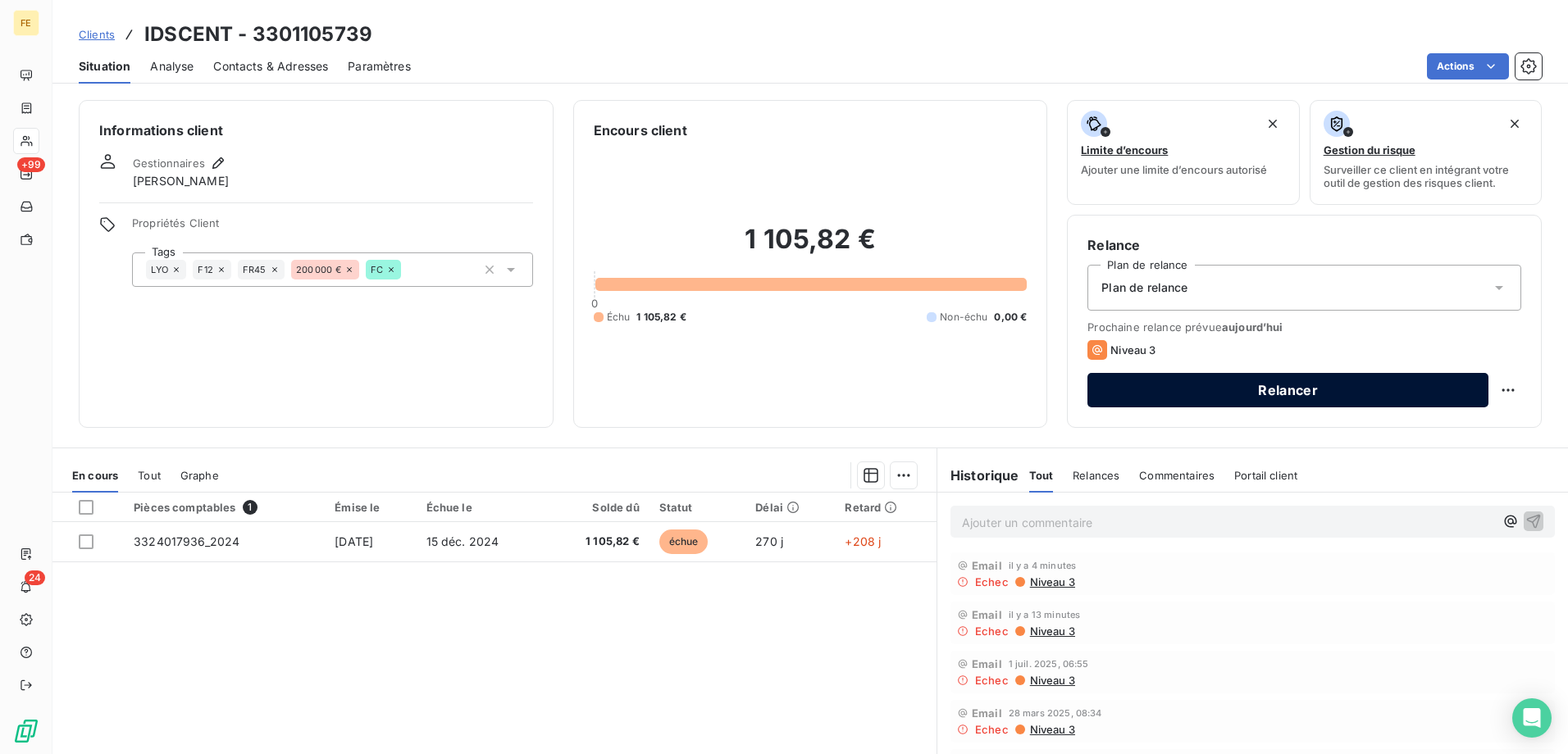 scroll, scrollTop: 0, scrollLeft: 0, axis: both 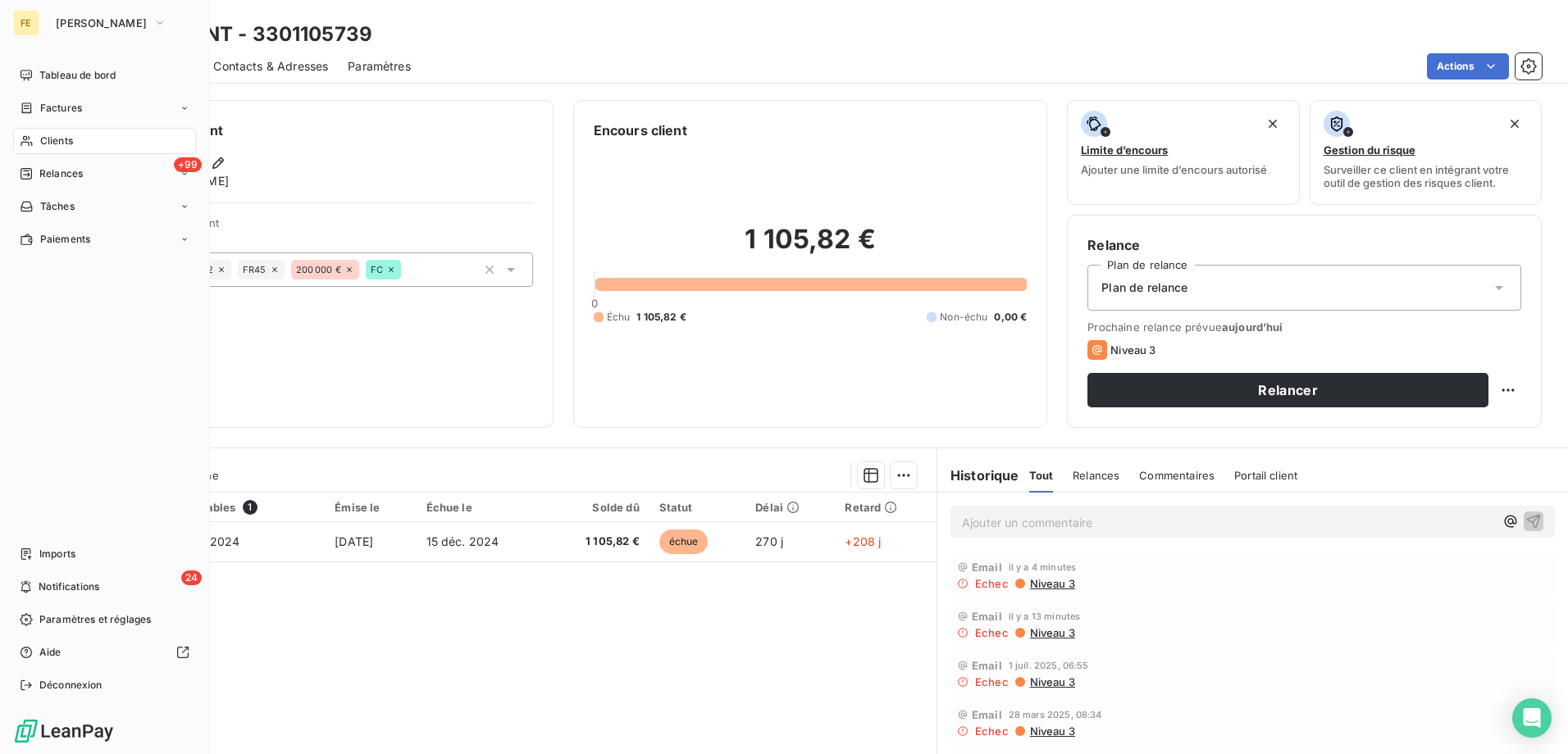 drag, startPoint x: 92, startPoint y: 170, endPoint x: 55, endPoint y: 225, distance: 66.287254 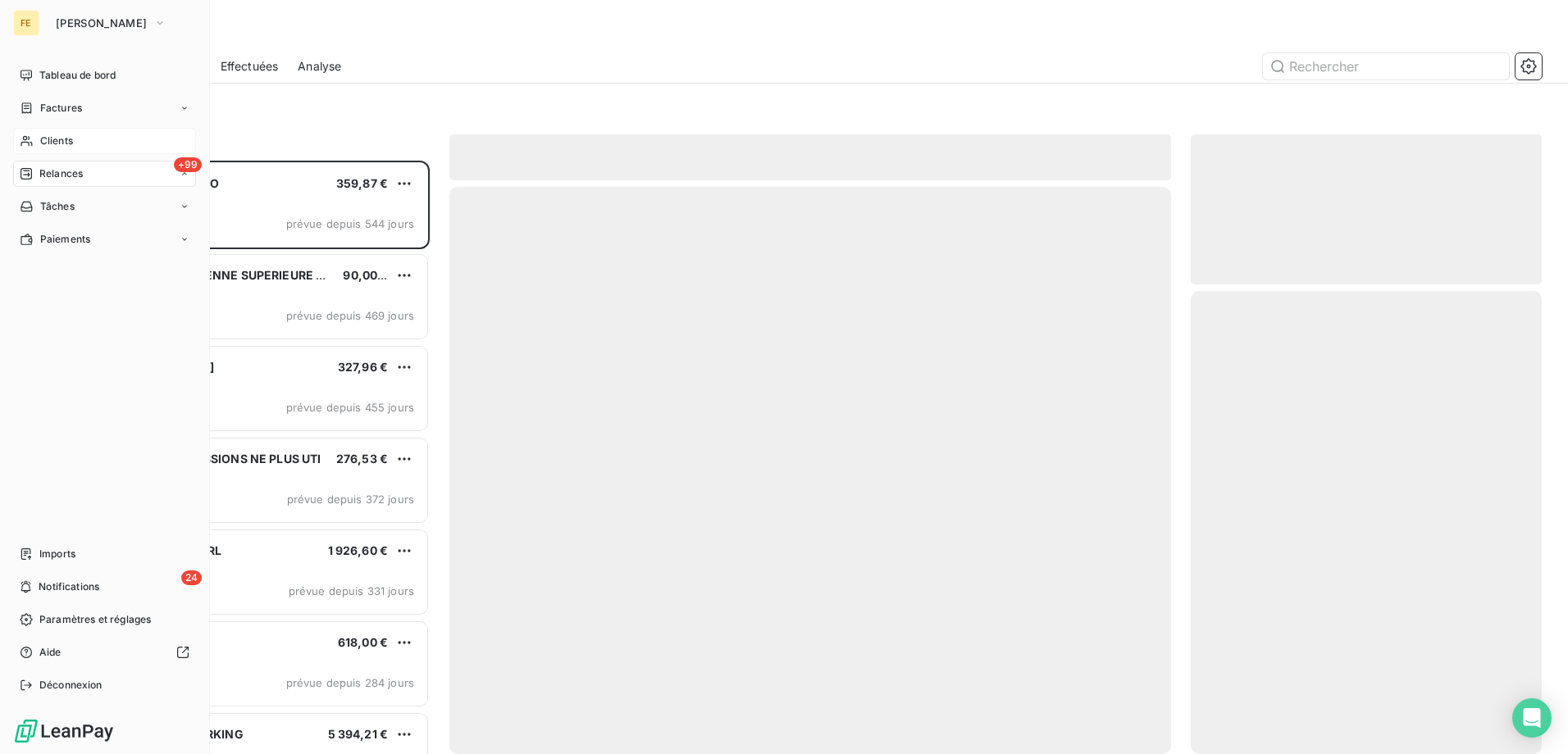 scroll, scrollTop: 13, scrollLeft: 13, axis: both 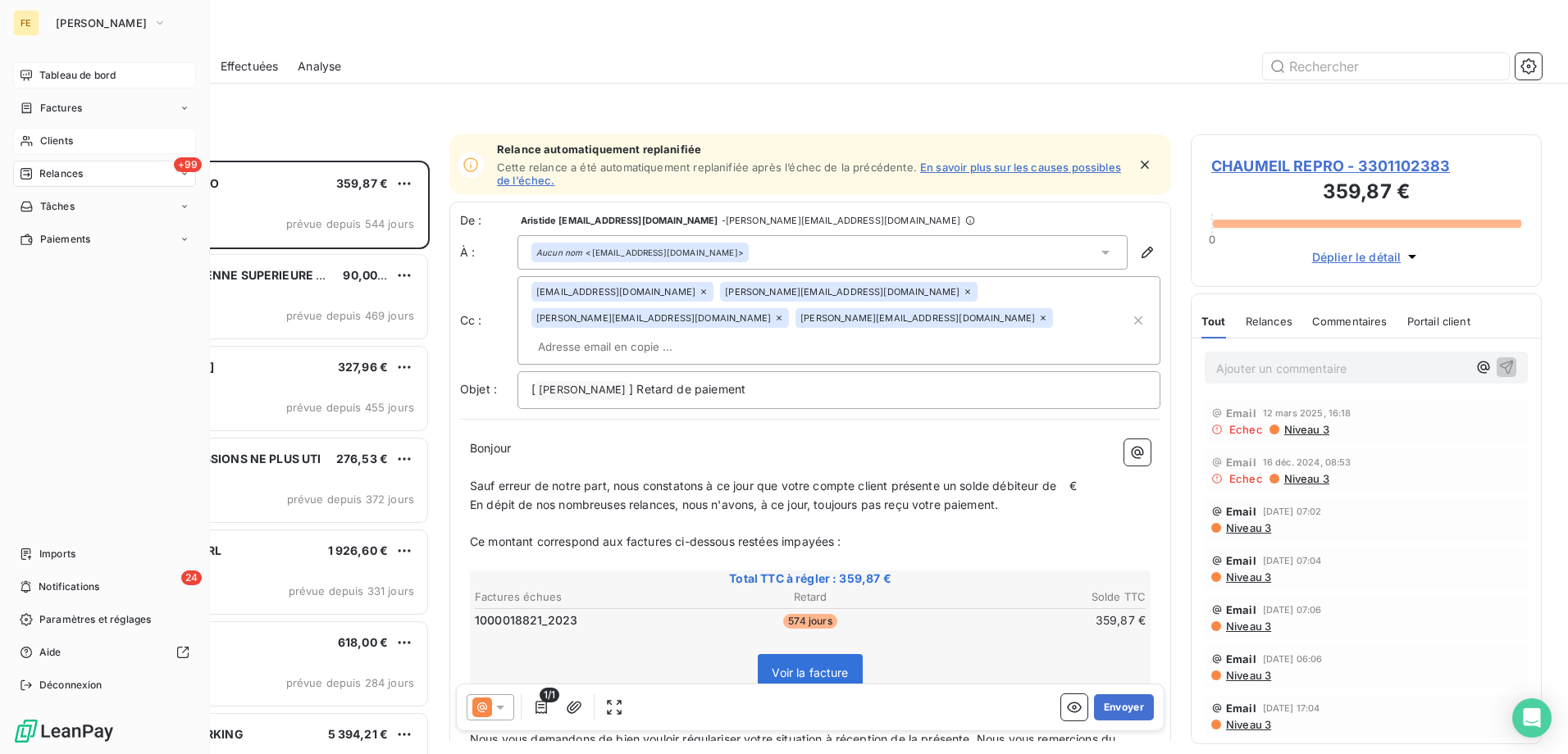 click on "Tableau de bord" at bounding box center [104, 75] 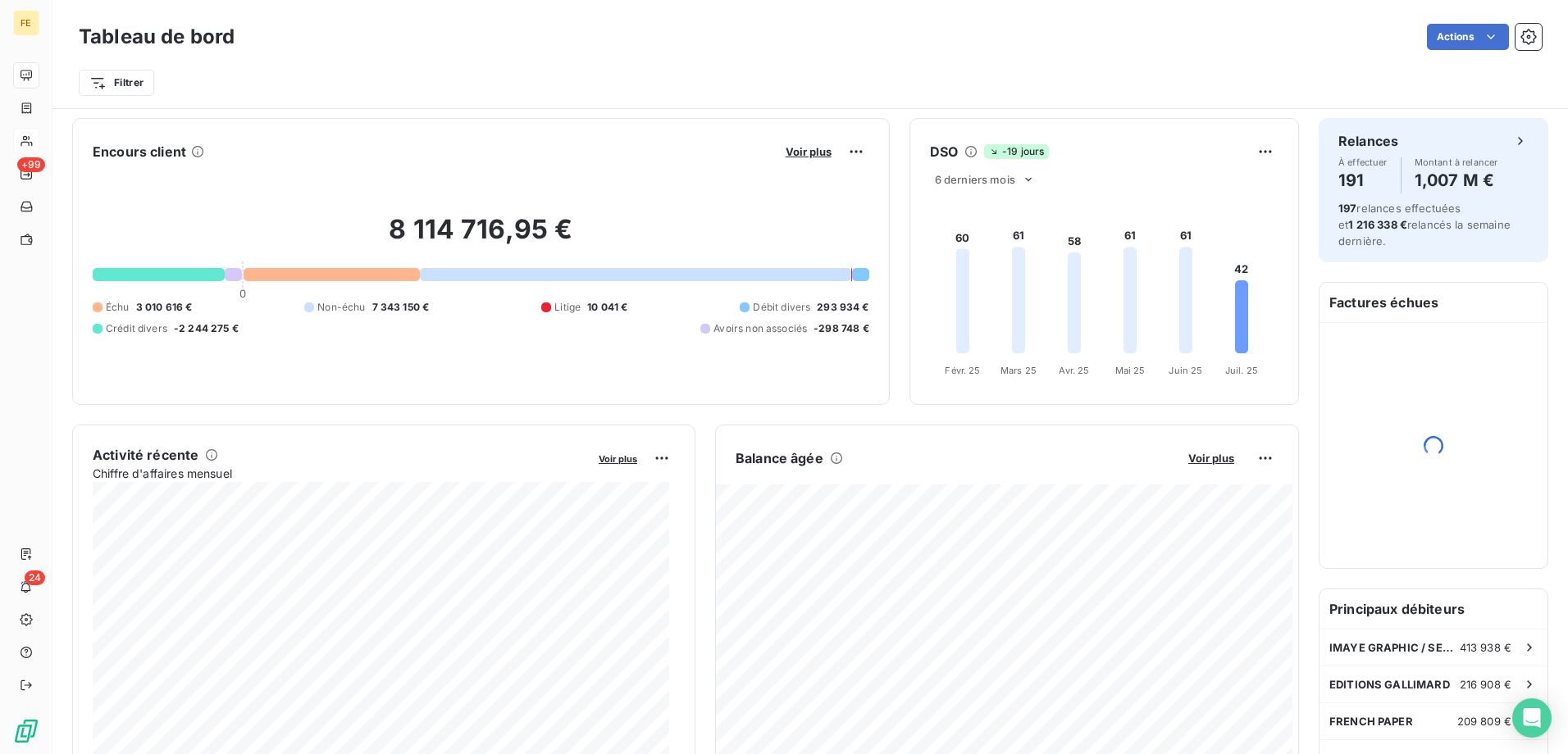 scroll, scrollTop: 0, scrollLeft: 0, axis: both 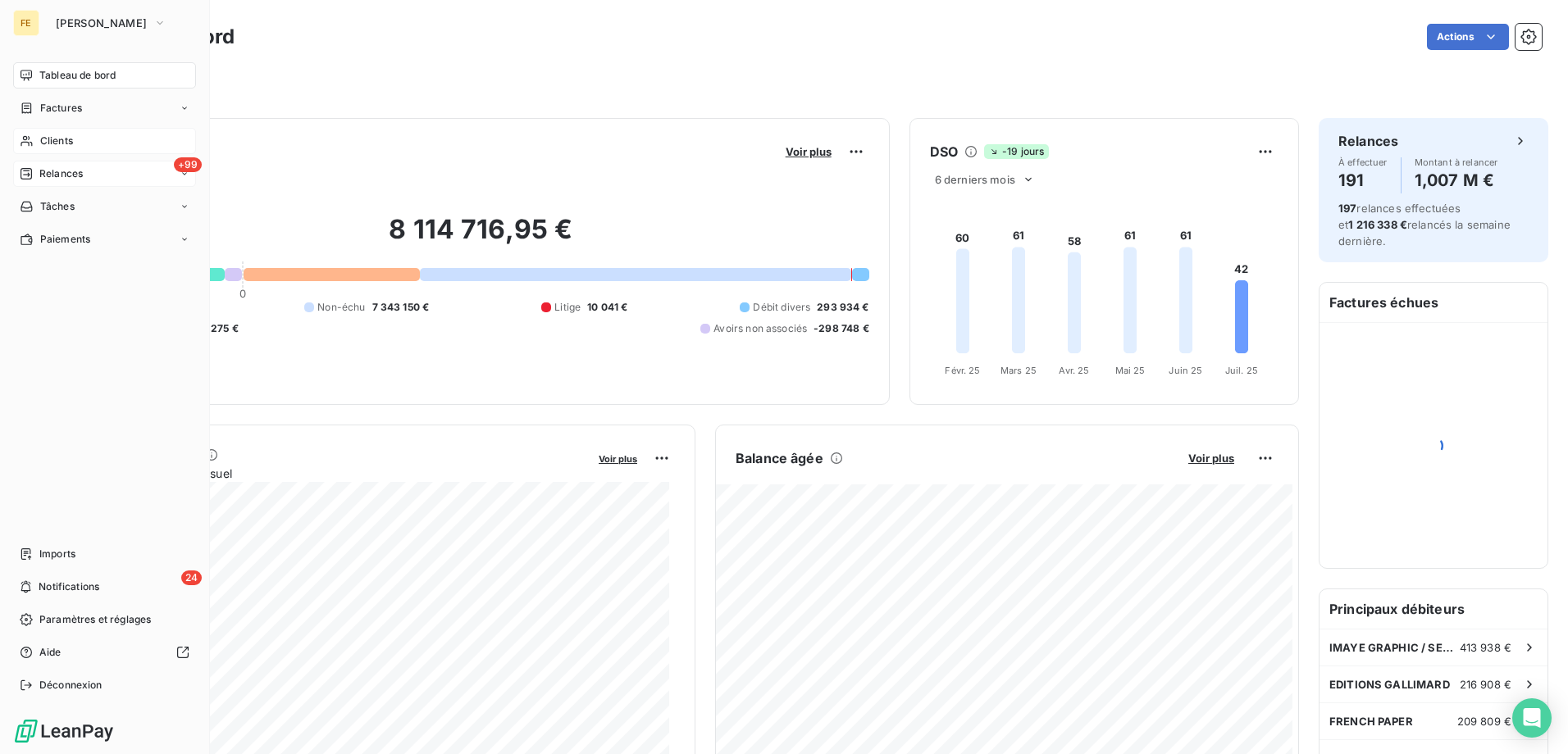 drag, startPoint x: 33, startPoint y: 161, endPoint x: 41, endPoint y: 162, distance: 8.062258 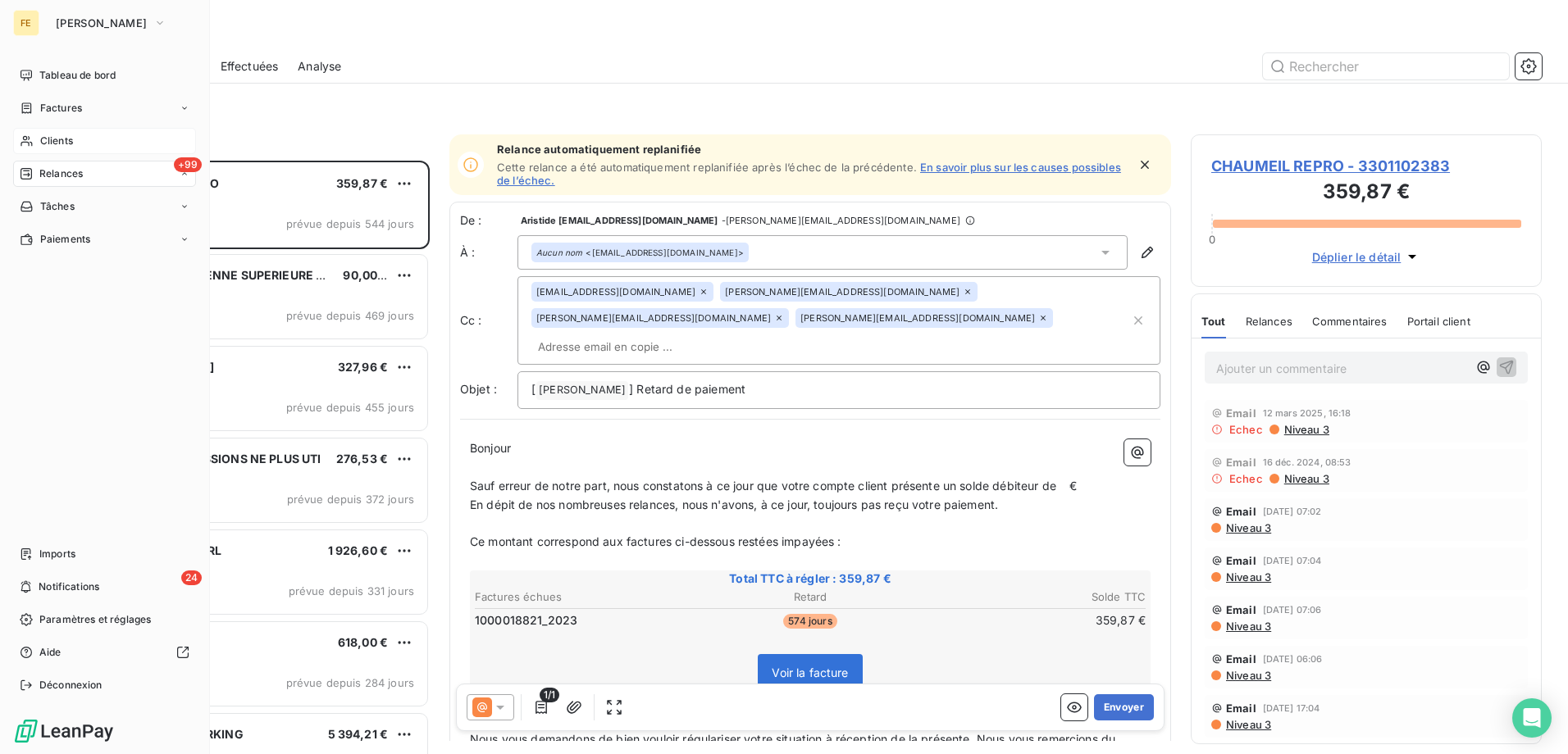scroll, scrollTop: 13, scrollLeft: 13, axis: both 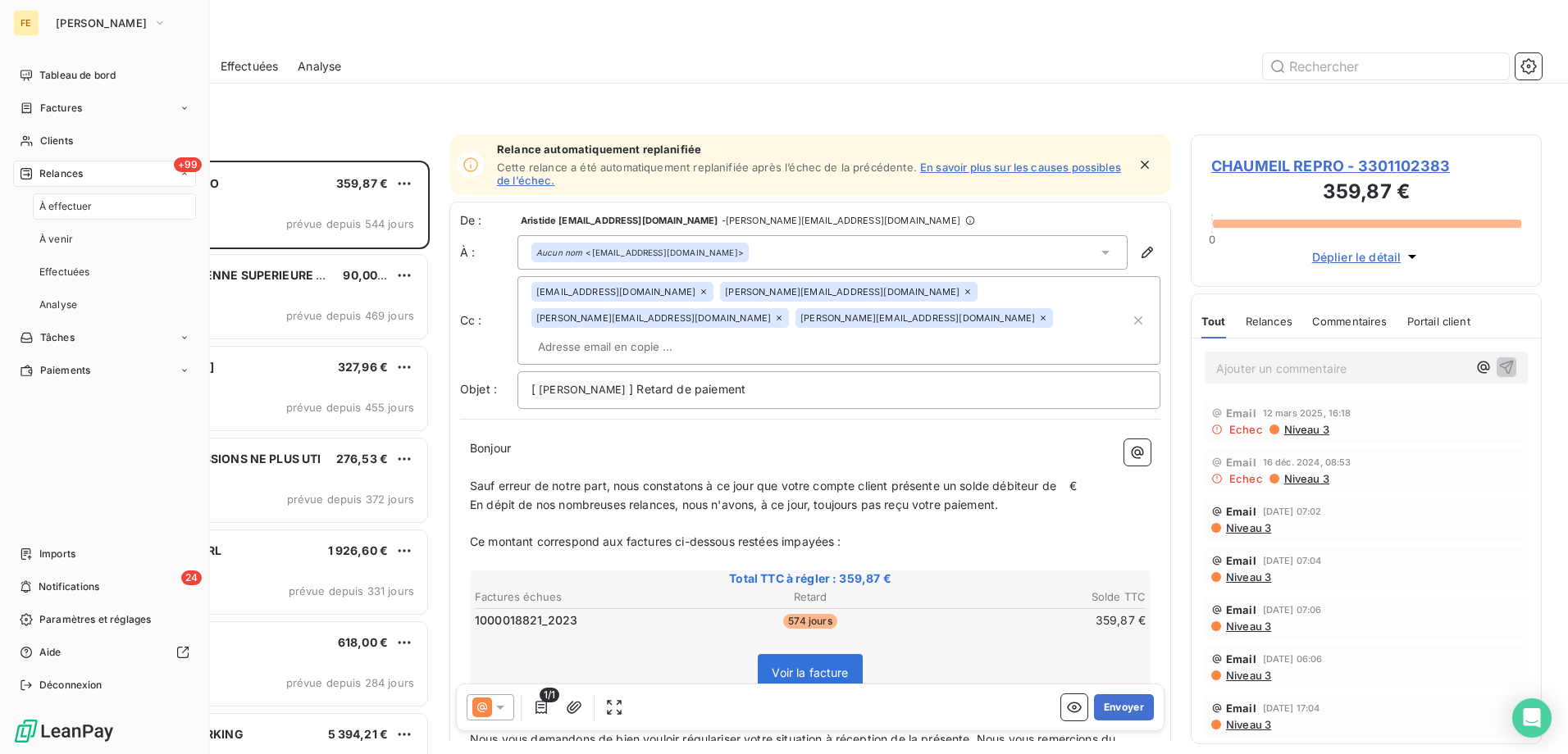 click on "Clients" at bounding box center [57, 141] 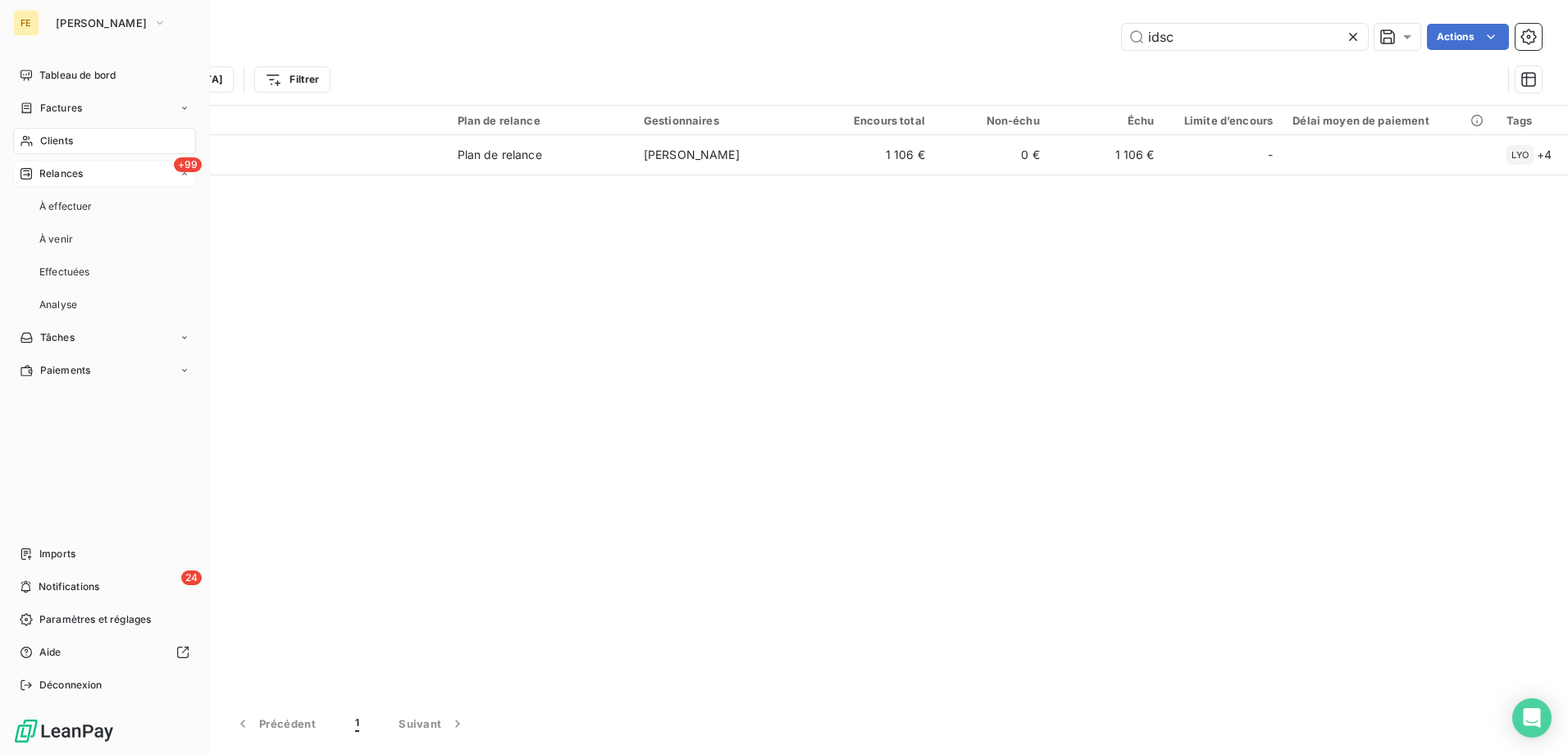 click on "Relances" at bounding box center (61, 174) 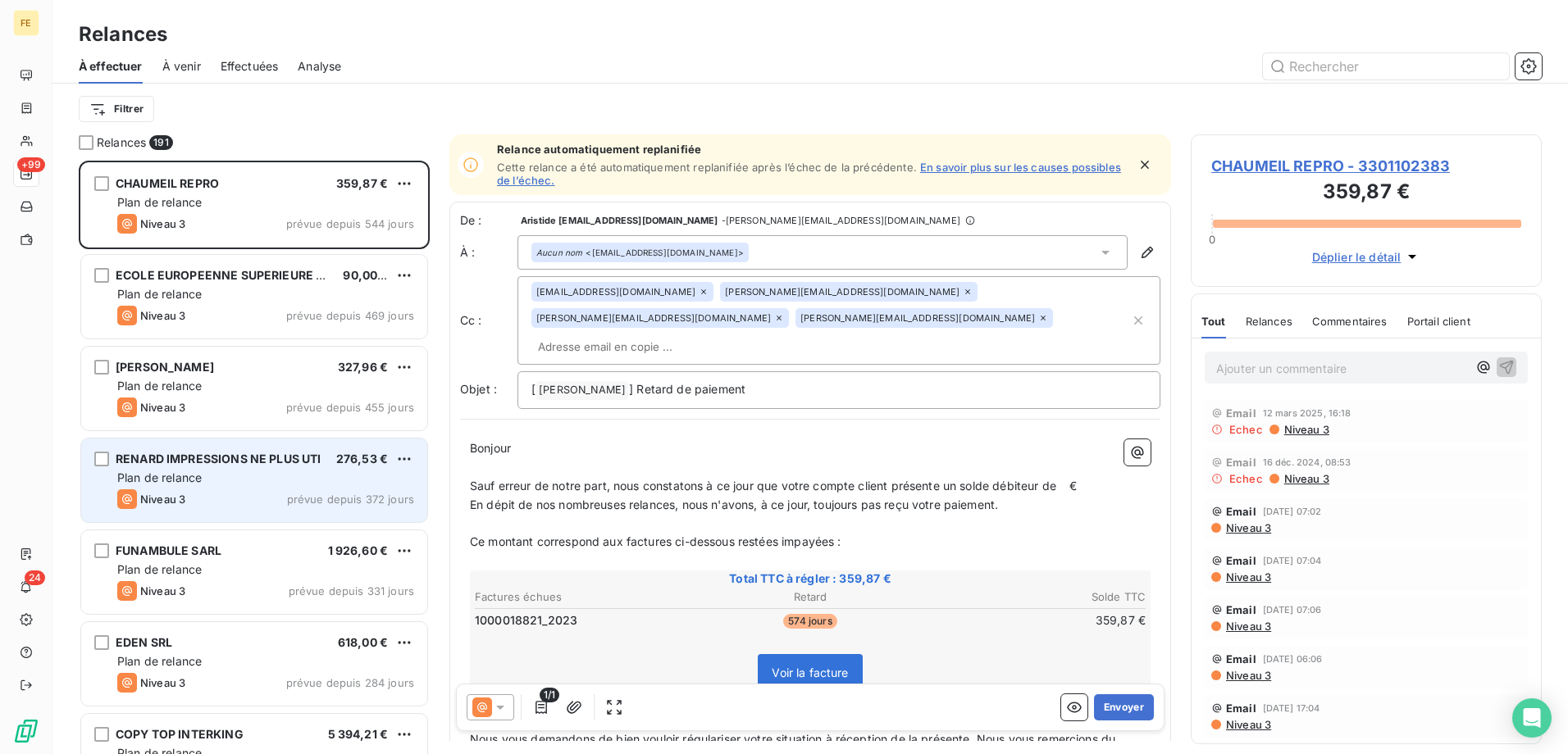 scroll, scrollTop: 13, scrollLeft: 13, axis: both 